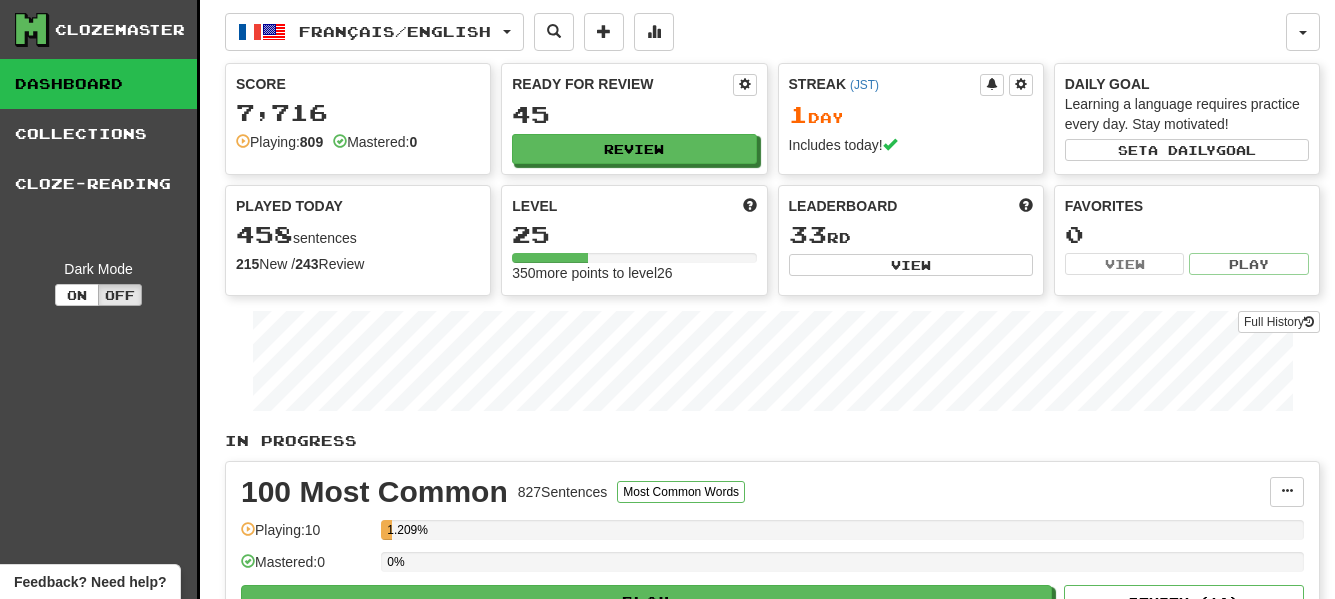 scroll, scrollTop: 0, scrollLeft: 0, axis: both 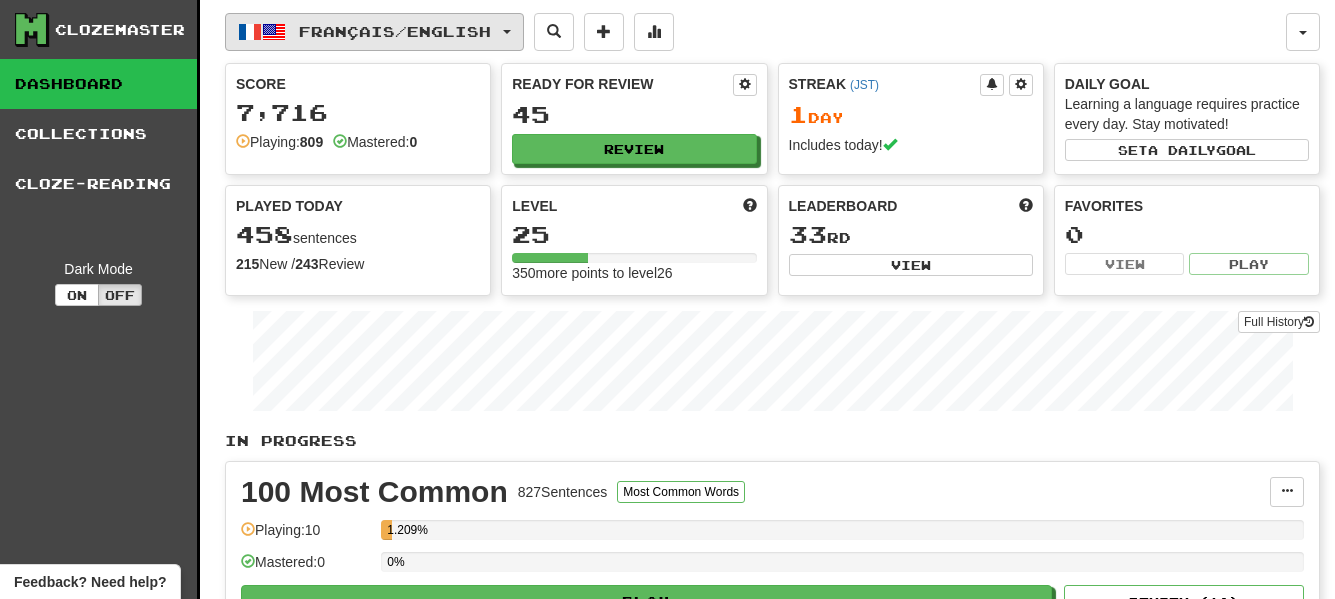 click on "Français  /  English" at bounding box center (395, 31) 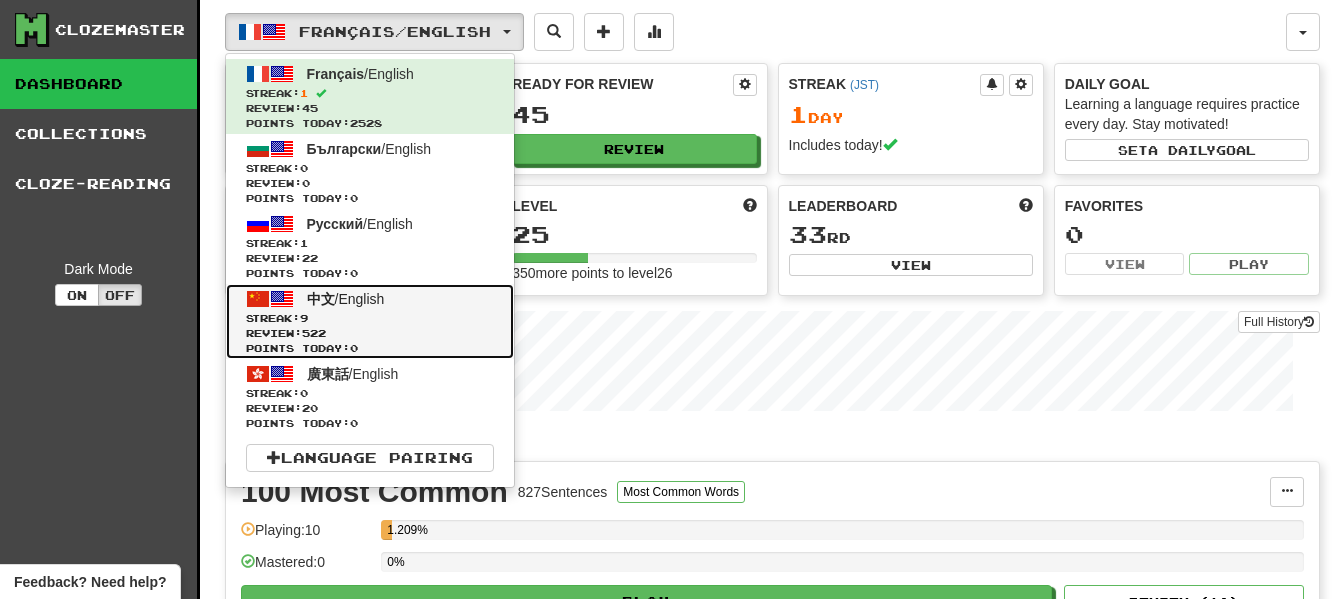click on "Streak:  9" at bounding box center [370, 318] 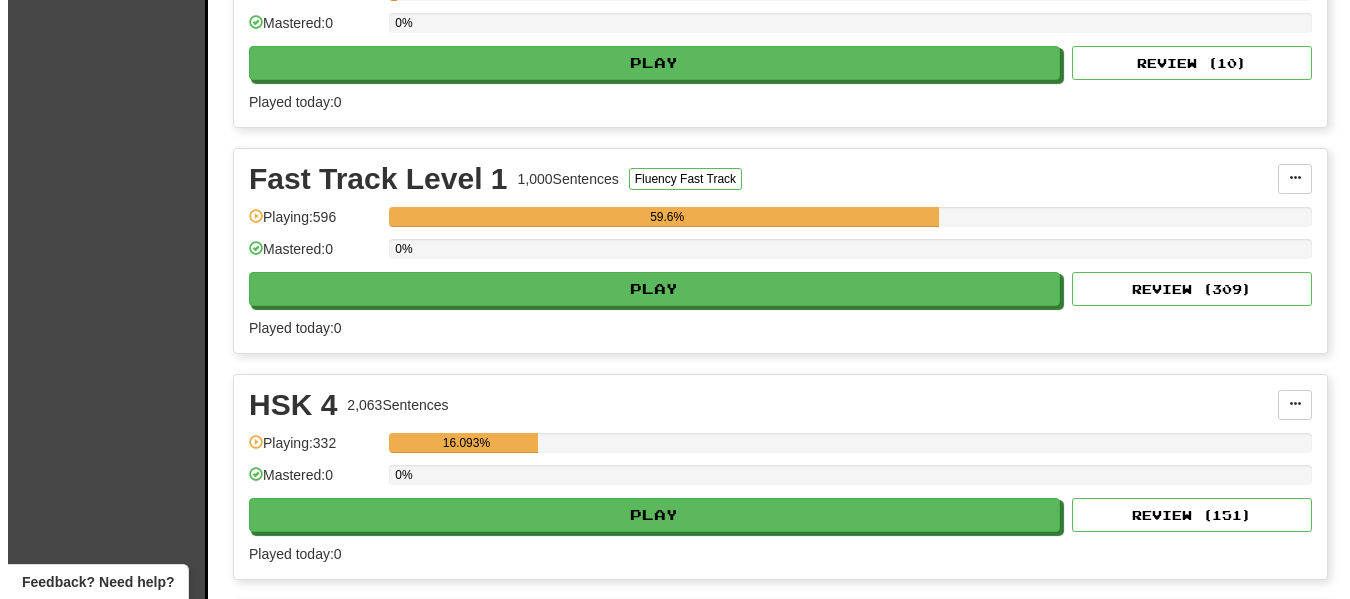 scroll, scrollTop: 800, scrollLeft: 0, axis: vertical 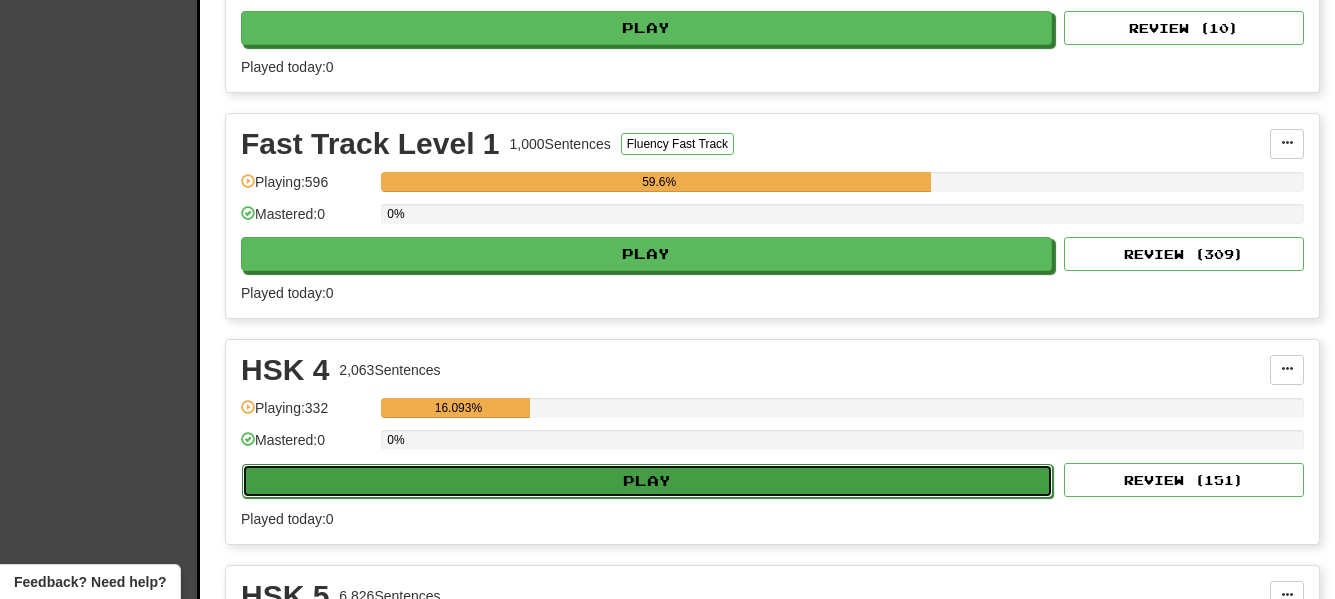 click on "Play" at bounding box center [647, 481] 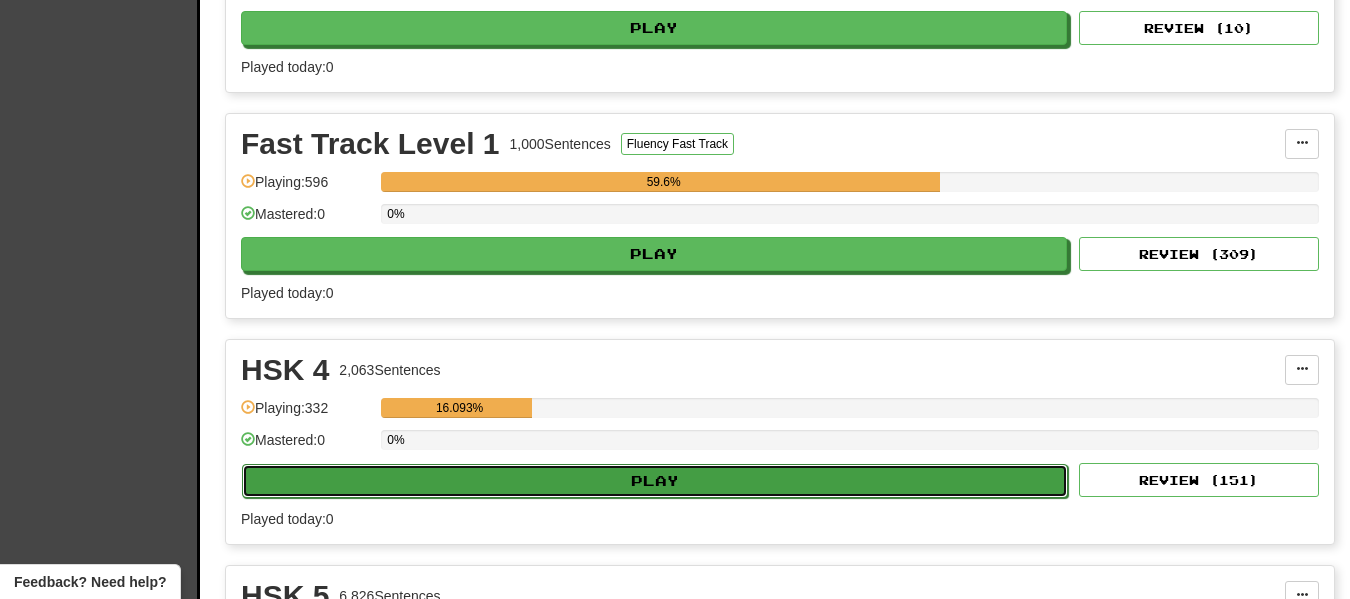 select on "**" 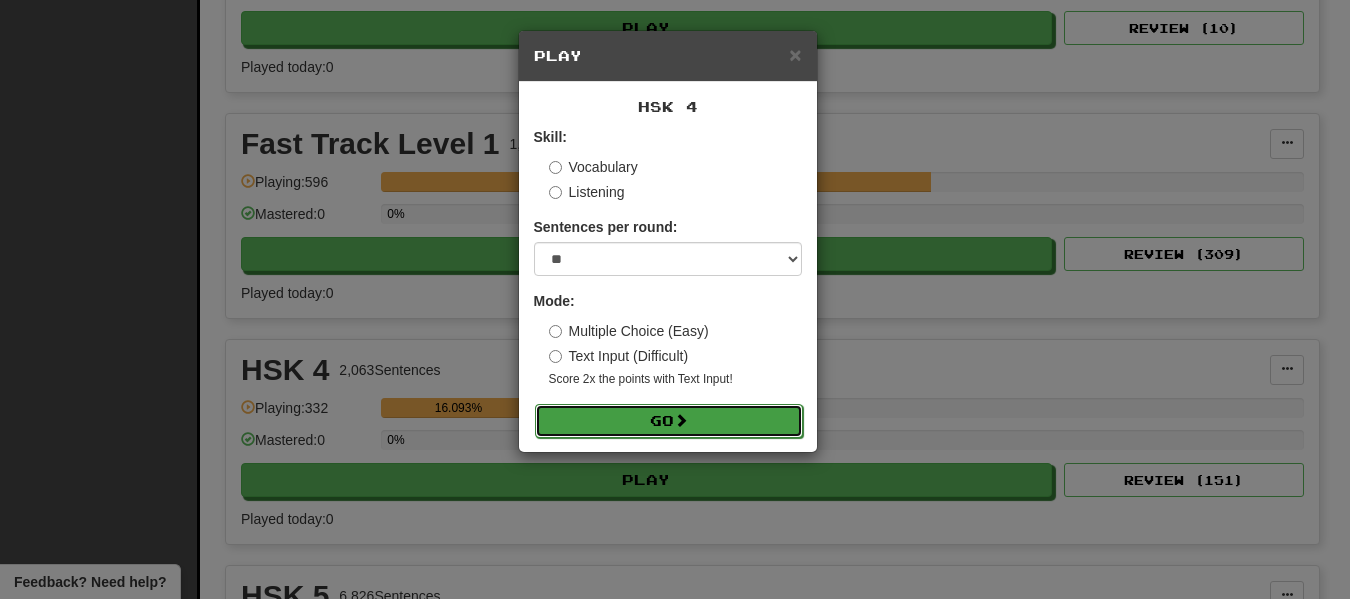 click on "Go" at bounding box center [669, 421] 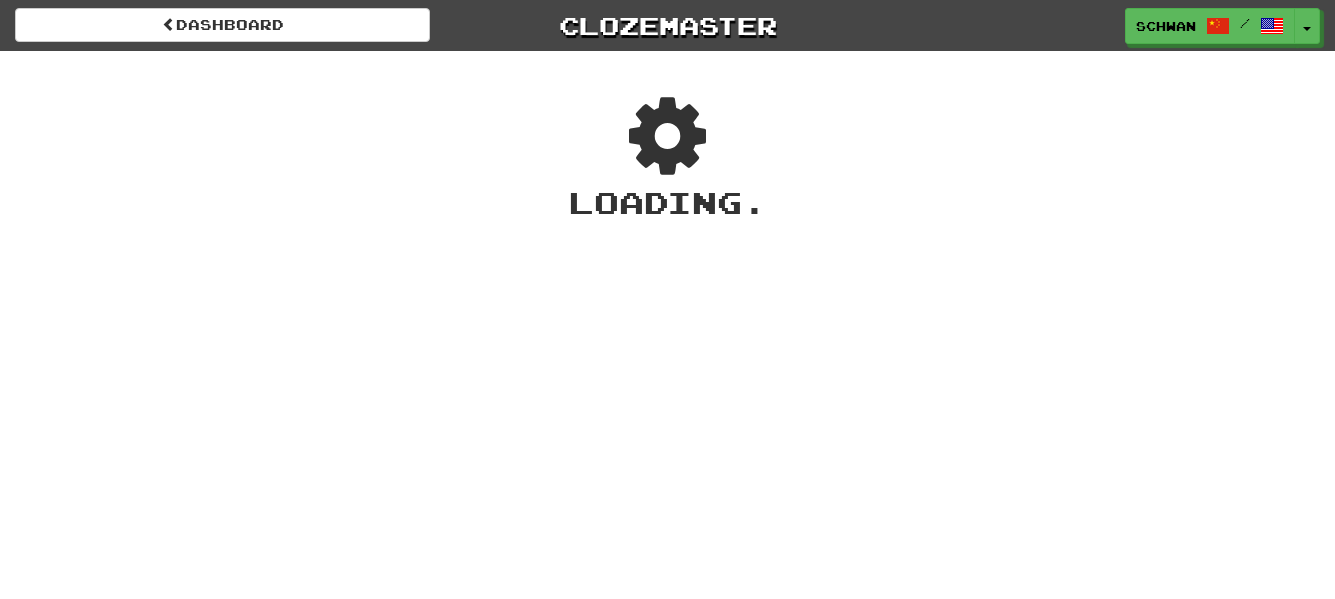 scroll, scrollTop: 0, scrollLeft: 0, axis: both 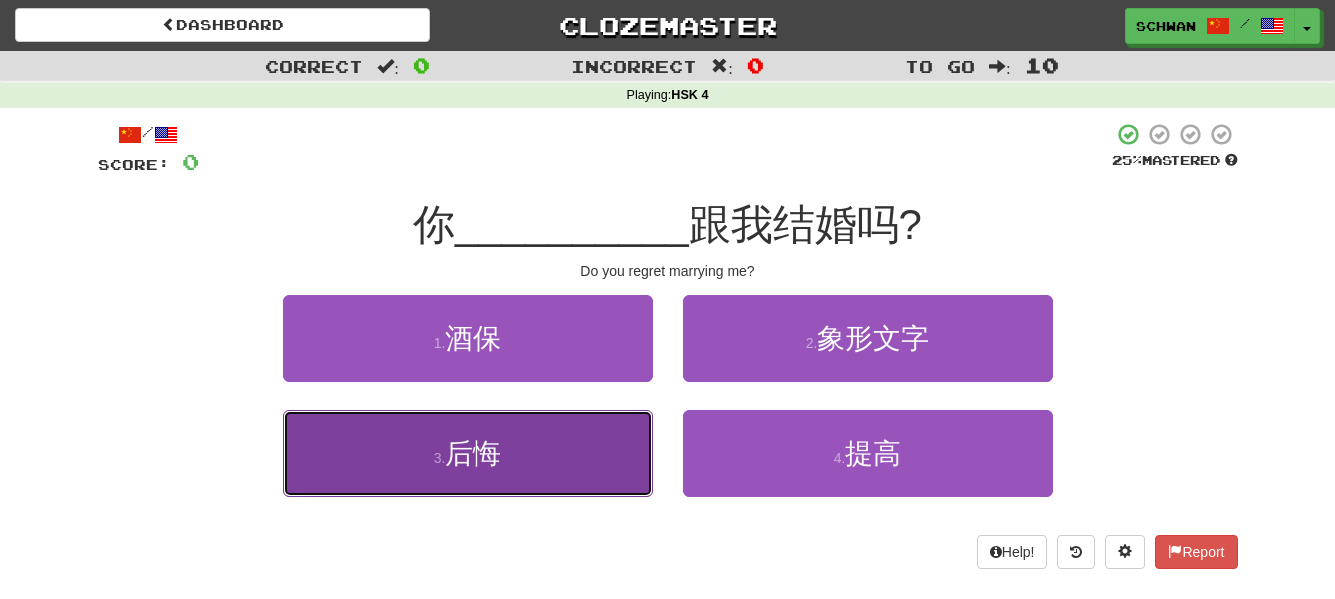 click on "3 ." at bounding box center (440, 458) 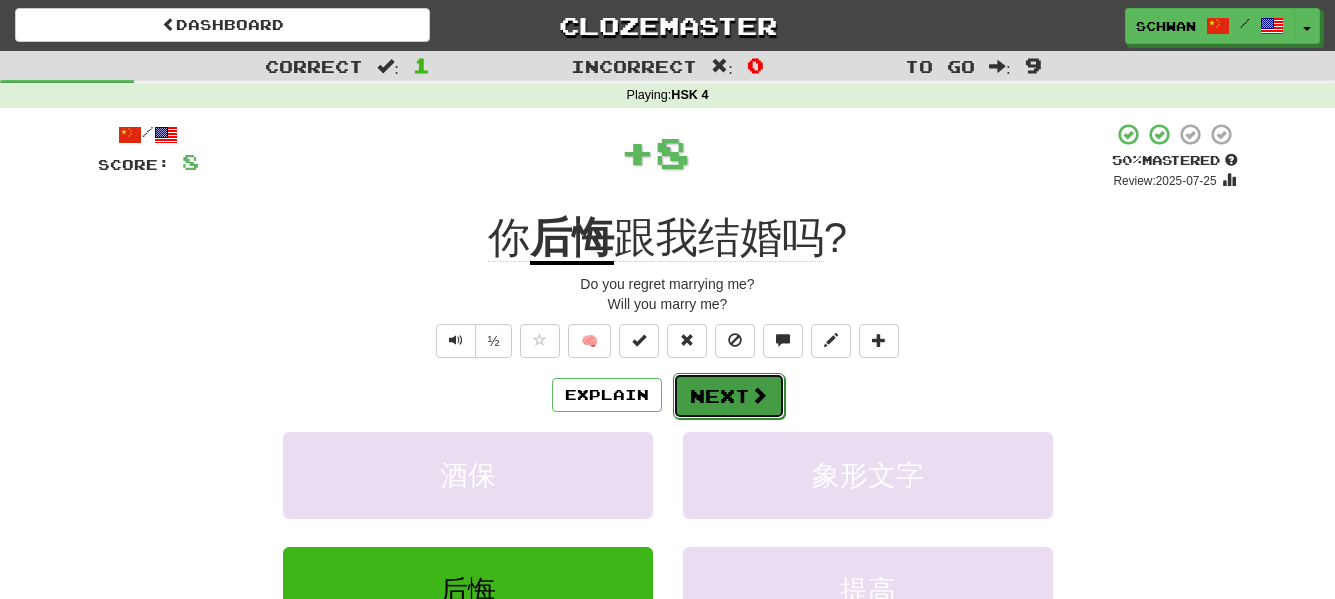 click on "Next" at bounding box center (729, 396) 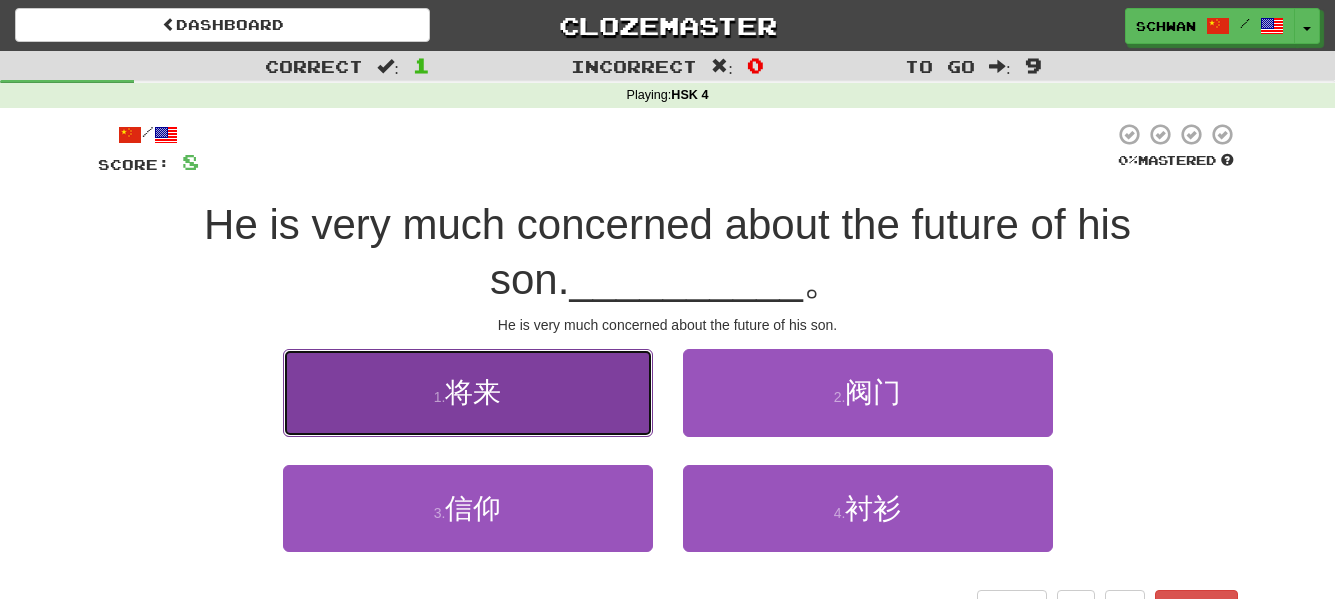 click on "1 .  将来" at bounding box center [468, 392] 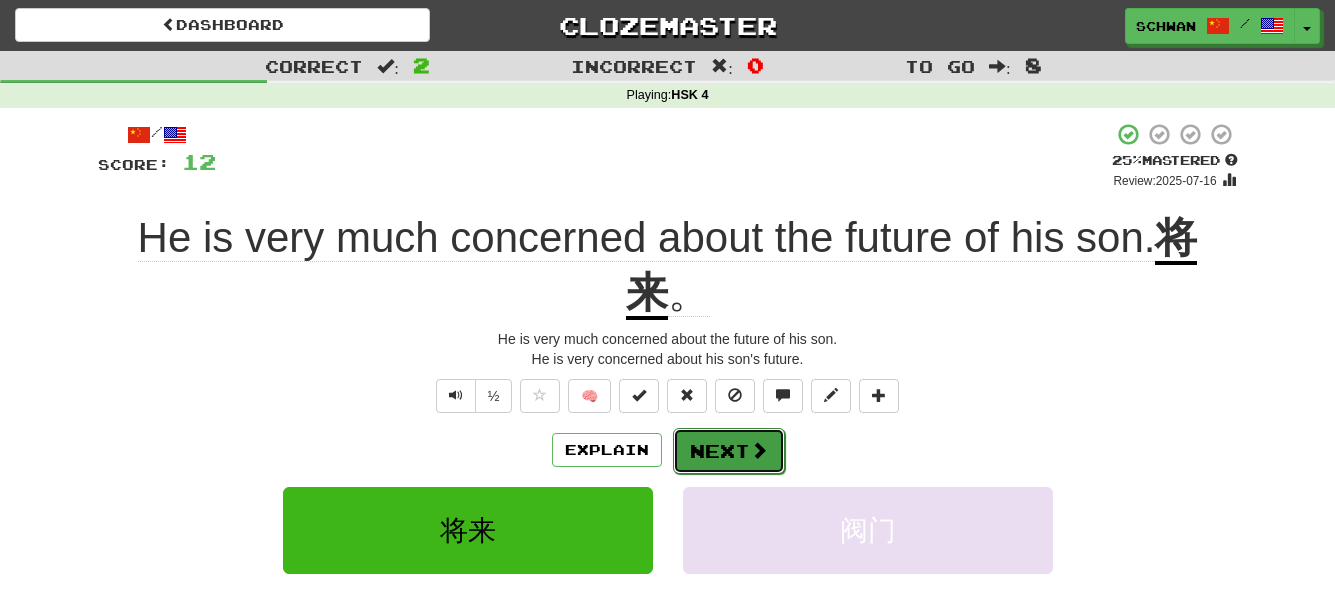 click on "Next" at bounding box center (729, 451) 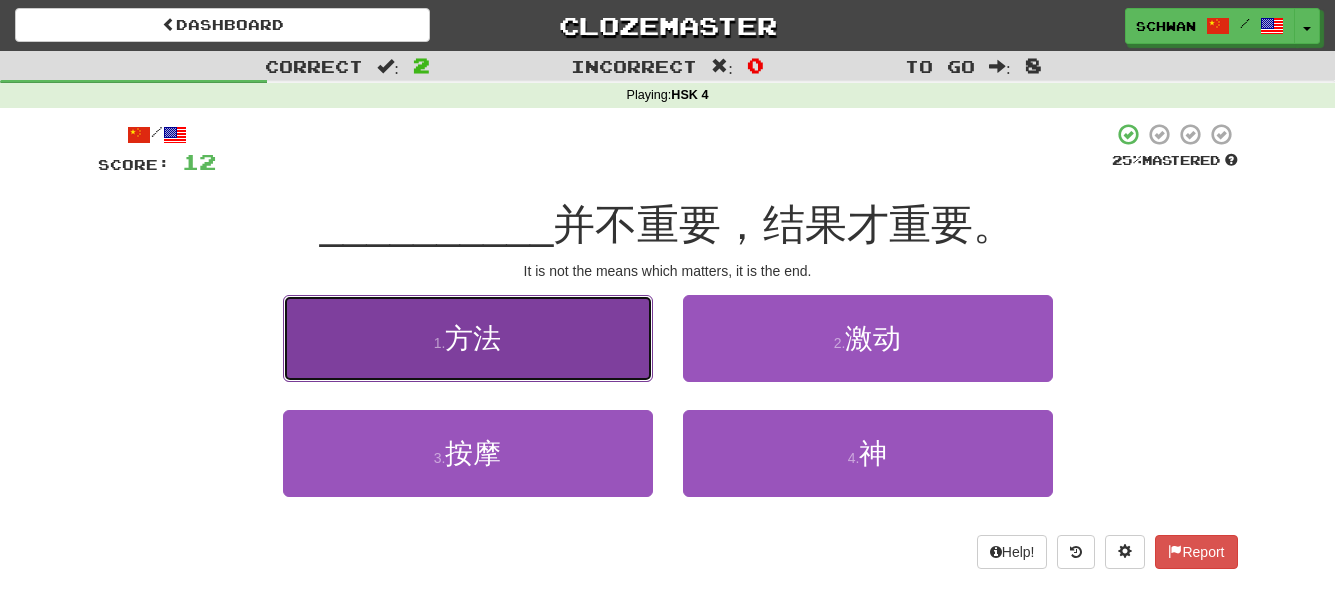 click on "1 .  方法" at bounding box center [468, 338] 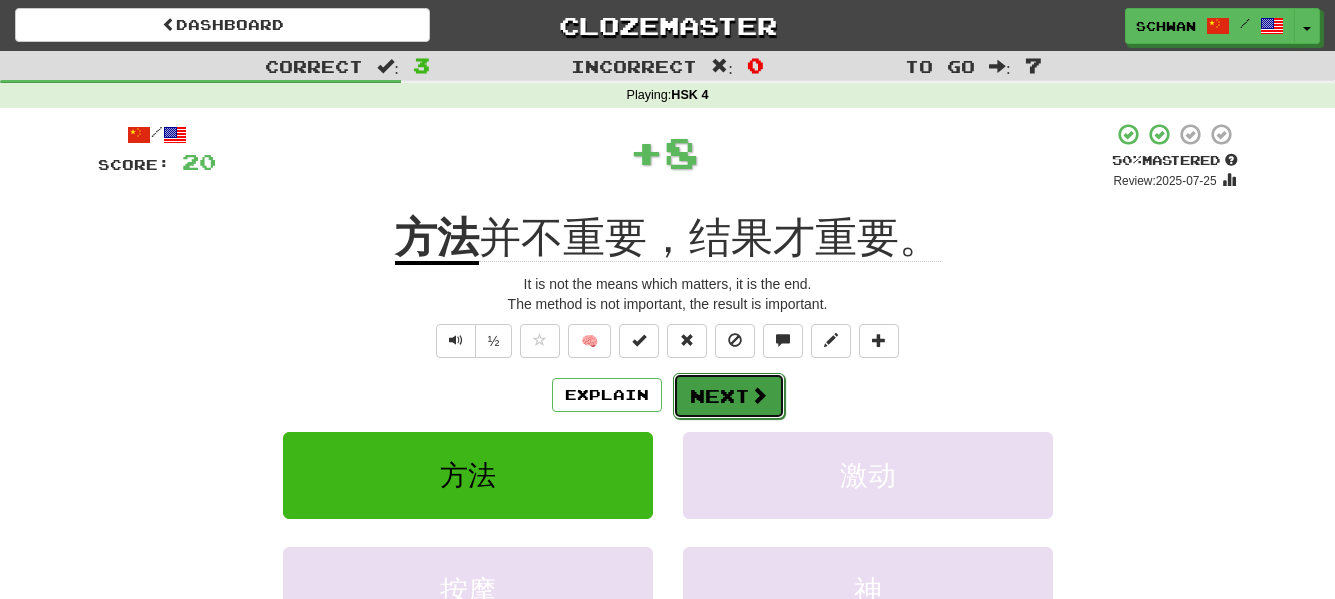 click on "Next" at bounding box center [729, 396] 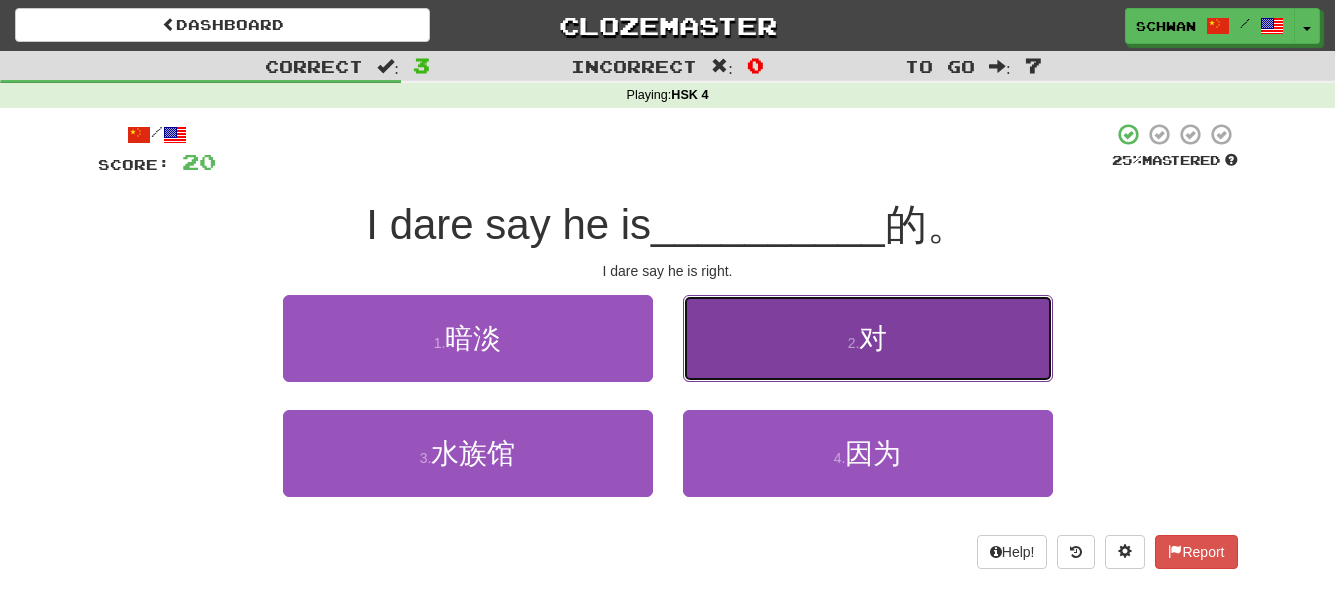 click on "2 .  对" at bounding box center (868, 338) 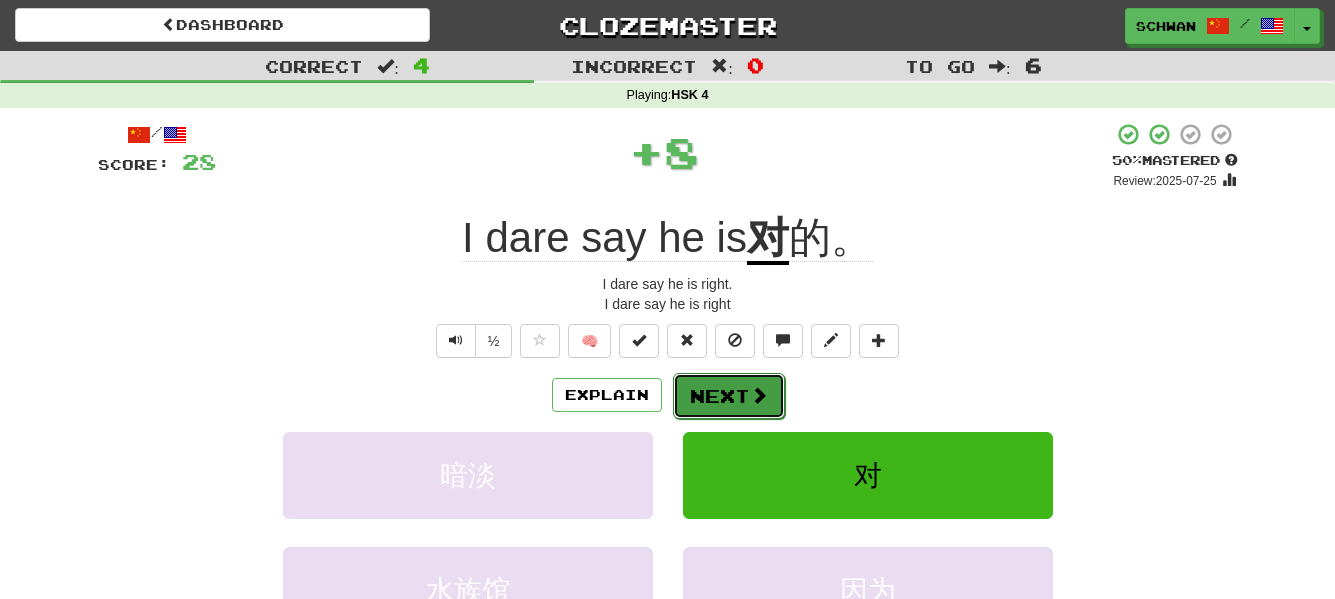 click on "Next" at bounding box center [729, 396] 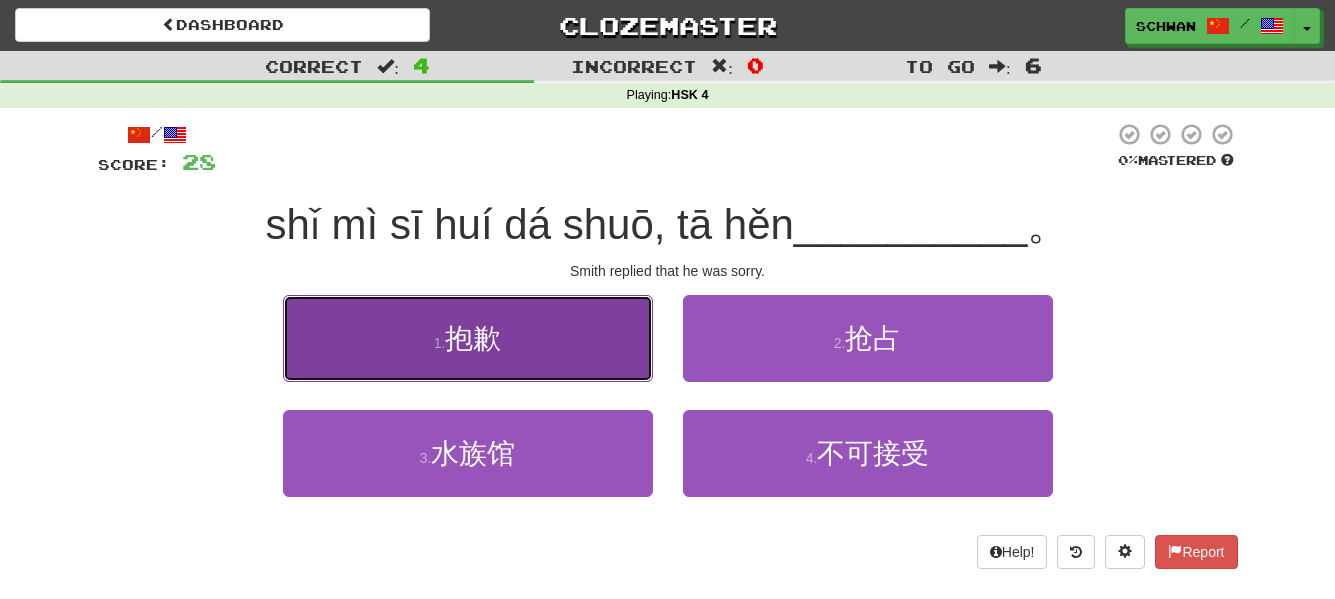 click on "1 .  抱歉" at bounding box center (468, 338) 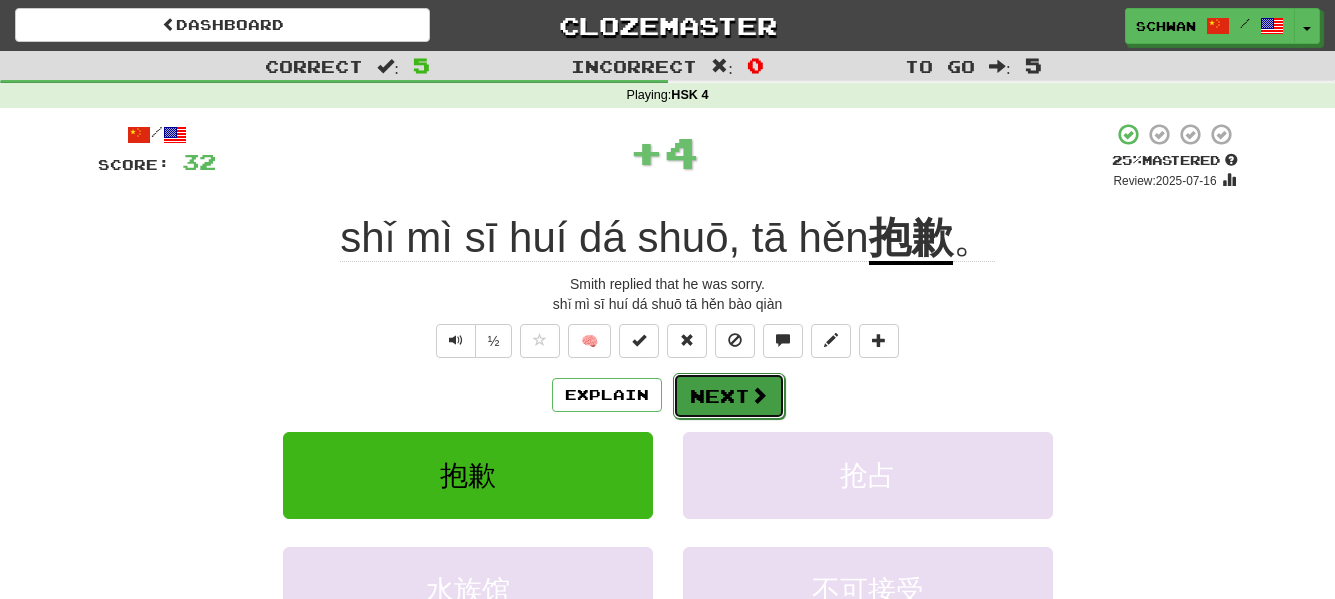 click on "Next" at bounding box center [729, 396] 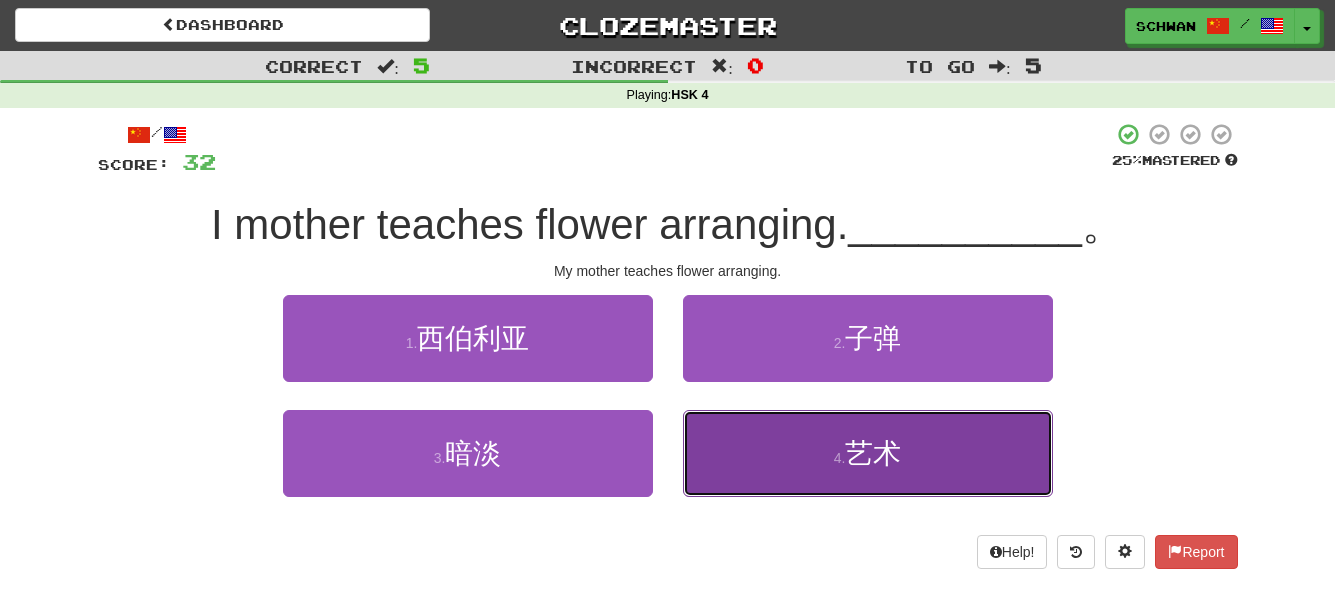 click on "4 .  艺术" at bounding box center (868, 453) 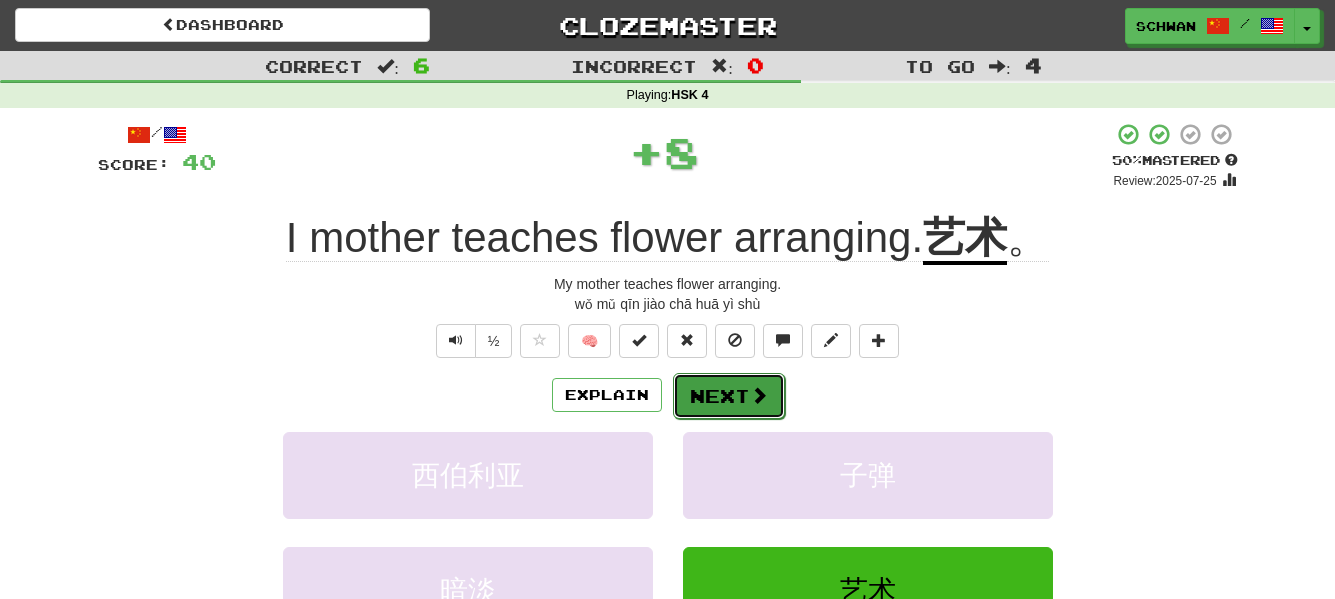 click on "Next" at bounding box center [729, 396] 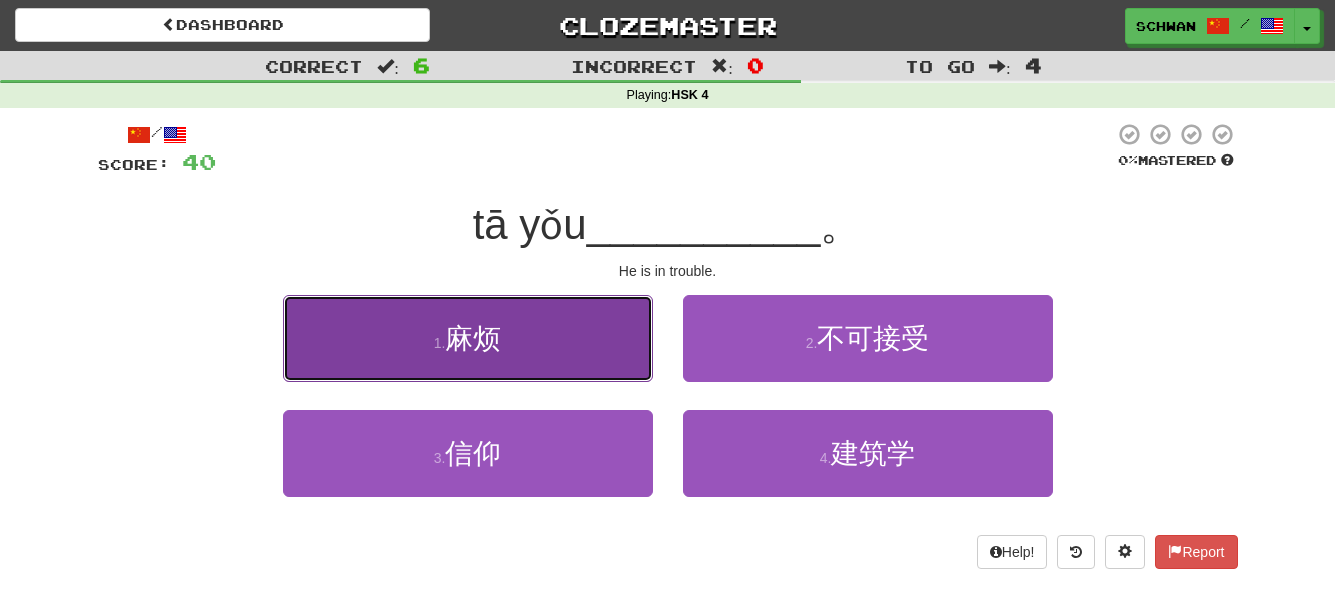 click on "1 .  麻烦" at bounding box center [468, 338] 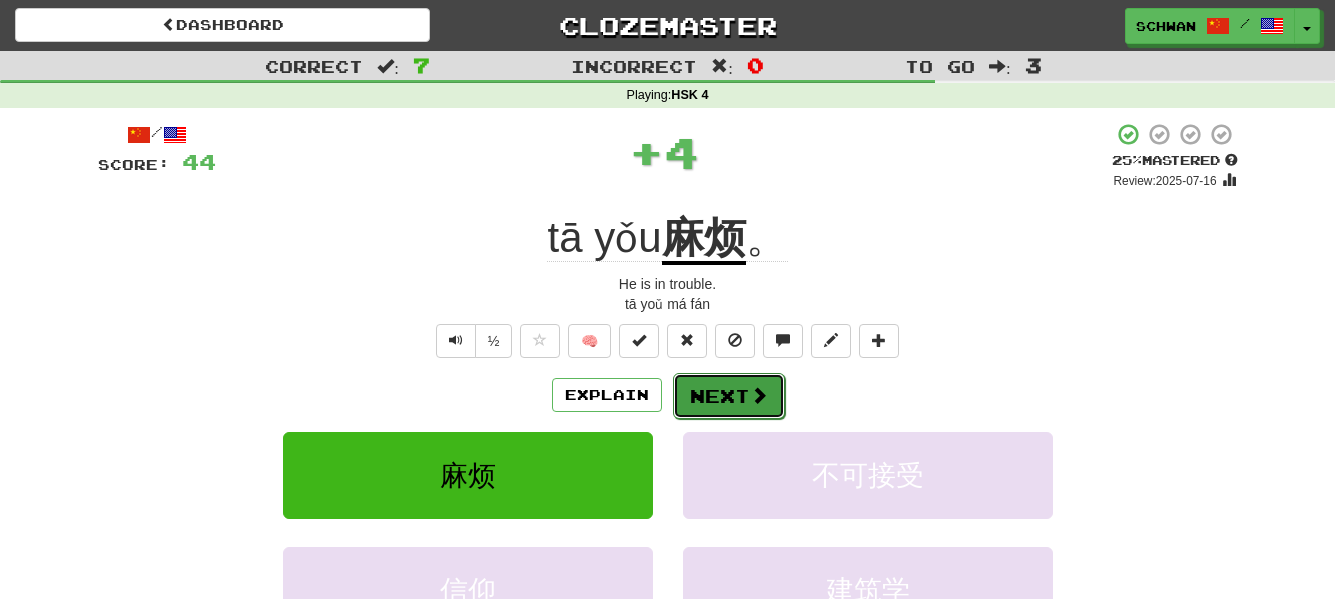 click on "Next" at bounding box center (729, 396) 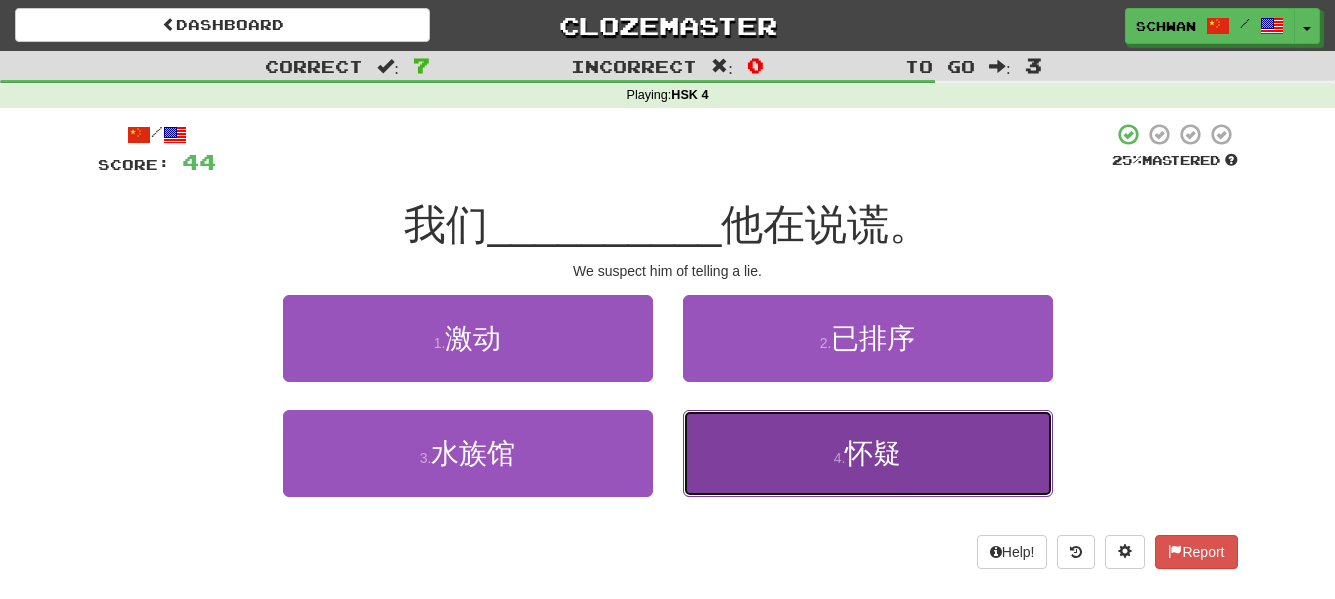 click on "怀疑" at bounding box center (873, 453) 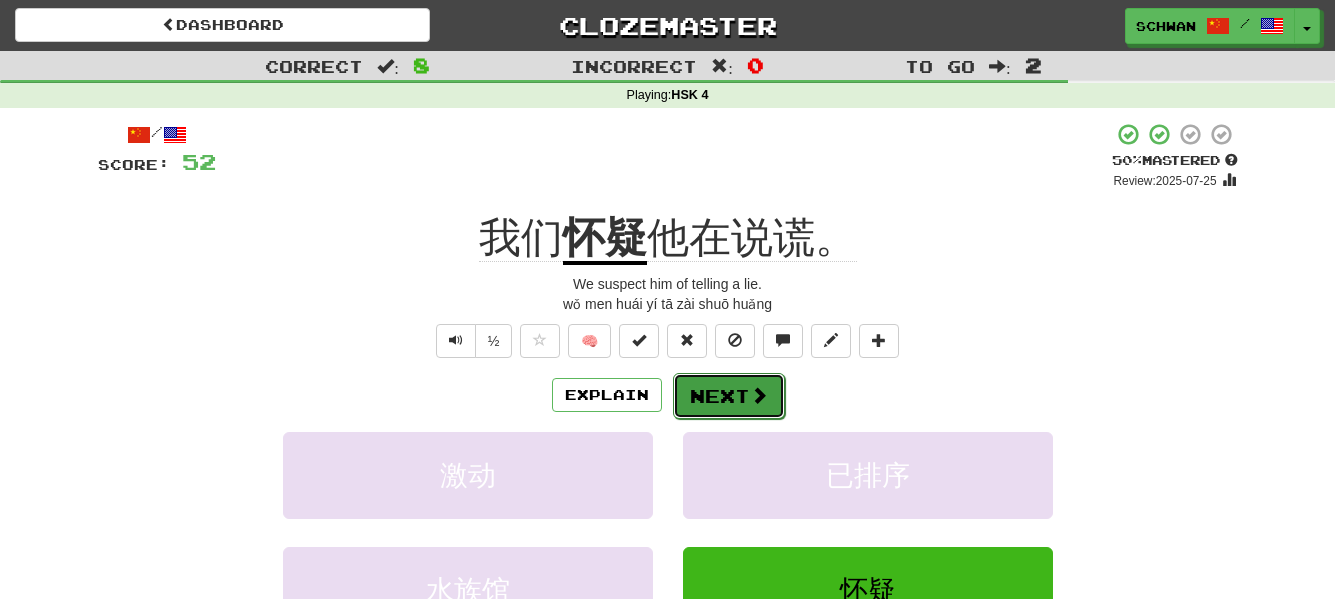 click on "Next" at bounding box center [729, 396] 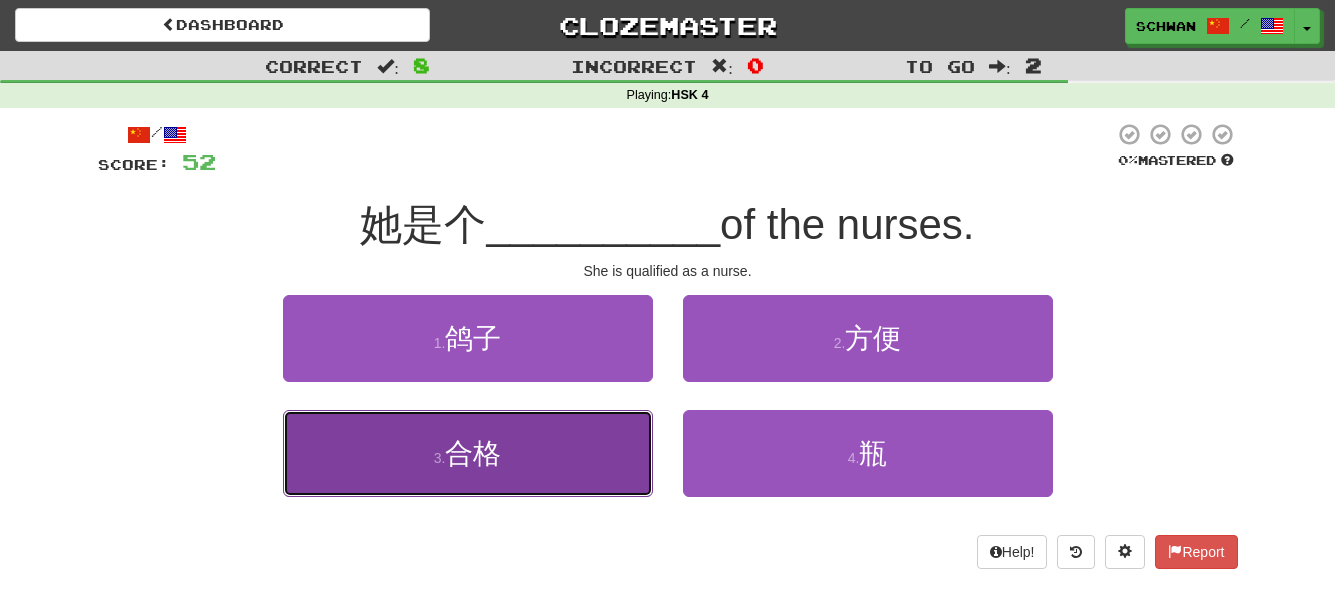 click on "3 ." at bounding box center (440, 458) 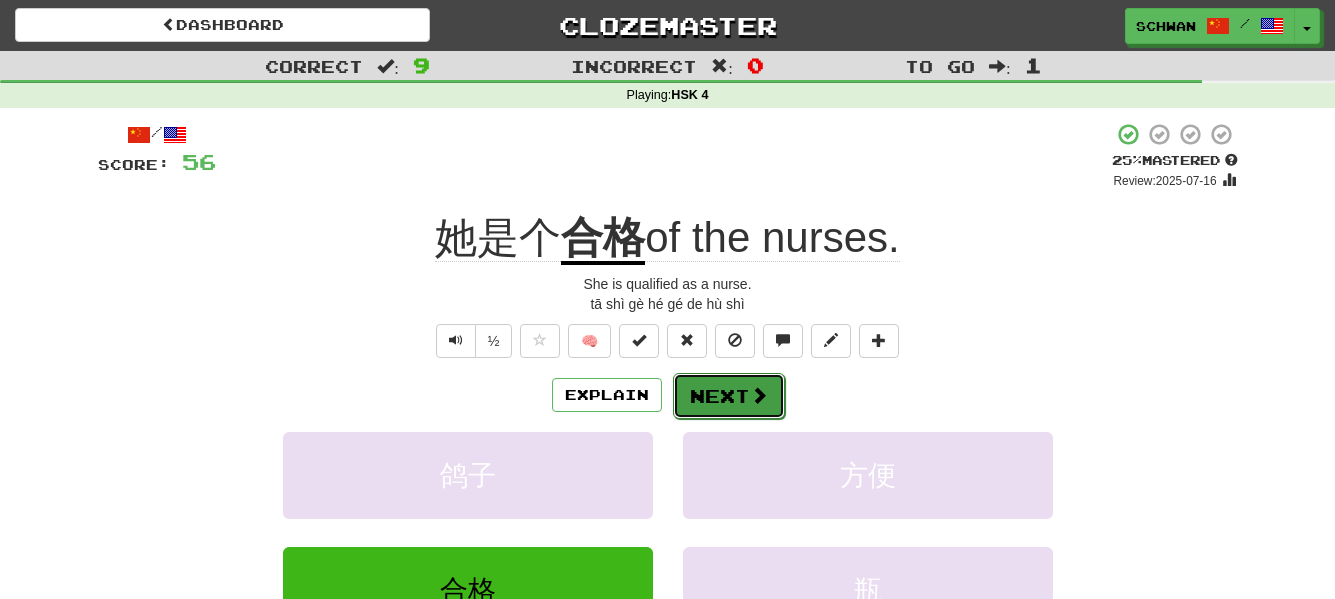 click on "Next" at bounding box center [729, 396] 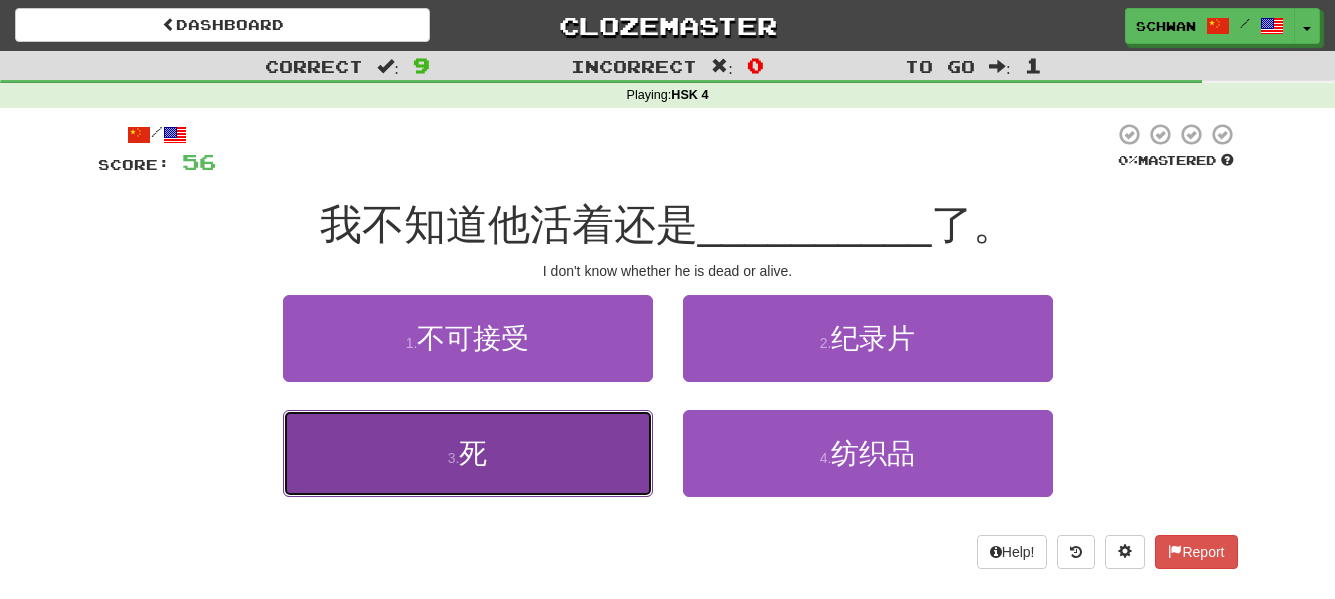 click on "3 .  死" at bounding box center [468, 453] 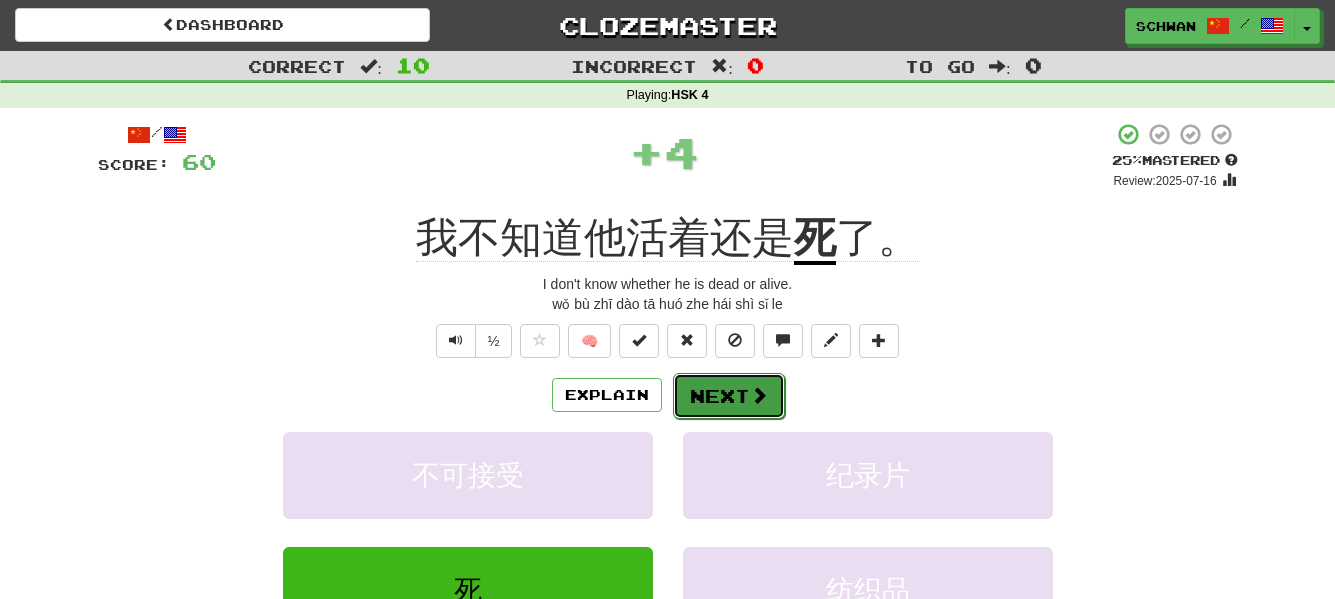 click on "Next" at bounding box center [729, 396] 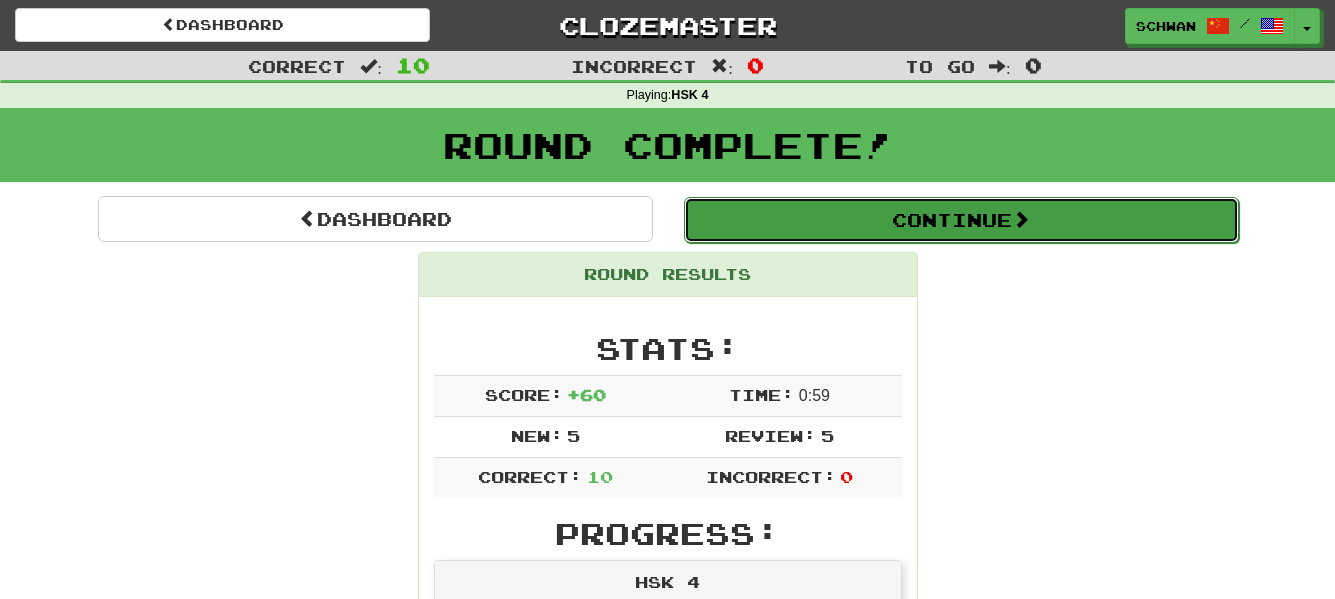 click on "Continue" at bounding box center [961, 220] 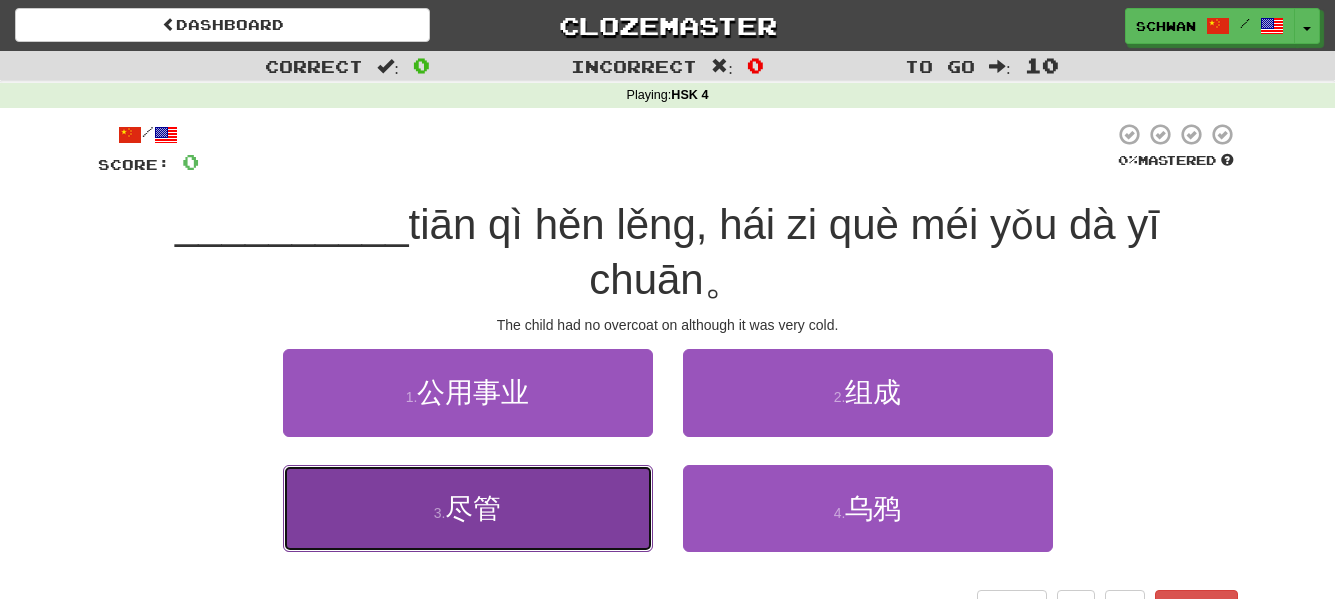 click on "3 .  尽管" at bounding box center [468, 508] 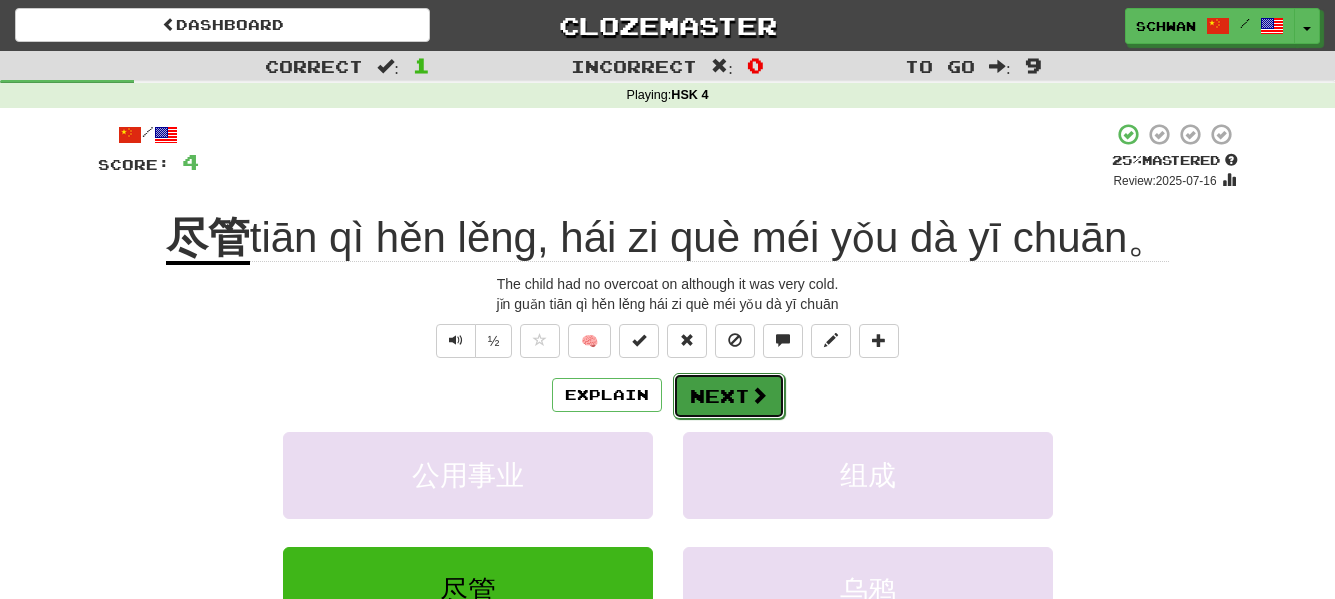 click on "Next" at bounding box center (729, 396) 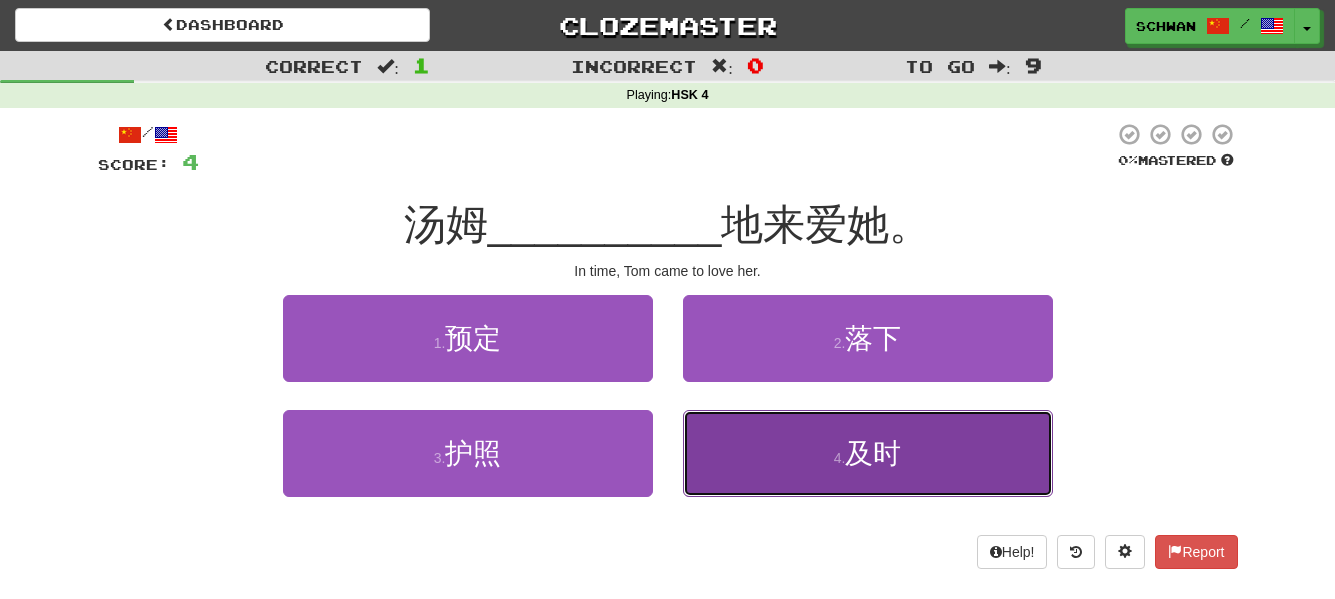click on "4 .  及时" at bounding box center [868, 453] 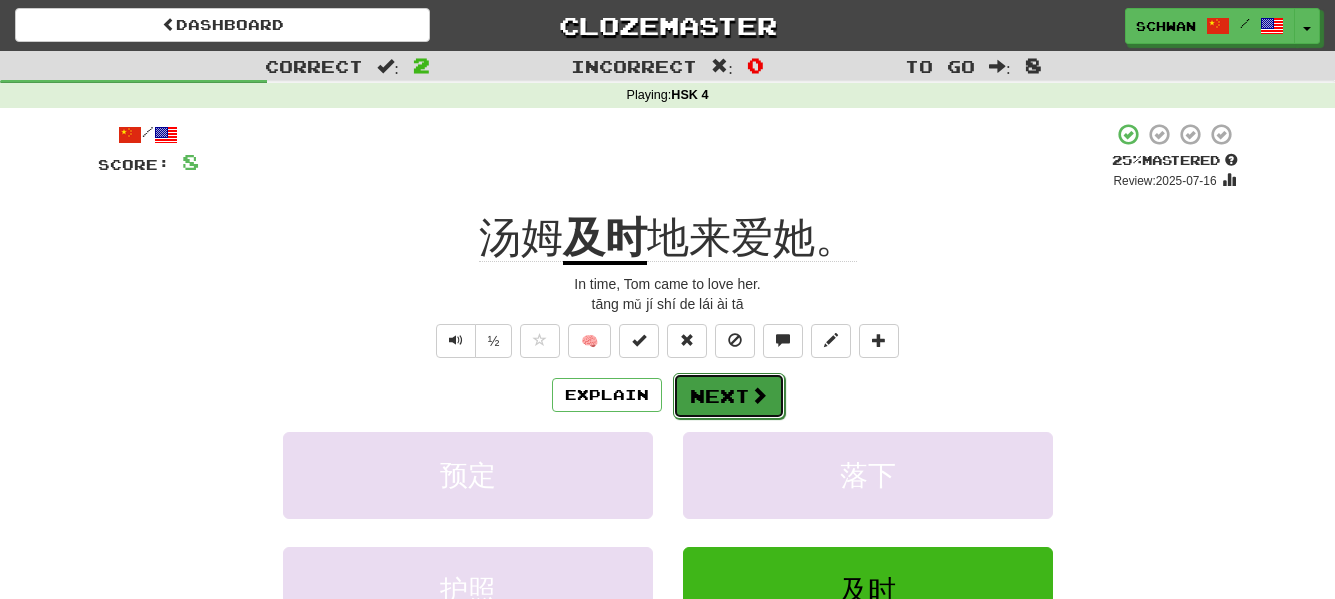 click on "Next" at bounding box center [729, 396] 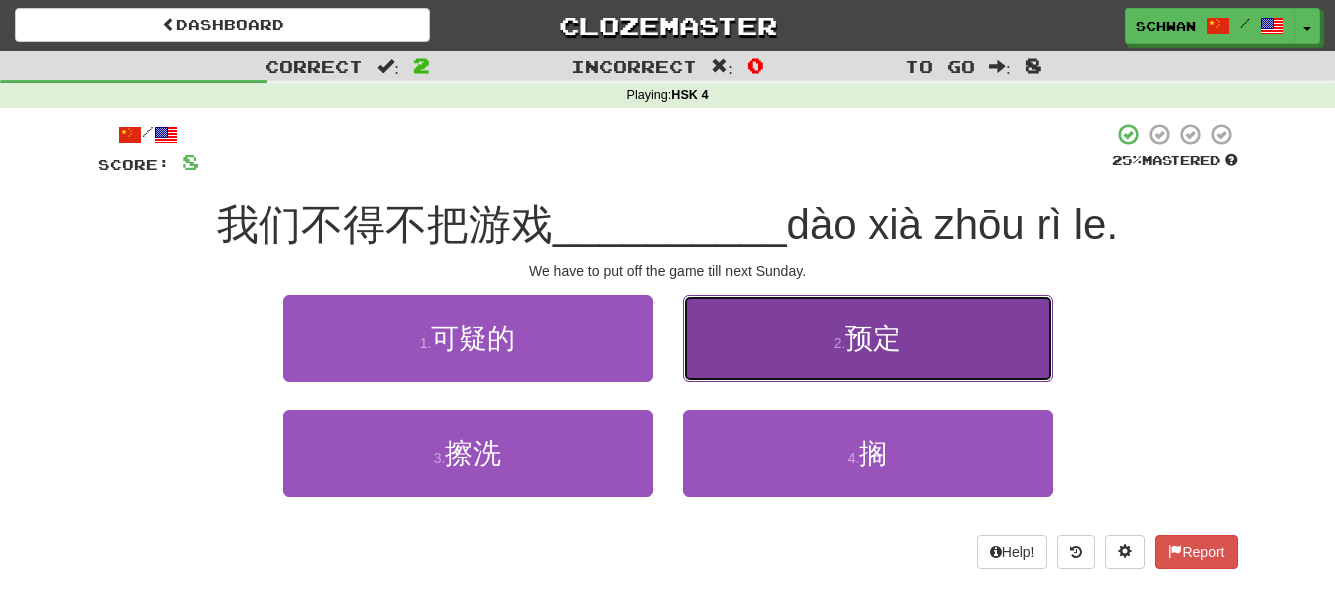 click on "2 .  预定" at bounding box center [868, 338] 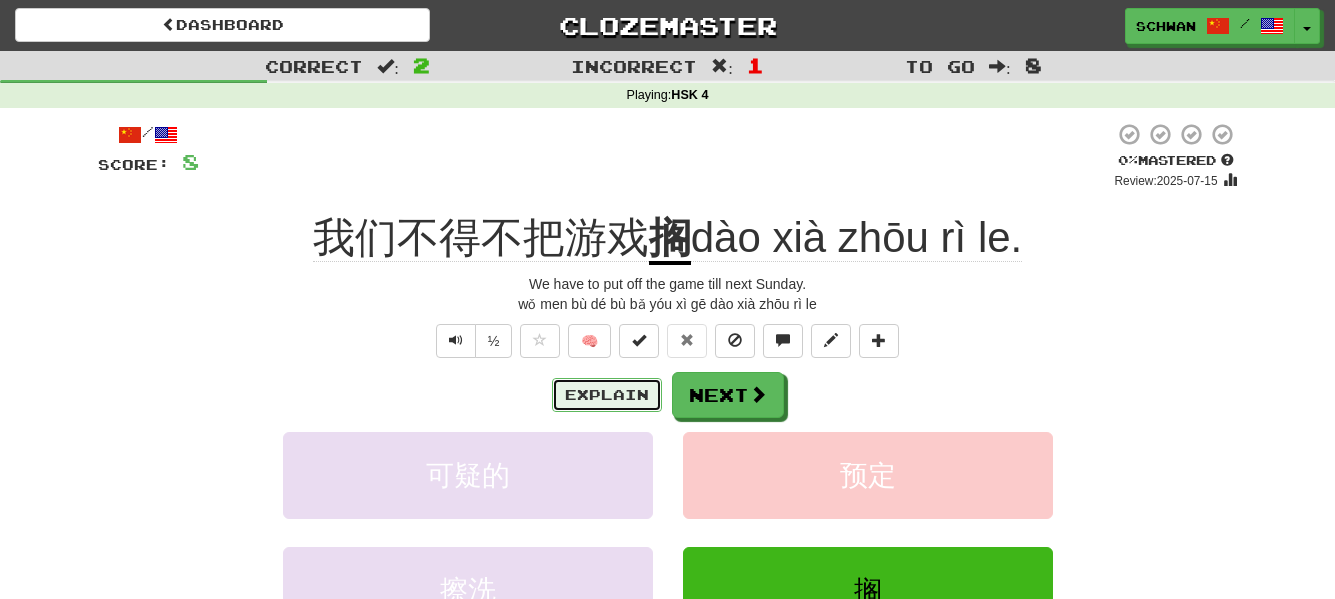 click on "Explain" at bounding box center [607, 395] 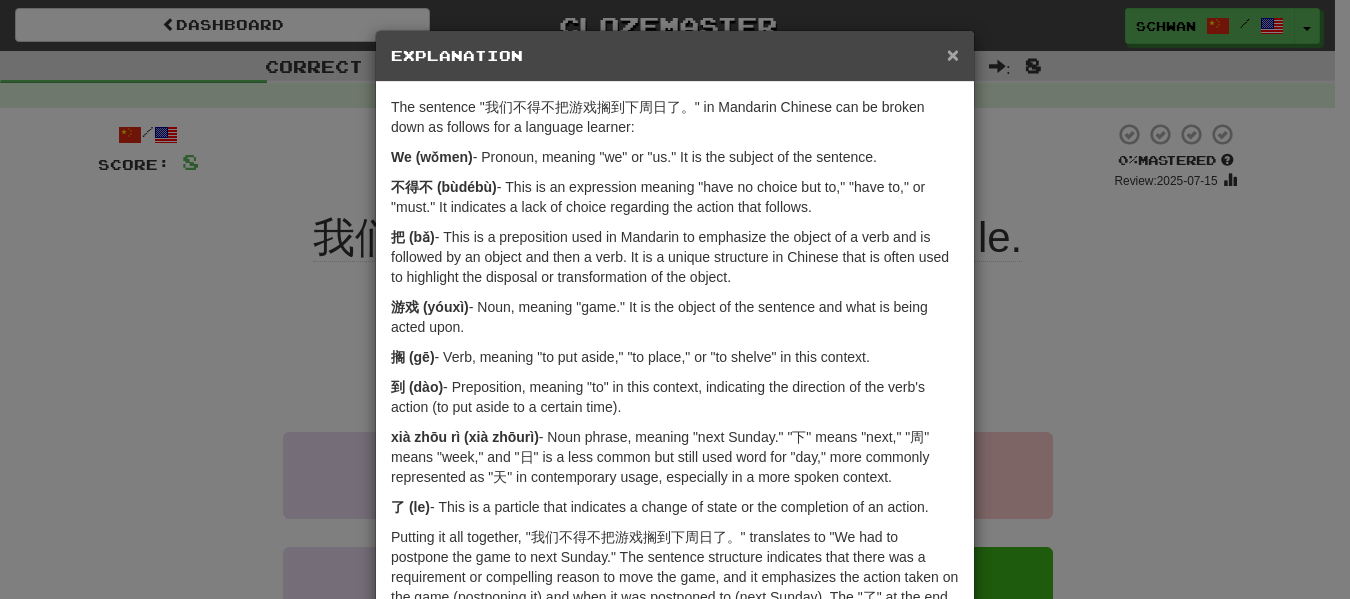 click on "×" at bounding box center [953, 54] 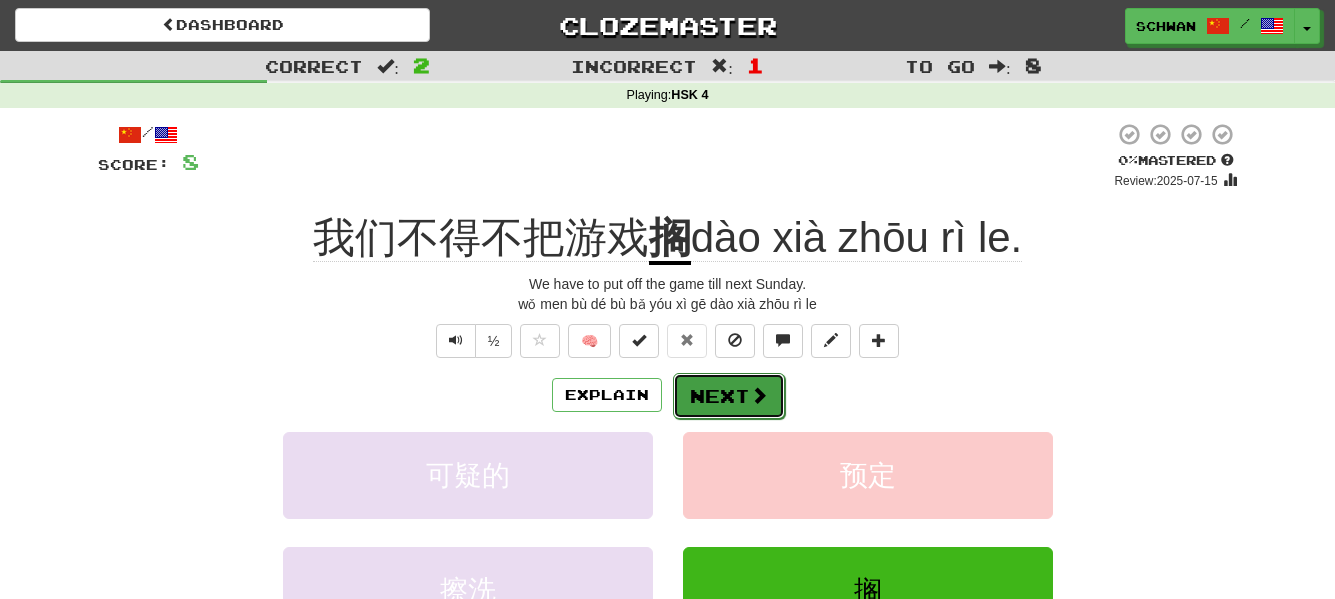click at bounding box center (759, 395) 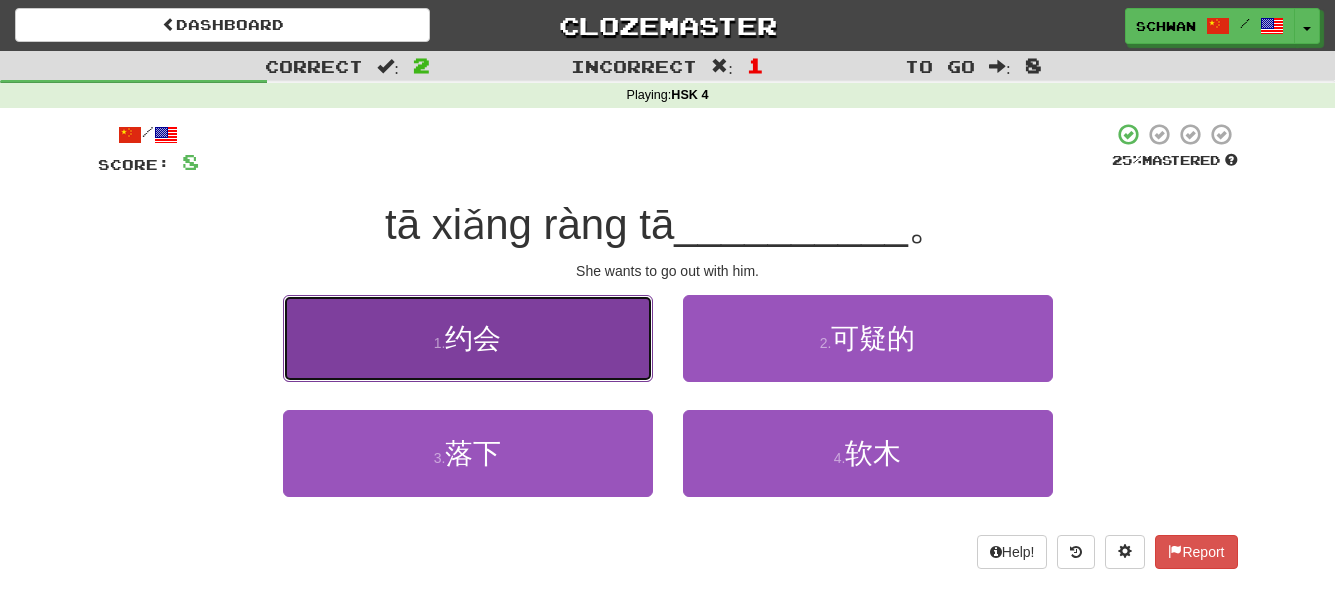 click on "1 .  约会" at bounding box center [468, 338] 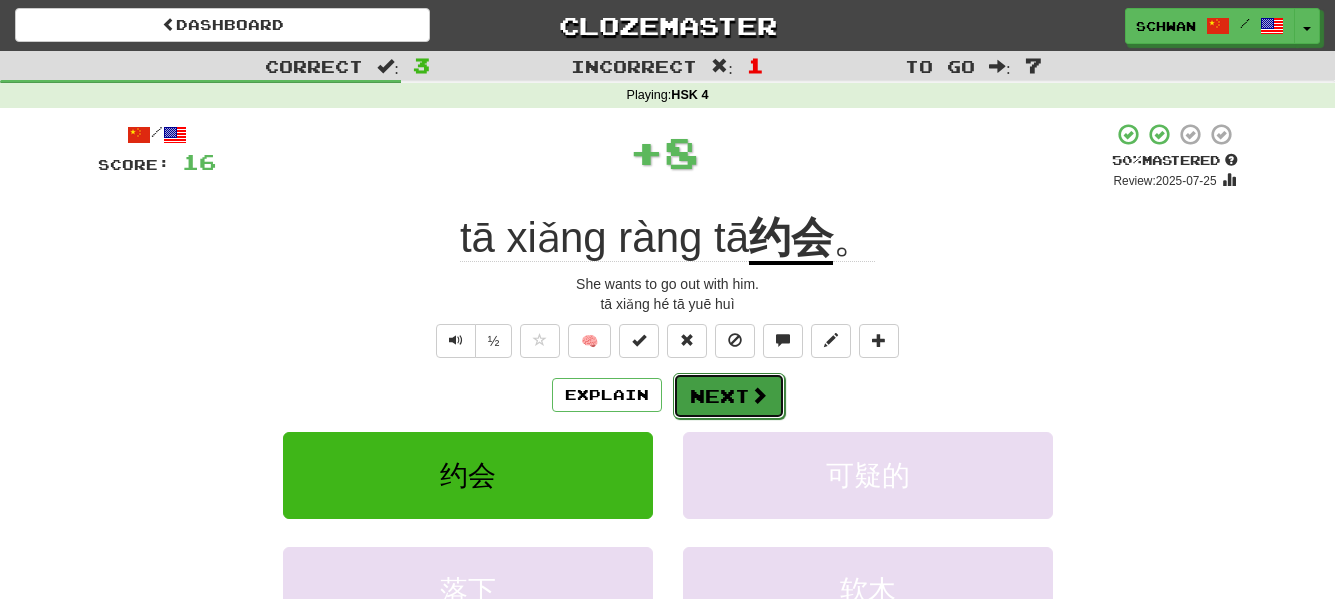 click on "Next" at bounding box center (729, 396) 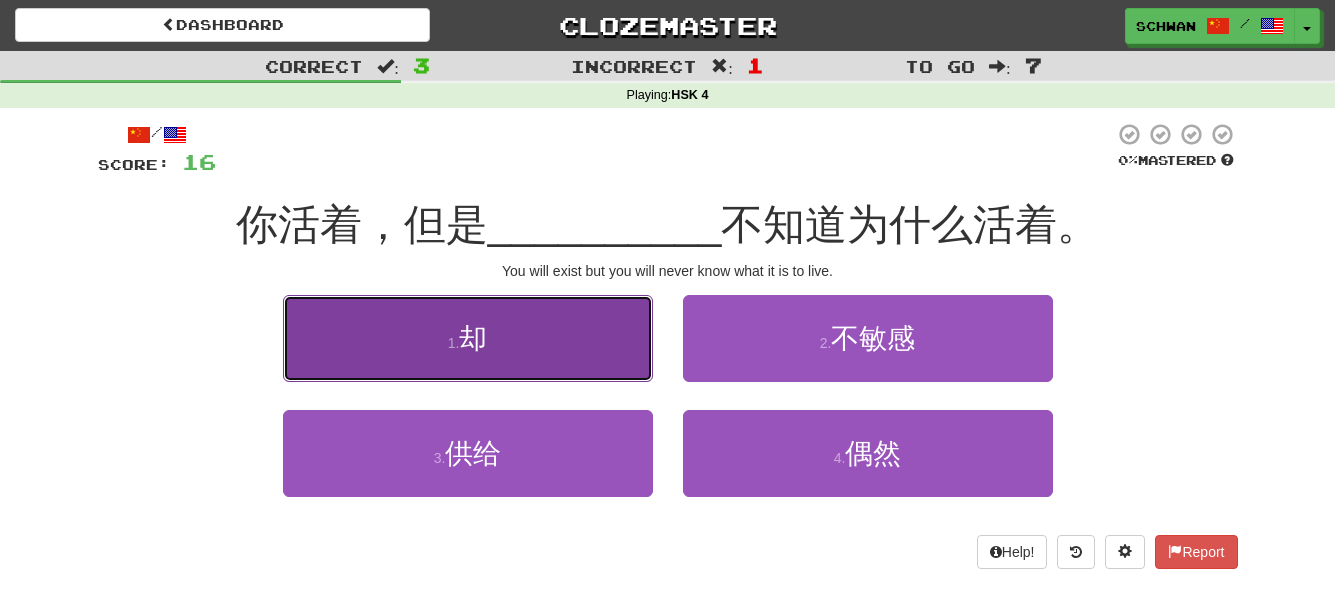 click on "1 .  却" at bounding box center [468, 338] 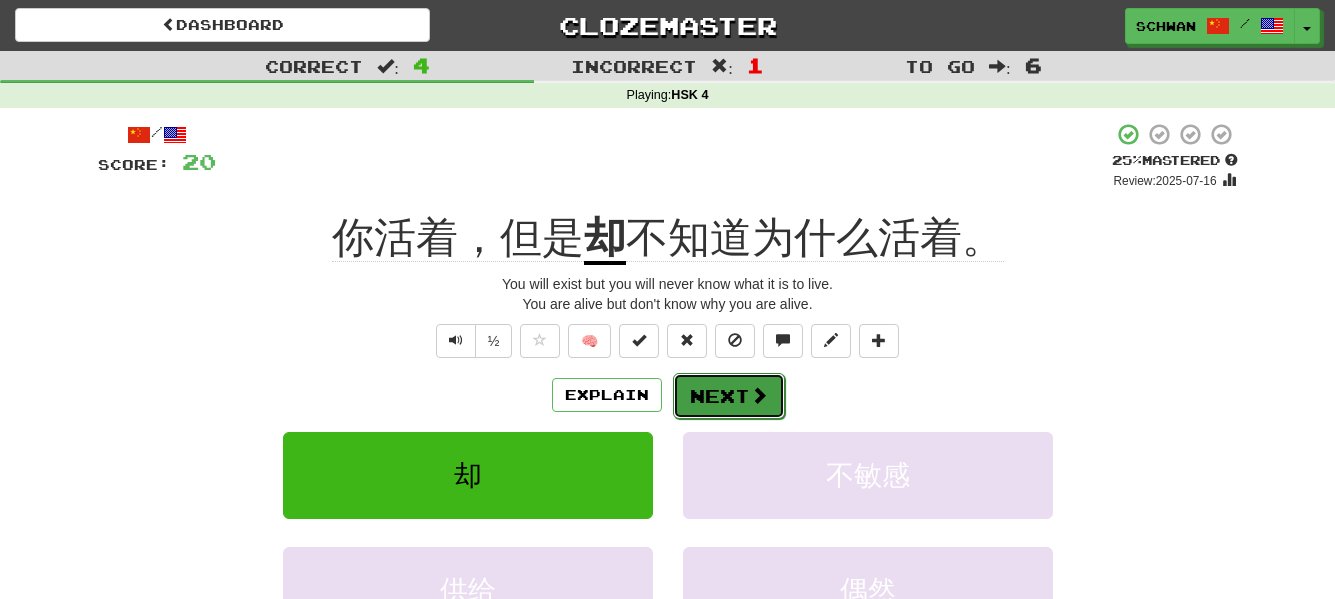 click on "Next" at bounding box center (729, 396) 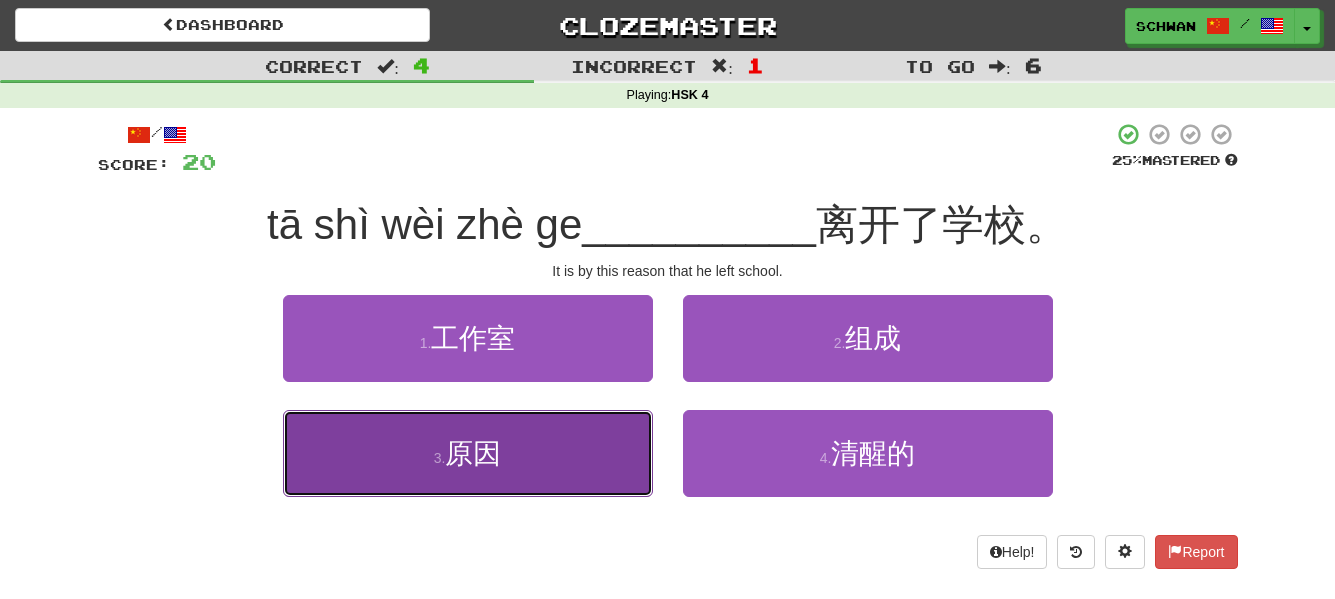 click on "3 .  原因" at bounding box center [468, 453] 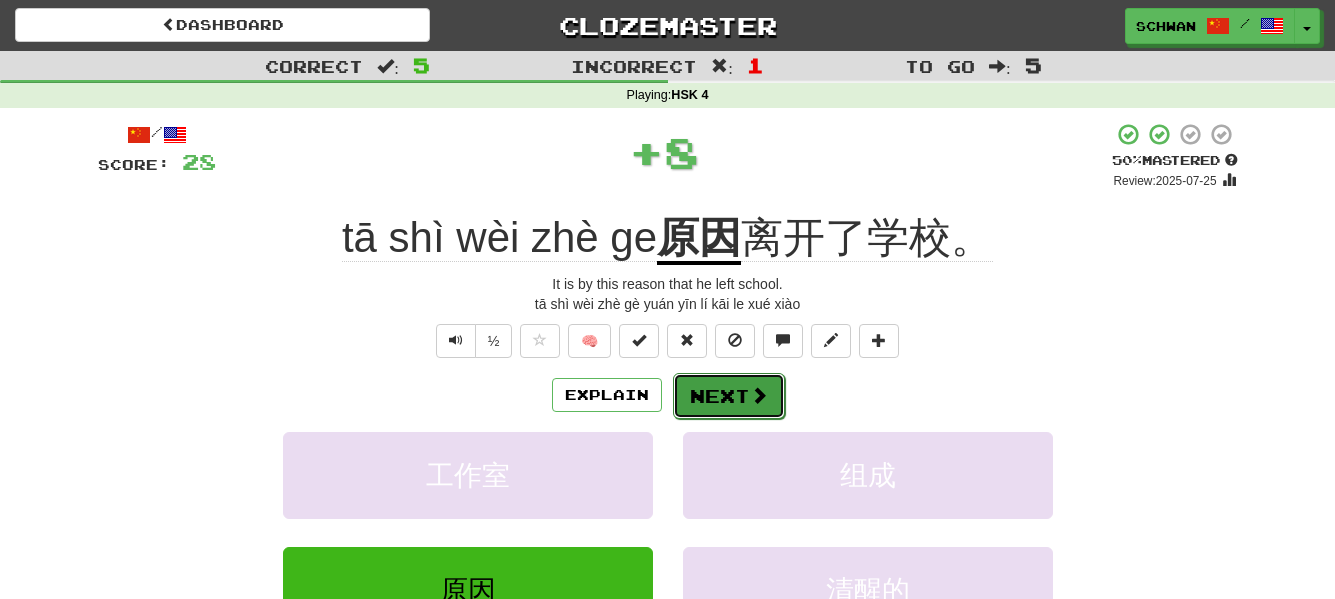 click on "Next" at bounding box center (729, 396) 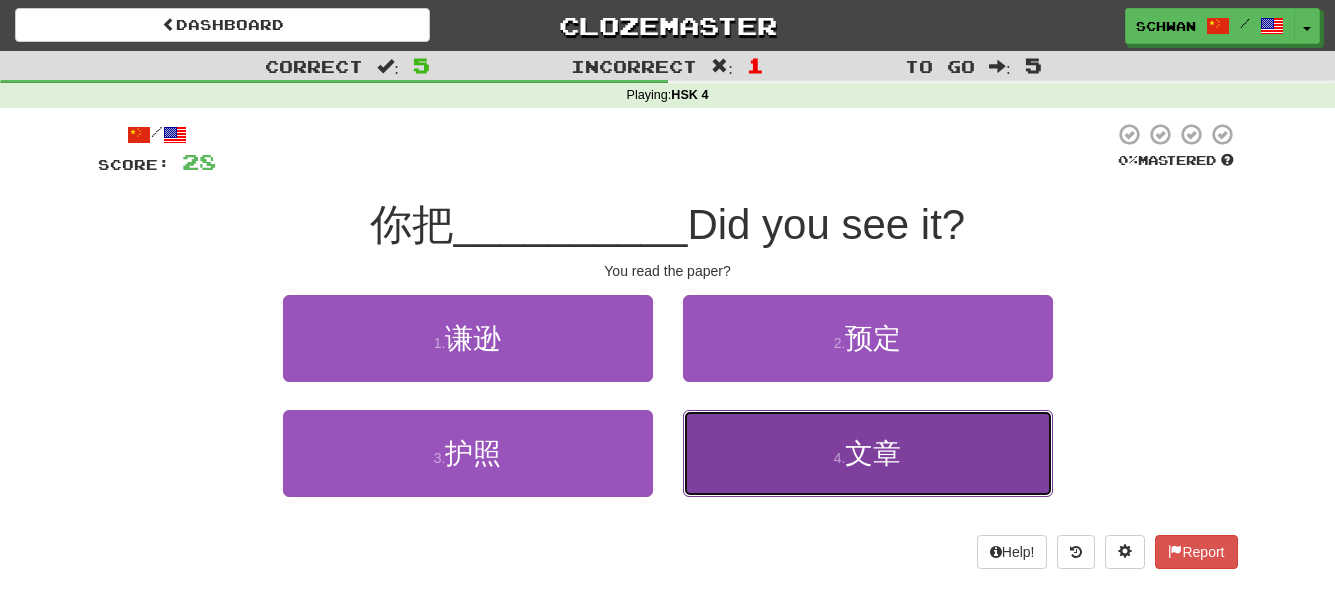 click on "4 .  文章" at bounding box center [868, 453] 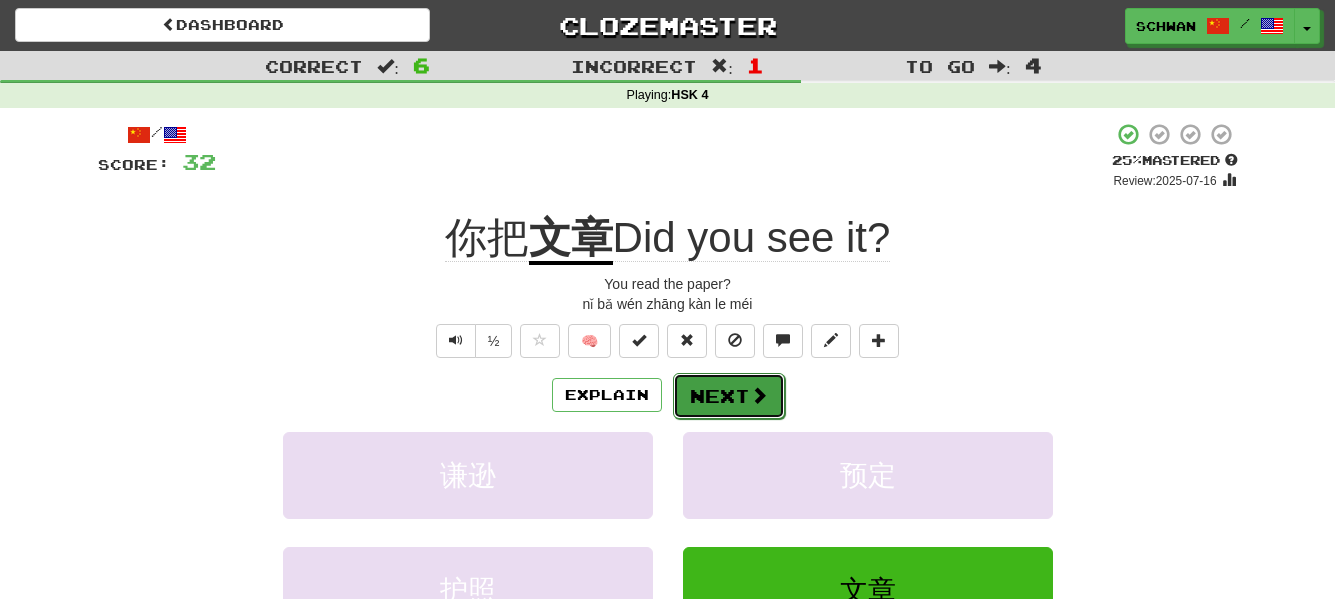 click on "Next" at bounding box center [729, 396] 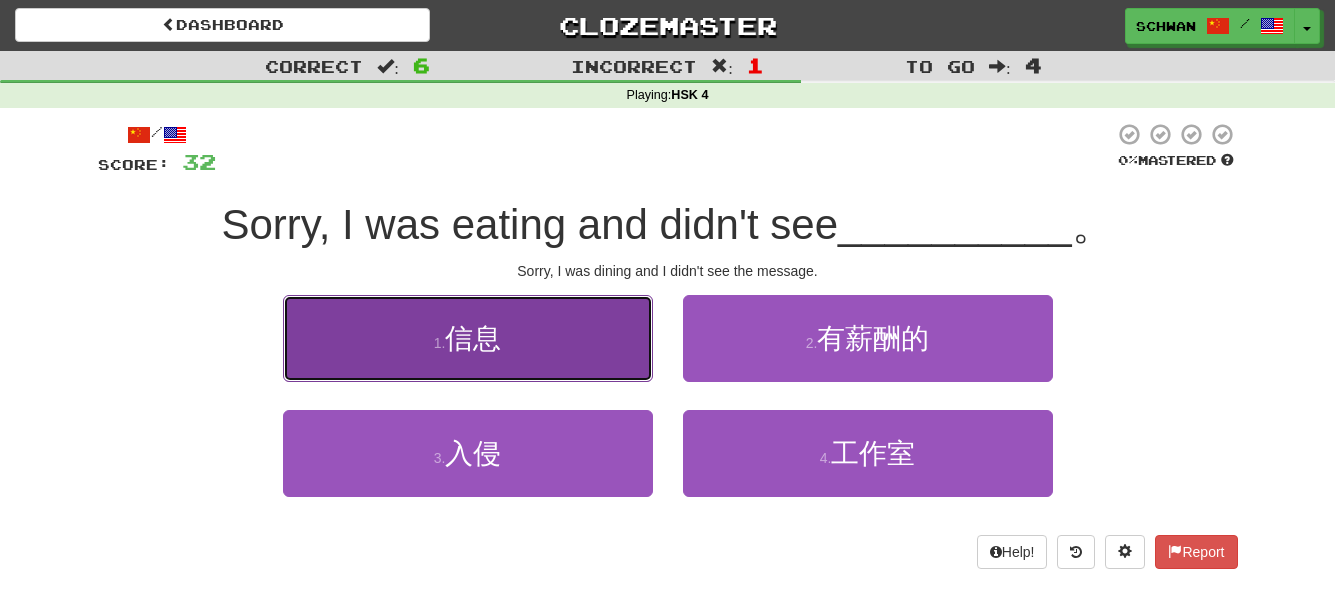 click on "1 .  信息" at bounding box center [468, 338] 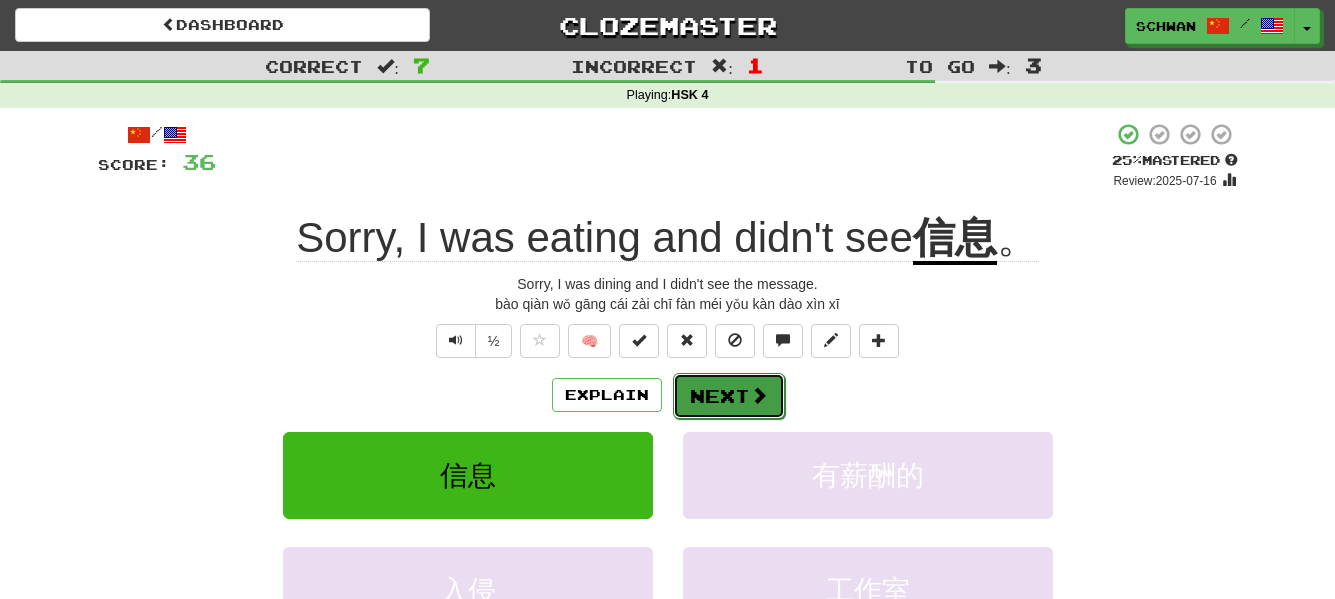 click on "Next" at bounding box center [729, 396] 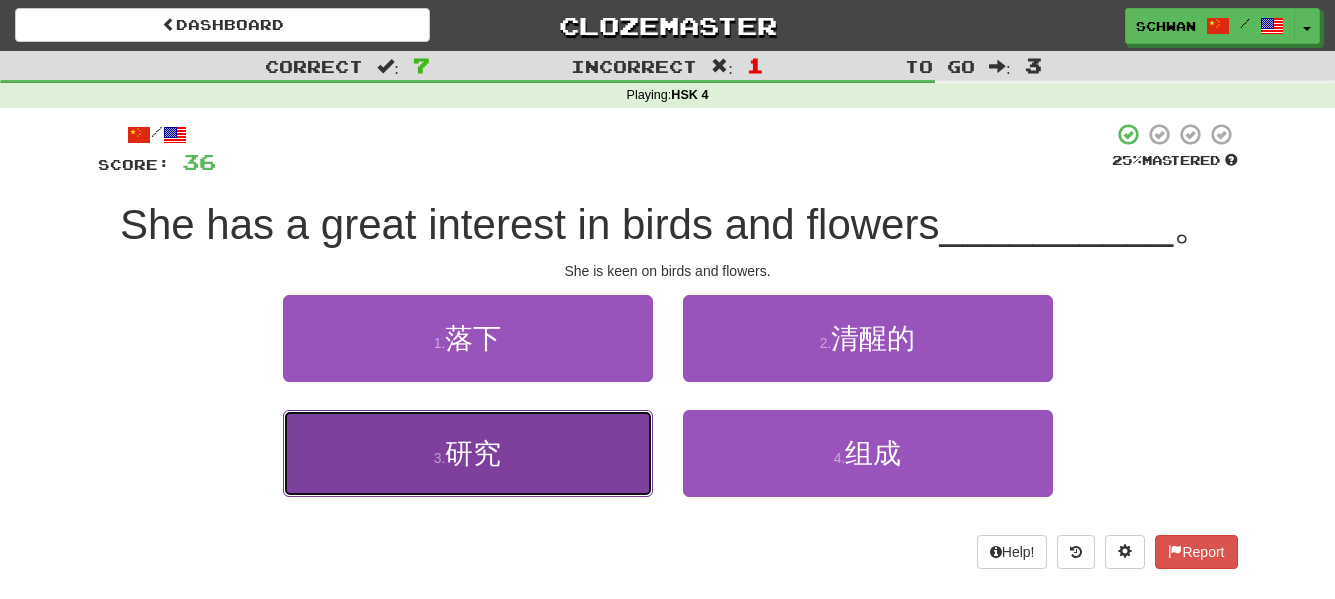 click on "3 ." at bounding box center [440, 458] 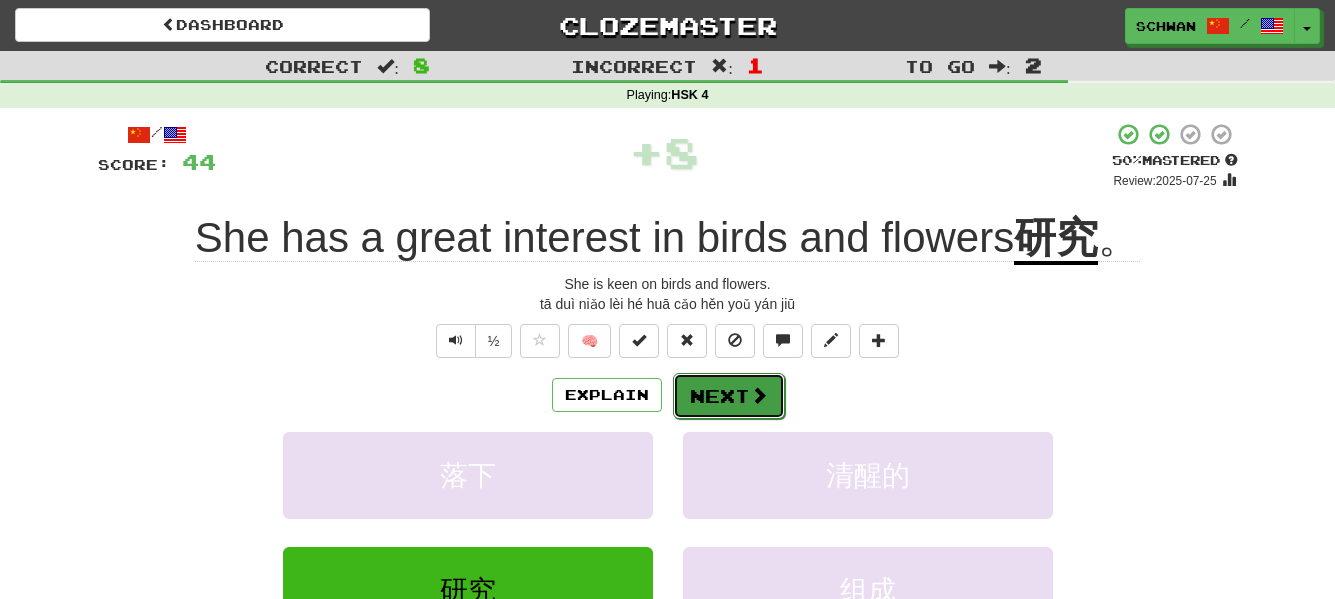 click at bounding box center (759, 395) 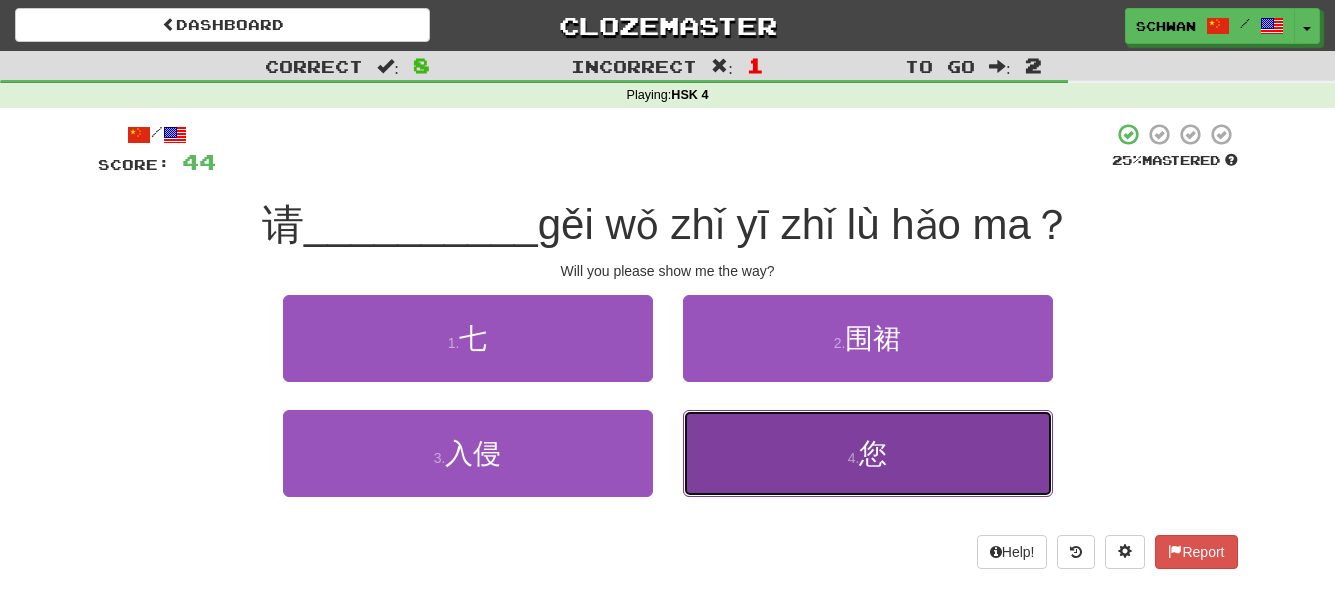 click on "4 .  您" at bounding box center (868, 453) 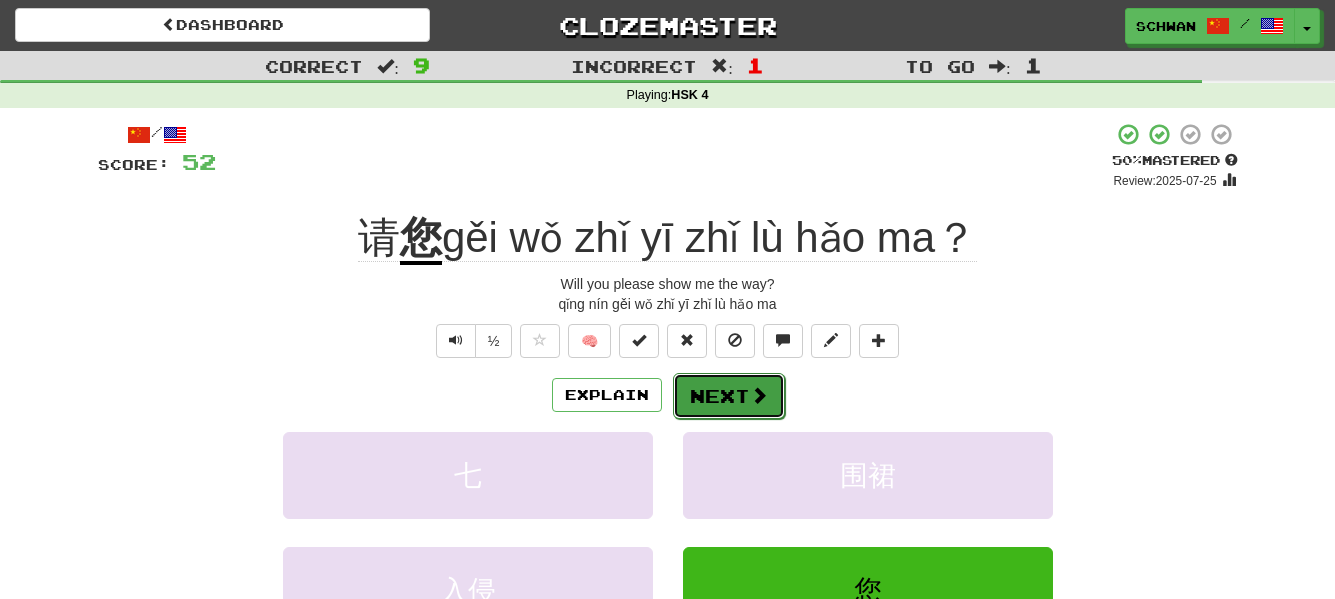 click on "Next" at bounding box center (729, 396) 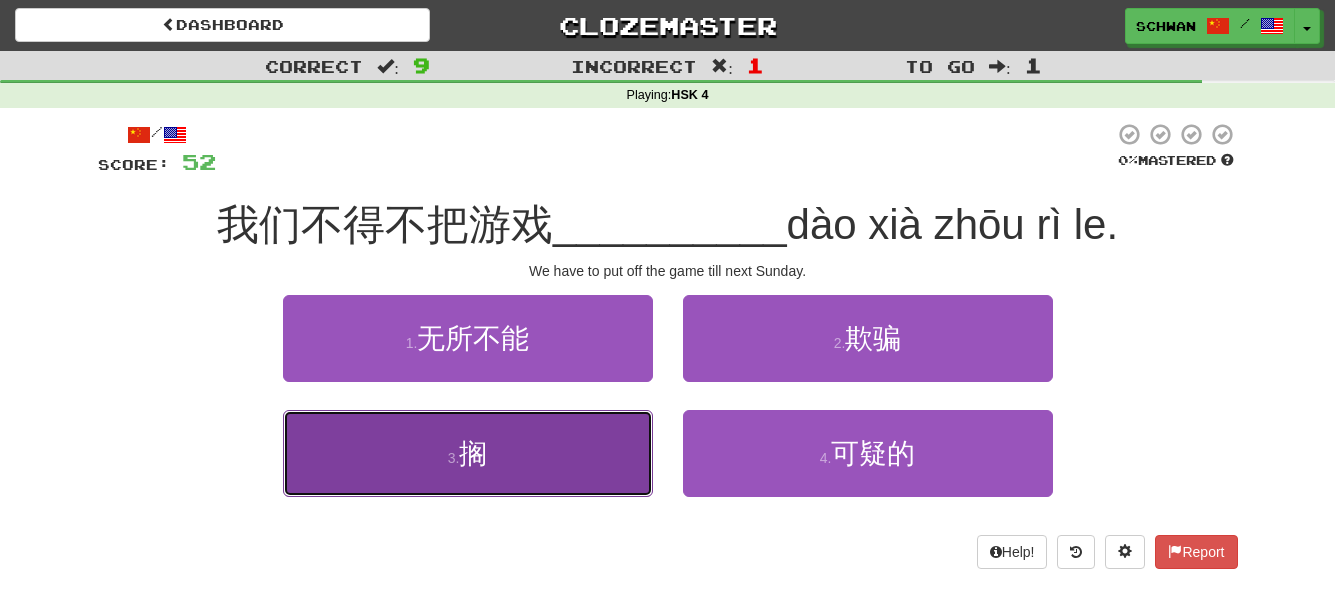click on "3 .  搁" at bounding box center [468, 453] 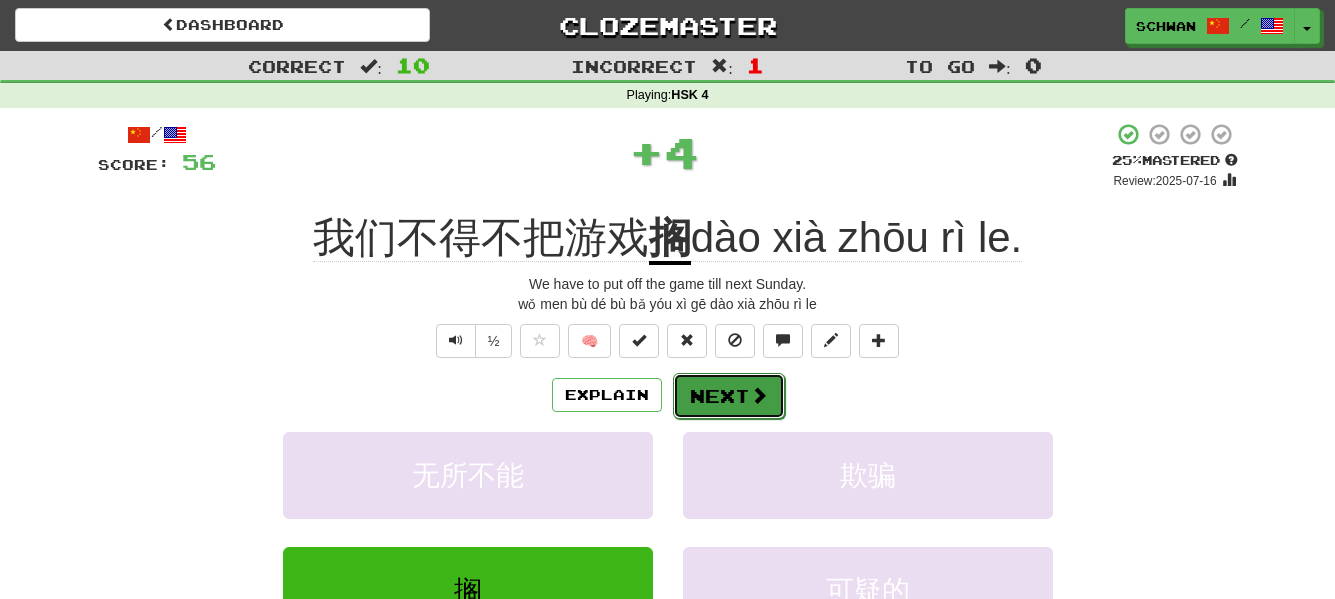 click on "Next" at bounding box center [729, 396] 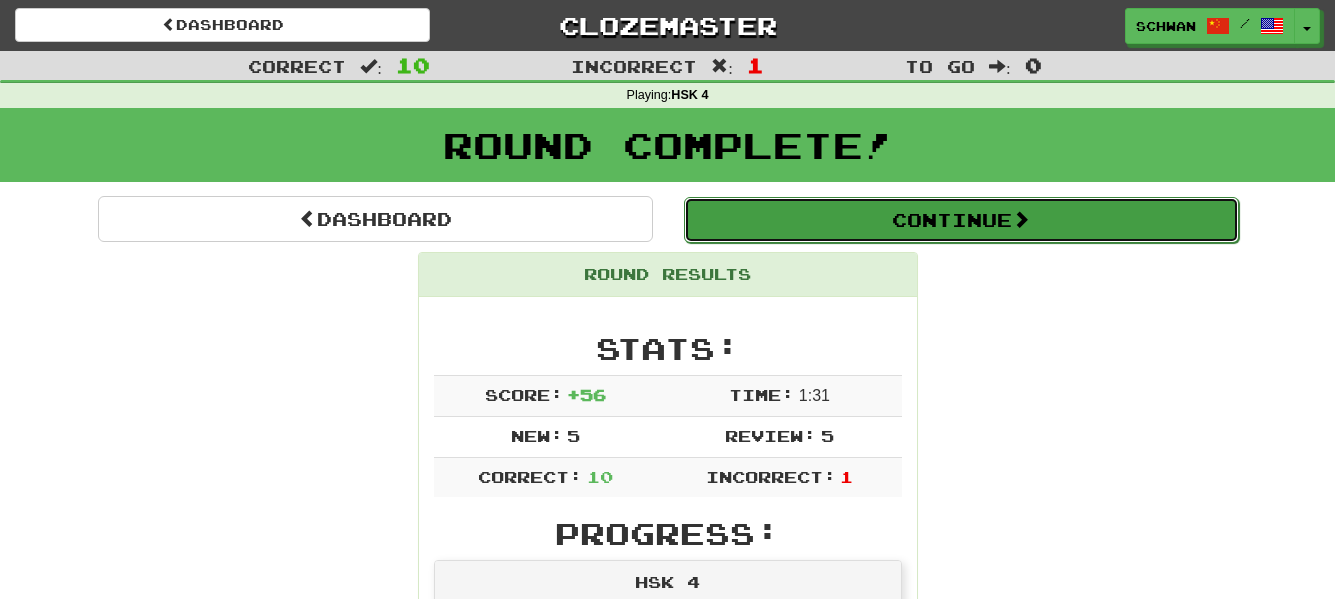 click on "Continue" at bounding box center [961, 220] 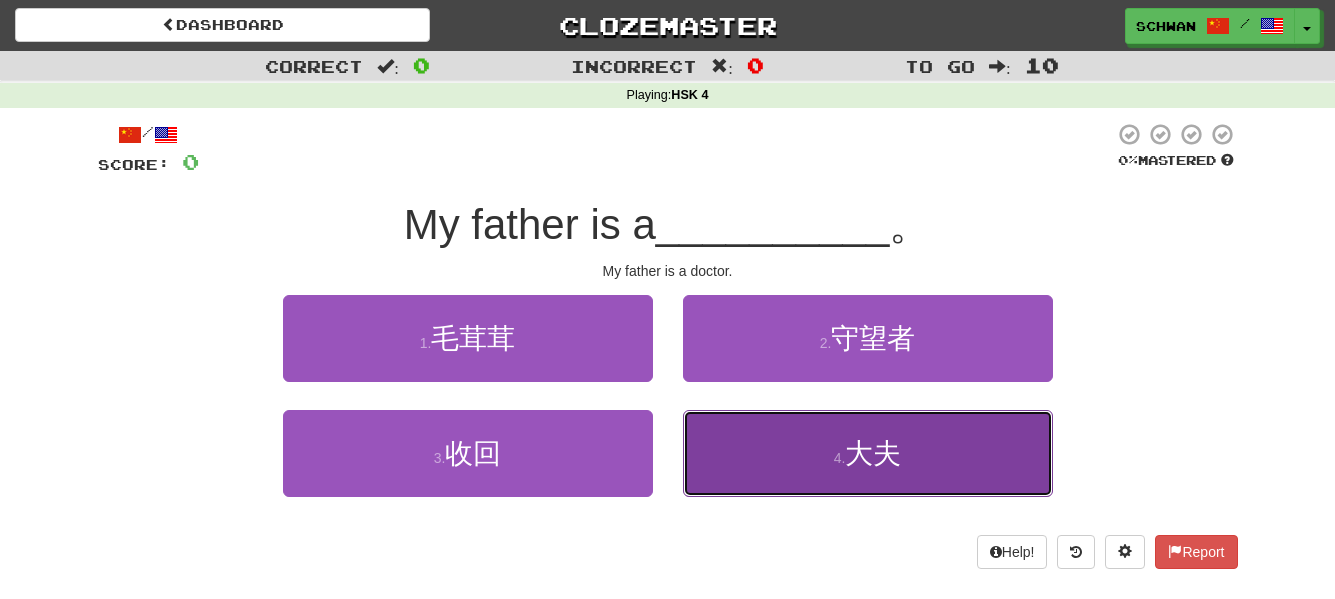 click on "4 .  大夫" at bounding box center [868, 453] 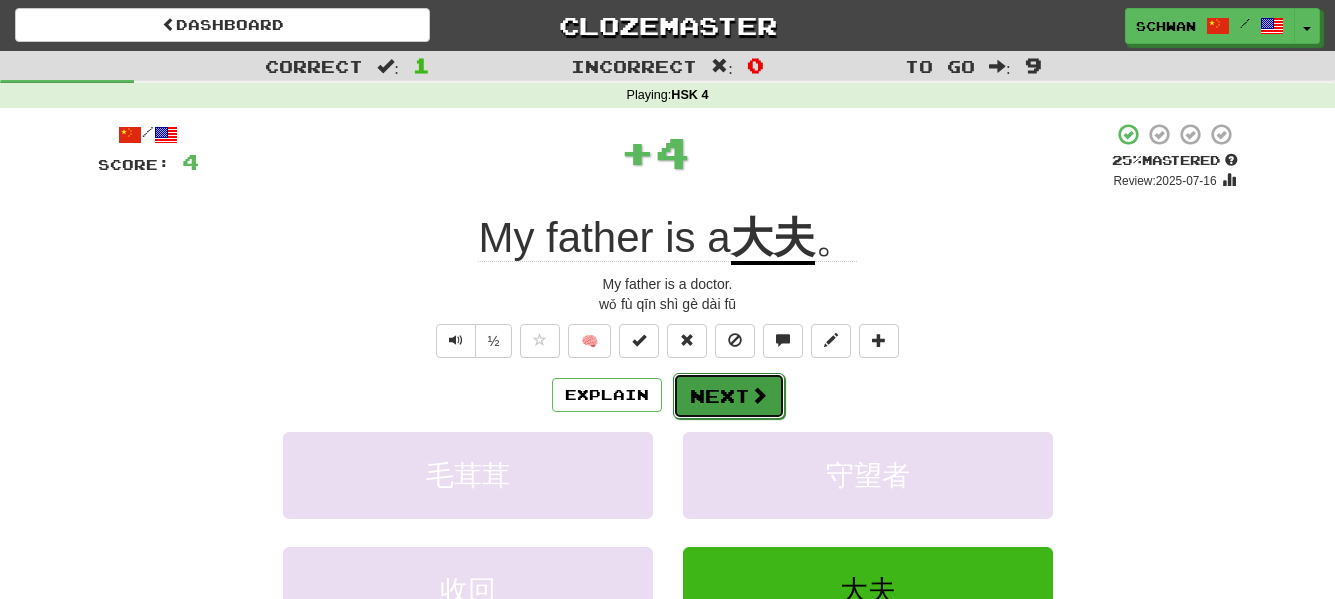 click on "Next" at bounding box center (729, 396) 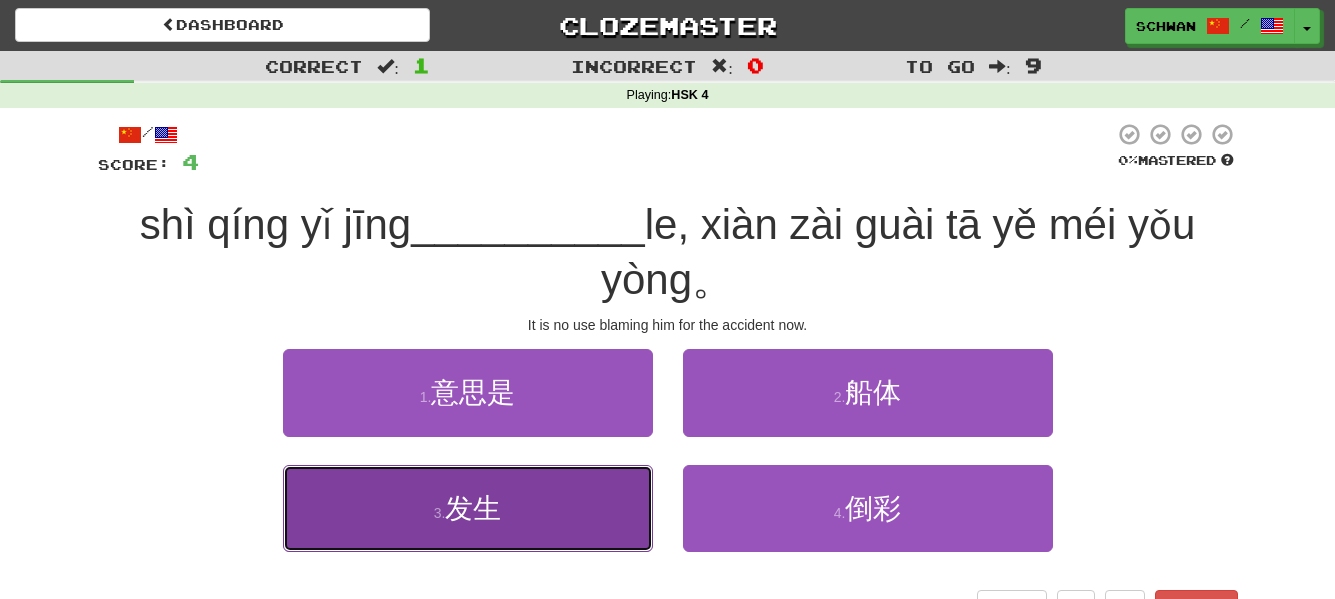 click on "3 .  发生" at bounding box center [468, 508] 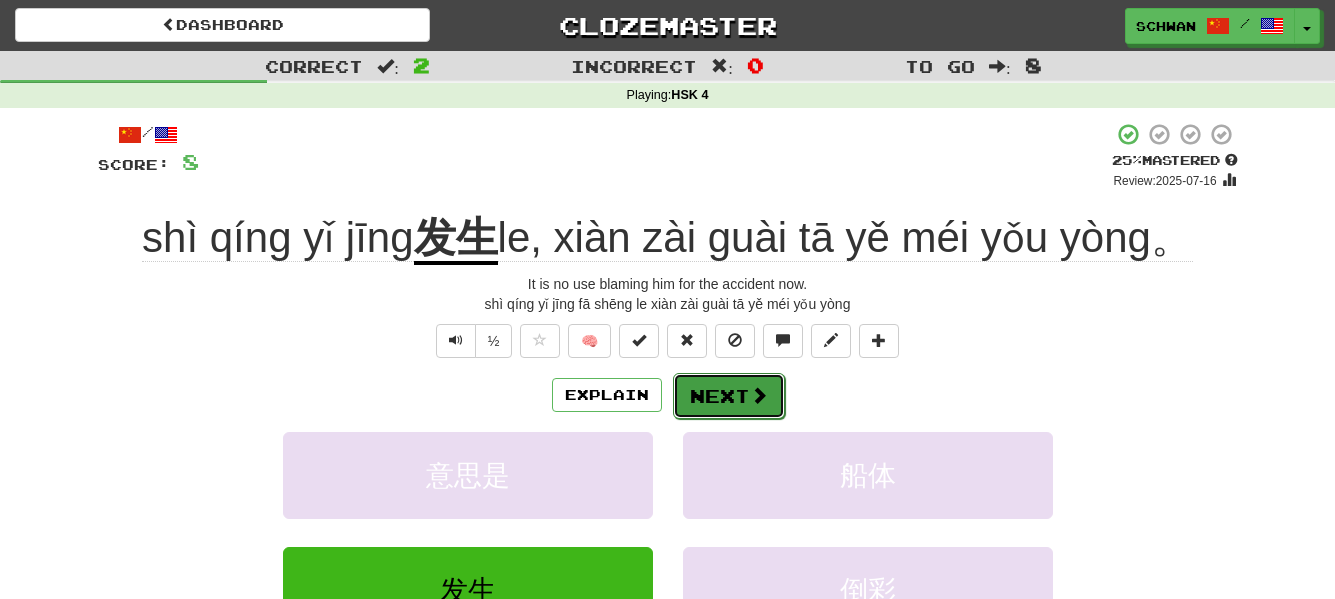 click on "Next" at bounding box center (729, 396) 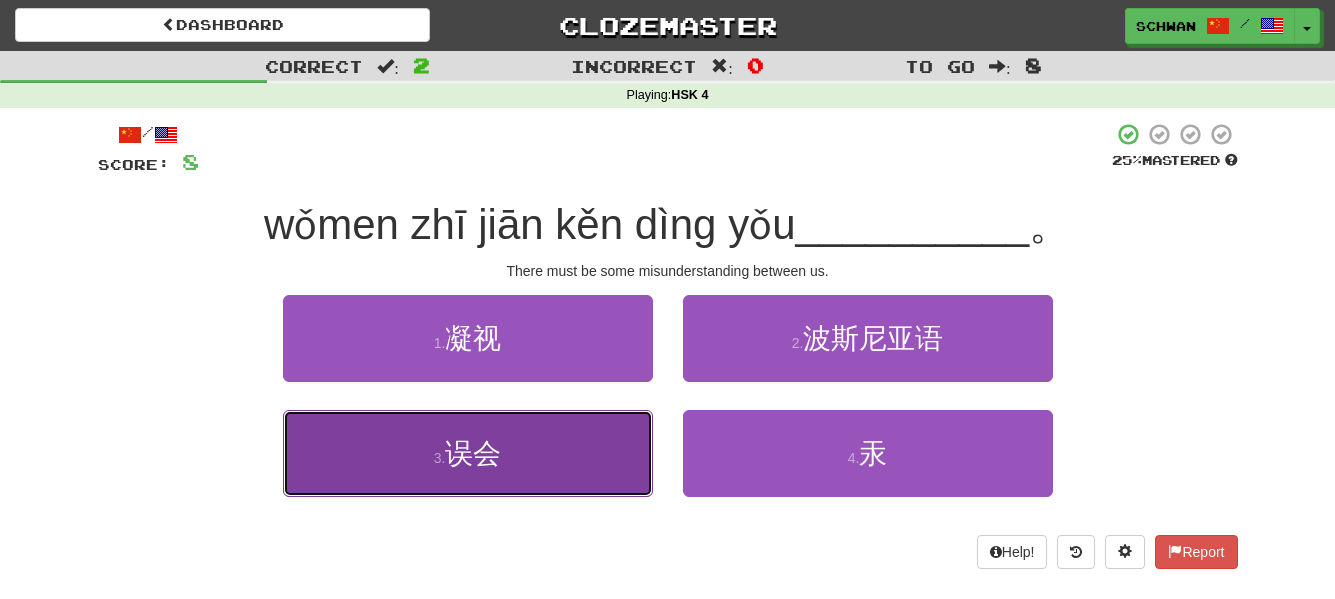 click on "3 .  误会" at bounding box center (468, 453) 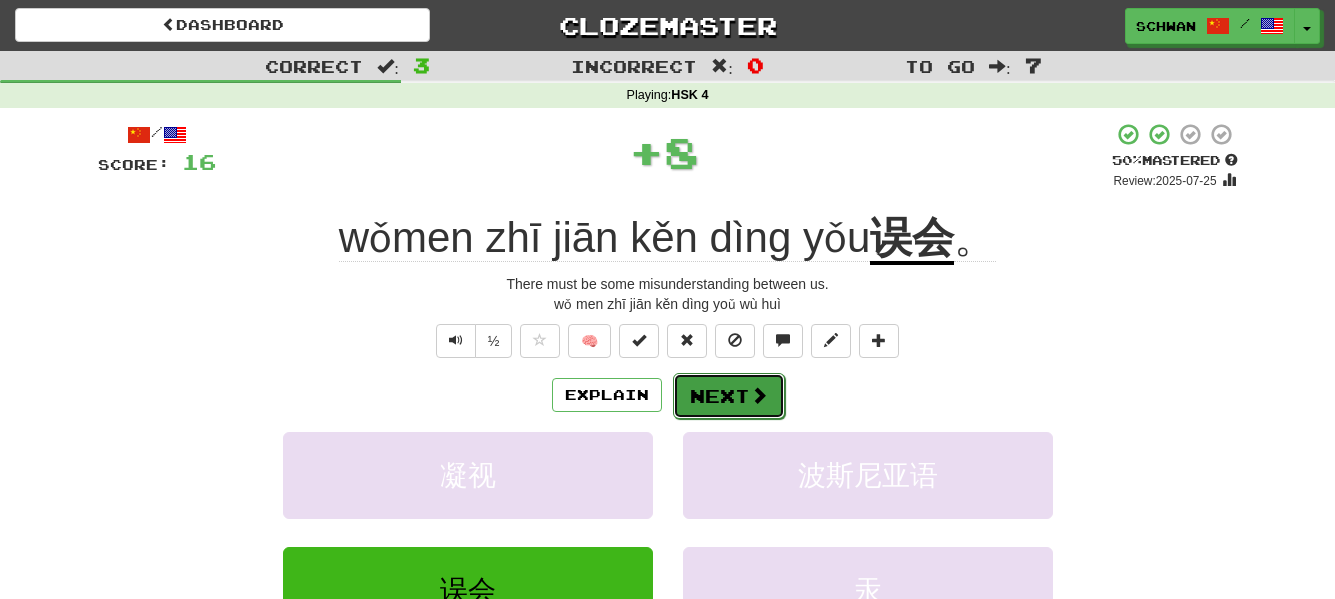 click on "Next" at bounding box center (729, 396) 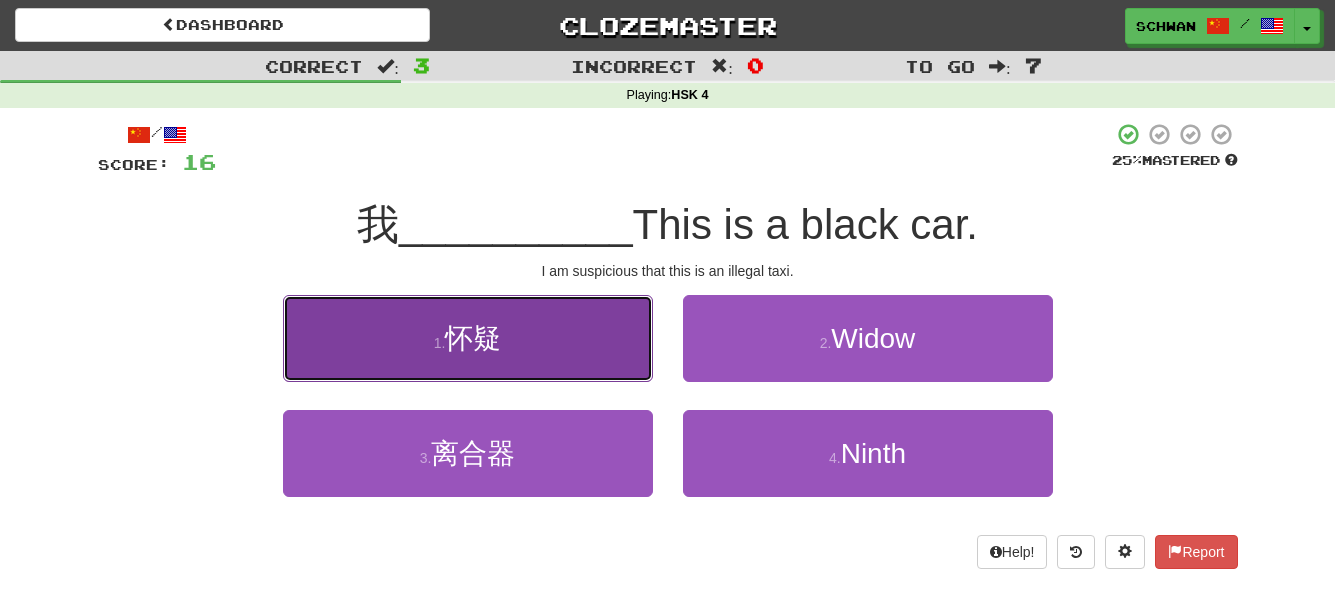 click on "1 .  怀疑" at bounding box center (468, 338) 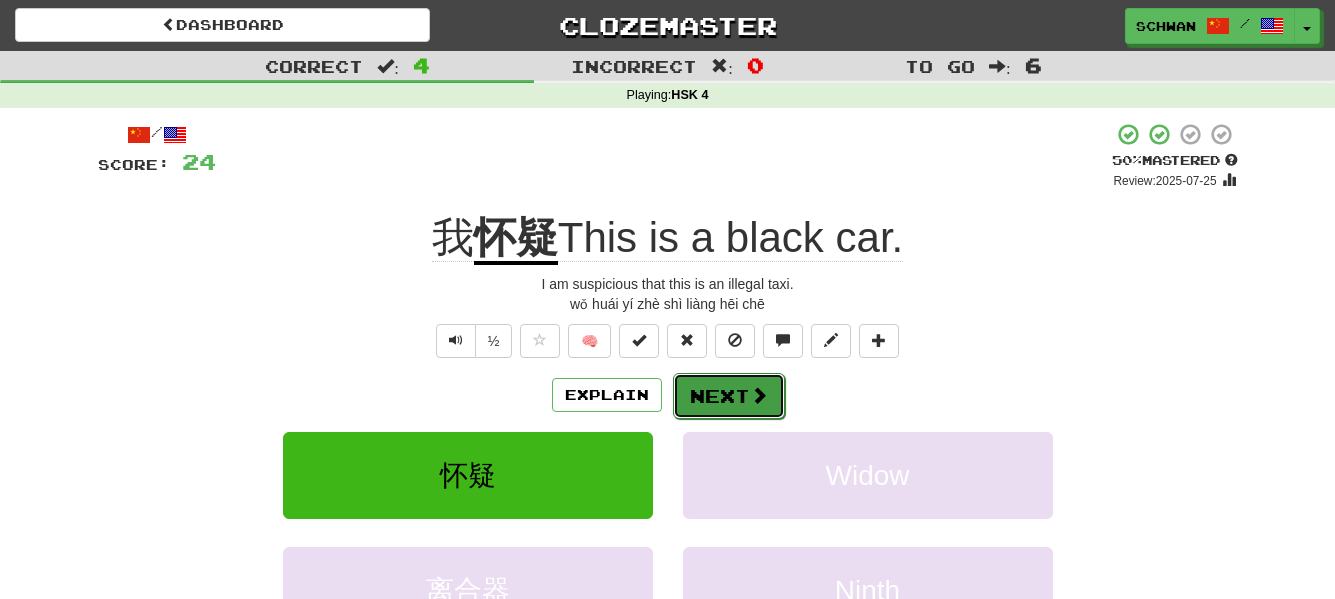 click on "Next" at bounding box center (729, 396) 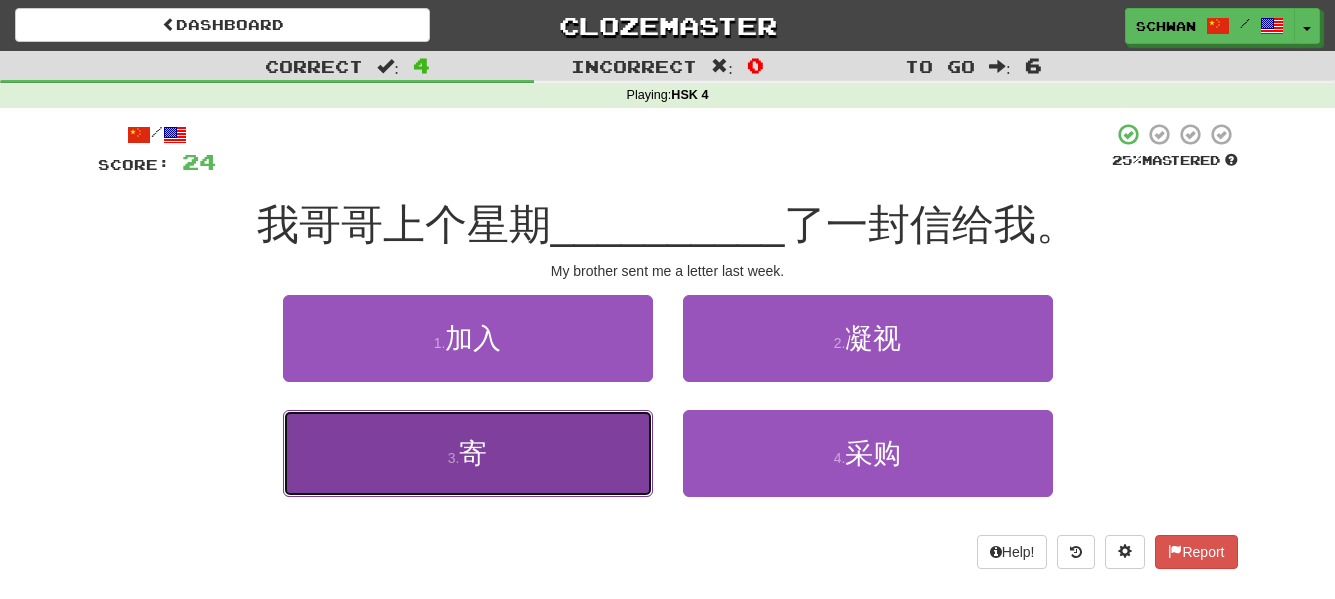 click on "3 .  寄" at bounding box center (468, 453) 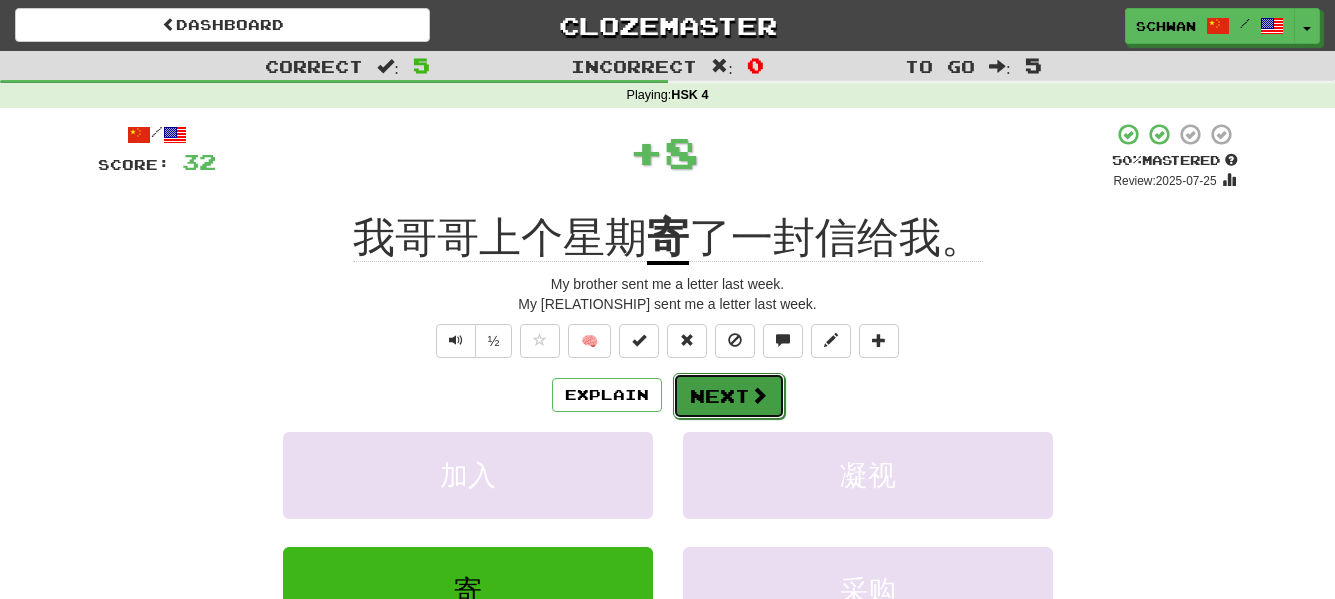 click on "Next" at bounding box center (729, 396) 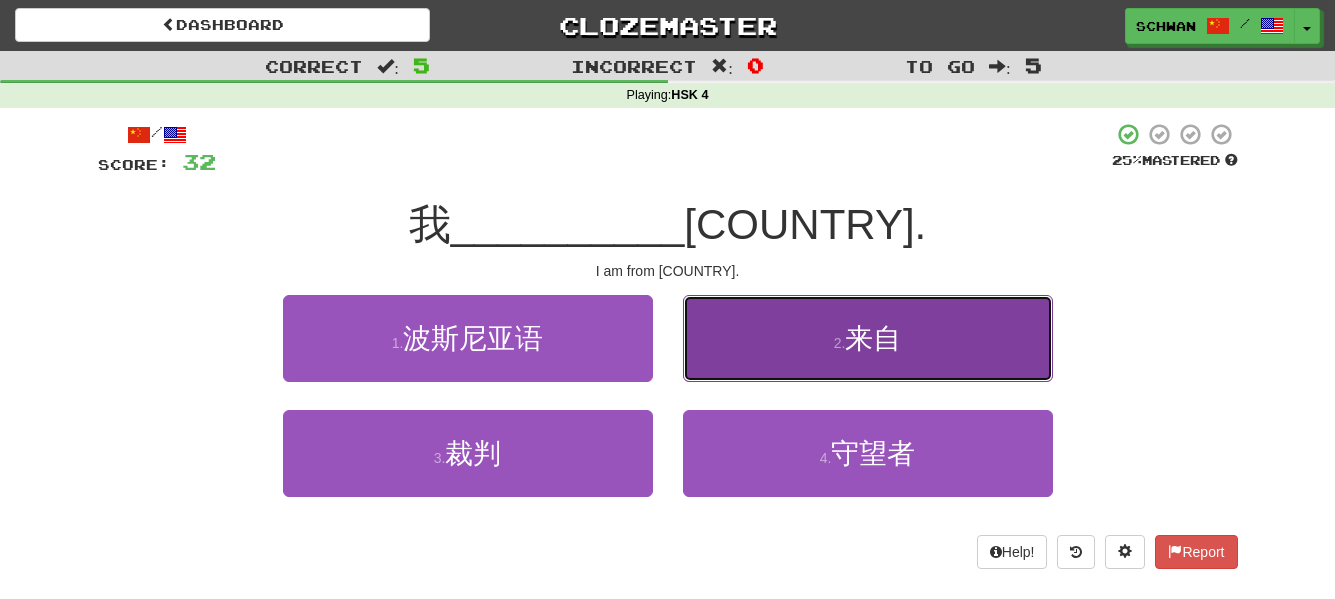 click on "2 ." at bounding box center (840, 343) 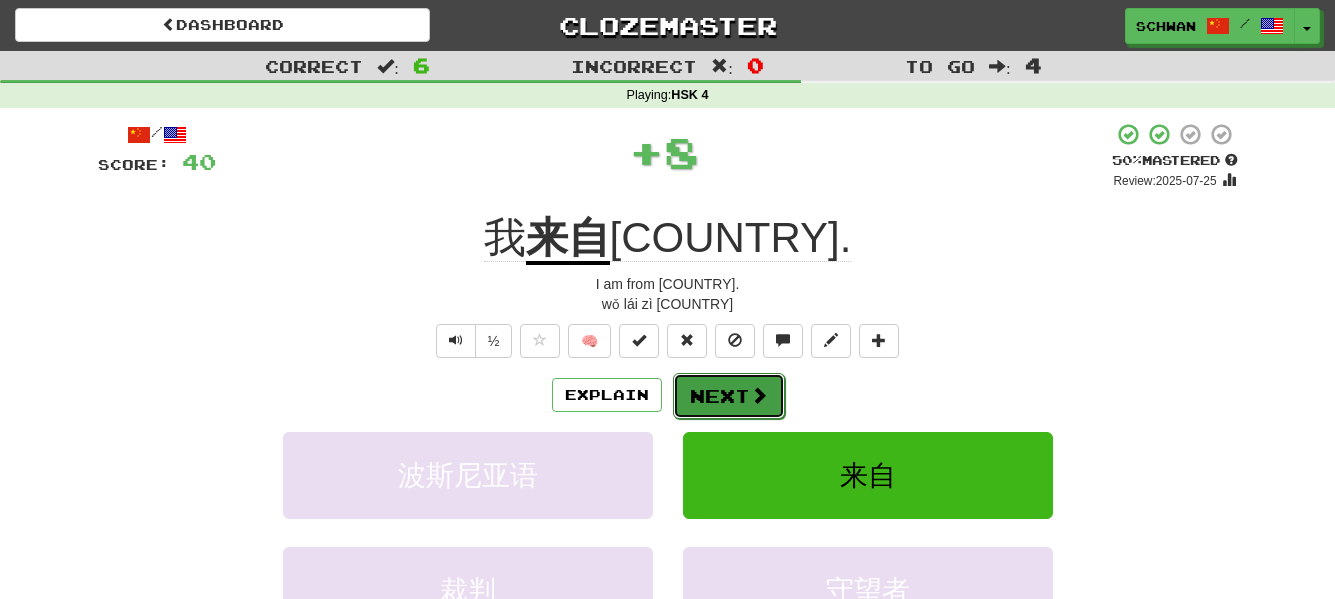 click on "Next" at bounding box center (729, 396) 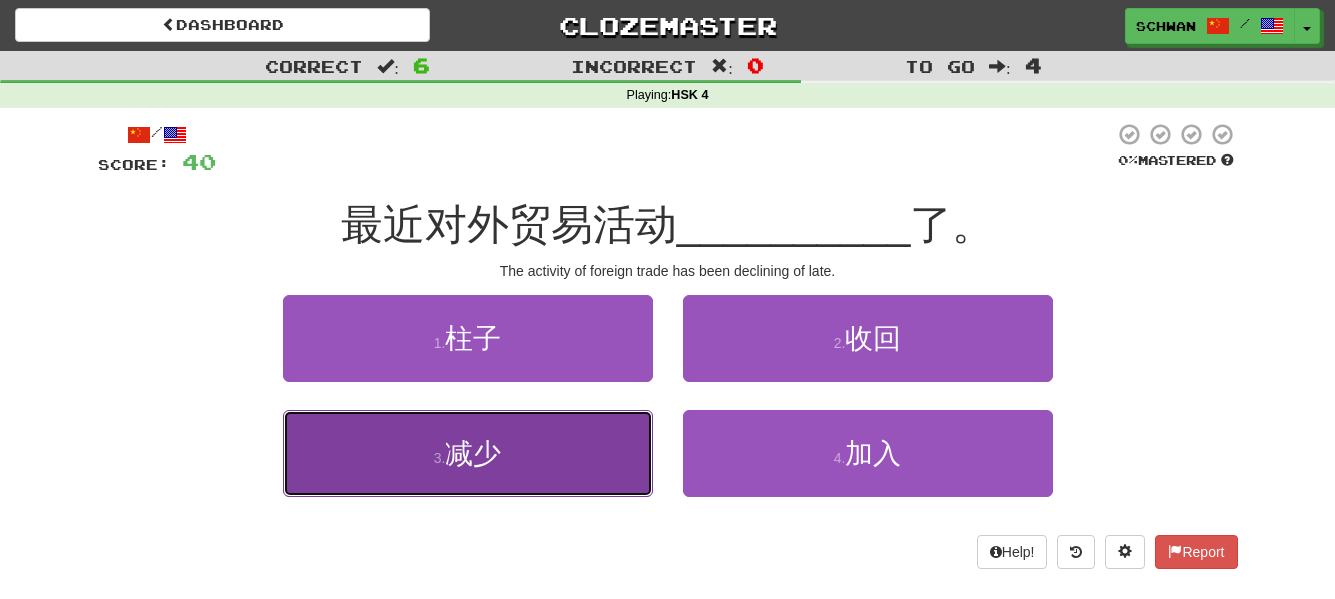 click on "3 .  减少" at bounding box center (468, 453) 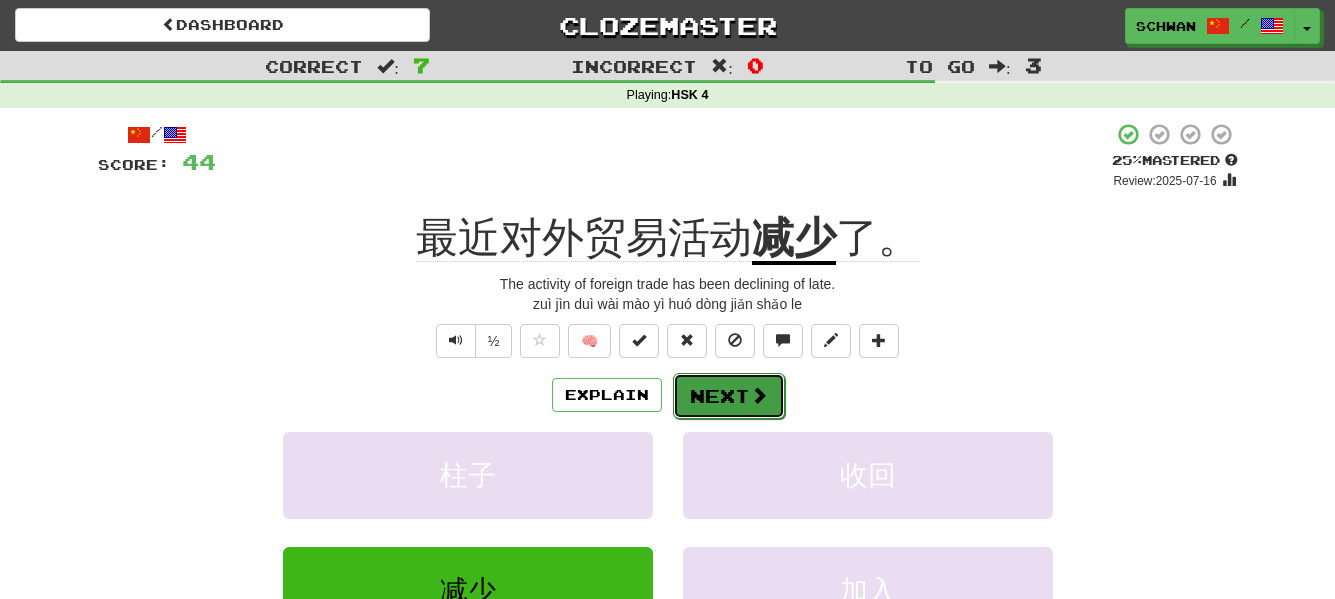 click on "Next" at bounding box center (729, 396) 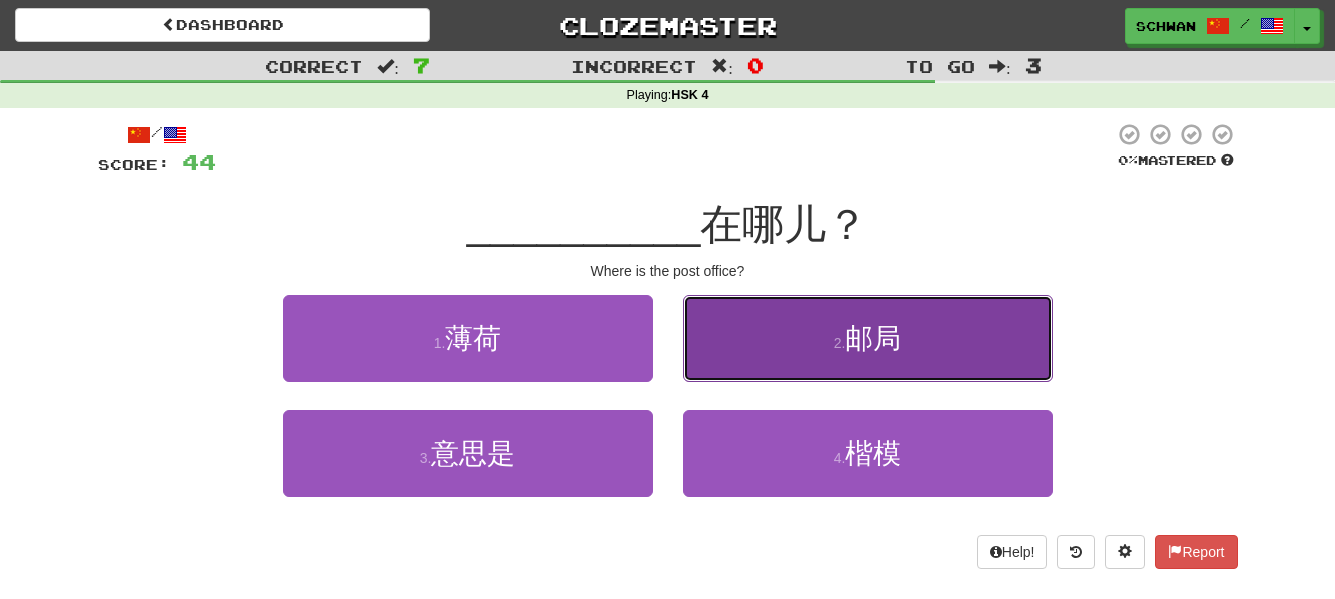 click on "2 .  邮局" at bounding box center (868, 338) 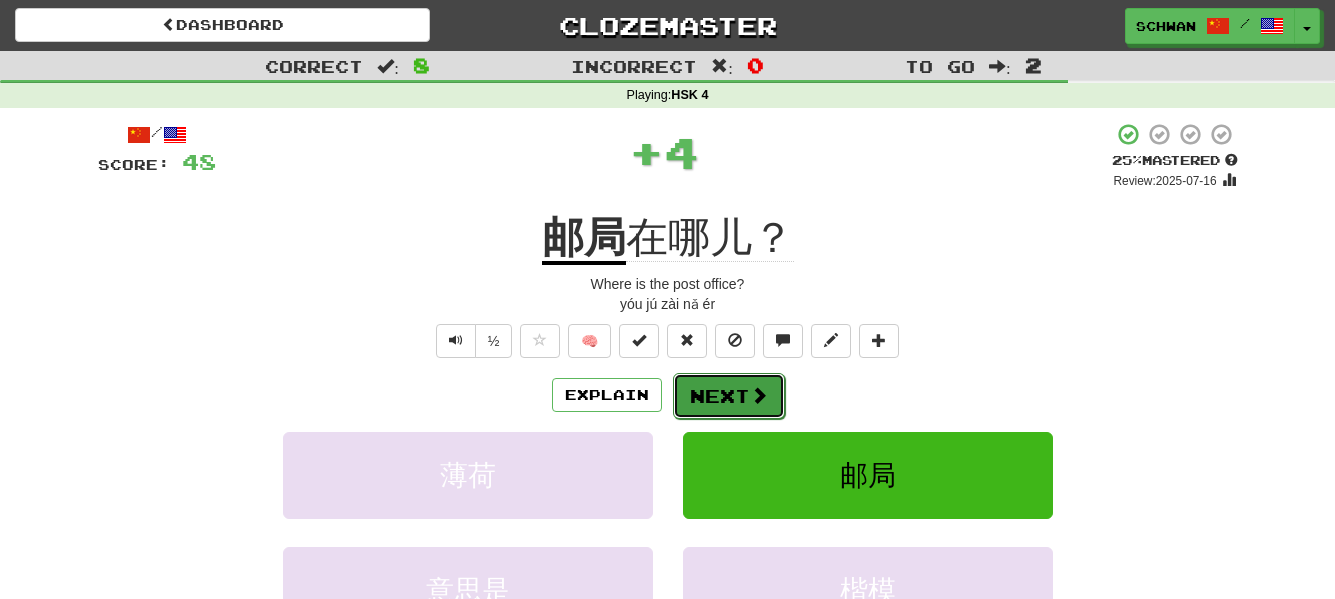 click on "Next" at bounding box center [729, 396] 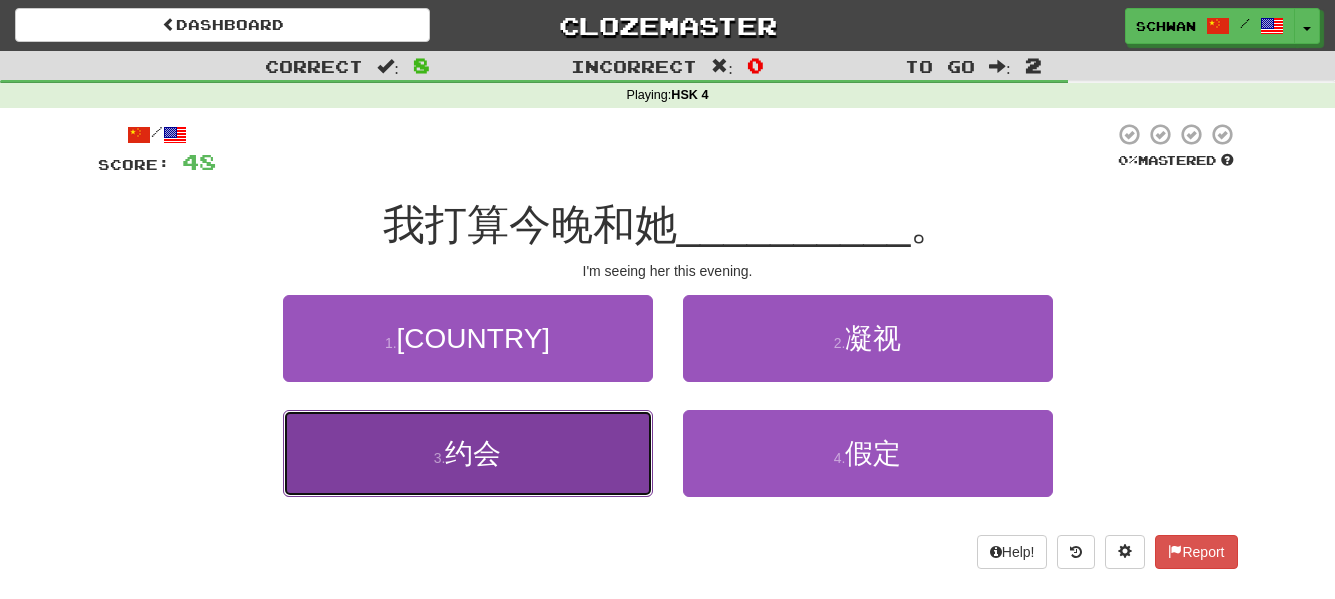click on "3 .  约会" at bounding box center (468, 453) 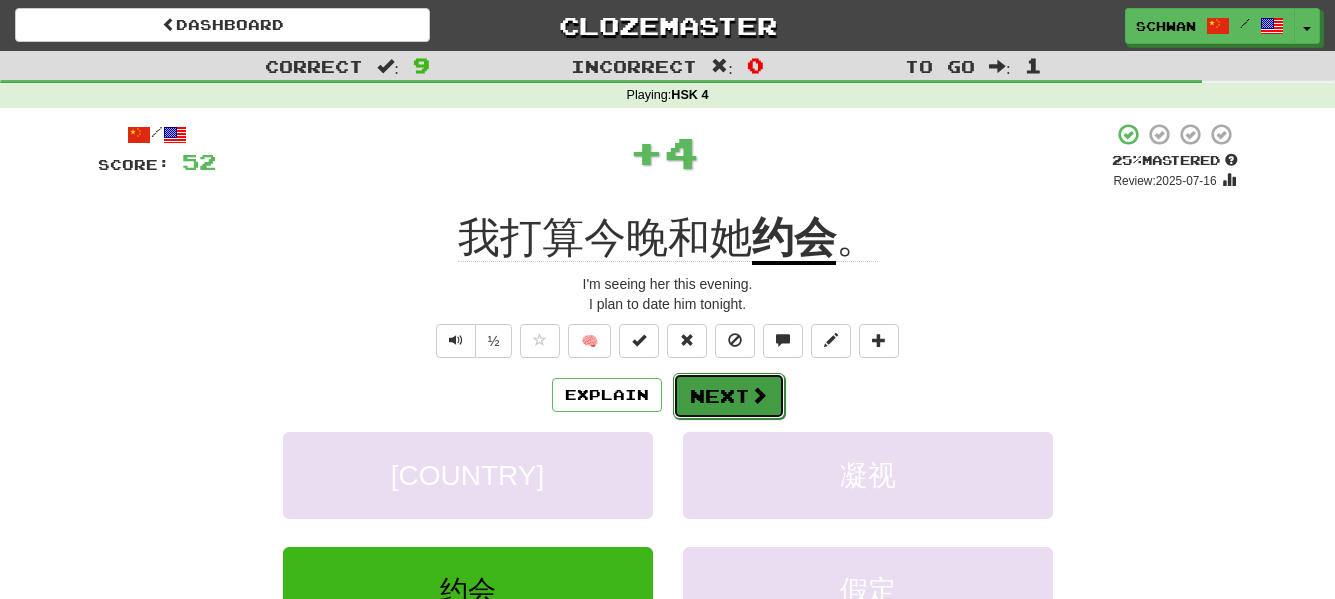 click on "Next" at bounding box center [729, 396] 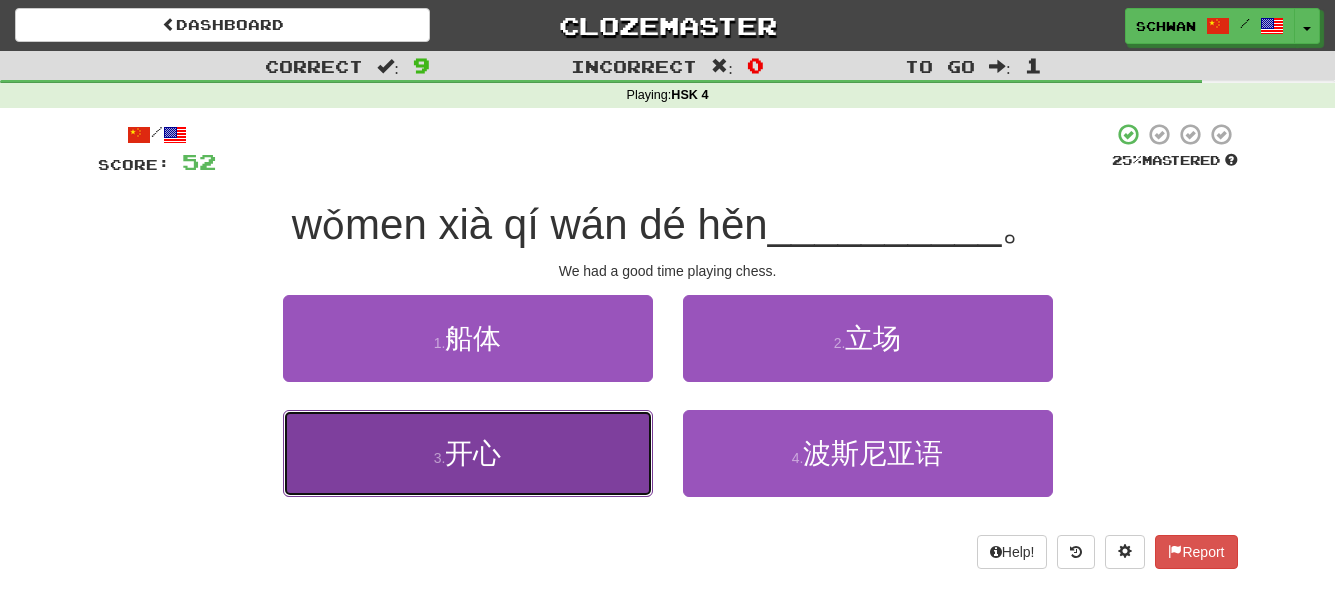 click on "3 .  开心" at bounding box center [468, 453] 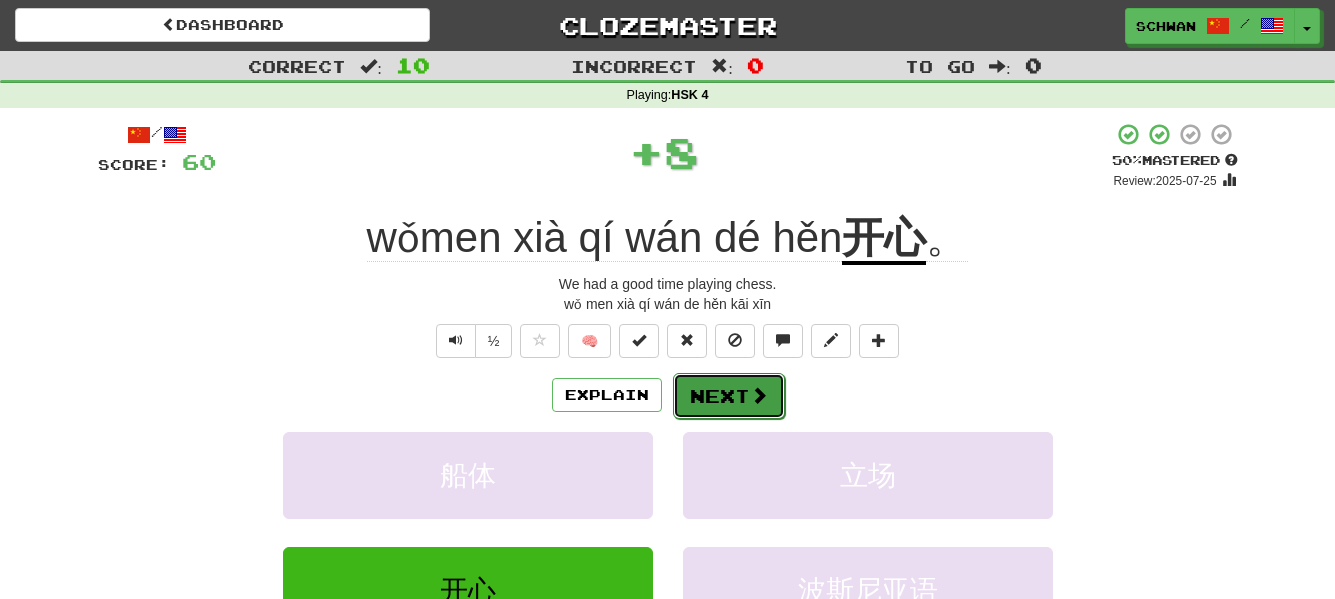 click on "Next" at bounding box center [729, 396] 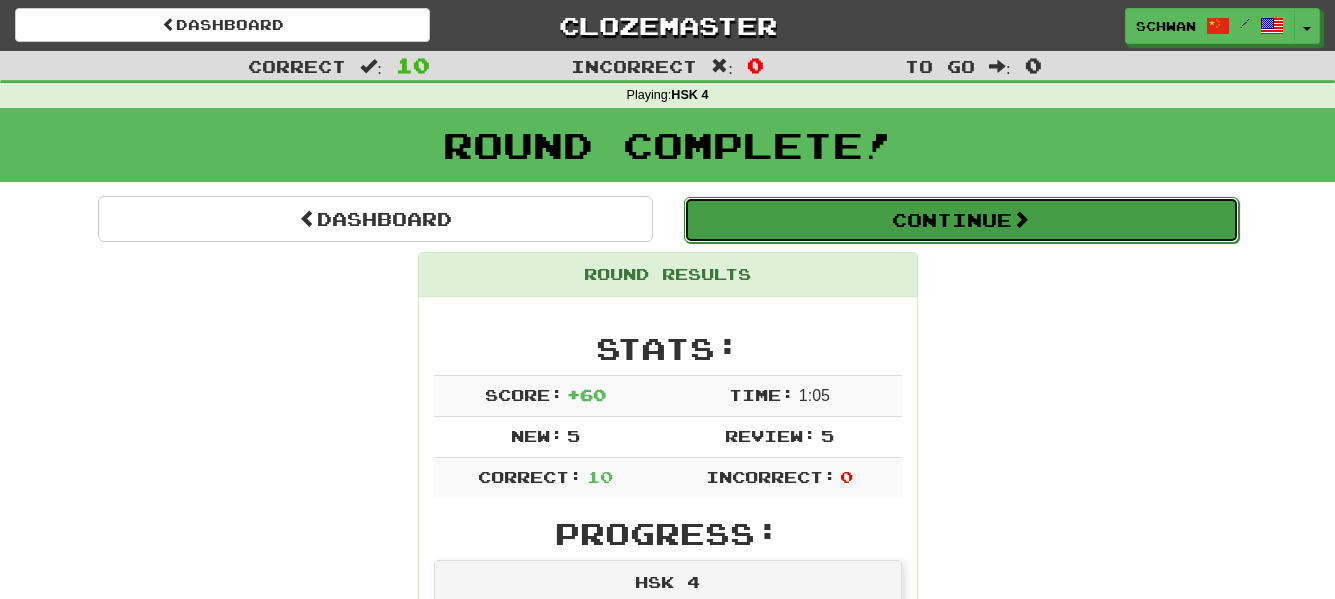 click on "Continue" at bounding box center (961, 220) 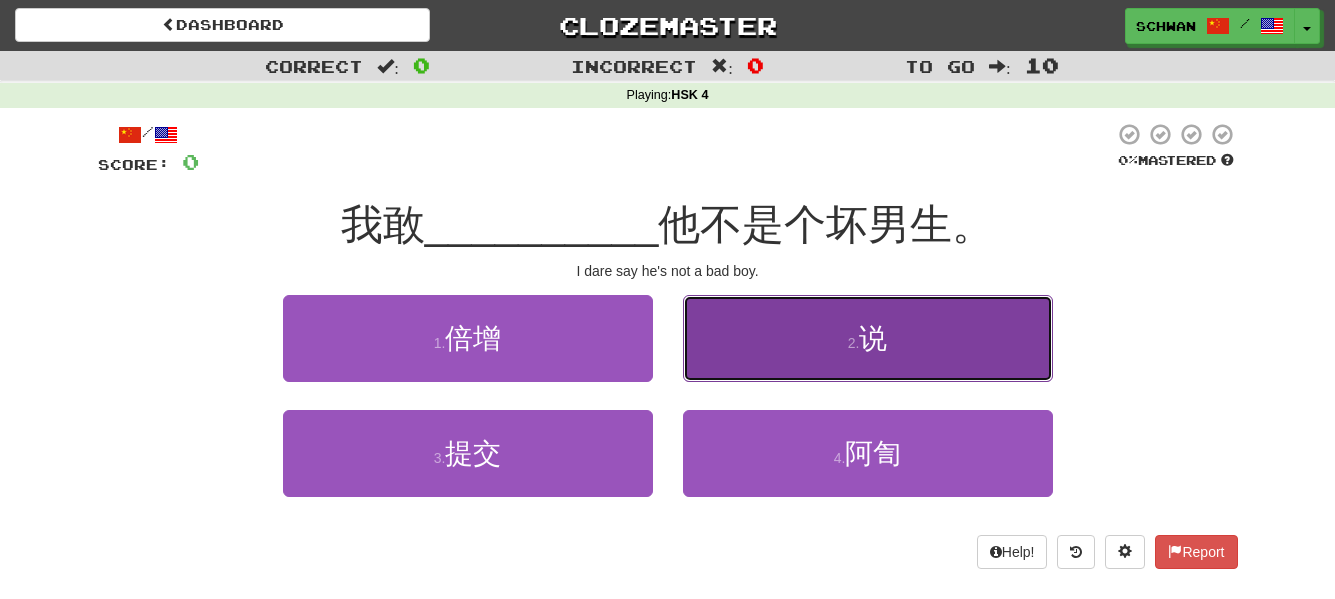 click on "2 .  说" at bounding box center (868, 338) 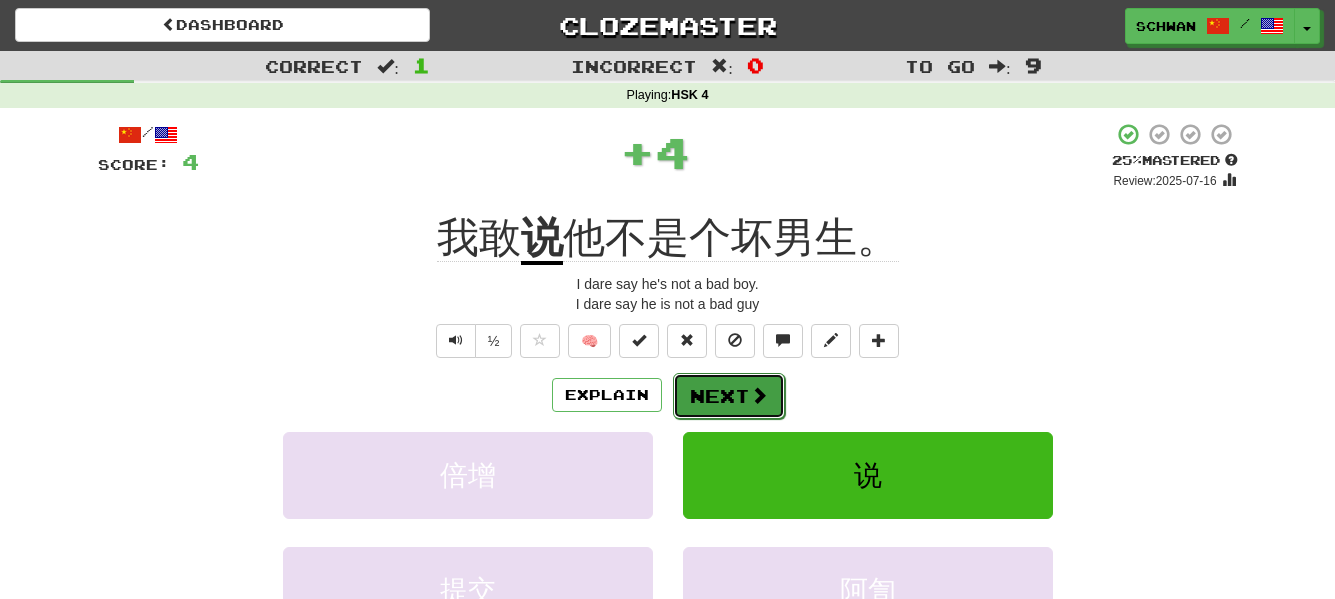 click on "Next" at bounding box center (729, 396) 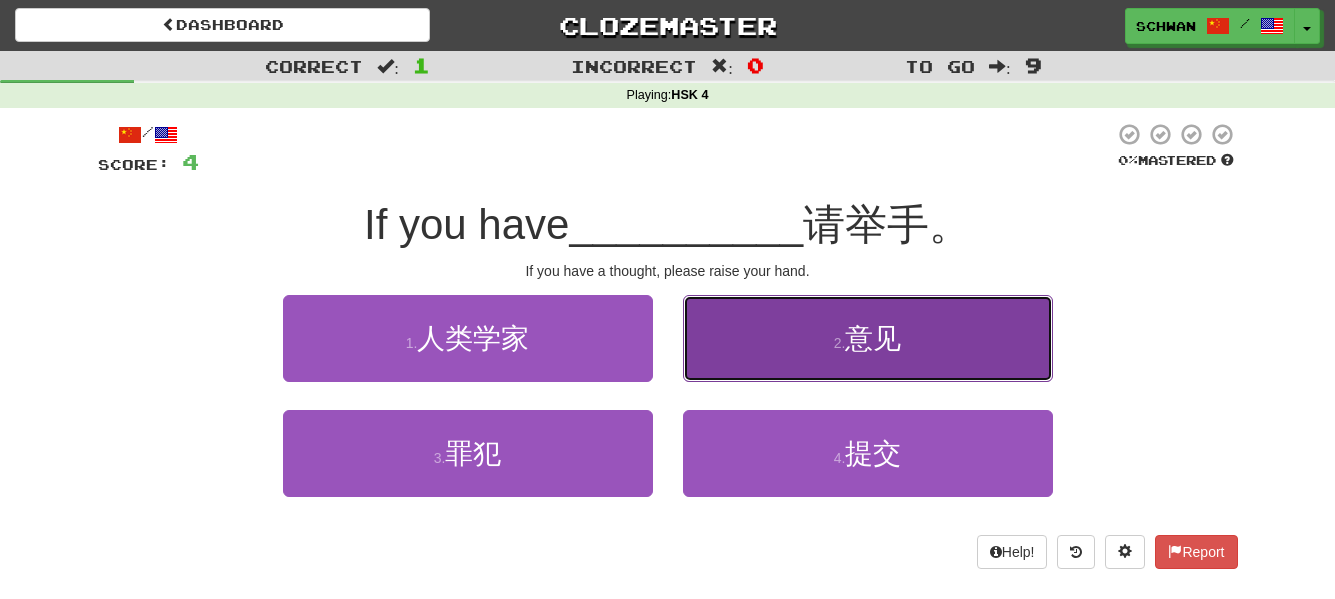 click on "2 .  意见" at bounding box center [868, 338] 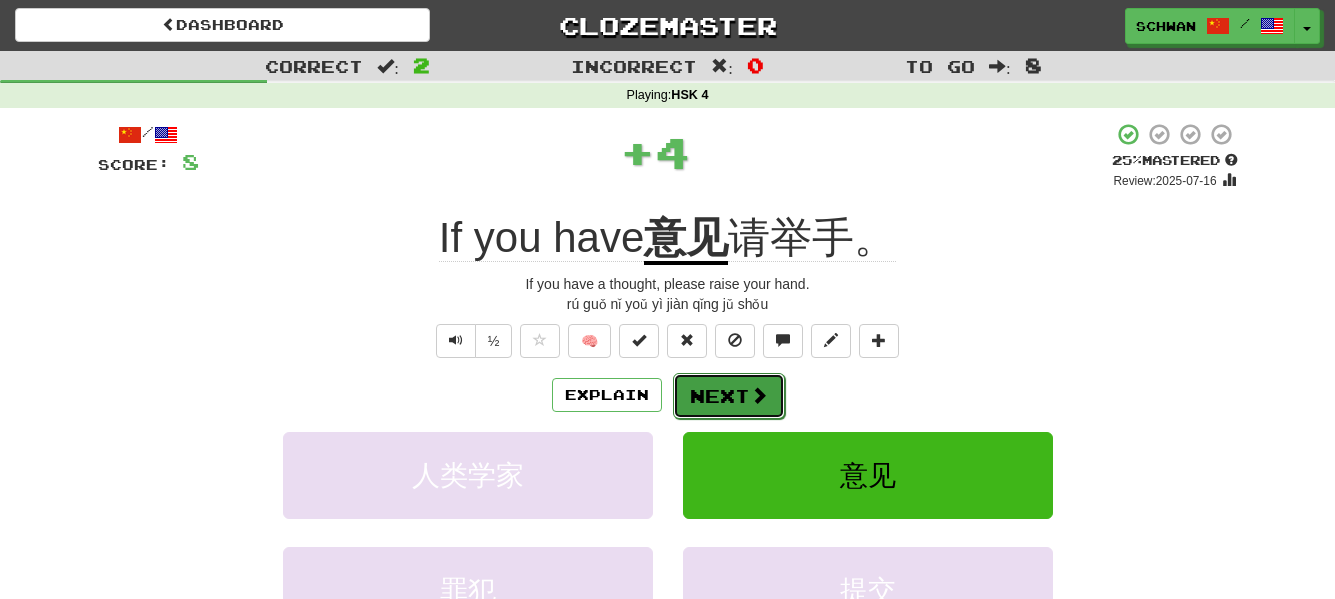 click at bounding box center [759, 395] 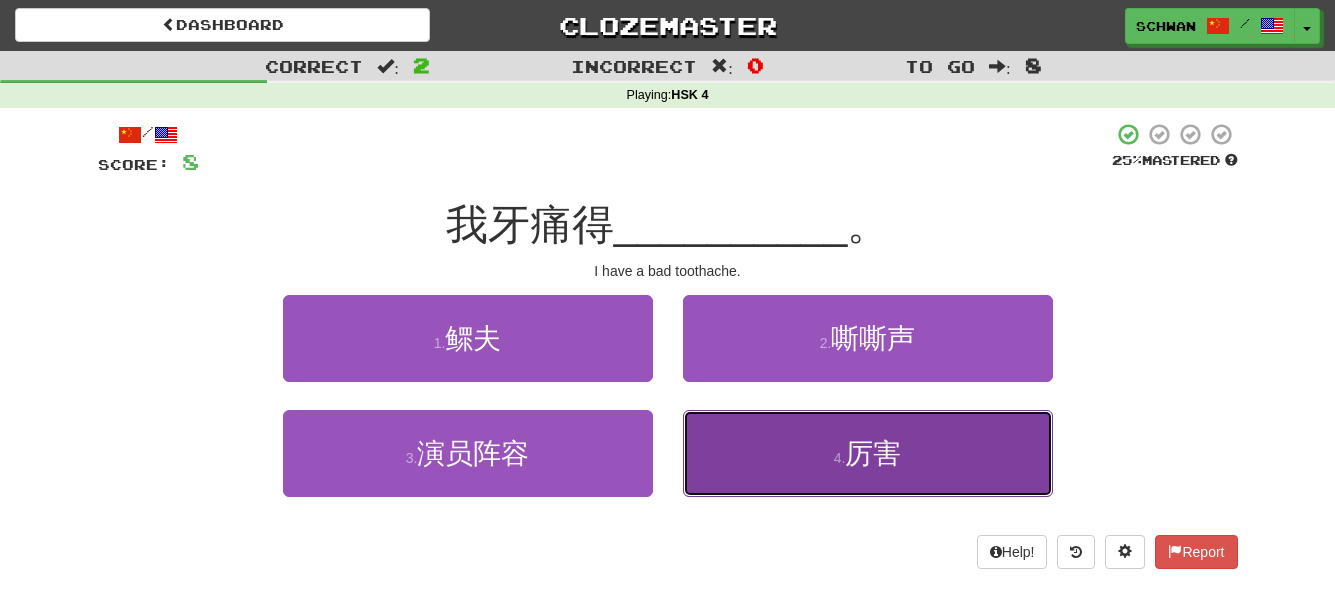 click on "4 .  厉害" at bounding box center (868, 453) 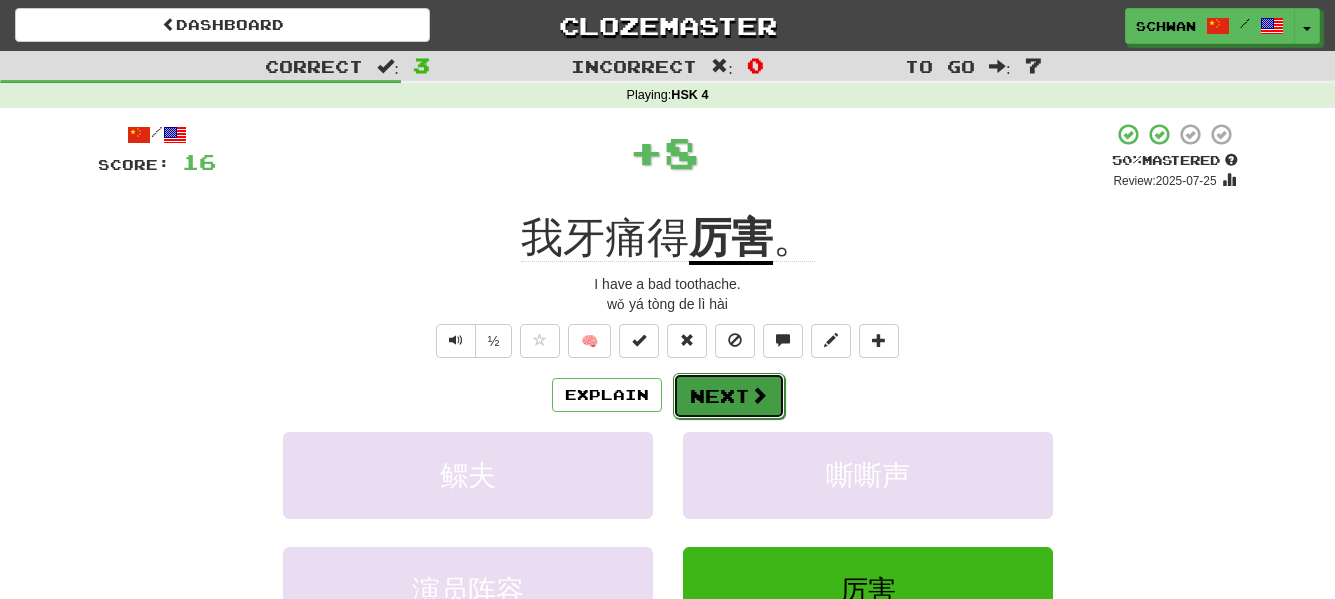click on "Next" at bounding box center [729, 396] 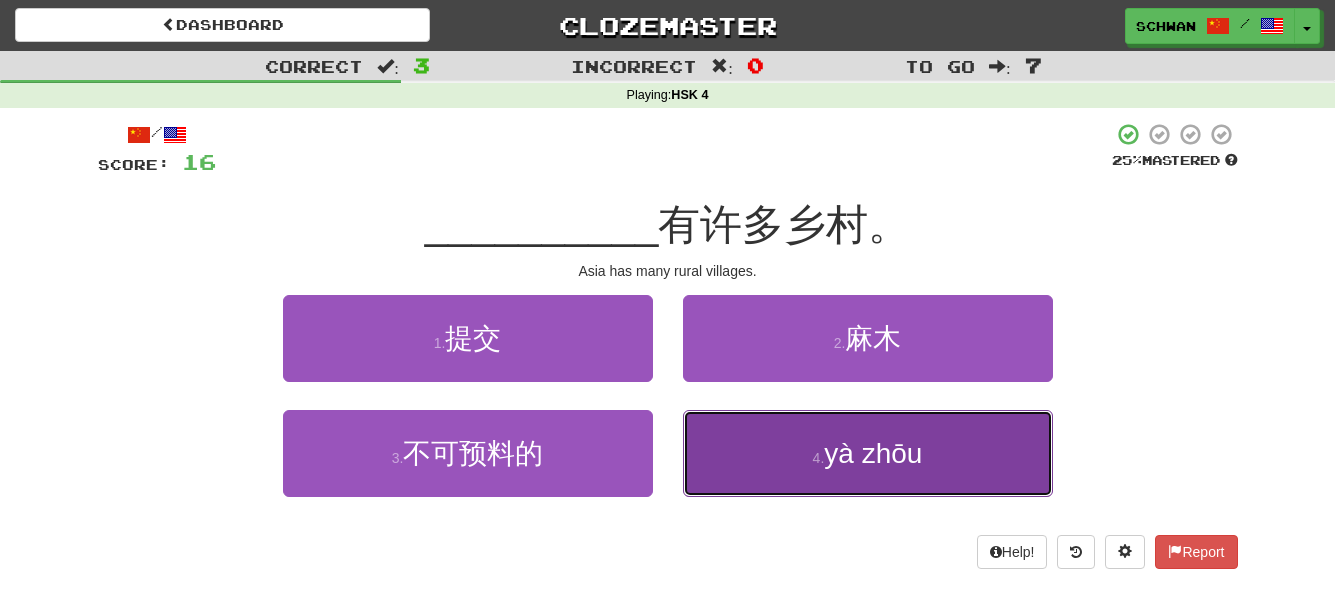 click on "4 .  亚洲" at bounding box center [868, 453] 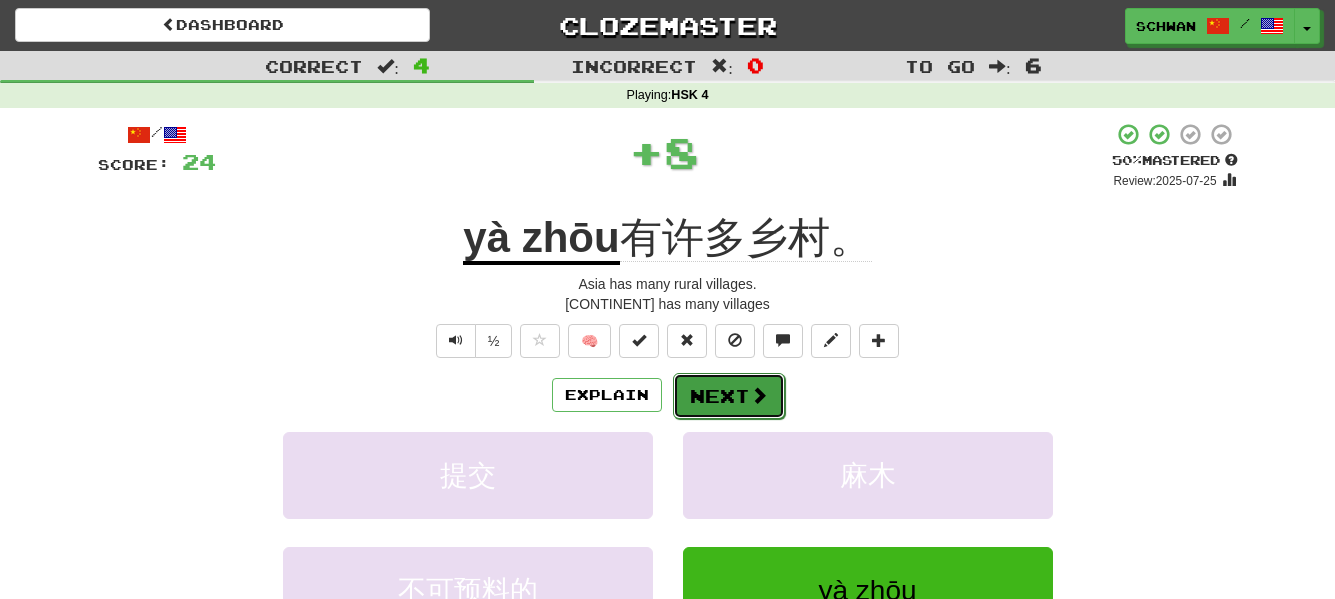 click on "Next" at bounding box center [729, 396] 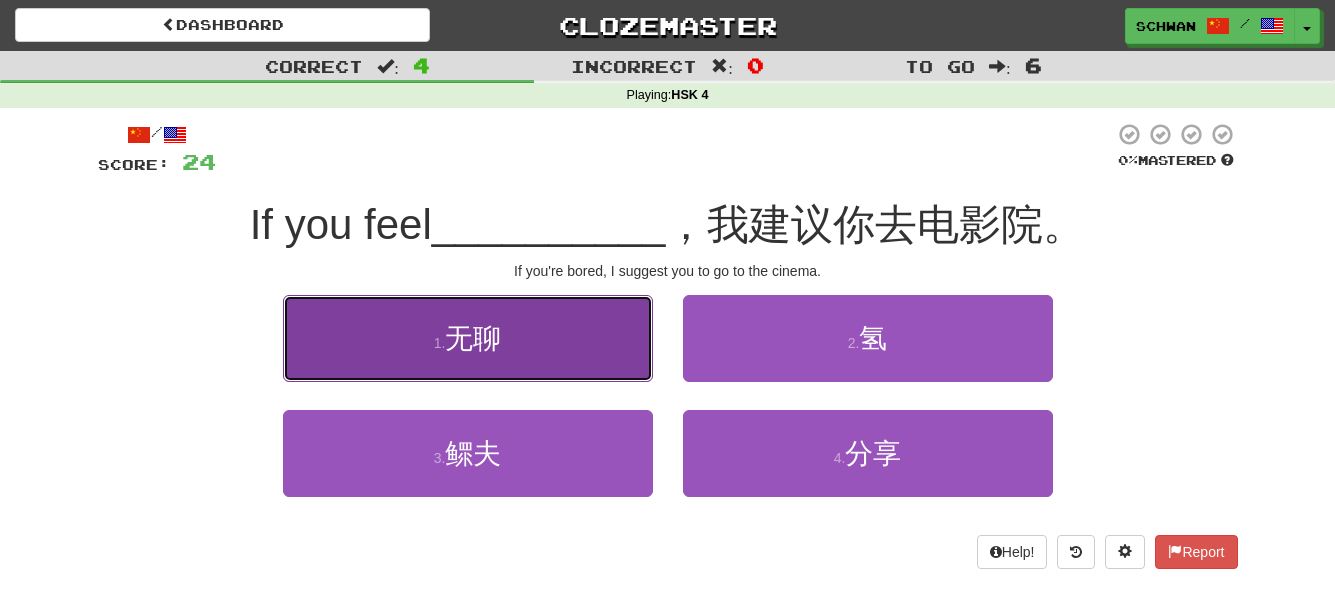 click on "1 .  无聊" at bounding box center (468, 338) 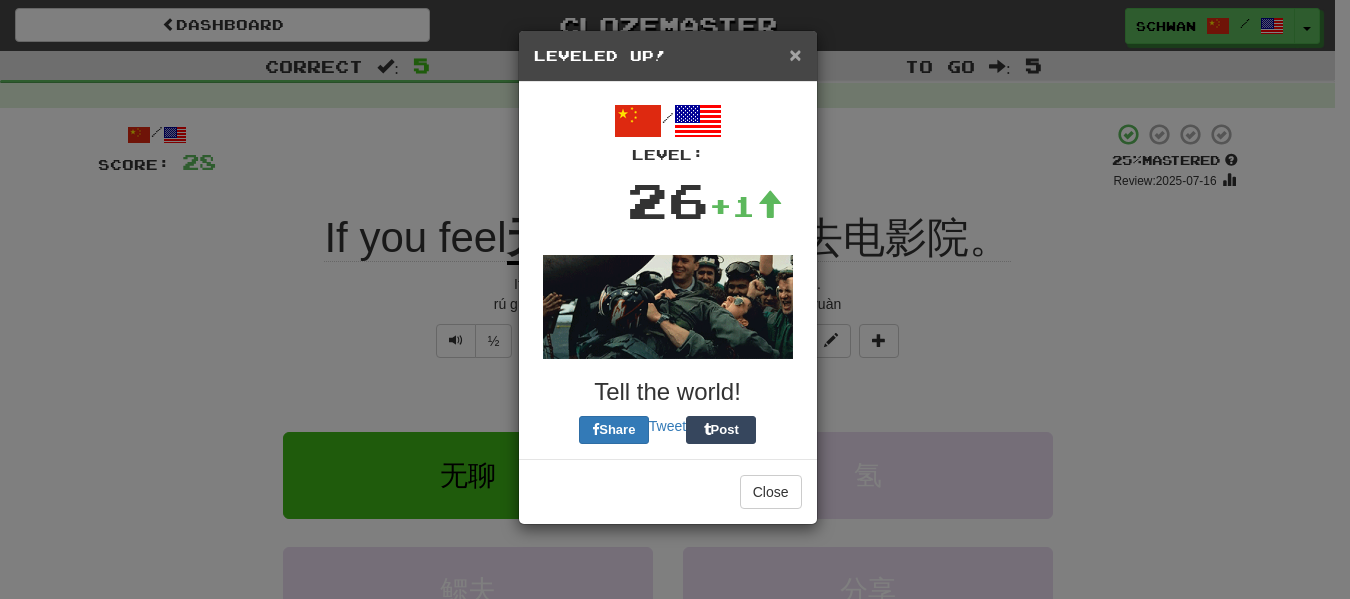 click on "×" at bounding box center [795, 54] 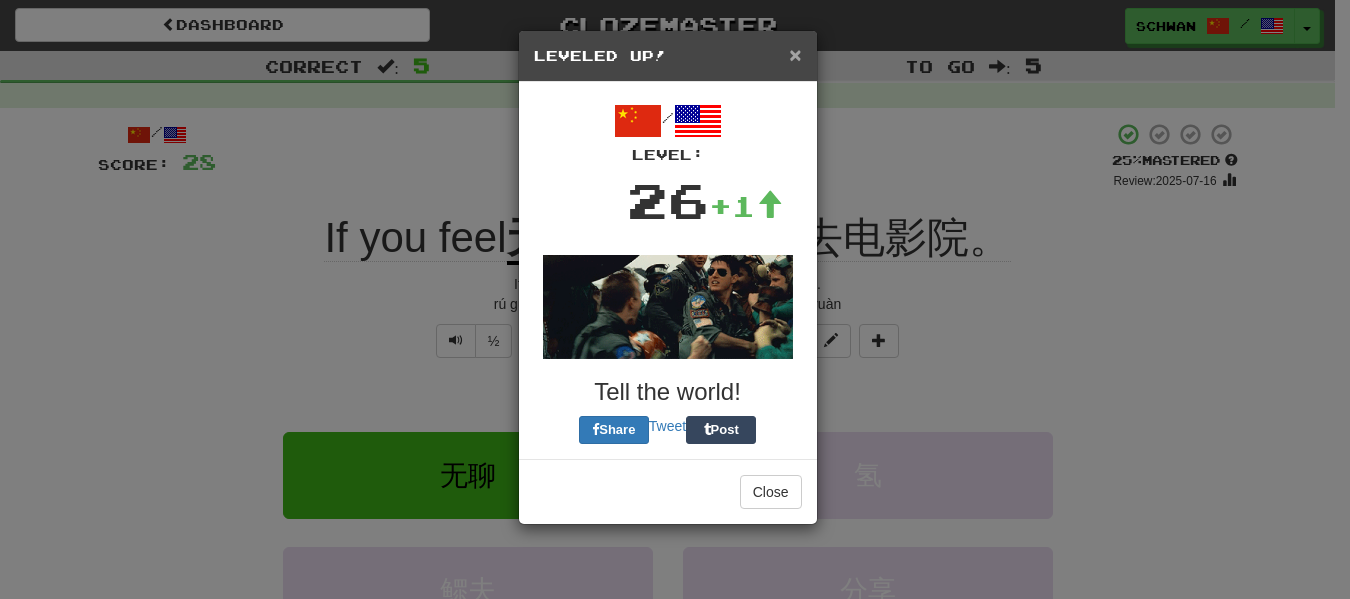 click on "×" at bounding box center (795, 54) 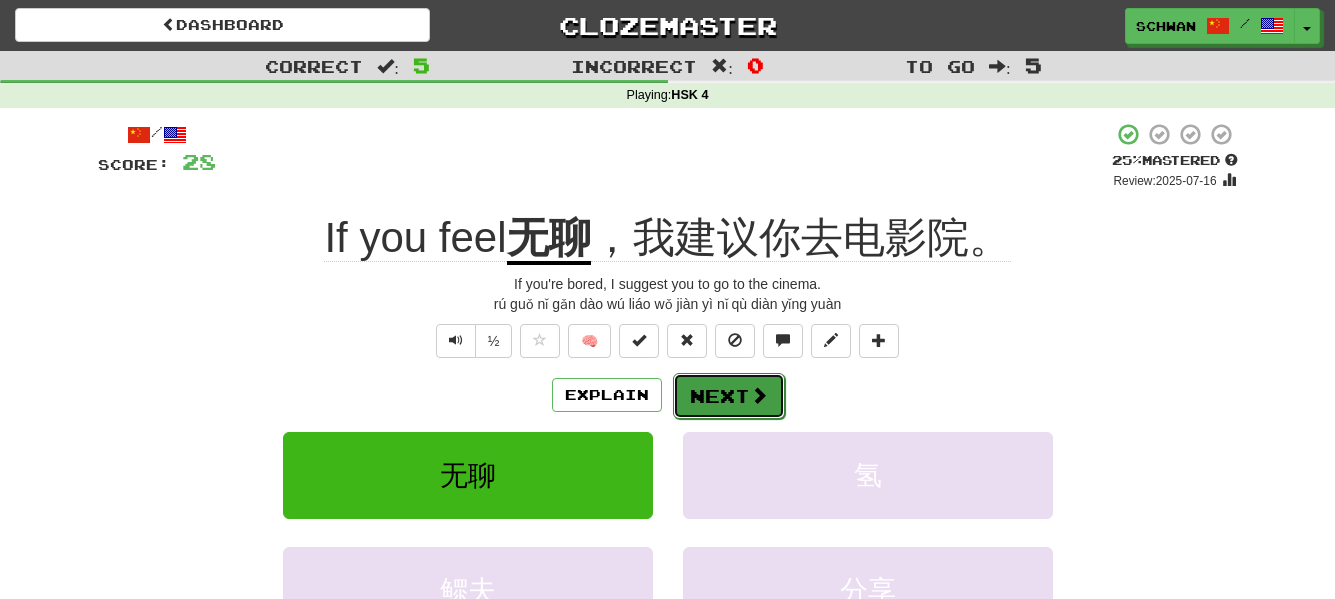 click on "Next" at bounding box center [729, 396] 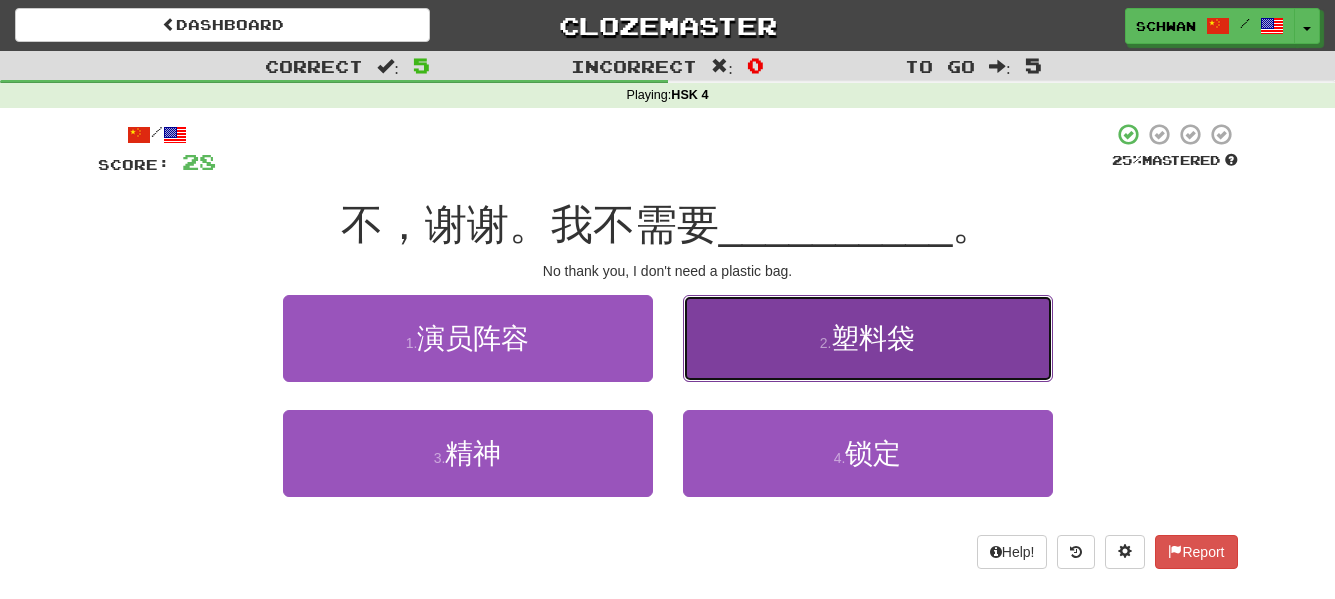 click on "2 .  塑料袋" at bounding box center [868, 338] 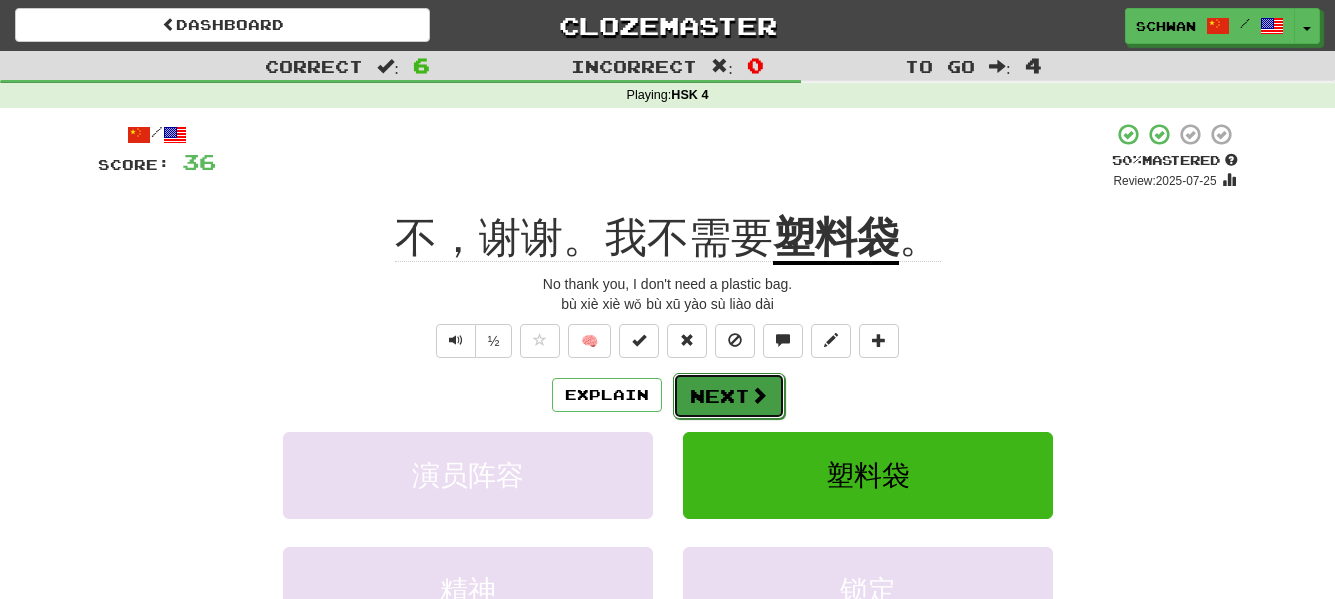 click on "Next" at bounding box center [729, 396] 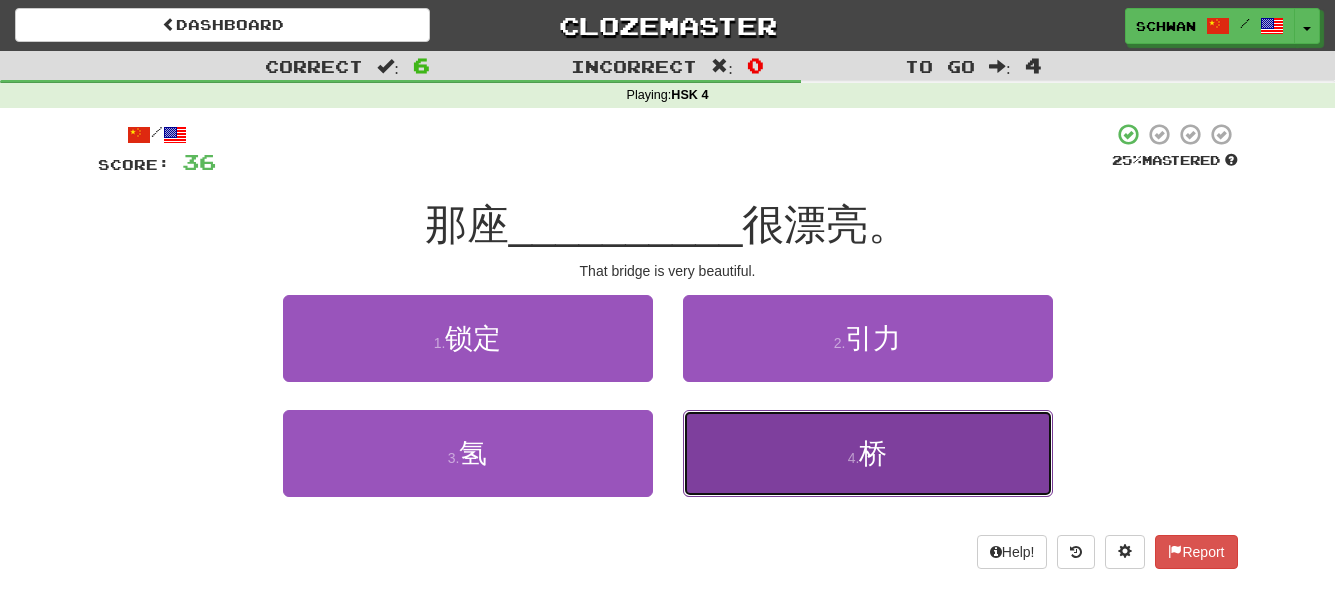 click on "4 .  桥" at bounding box center (868, 453) 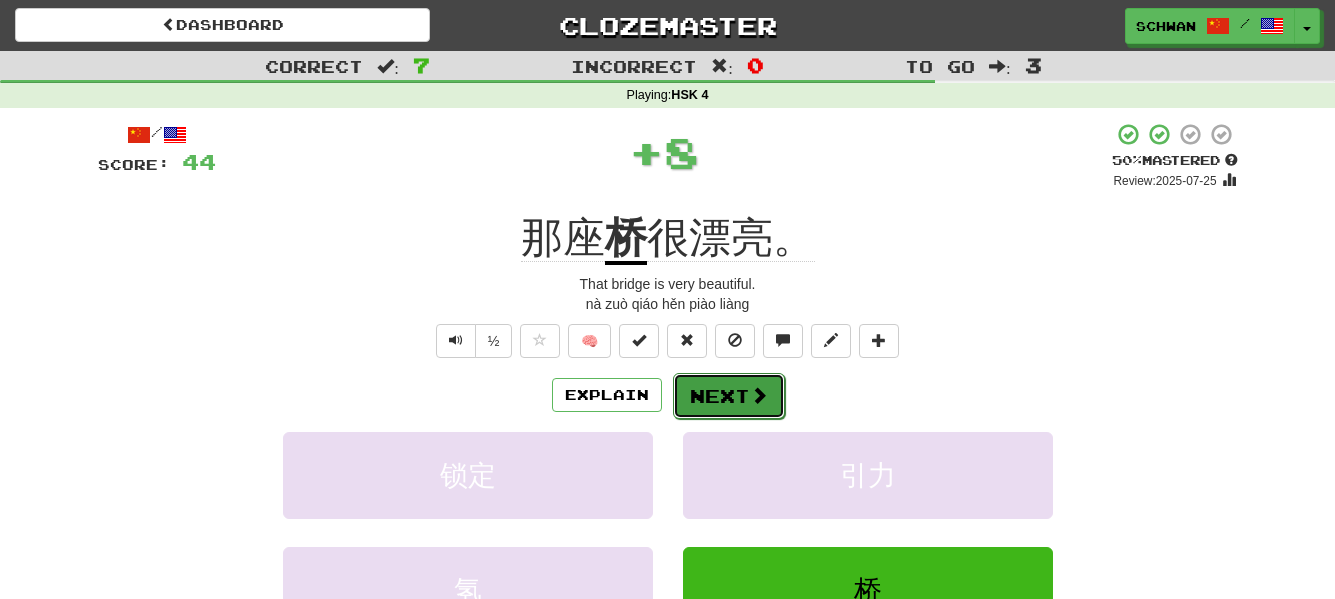 click on "Next" at bounding box center (729, 396) 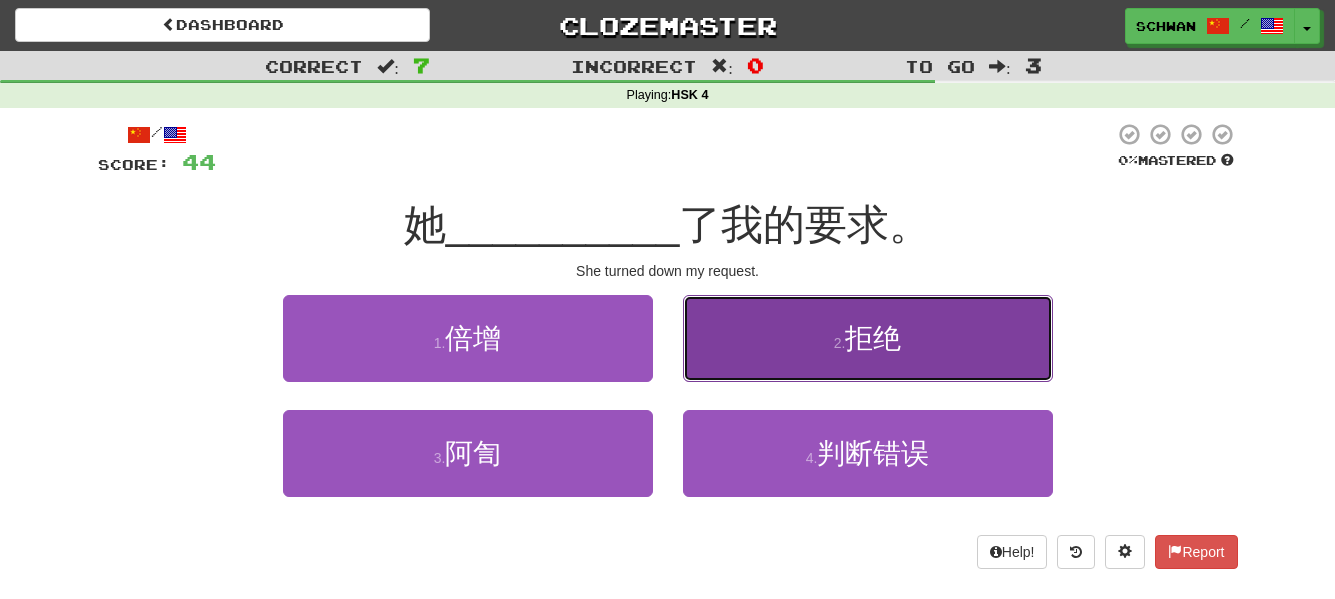 click on "2 .  拒绝" at bounding box center [868, 338] 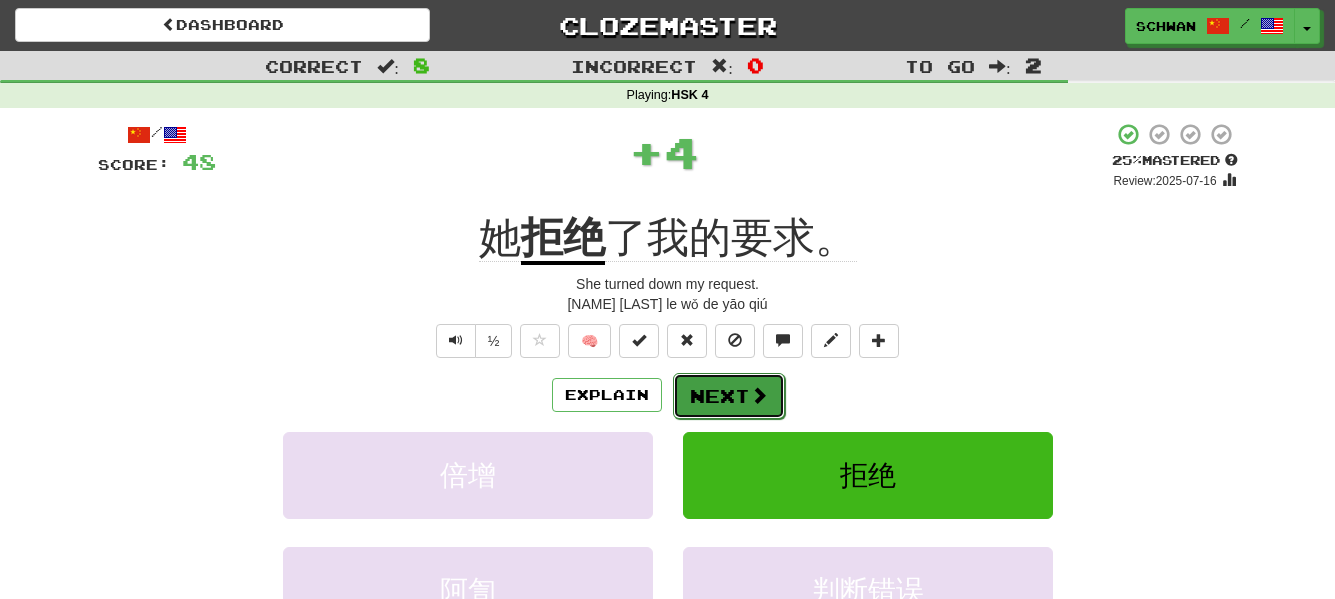 click on "Next" at bounding box center [729, 396] 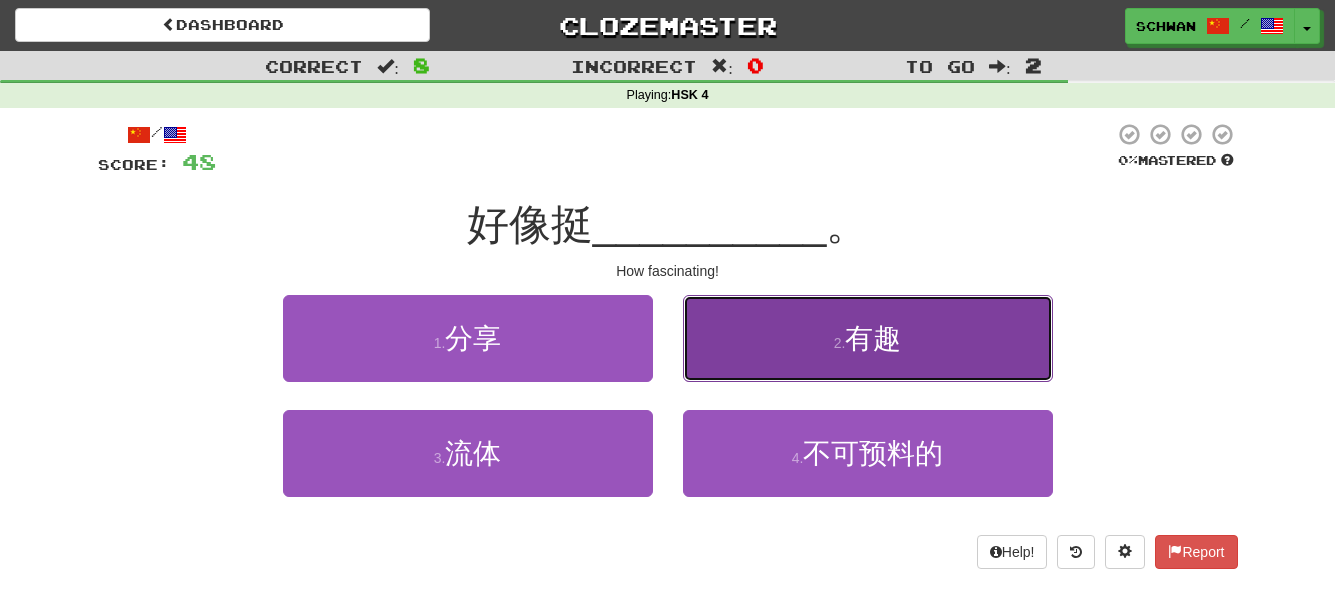 click on "2 .  有趣" at bounding box center (868, 338) 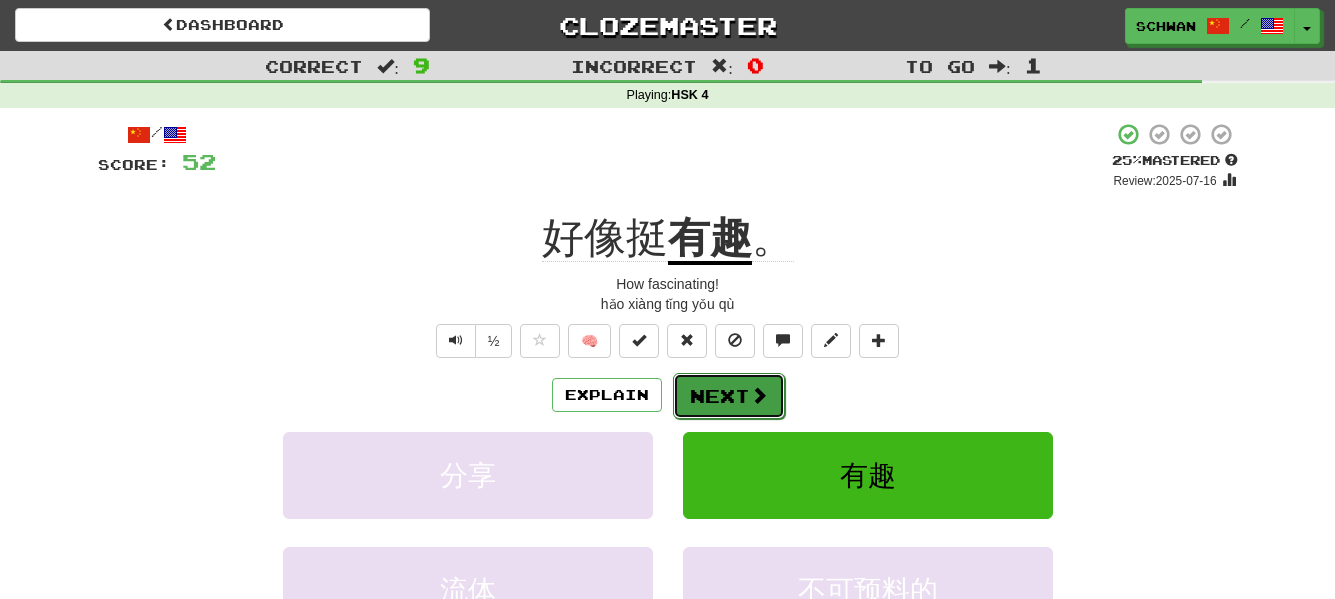 click on "Next" at bounding box center [729, 396] 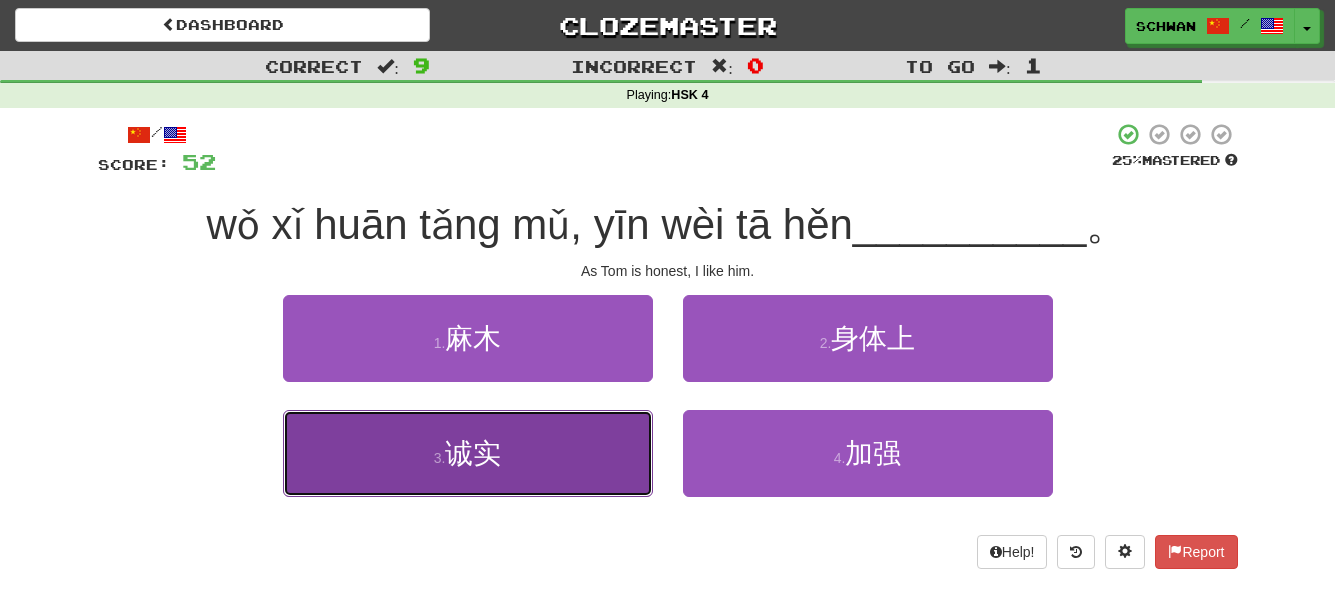 click on "3 .  诚实" at bounding box center [468, 453] 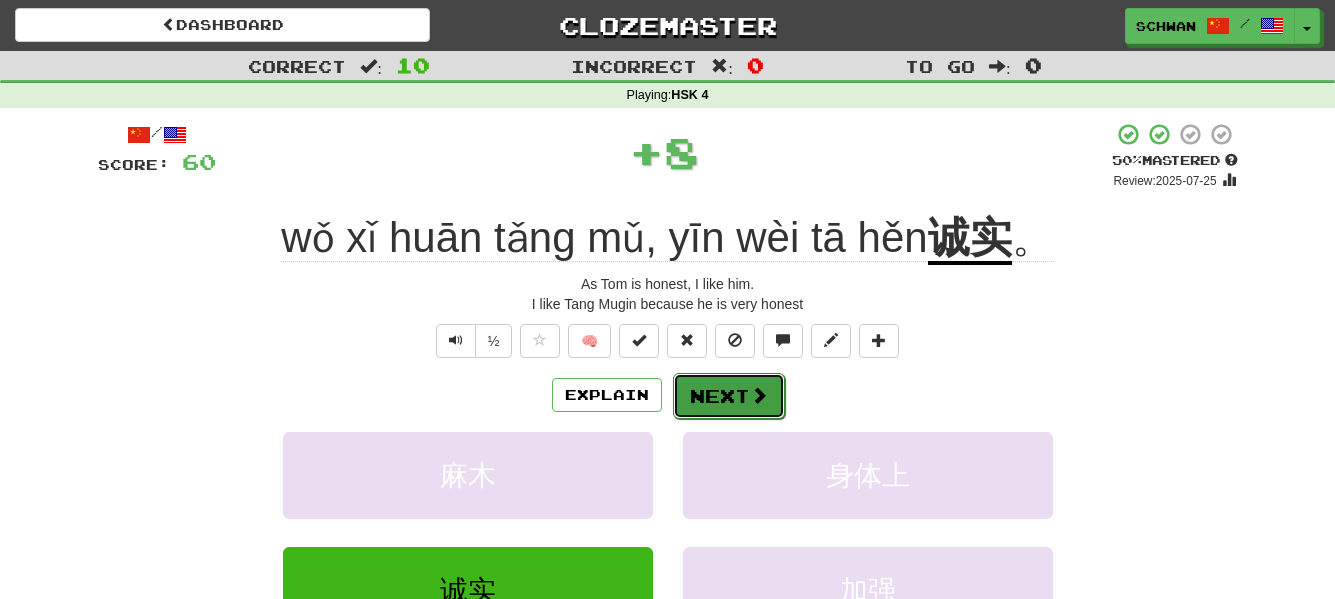 click on "Next" at bounding box center [729, 396] 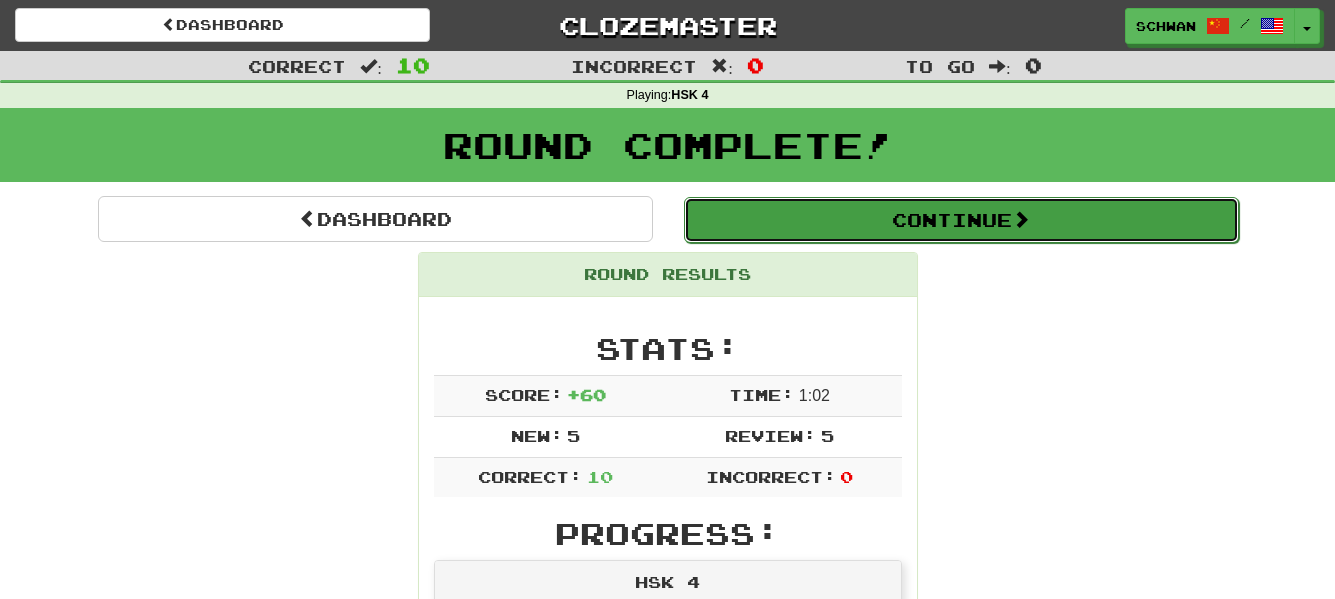 click on "Continue" at bounding box center (961, 220) 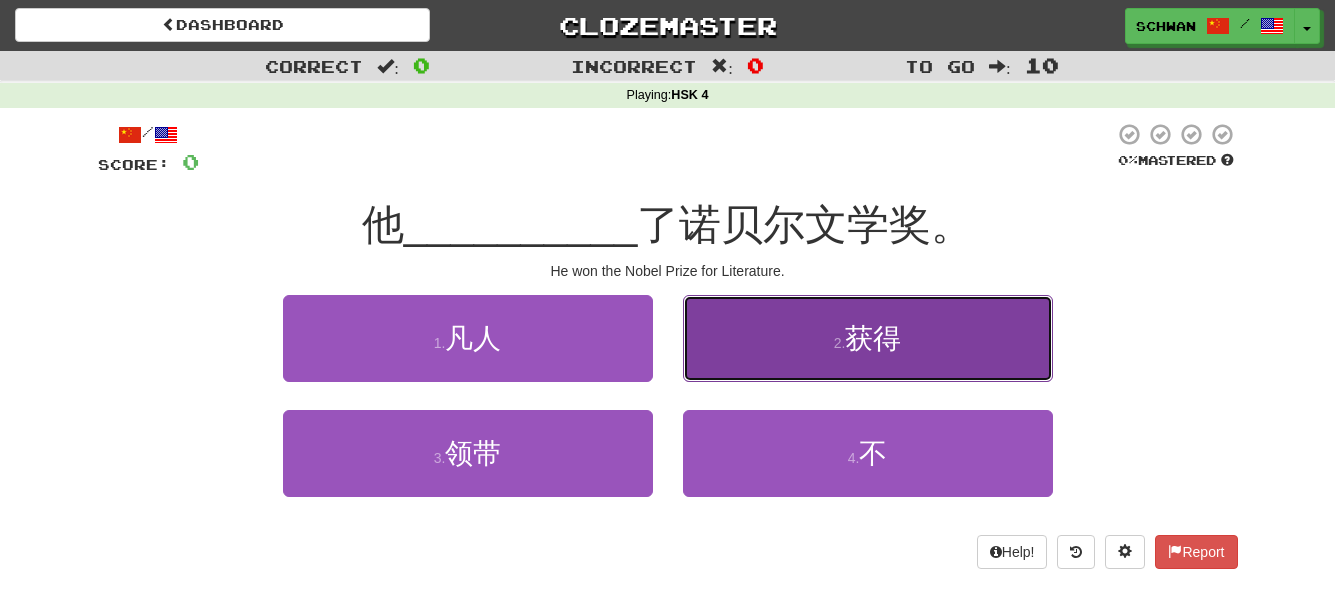 click on "2 .  获得" at bounding box center [868, 338] 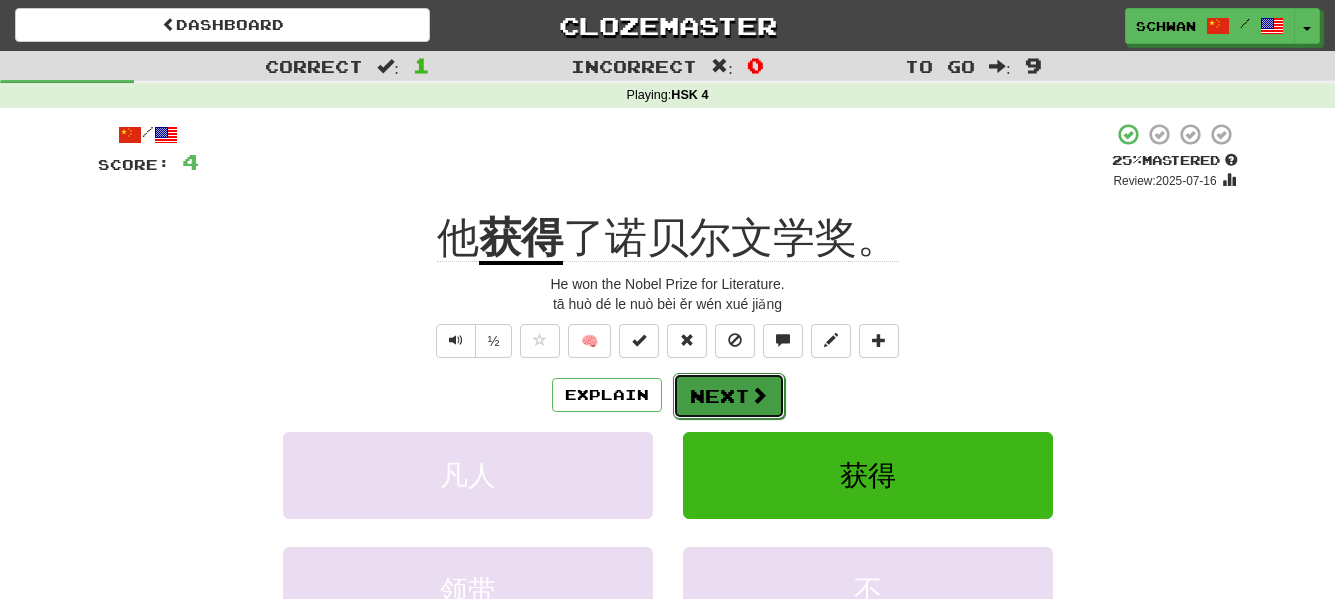 click on "Next" at bounding box center [729, 396] 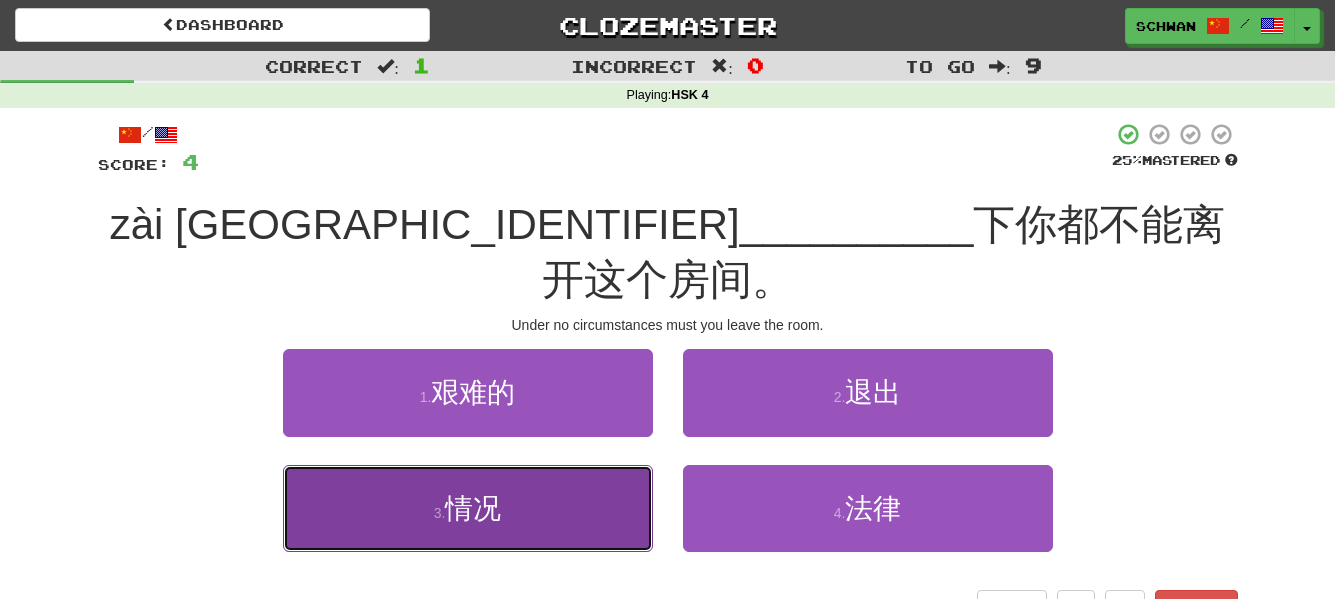 click on "3 .  情况" at bounding box center [468, 508] 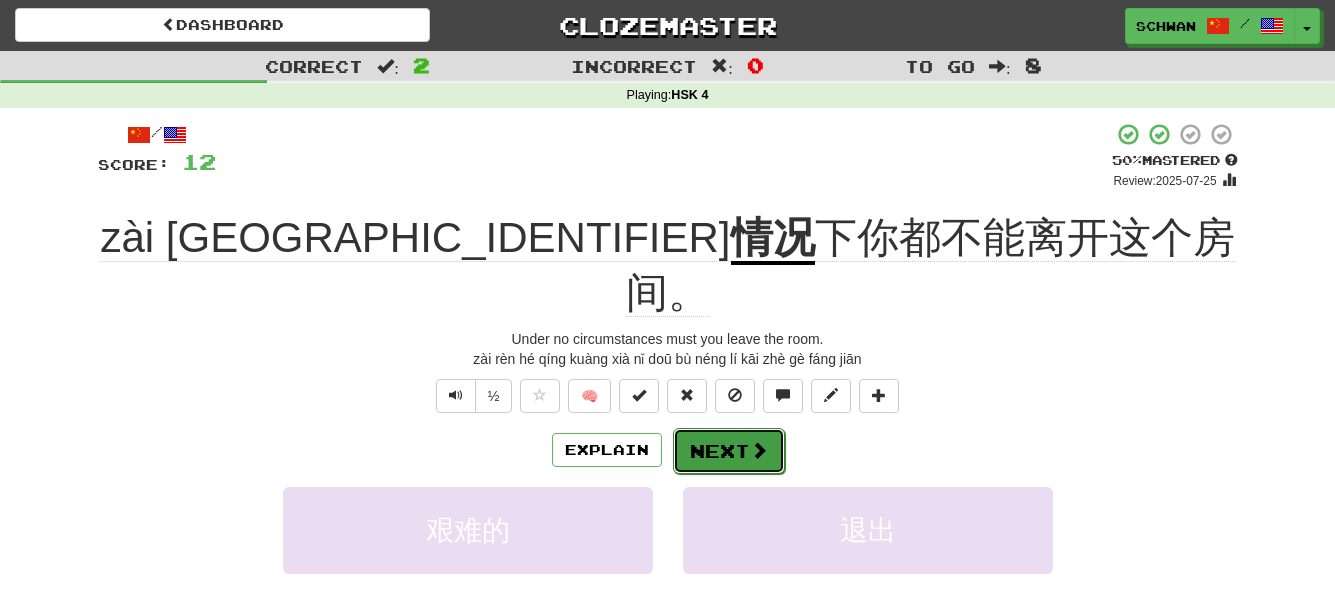 click on "Next" at bounding box center (729, 451) 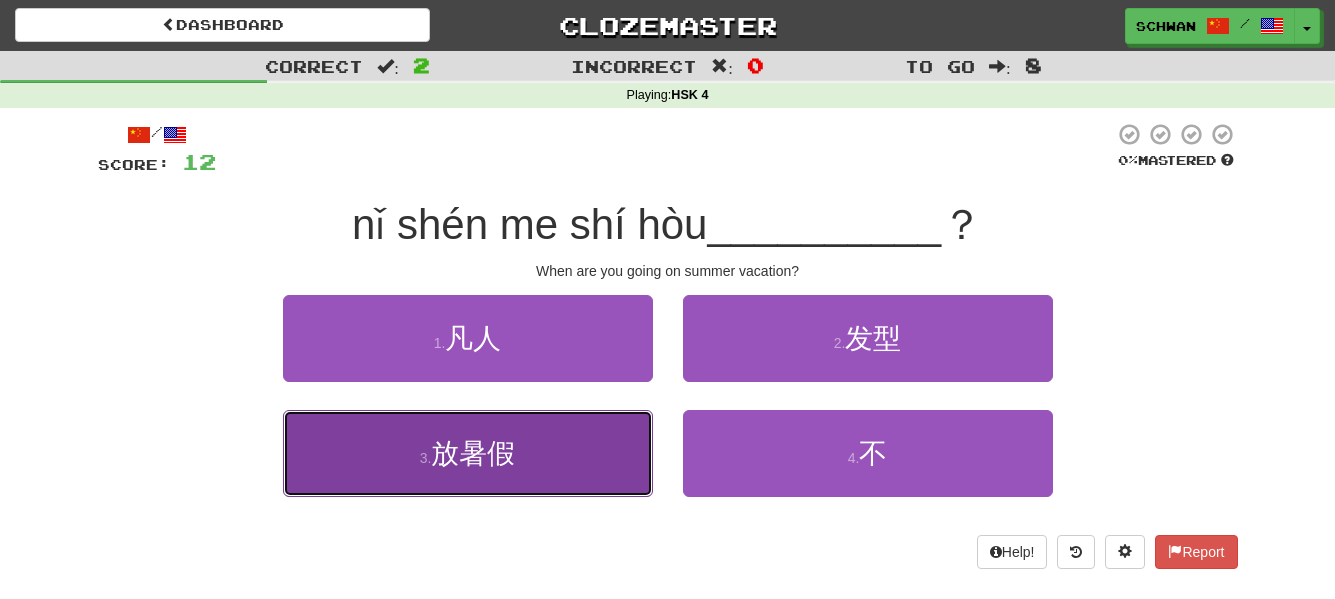 click on "3 .  放暑假" at bounding box center [468, 453] 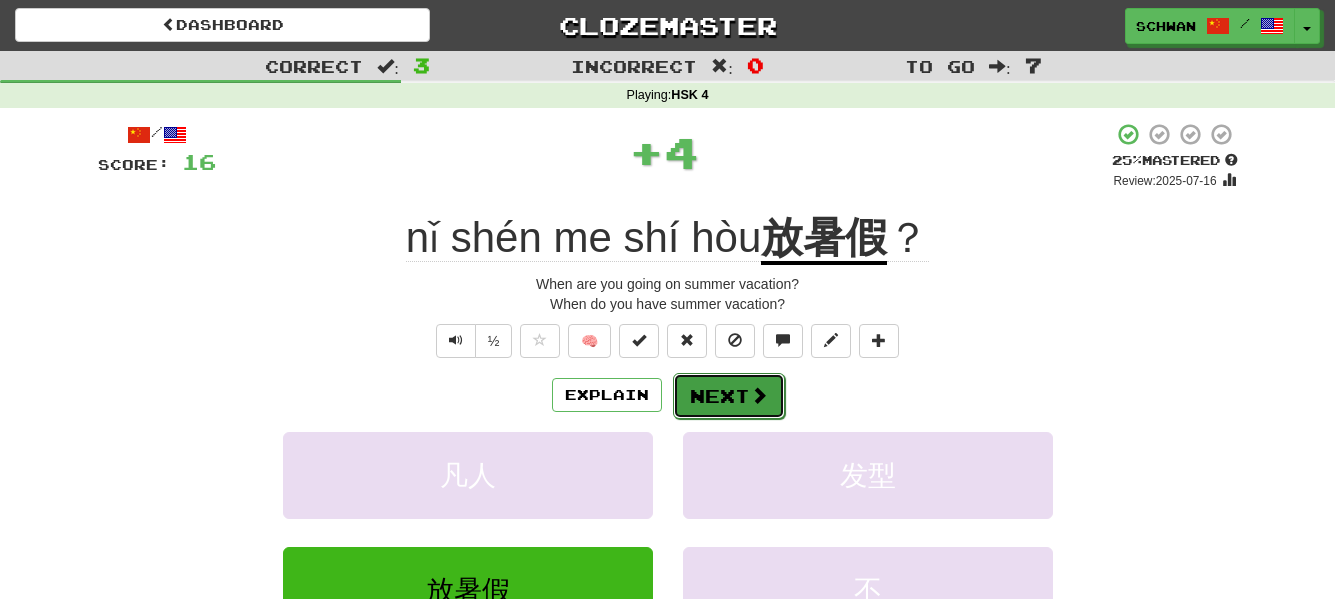 click on "Next" at bounding box center [729, 396] 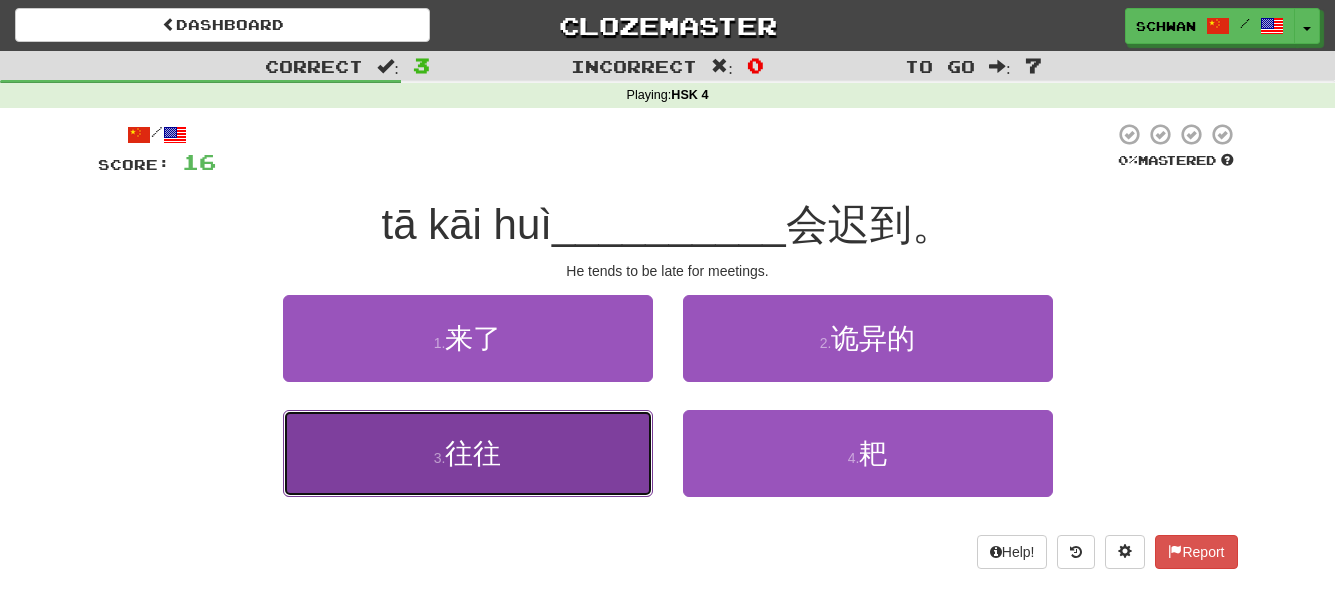click on "往往" at bounding box center (473, 453) 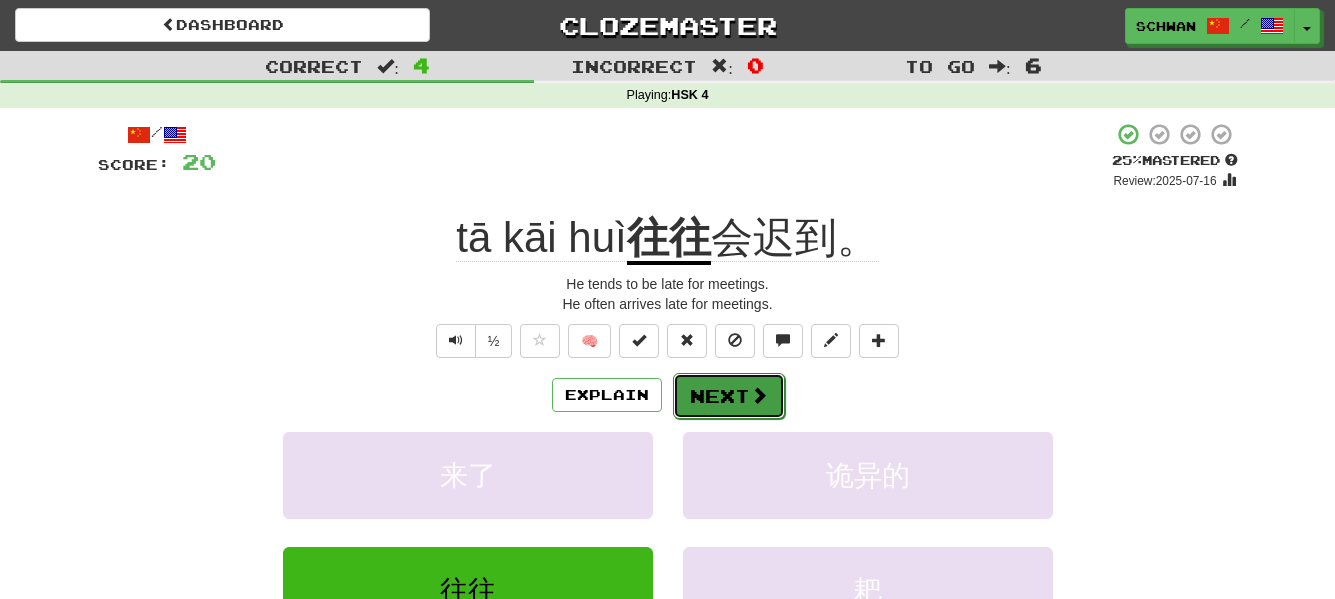click on "Next" at bounding box center (729, 396) 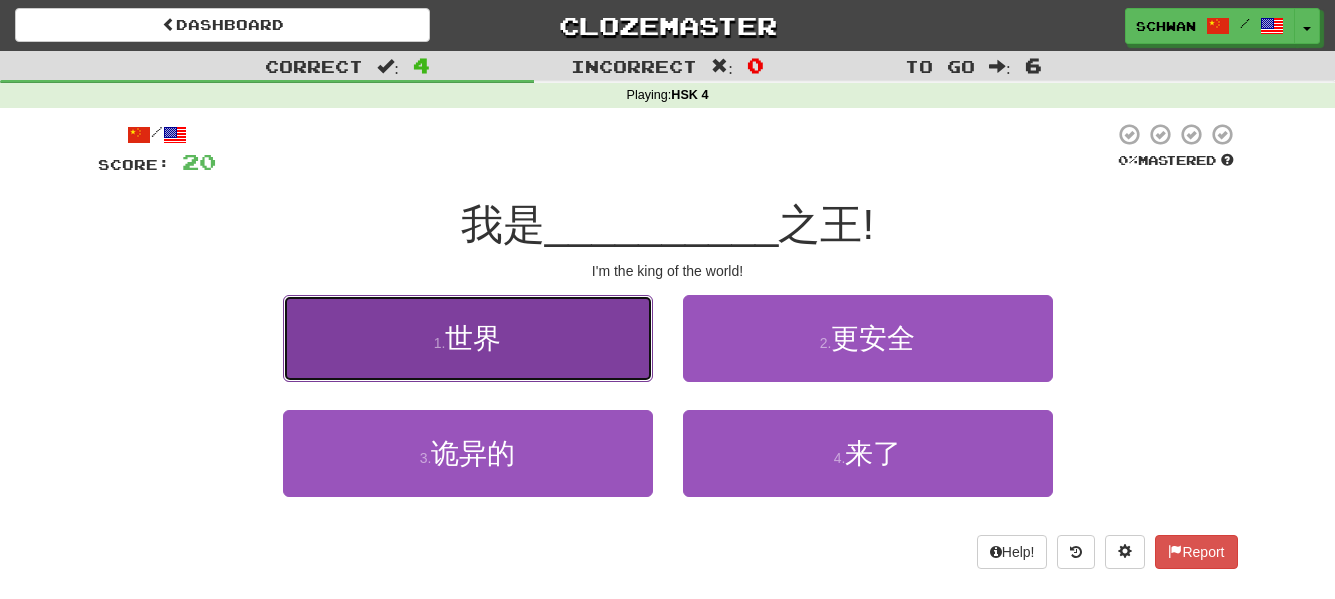 click on "1 .  世界" at bounding box center (468, 338) 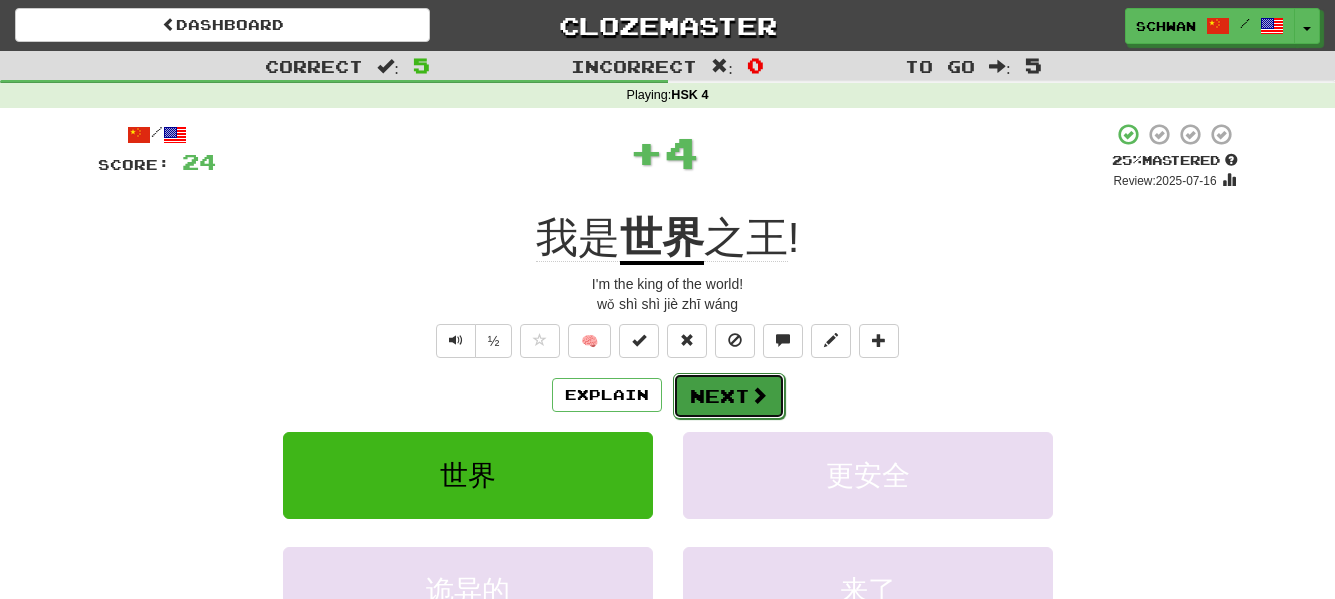 click on "Next" at bounding box center (729, 396) 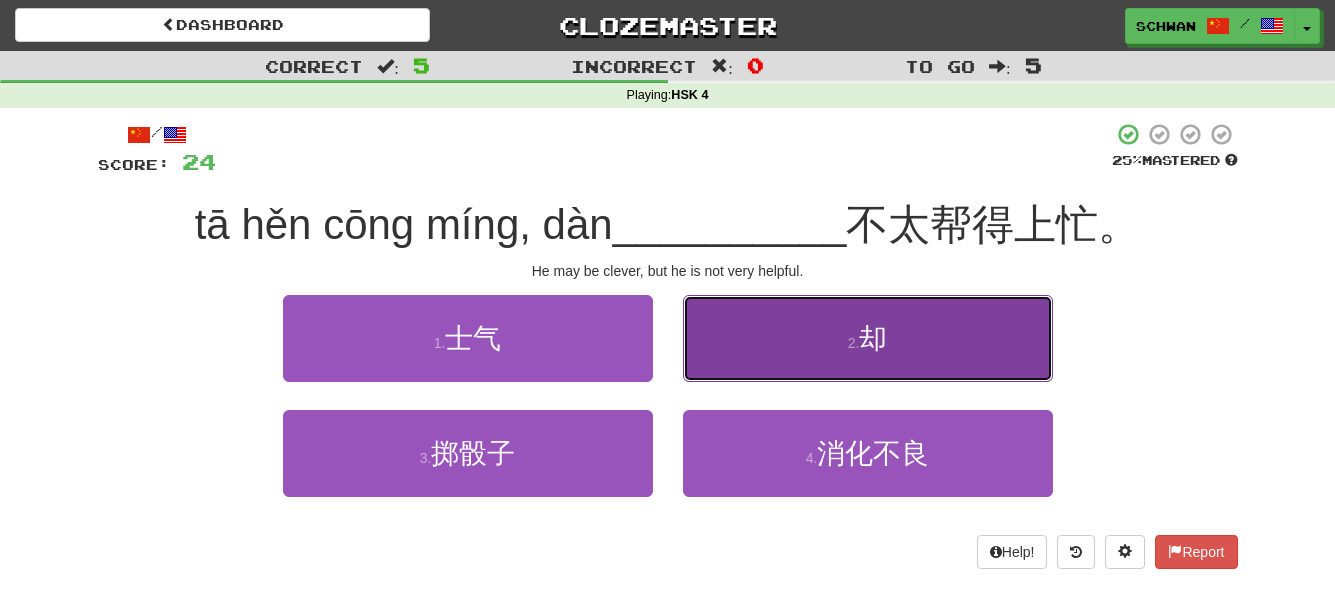 click on "2 .  却" at bounding box center [868, 338] 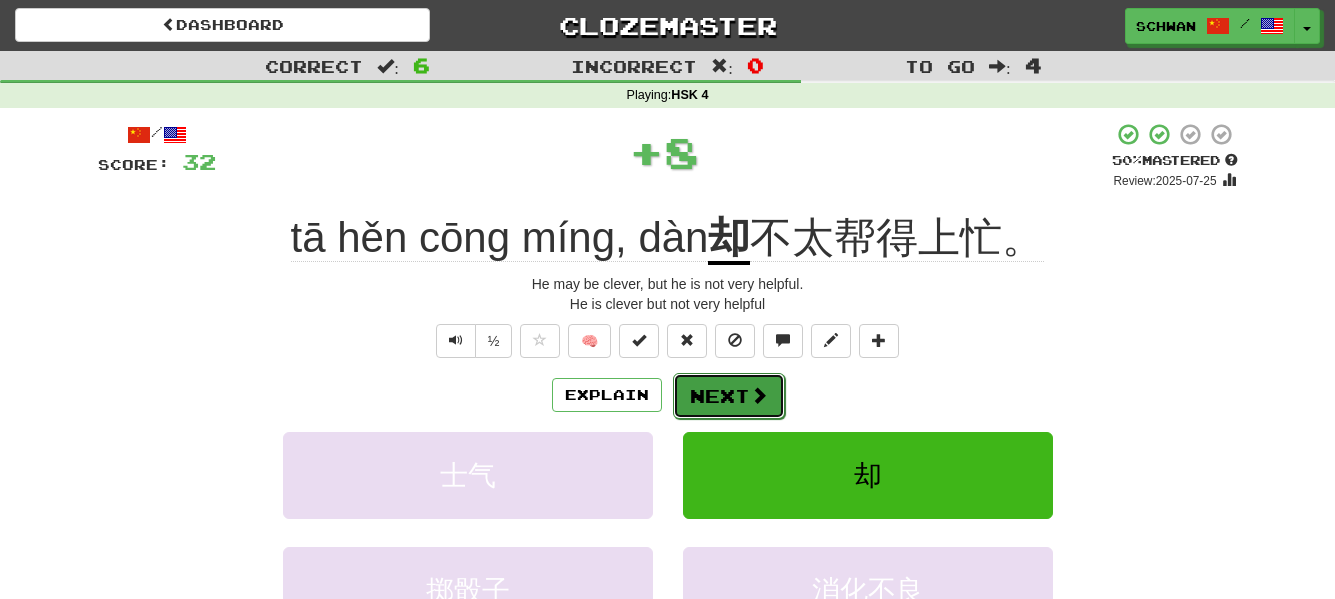 click on "Next" at bounding box center (729, 396) 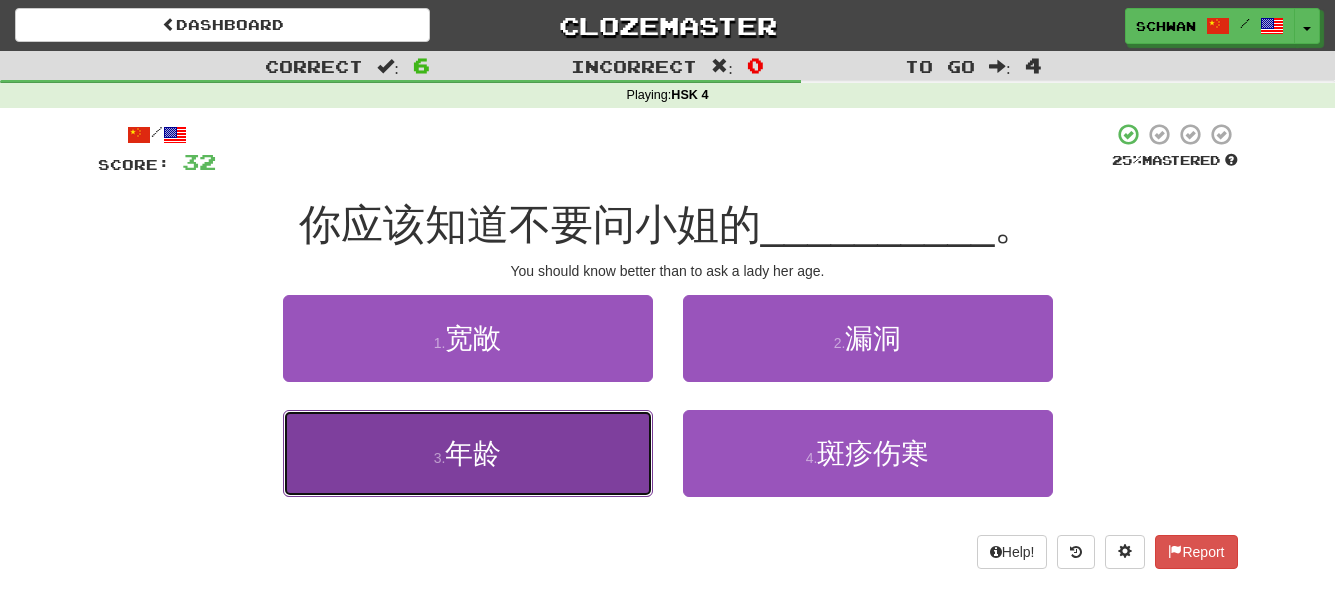 click on "3 .  年龄" at bounding box center [468, 453] 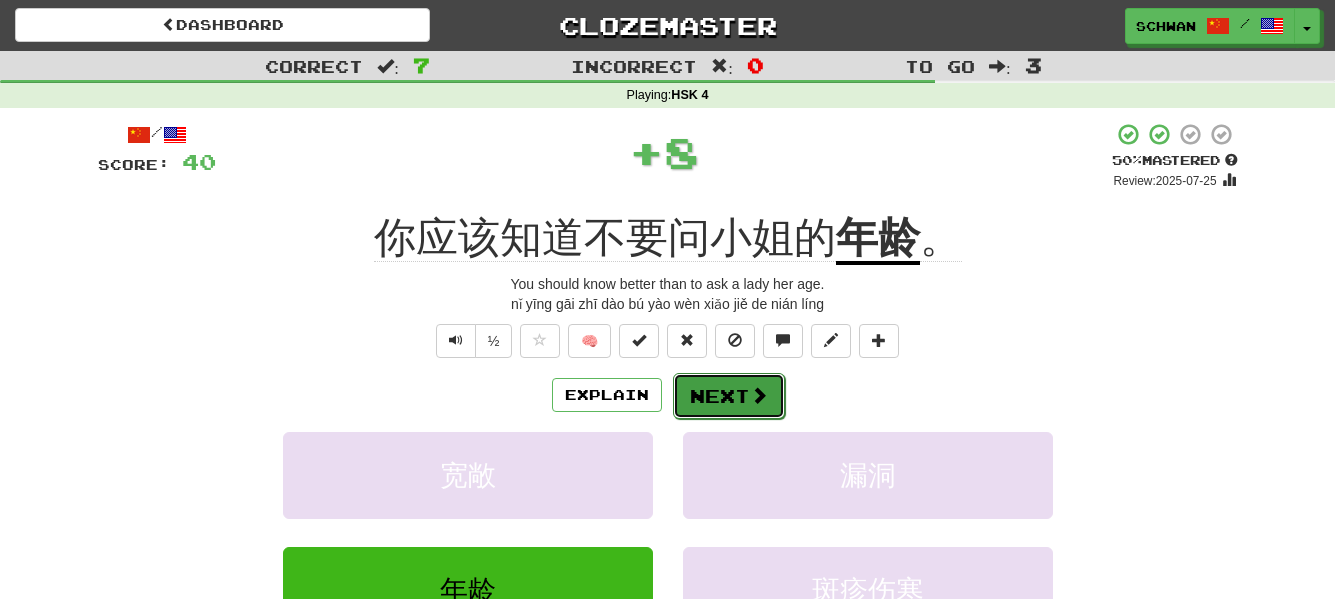 click on "Next" at bounding box center [729, 396] 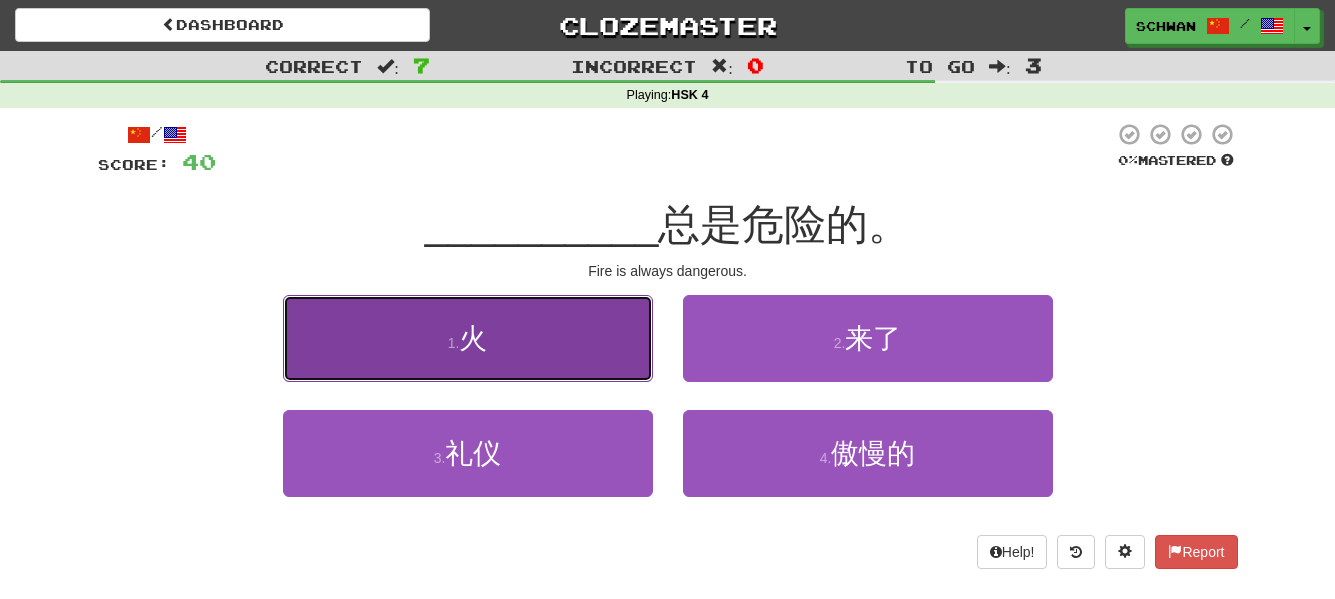 click on "1 .  火" at bounding box center [468, 338] 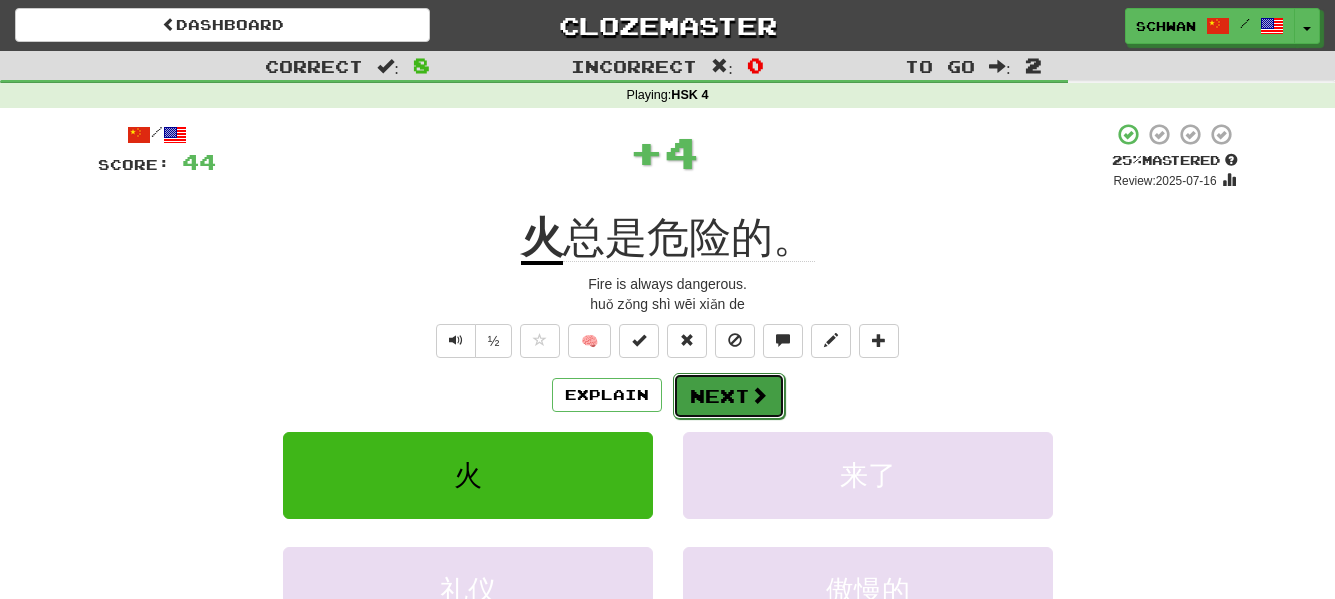 click on "Next" at bounding box center [729, 396] 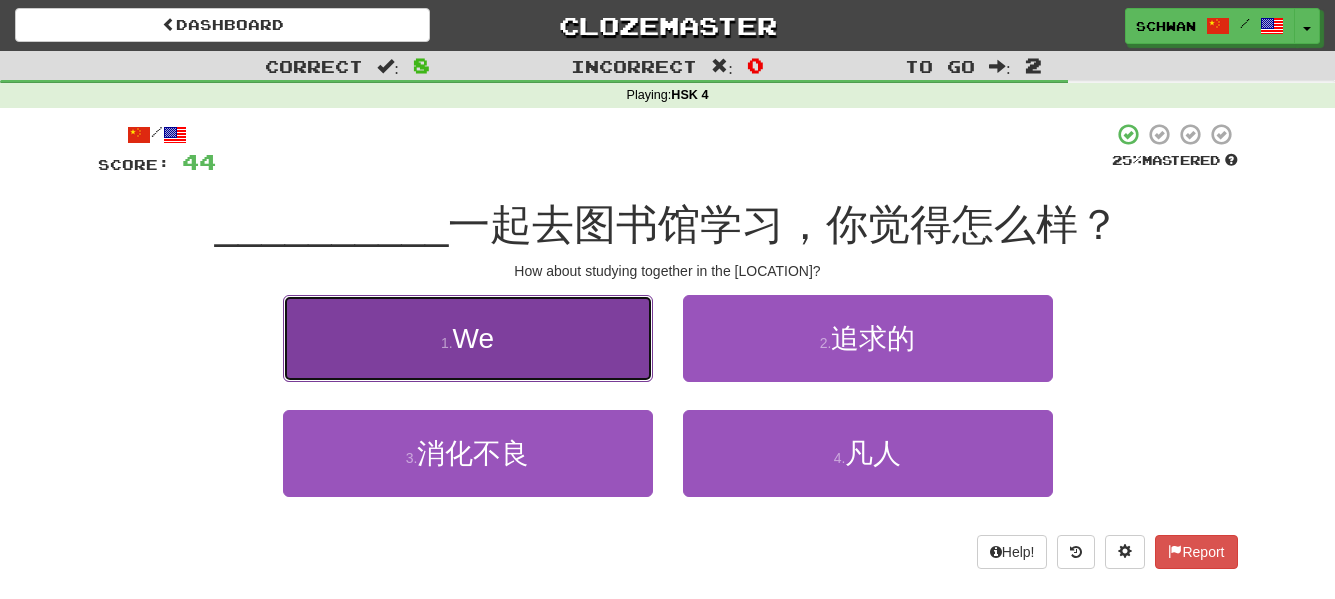 click on "咱们" at bounding box center (474, 338) 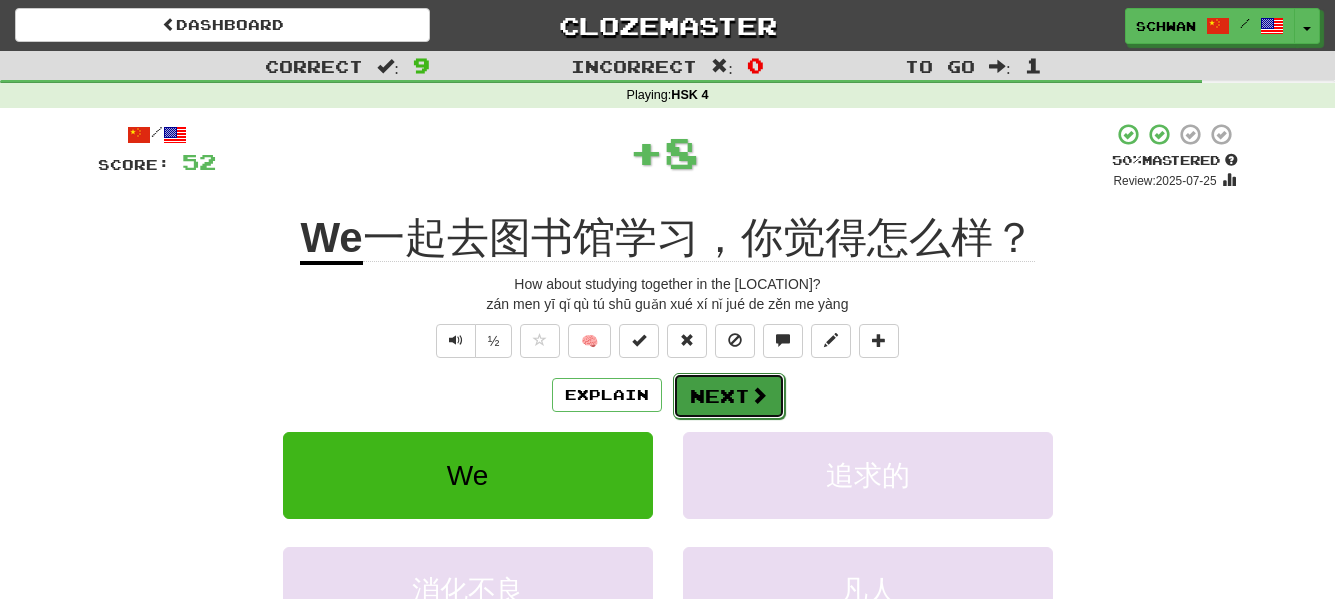 click on "Next" at bounding box center (729, 396) 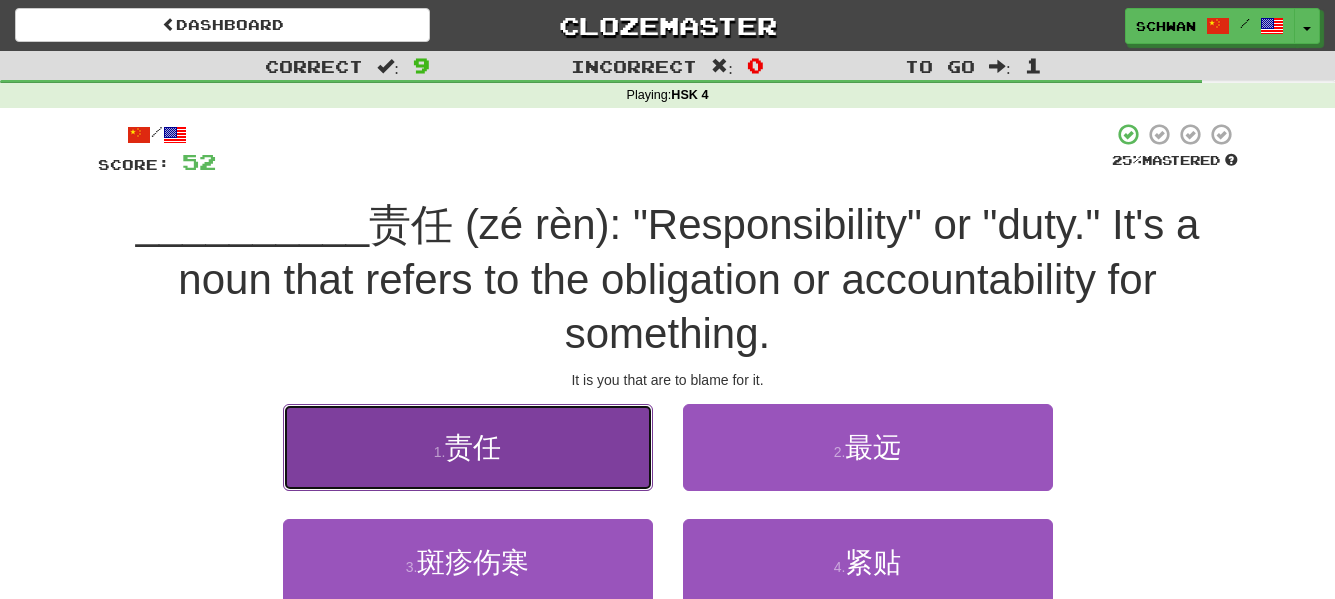 click on "1 ." at bounding box center [440, 452] 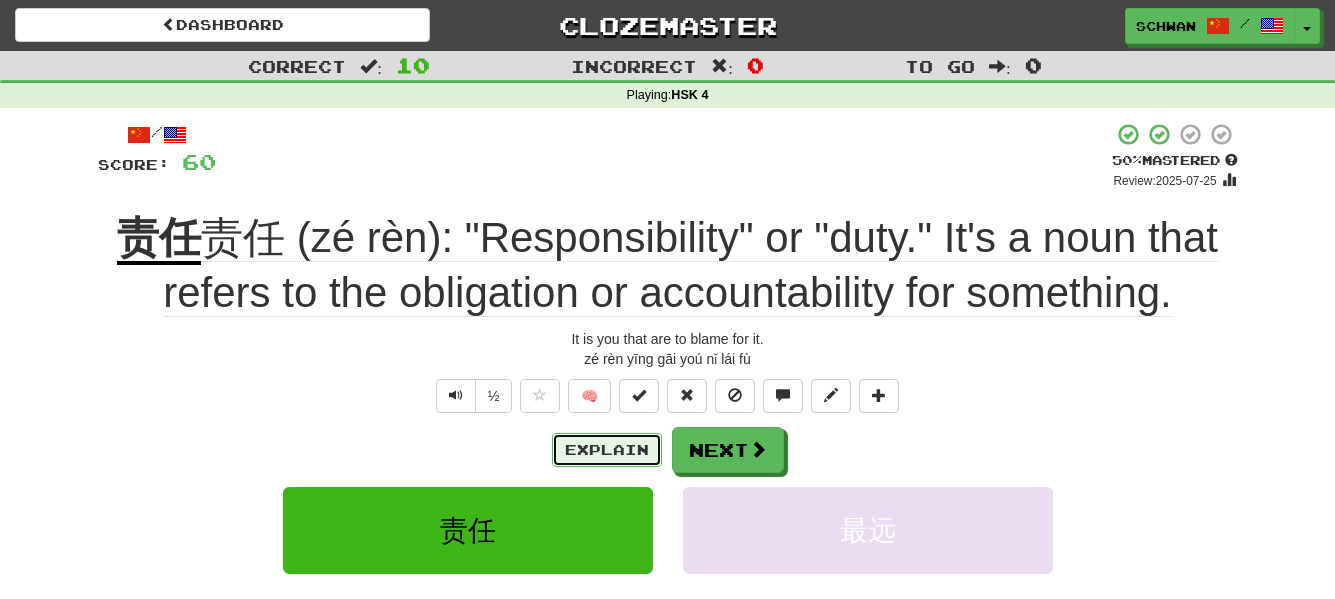 click on "Explain" at bounding box center [607, 450] 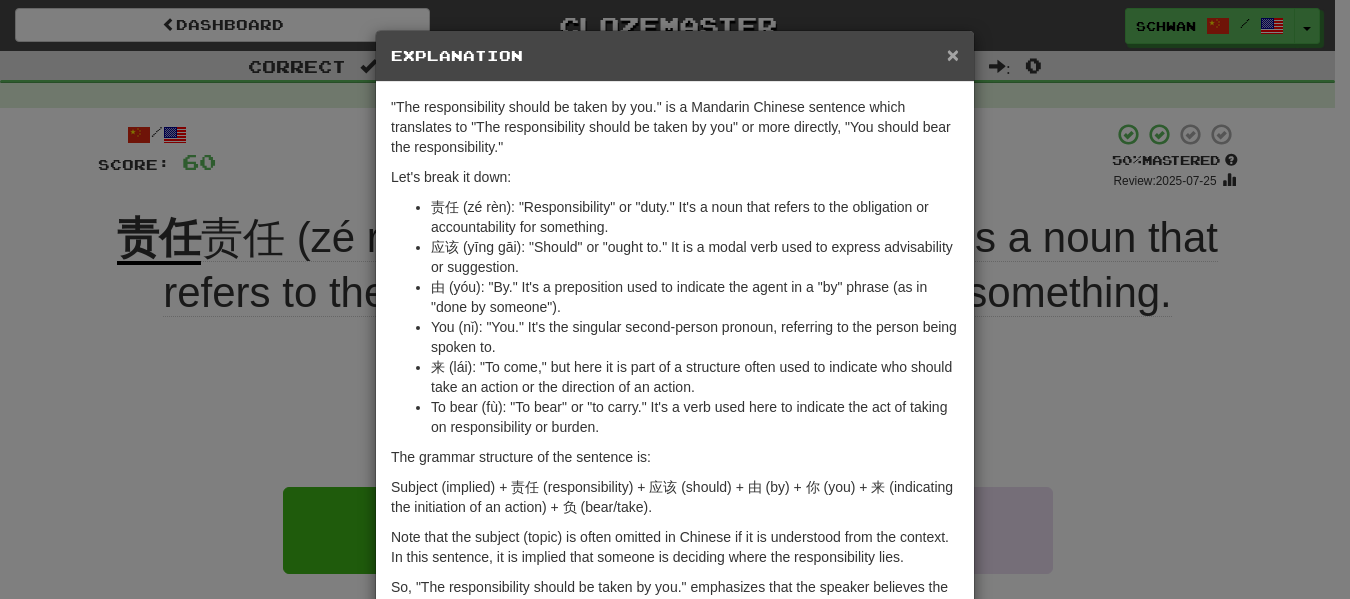click on "×" at bounding box center (953, 54) 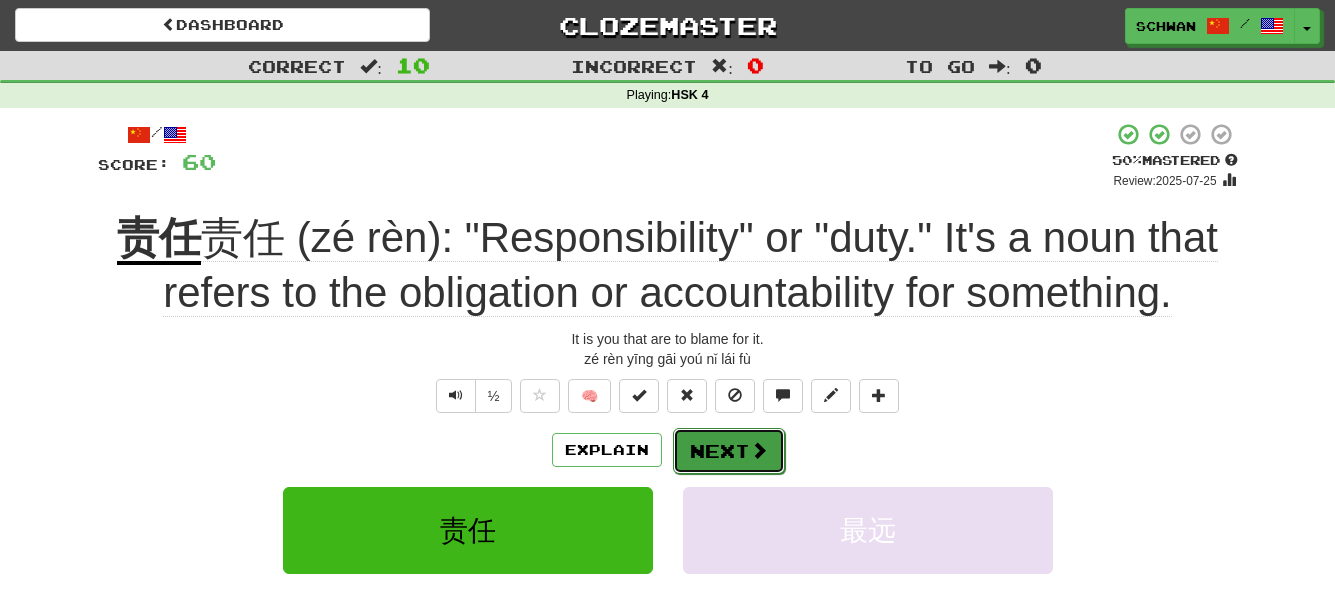click on "Next" at bounding box center [729, 451] 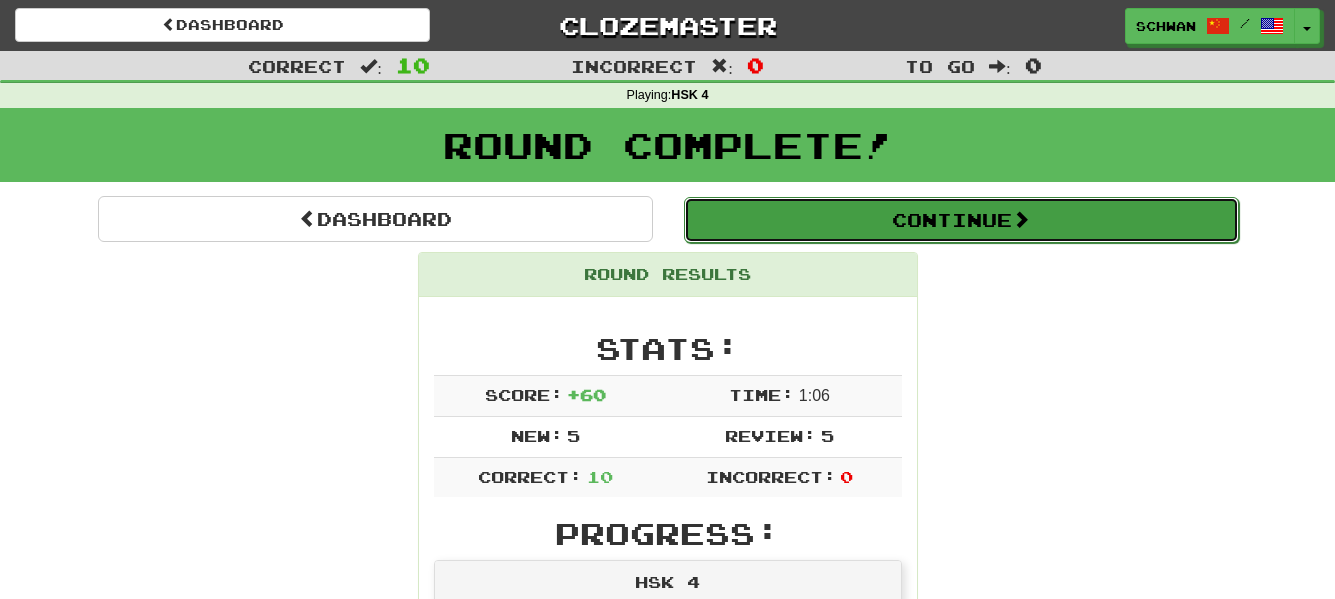click on "Continue" at bounding box center (961, 220) 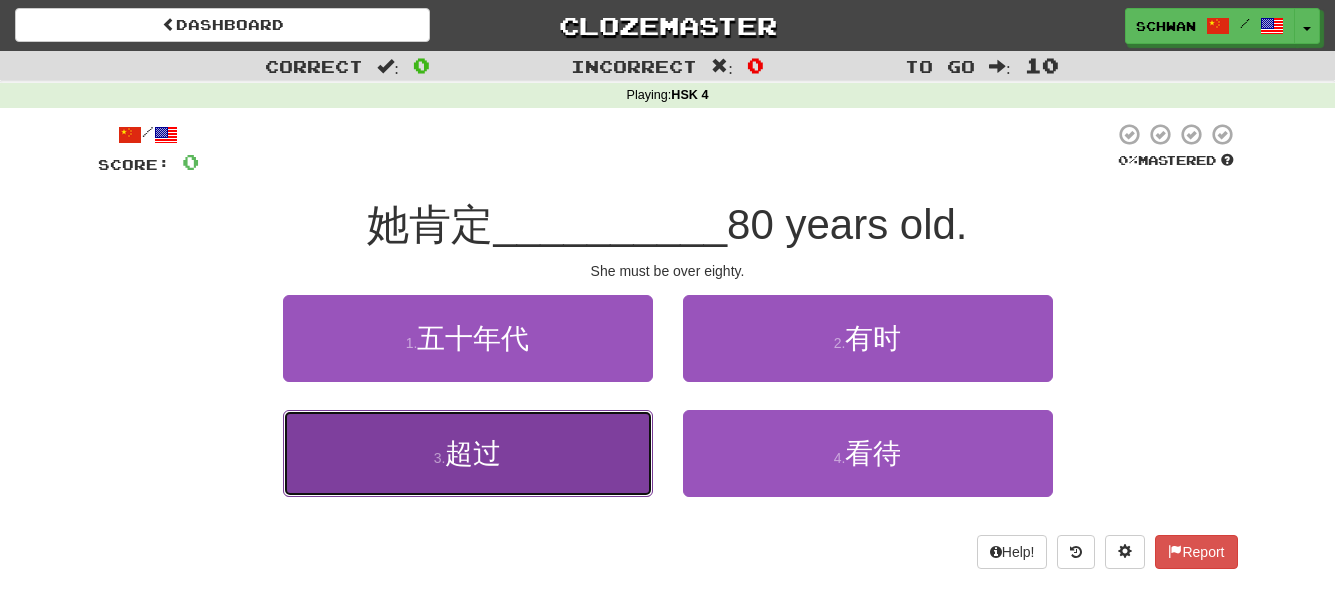 click on "3 .  超过" at bounding box center [468, 453] 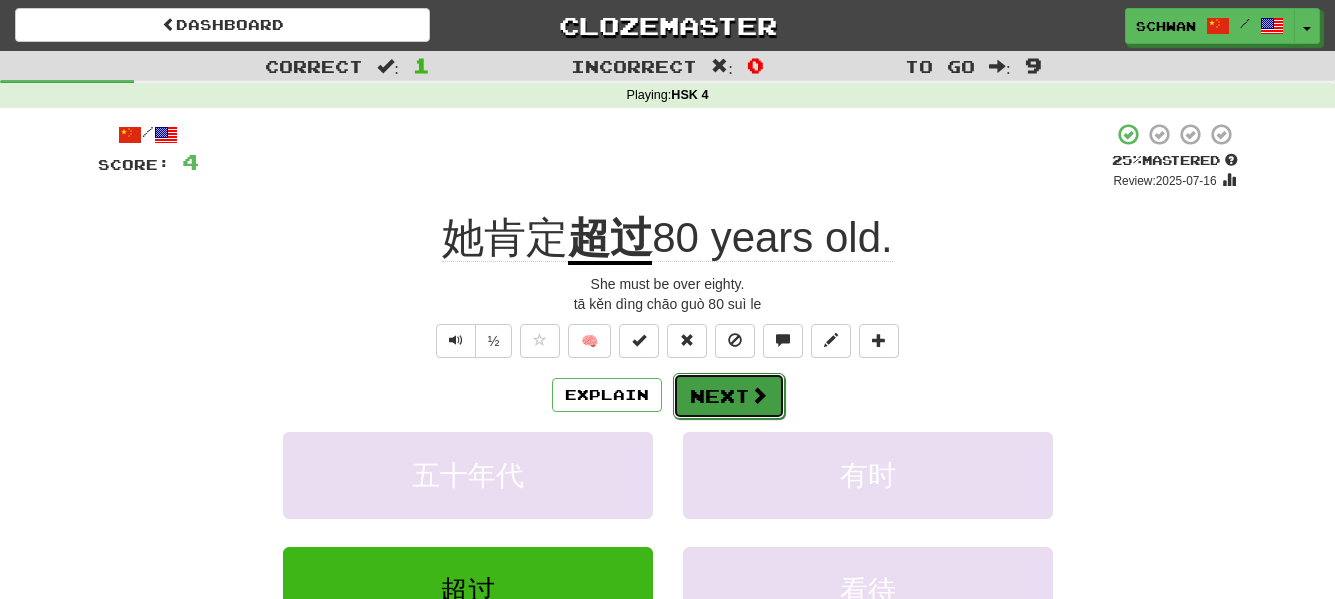 click on "Next" at bounding box center [729, 396] 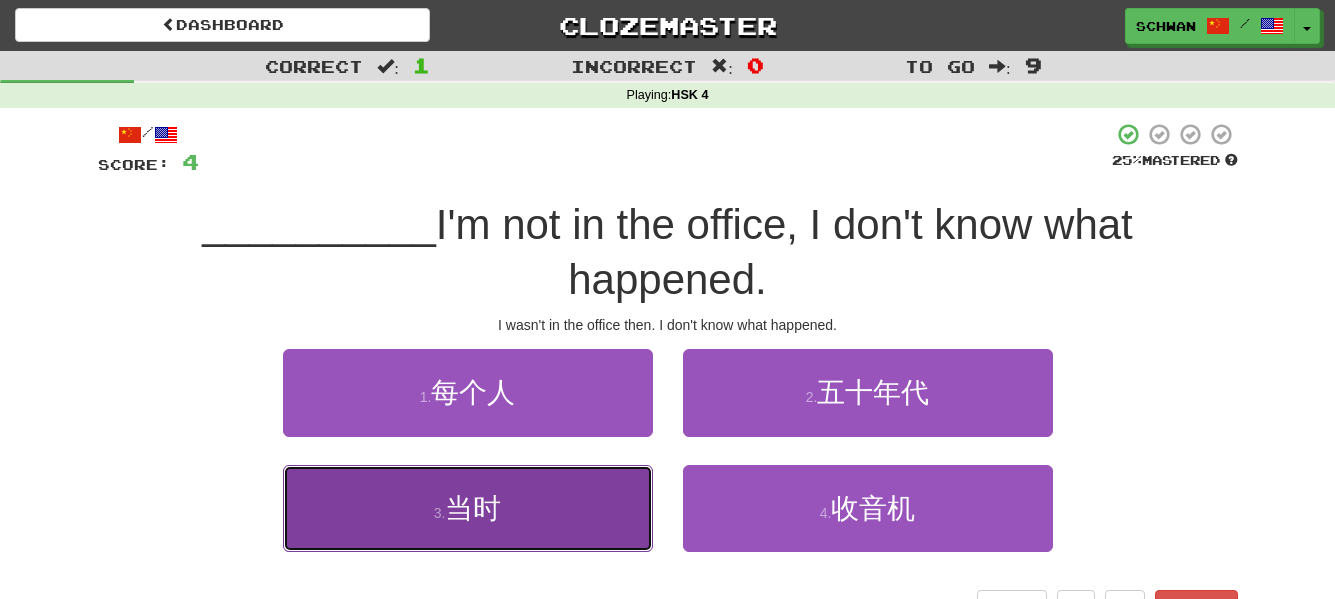 click on "3 .  当时" at bounding box center (468, 508) 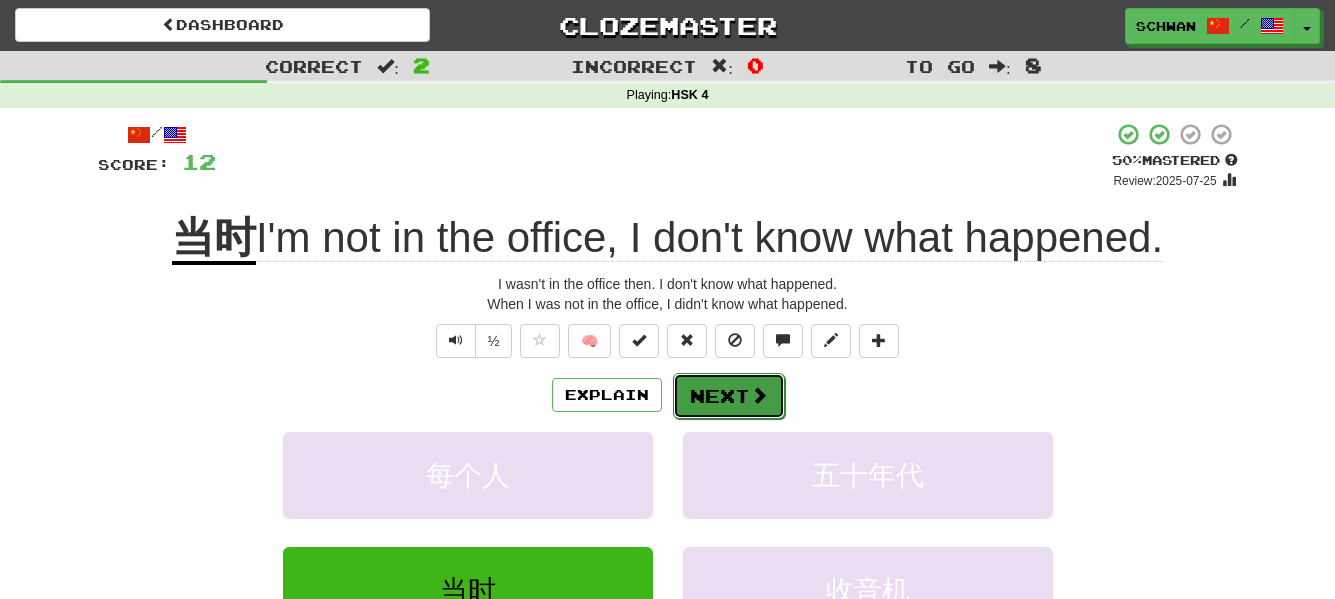 click on "Next" at bounding box center [729, 396] 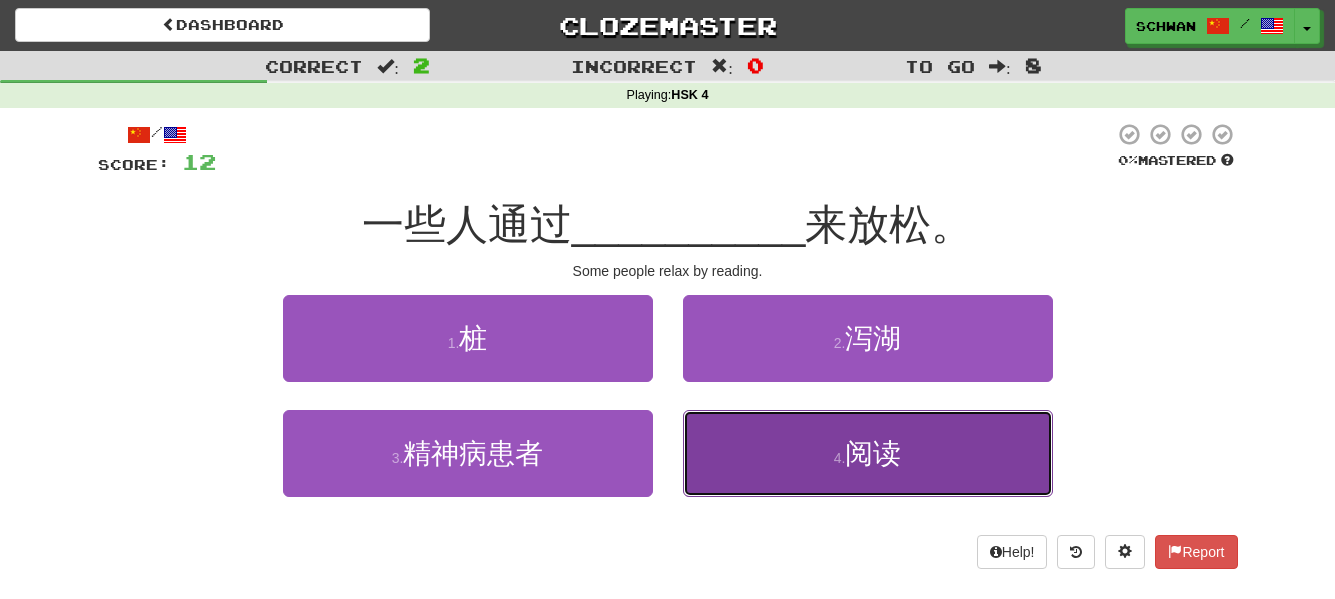 click on "4 .  阅读" at bounding box center [868, 453] 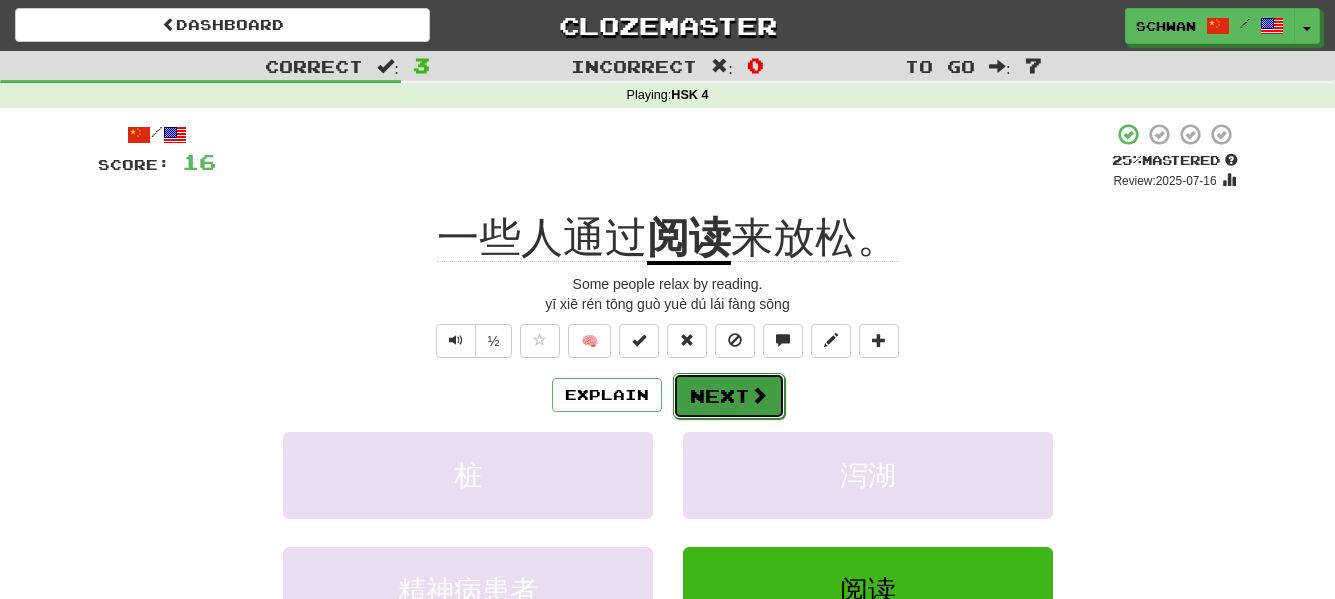 click on "Next" at bounding box center [729, 396] 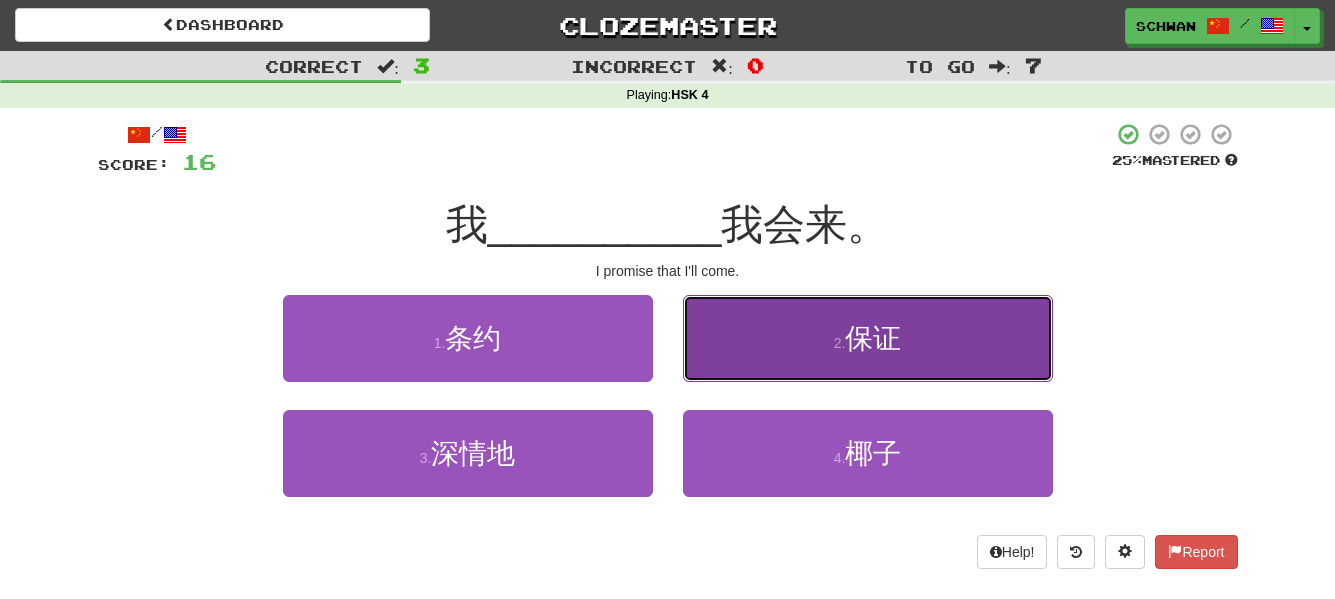click on "2 .  保证" at bounding box center [868, 338] 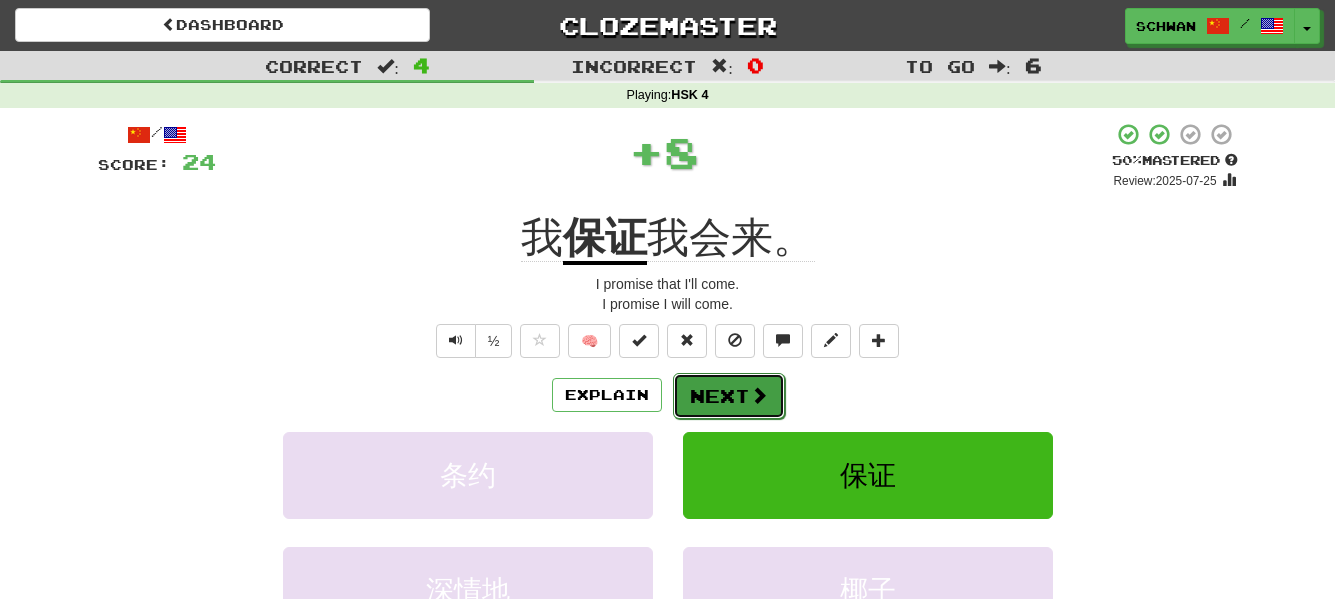 click on "Next" at bounding box center (729, 396) 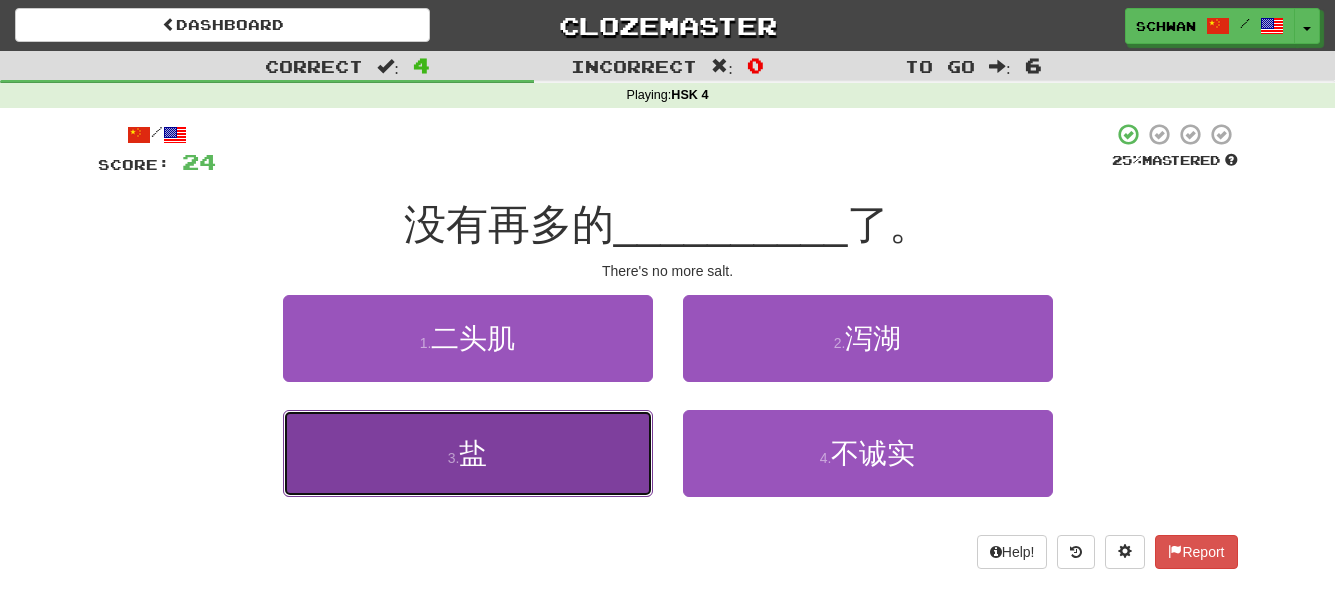 click on "3 .  盐" at bounding box center [468, 453] 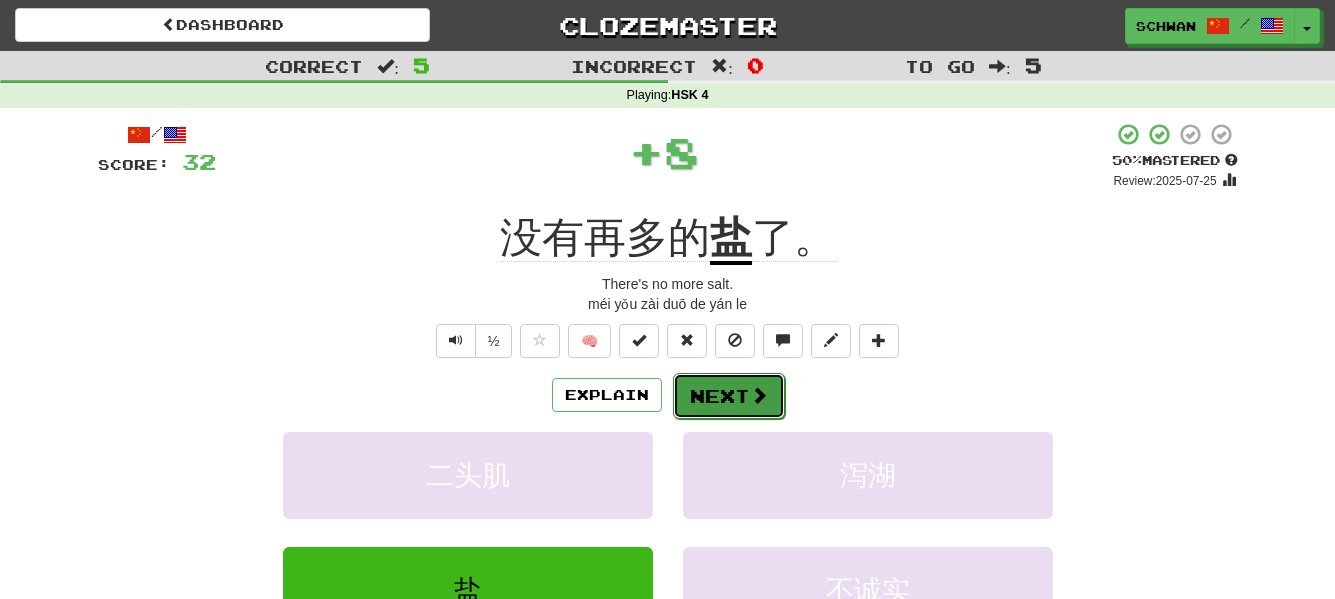 click on "Next" at bounding box center [729, 396] 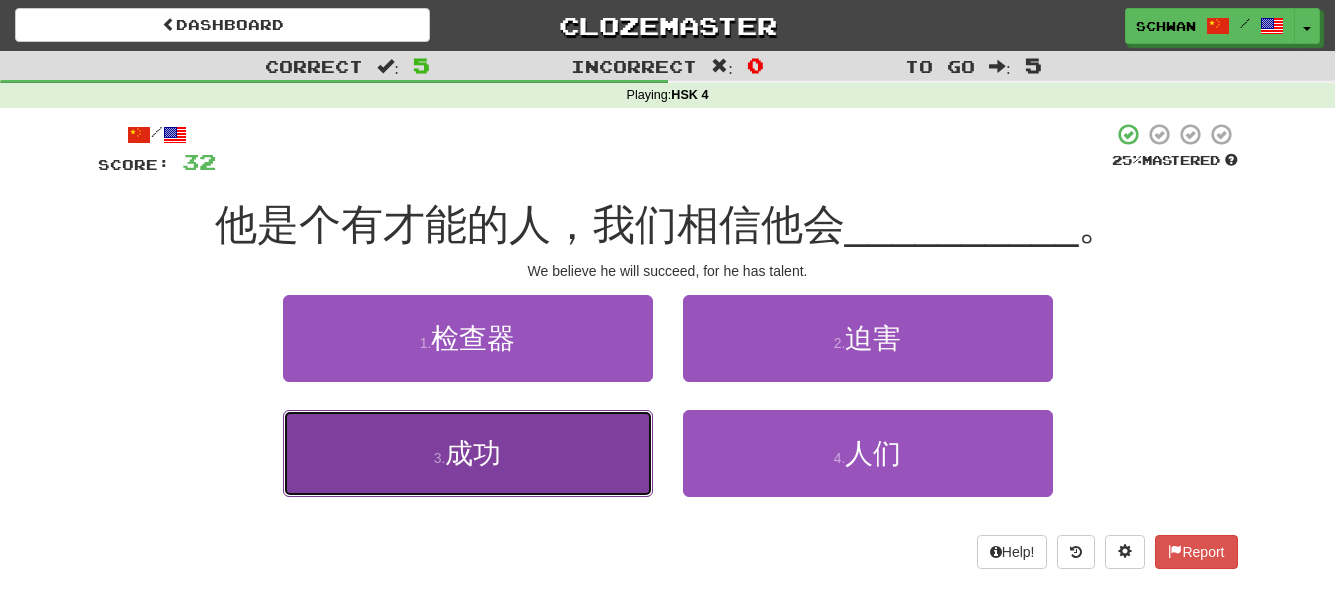 click on "3 .  成功" at bounding box center (468, 453) 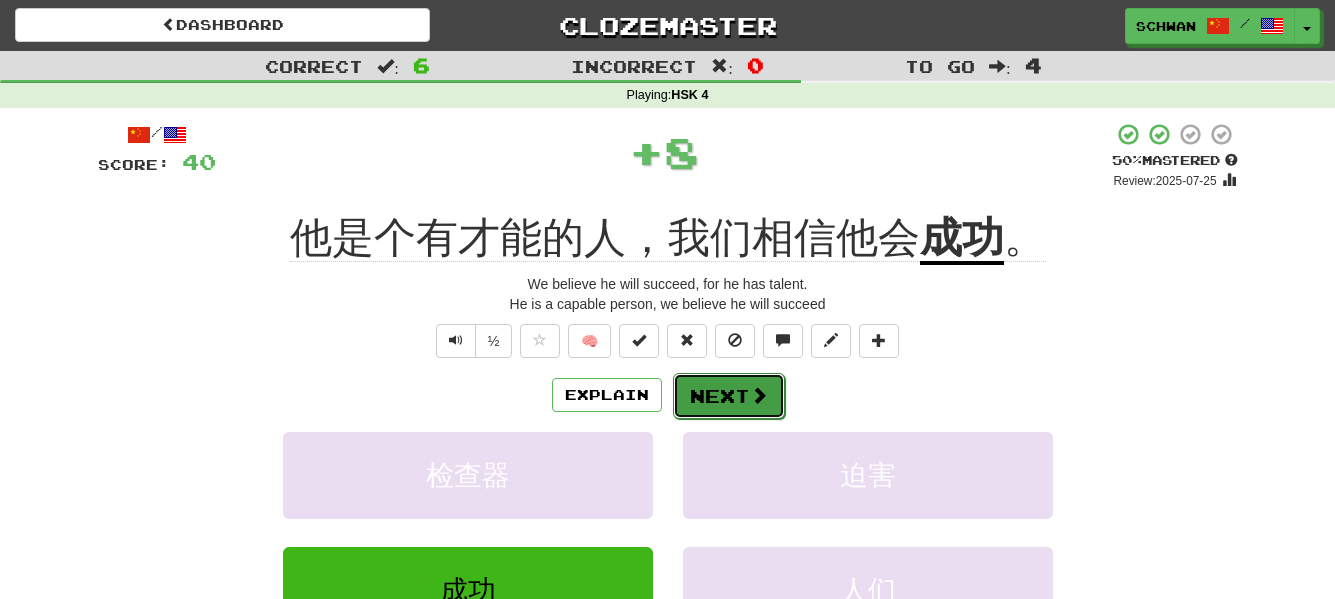 click on "Next" at bounding box center [729, 396] 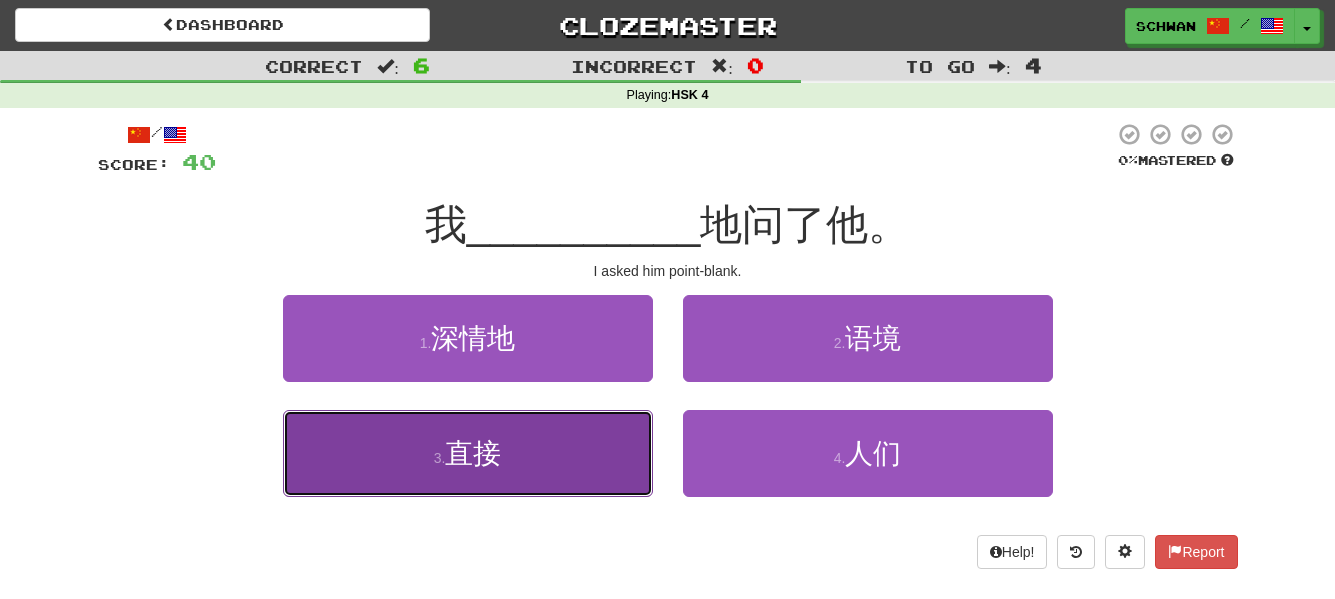 click on "3 .  直接" at bounding box center [468, 453] 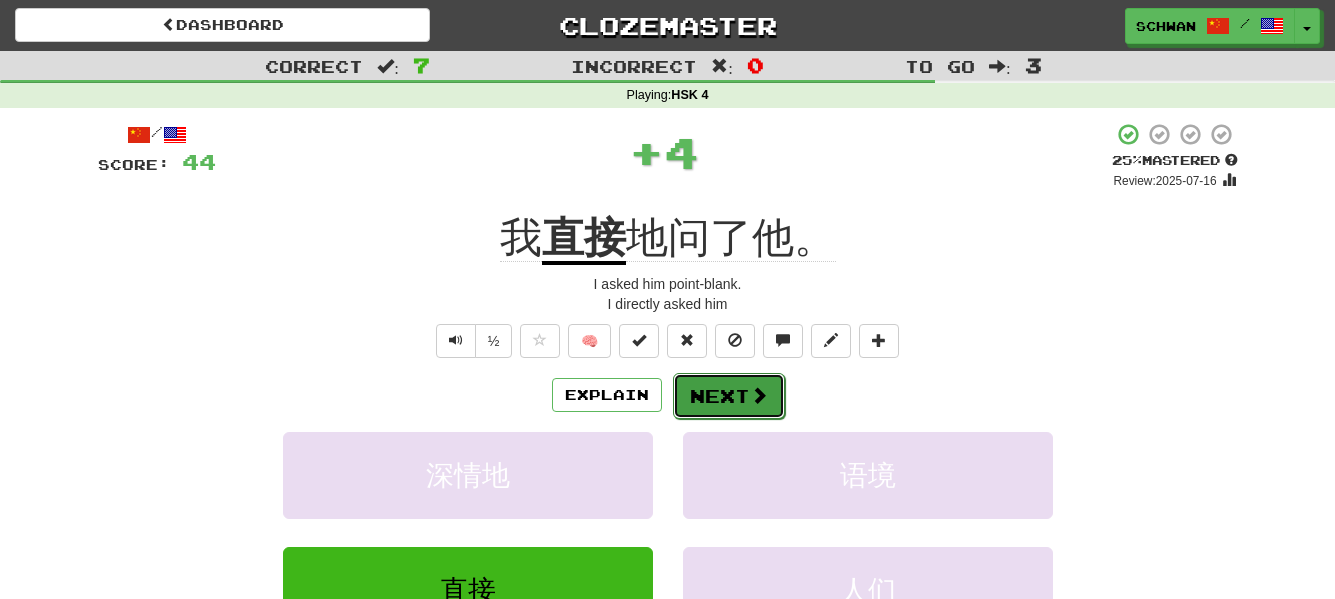 click on "Next" at bounding box center (729, 396) 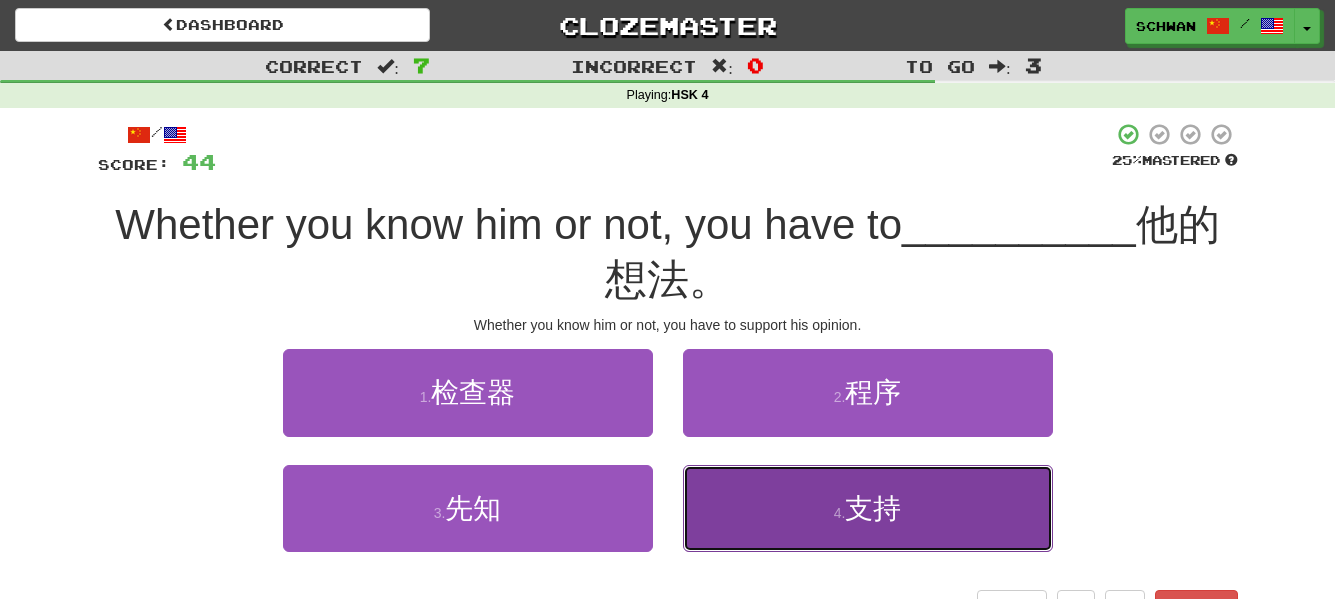 click on "4 .  支持" at bounding box center [868, 508] 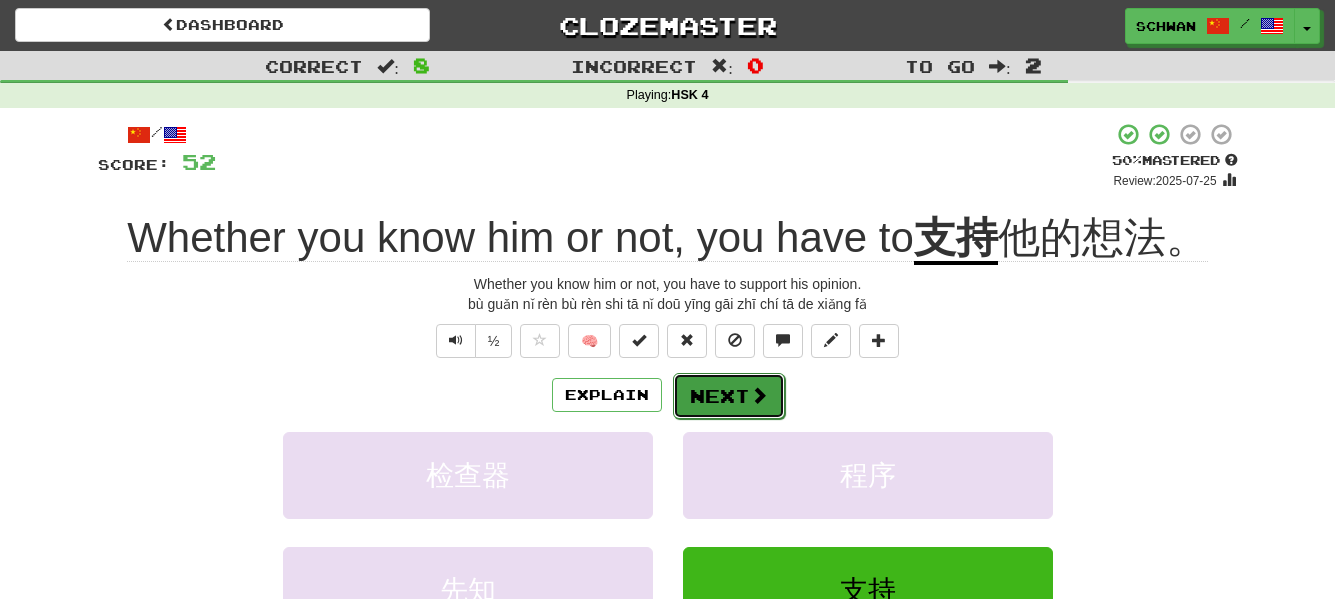 click on "Next" at bounding box center [729, 396] 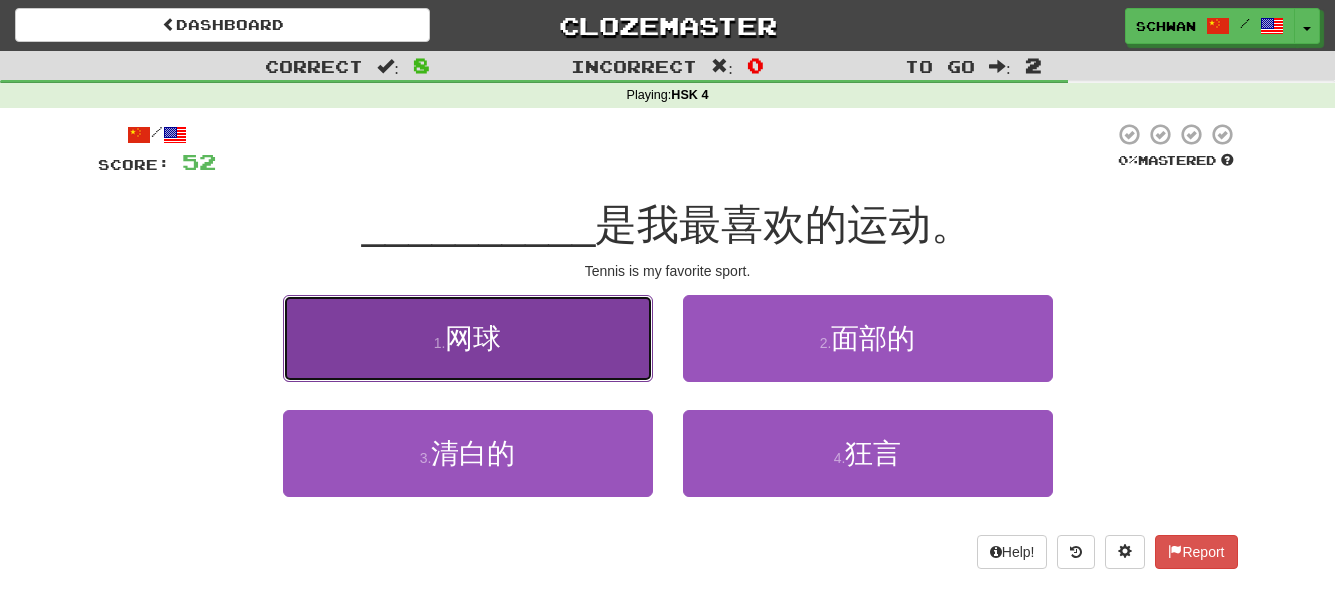 click on "1 .  网球" at bounding box center [468, 338] 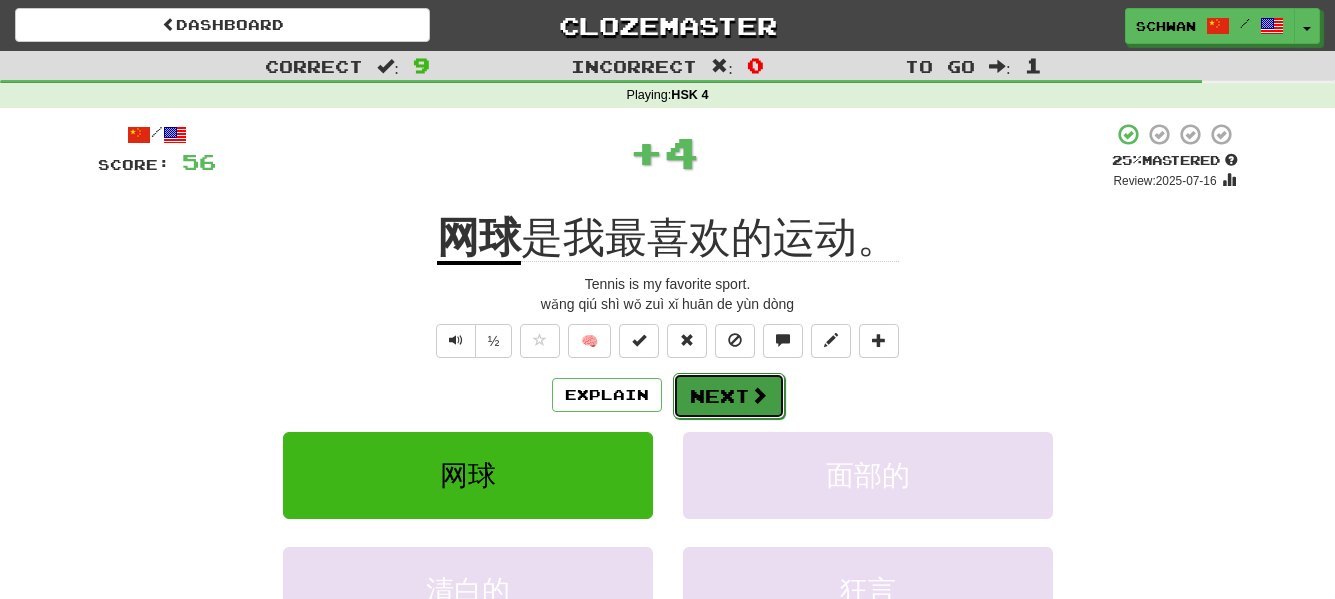 click on "Next" at bounding box center [729, 396] 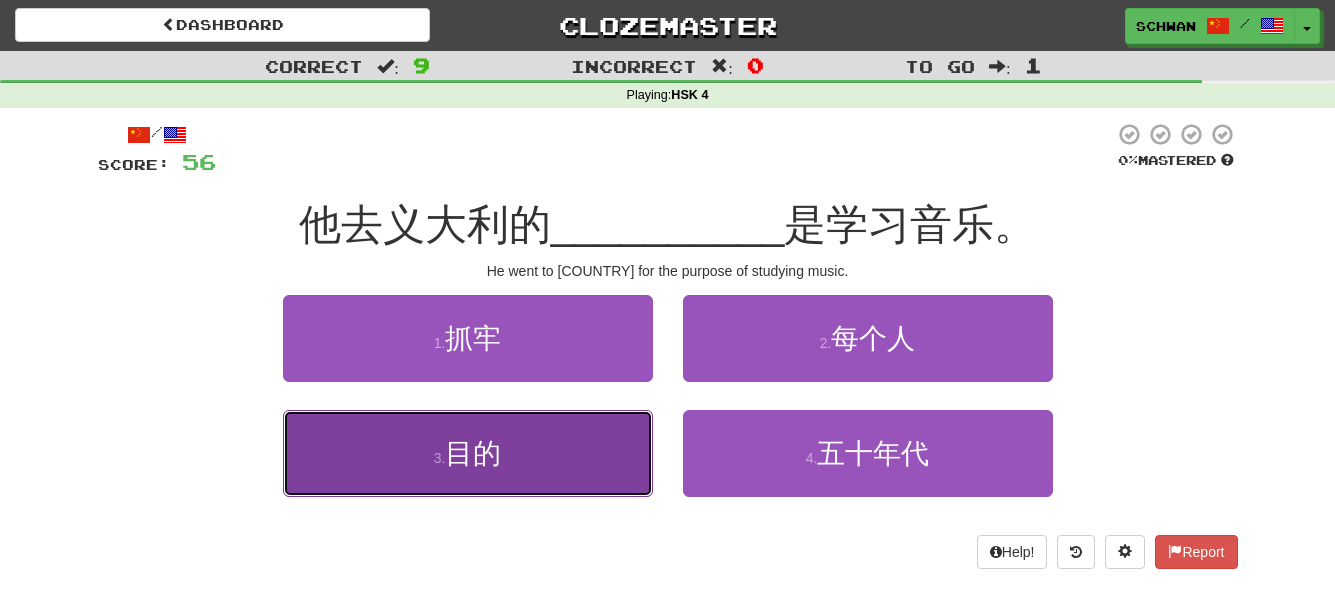 click on "3 .  目的" at bounding box center [468, 453] 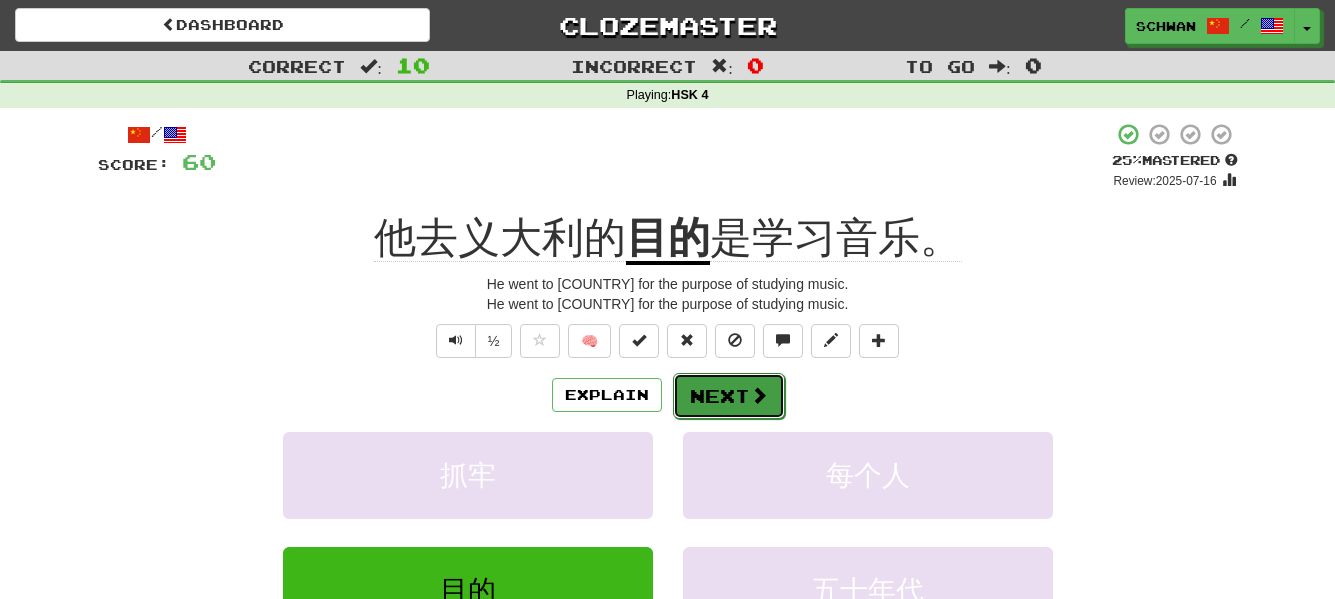 click on "Next" at bounding box center [729, 396] 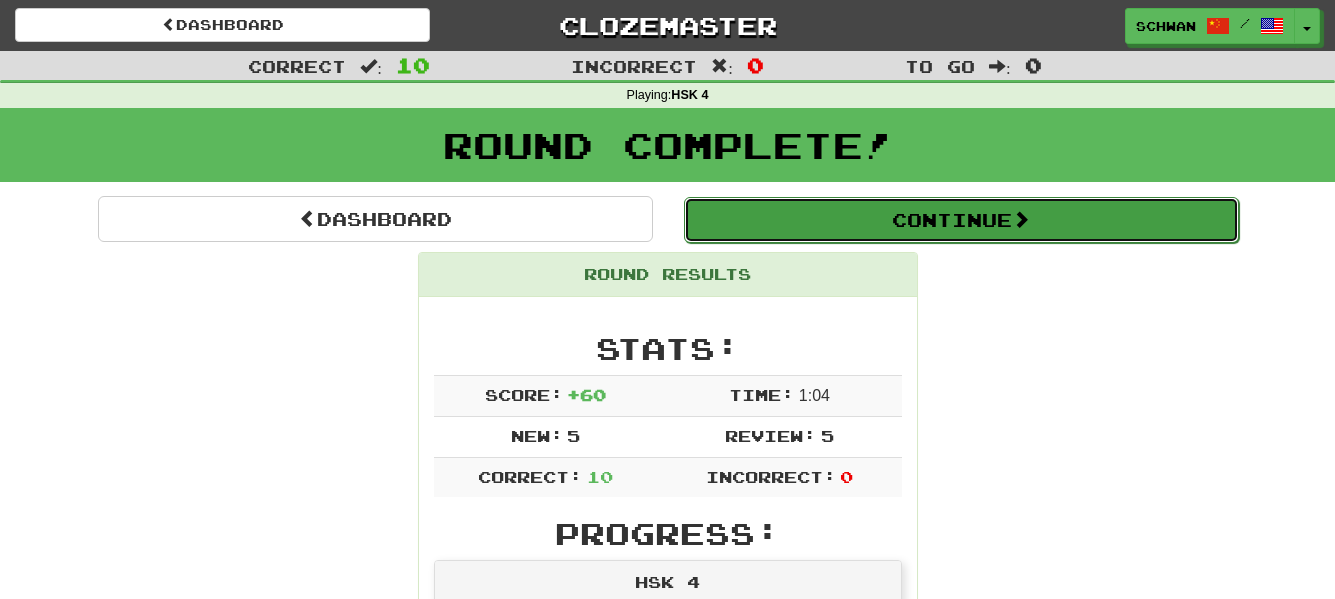 click on "Continue" at bounding box center [961, 220] 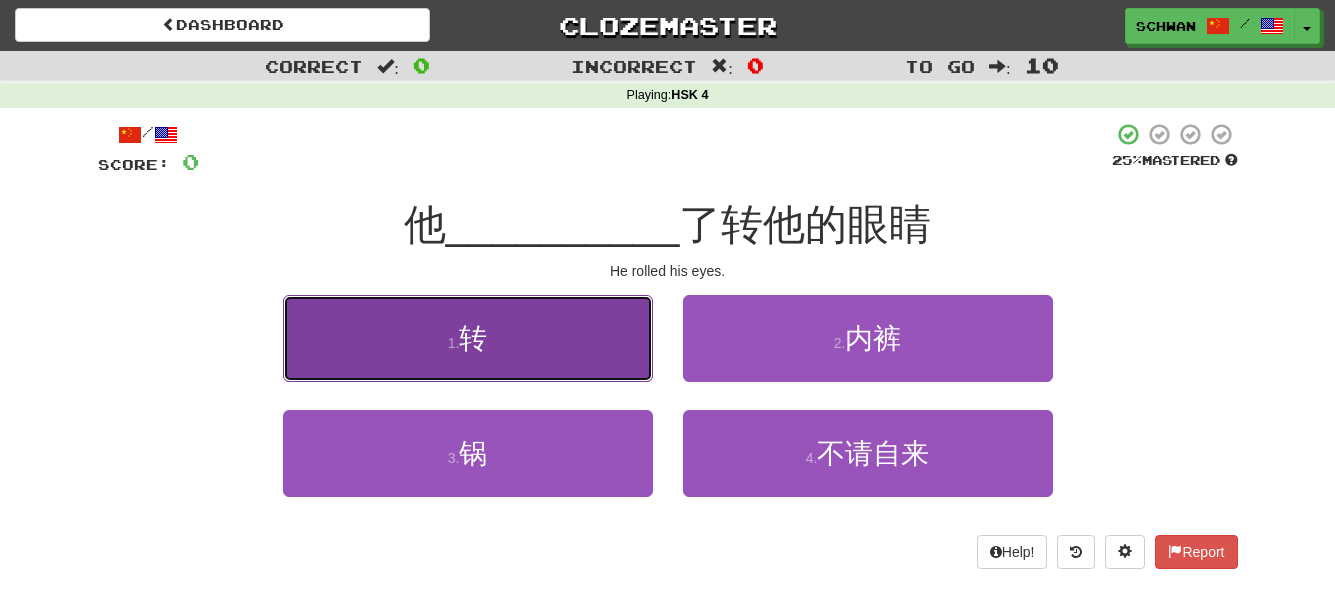 click on "转" at bounding box center (473, 338) 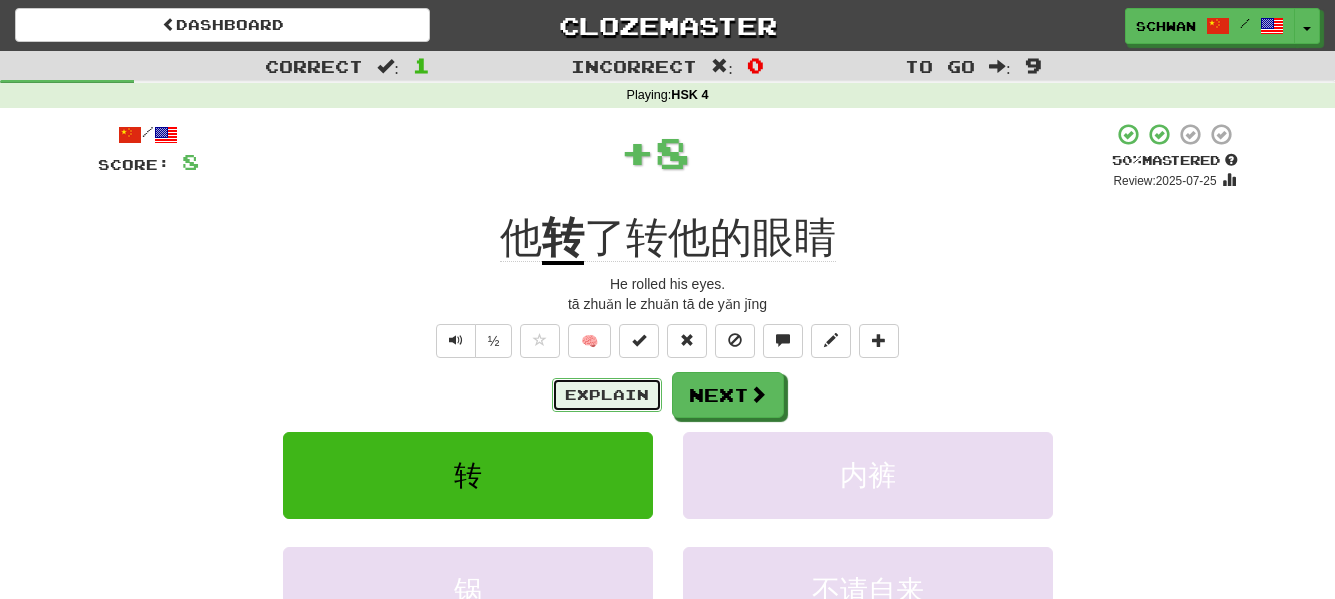 click on "Explain" at bounding box center [607, 395] 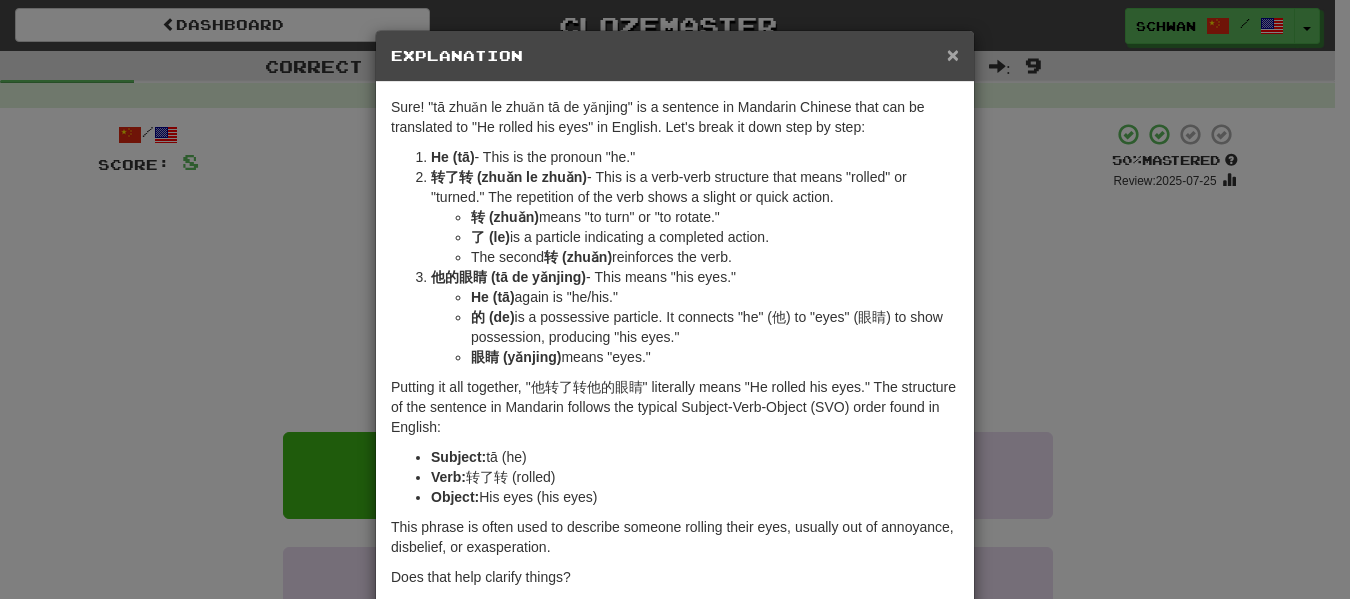 click on "×" at bounding box center [953, 54] 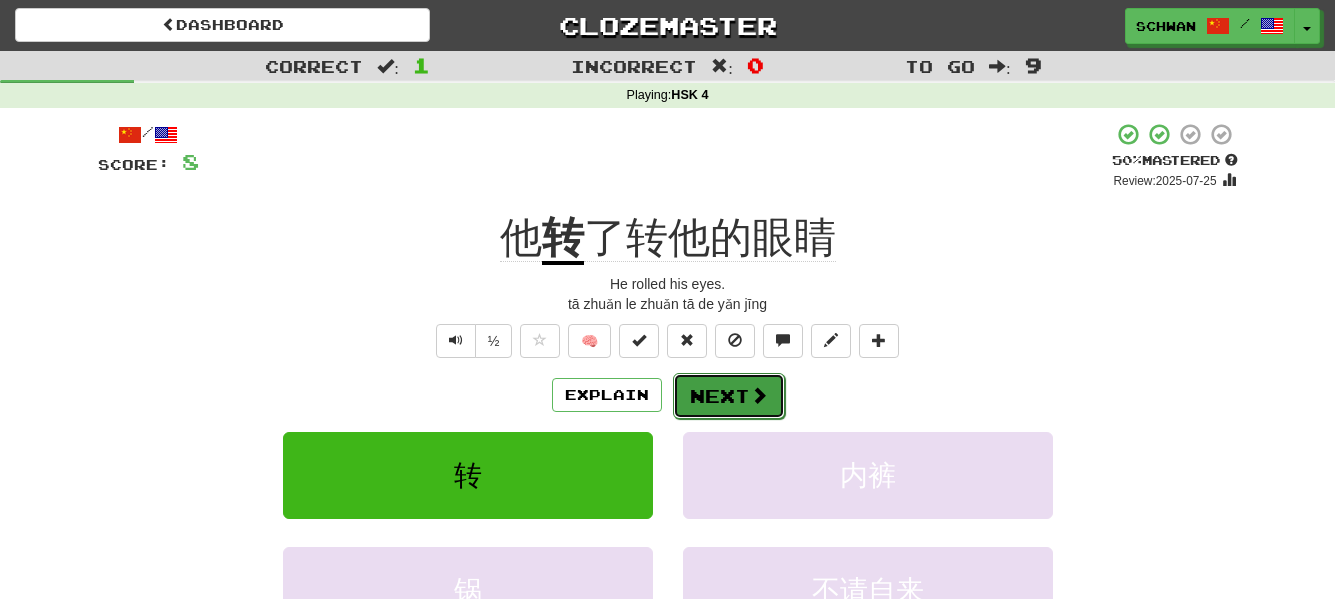 click at bounding box center (759, 395) 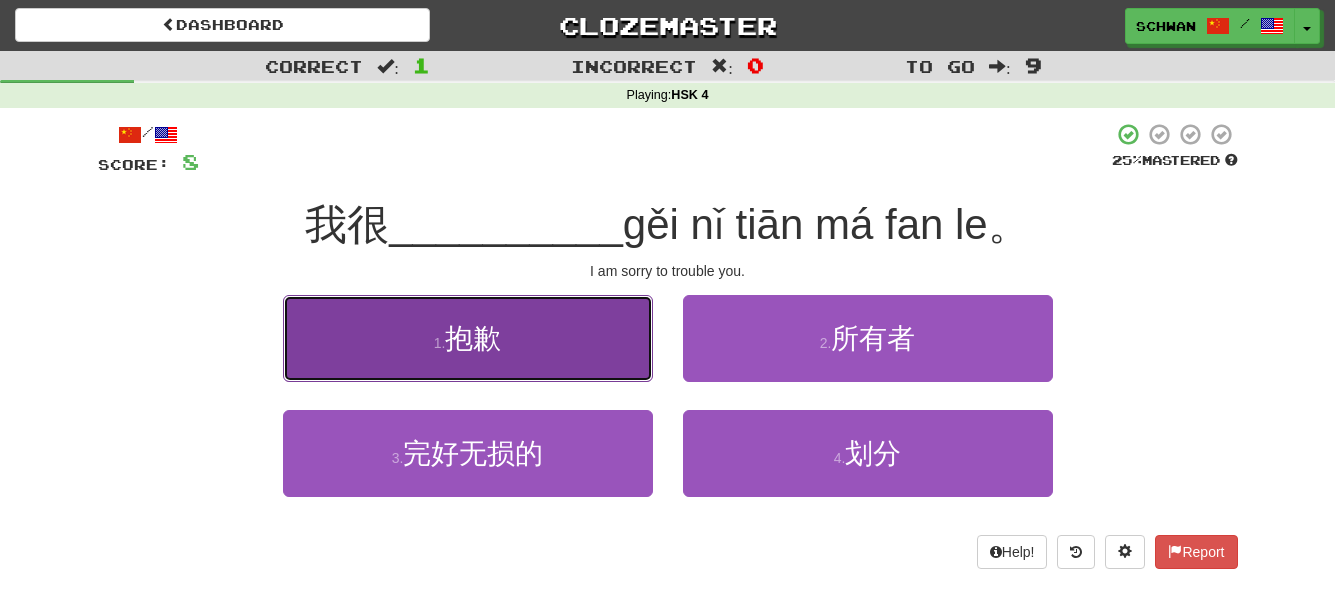 click on "1 .  抱歉" at bounding box center (468, 338) 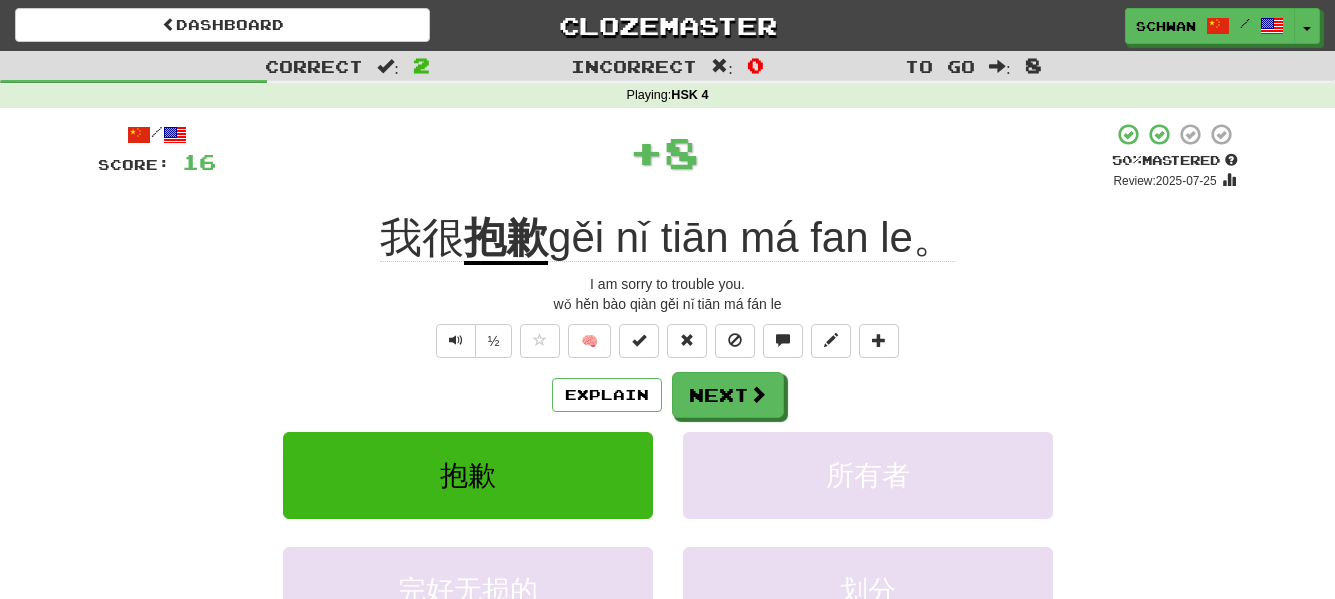 click at bounding box center [540, 341] 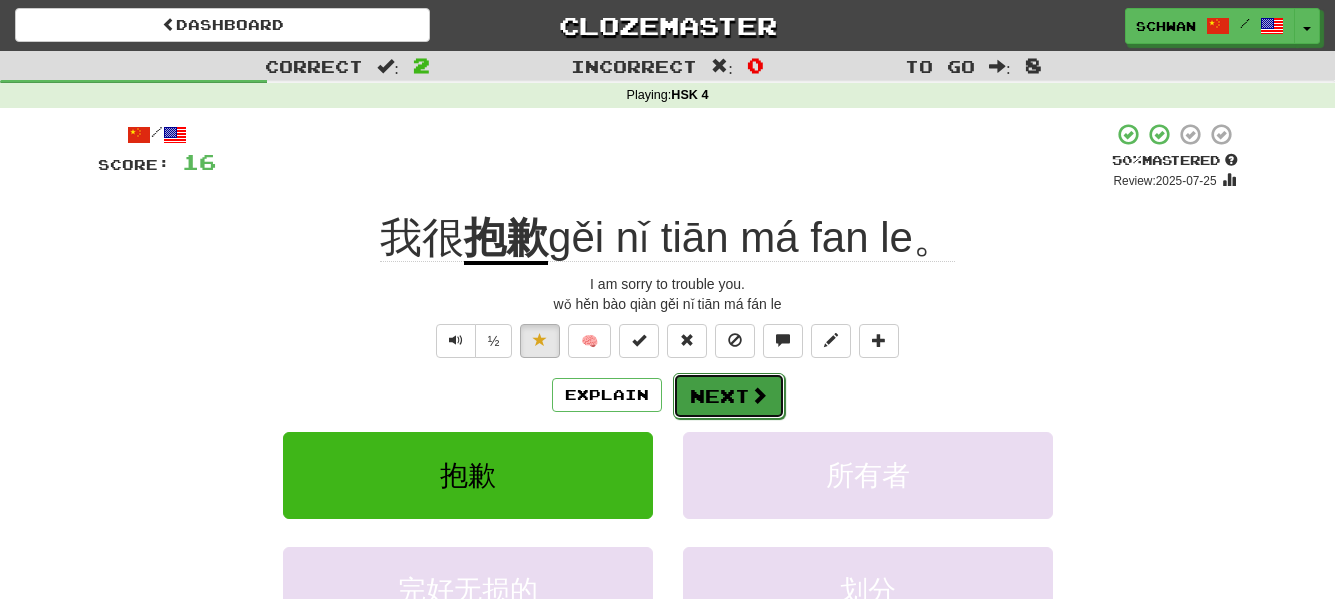 click on "Next" at bounding box center [729, 396] 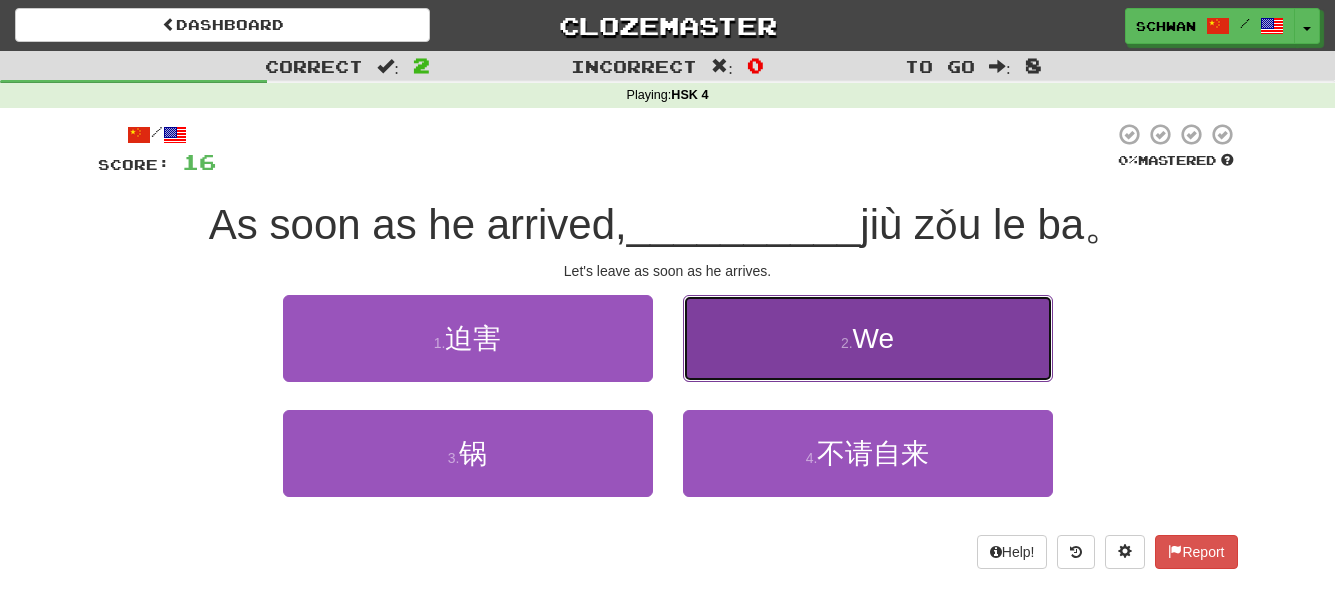 click on "2 .  咱们" at bounding box center [868, 338] 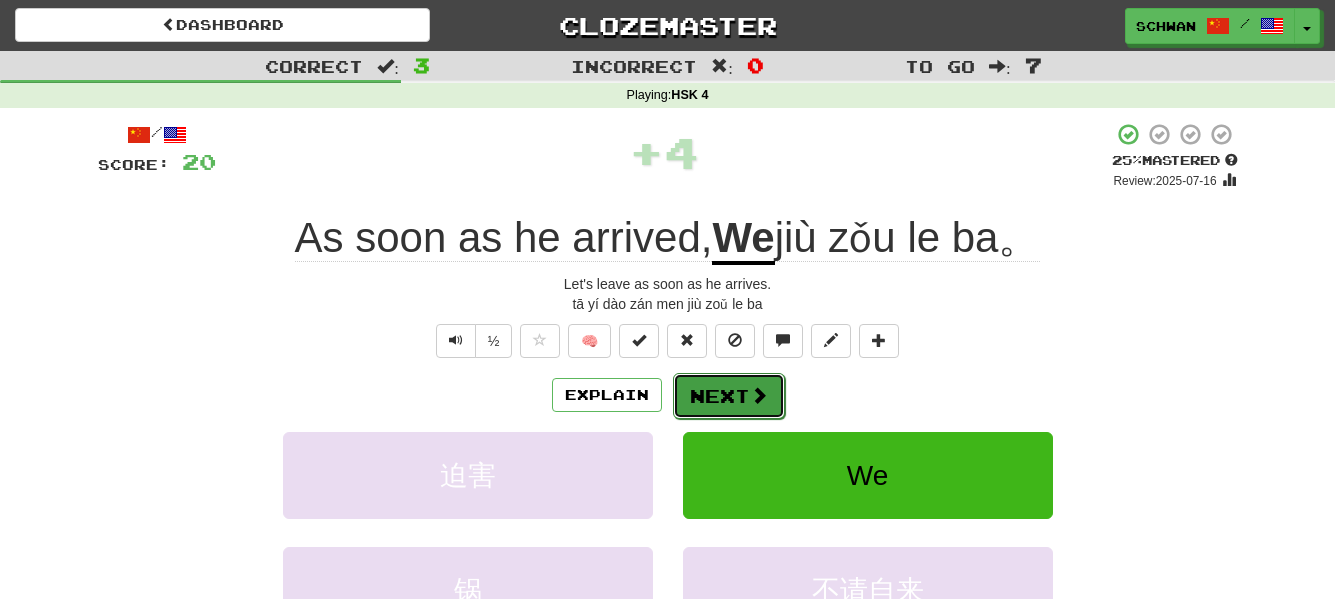 click on "Next" at bounding box center [729, 396] 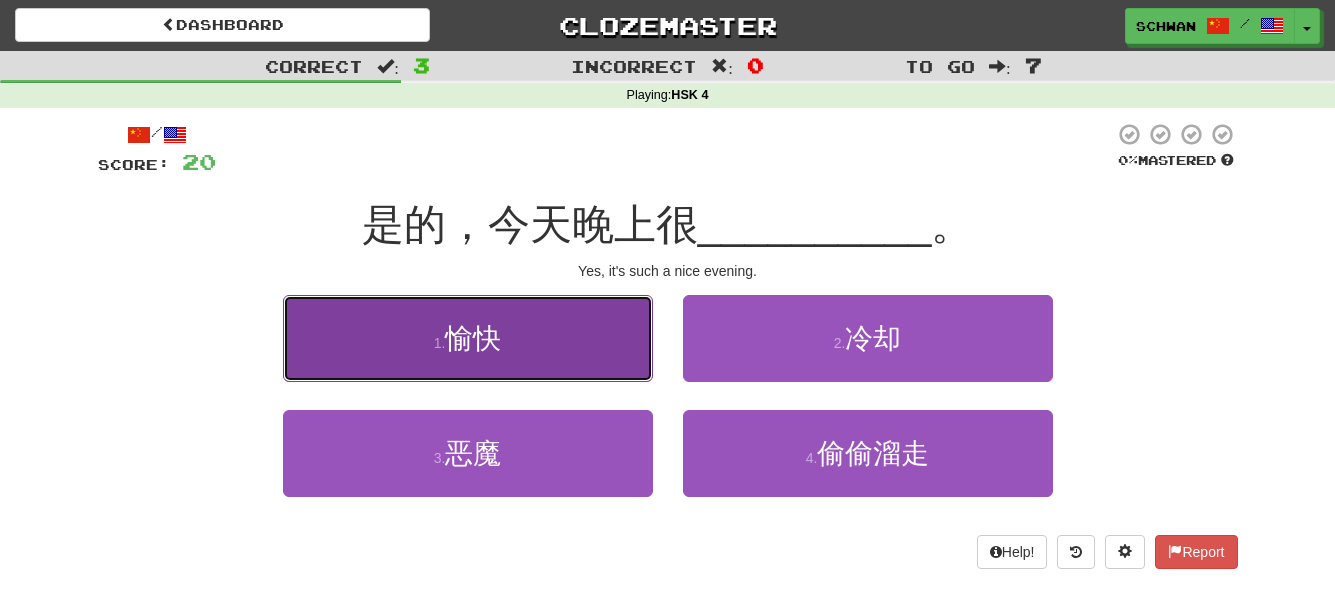 click on "1 .  愉快" at bounding box center (468, 338) 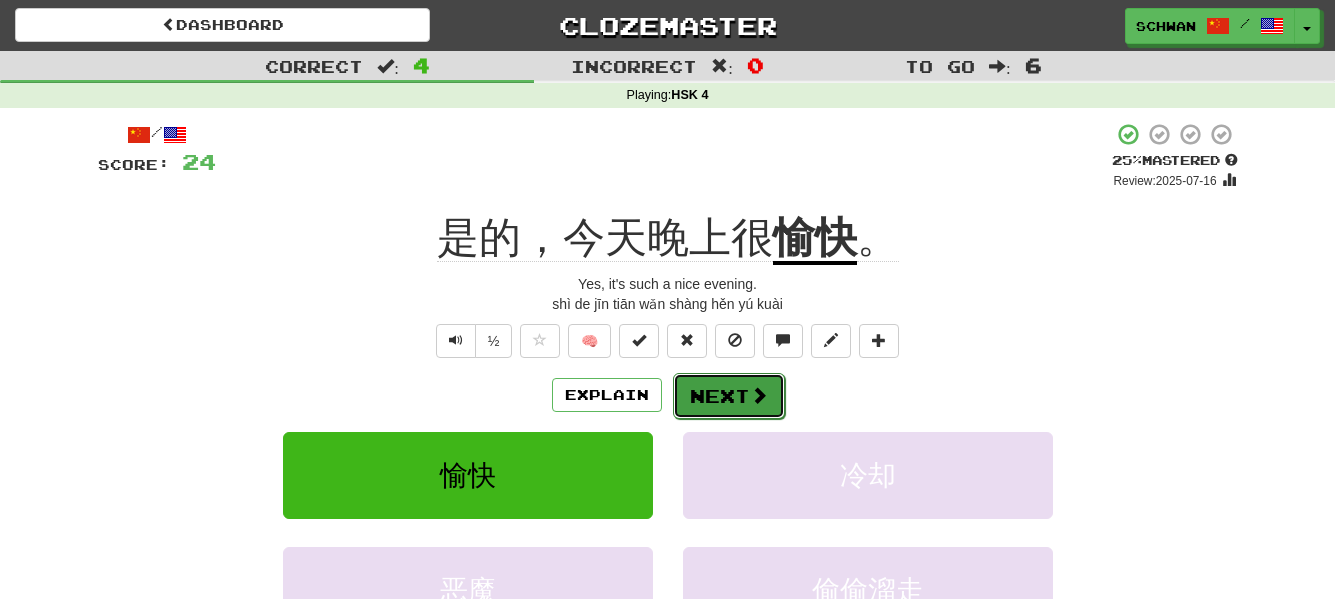 click on "Next" at bounding box center [729, 396] 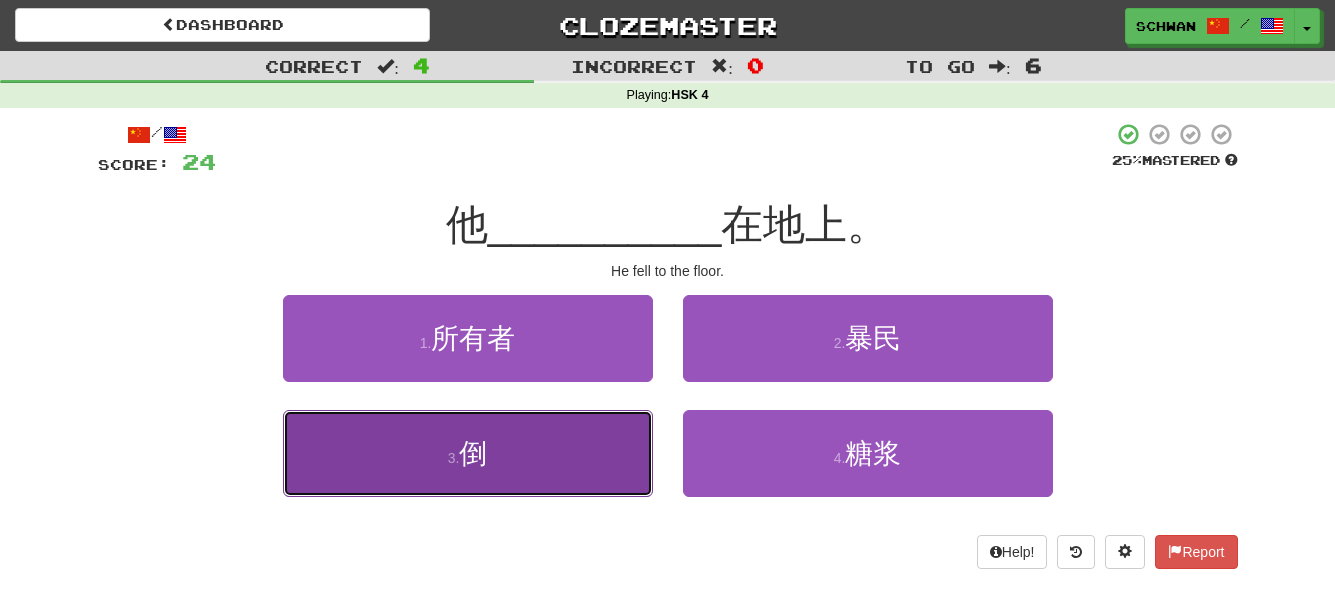 click on "3 .  倒" at bounding box center [468, 453] 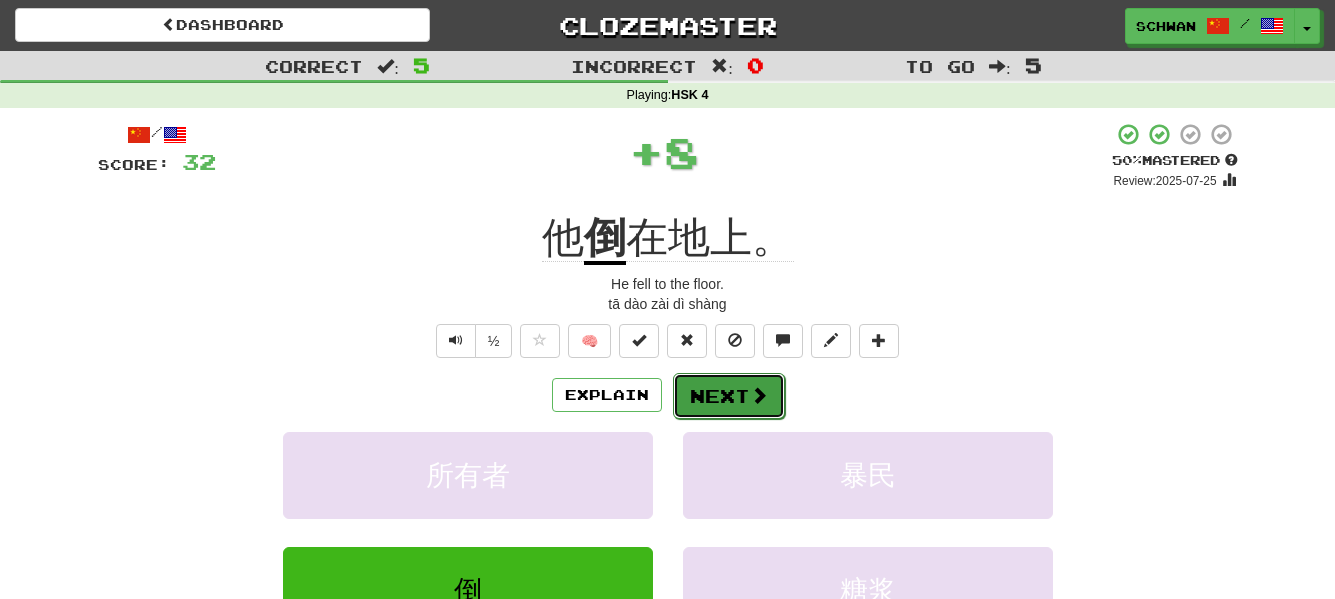 click on "Next" at bounding box center [729, 396] 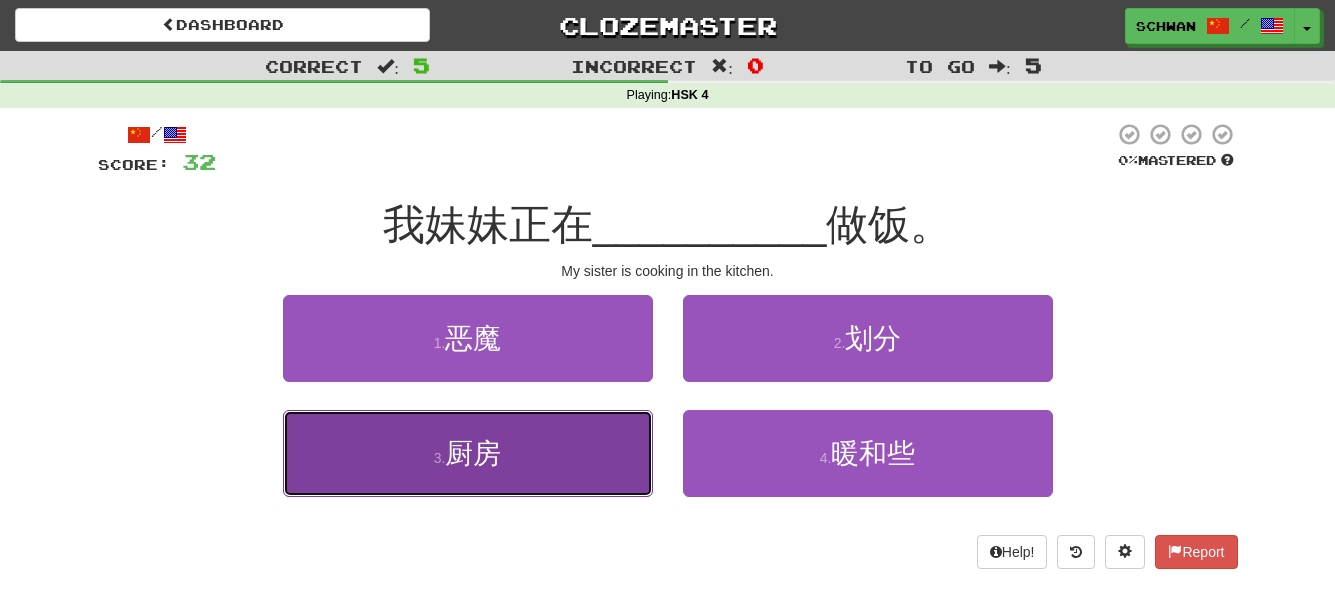 click on "3 .  厨房" at bounding box center (468, 453) 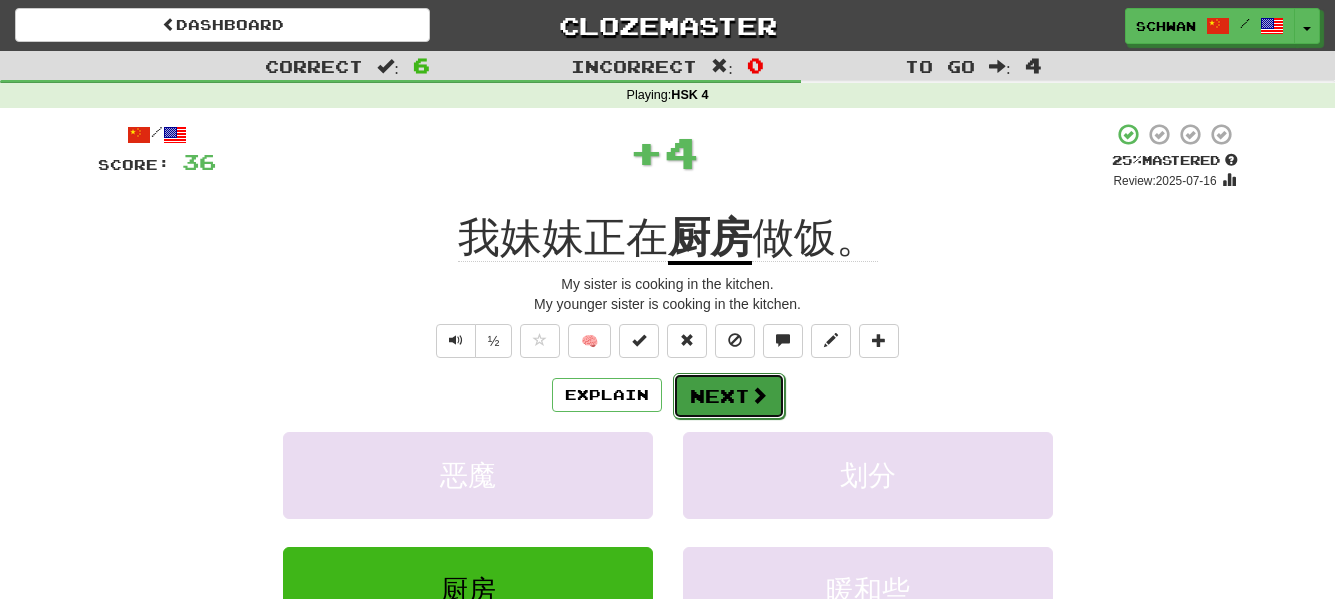 click on "Next" at bounding box center [729, 396] 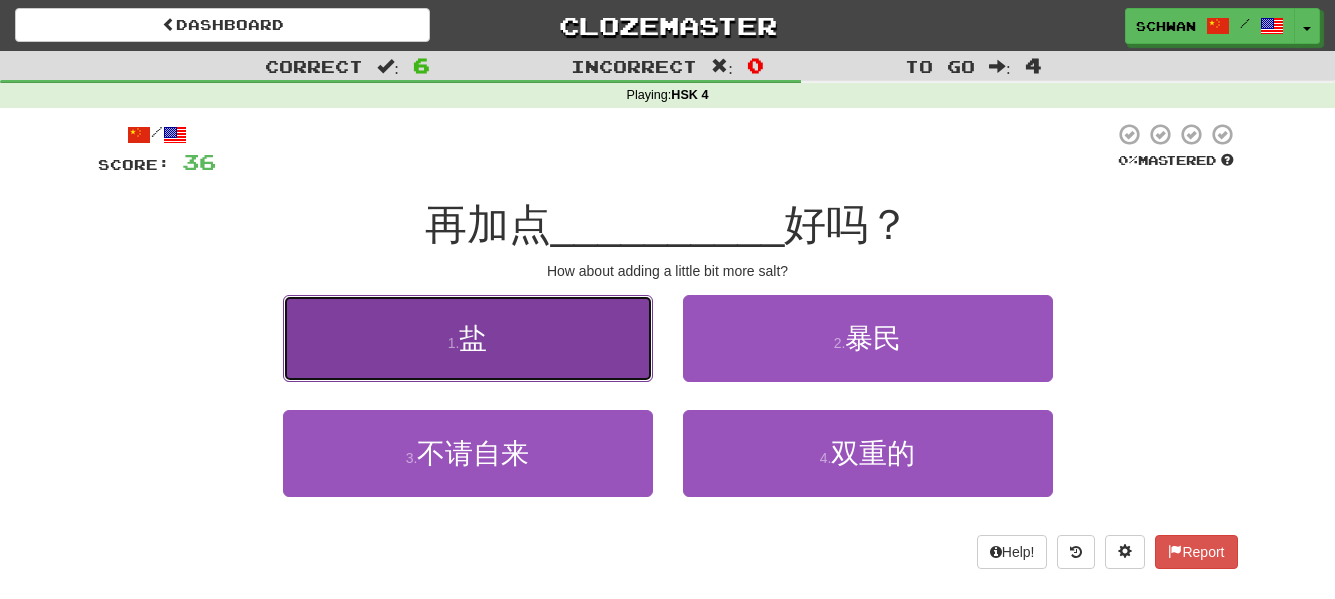 click on "1 .  盐" at bounding box center (468, 338) 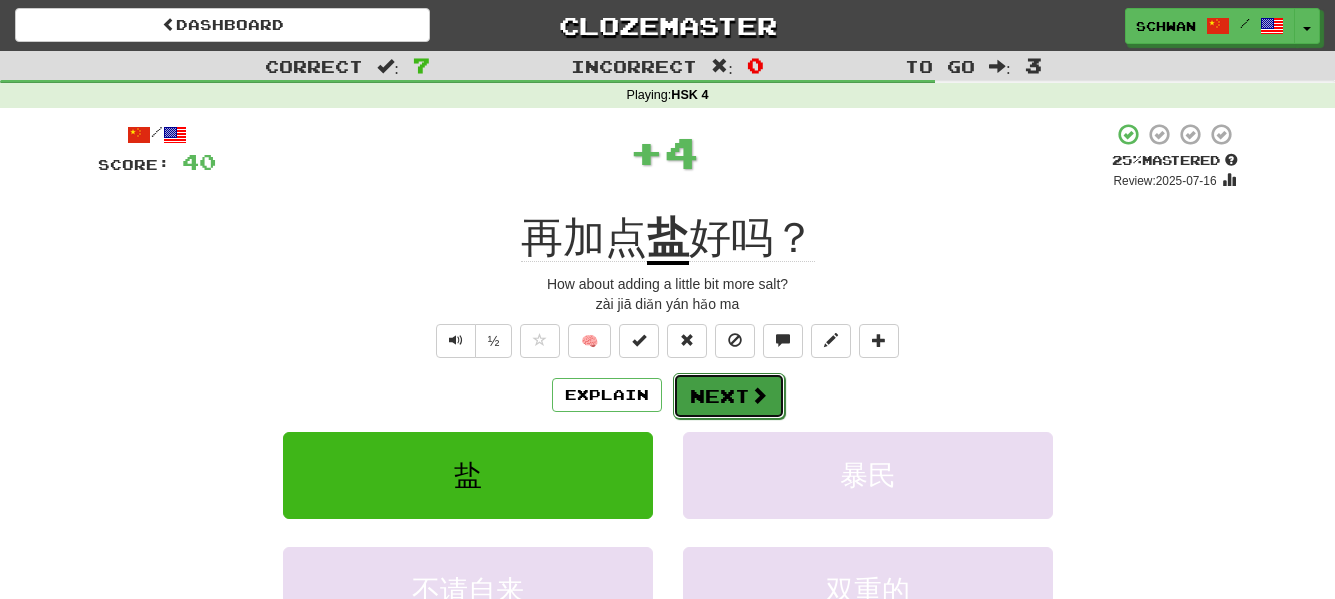 click on "Next" at bounding box center [729, 396] 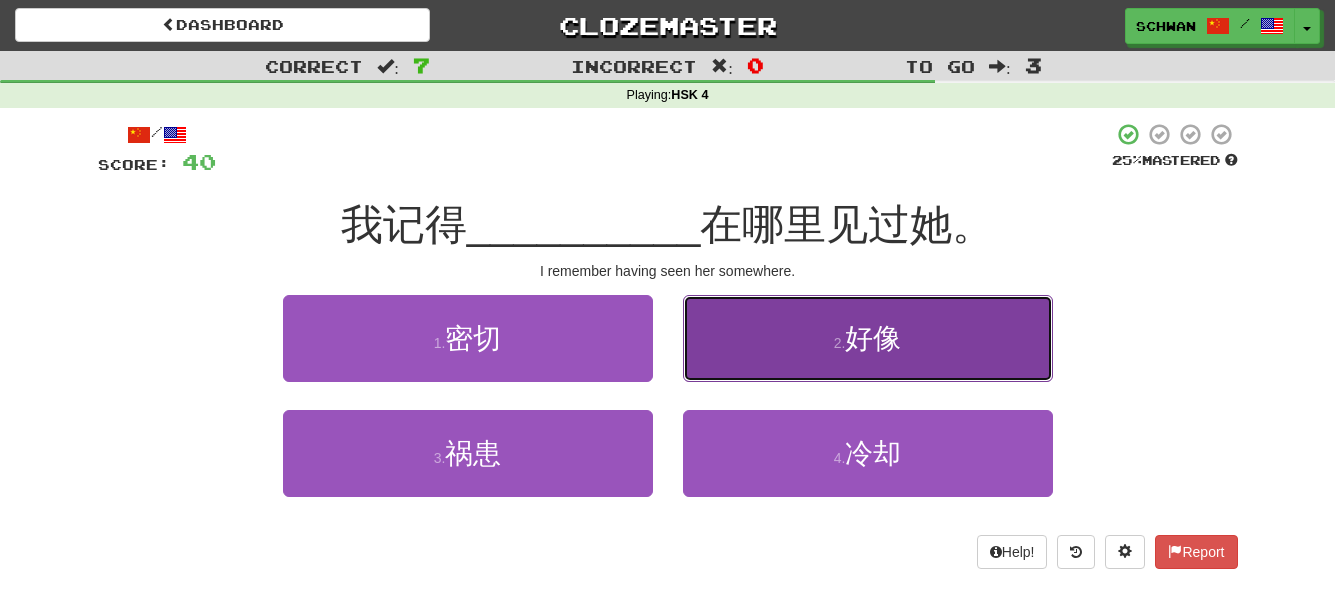 click on "2 .  好像" at bounding box center (868, 338) 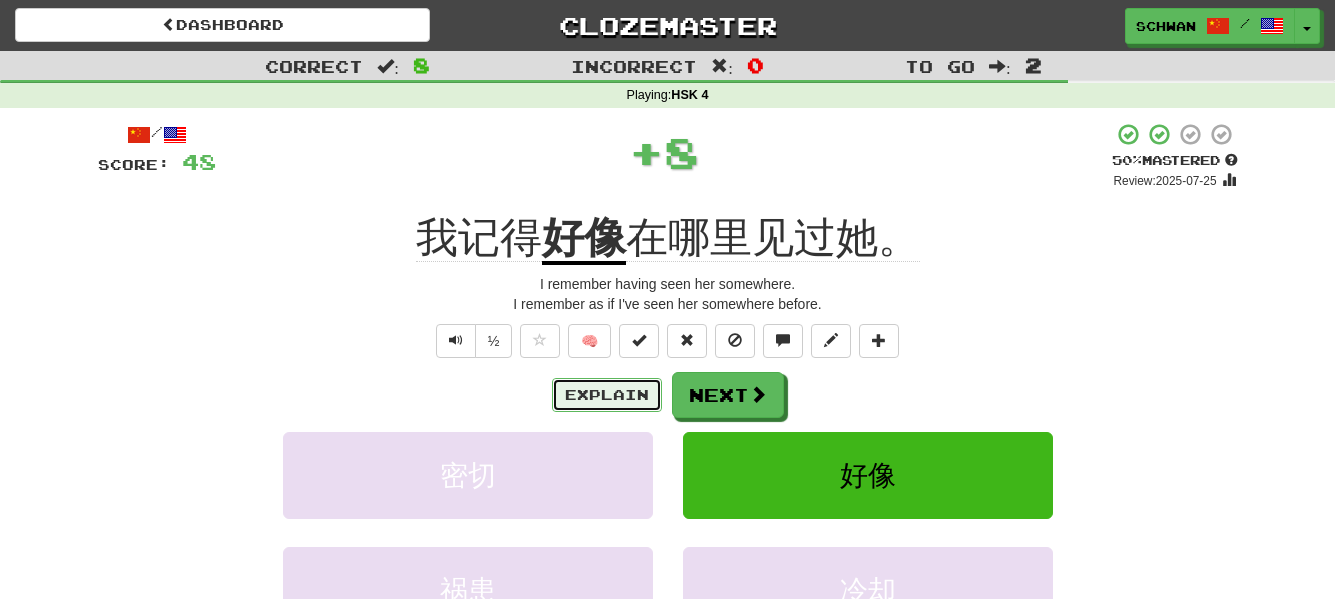 click on "Explain" at bounding box center [607, 395] 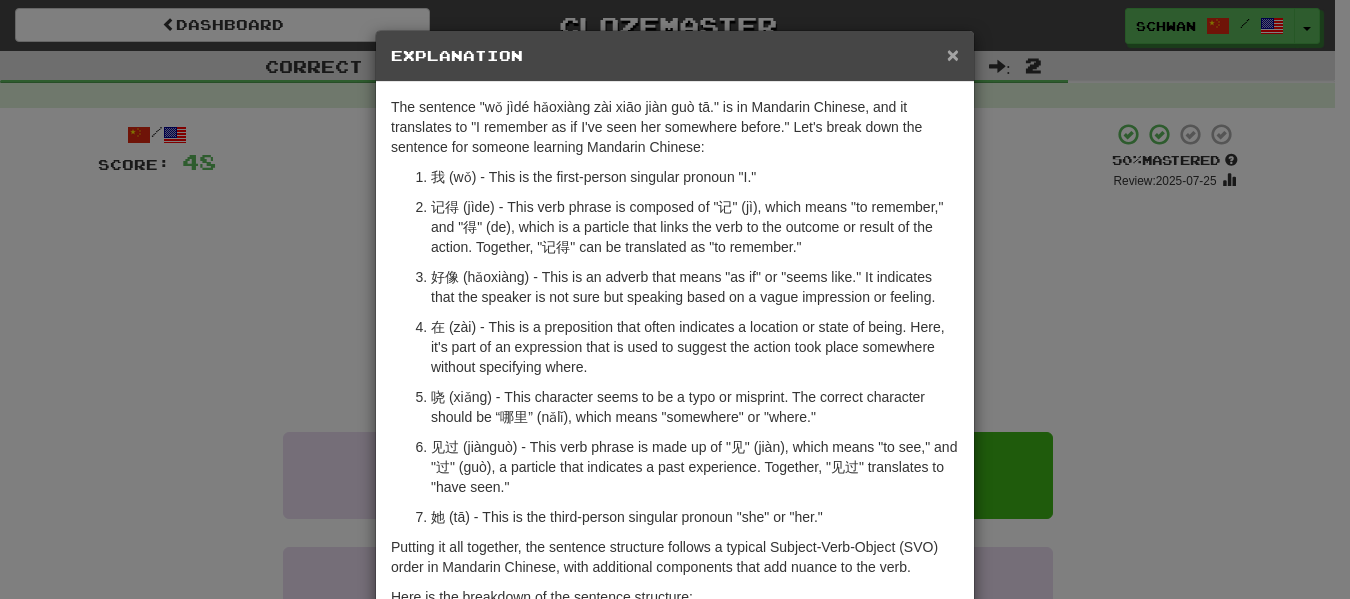 click on "×" at bounding box center (953, 54) 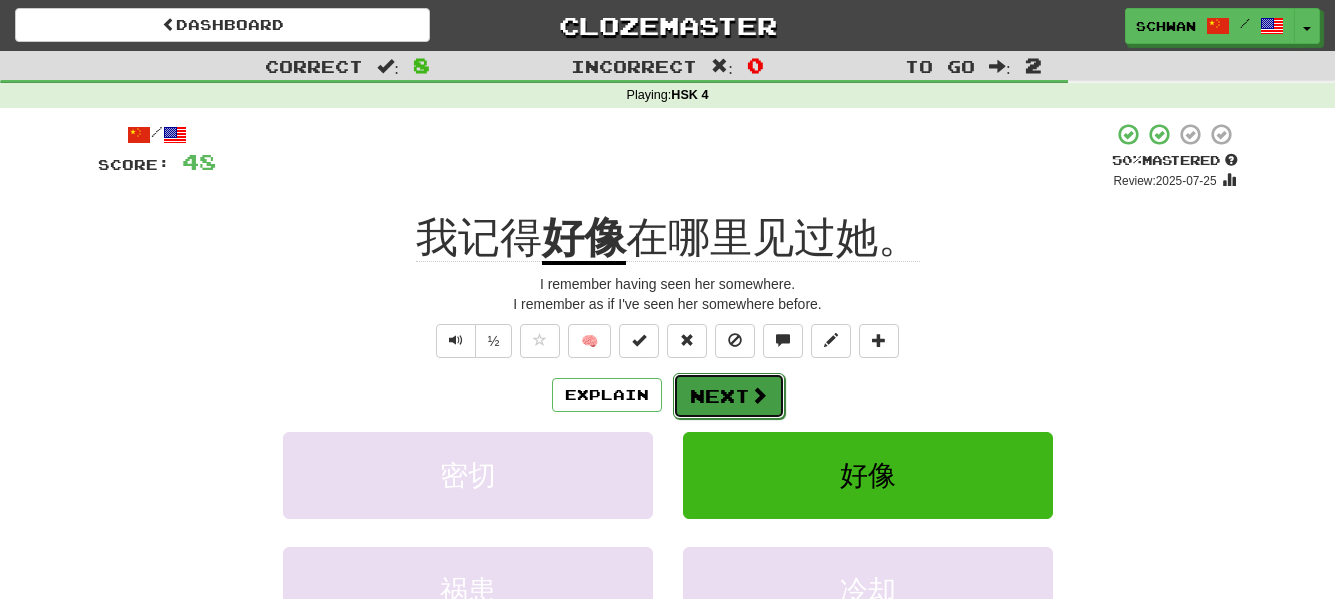 click on "Next" at bounding box center (729, 396) 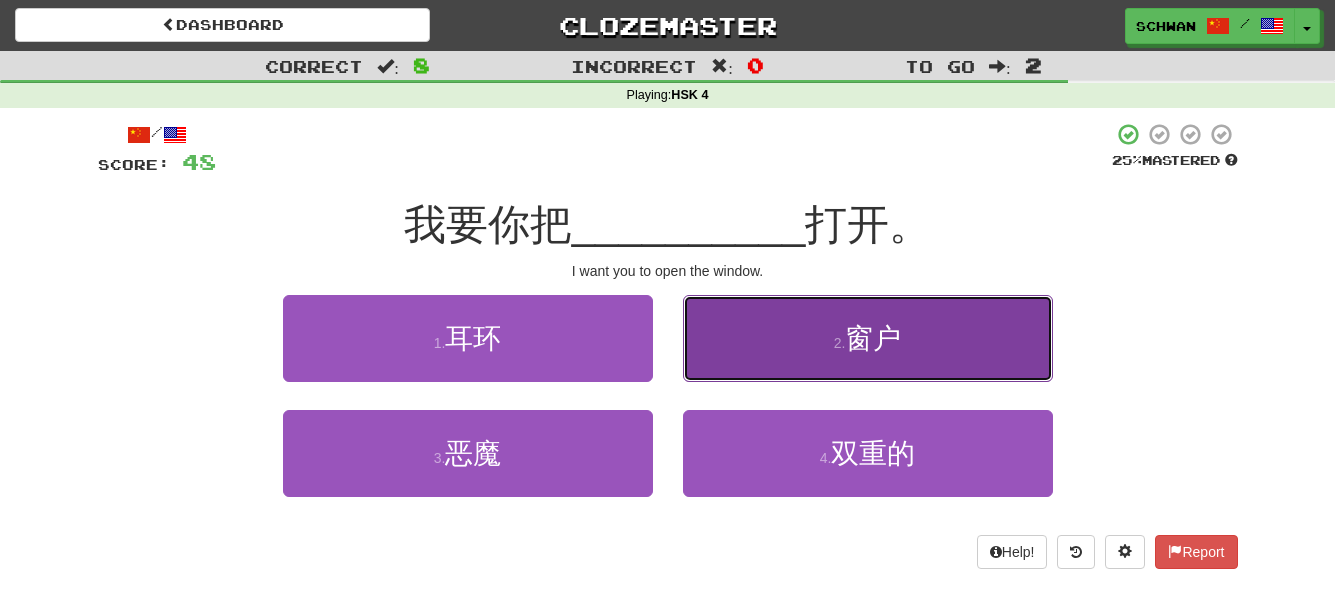 click on "2 .  窗户" at bounding box center (868, 338) 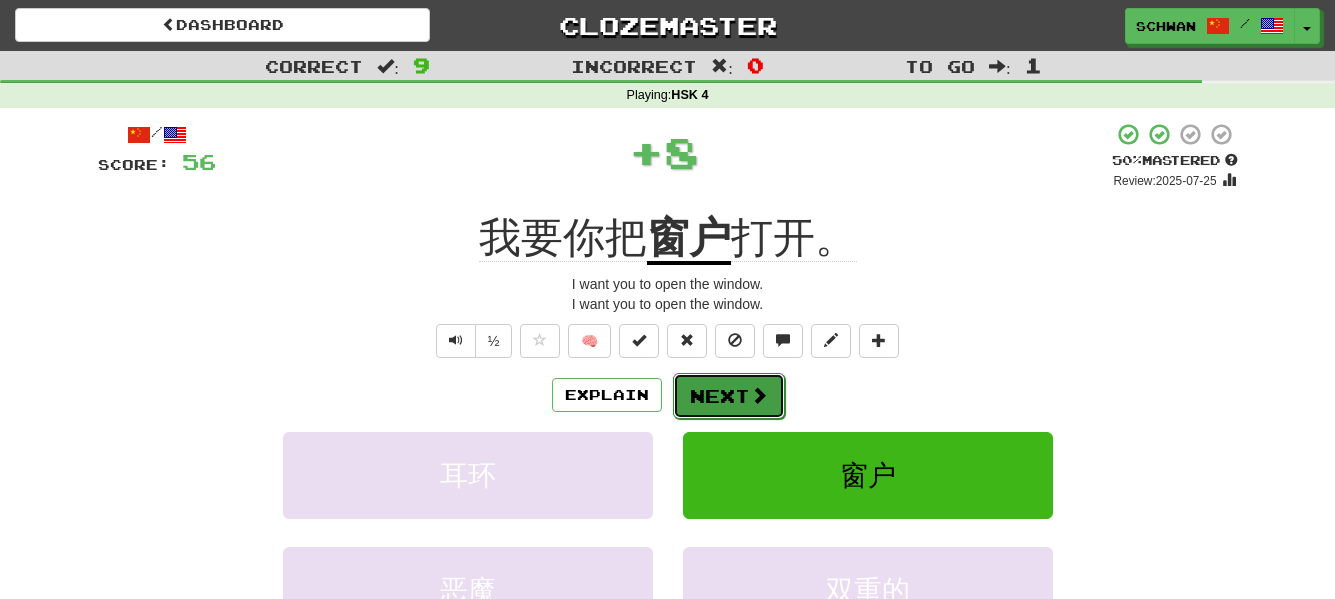 click on "Next" at bounding box center [729, 396] 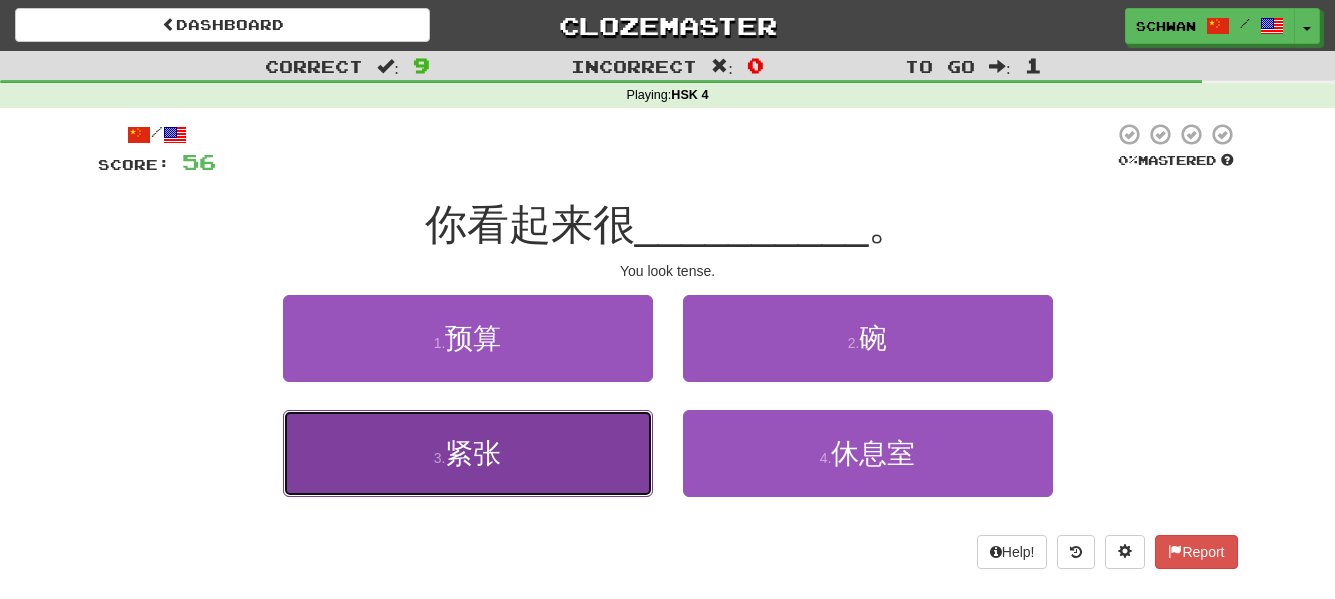 click on "紧张" at bounding box center [473, 453] 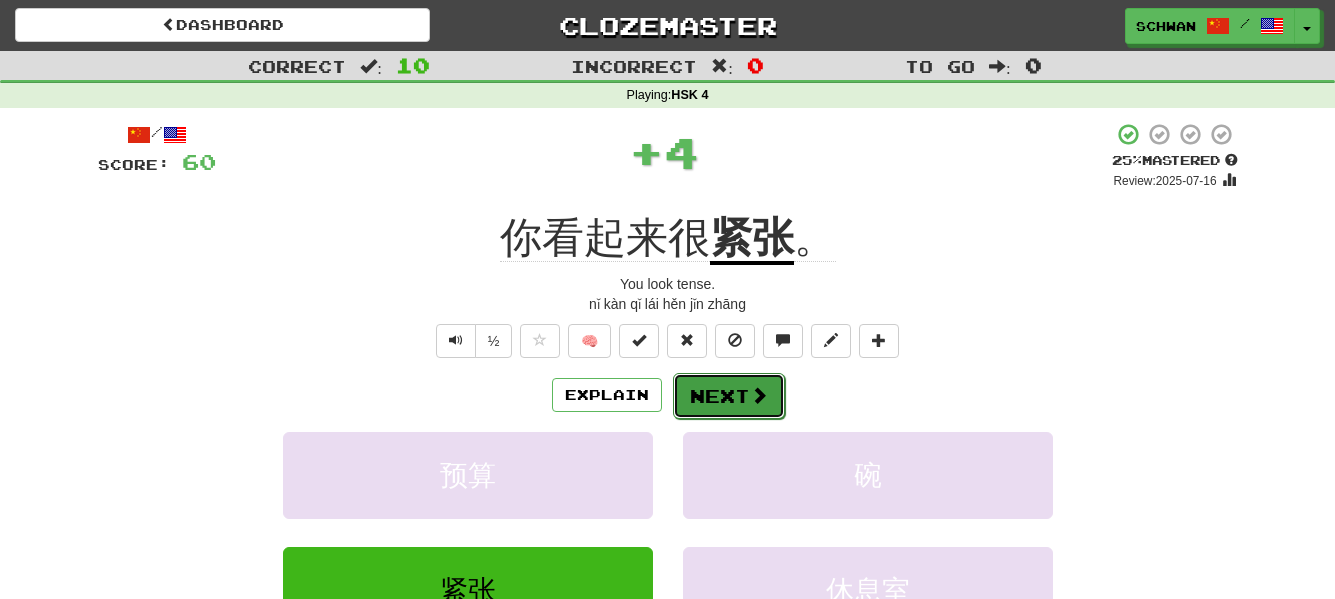 click on "Next" at bounding box center (729, 396) 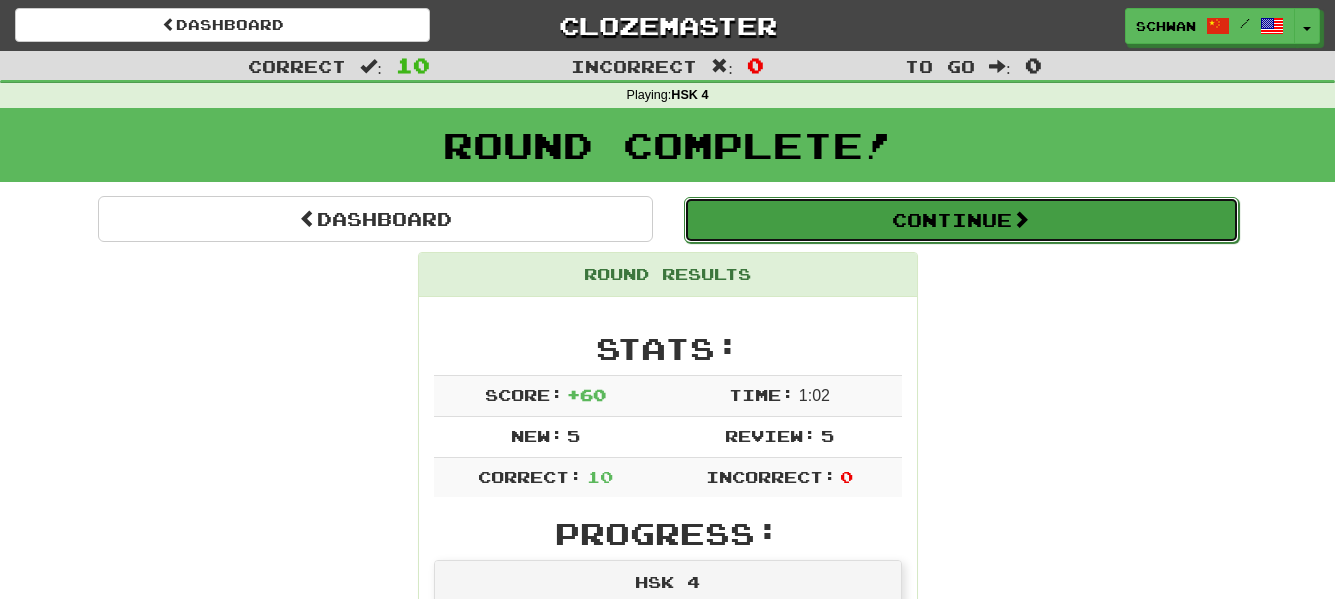 click on "Continue" at bounding box center [961, 220] 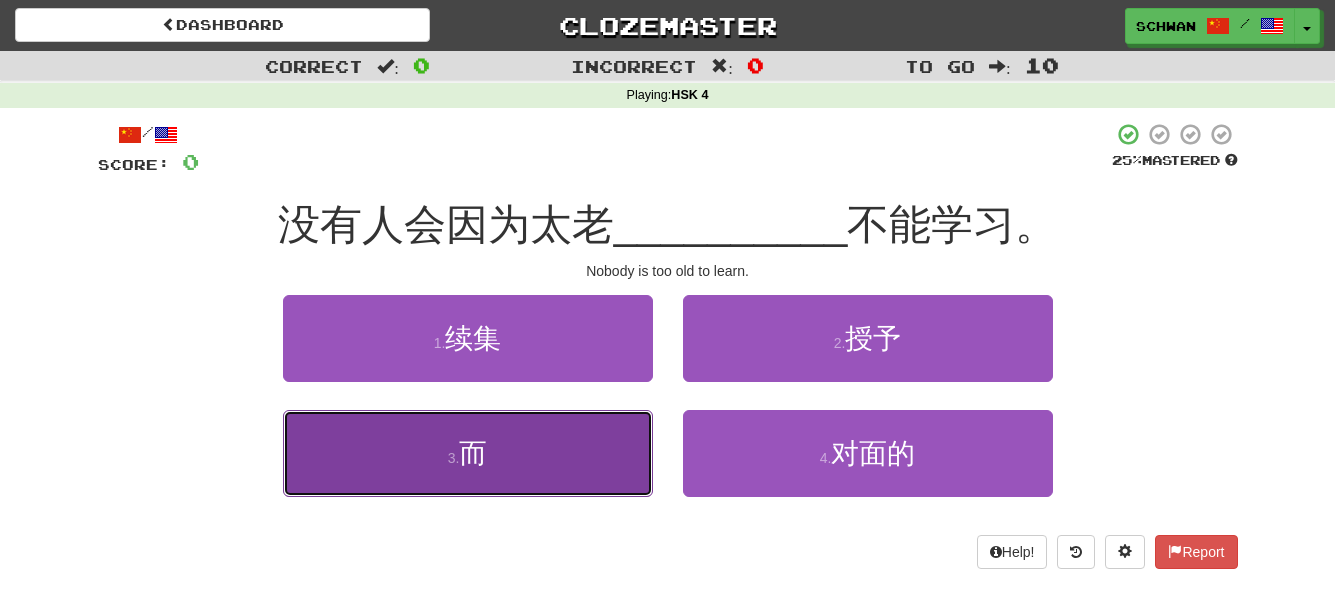 click on "3 .  而" at bounding box center [468, 453] 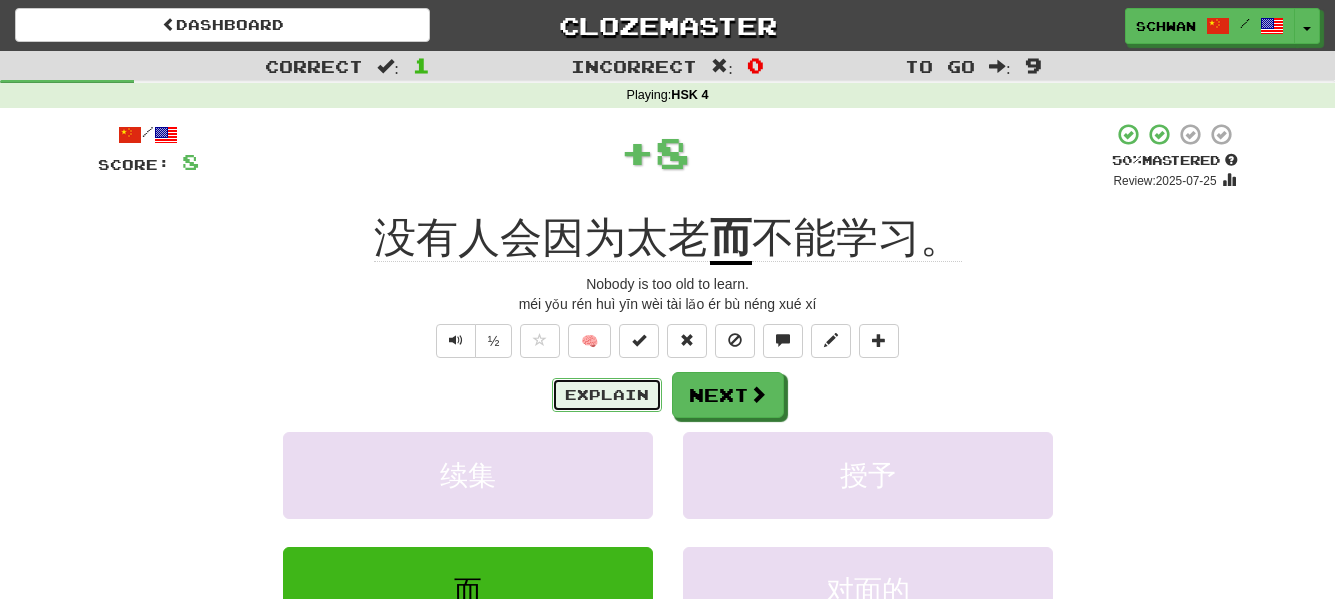 click on "Explain" at bounding box center (607, 395) 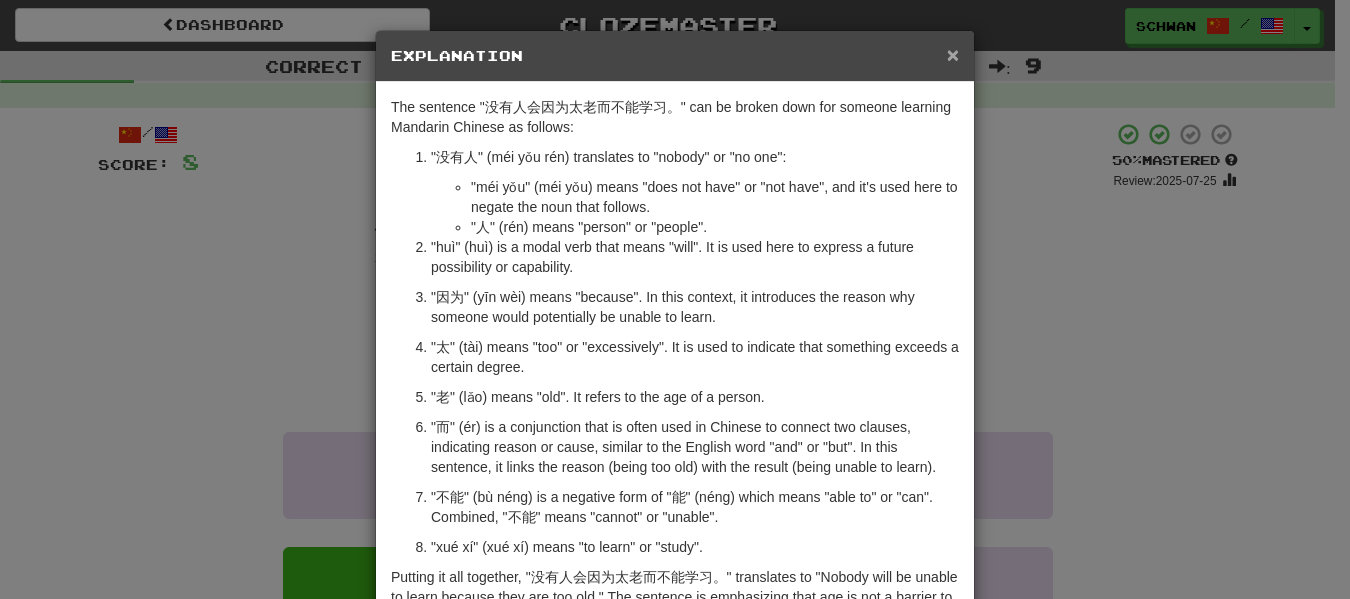 click on "×" at bounding box center (953, 54) 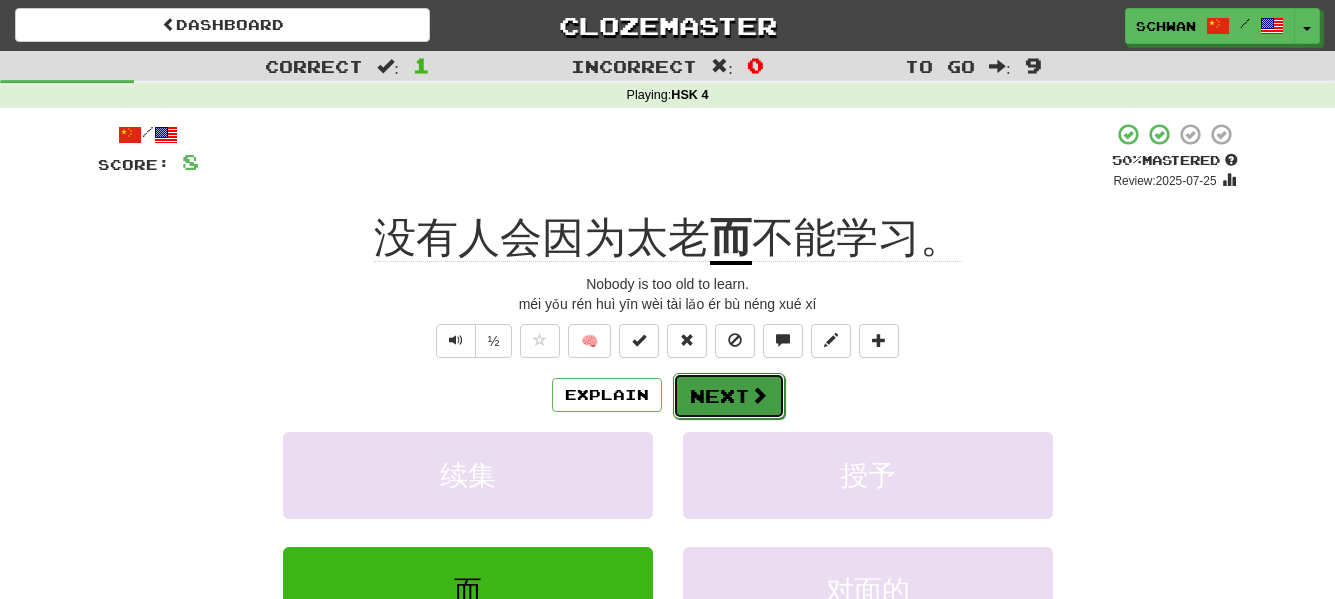 click on "Next" at bounding box center [729, 396] 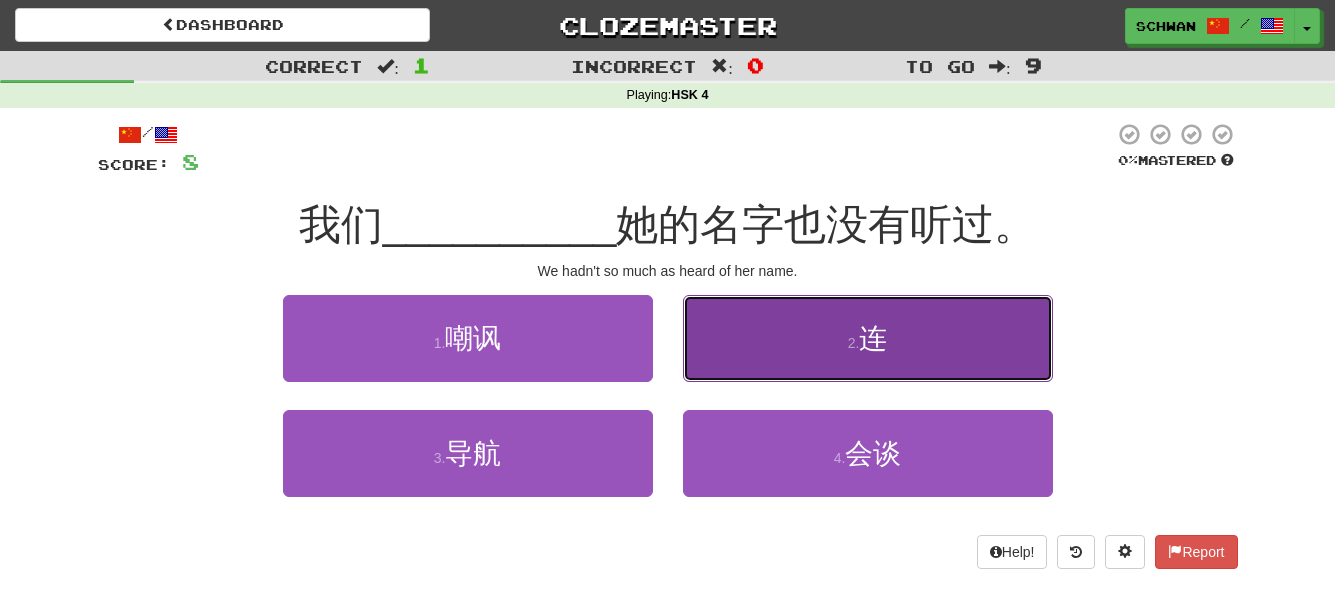 click on "2 .  连" at bounding box center (868, 338) 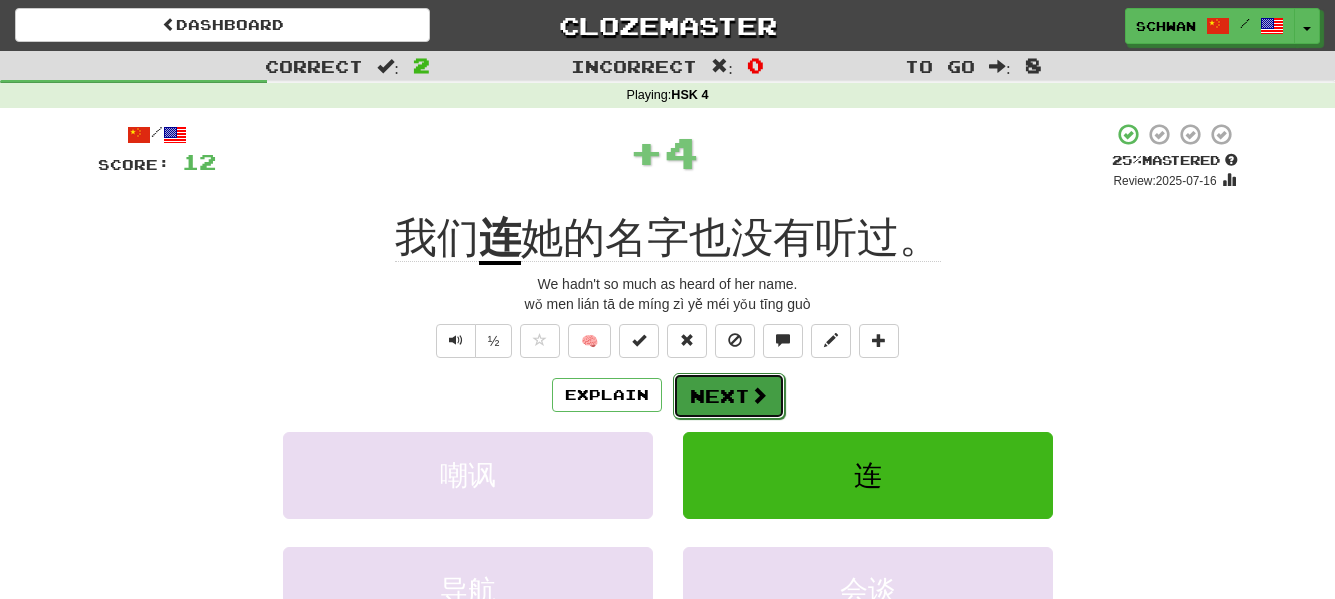 click on "Next" at bounding box center [729, 396] 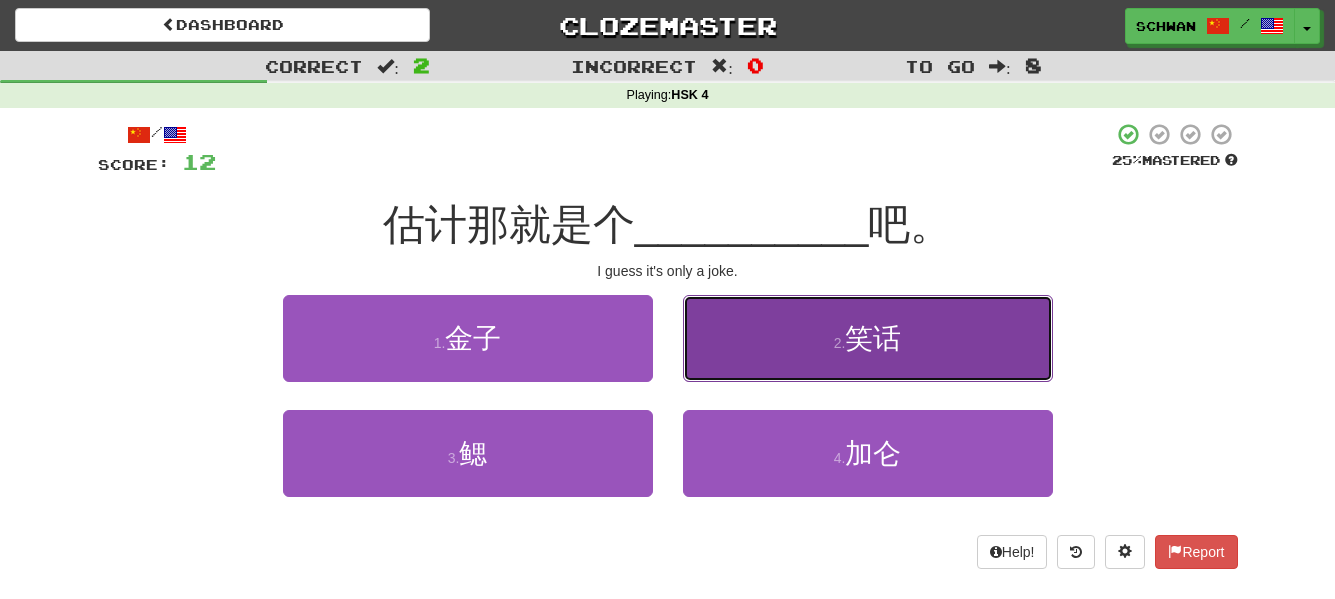 click on "2 .  笑话" at bounding box center [868, 338] 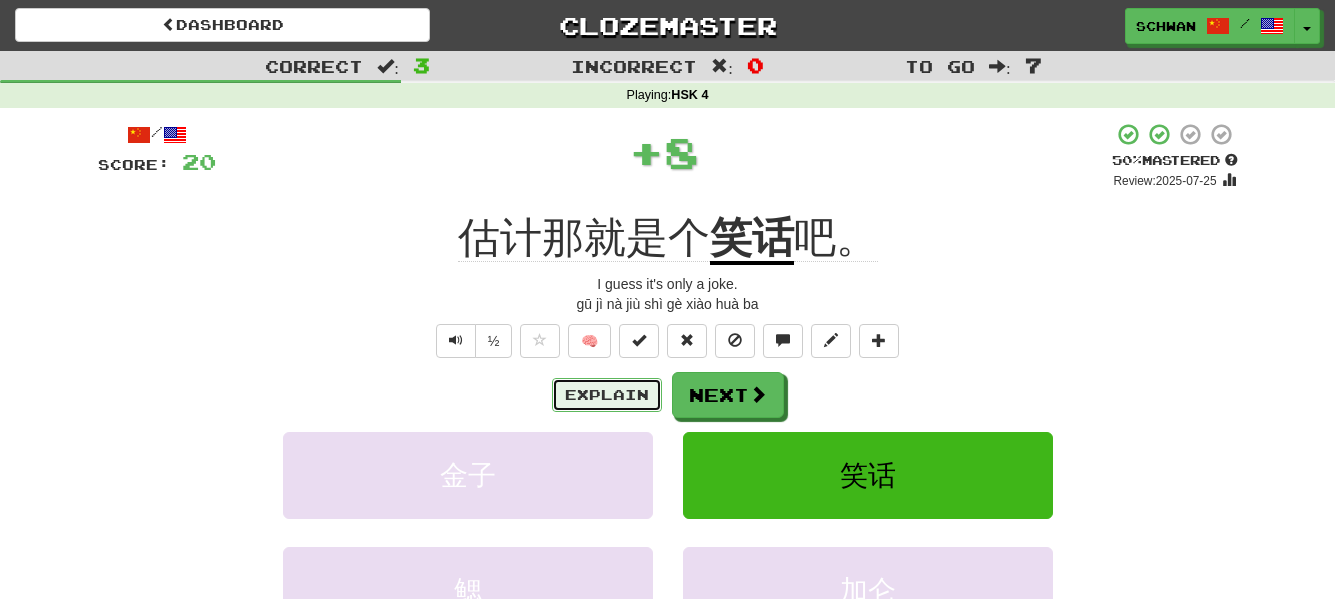 click on "Explain" at bounding box center (607, 395) 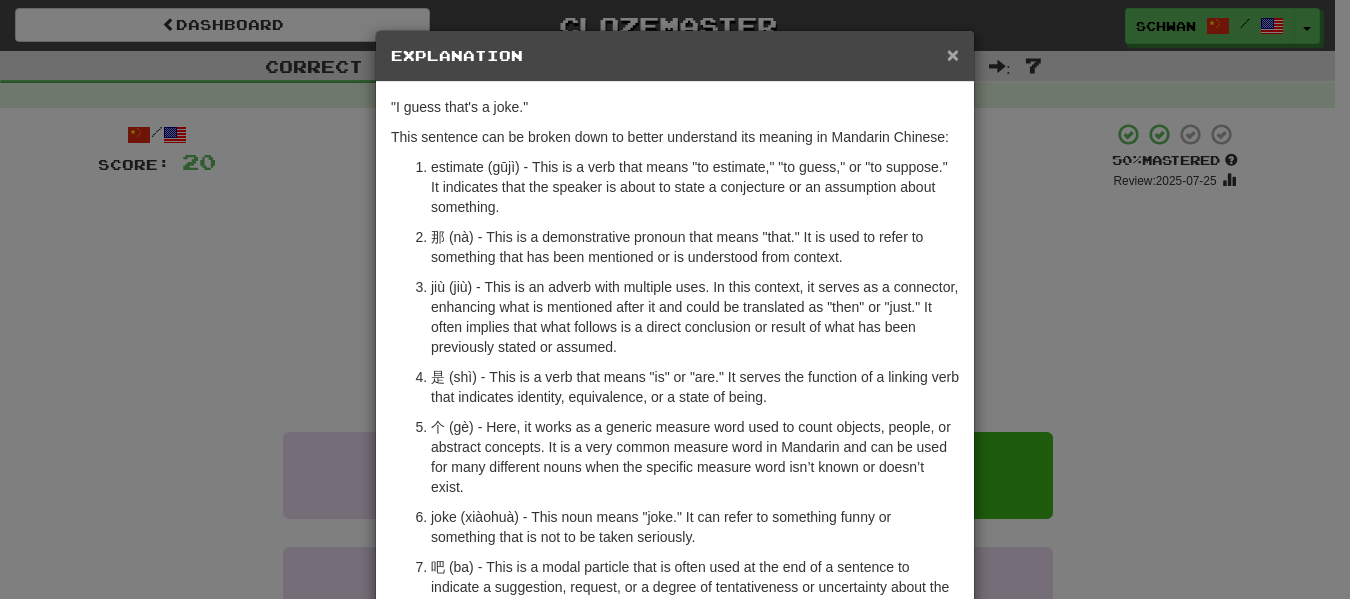 click on "×" at bounding box center (953, 54) 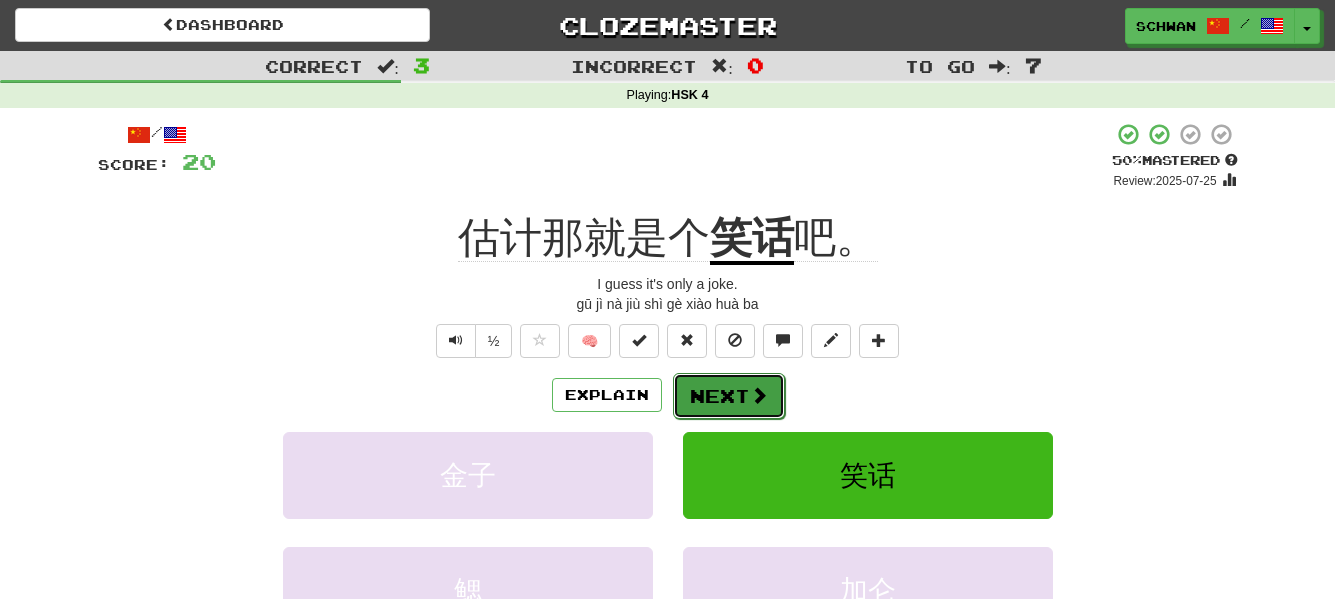 click on "Next" at bounding box center (729, 396) 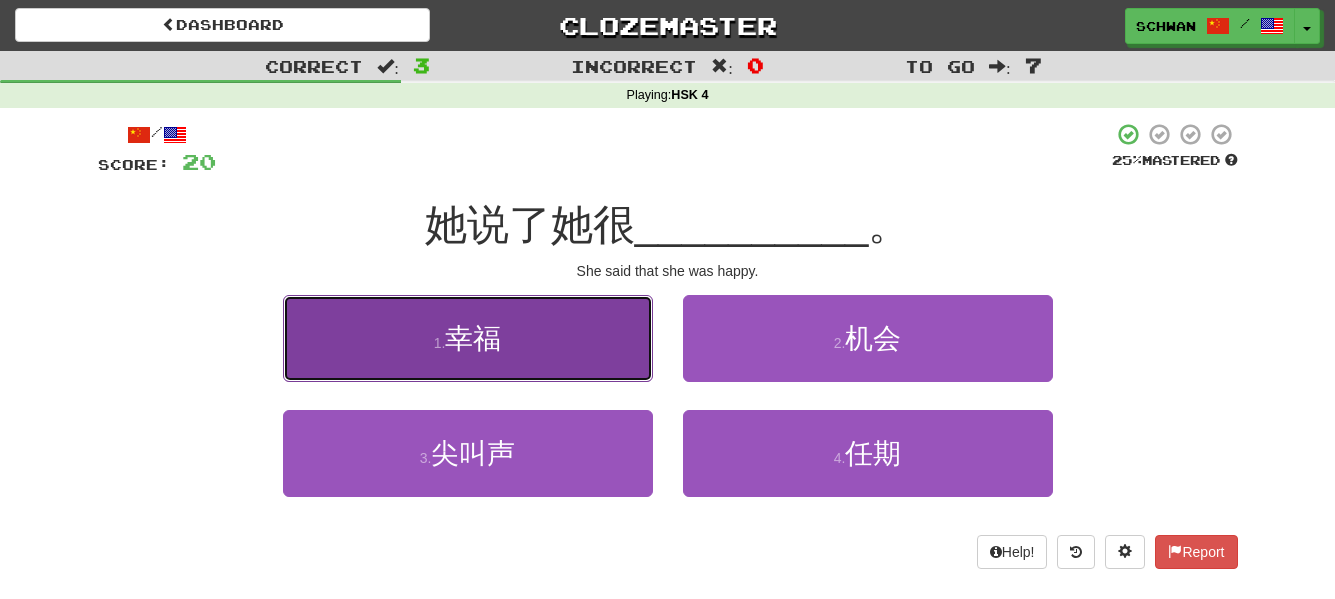 click on "1 .  幸福" at bounding box center (468, 338) 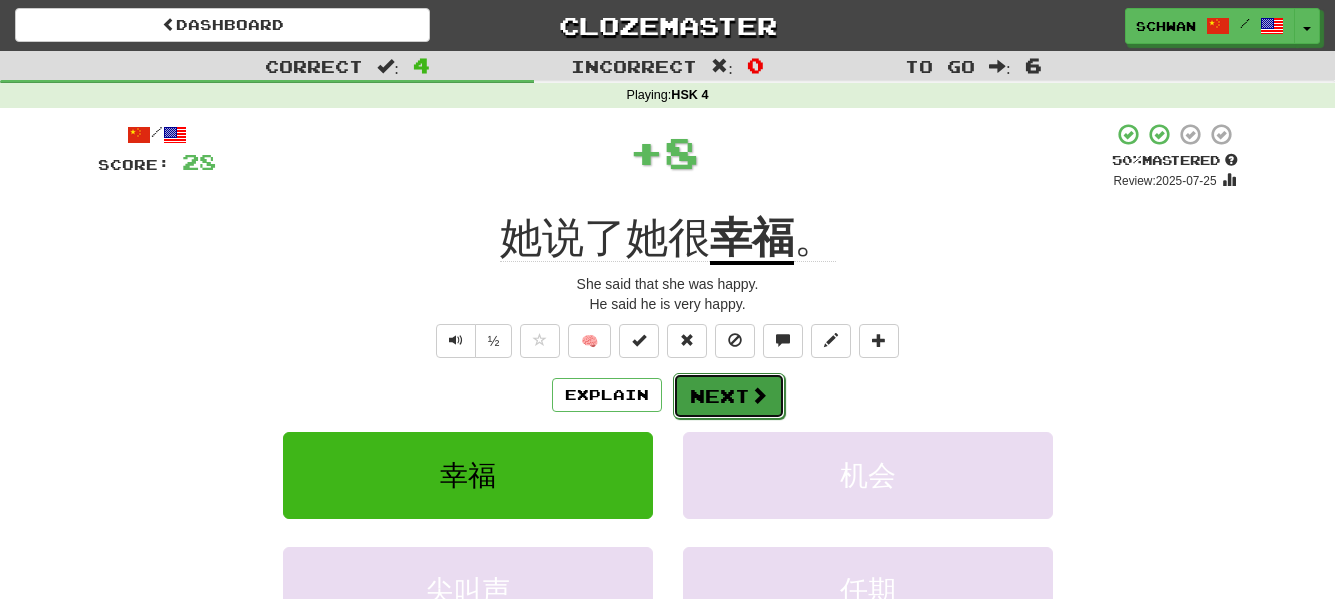 click on "Next" at bounding box center [729, 396] 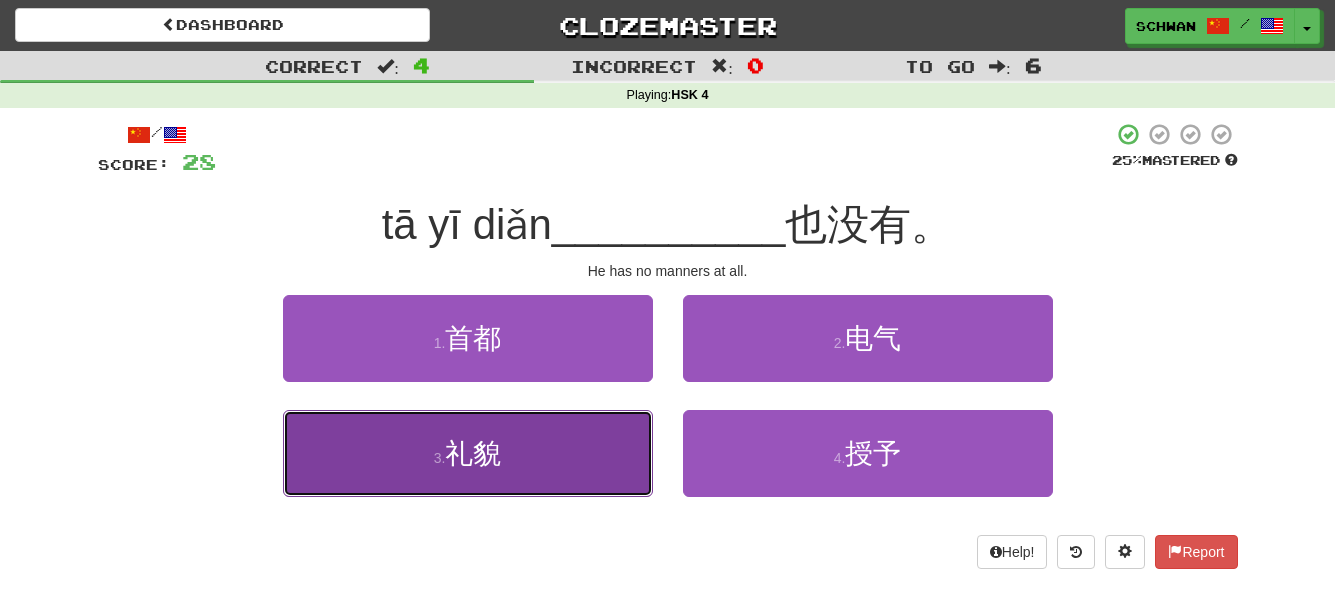click on "3 .  礼貌" at bounding box center (468, 453) 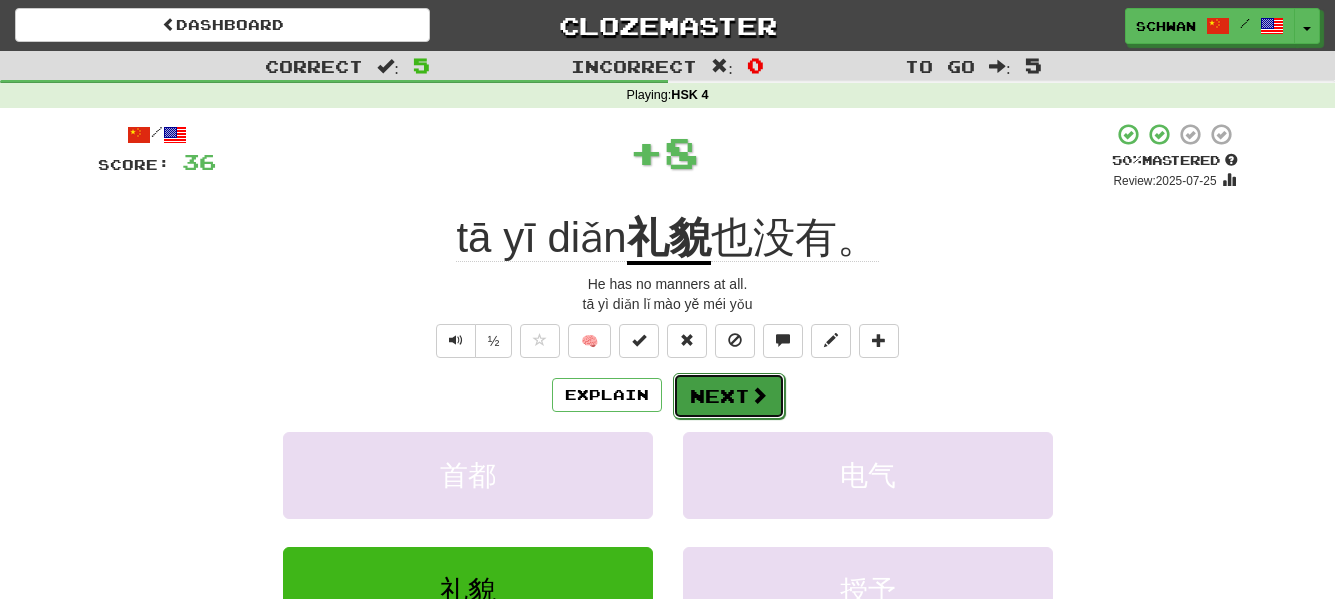 click on "Next" at bounding box center (729, 396) 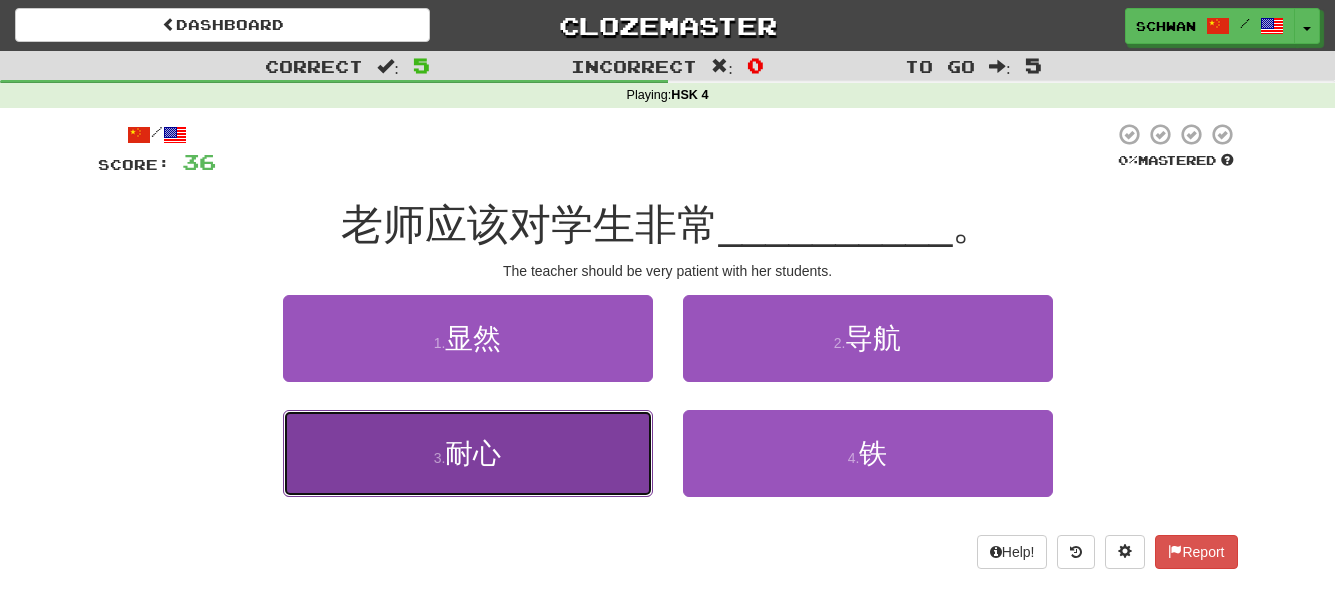 click on "3 .  耐心" at bounding box center (468, 453) 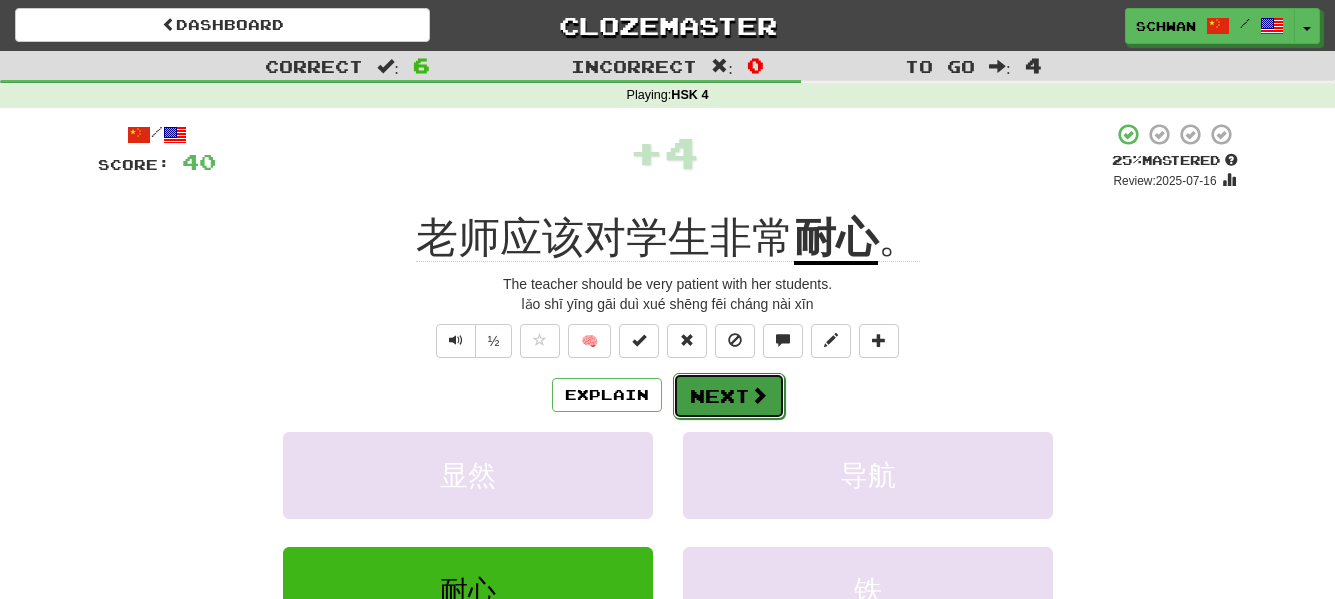 click on "Next" at bounding box center [729, 396] 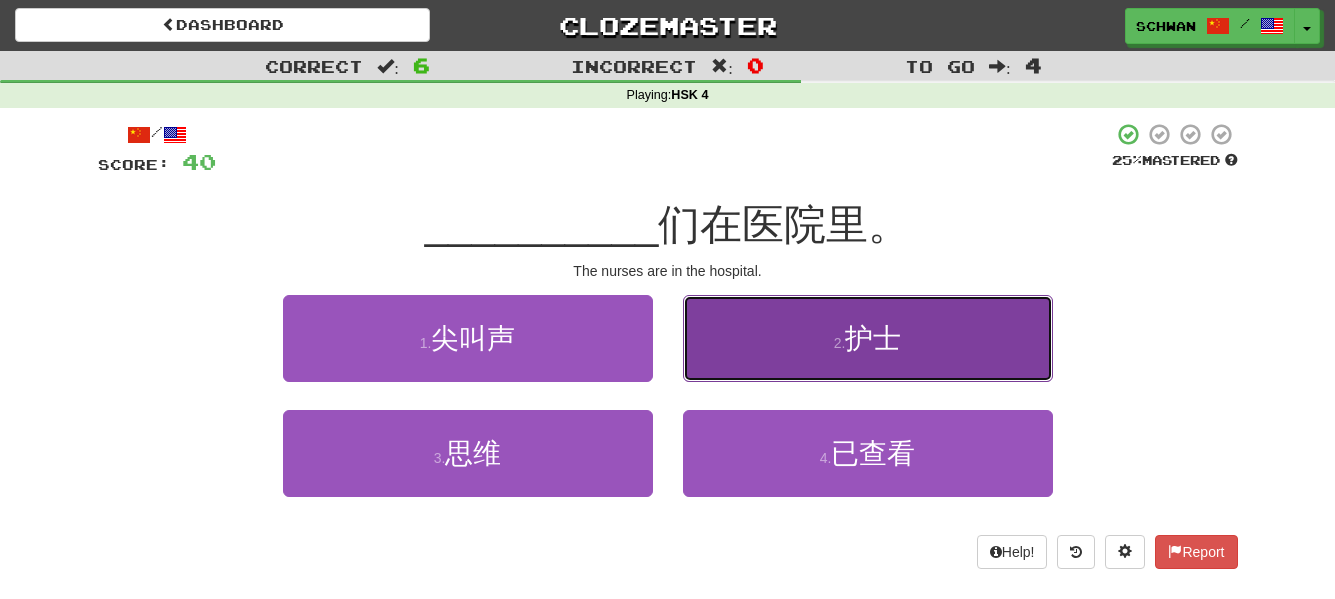 click on "护士" at bounding box center [873, 338] 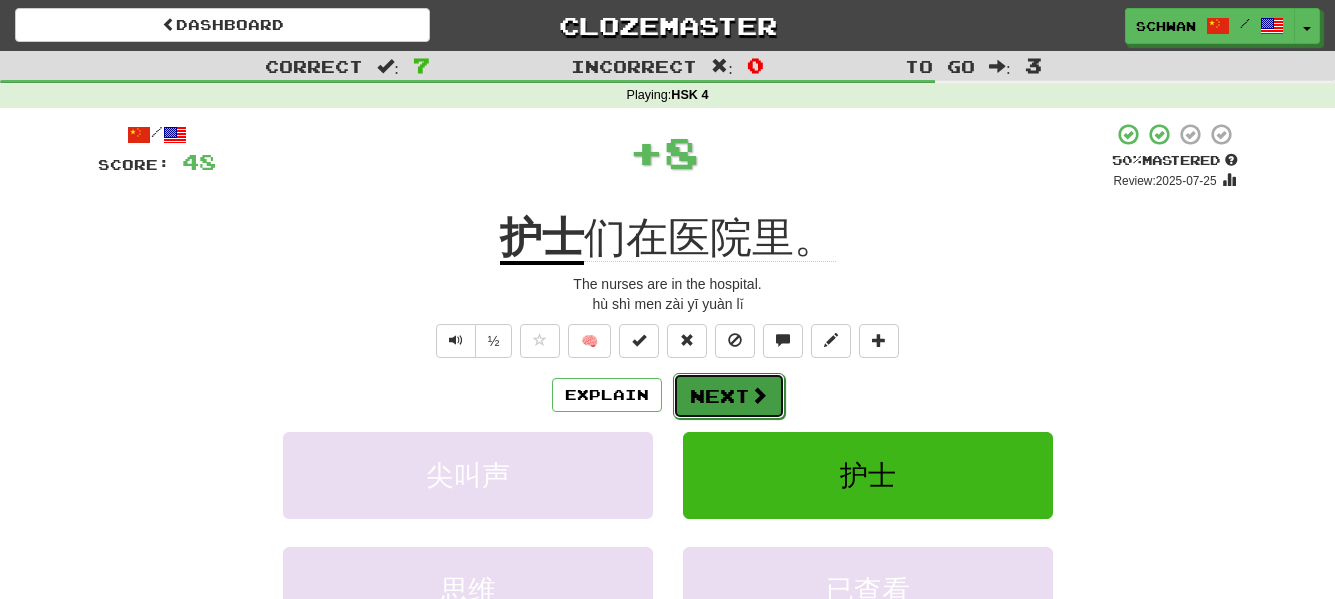 click on "Next" at bounding box center (729, 396) 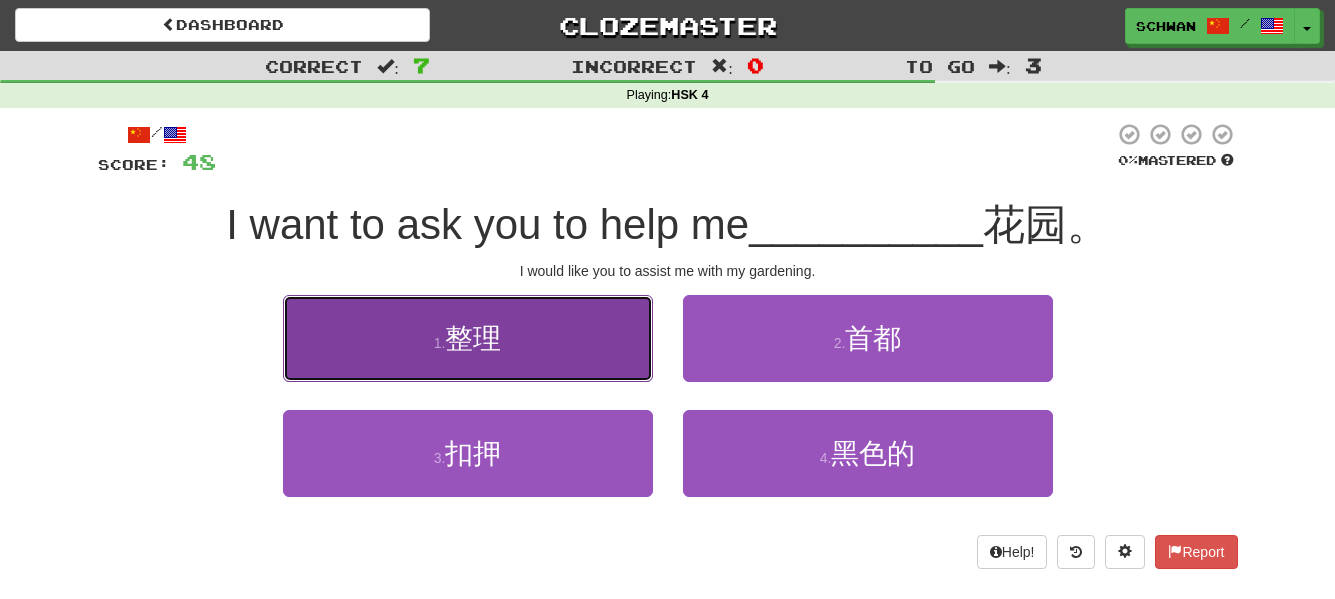 click on "整理" at bounding box center [473, 338] 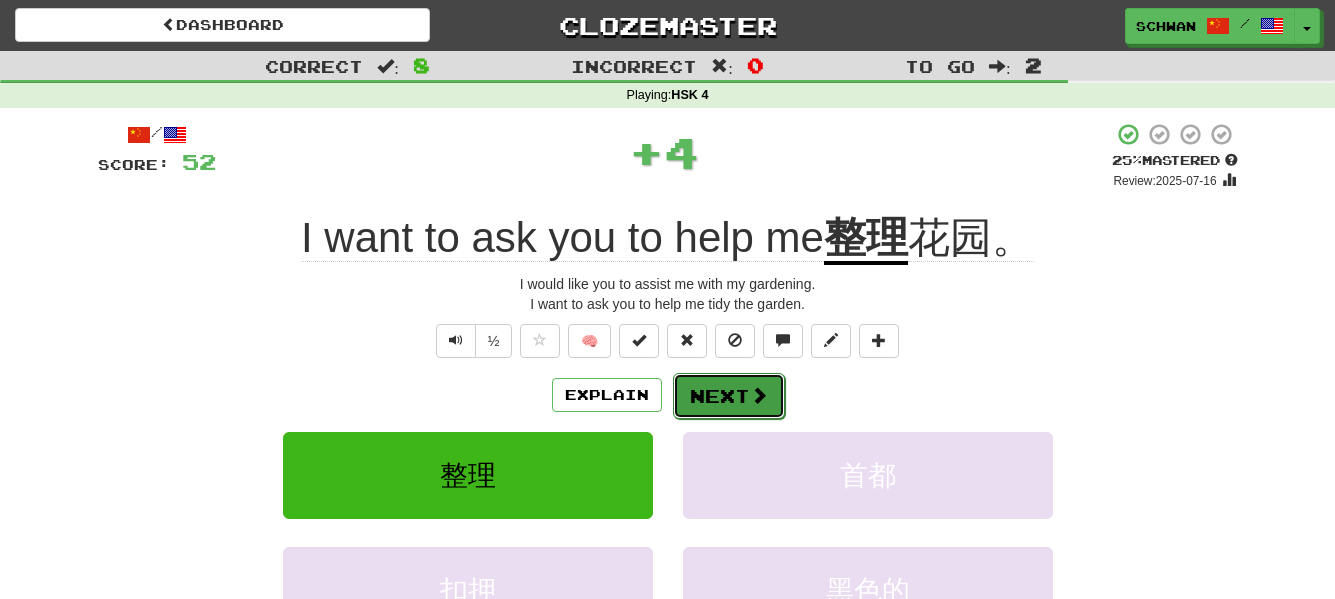 click on "Next" at bounding box center (729, 396) 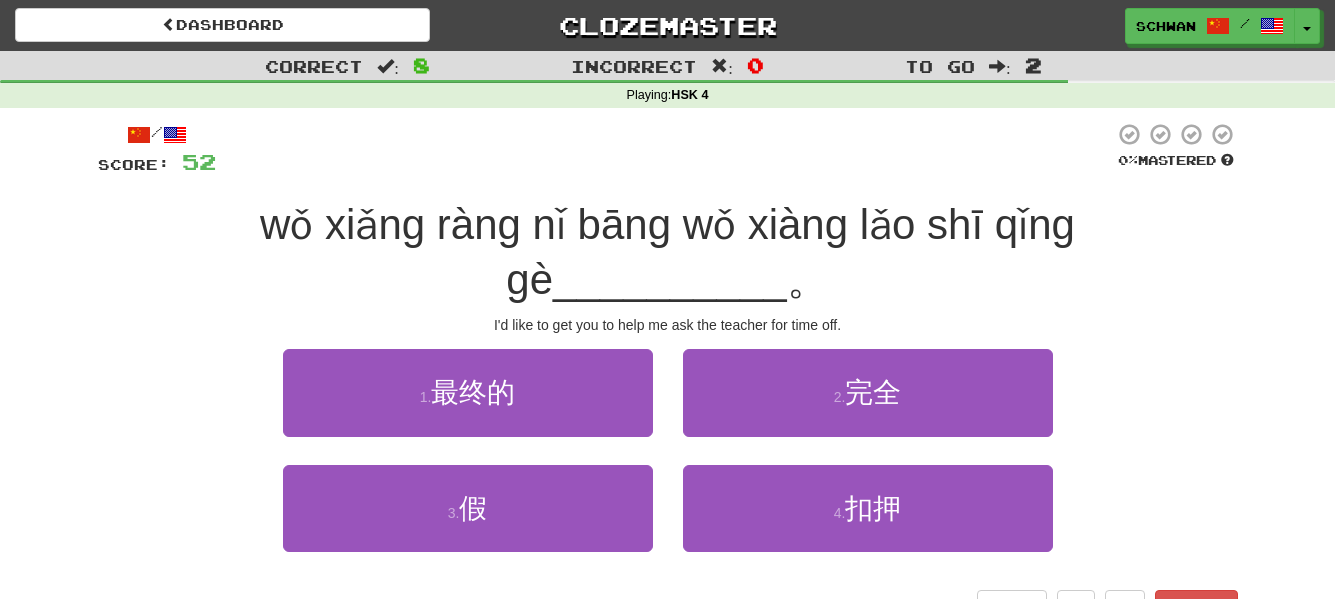 click on "2 .  完全" at bounding box center (868, 406) 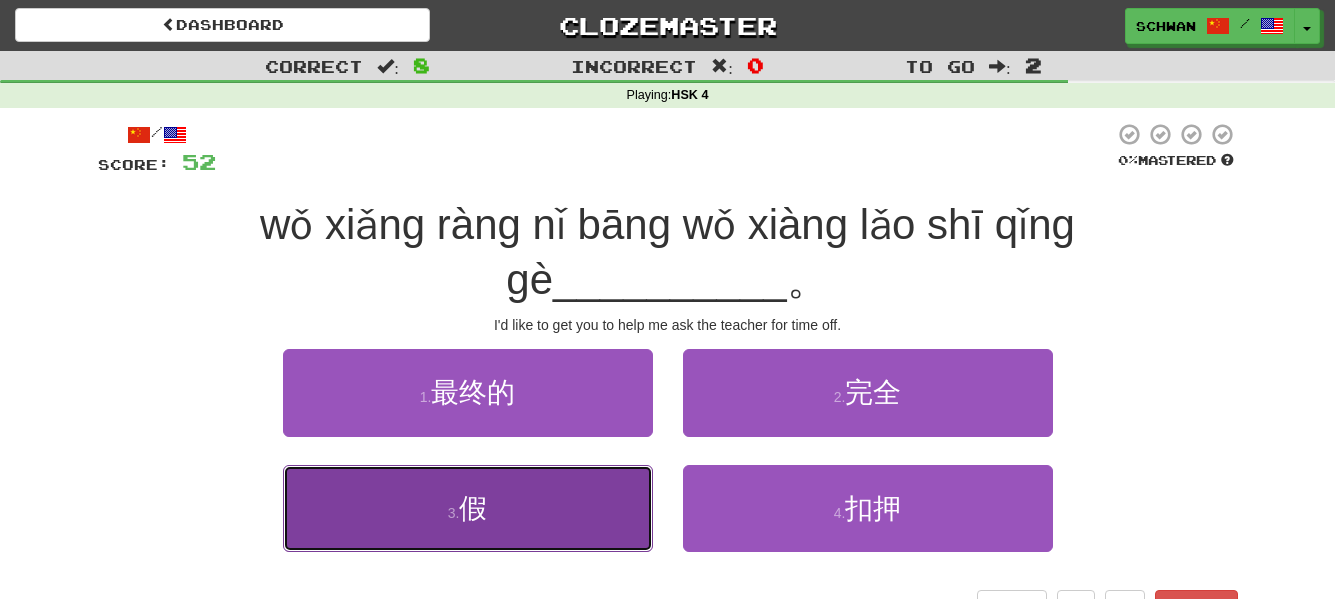 click on "3 .  假" at bounding box center [468, 508] 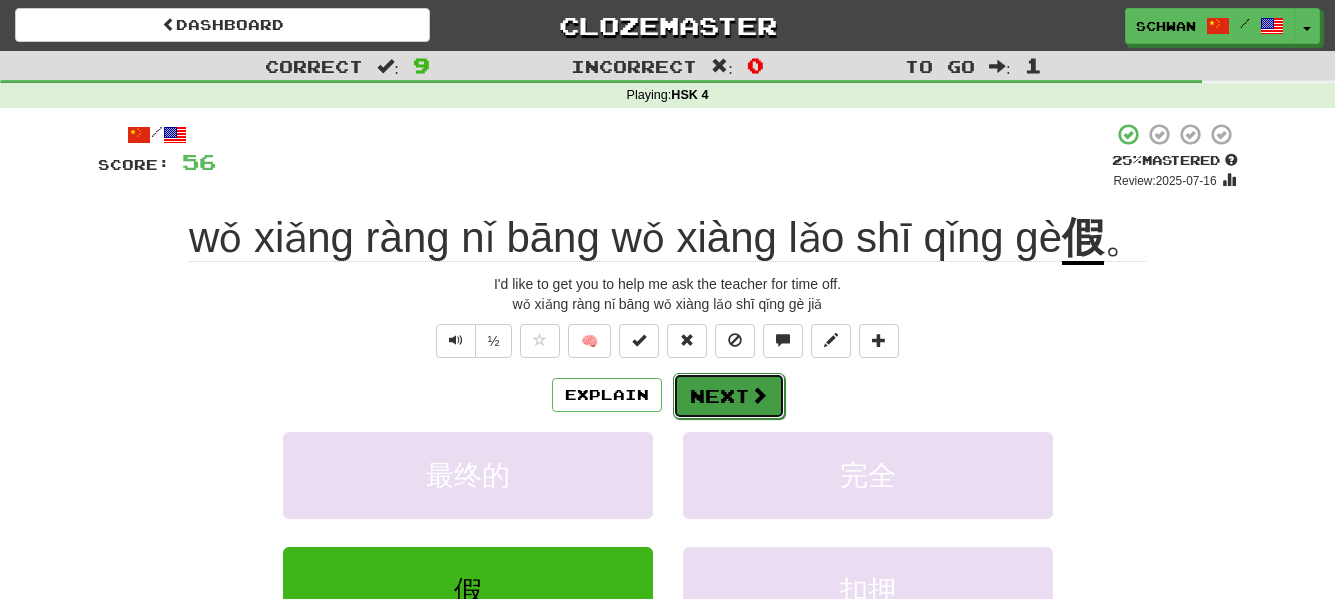 click on "Next" at bounding box center [729, 396] 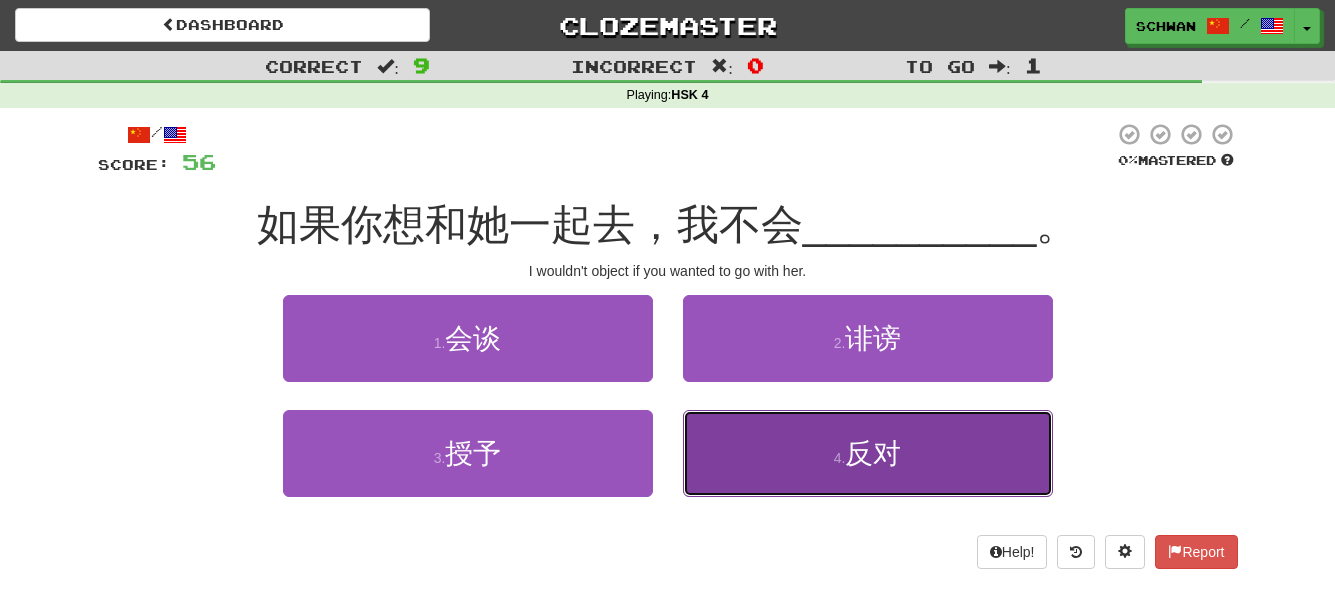 click on "4 .  反对" at bounding box center [868, 453] 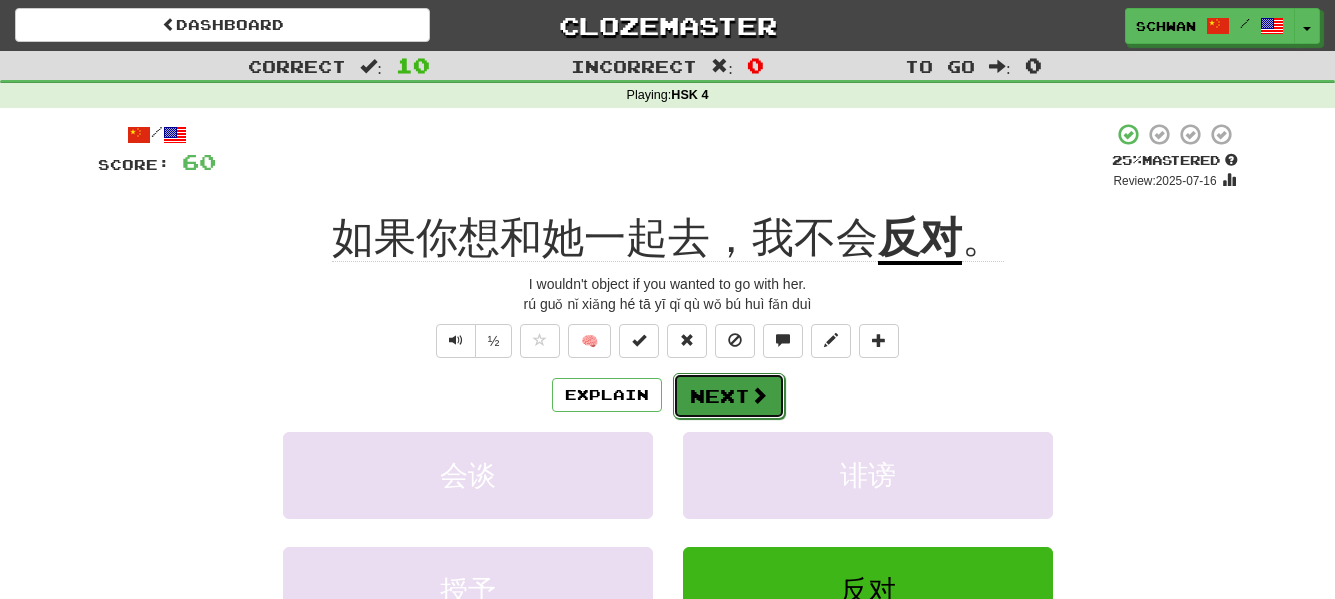 click on "Next" at bounding box center [729, 396] 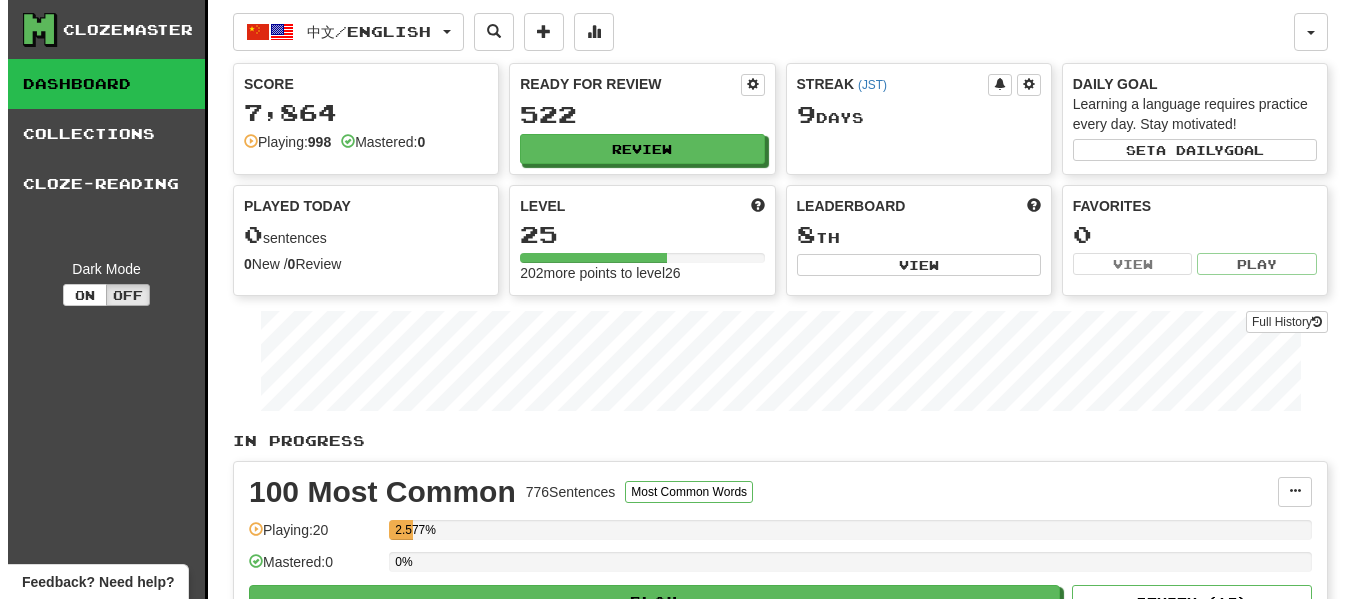 scroll, scrollTop: 800, scrollLeft: 0, axis: vertical 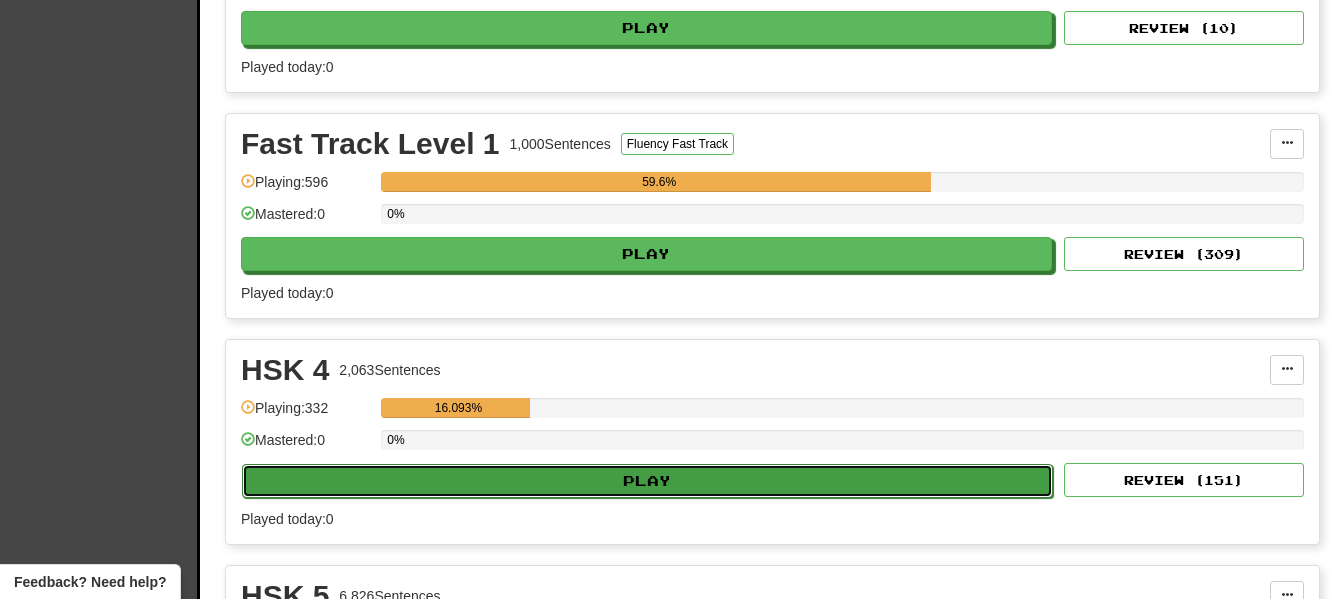 click on "Play" at bounding box center (647, 481) 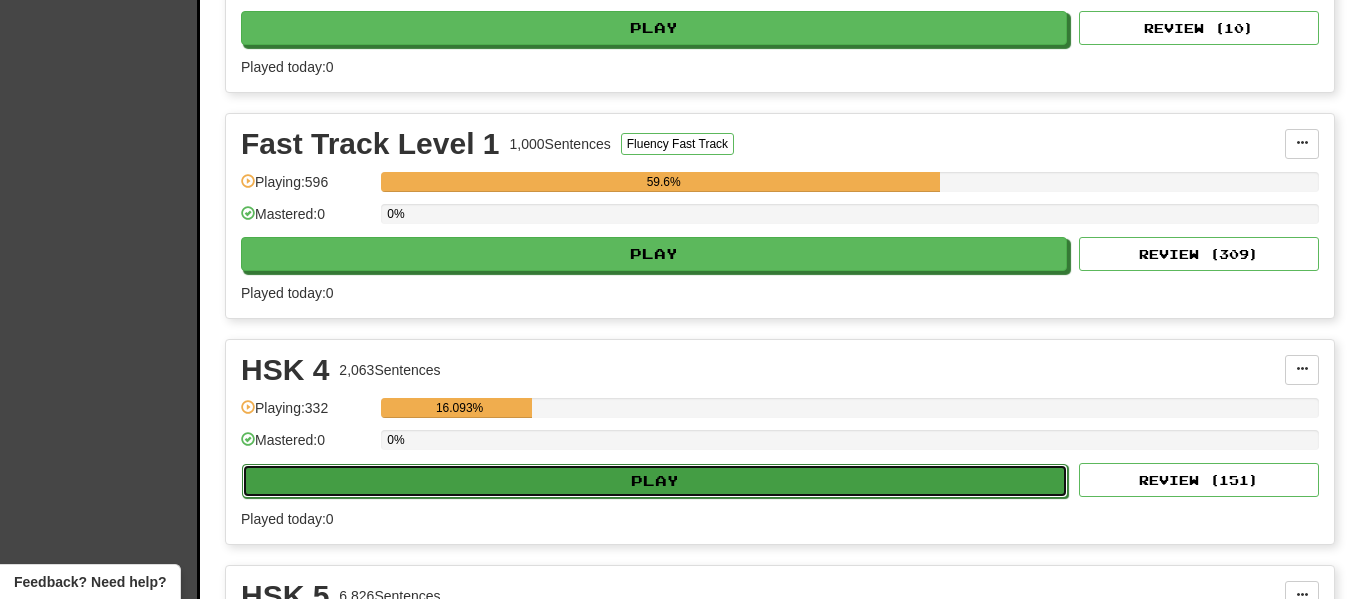 select on "**" 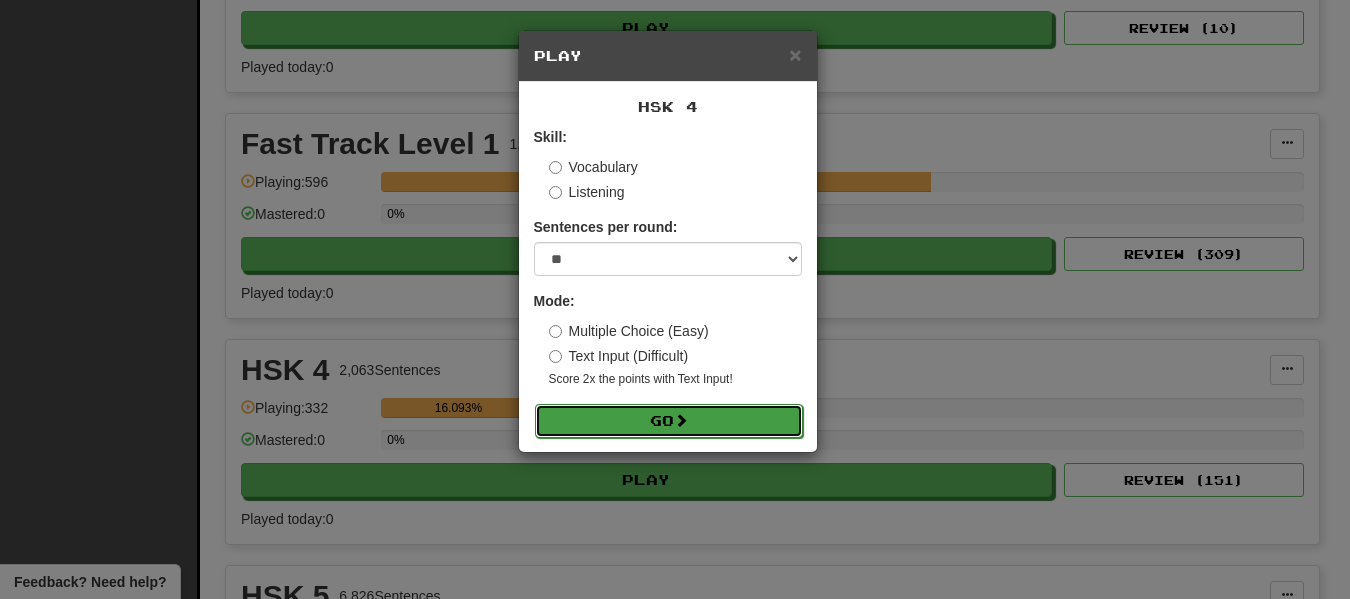 click on "Go" at bounding box center (669, 421) 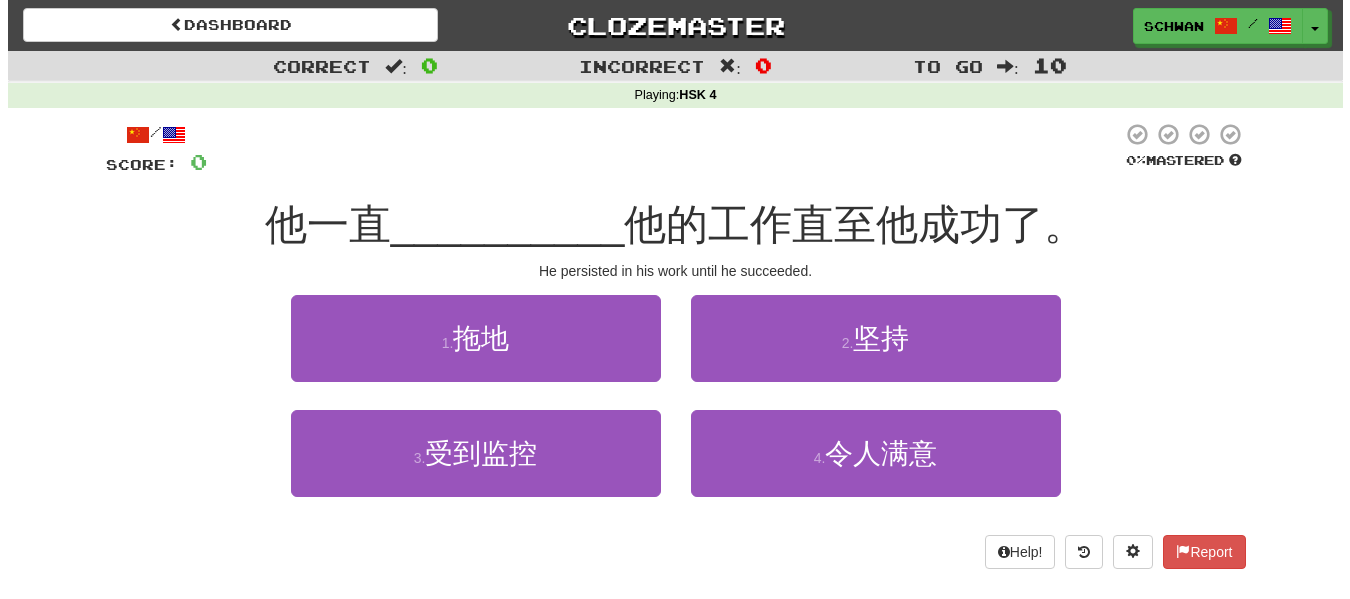scroll, scrollTop: 0, scrollLeft: 0, axis: both 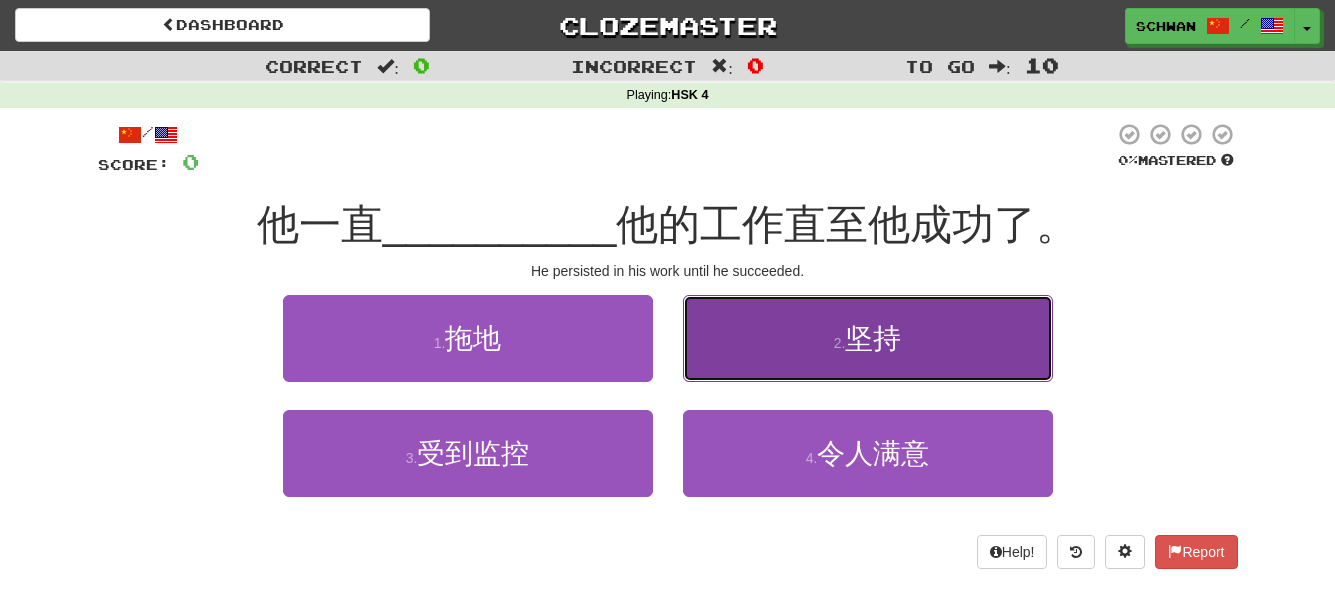 click on "坚持" at bounding box center [873, 338] 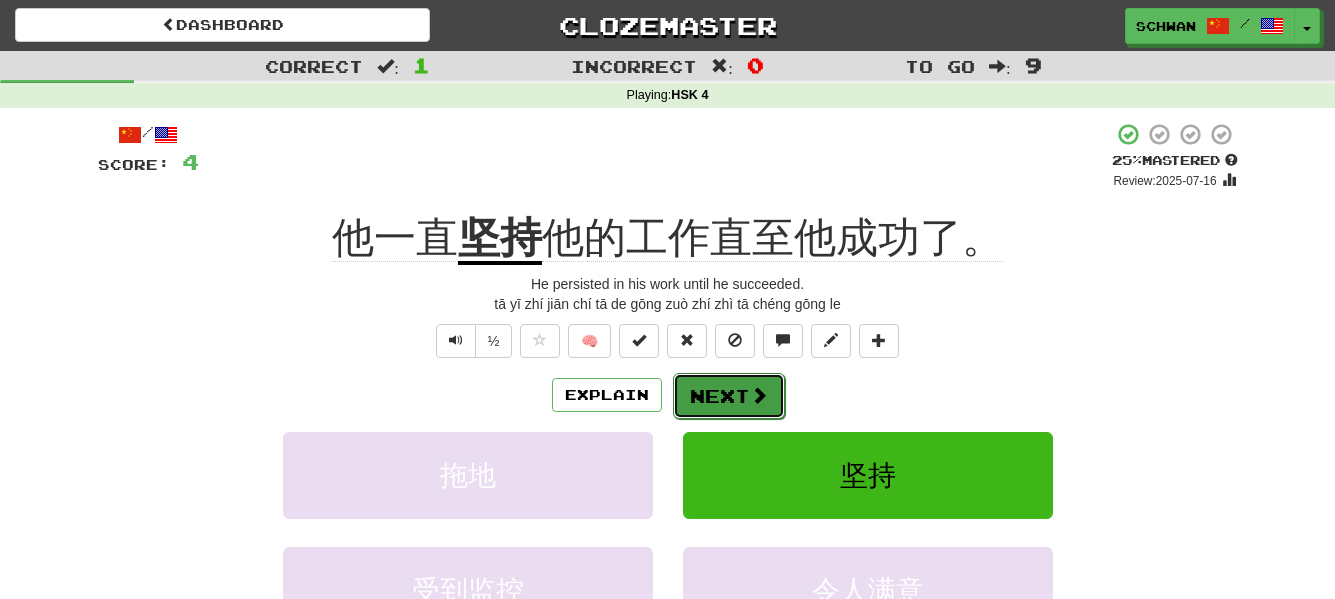 click on "Next" at bounding box center [729, 396] 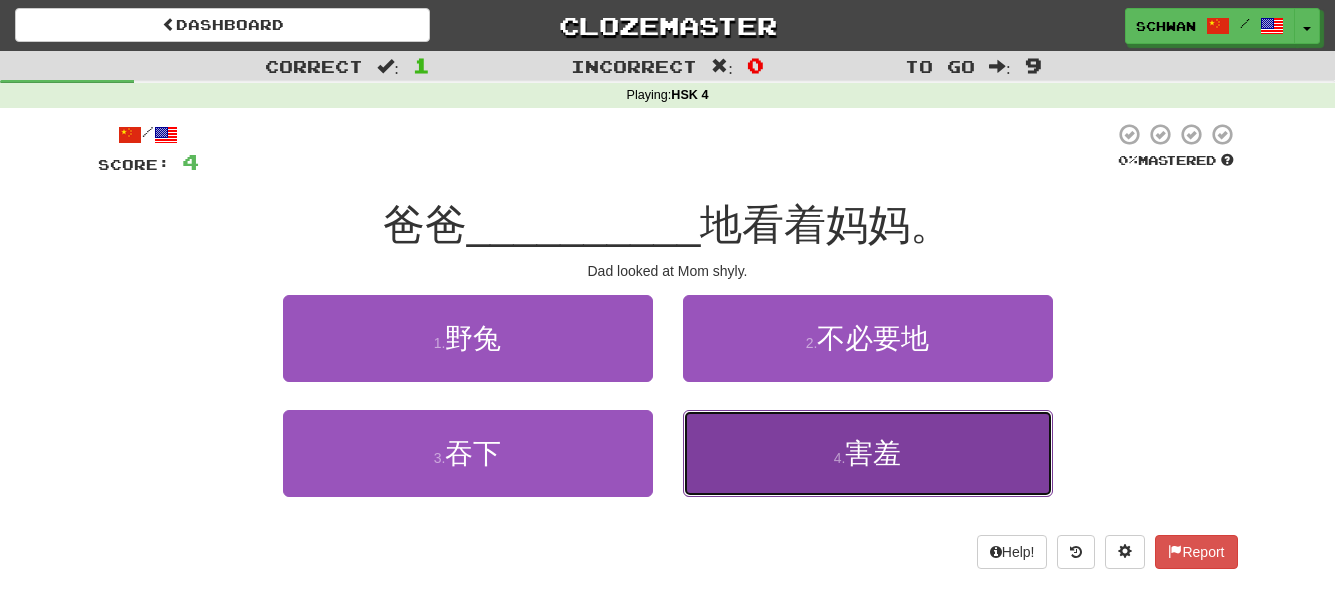 click on "害羞" at bounding box center [873, 453] 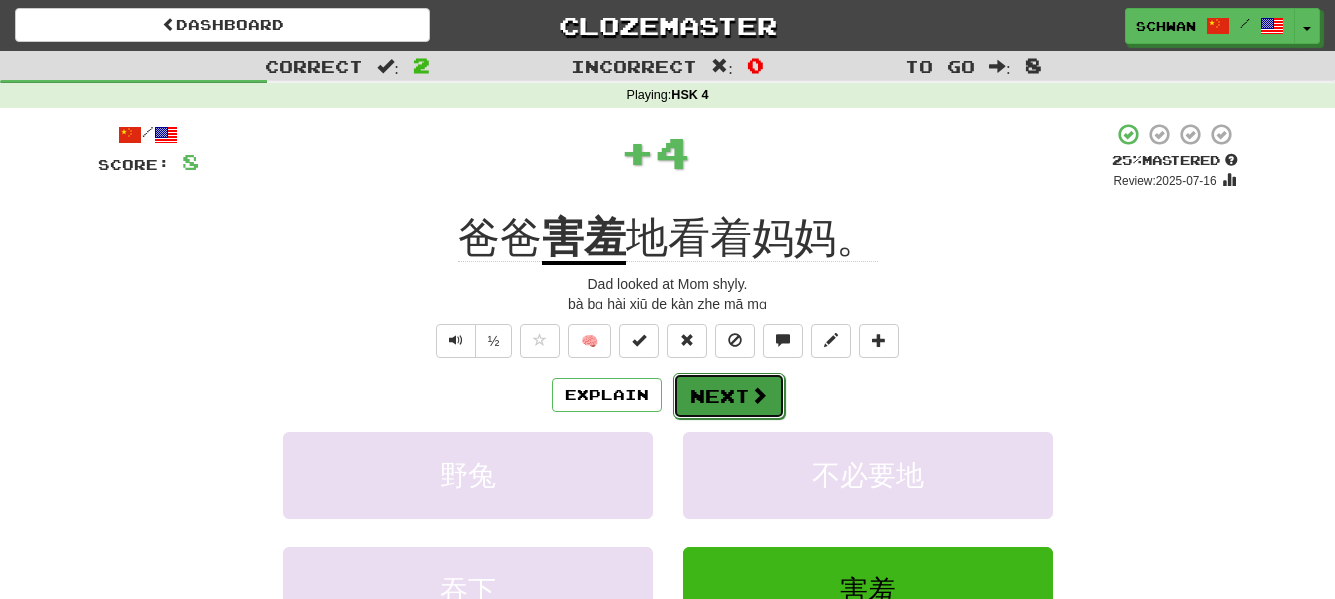 click on "Next" at bounding box center [729, 396] 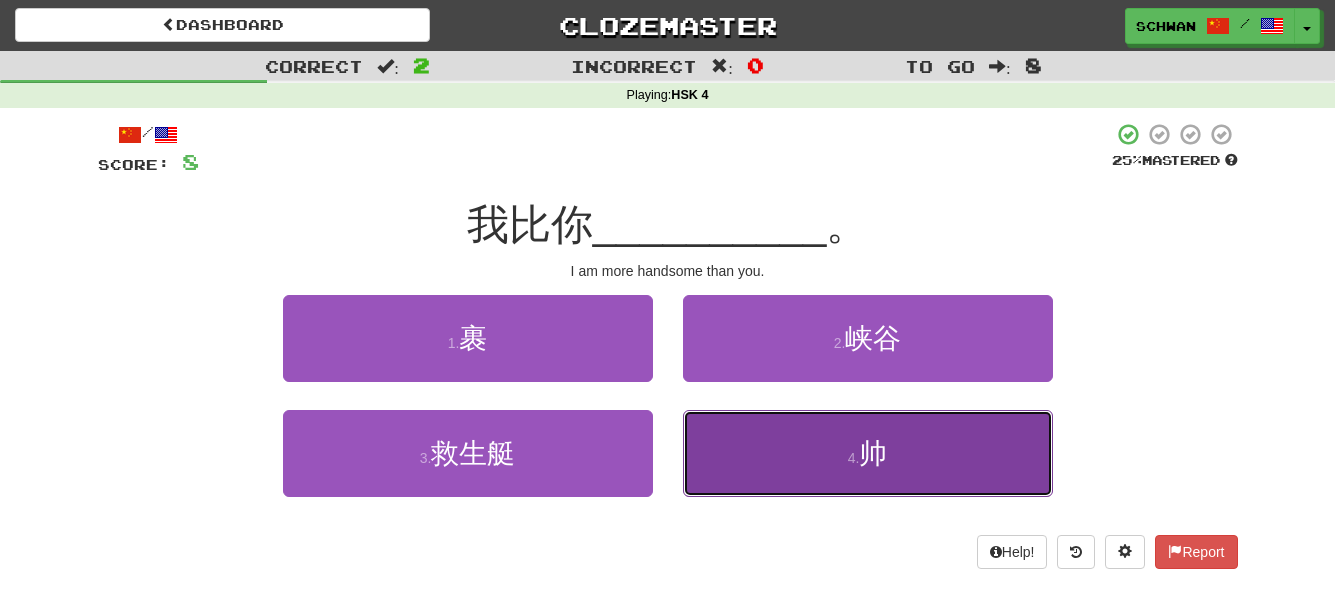 click on "4 .  帅" at bounding box center [868, 453] 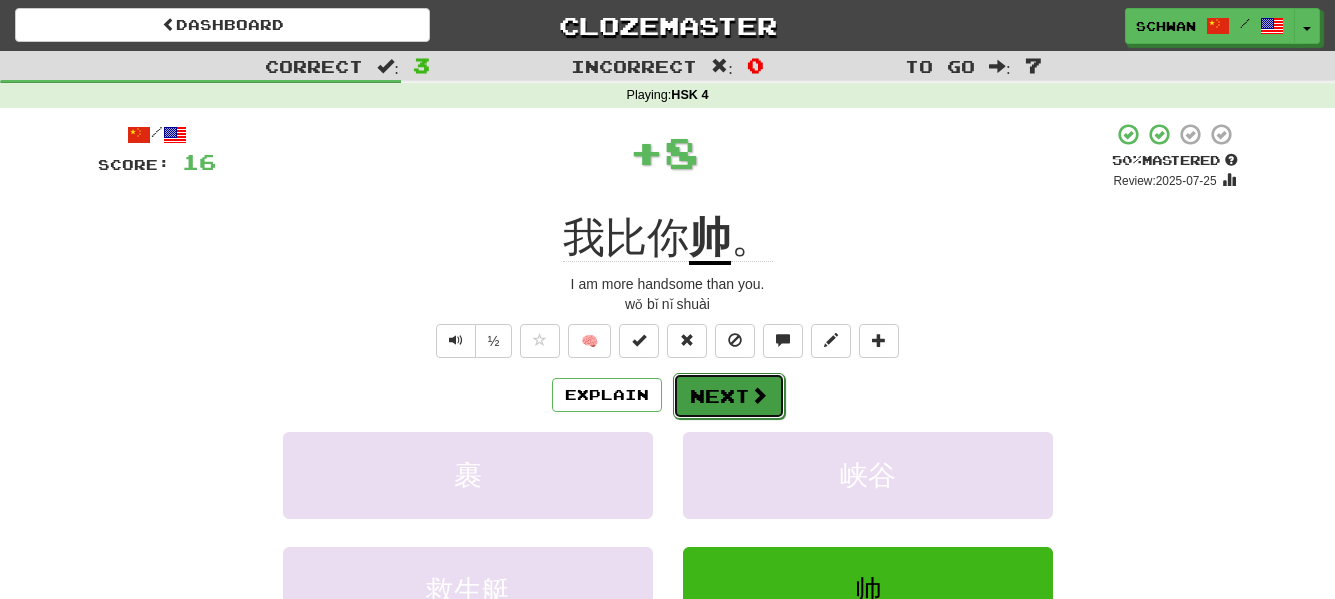 click on "Next" at bounding box center (729, 396) 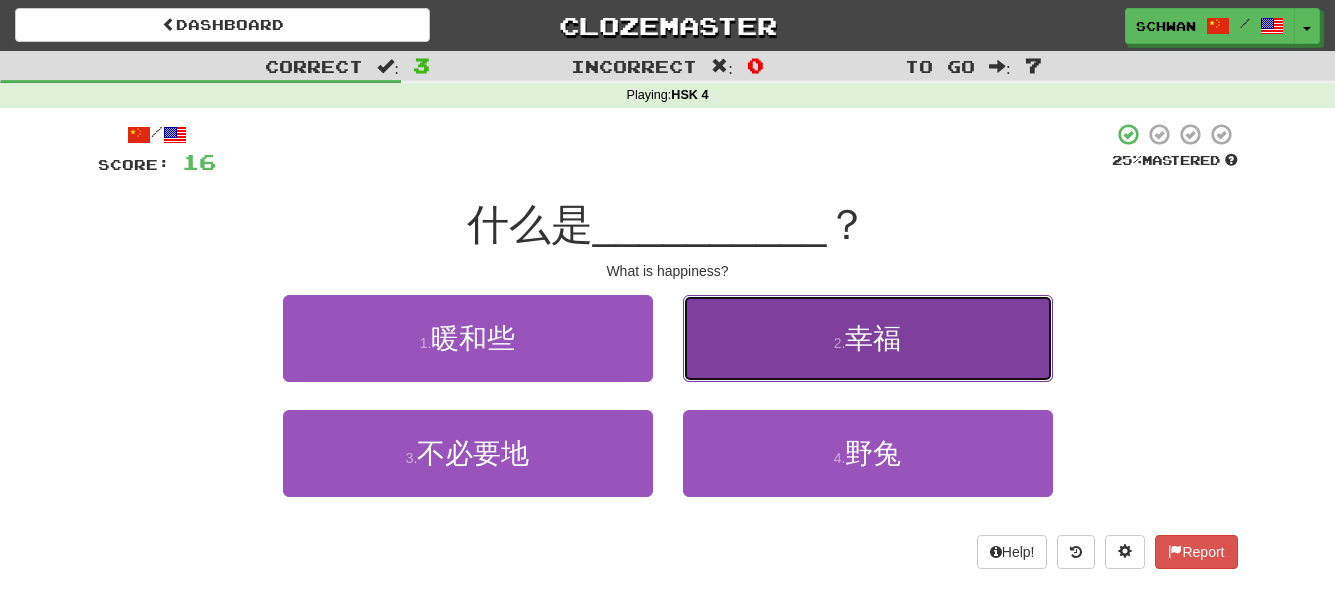 click on "2 .  幸福" at bounding box center [868, 338] 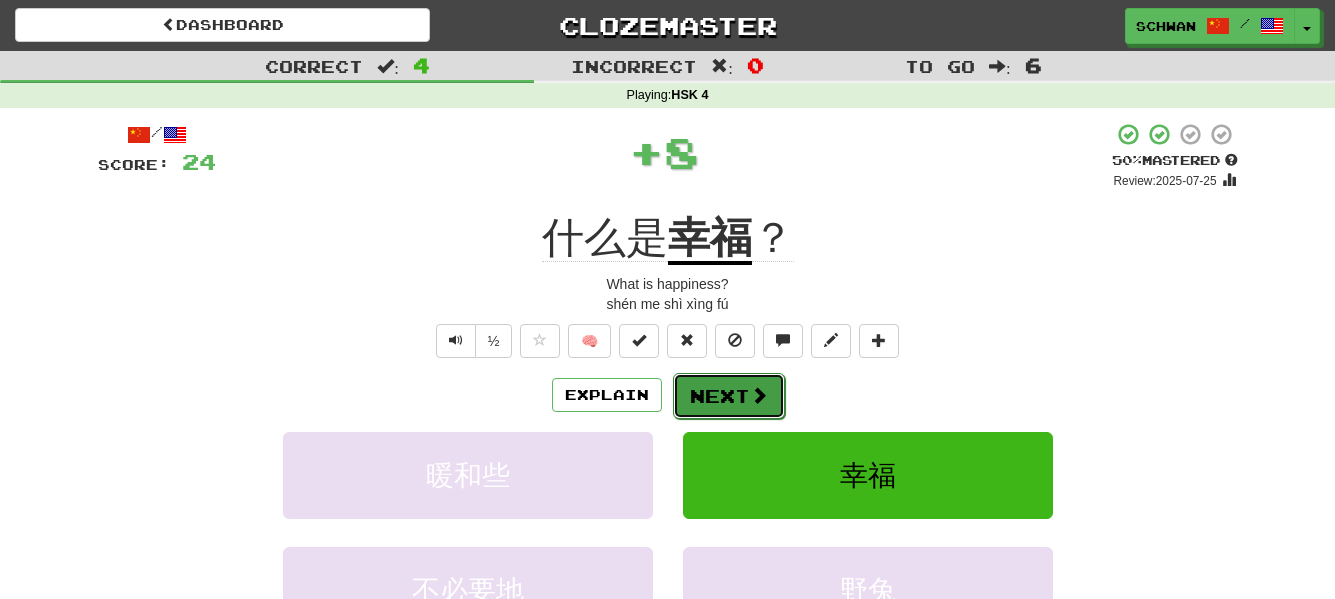 click on "Next" at bounding box center [729, 396] 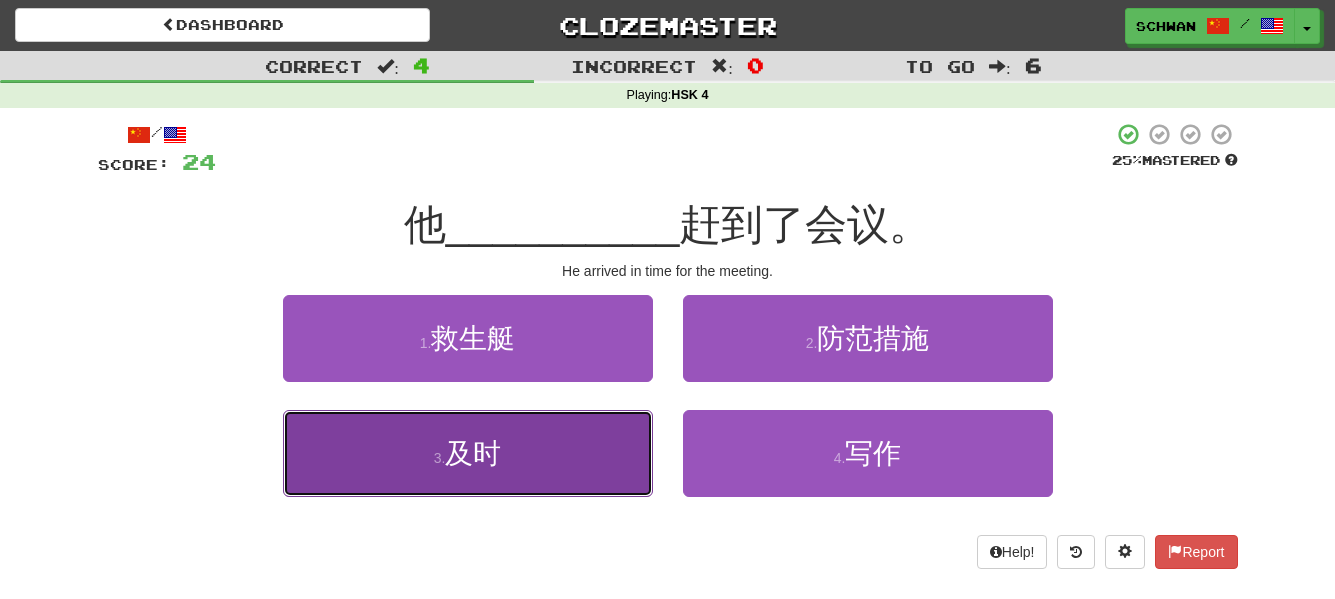 click on "3 .  及时" at bounding box center (468, 453) 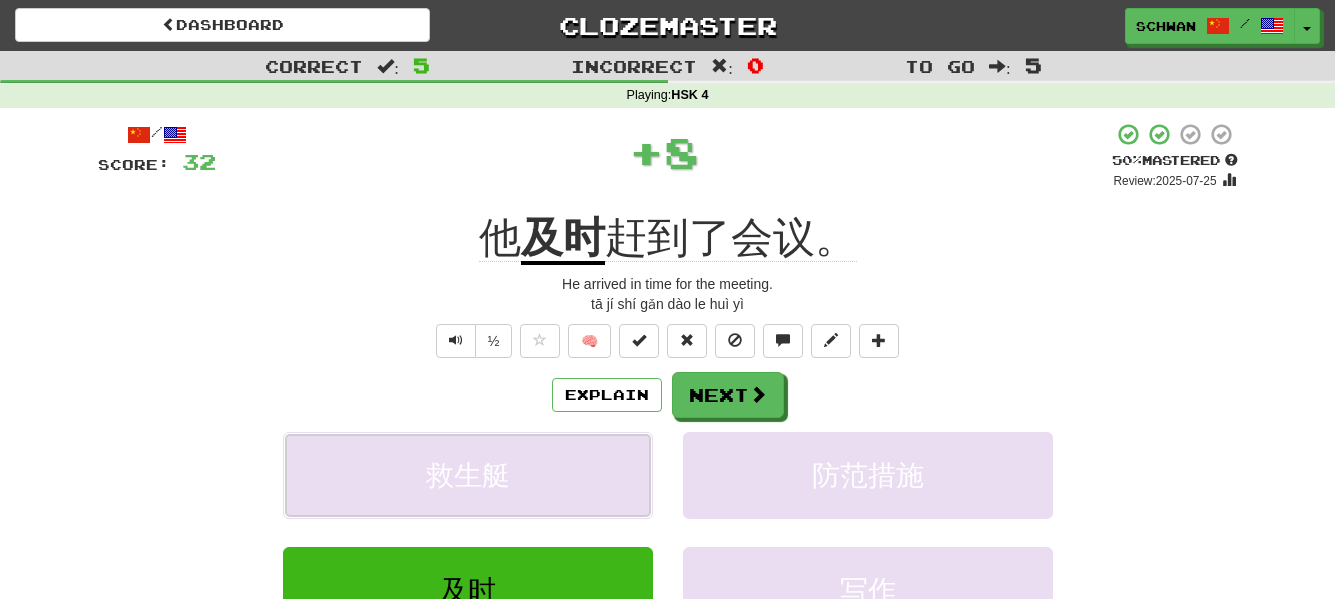 click on "救生艇" at bounding box center [468, 475] 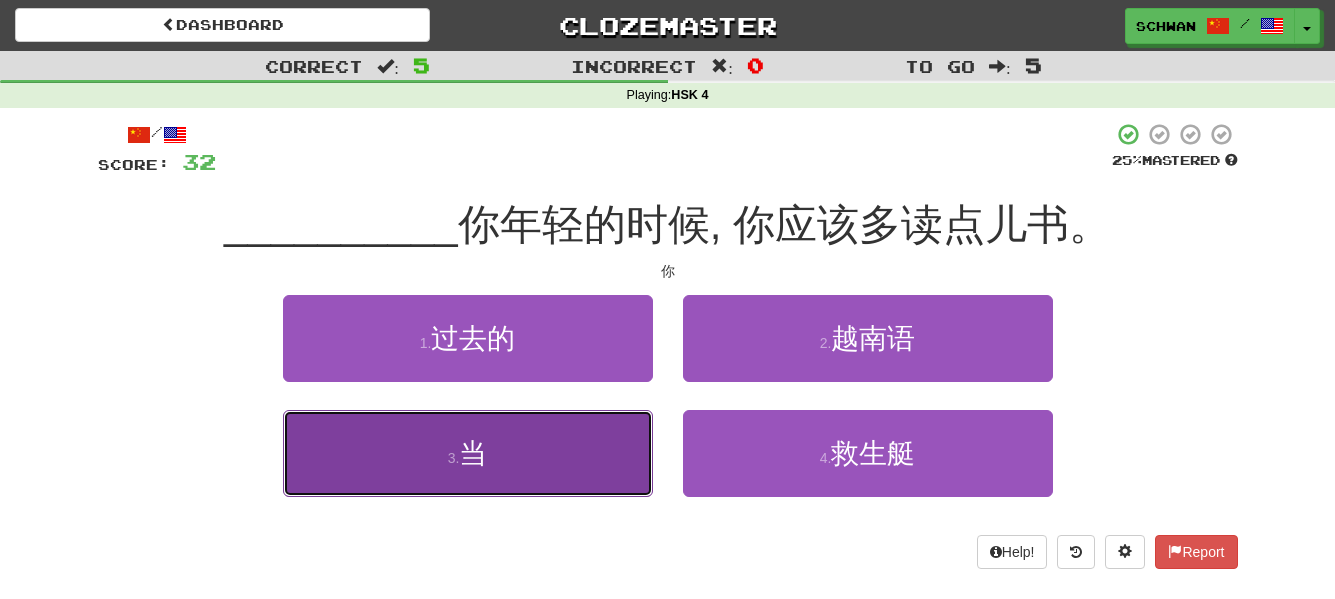 click on "3 .  当" at bounding box center [468, 453] 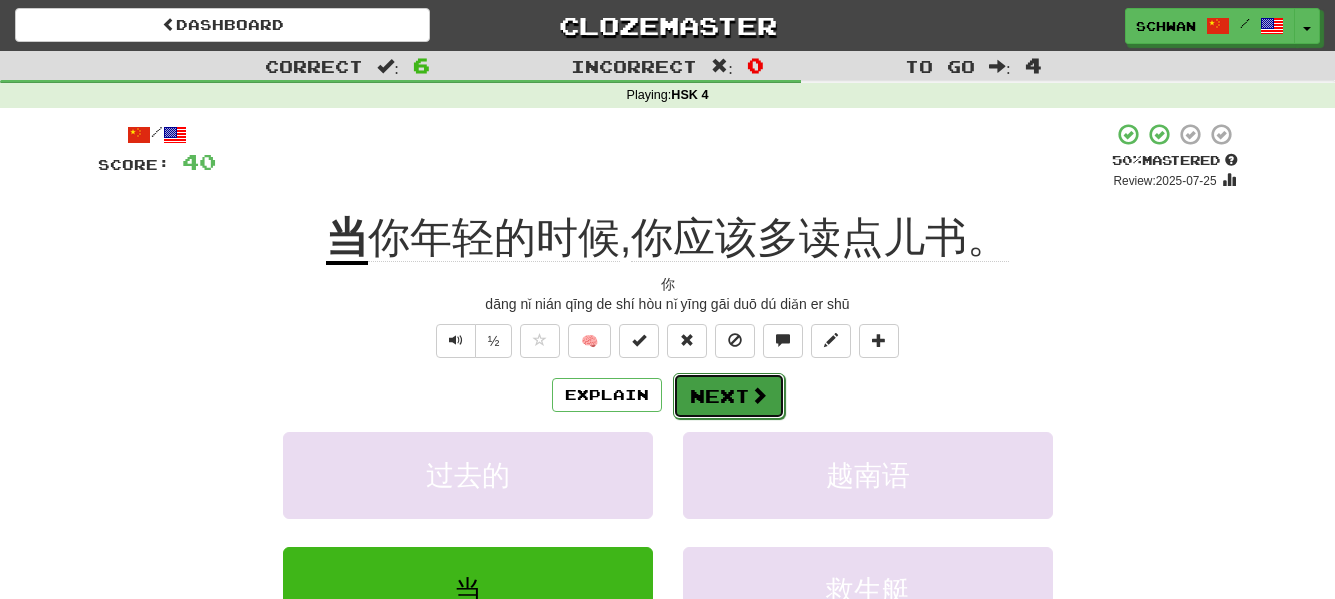 click on "Next" at bounding box center [729, 396] 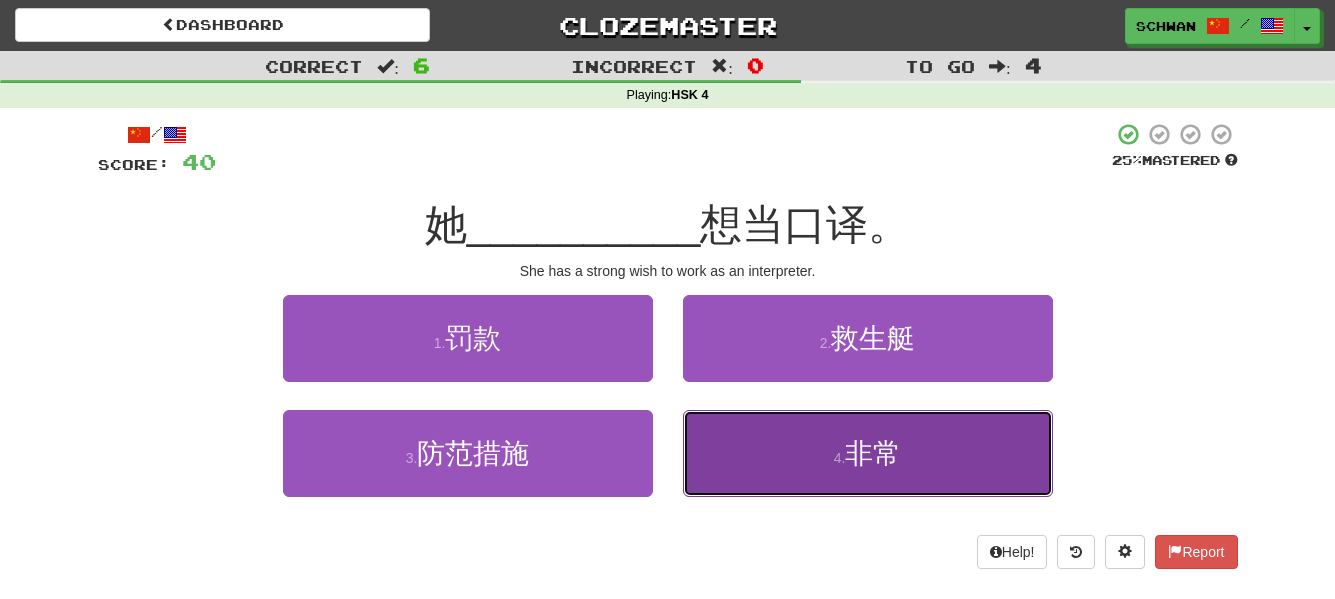 click on "4 .  非常" at bounding box center (868, 453) 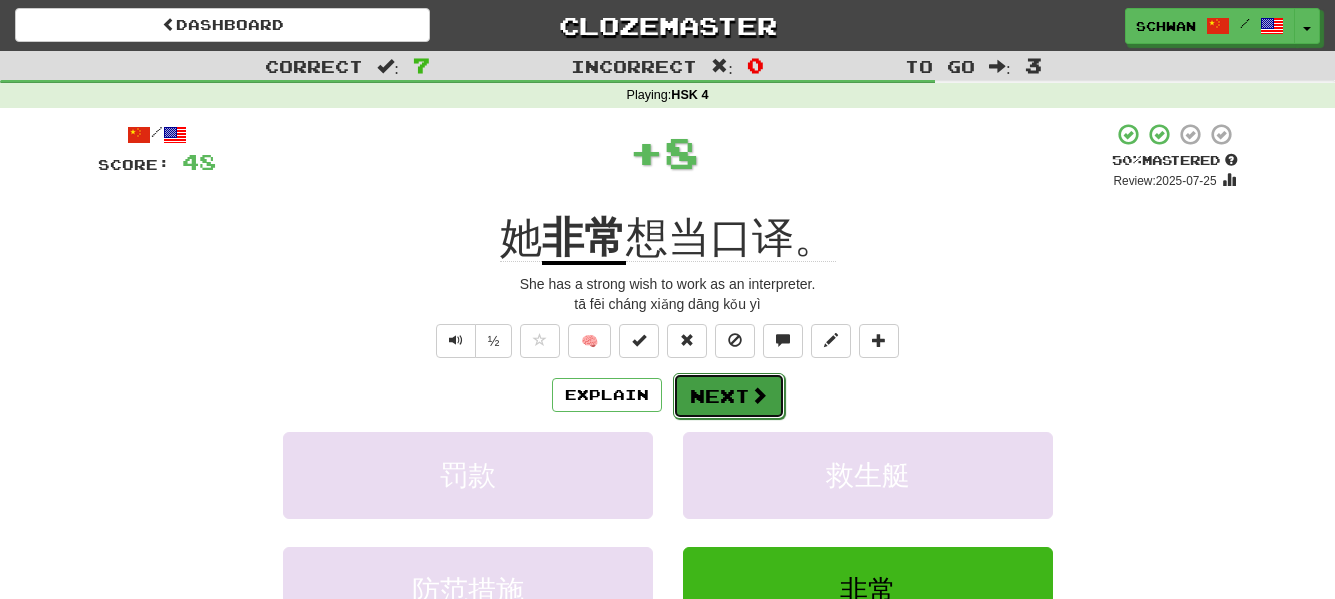 click on "Next" at bounding box center (729, 396) 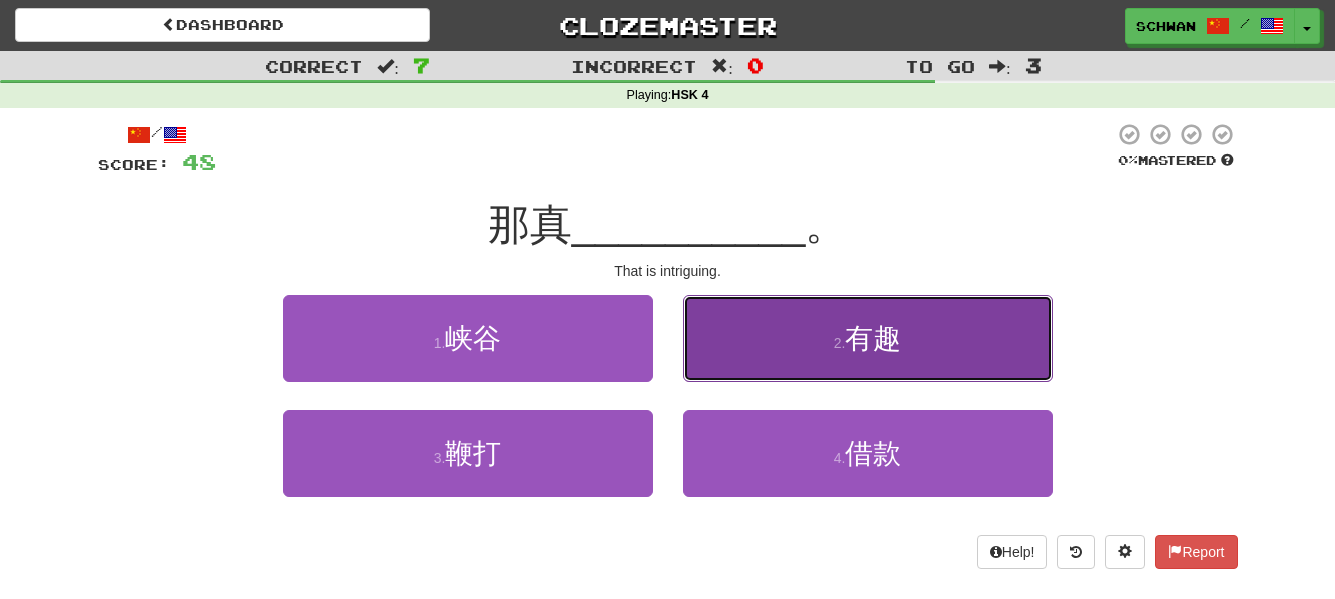 click on "2 .  有趣" at bounding box center [868, 338] 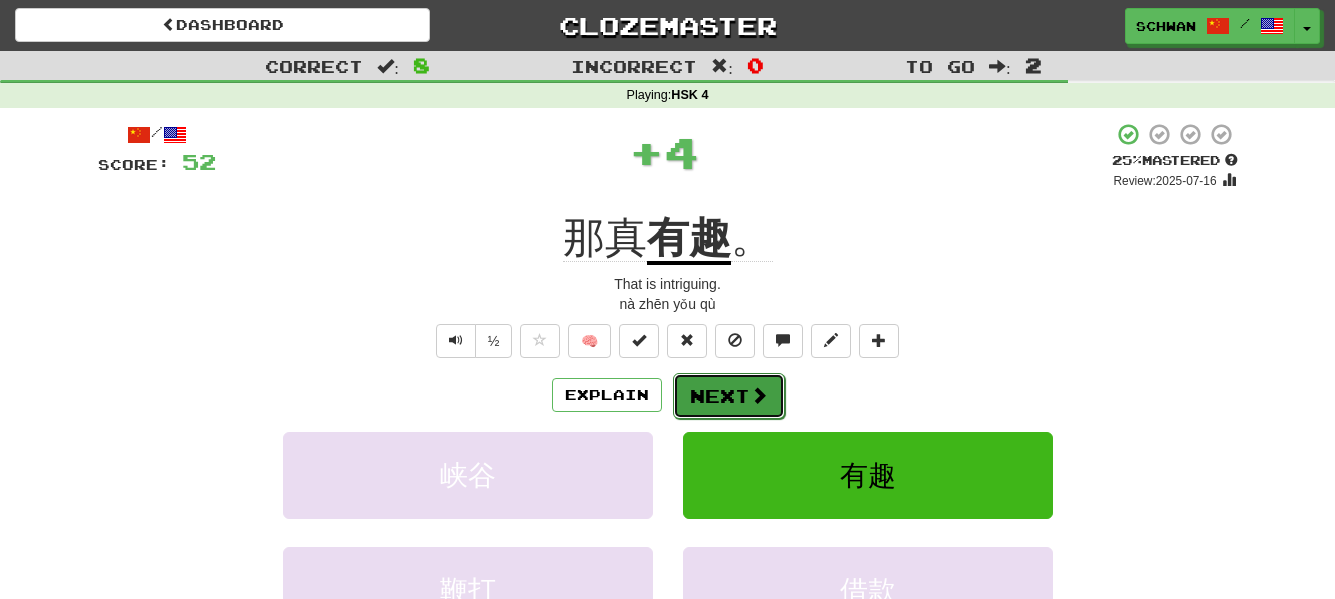 click on "Next" at bounding box center (729, 396) 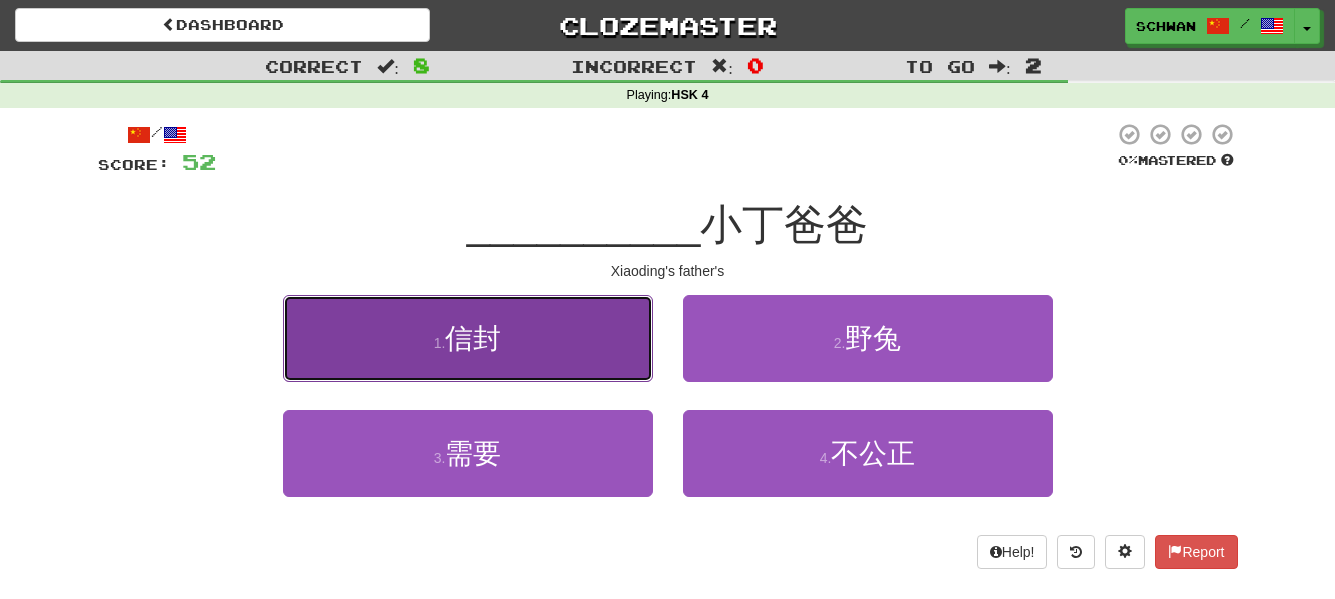 click on "1 .  信封" at bounding box center [468, 338] 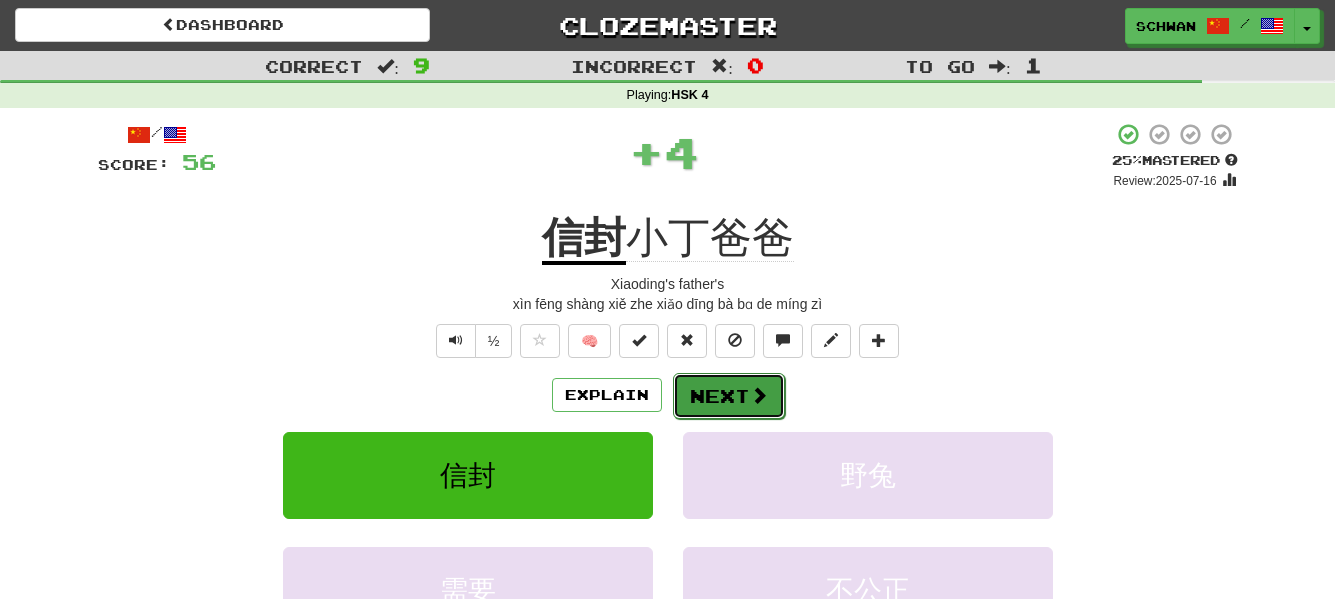 click on "Next" at bounding box center (729, 396) 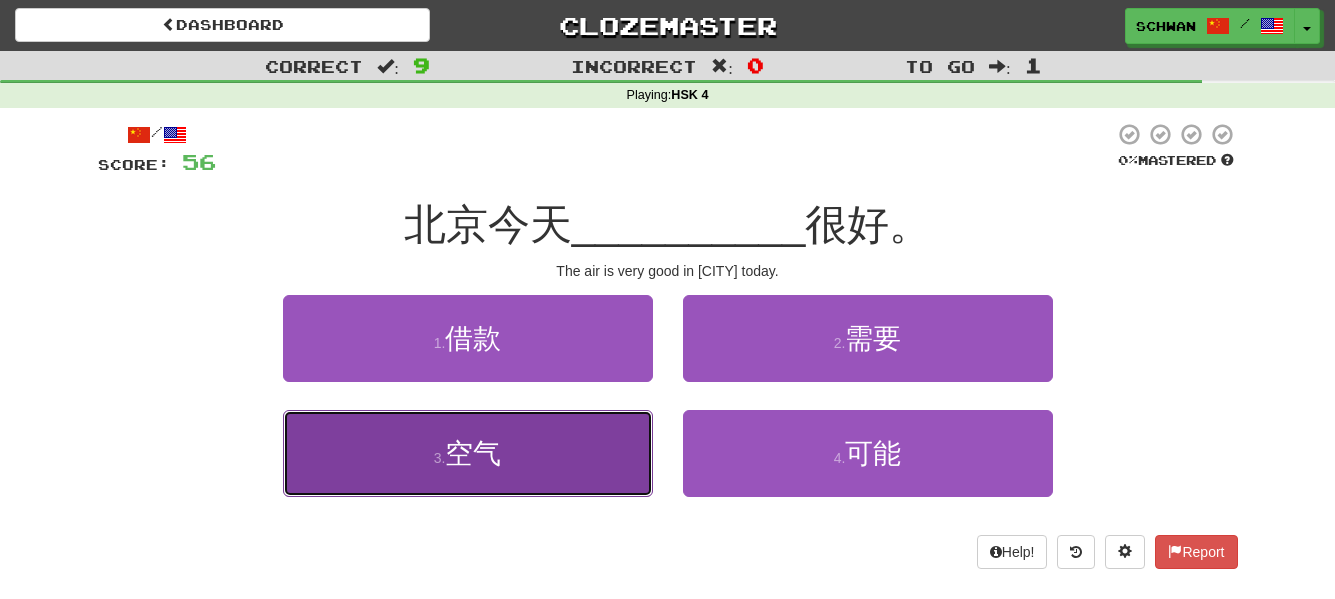 click on "空气" at bounding box center [473, 453] 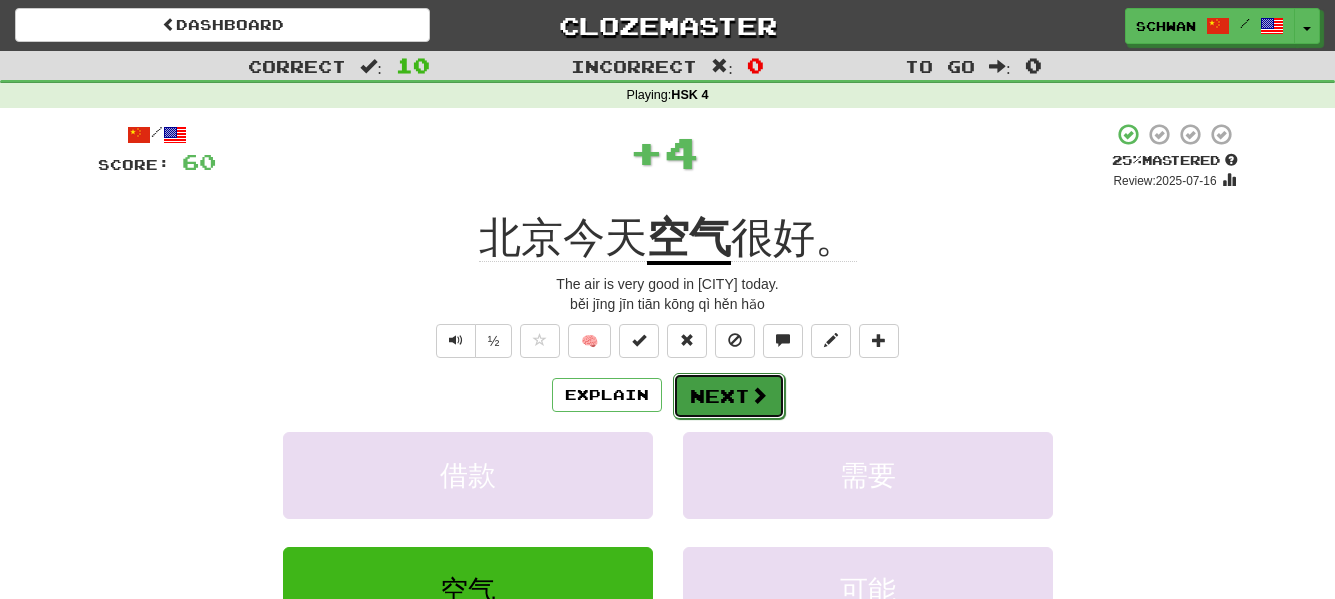 click on "Next" at bounding box center (729, 396) 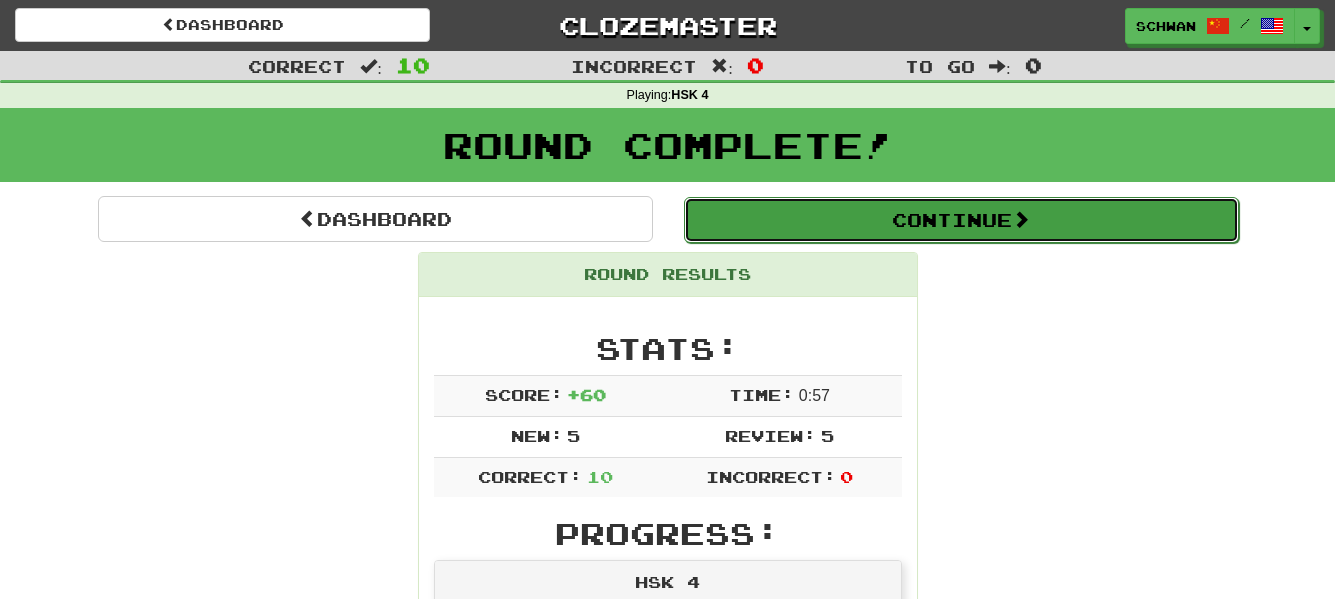 click on "Continue" at bounding box center (961, 220) 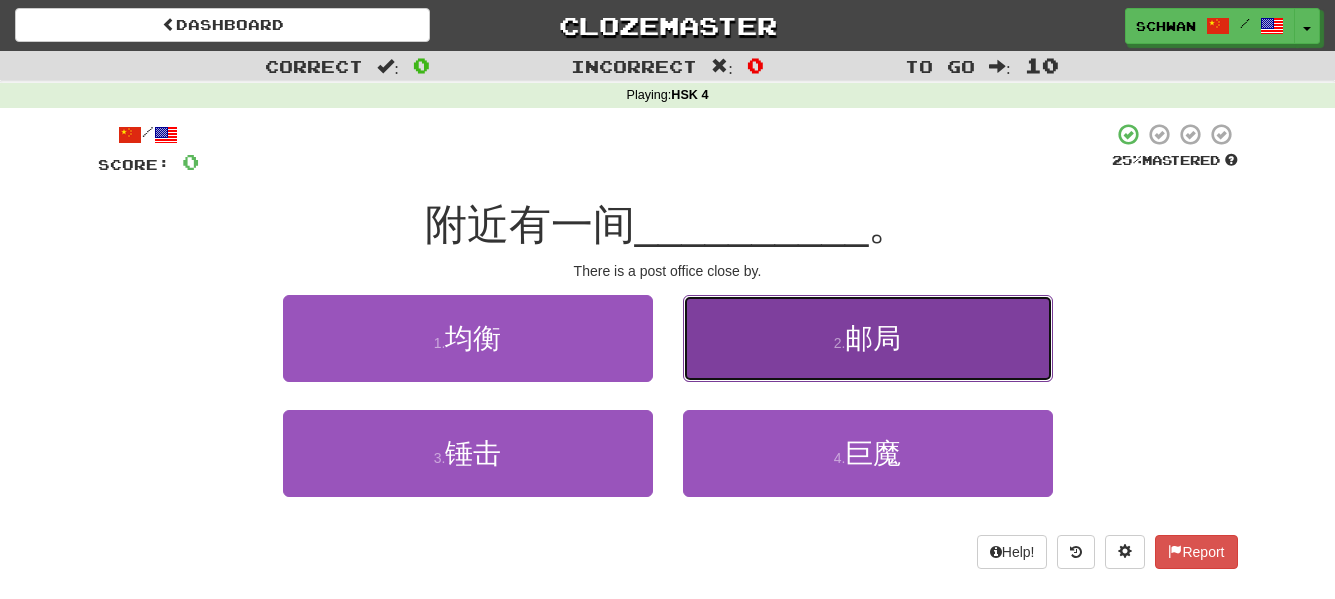 click on "2 .  邮局" at bounding box center [868, 338] 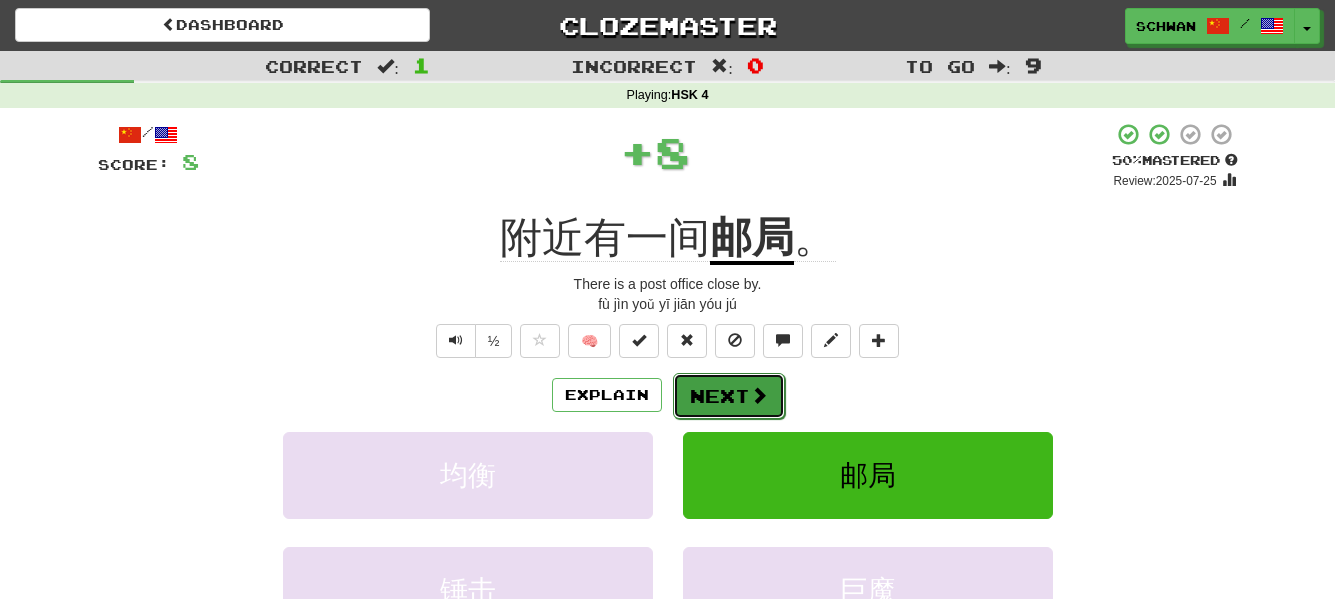 click on "Next" at bounding box center [729, 396] 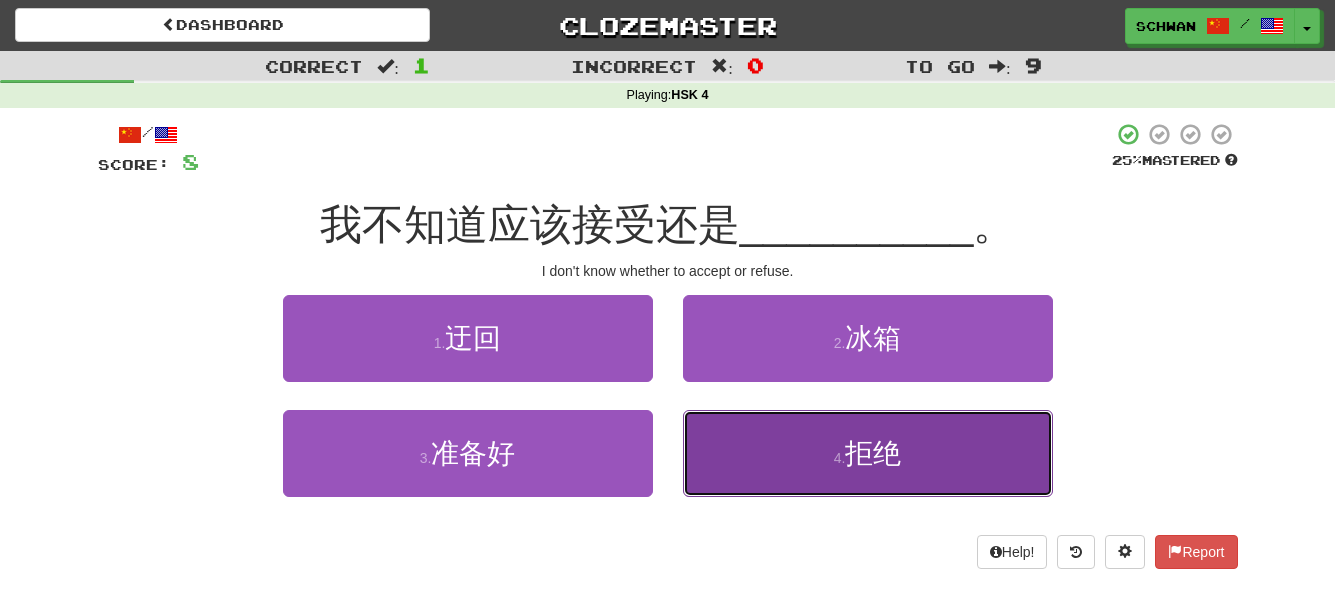 click on "4 .  拒绝" at bounding box center (868, 453) 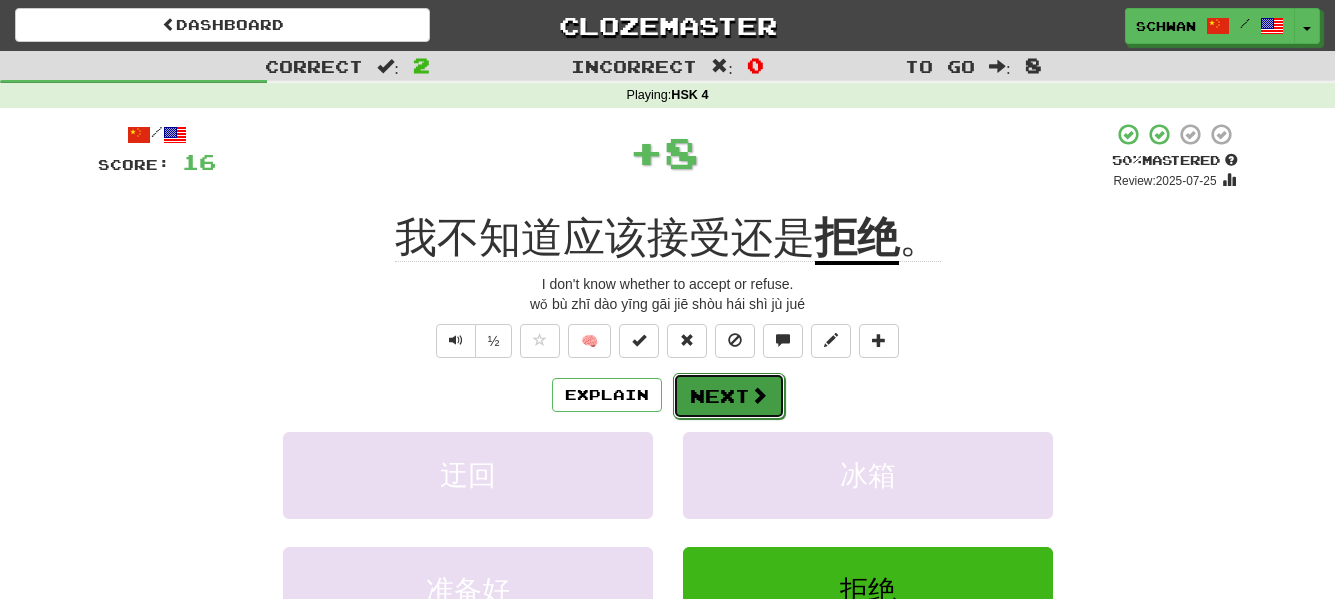 click on "Next" at bounding box center (729, 396) 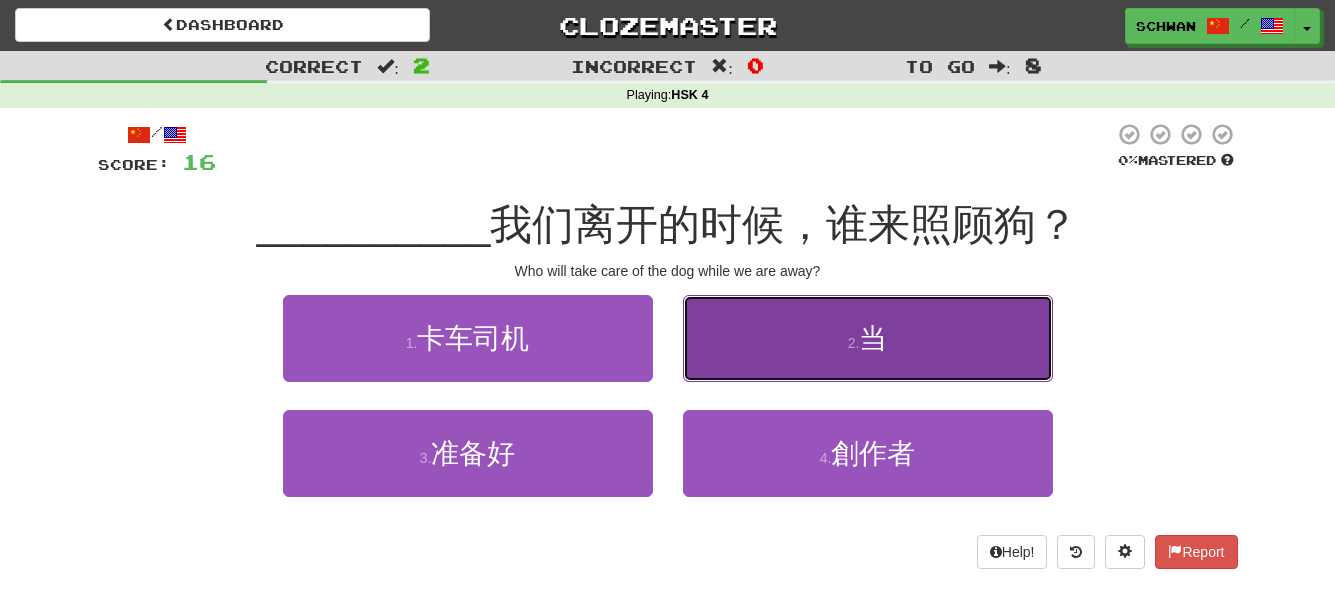 click on "2 .  当" at bounding box center (868, 338) 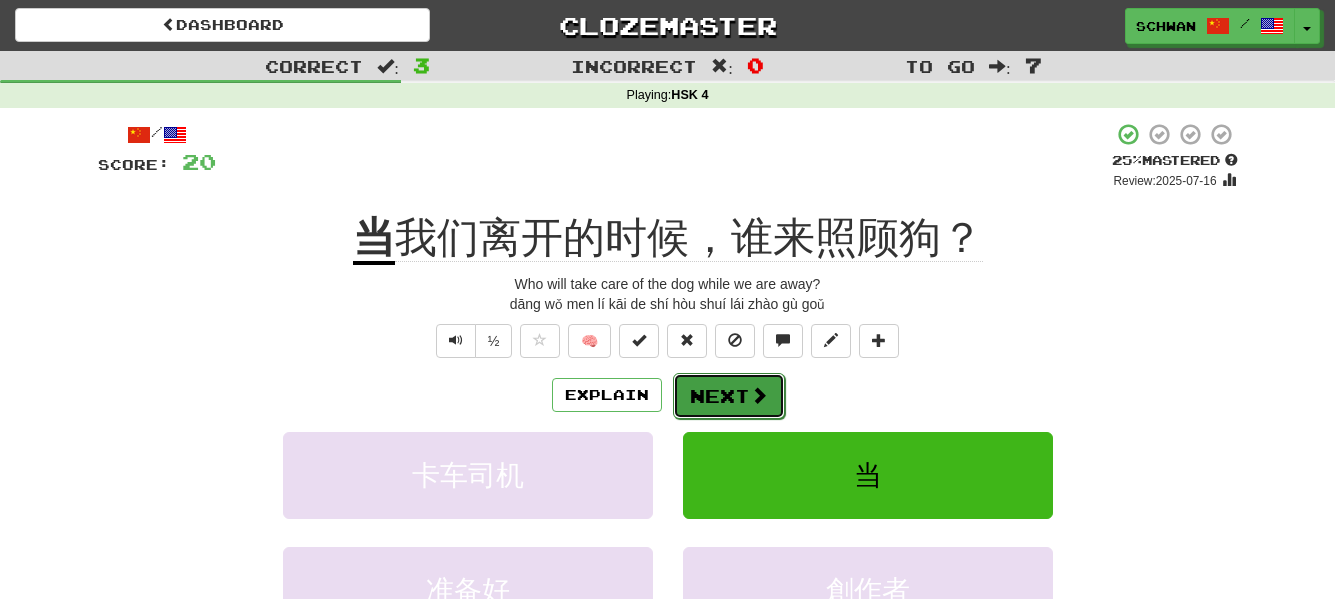 click on "Next" at bounding box center (729, 396) 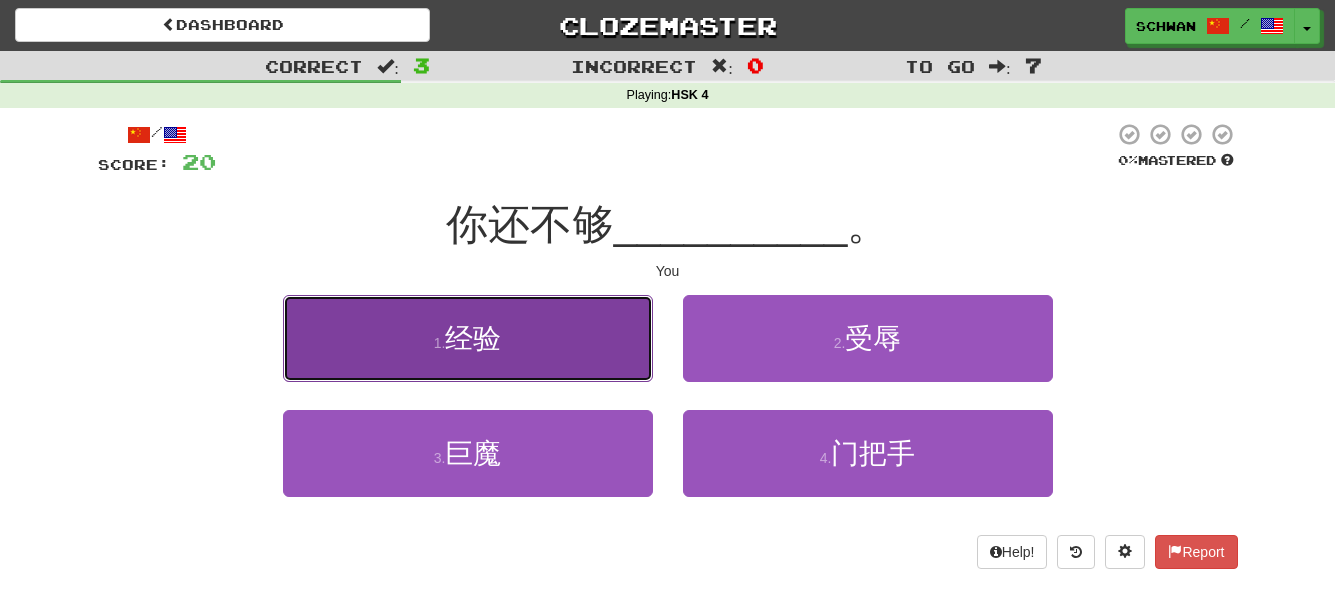 click on "1 .  经验" at bounding box center (468, 338) 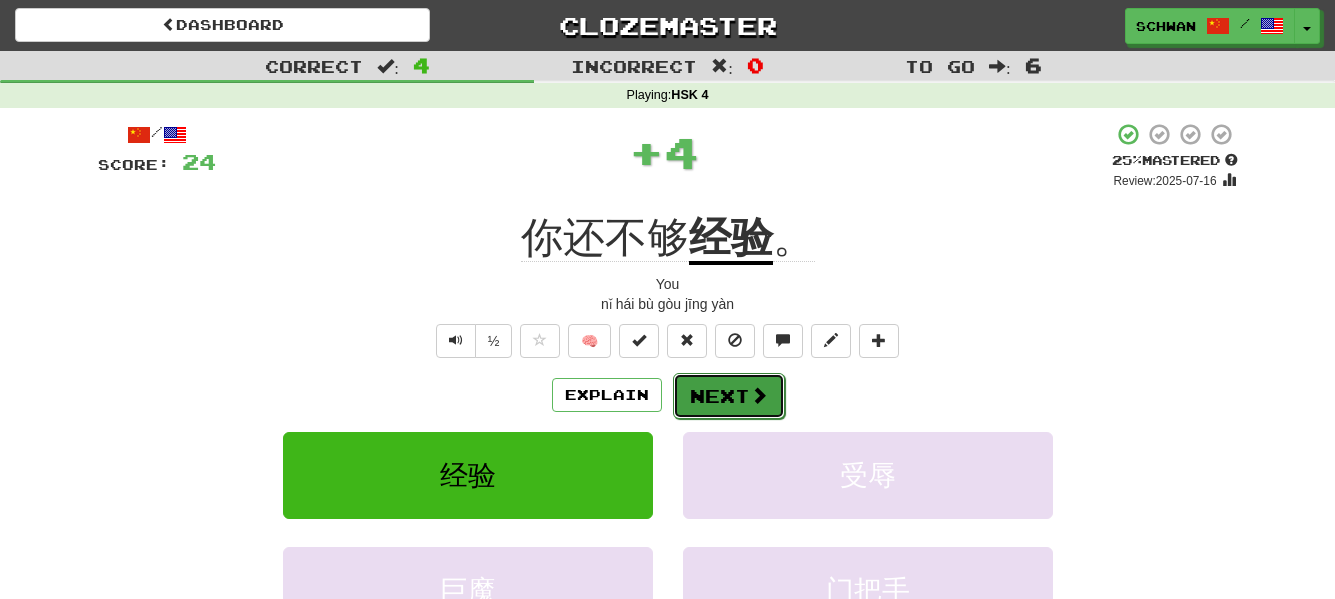click on "Next" at bounding box center (729, 396) 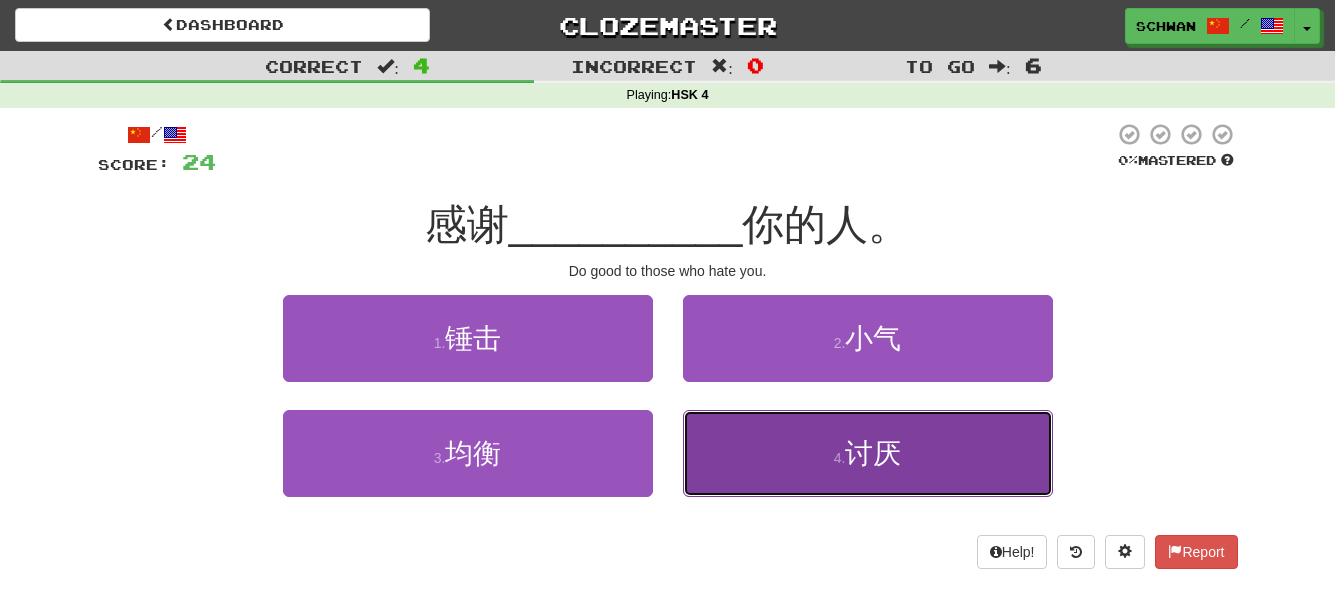 click on "4 .  讨厌" at bounding box center [868, 453] 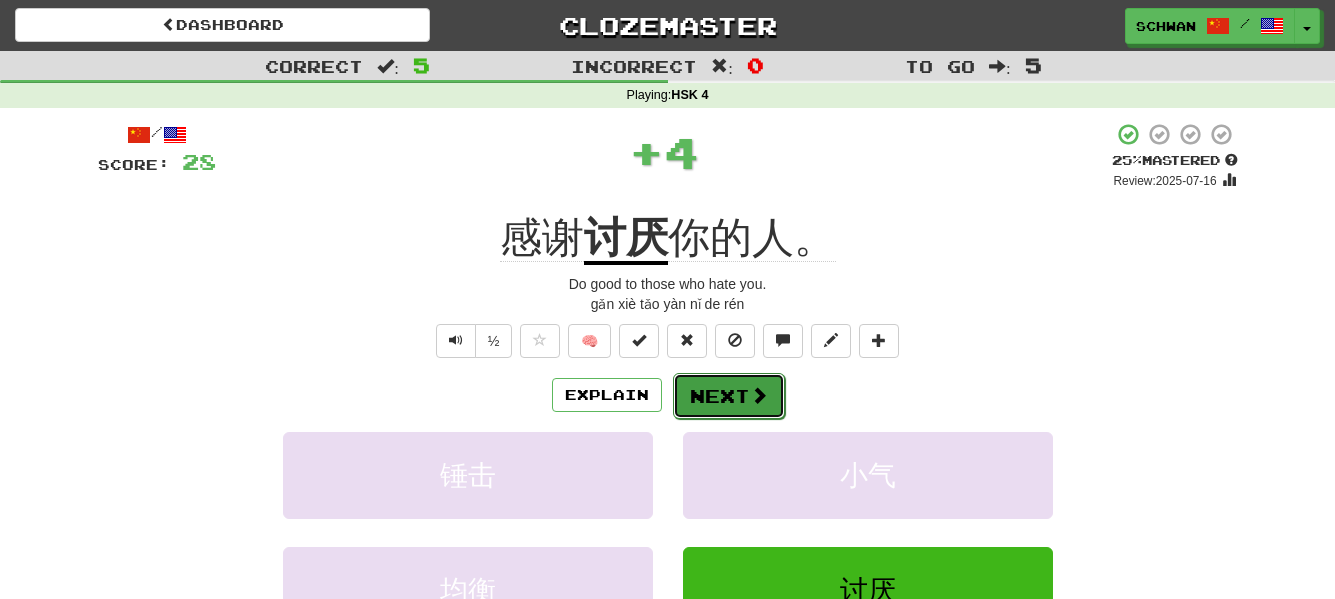 click on "Next" at bounding box center [729, 396] 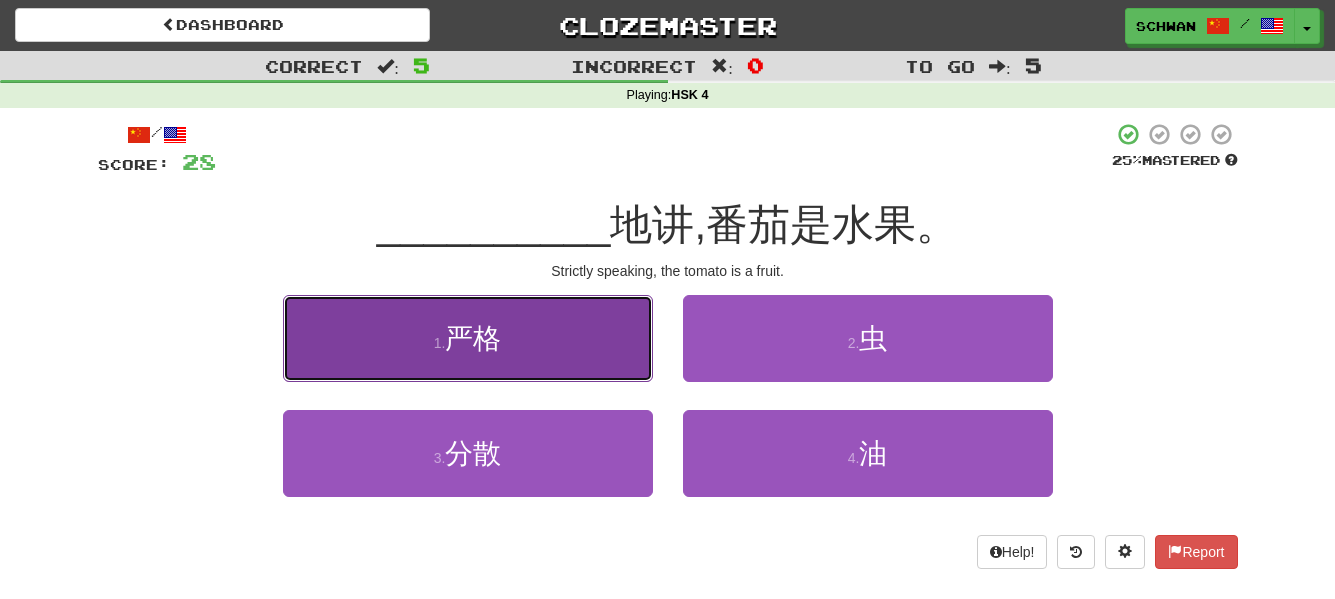 click on "1 .  严格" at bounding box center (468, 338) 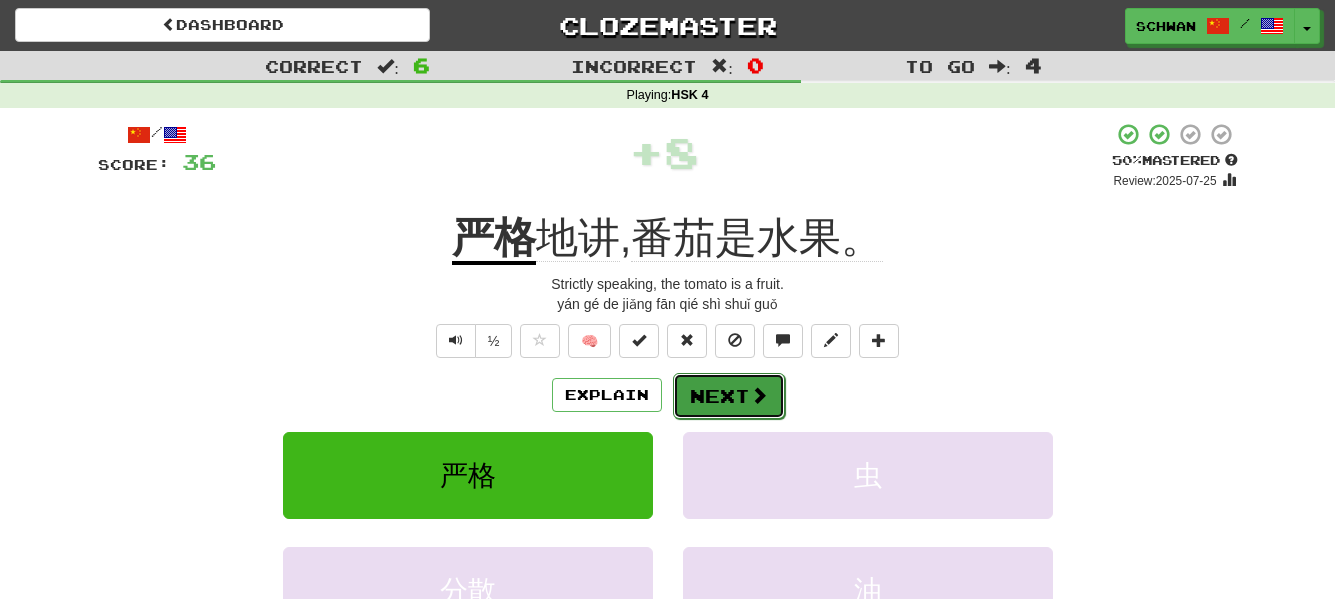 click on "Next" at bounding box center [729, 396] 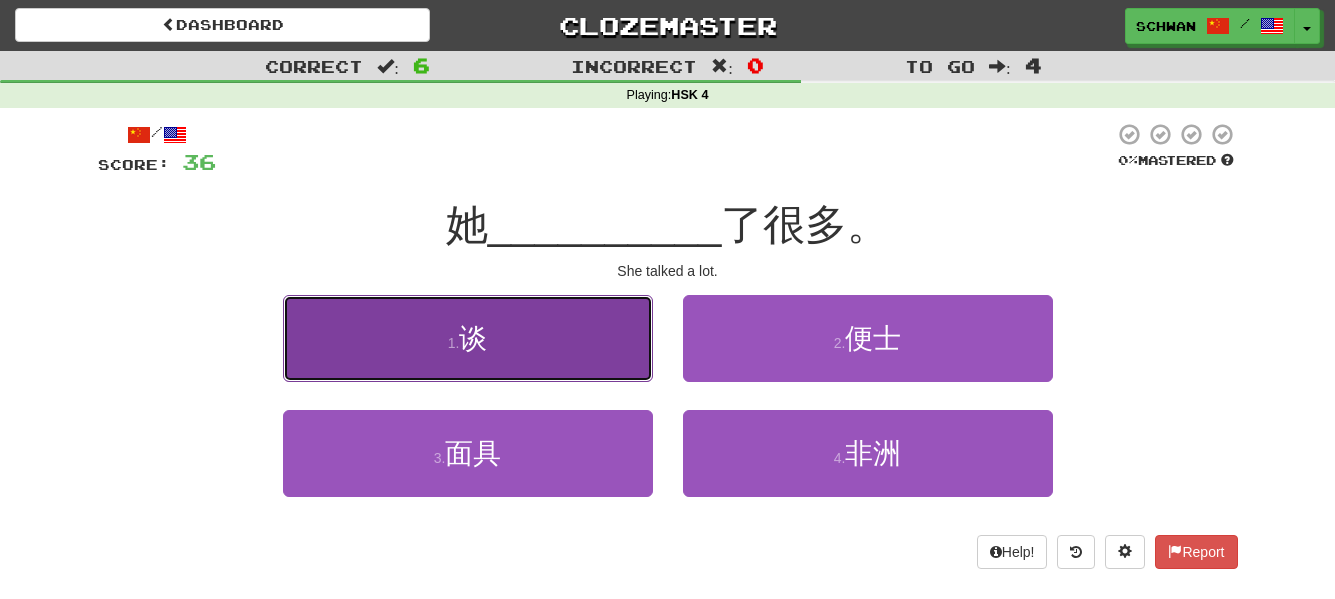 click on "1 .  谈" at bounding box center [468, 338] 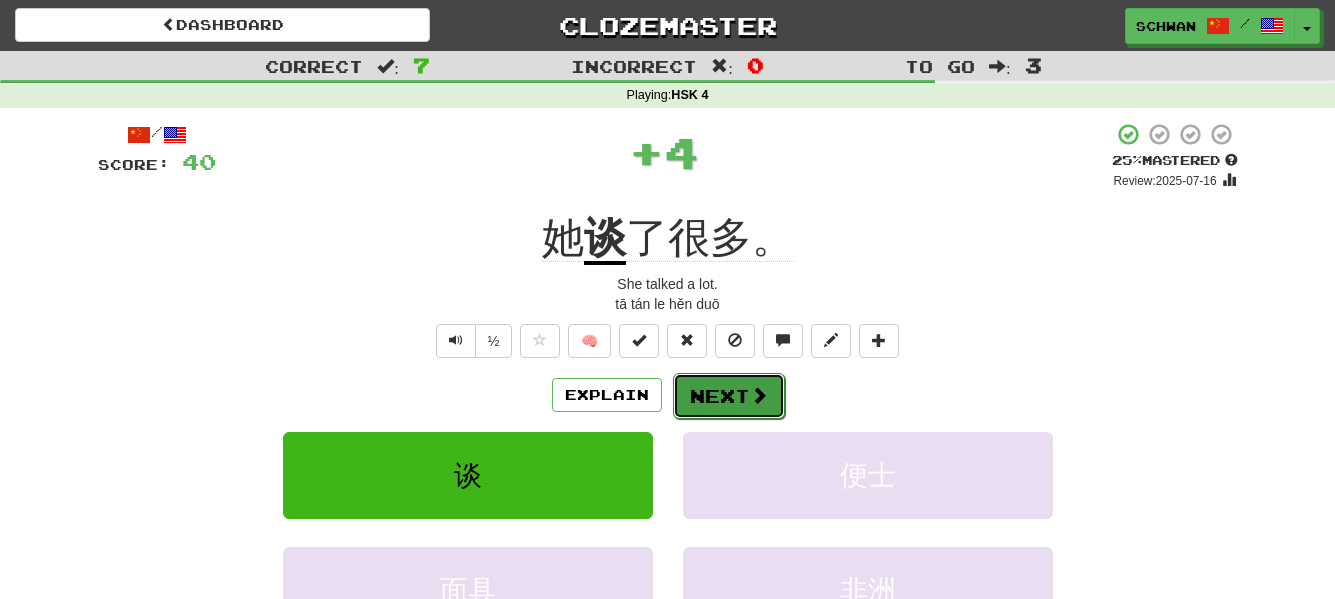 click on "Next" at bounding box center (729, 396) 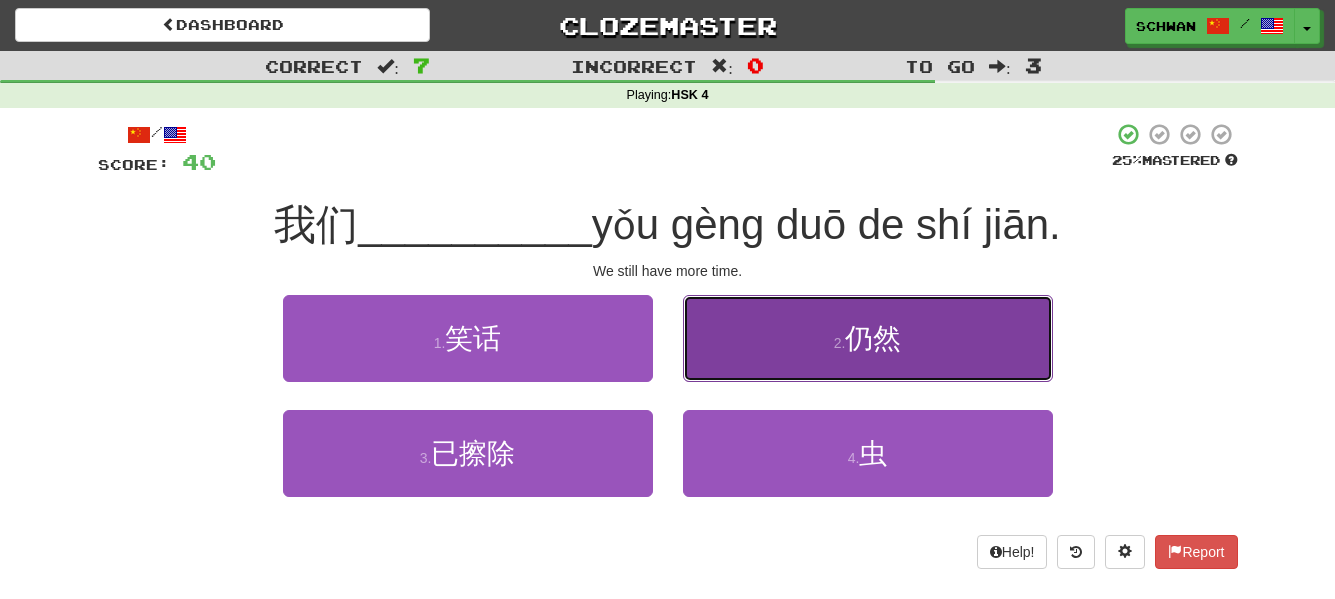 click on "2 .  仍然" at bounding box center (868, 338) 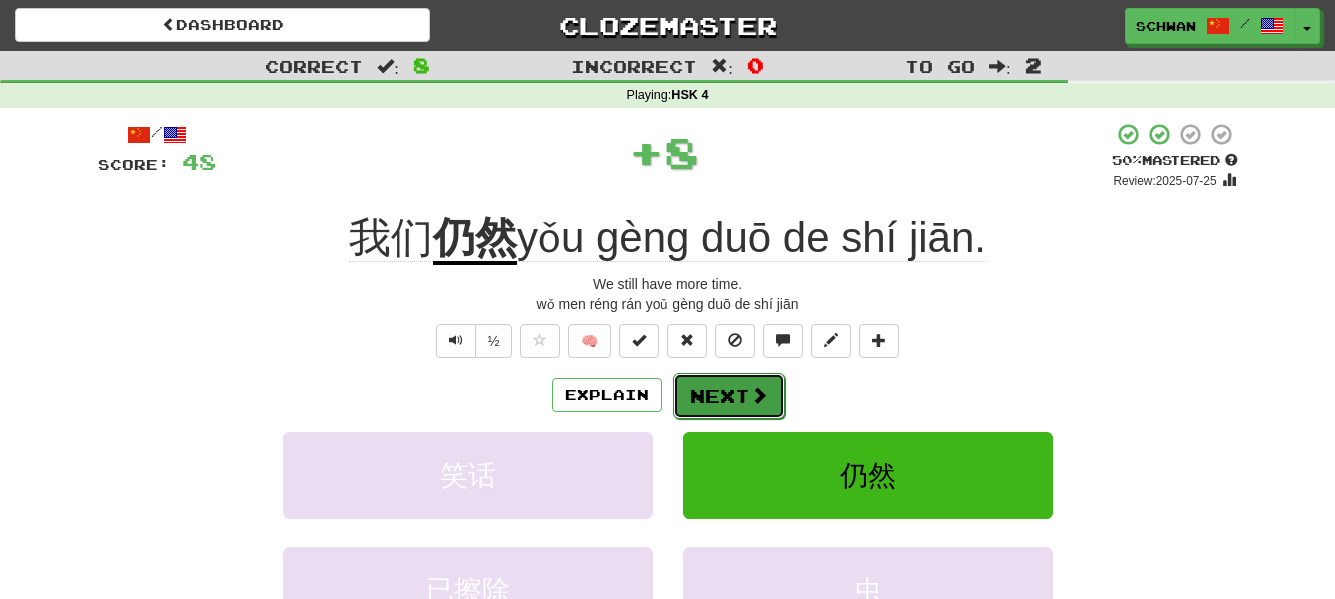 click at bounding box center (759, 395) 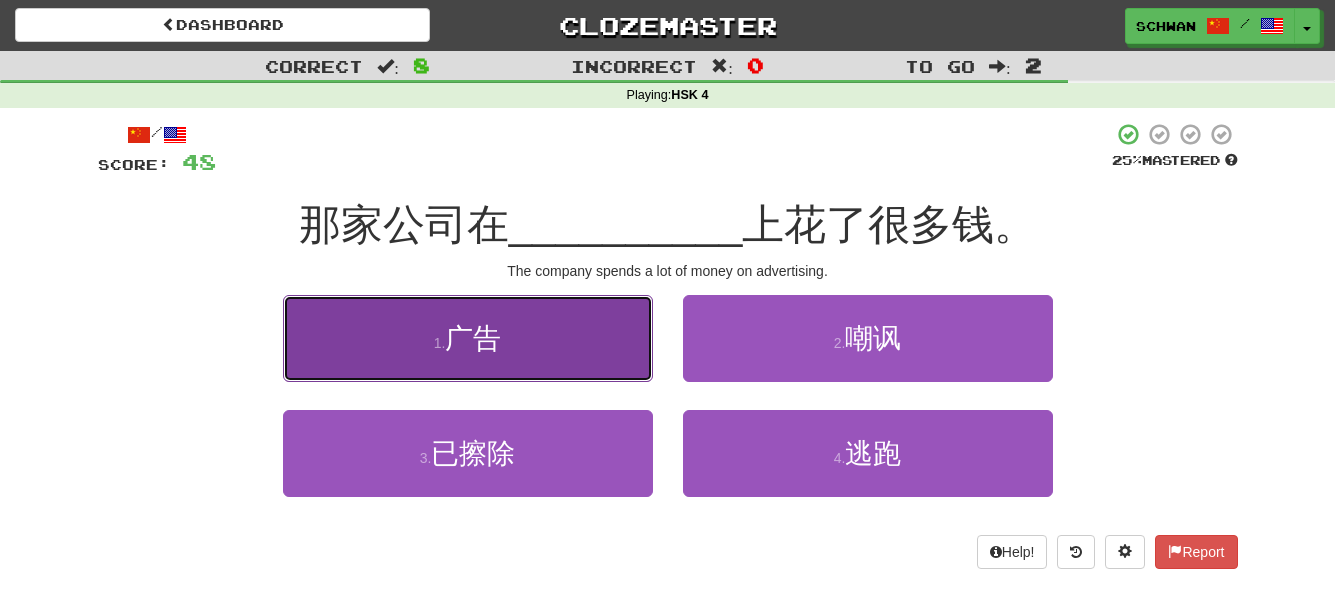 click on "1 .  广告" at bounding box center [468, 338] 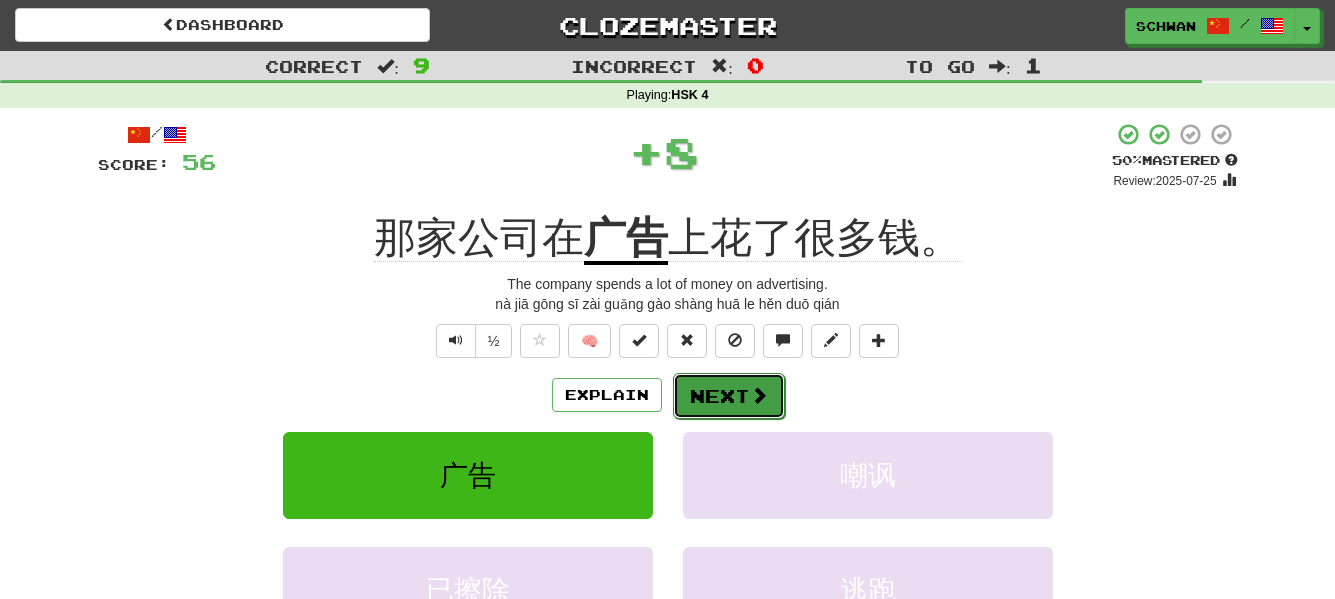 click on "Next" at bounding box center [729, 396] 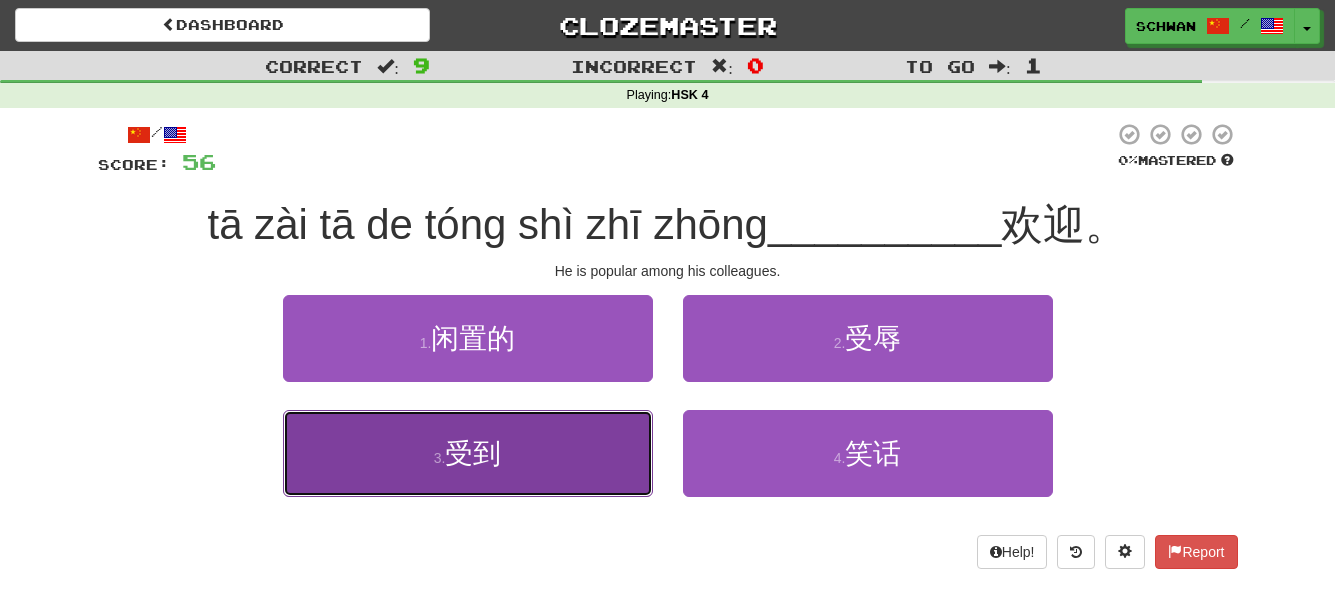 click on "3 .  受到" at bounding box center [468, 453] 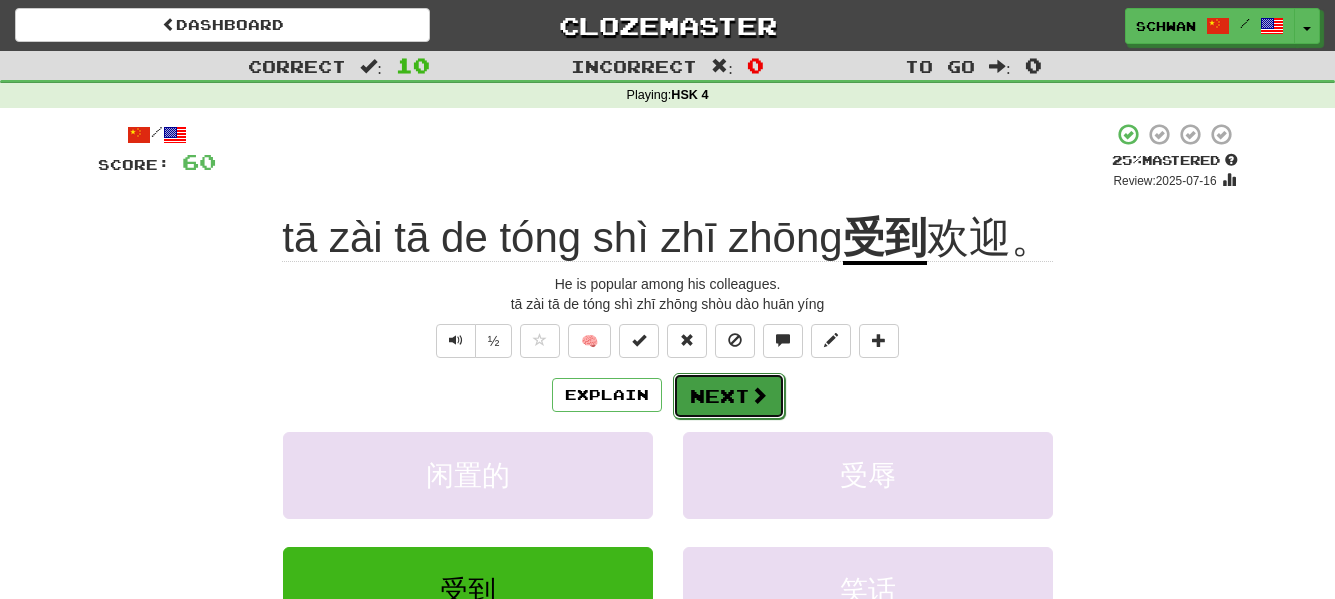 click at bounding box center [759, 395] 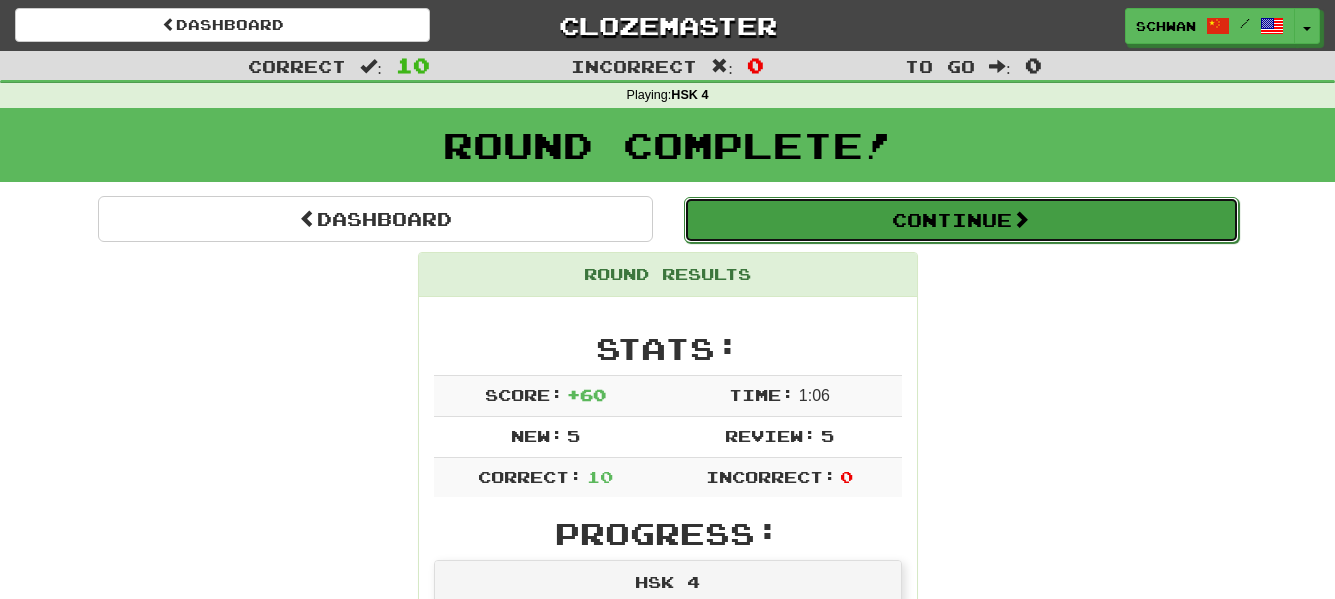 click on "Continue" at bounding box center [961, 220] 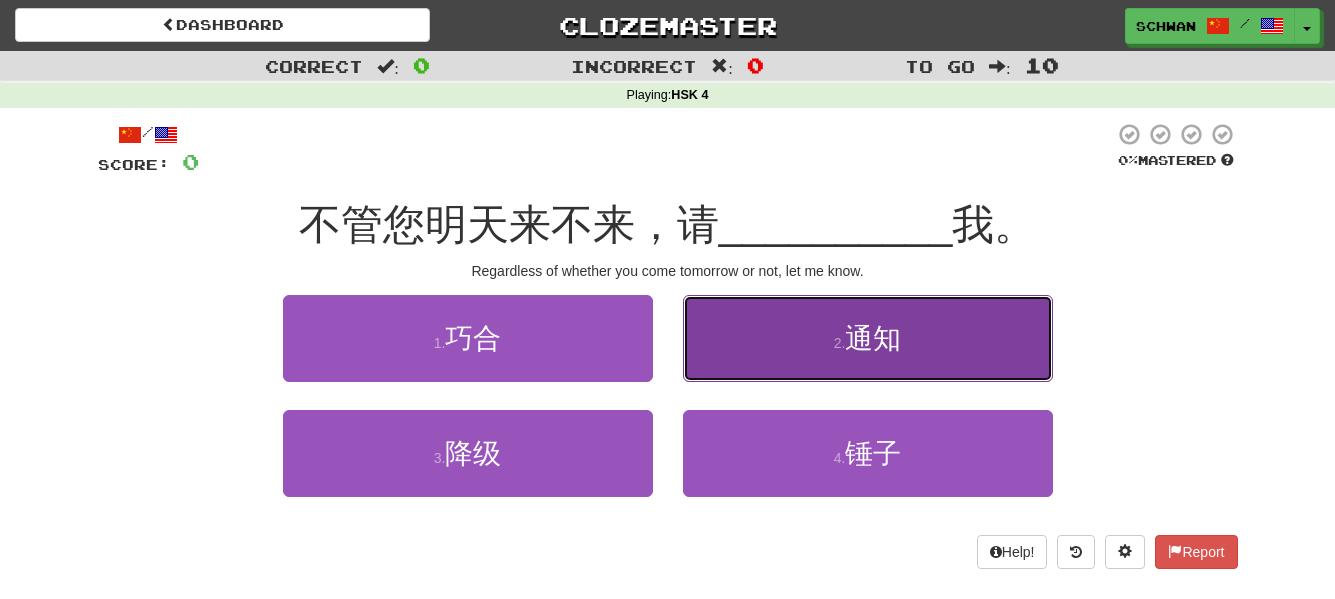 click on "2 ." at bounding box center (840, 343) 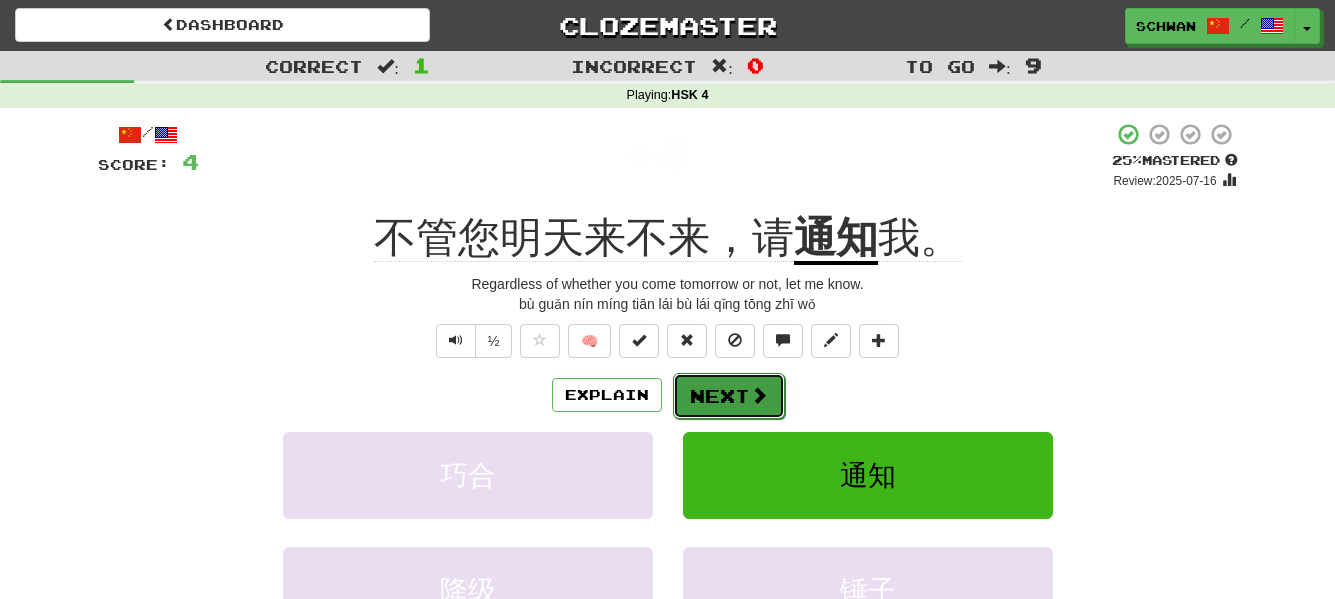 click at bounding box center (759, 395) 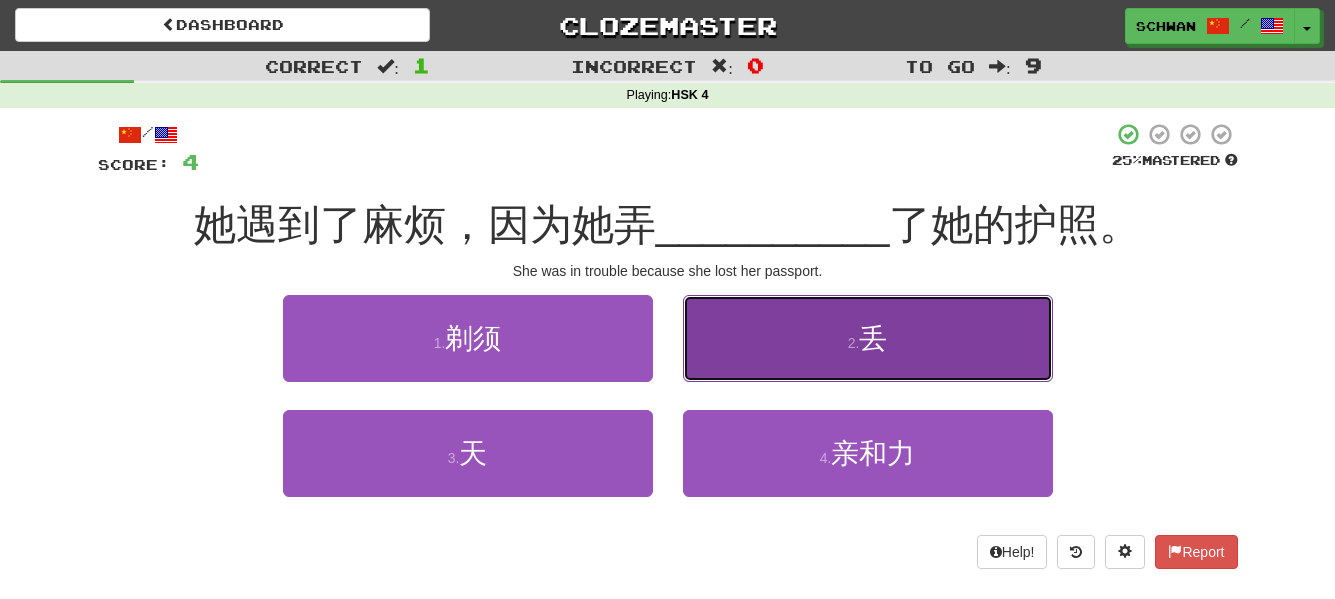 click on "丢" at bounding box center (873, 338) 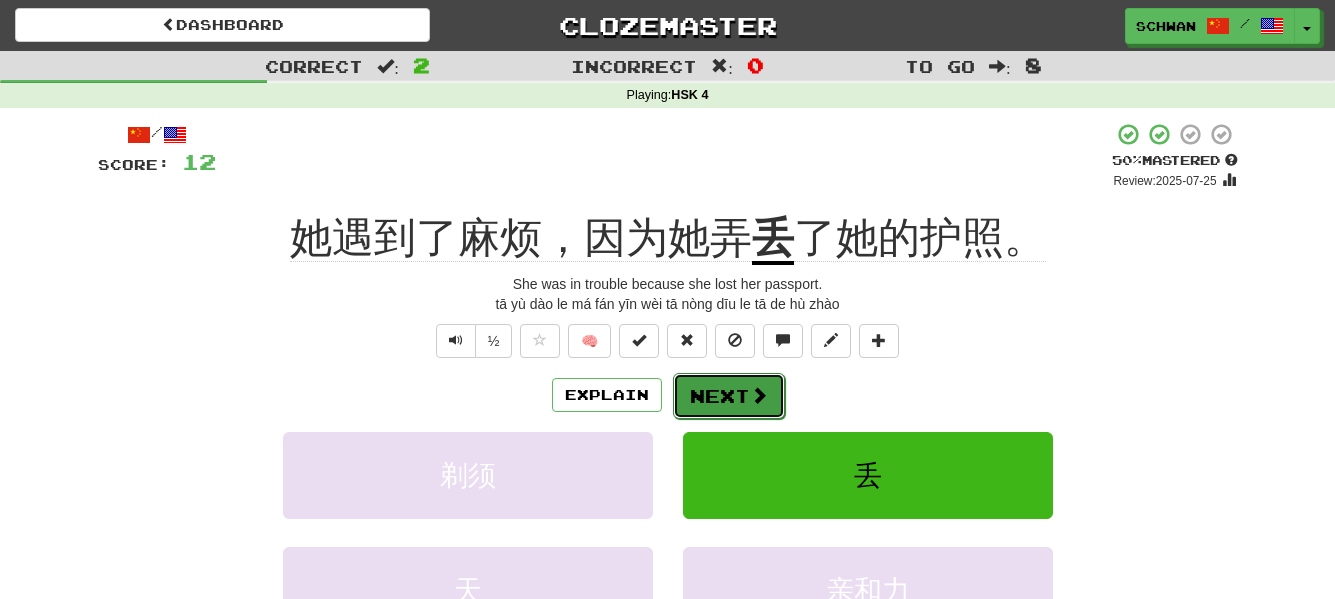 click at bounding box center (759, 395) 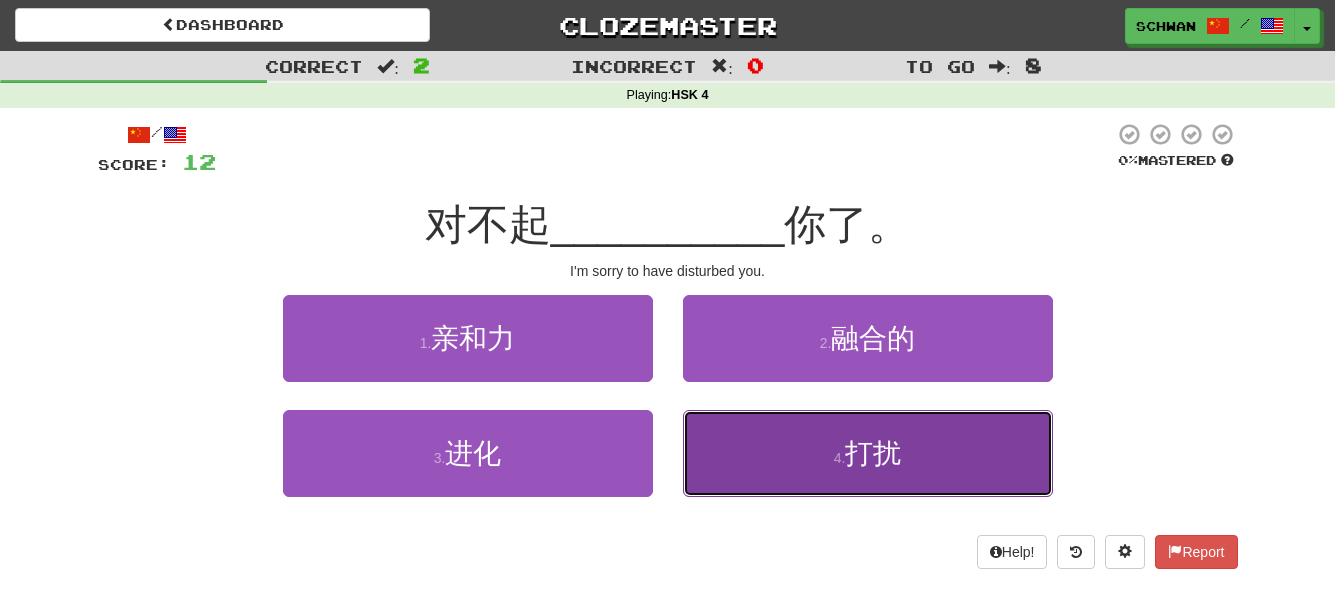 click on "4 .  打扰" at bounding box center [868, 453] 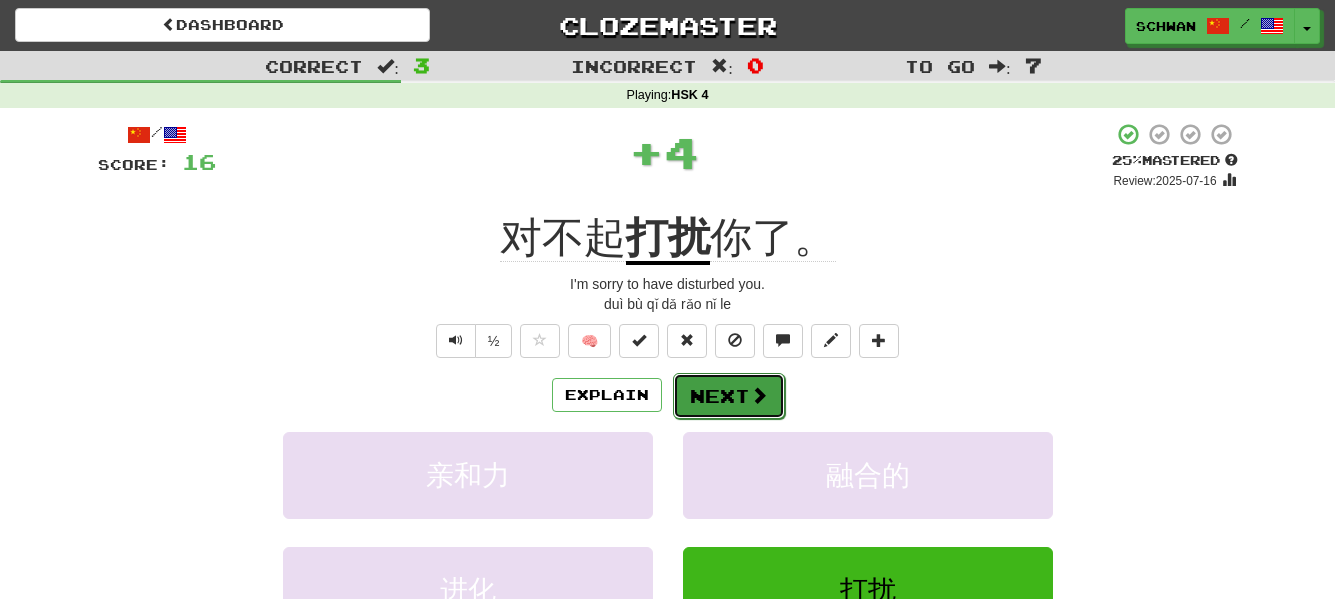 click on "Next" at bounding box center [729, 396] 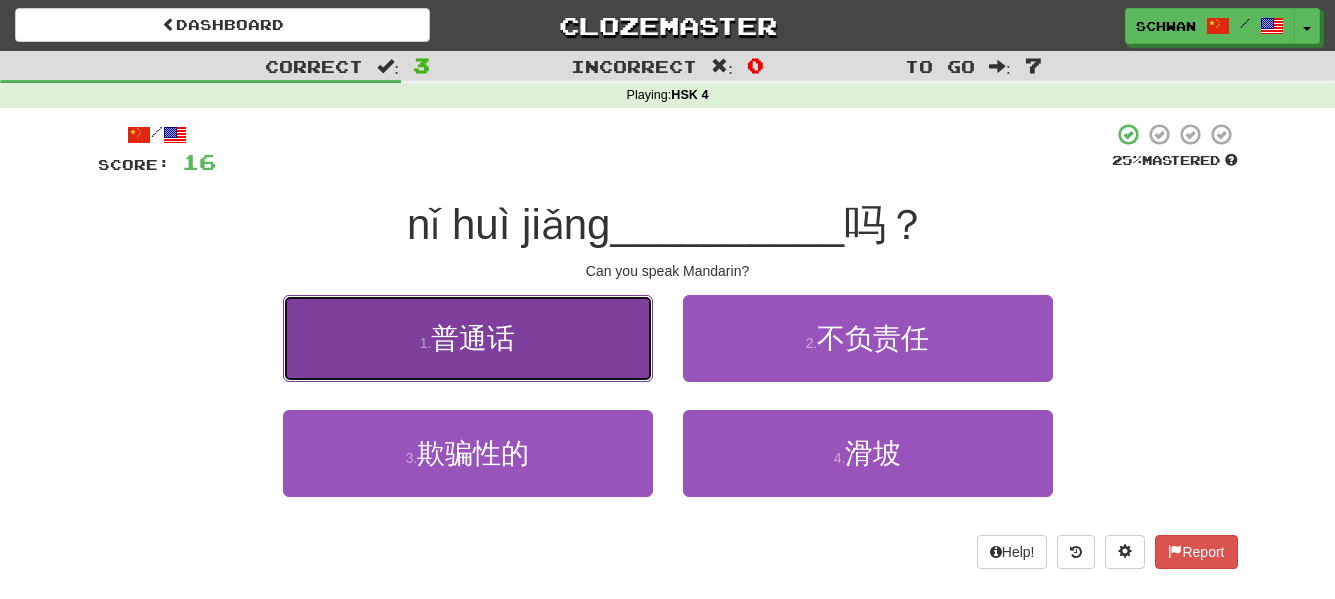 click on "1 .  普通话" at bounding box center (468, 338) 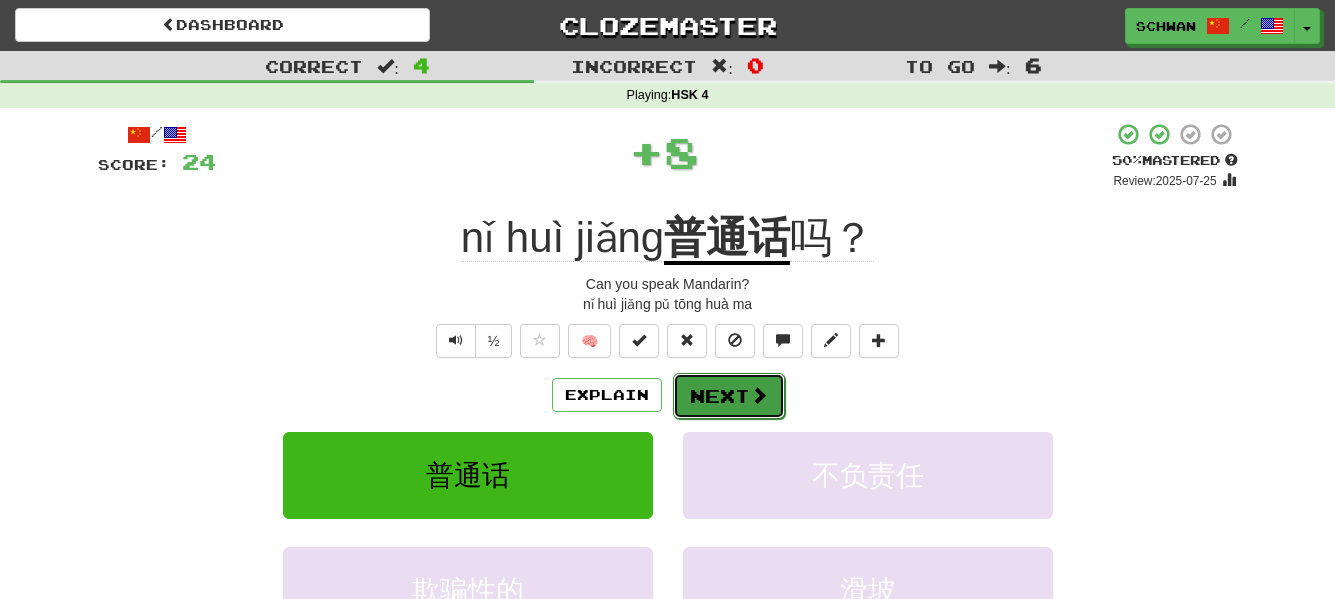 click on "Next" at bounding box center (729, 396) 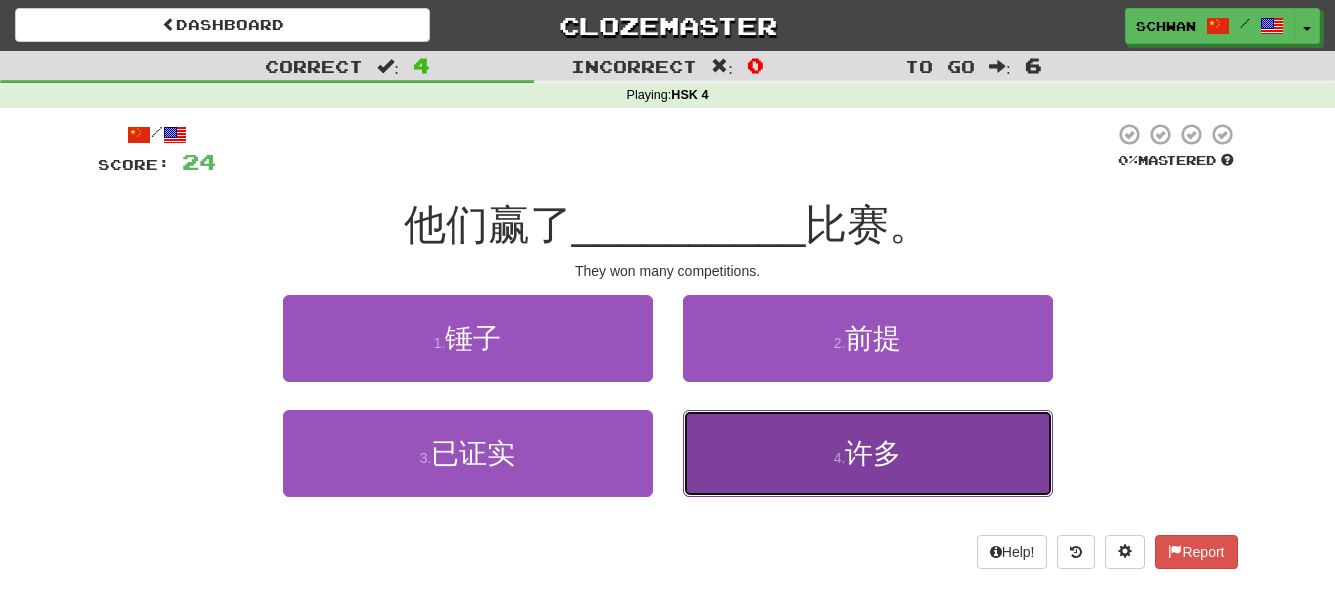 click on "4 .  许多" at bounding box center [868, 453] 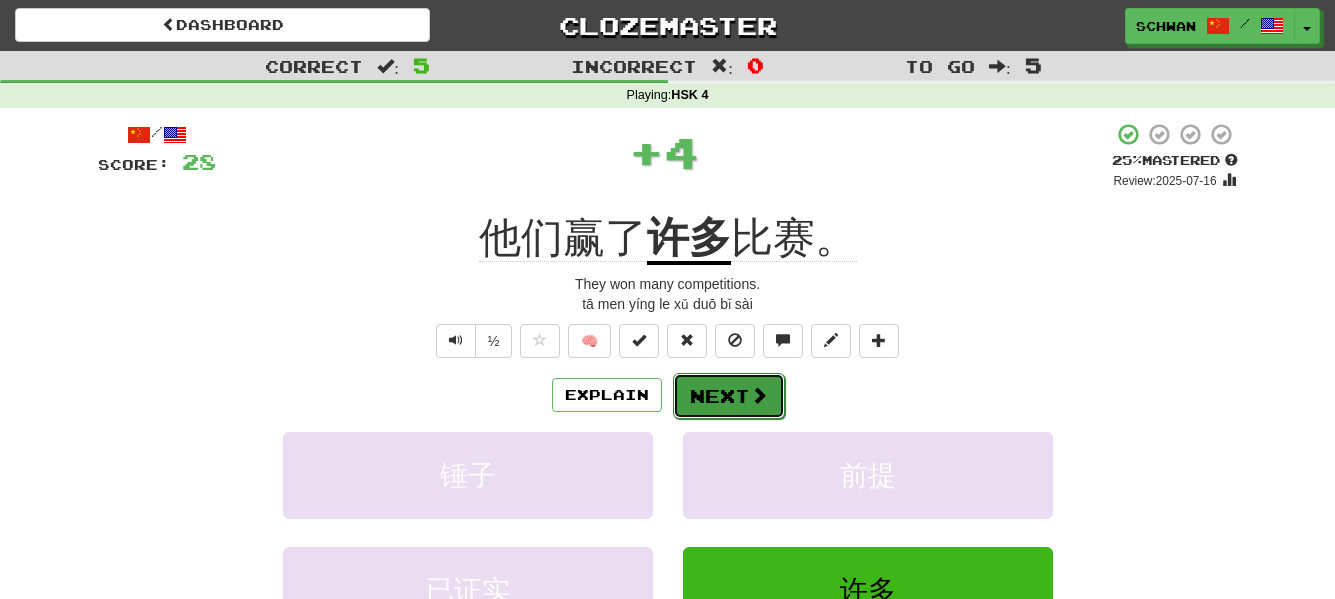 click on "Next" at bounding box center (729, 396) 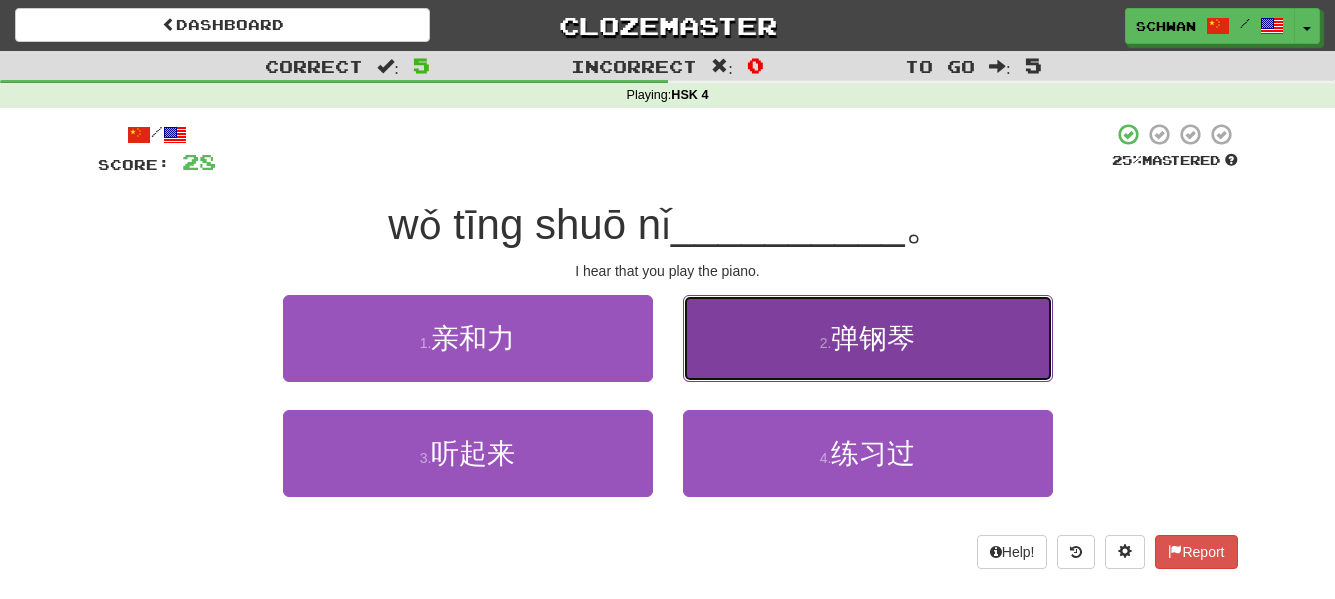 click on "2 .  弹钢琴" at bounding box center (868, 338) 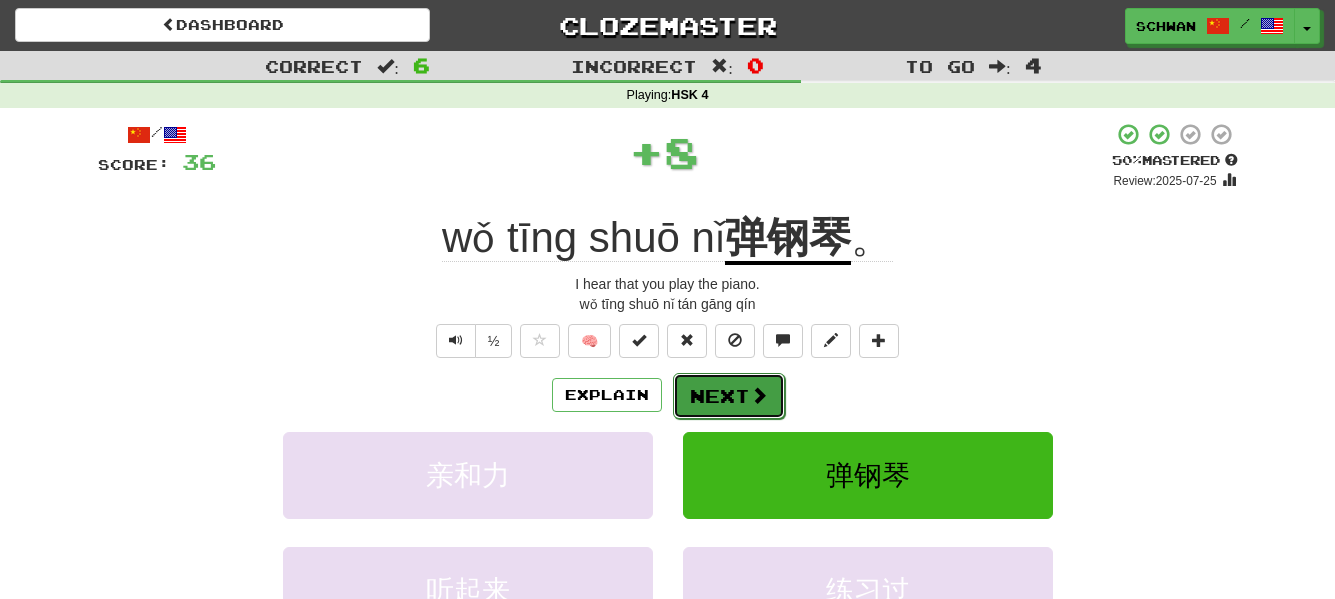 click on "Next" at bounding box center (729, 396) 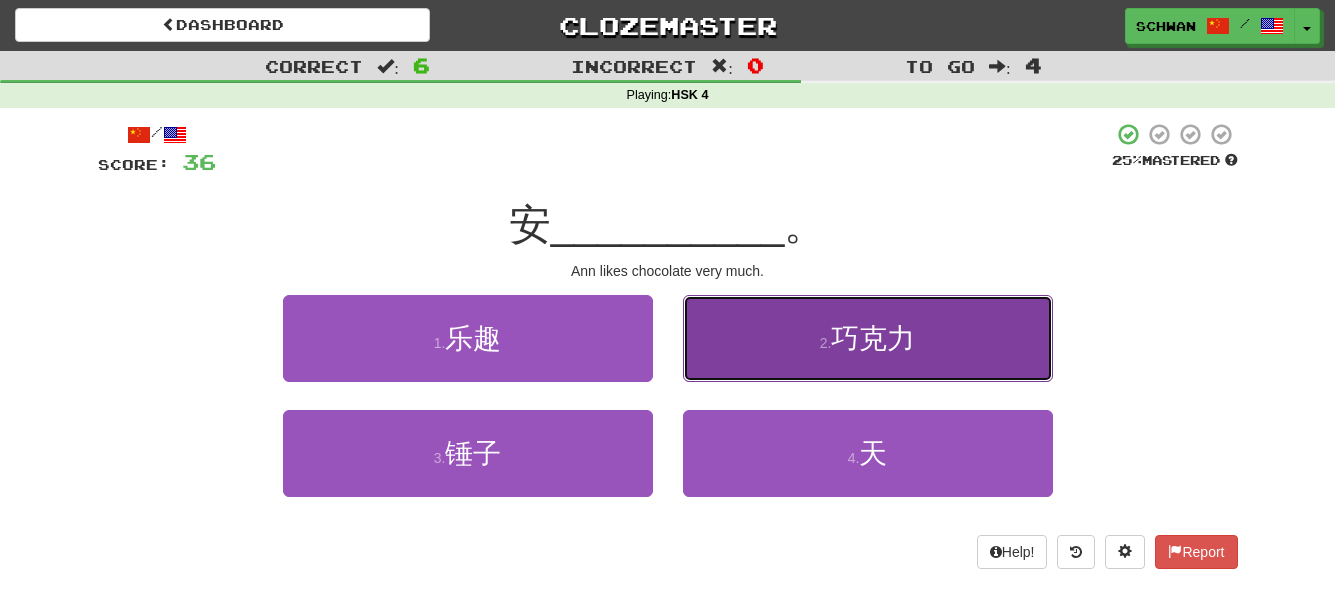 click on "2 .  巧克力" at bounding box center [868, 338] 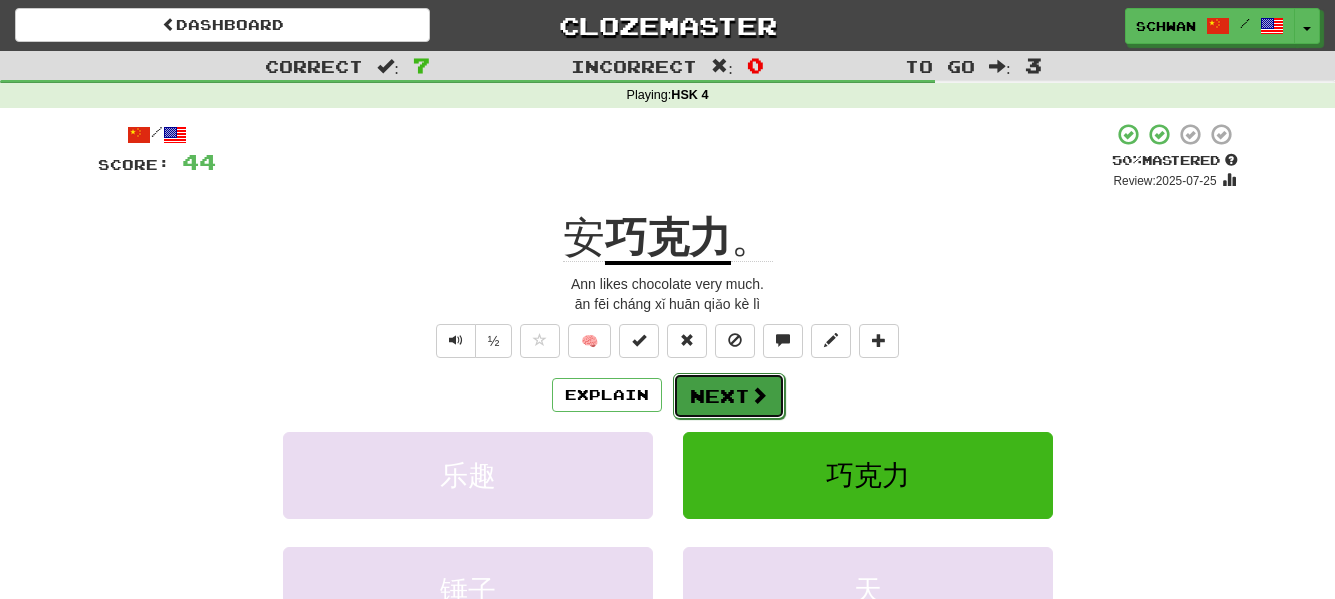 click on "Next" at bounding box center (729, 396) 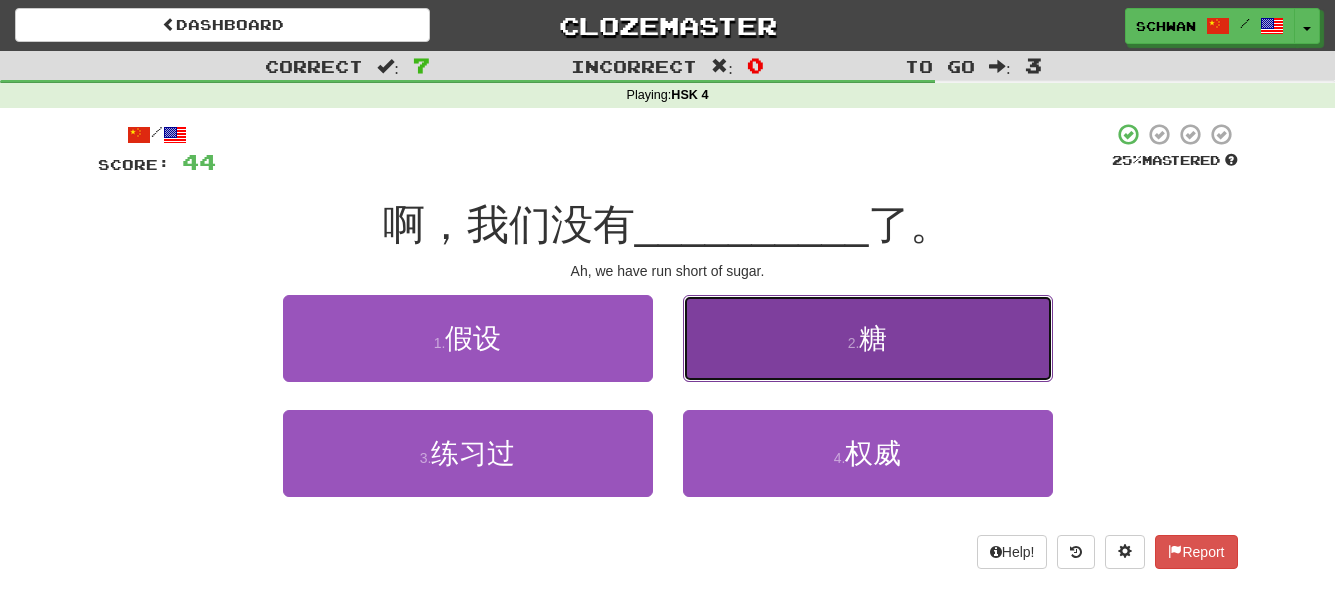 click on "2 .  糖" at bounding box center [868, 338] 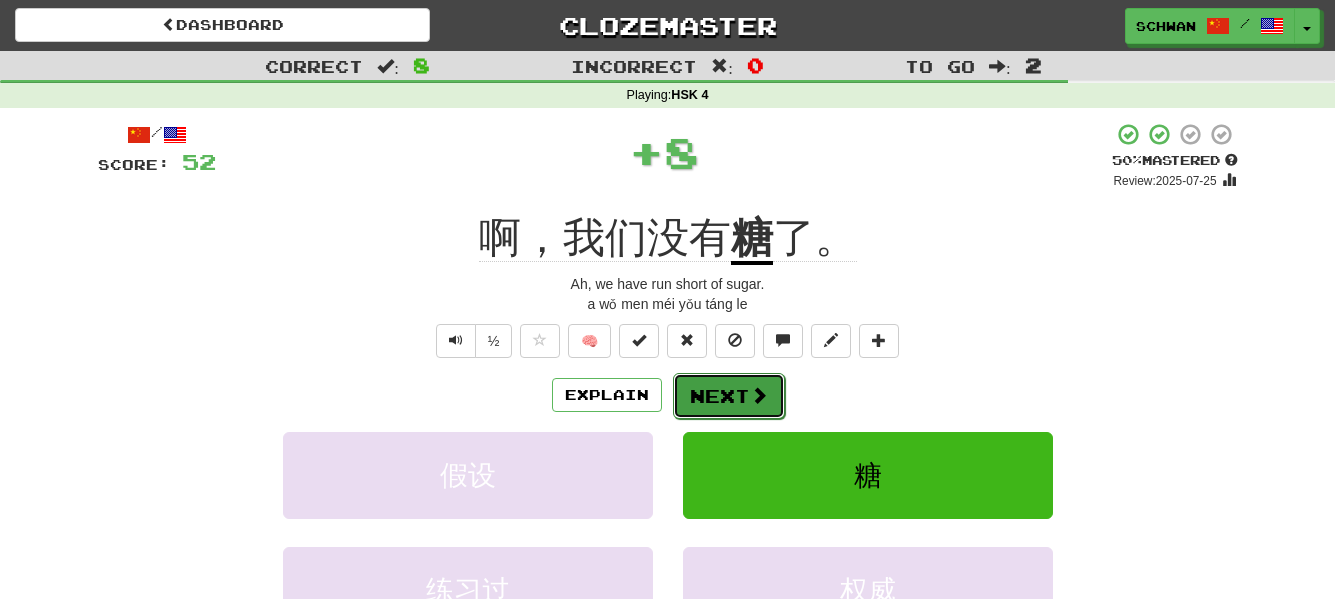 click on "Next" at bounding box center [729, 396] 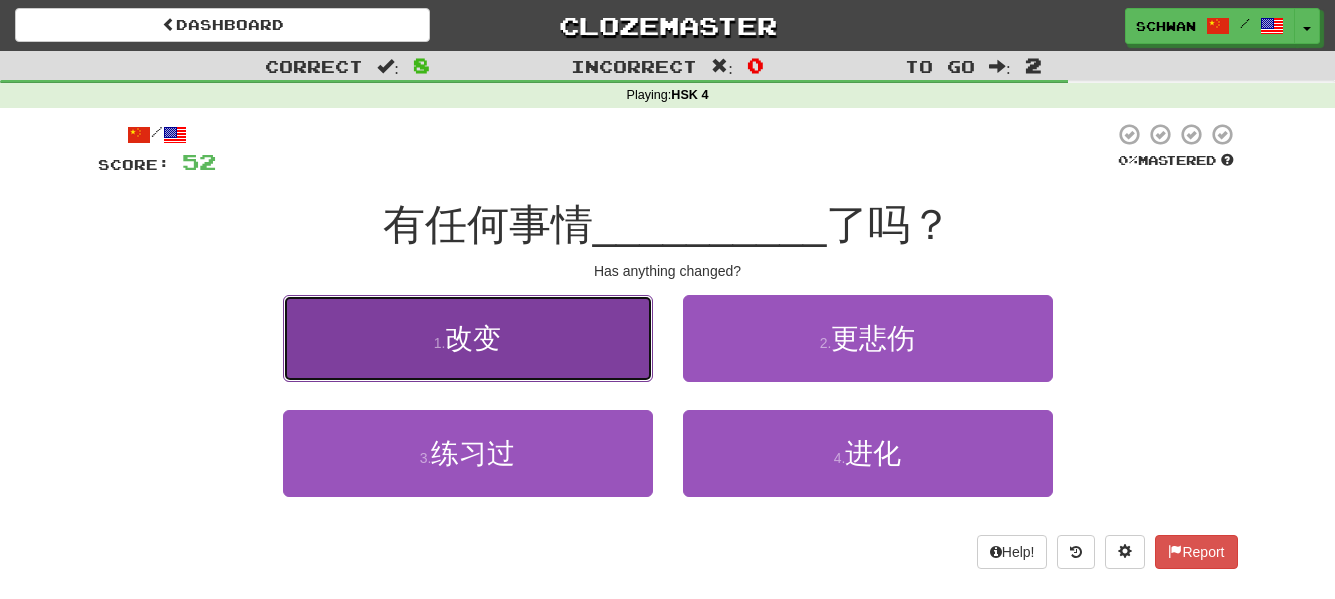 click on "1 .  改变" at bounding box center [468, 338] 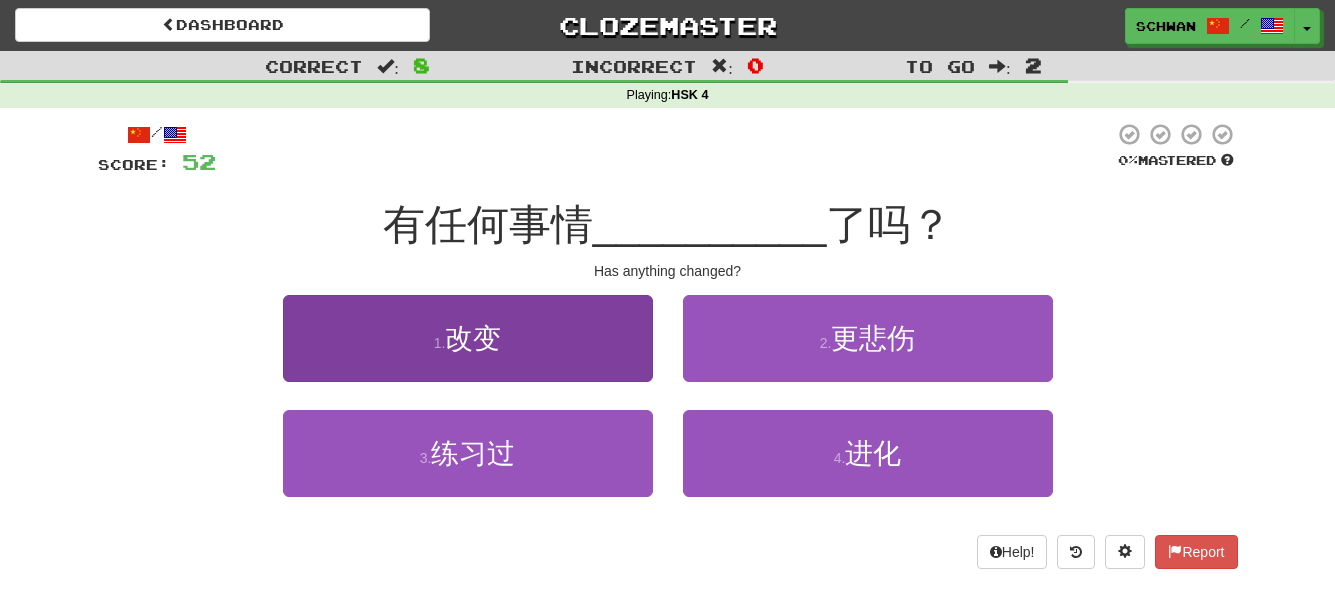 click on "/ Score: 52 0 % Mastered 有任何事情 __________ 了吗？ Has anything changed? 1 . 改变 2 . 更悲伤 3 . 练习过 4 . 进化 Help! Report" at bounding box center (668, 345) 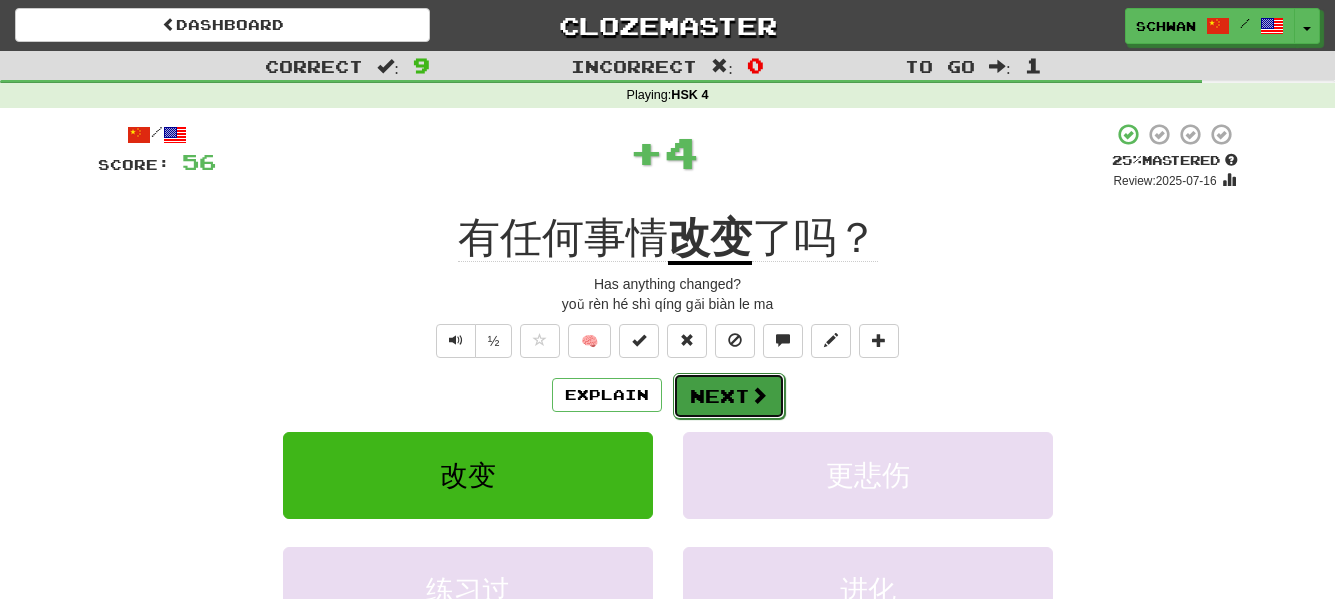 click on "Next" at bounding box center (729, 396) 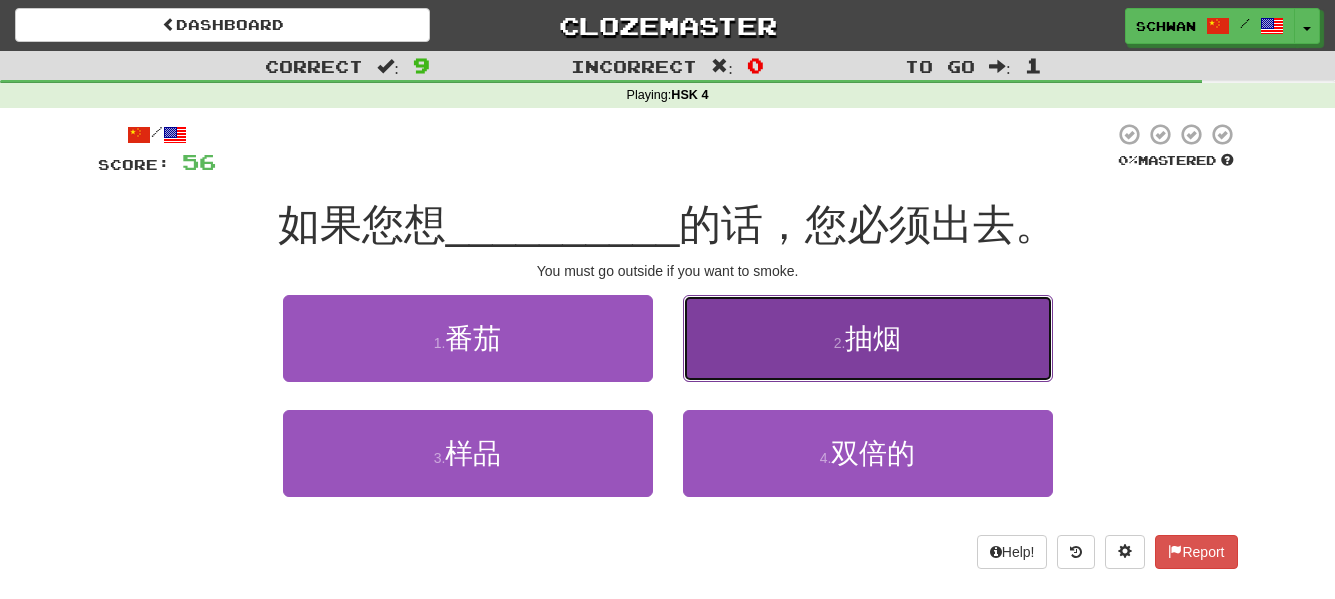 click on "2 .  抽烟" at bounding box center [868, 338] 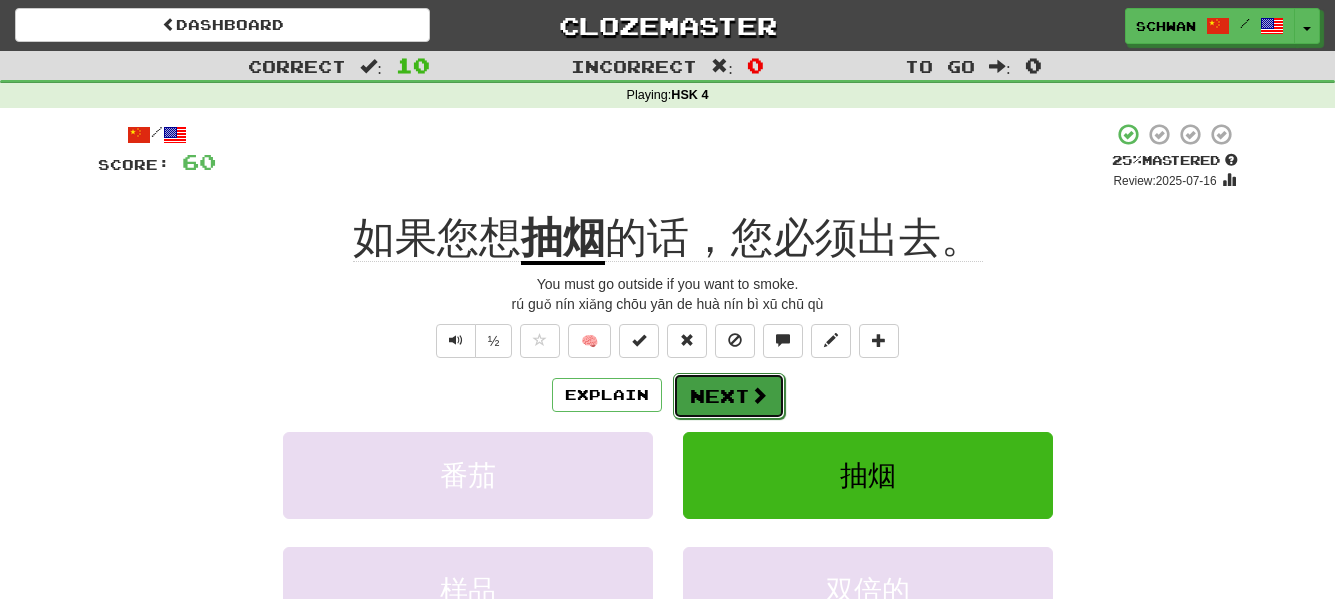 click on "Next" at bounding box center [729, 396] 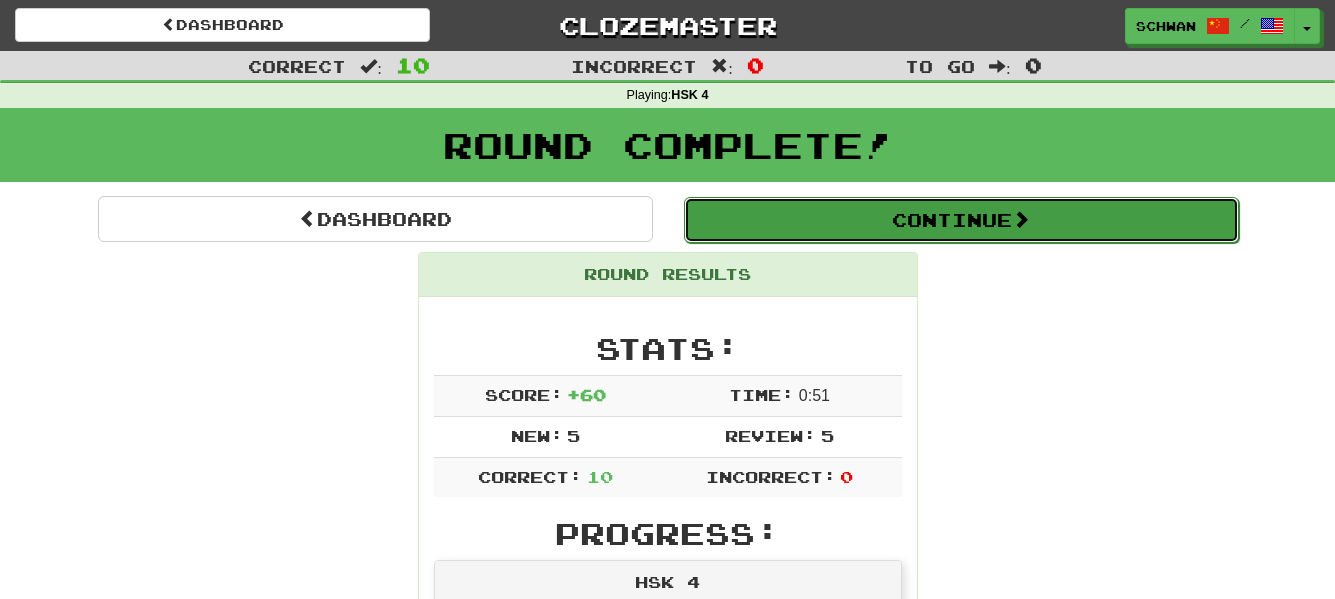 click on "Continue" at bounding box center (961, 220) 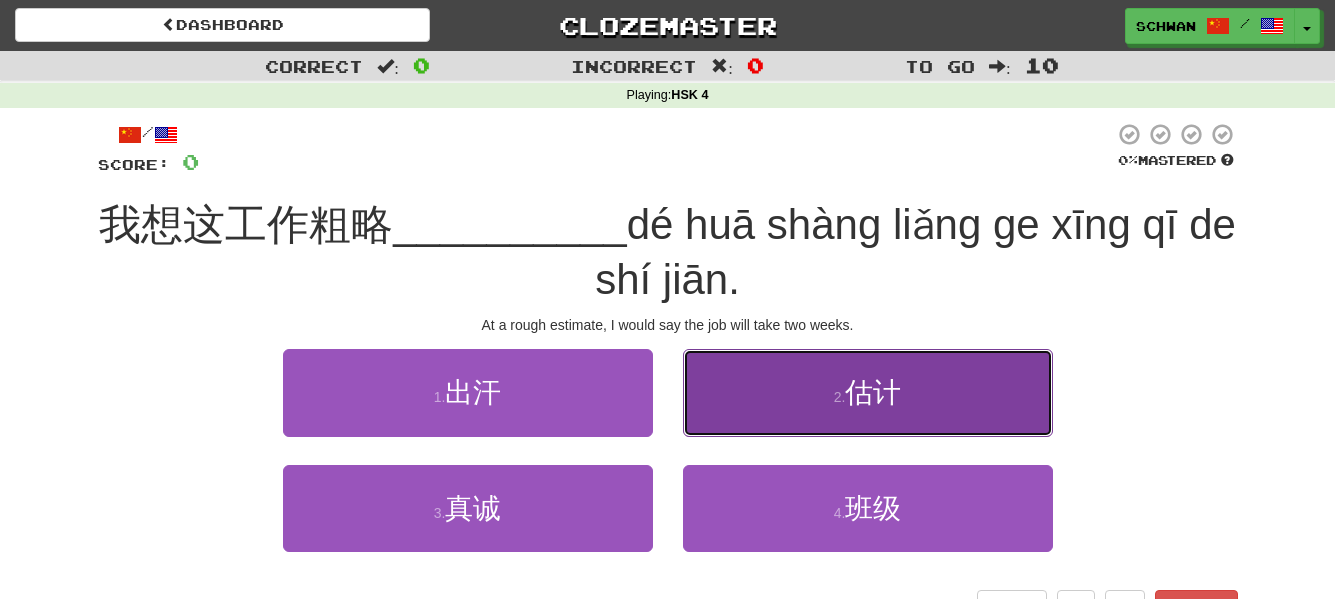click on "2 .  估计" at bounding box center [868, 392] 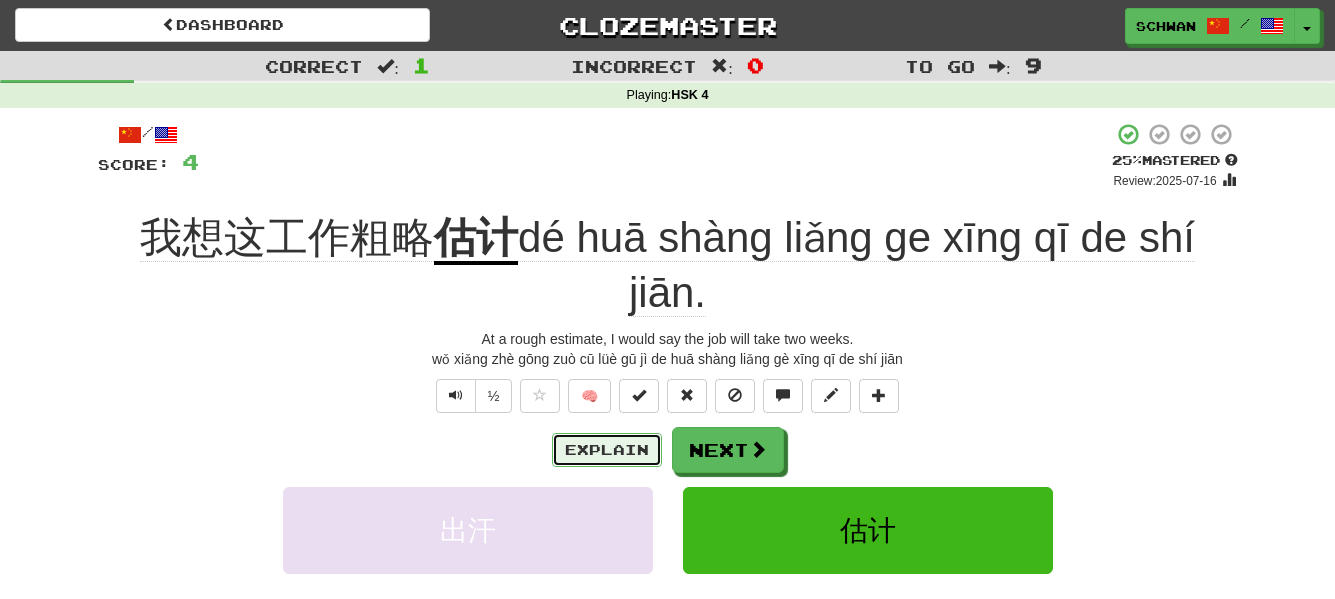click on "Explain" at bounding box center [607, 450] 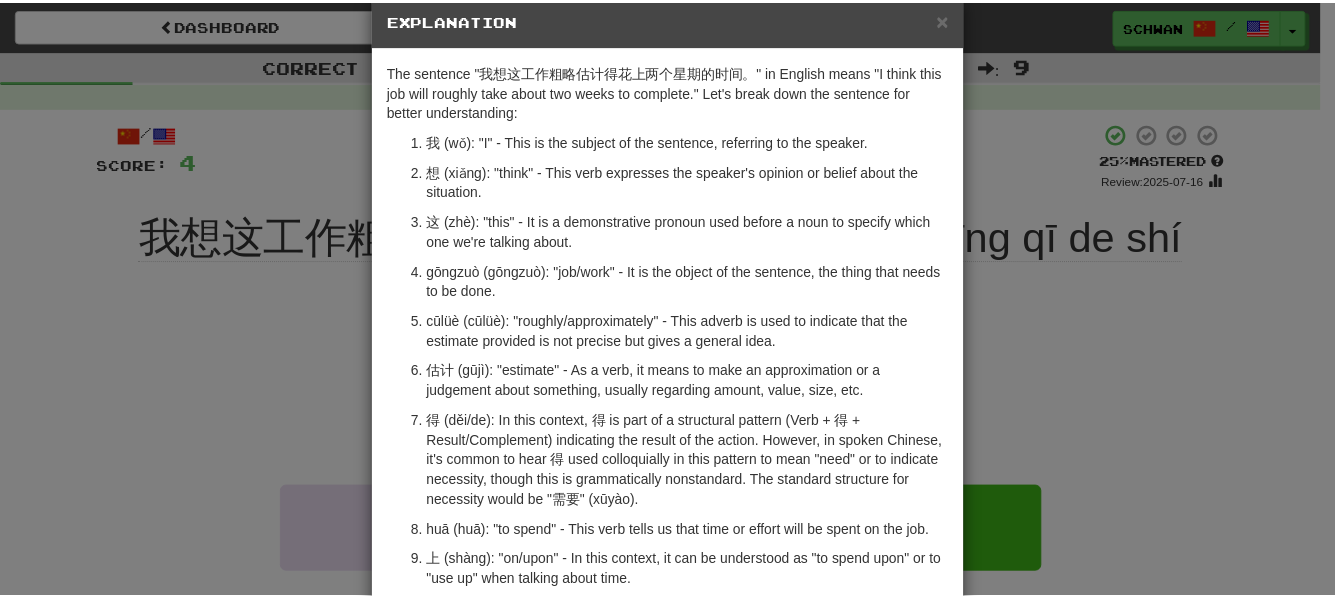 scroll, scrollTop: 0, scrollLeft: 0, axis: both 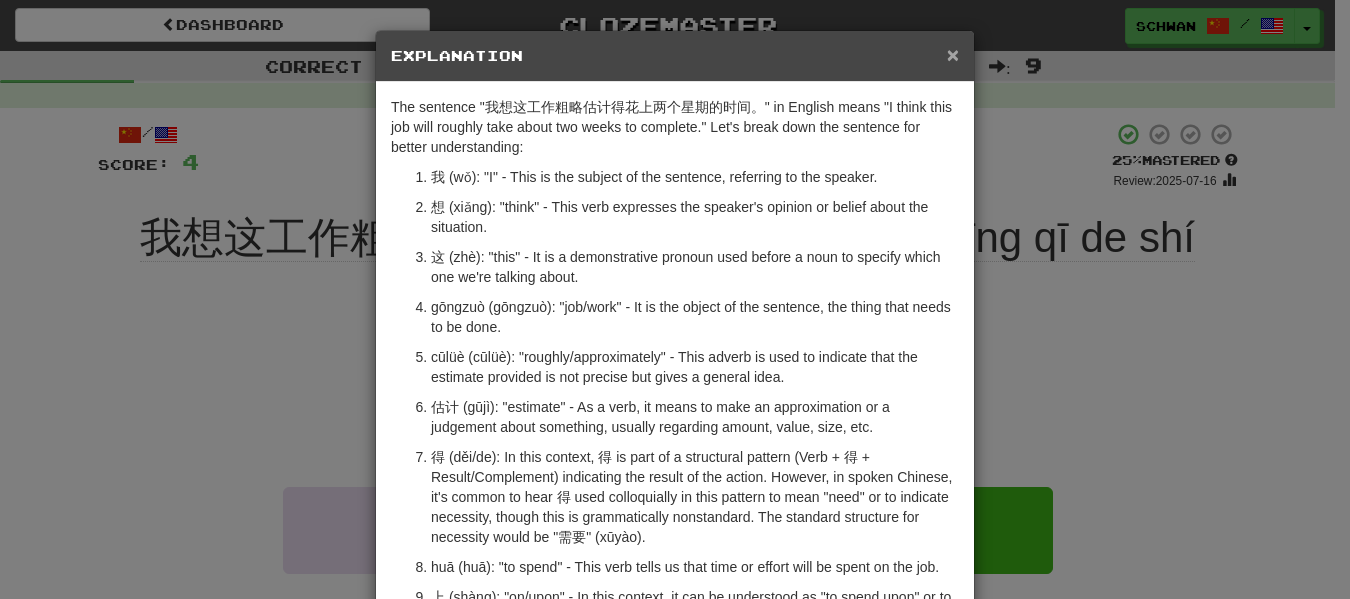 click on "×" at bounding box center (953, 54) 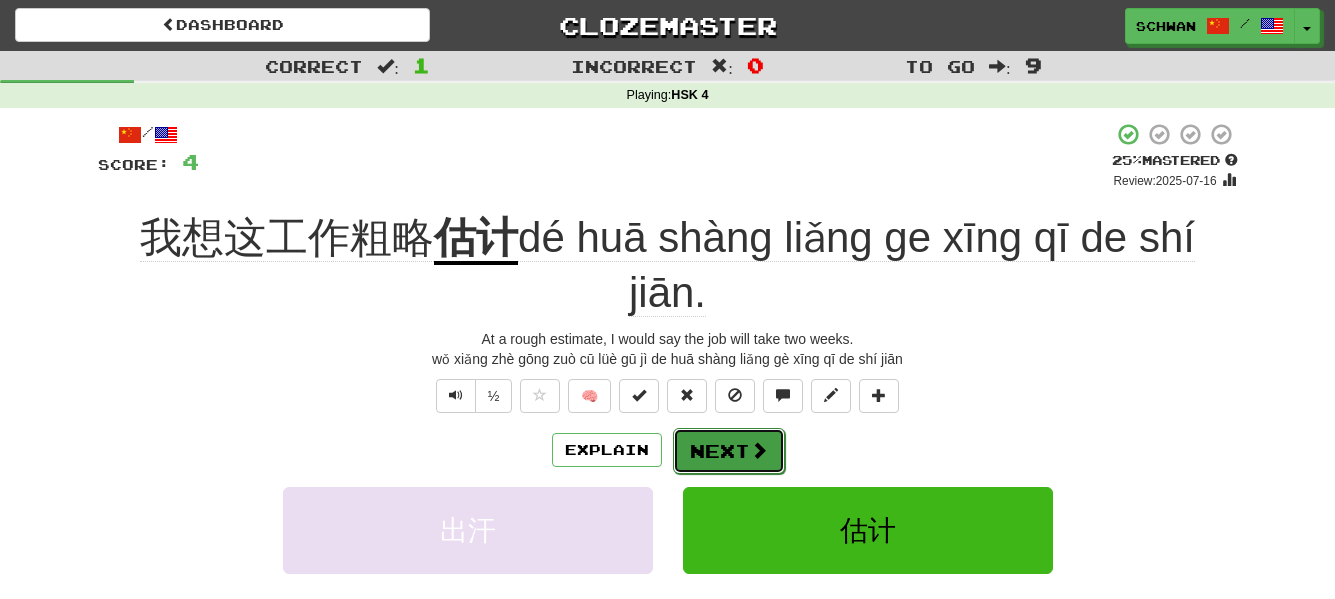 click on "Next" at bounding box center [729, 451] 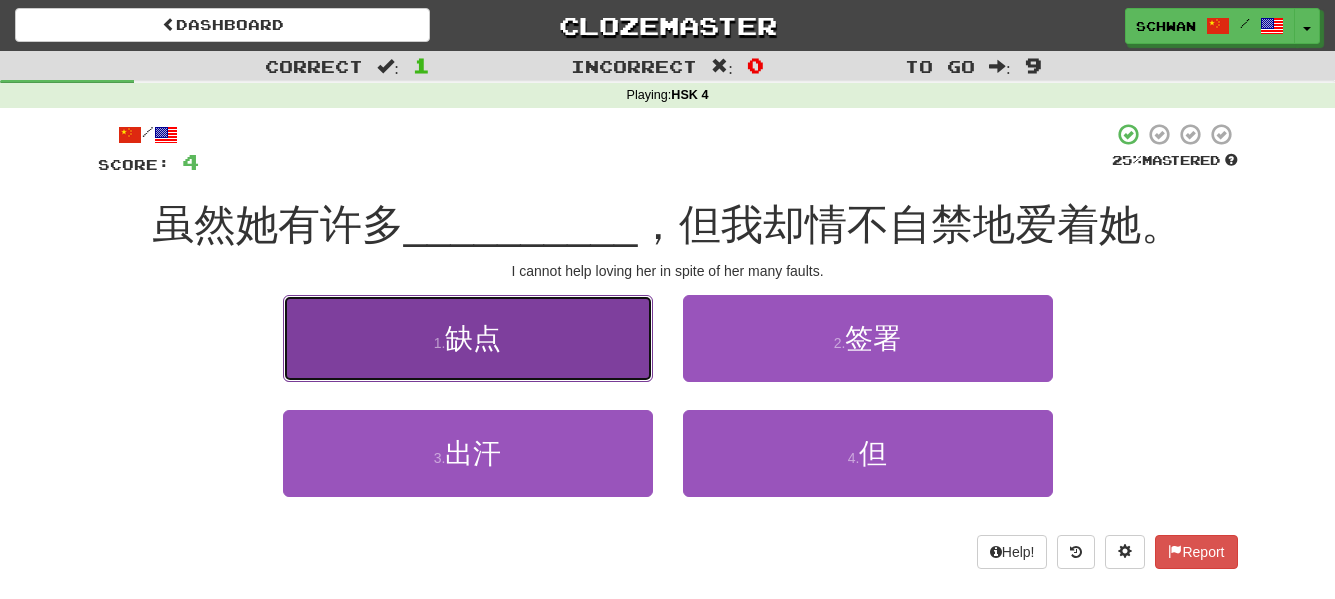 click on "缺点" at bounding box center (473, 338) 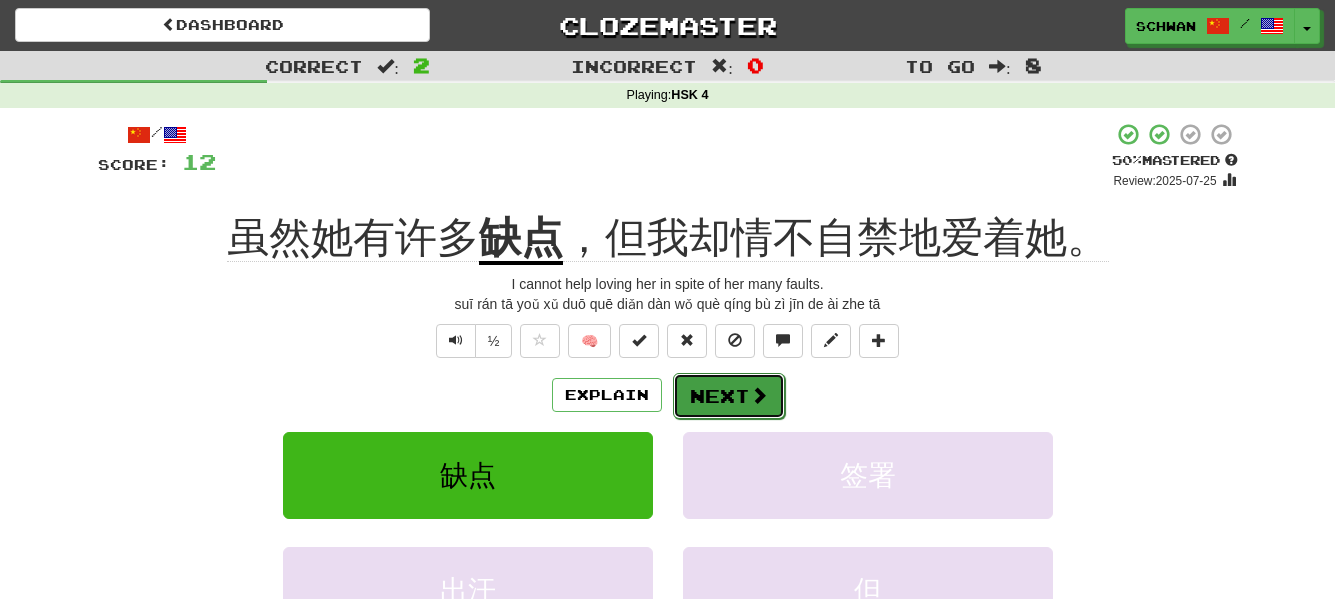 click on "Next" at bounding box center [729, 396] 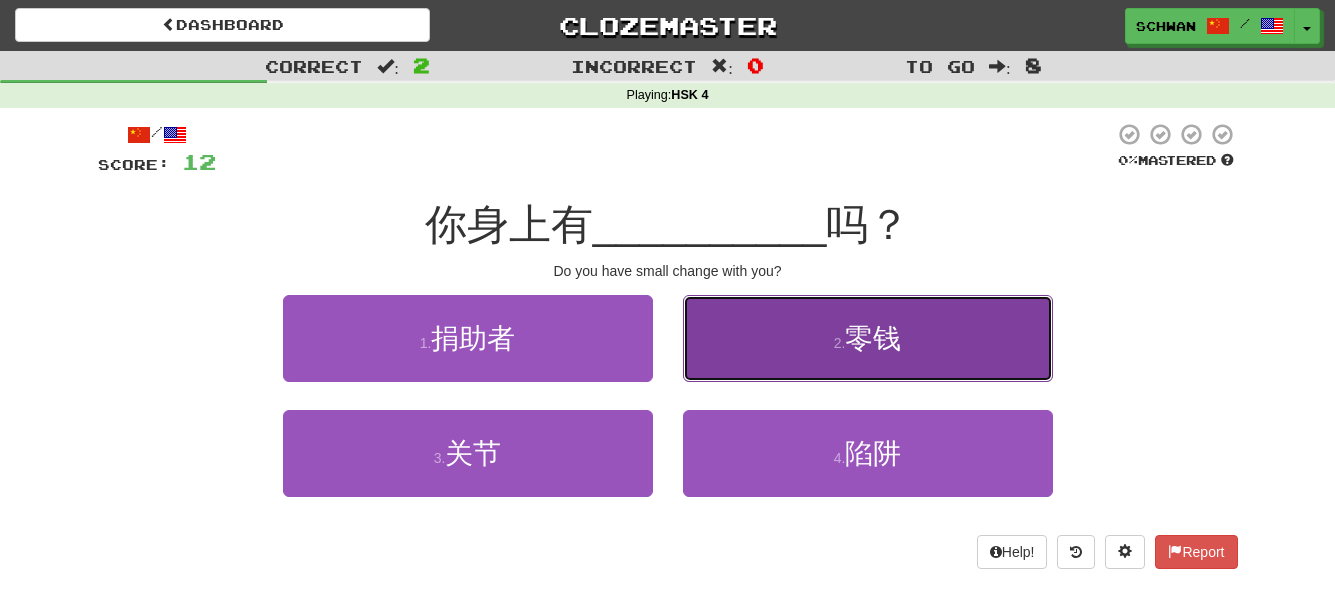click on "2 ." at bounding box center [840, 343] 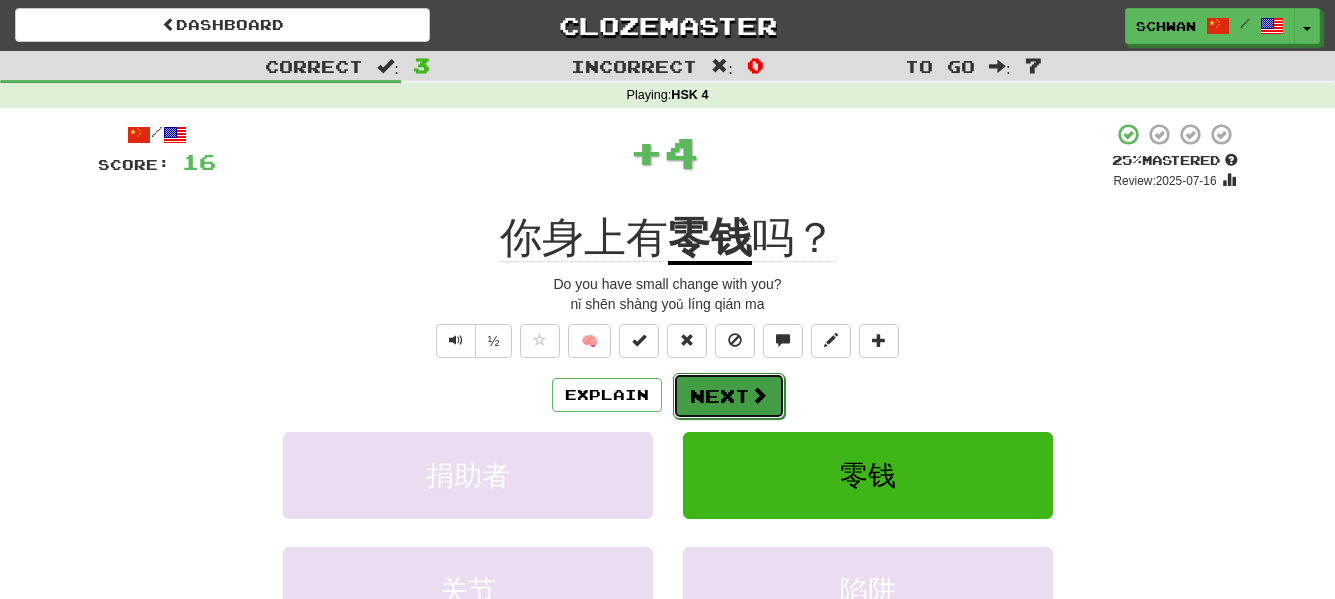 click on "Next" at bounding box center [729, 396] 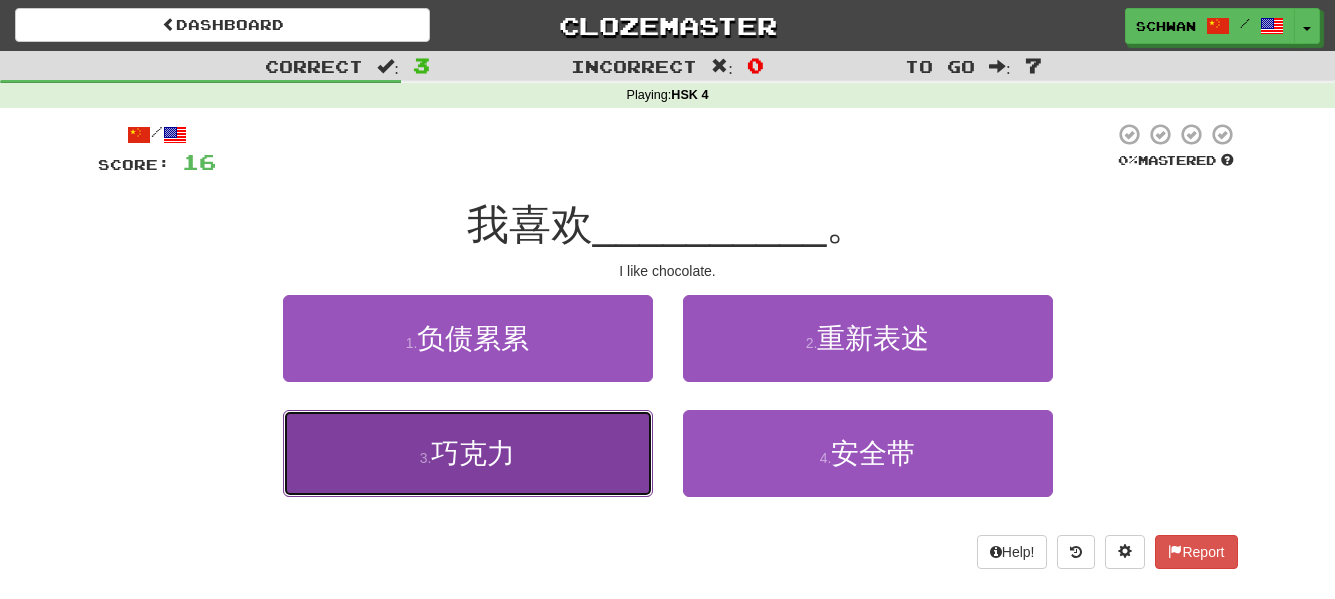 click on "3 .  巧克力" at bounding box center (468, 453) 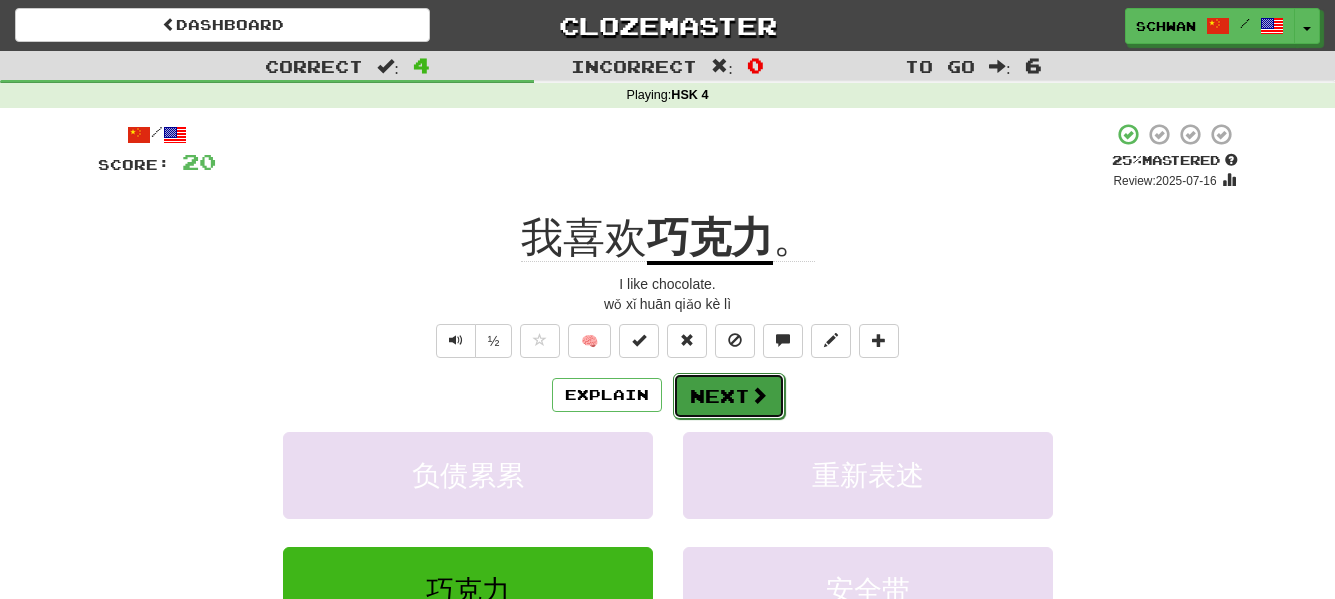 click on "Next" at bounding box center [729, 396] 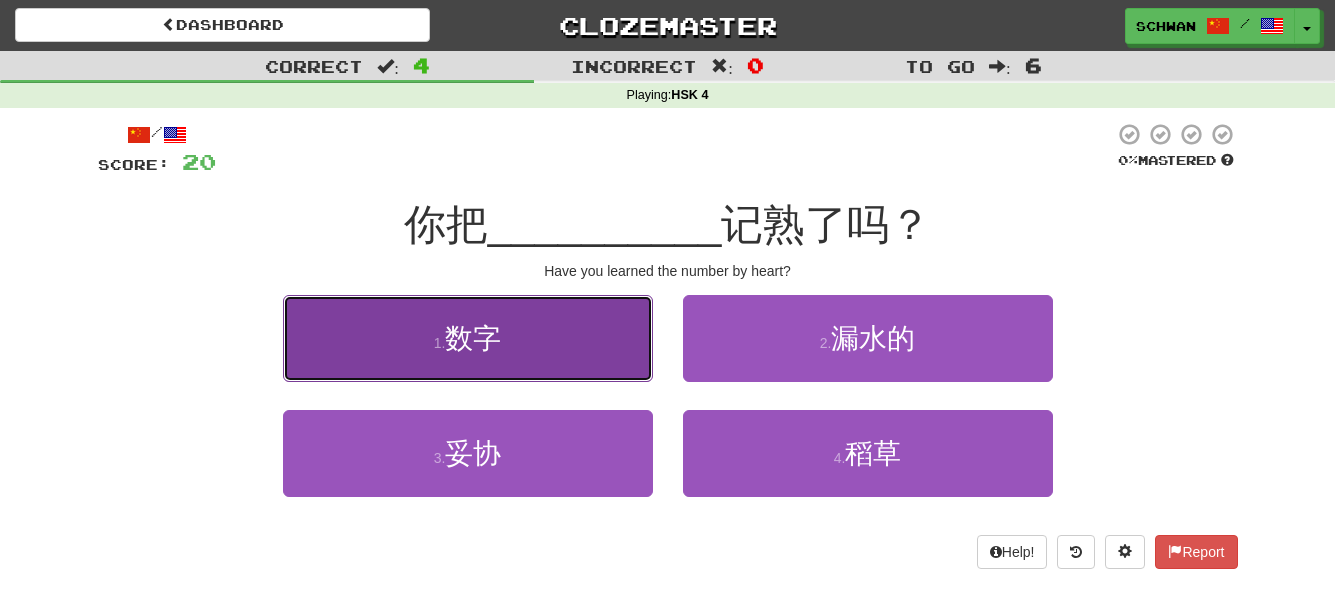 click on "1 .  数字" at bounding box center (468, 338) 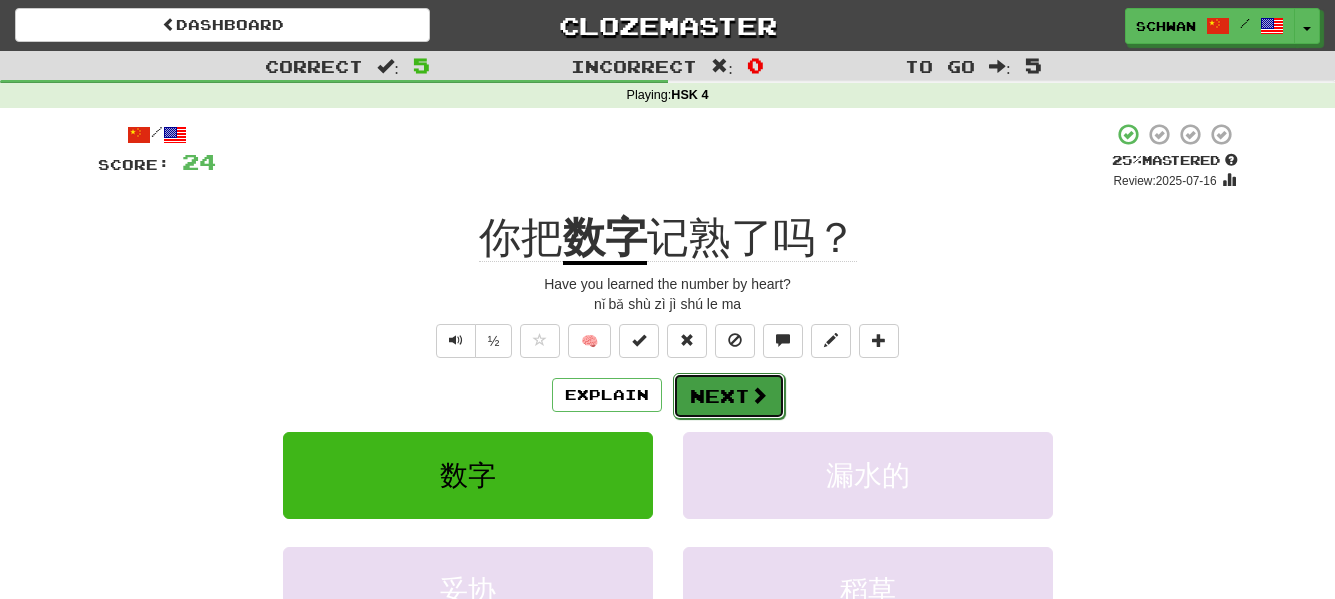 click on "Next" at bounding box center [729, 396] 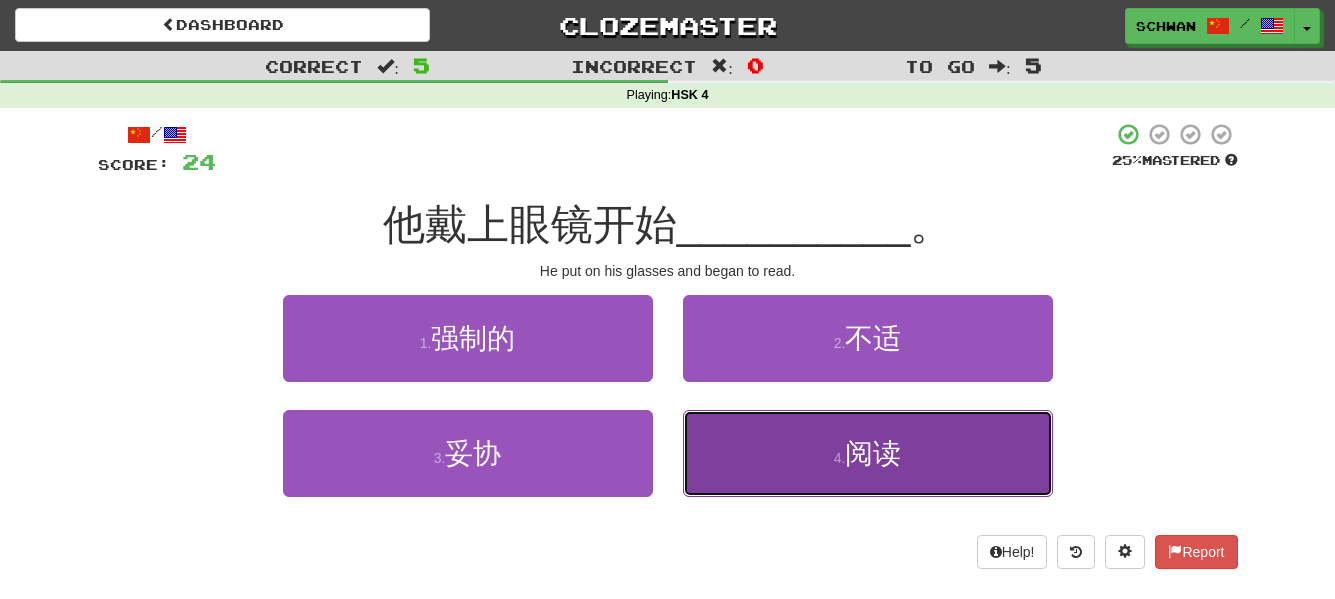 click on "阅读" at bounding box center (873, 453) 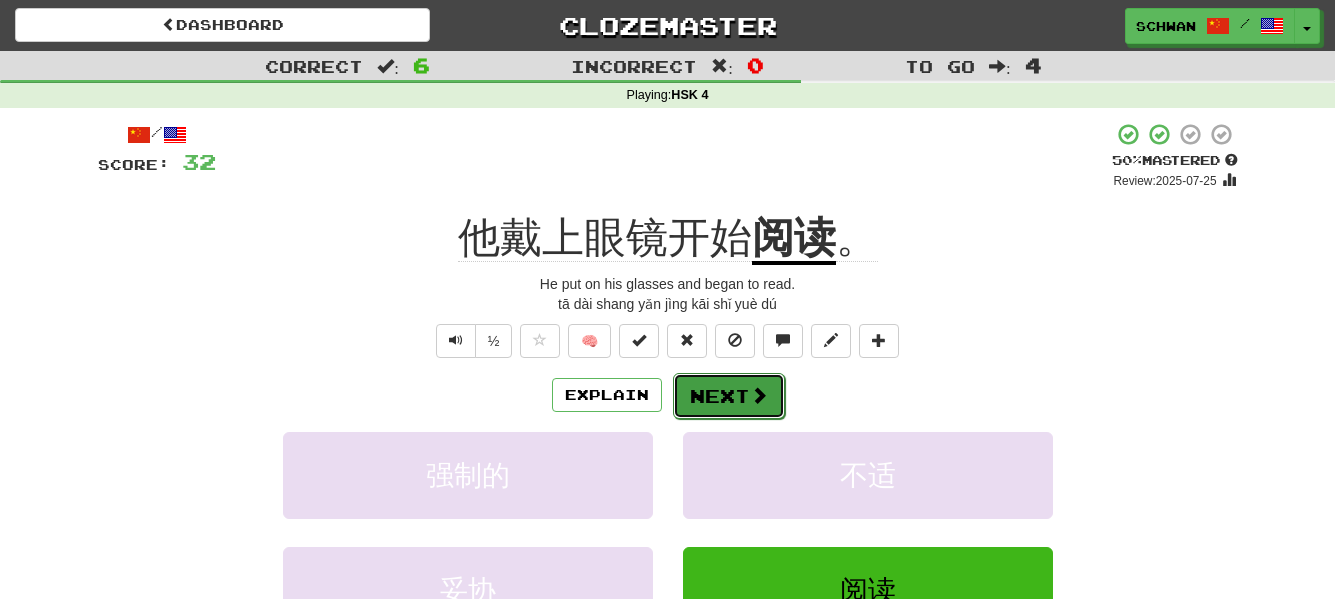 click on "Next" at bounding box center [729, 396] 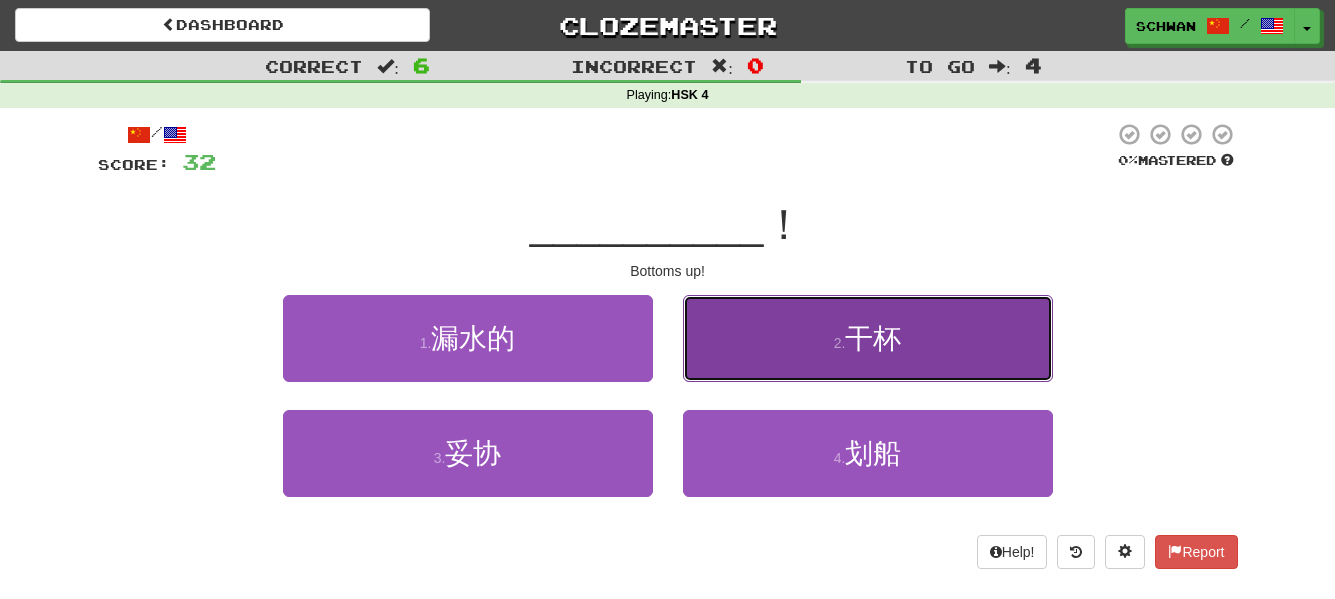click on "2 .  干杯" at bounding box center (868, 338) 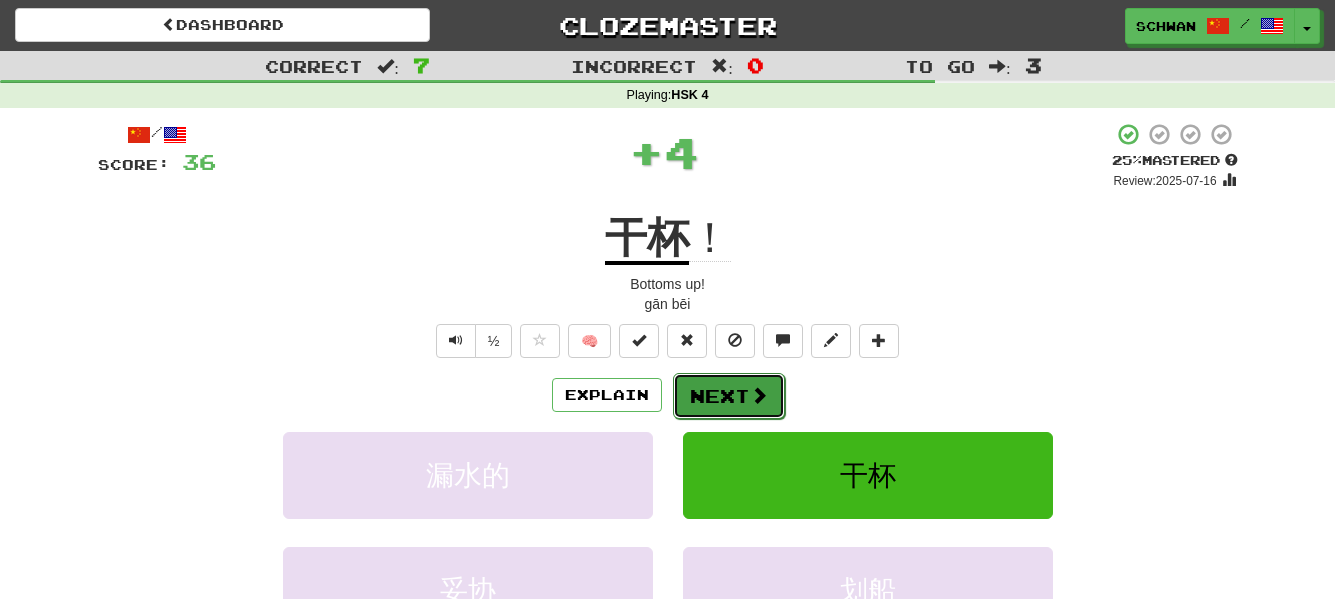 click on "Next" at bounding box center [729, 396] 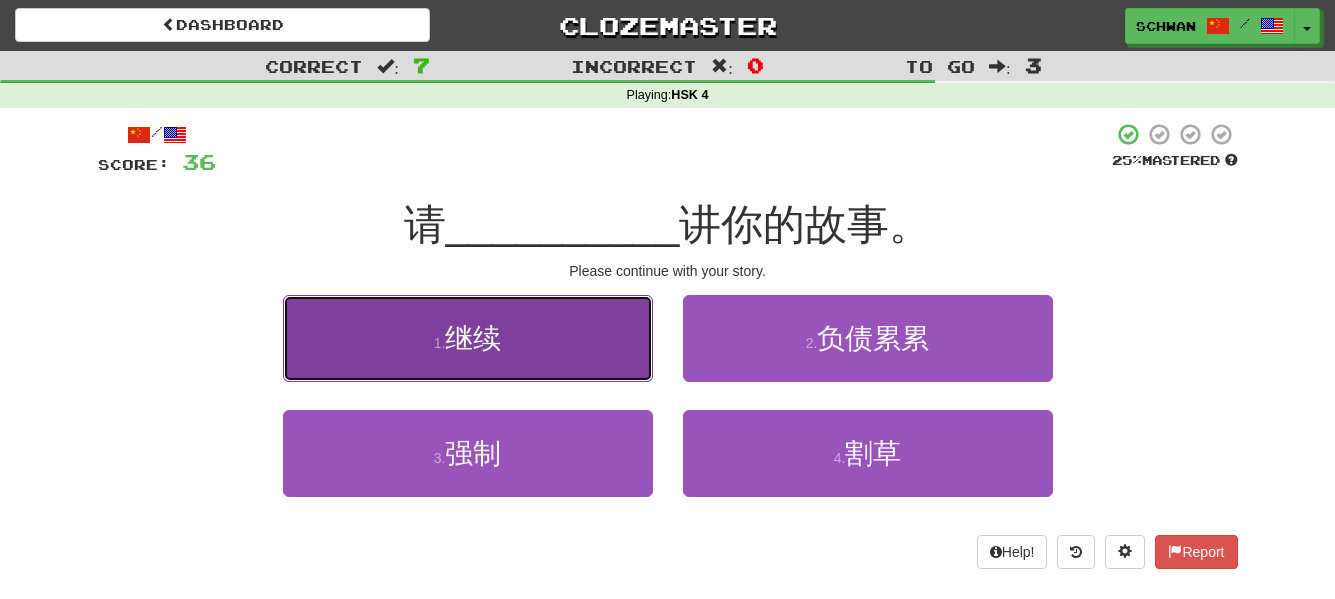 click on "继续" at bounding box center (473, 338) 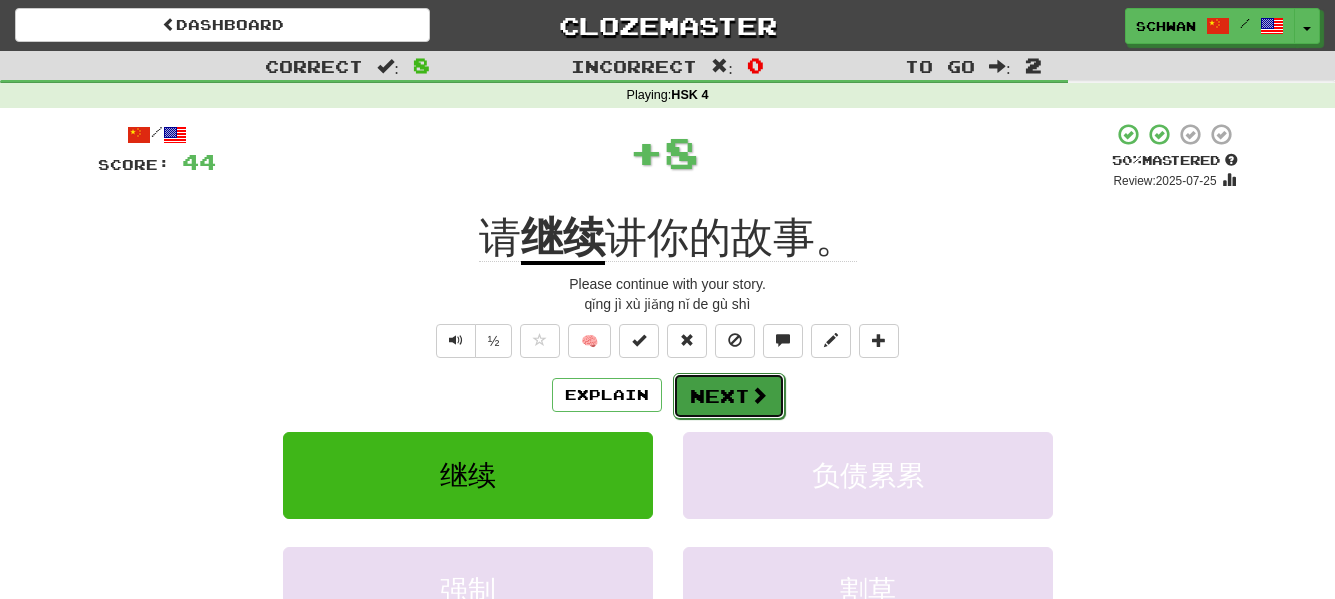 click on "Next" at bounding box center (729, 396) 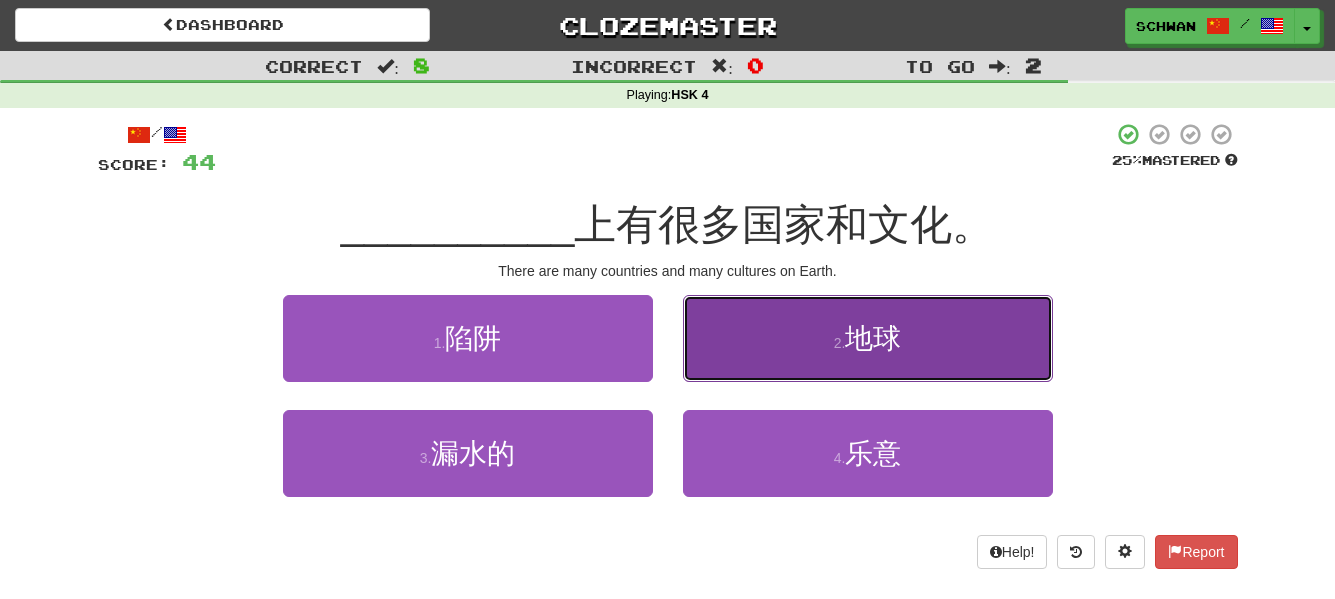 click on "2 .  地球" at bounding box center [868, 338] 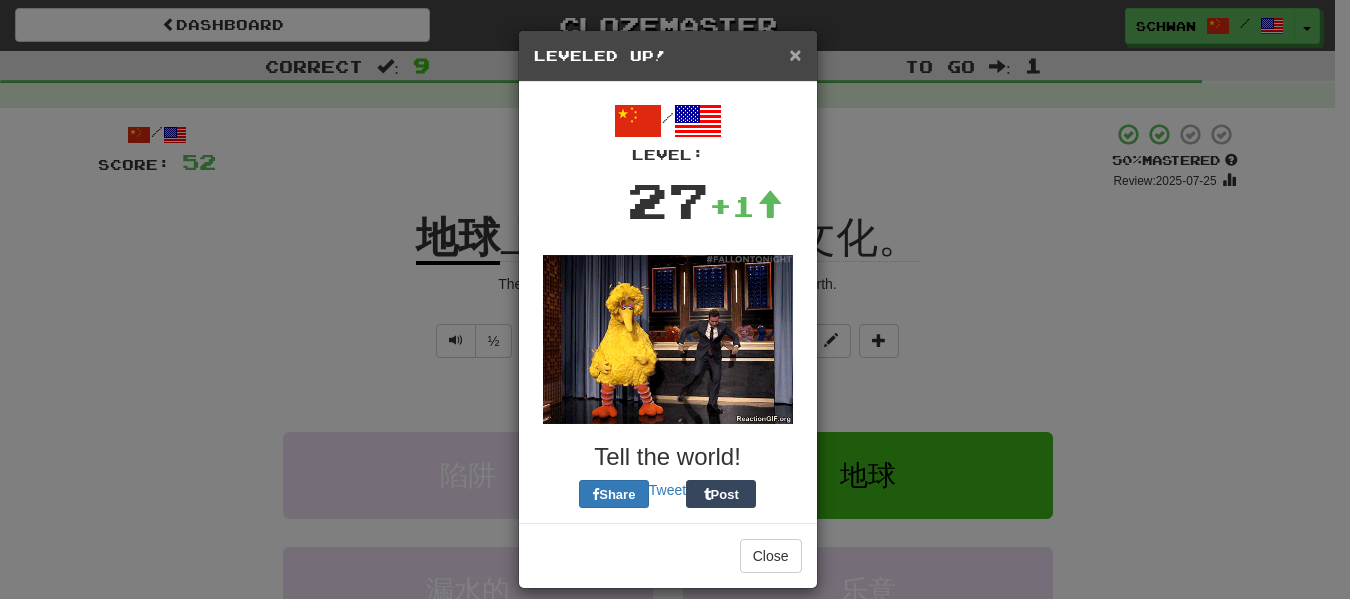 click on "×" at bounding box center (795, 54) 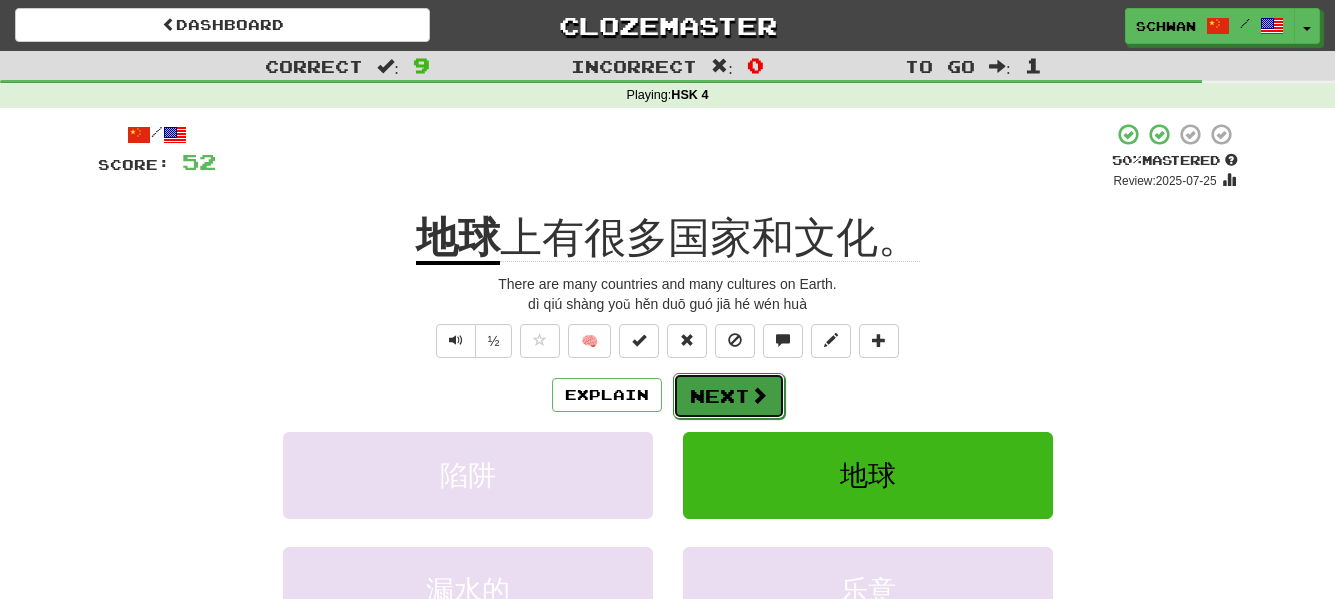 click on "Next" at bounding box center [729, 396] 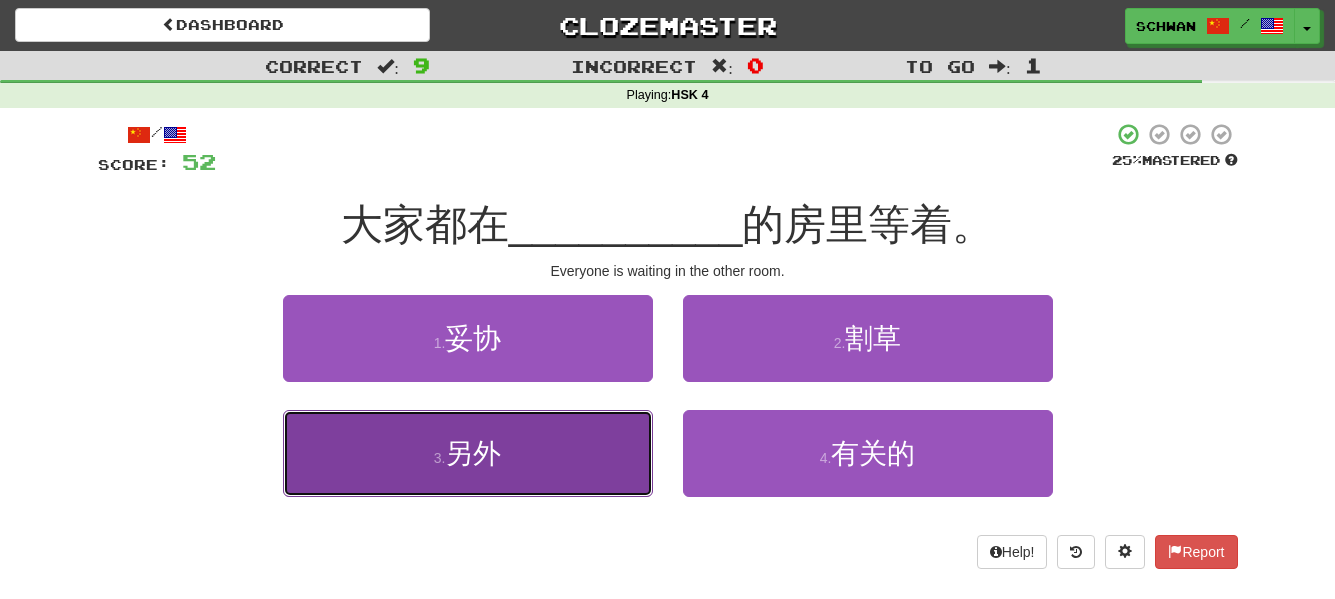 click on "3 . 另外" at bounding box center [468, 453] 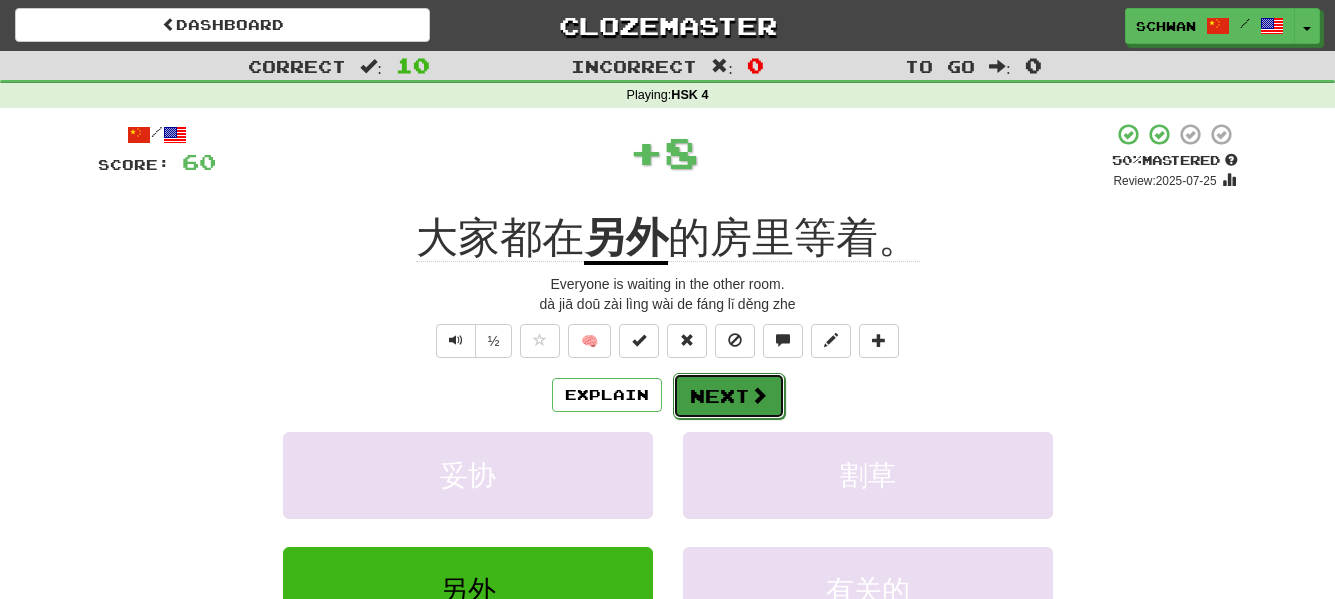 click on "Next" at bounding box center [729, 396] 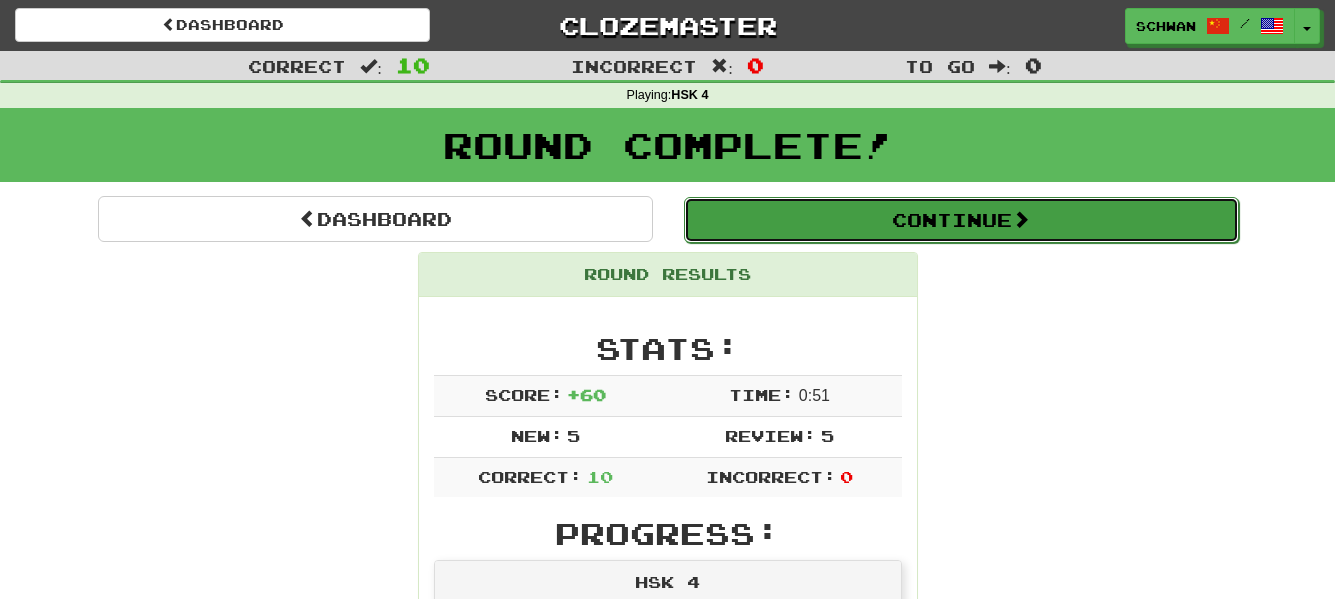 click on "Continue" at bounding box center (961, 220) 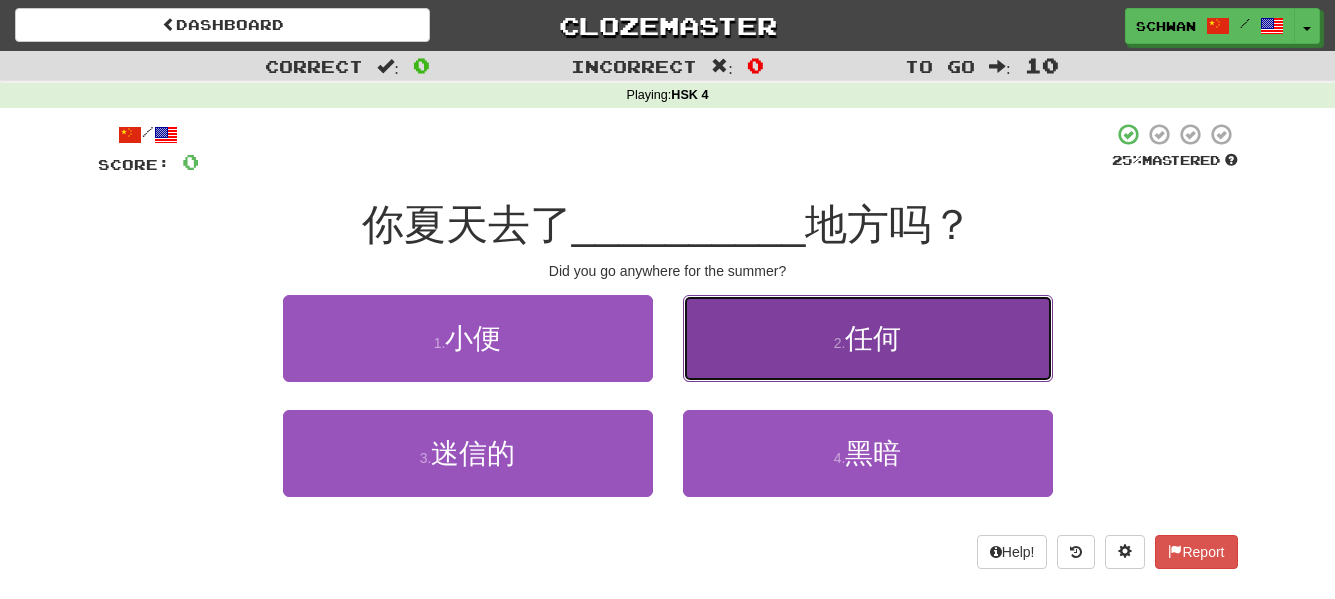 click on "2 .  任何" at bounding box center (868, 338) 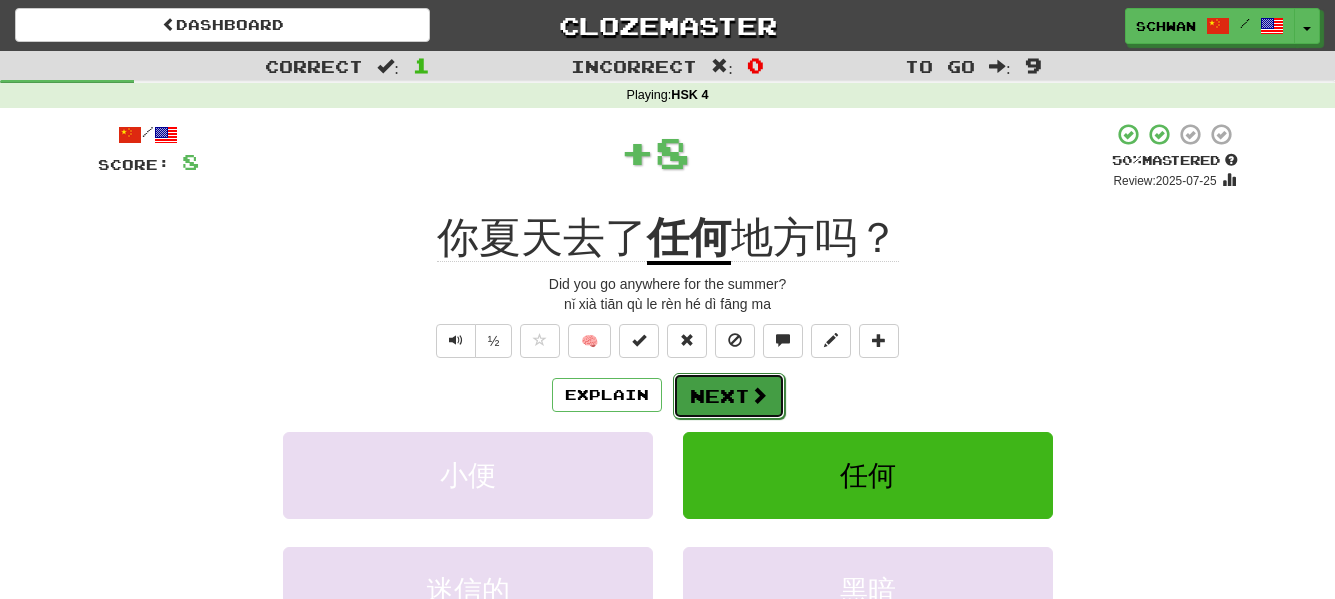click at bounding box center (759, 395) 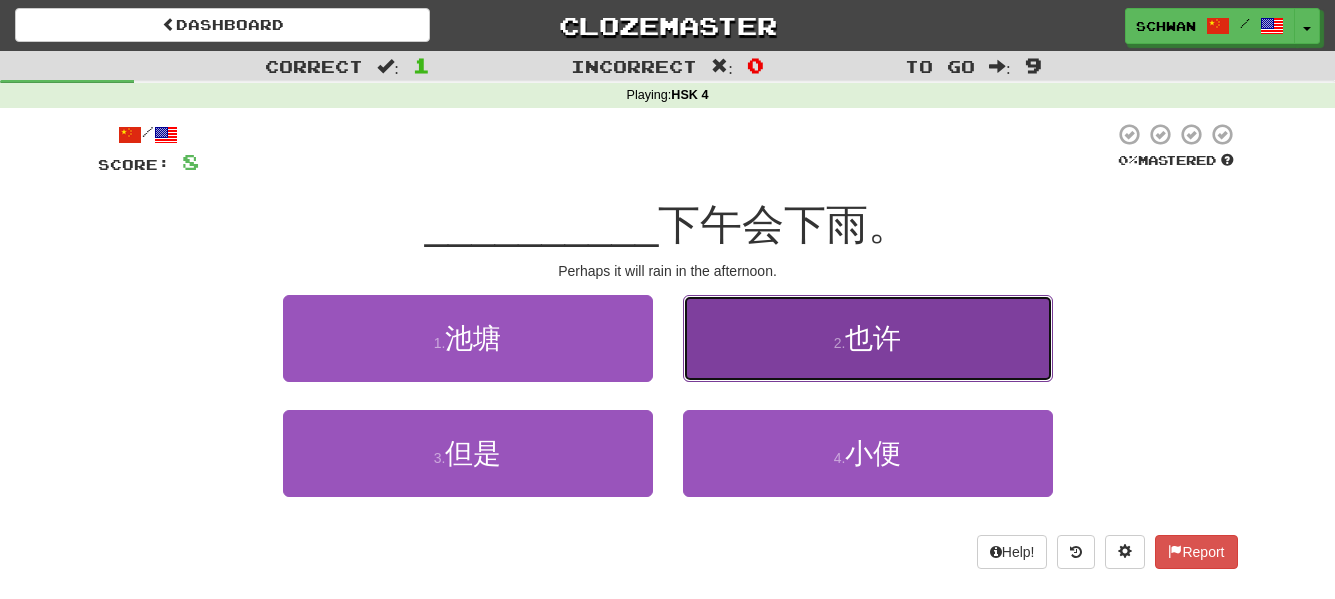 click on "2 .  也许" at bounding box center [868, 338] 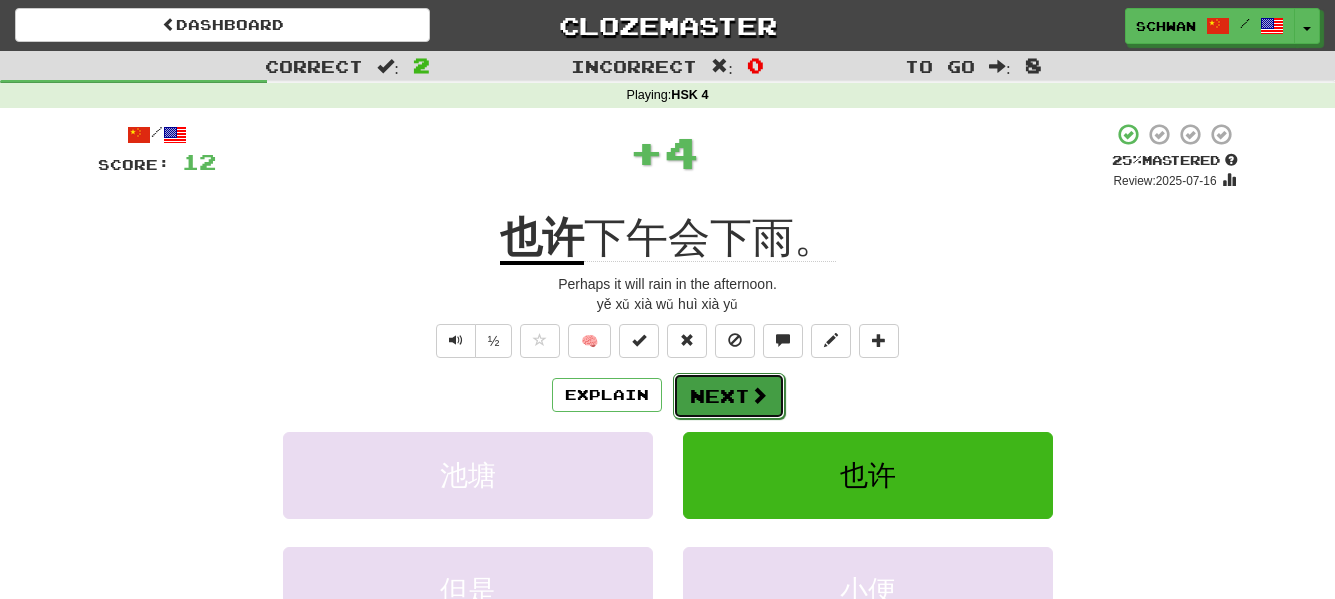 click on "Next" at bounding box center (729, 396) 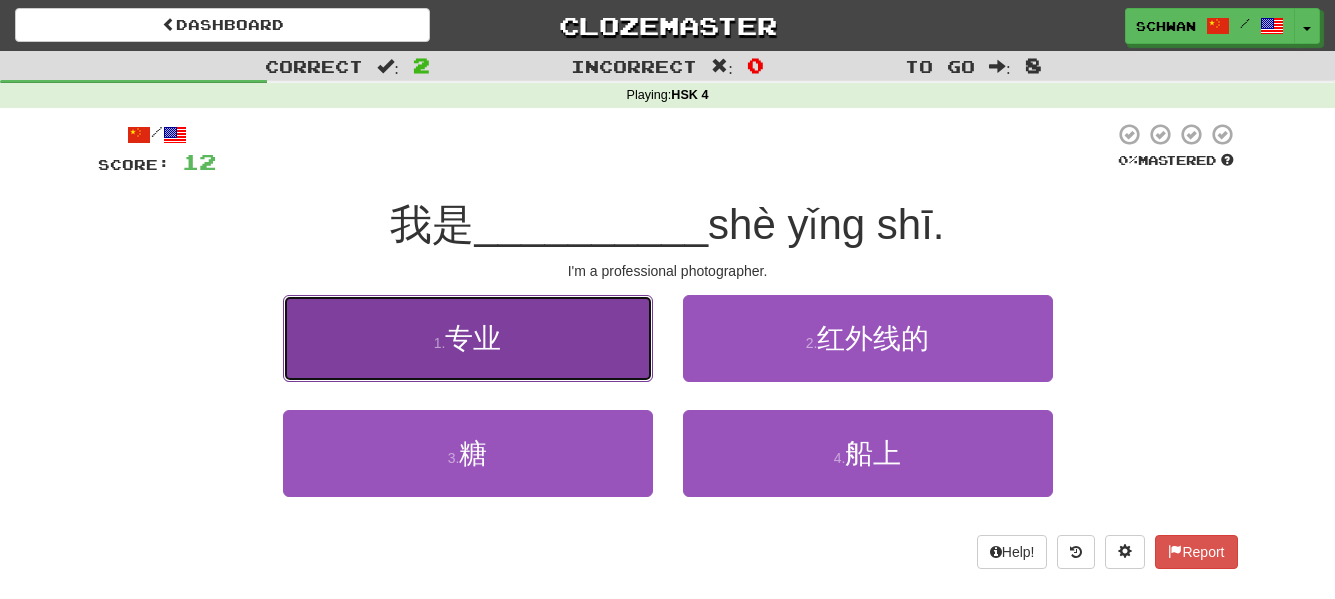 click on "1 .  专业" at bounding box center (468, 338) 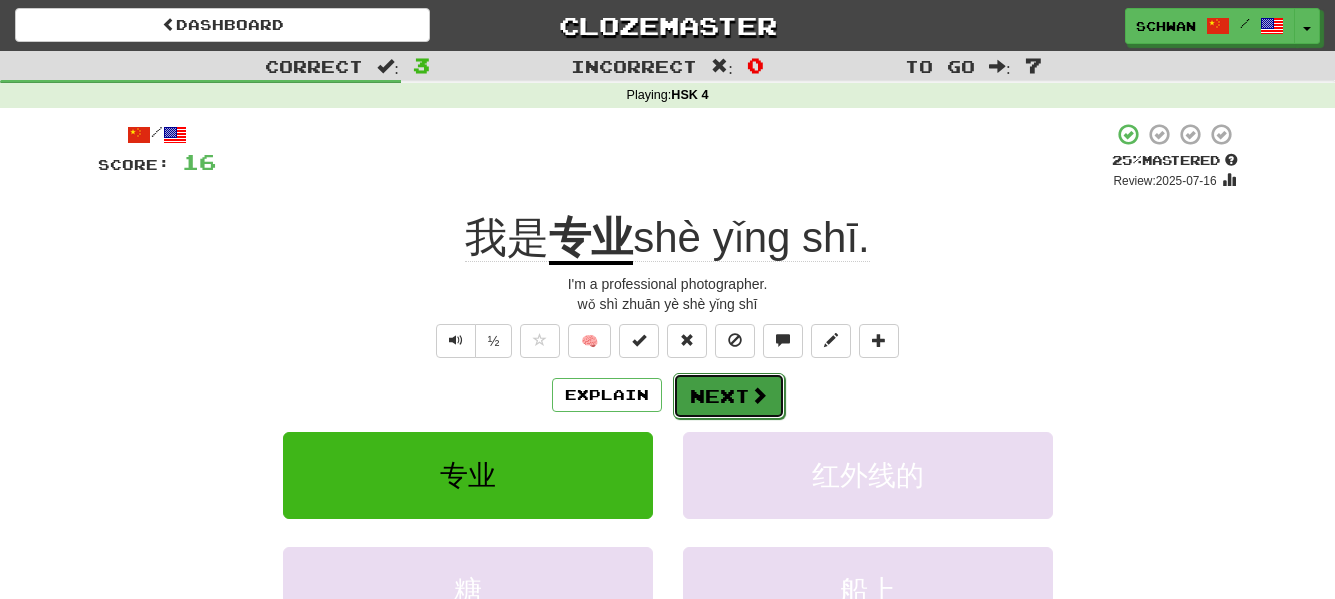 click at bounding box center [759, 395] 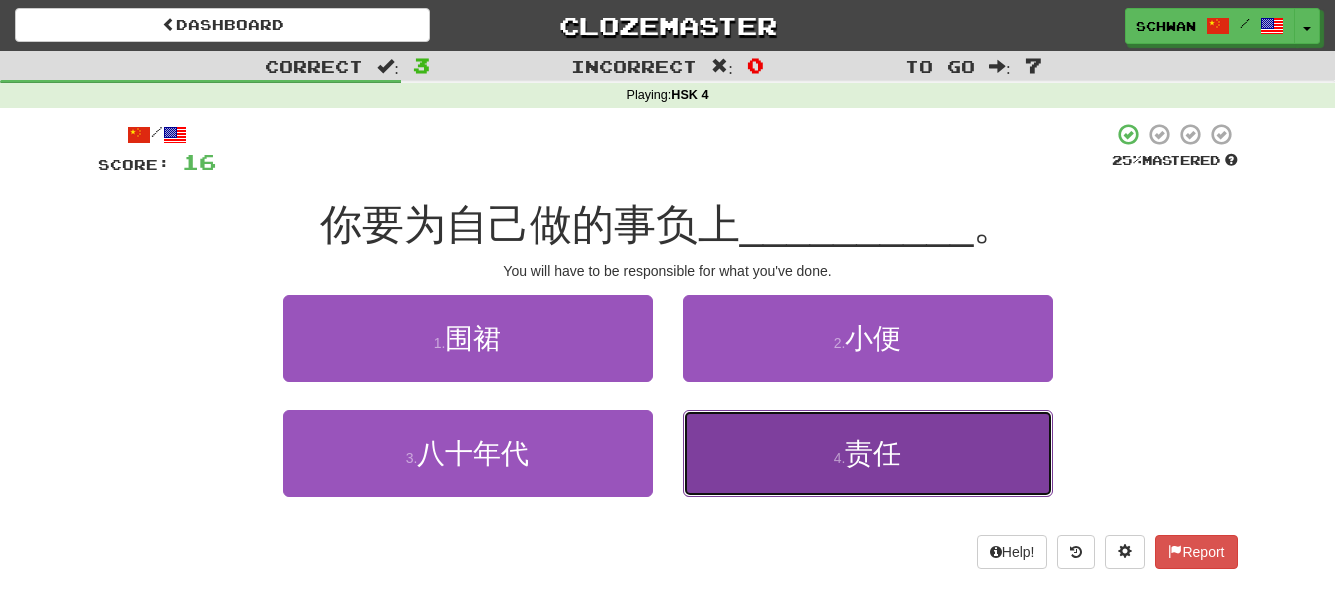 click on "4 .  责任" at bounding box center [868, 453] 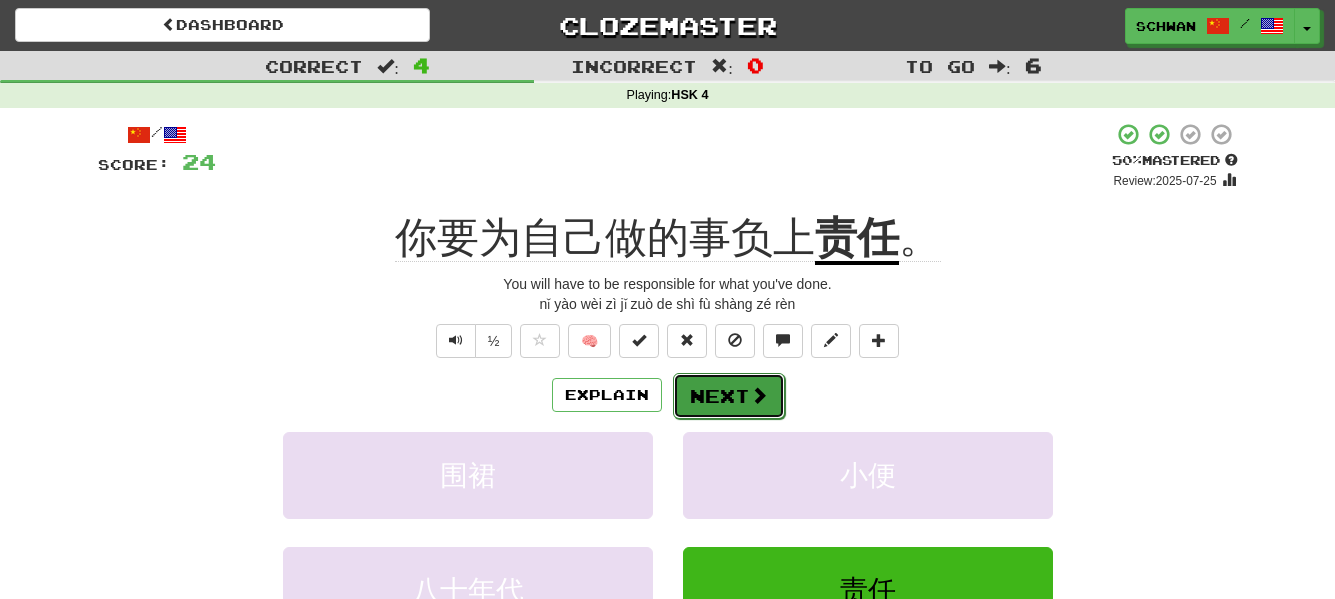 click on "Next" at bounding box center [729, 396] 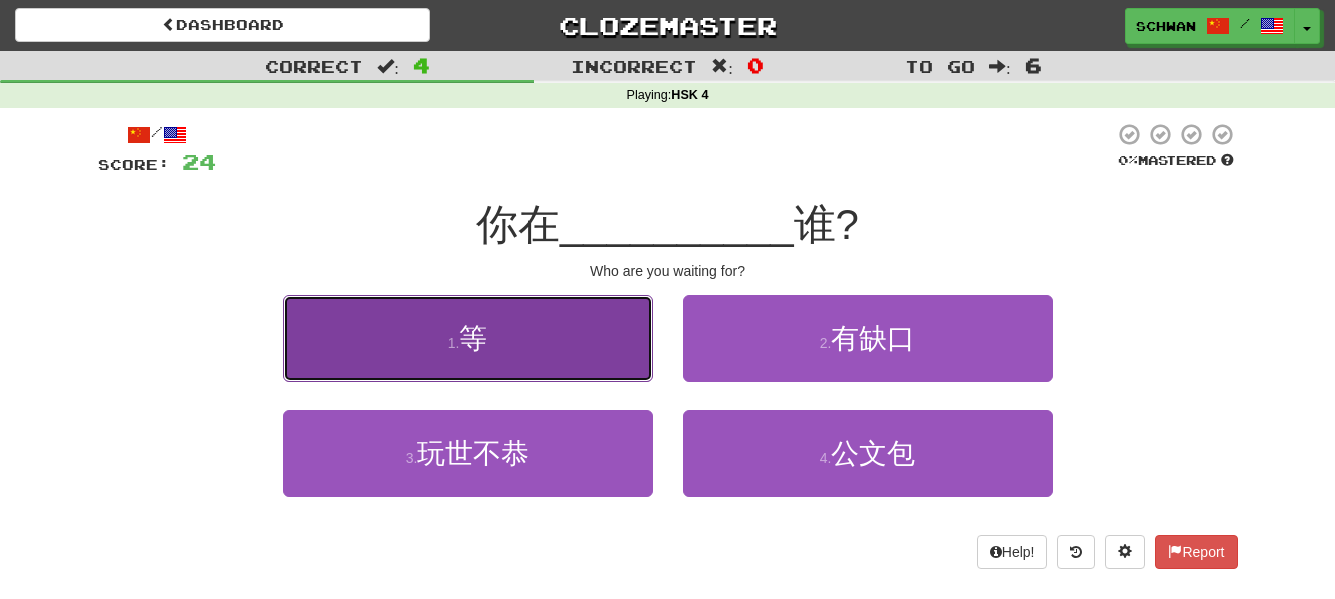 click on "1 .  等" at bounding box center [468, 338] 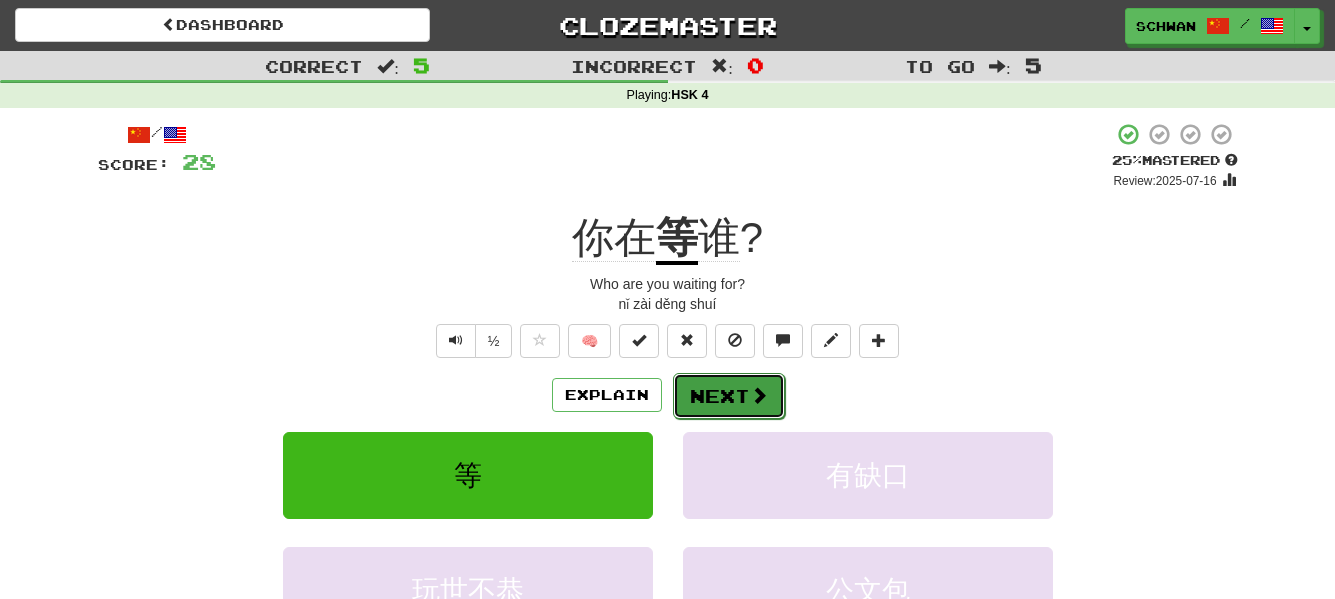 click on "Next" at bounding box center (729, 396) 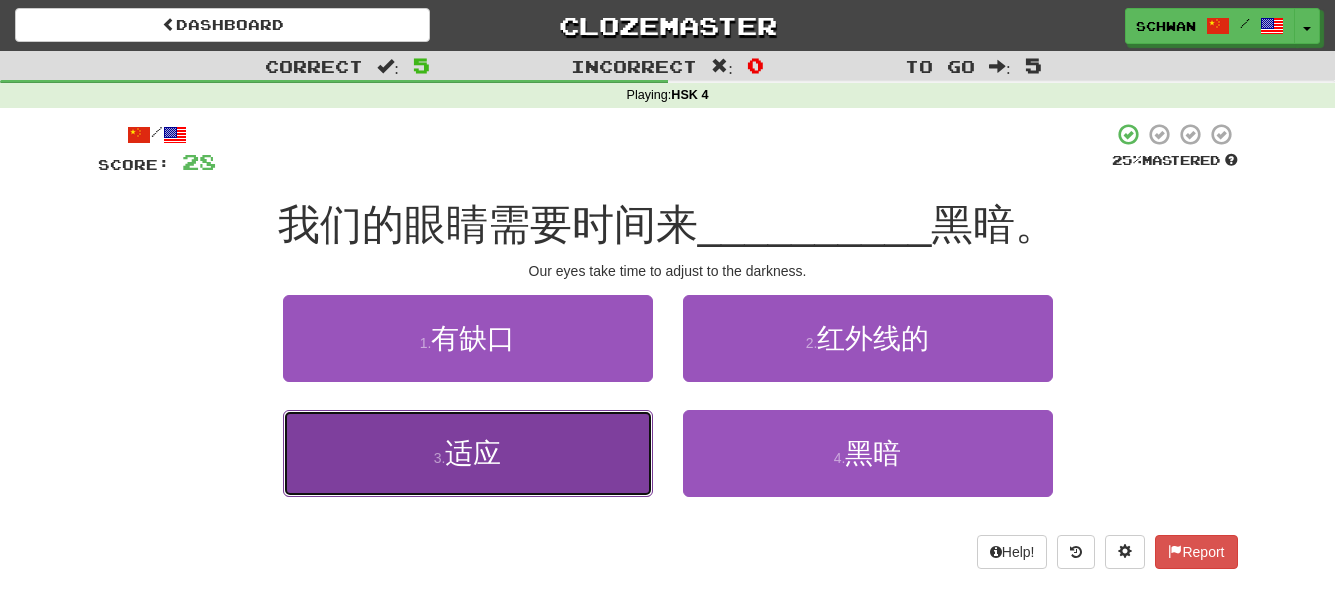 click on "3 .  适应" at bounding box center [468, 453] 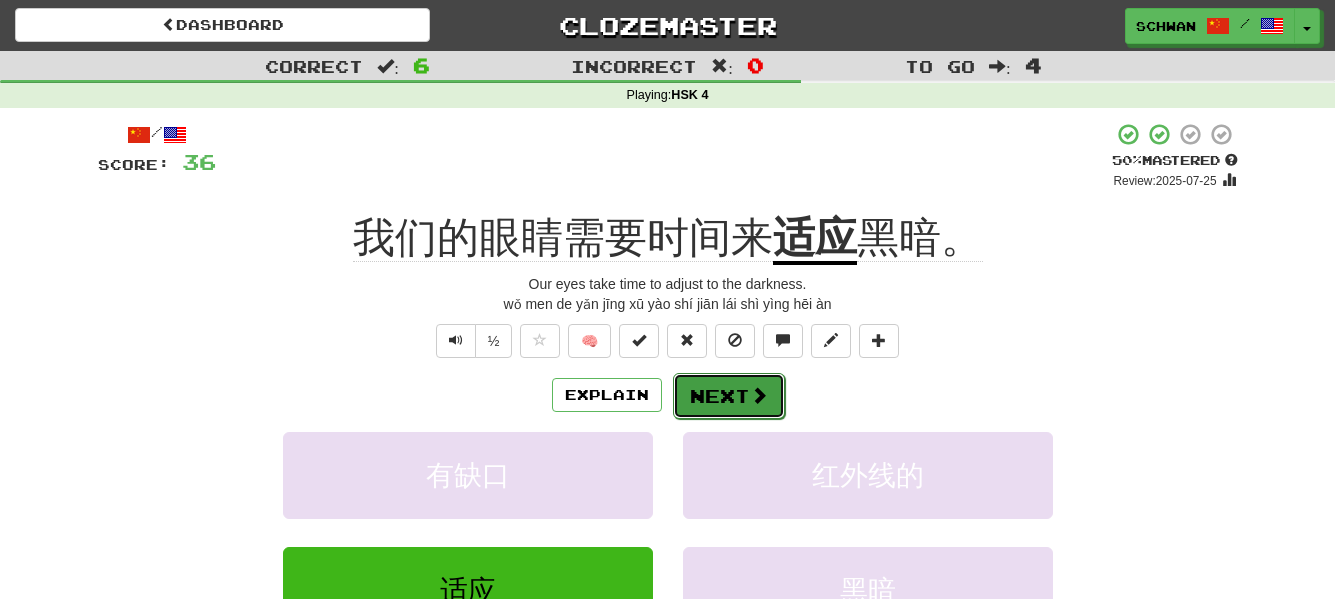 click on "Next" at bounding box center [729, 396] 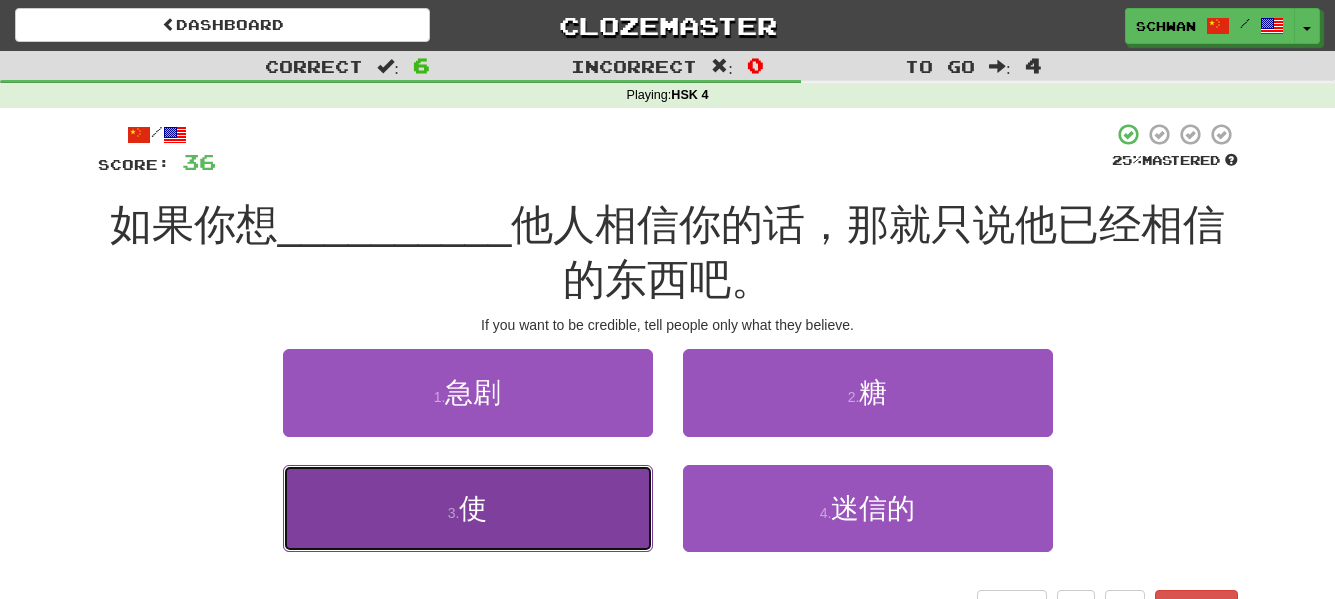 click on "3 .  使" at bounding box center (468, 508) 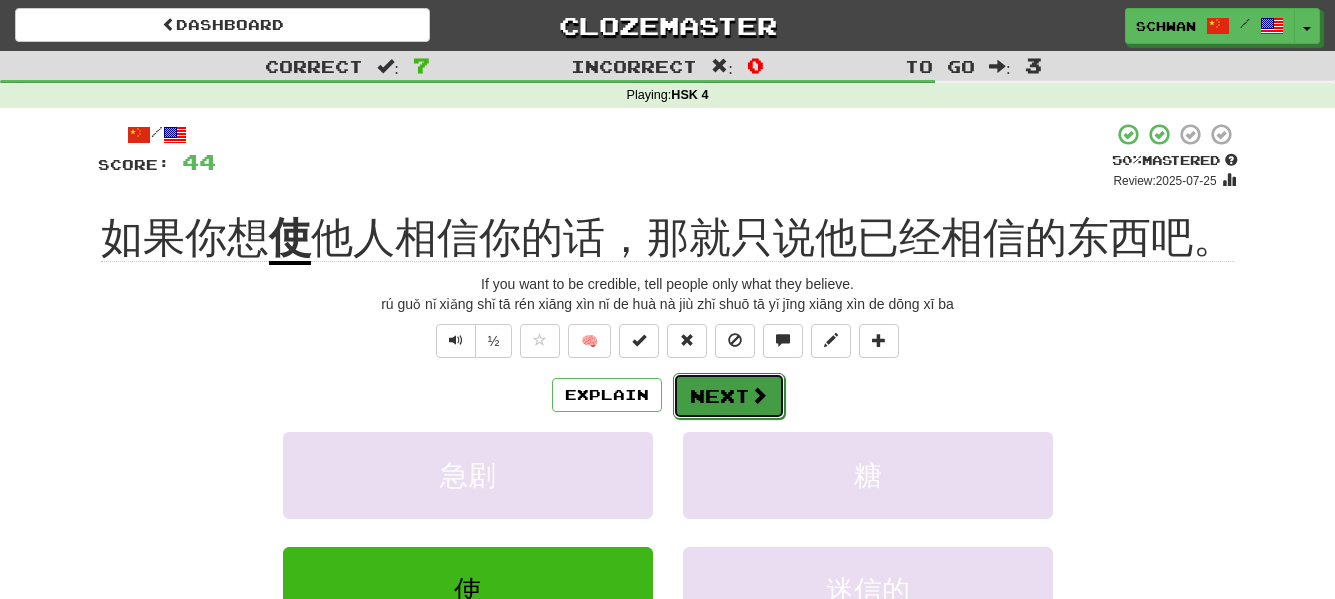 click at bounding box center (759, 395) 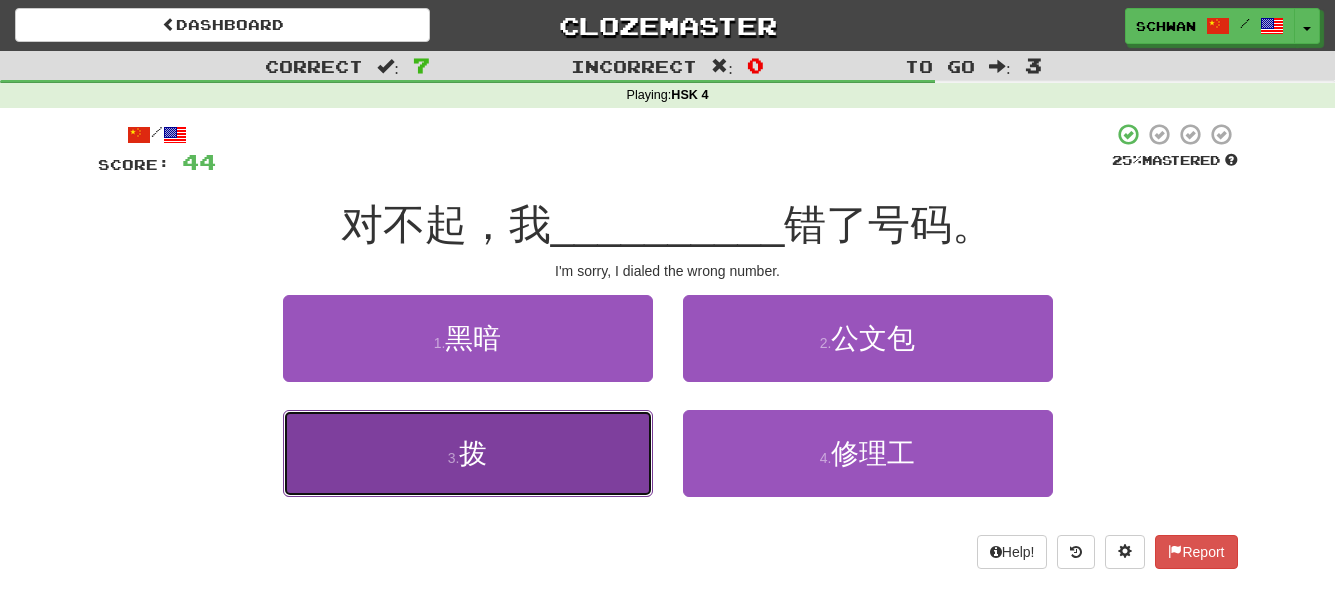 click on "3 .  拨" at bounding box center (468, 453) 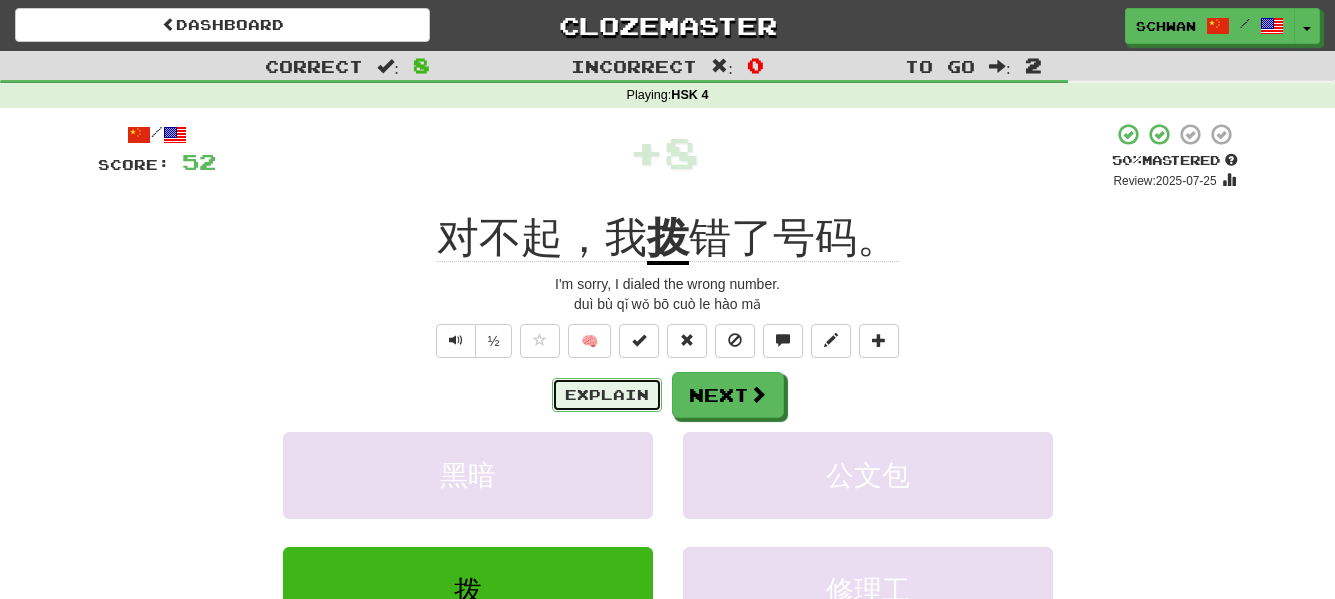 click on "Explain" at bounding box center [607, 395] 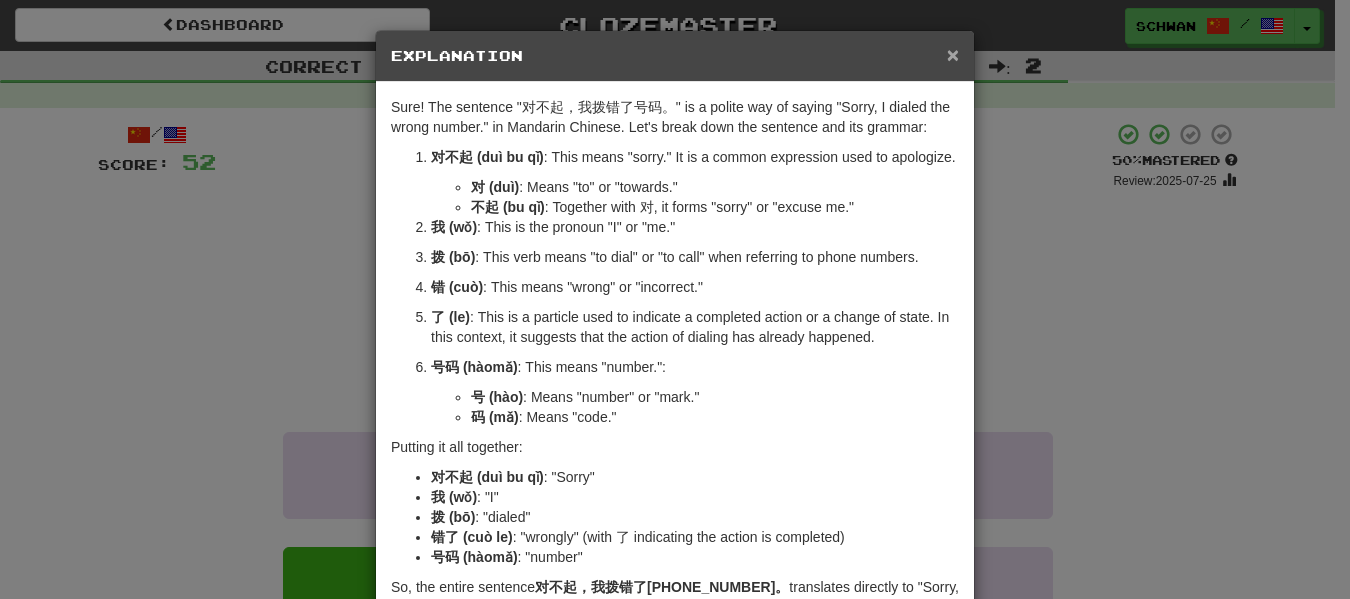 click on "×" at bounding box center [953, 54] 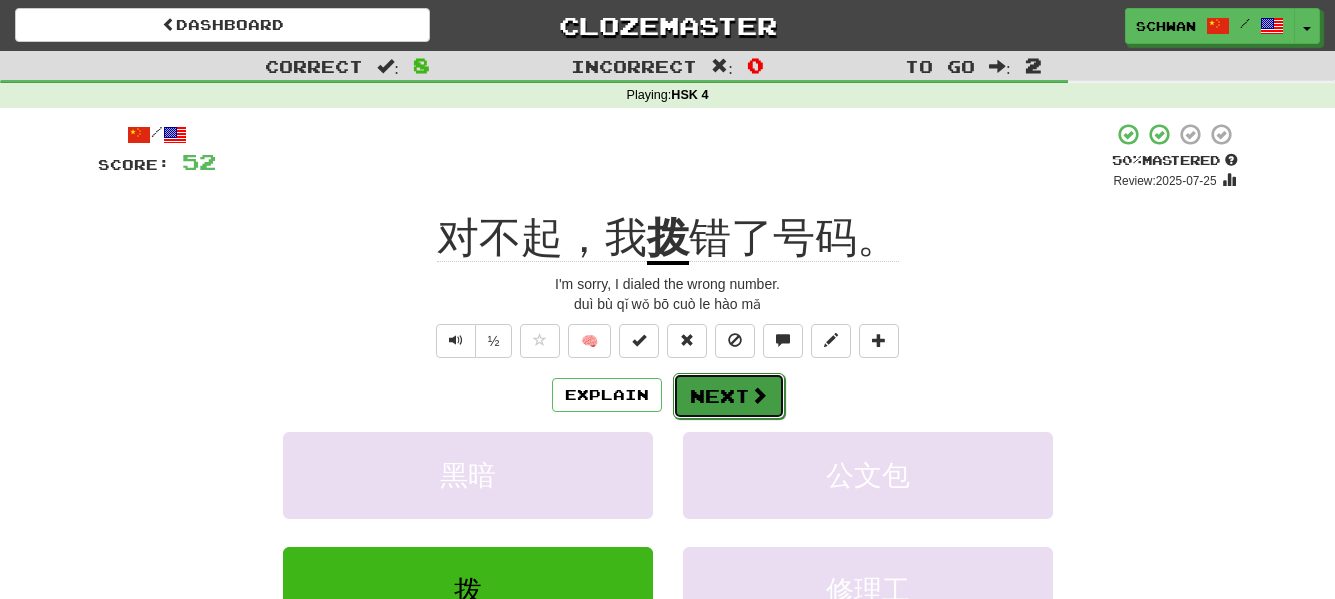 click on "Next" at bounding box center [729, 396] 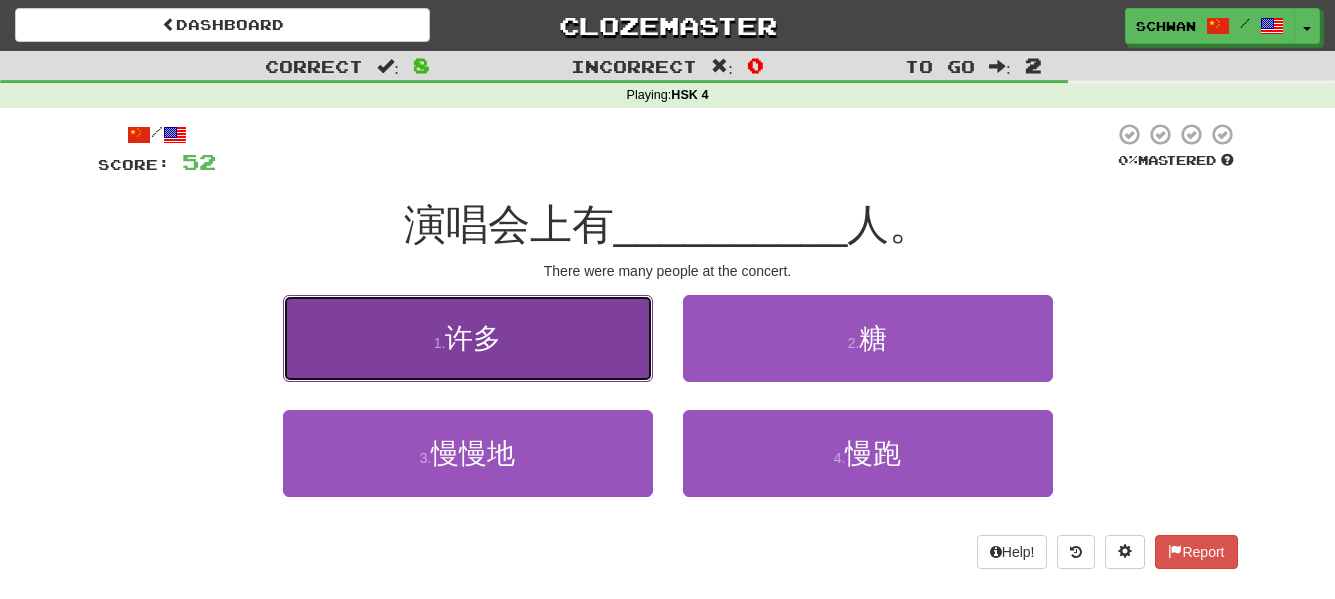 click on "1 .  许多" at bounding box center (468, 338) 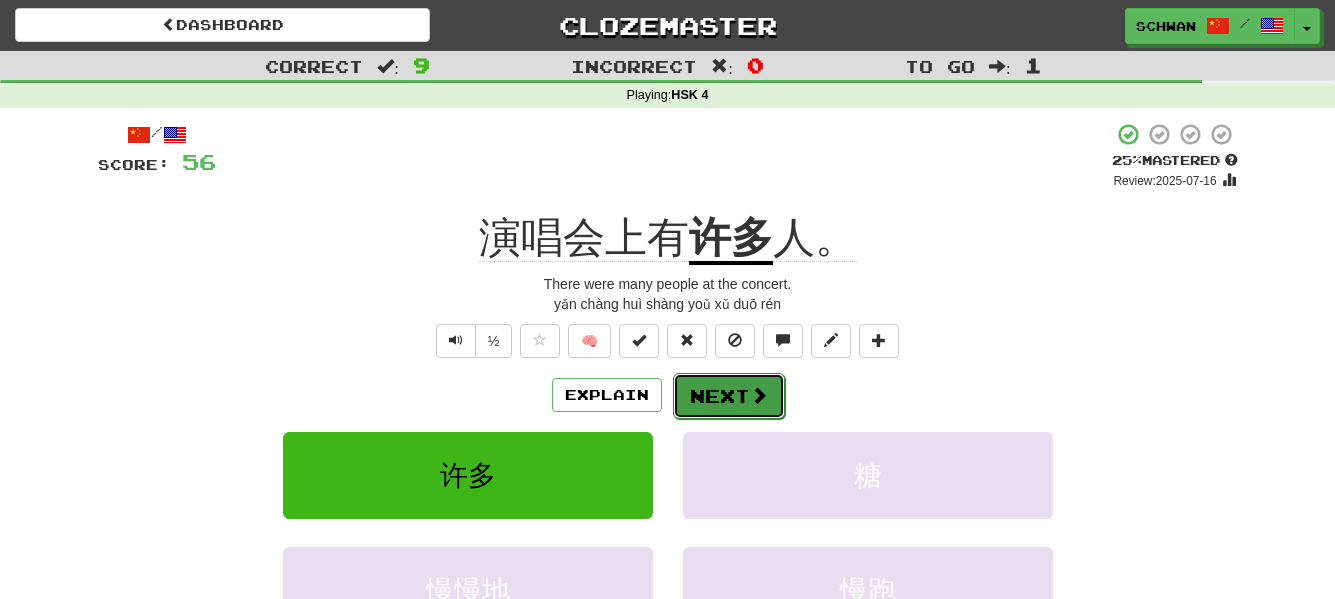 click on "Next" at bounding box center [729, 396] 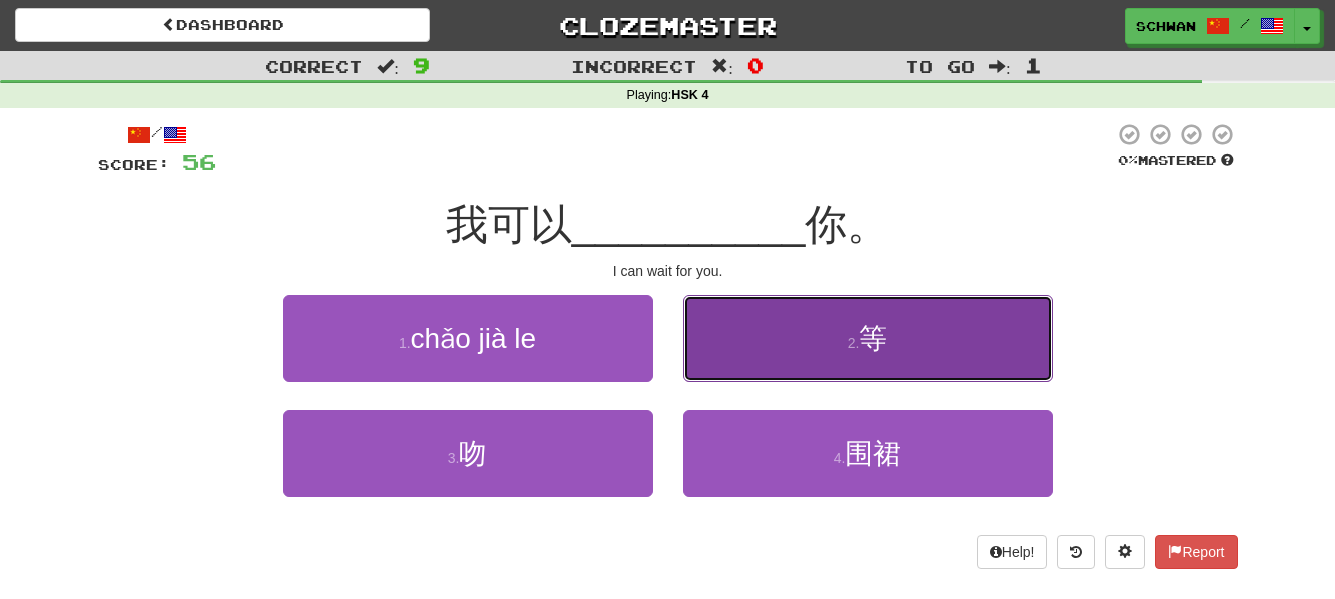 click on "等" at bounding box center (873, 338) 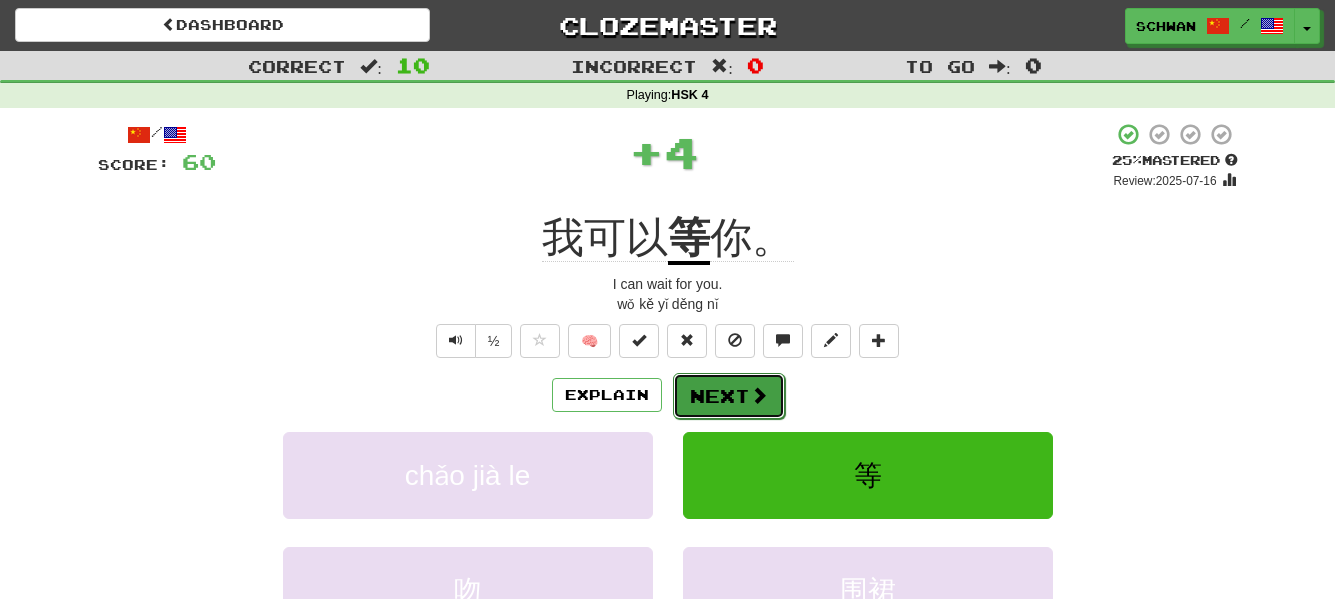 click on "Next" at bounding box center [729, 396] 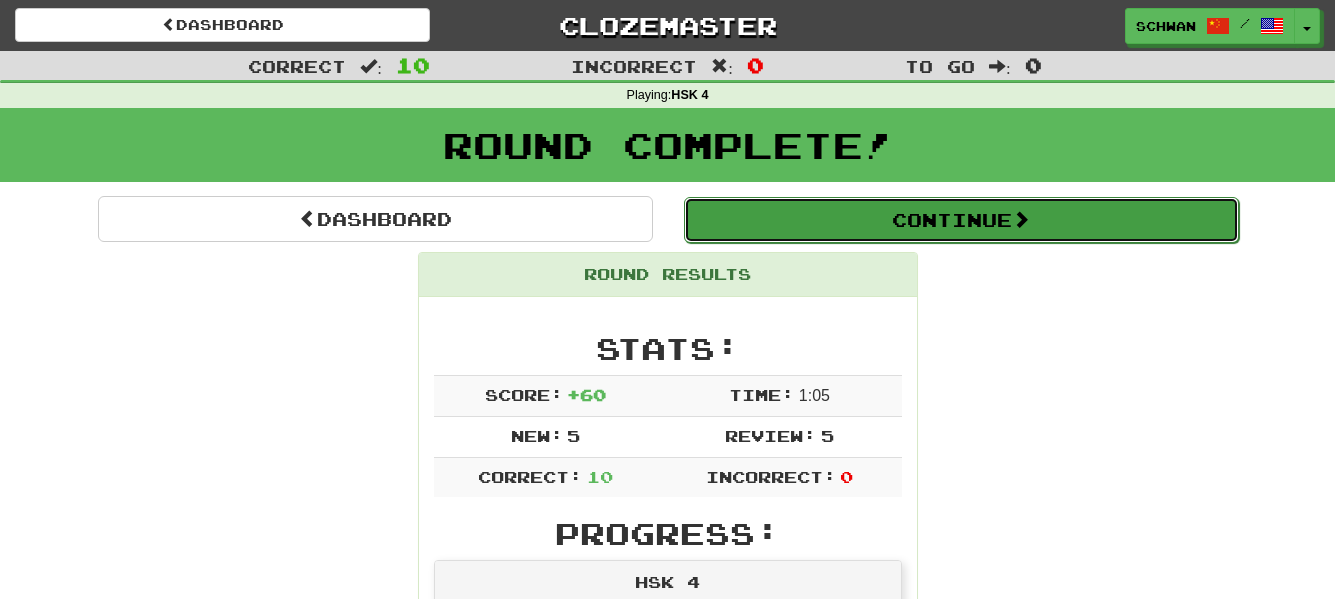 click on "Continue" at bounding box center (961, 220) 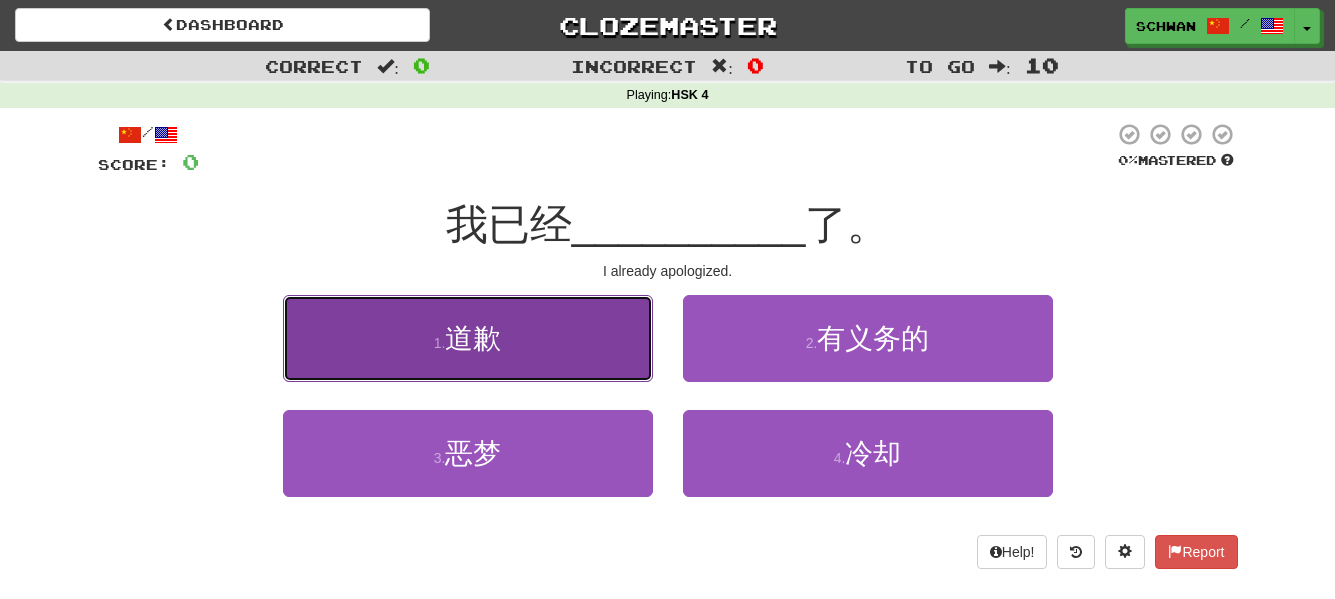 click on "1 ." at bounding box center (440, 343) 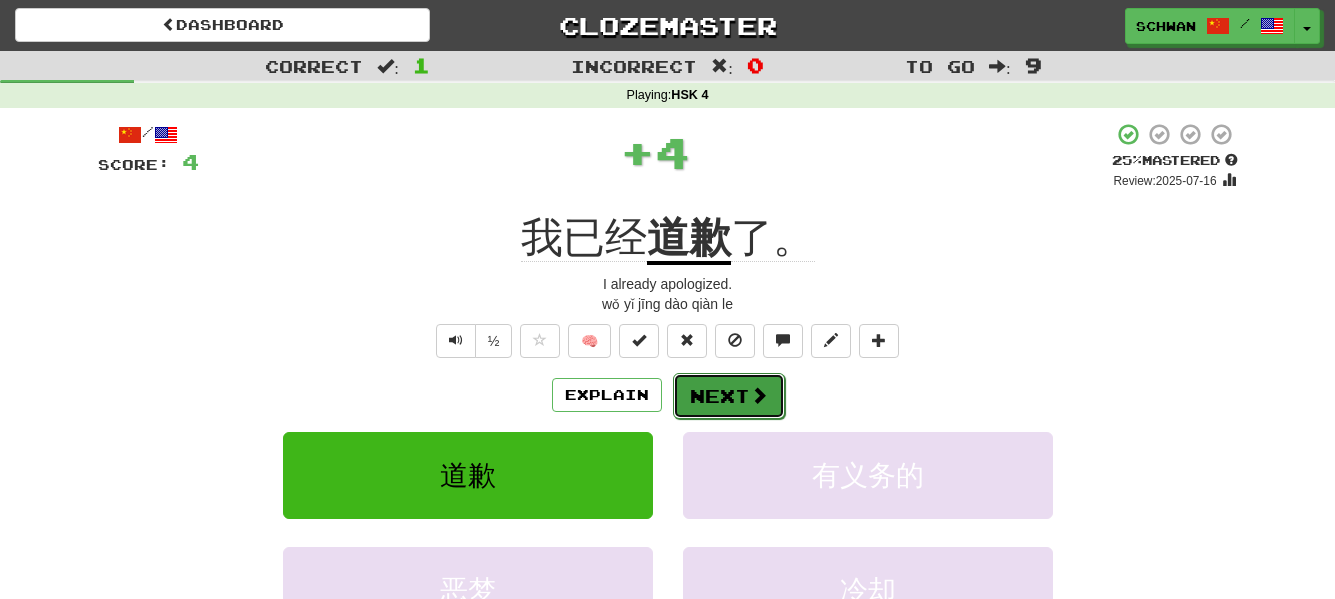 click at bounding box center [759, 395] 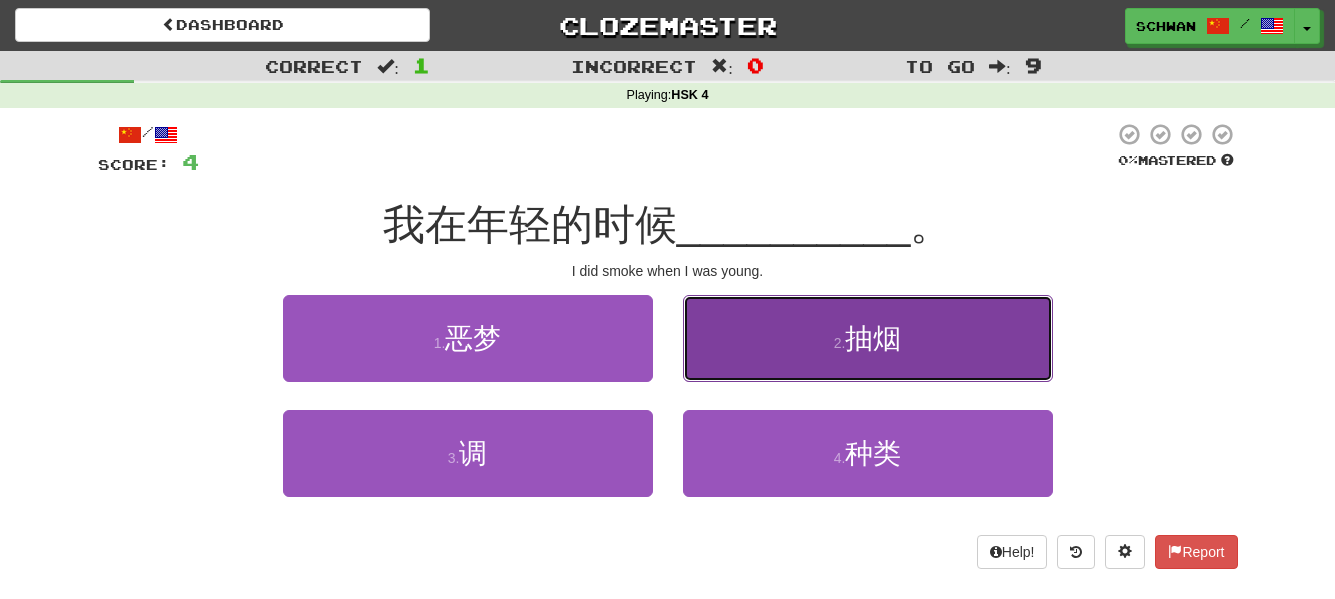 click on "2 .  抽烟" at bounding box center [868, 338] 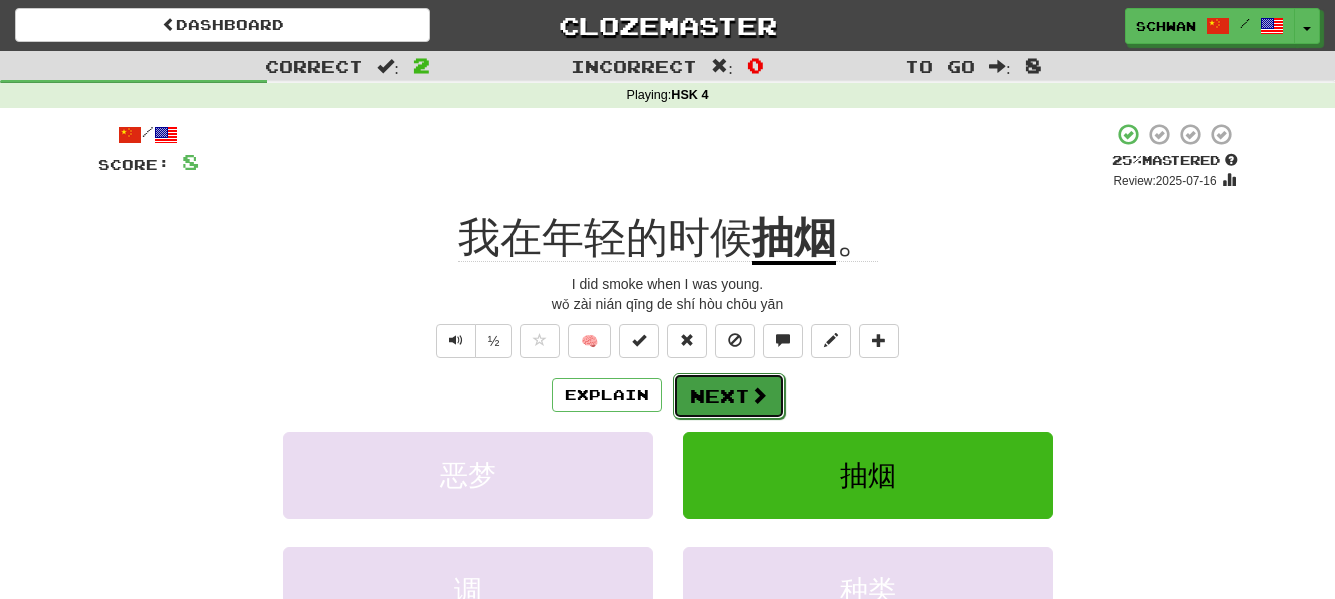 click on "Next" at bounding box center [729, 396] 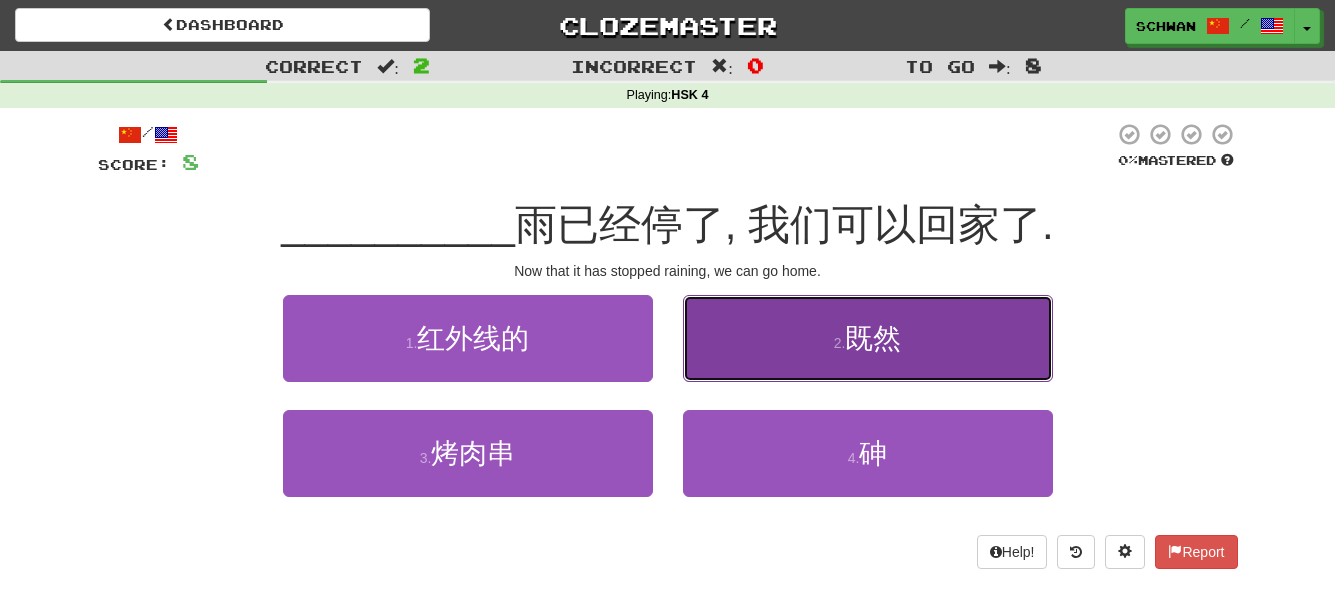 click on "2 .  既然" at bounding box center [868, 338] 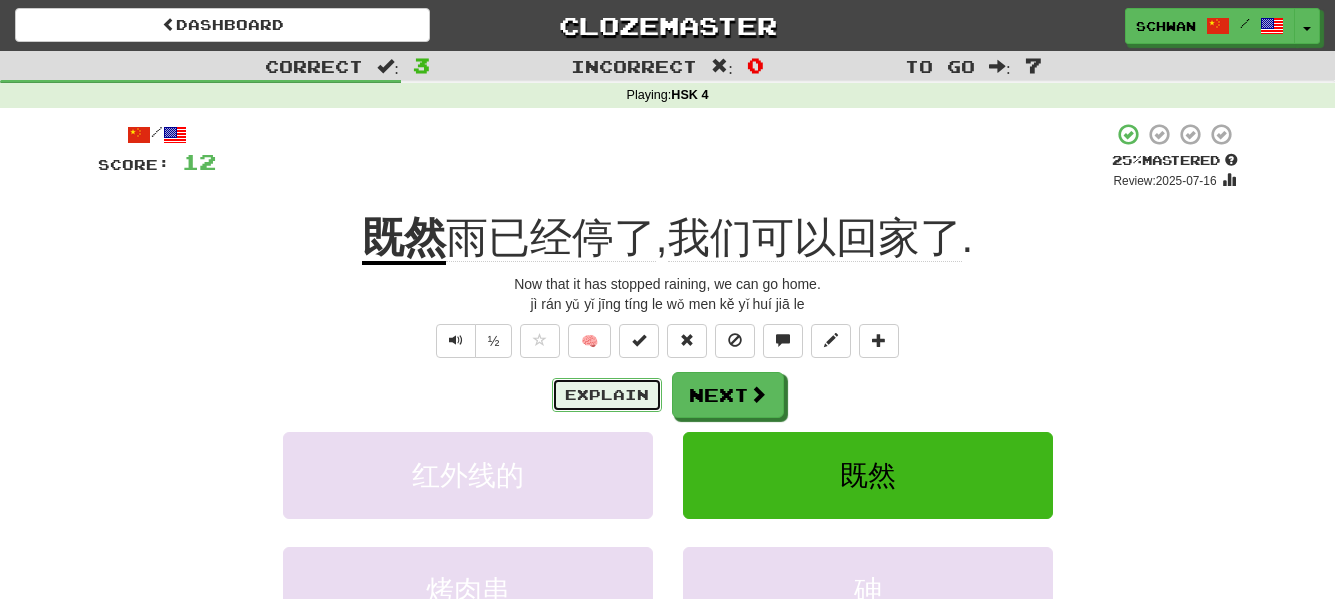 click on "Explain" at bounding box center [607, 395] 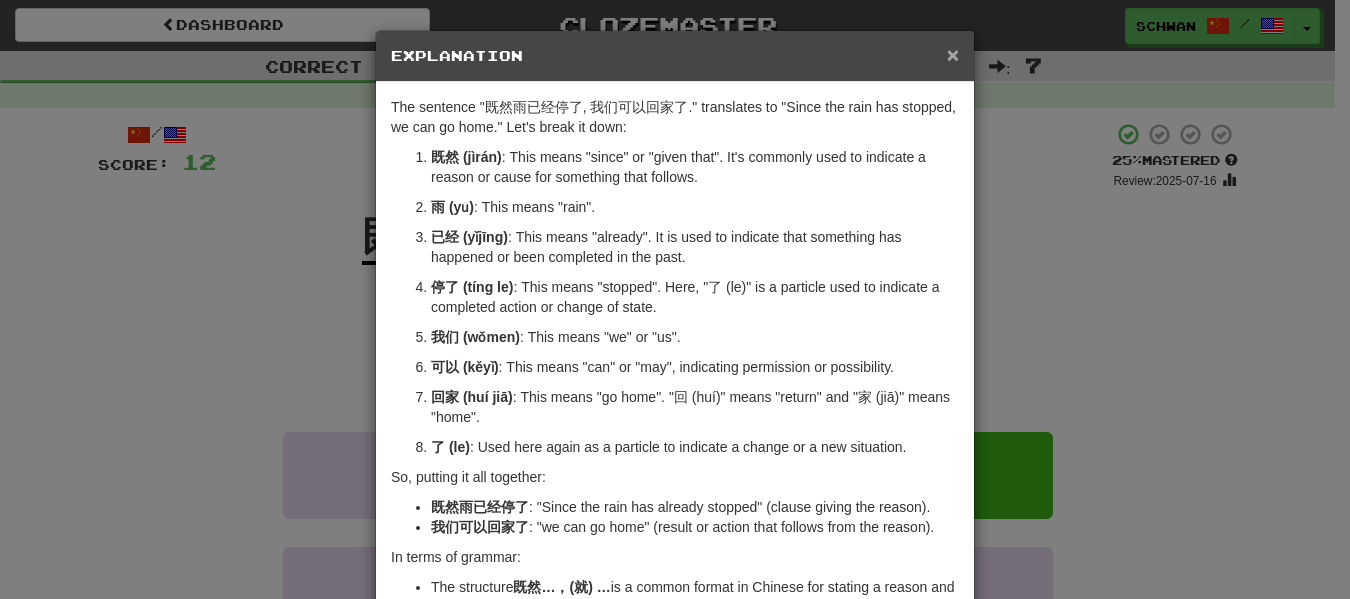 click on "×" at bounding box center [953, 54] 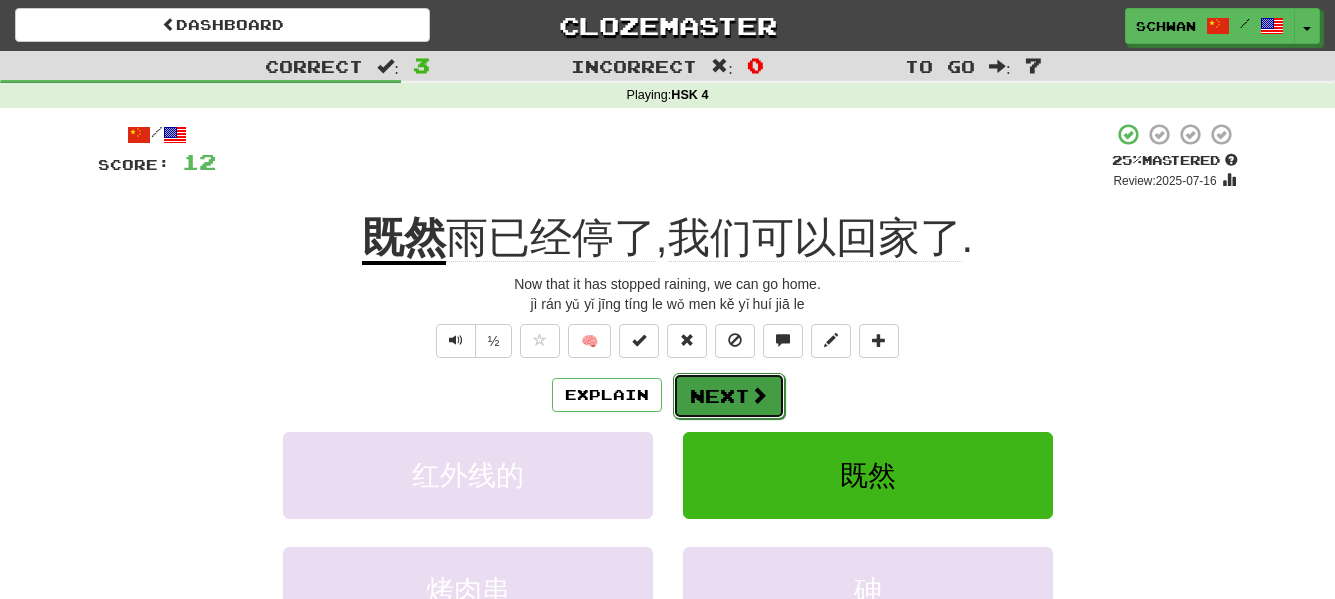 click on "Next" at bounding box center [729, 396] 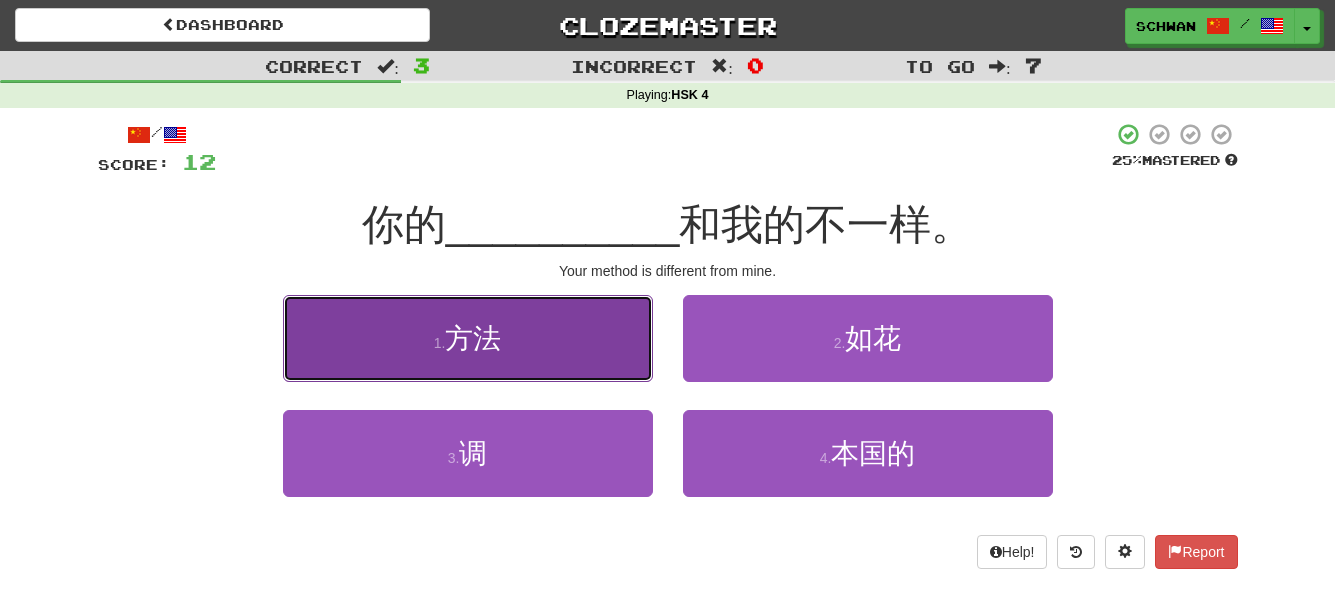 click on "1 .  方法" at bounding box center [468, 338] 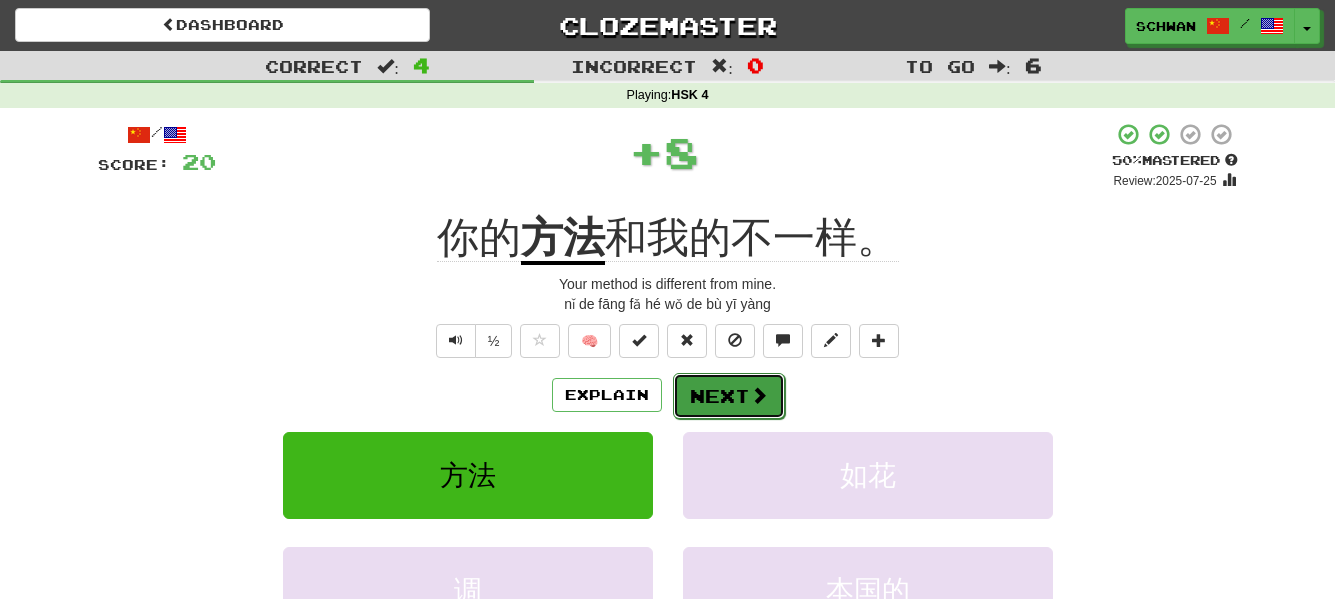click on "Next" at bounding box center (729, 396) 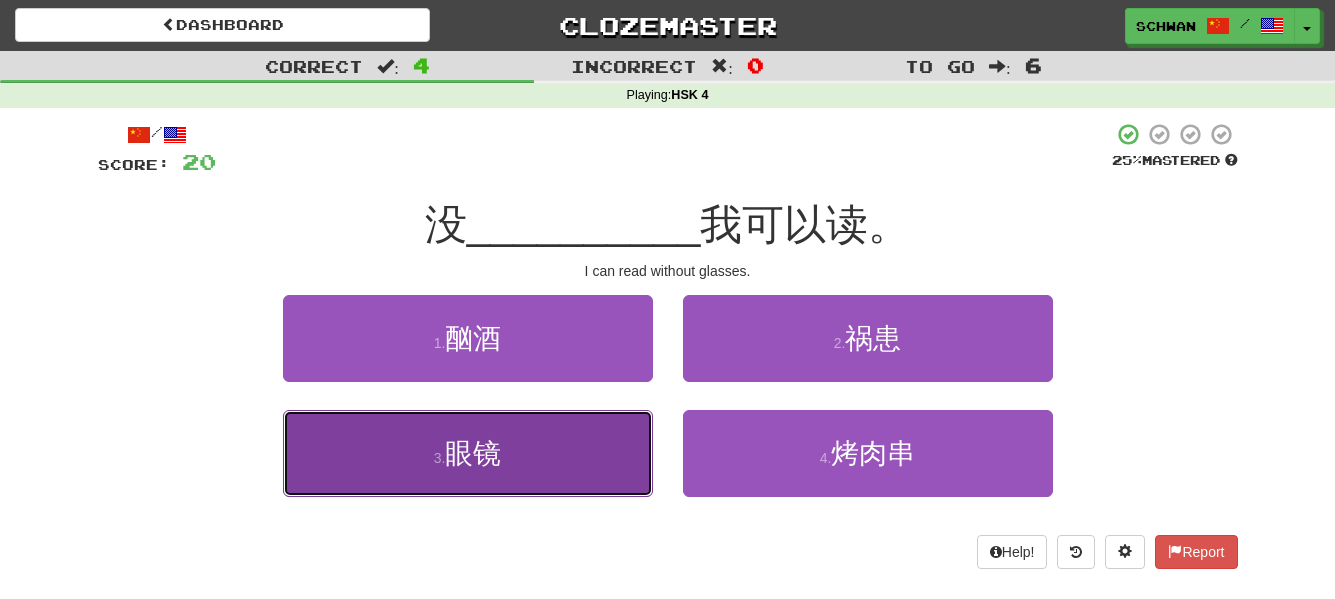 click on "眼镜" at bounding box center [473, 453] 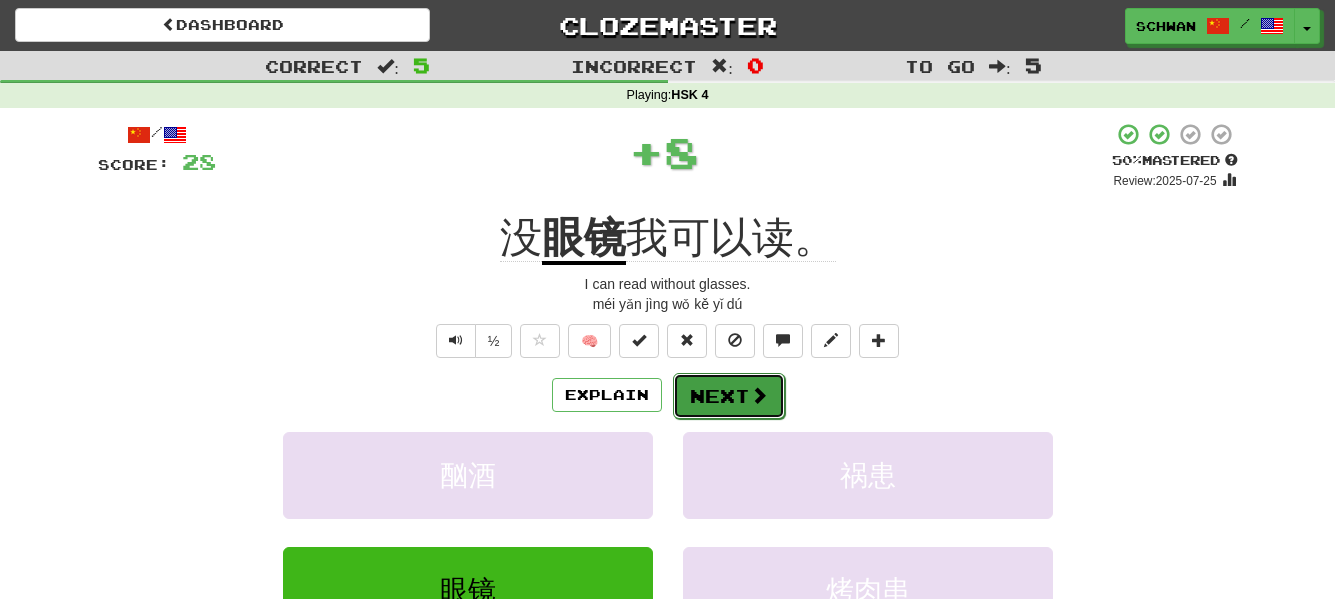 click on "Next" at bounding box center (729, 396) 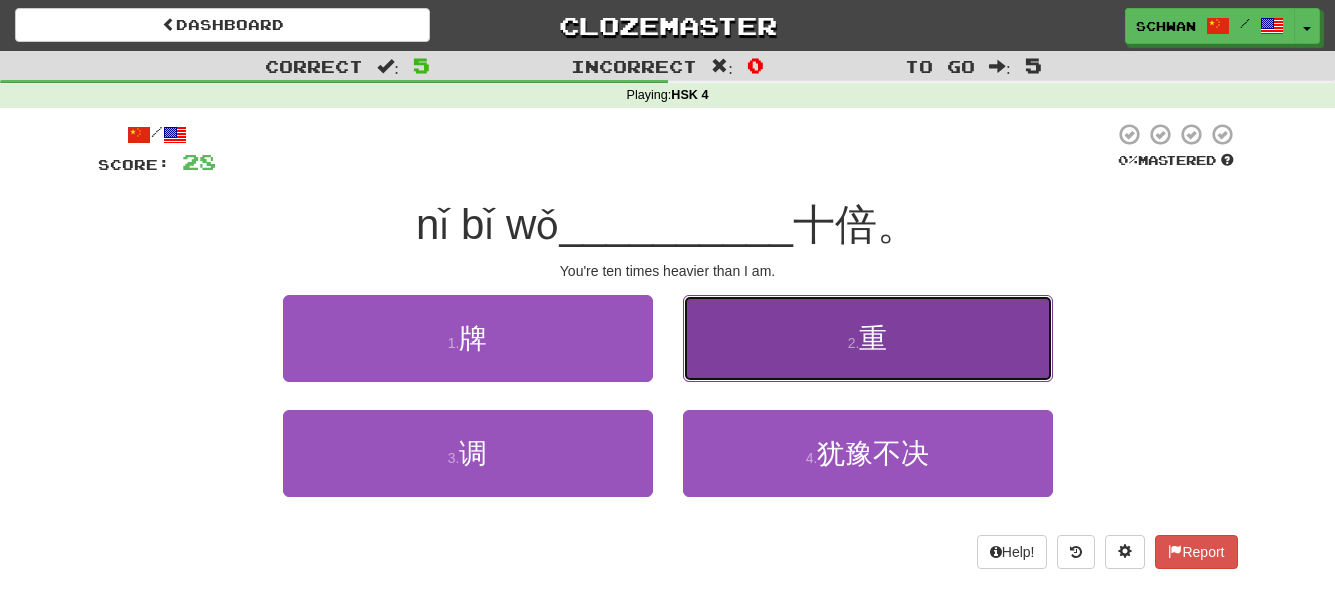 click on "重" at bounding box center (873, 338) 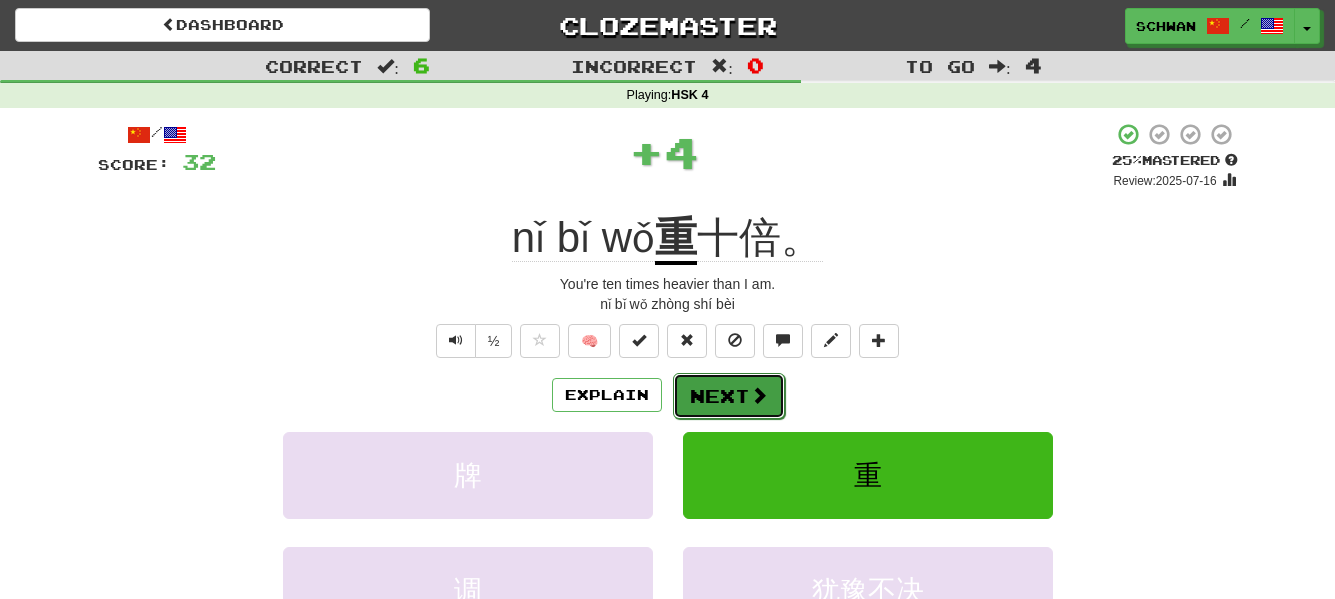 click at bounding box center [759, 395] 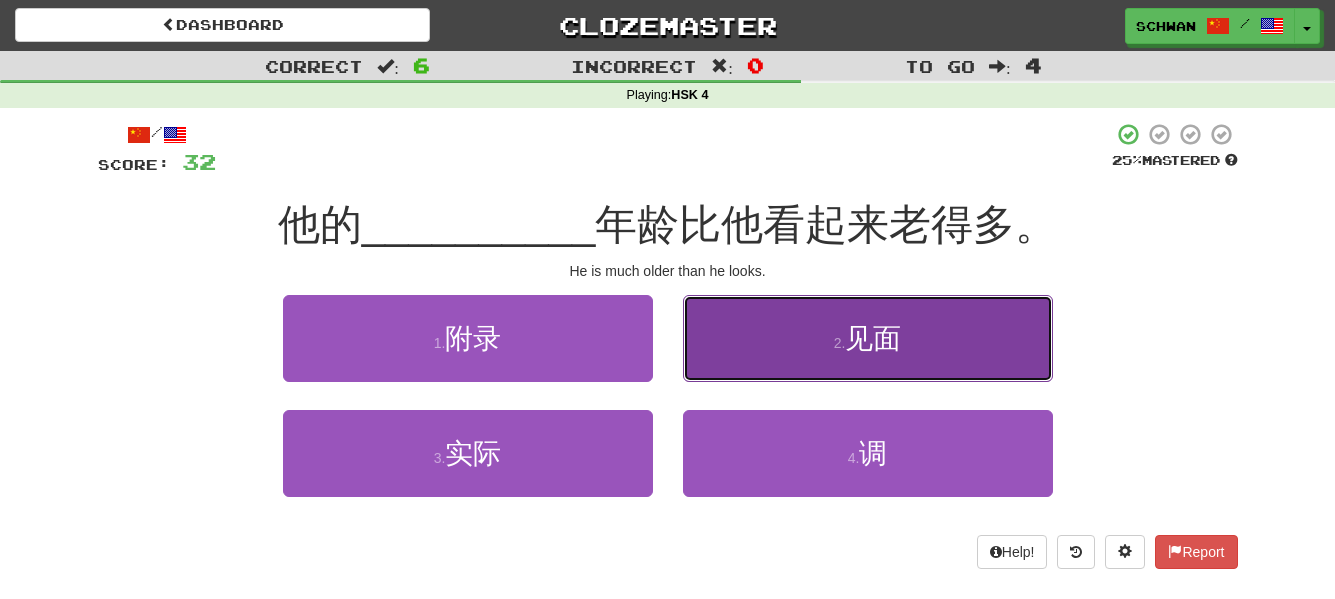 click on "2 .  见面" at bounding box center [868, 338] 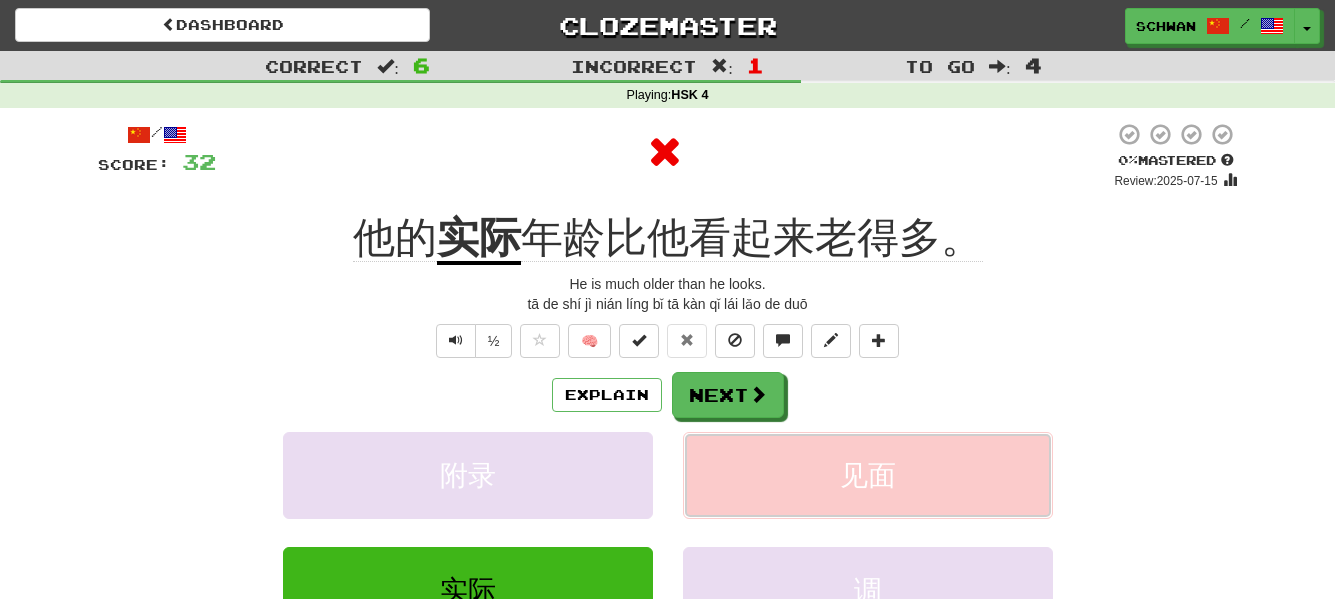 scroll, scrollTop: 100, scrollLeft: 0, axis: vertical 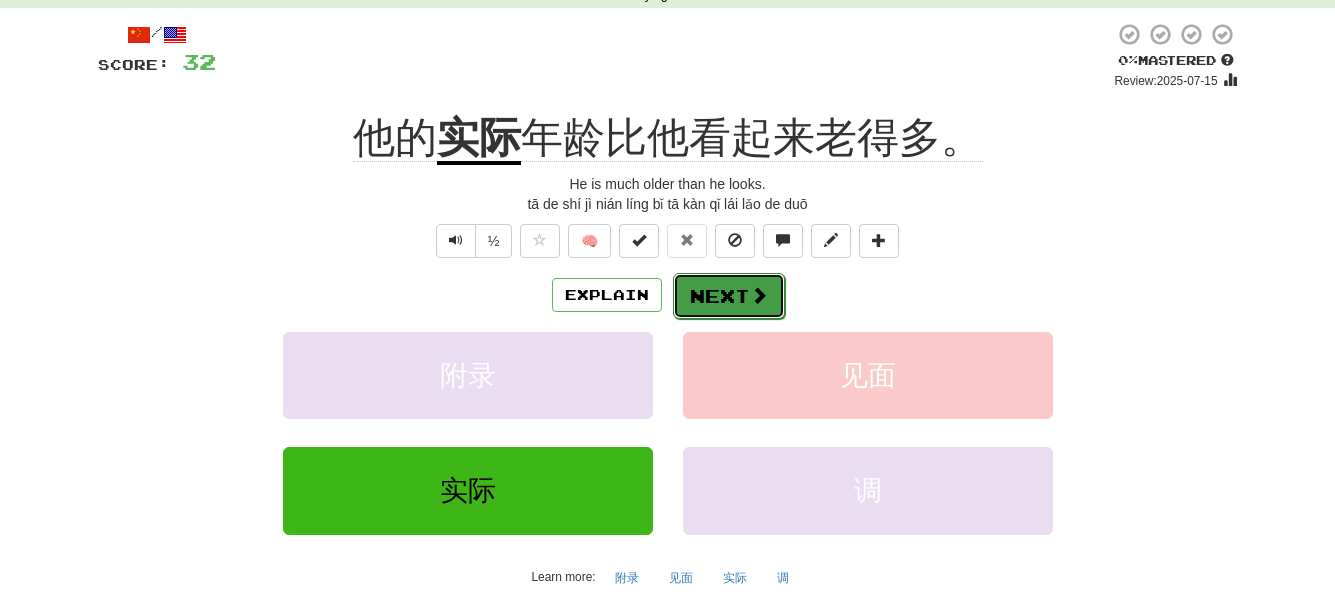 click on "Next" at bounding box center (729, 296) 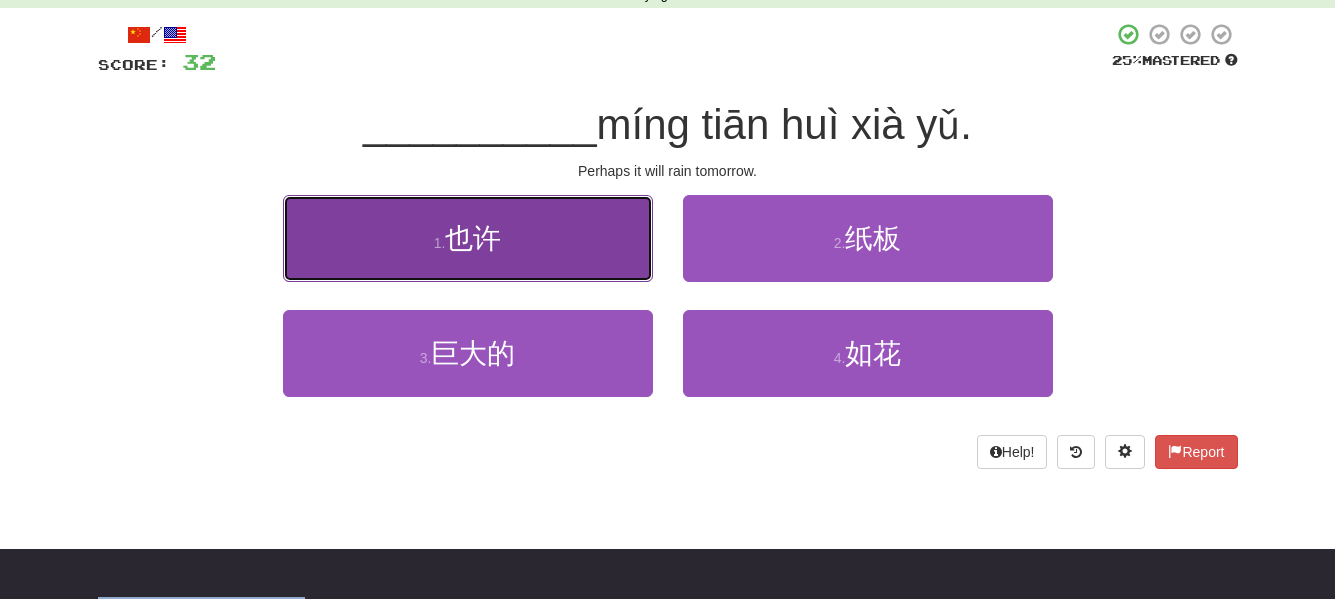 click on "1 .  也许" at bounding box center [468, 238] 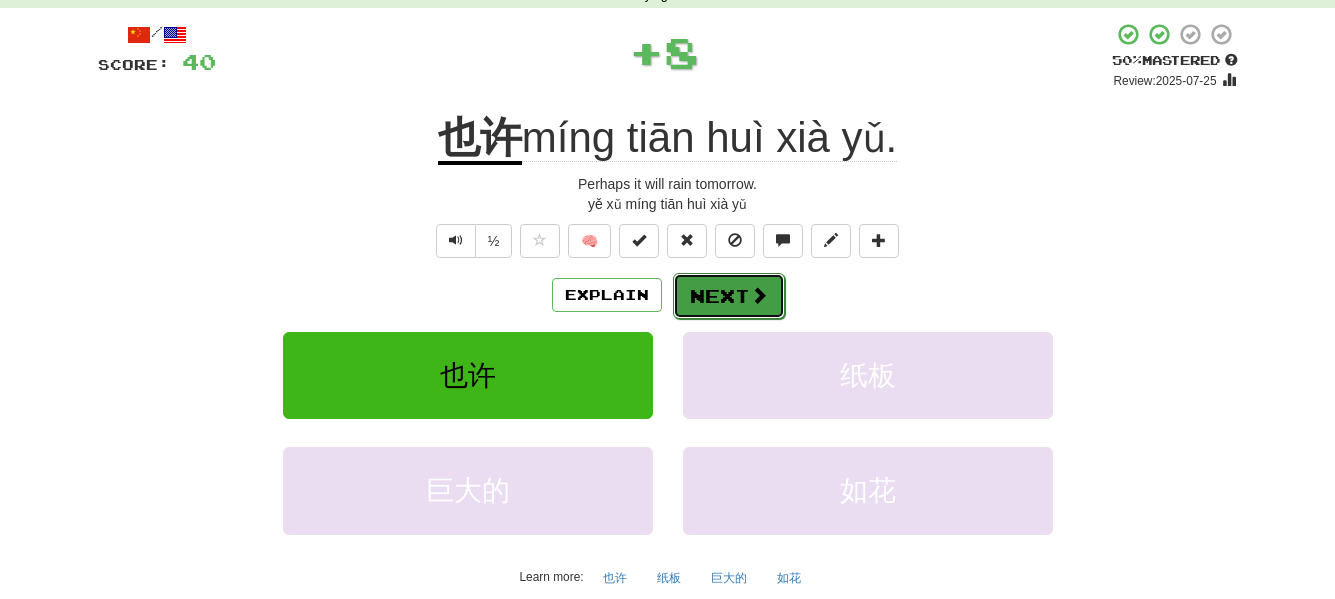 click on "Next" at bounding box center [729, 296] 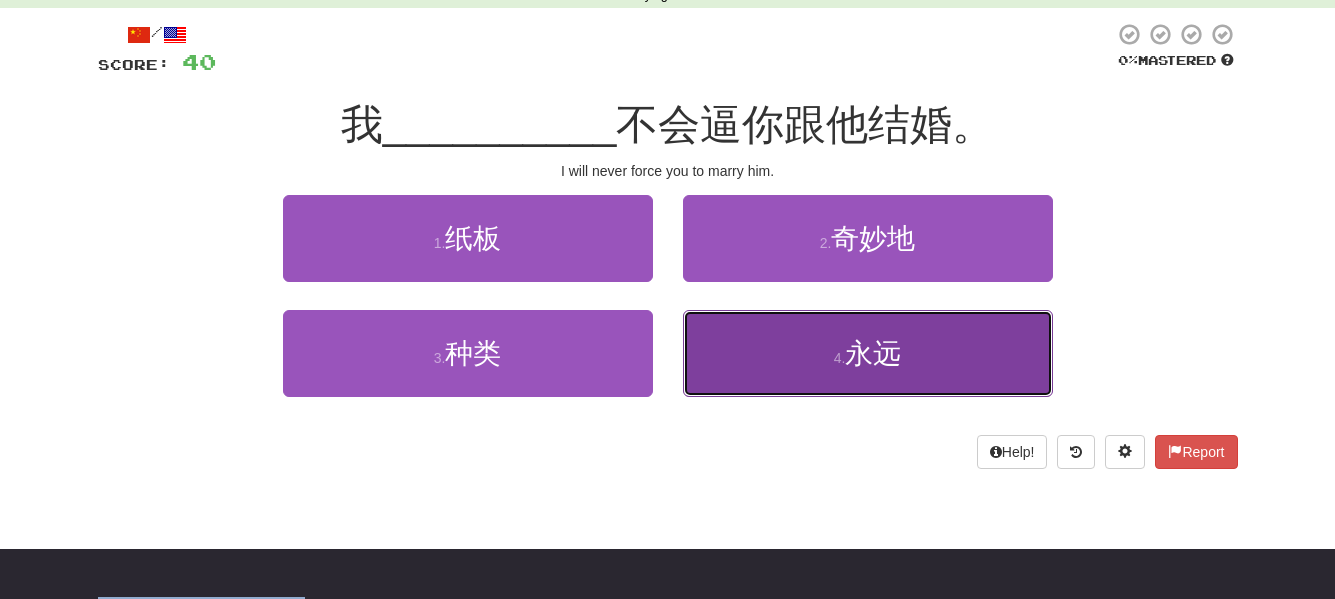 click on "4 .  永远" at bounding box center (868, 353) 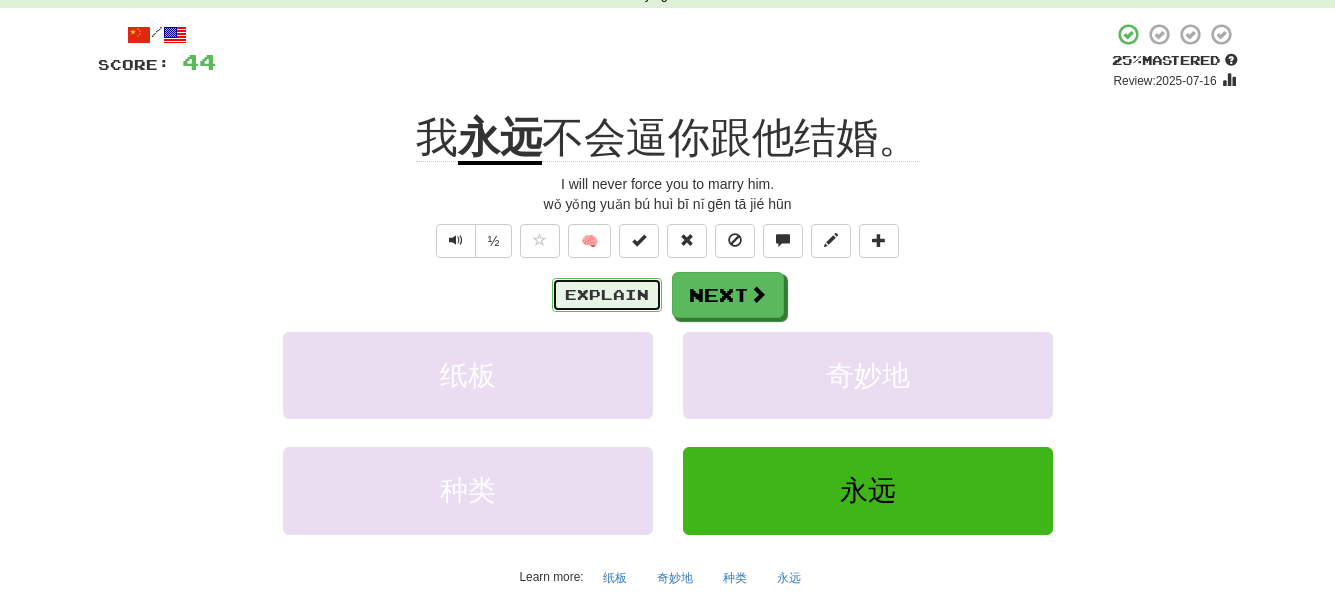 click on "Explain" at bounding box center [607, 295] 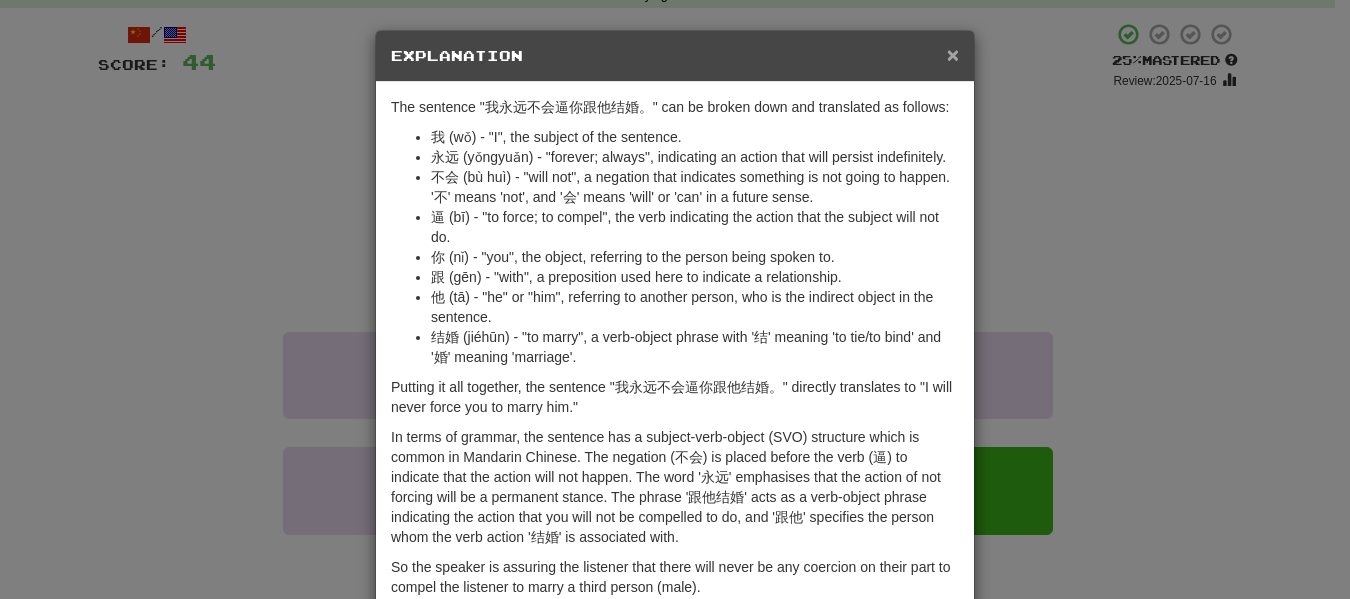 click on "×" at bounding box center [953, 54] 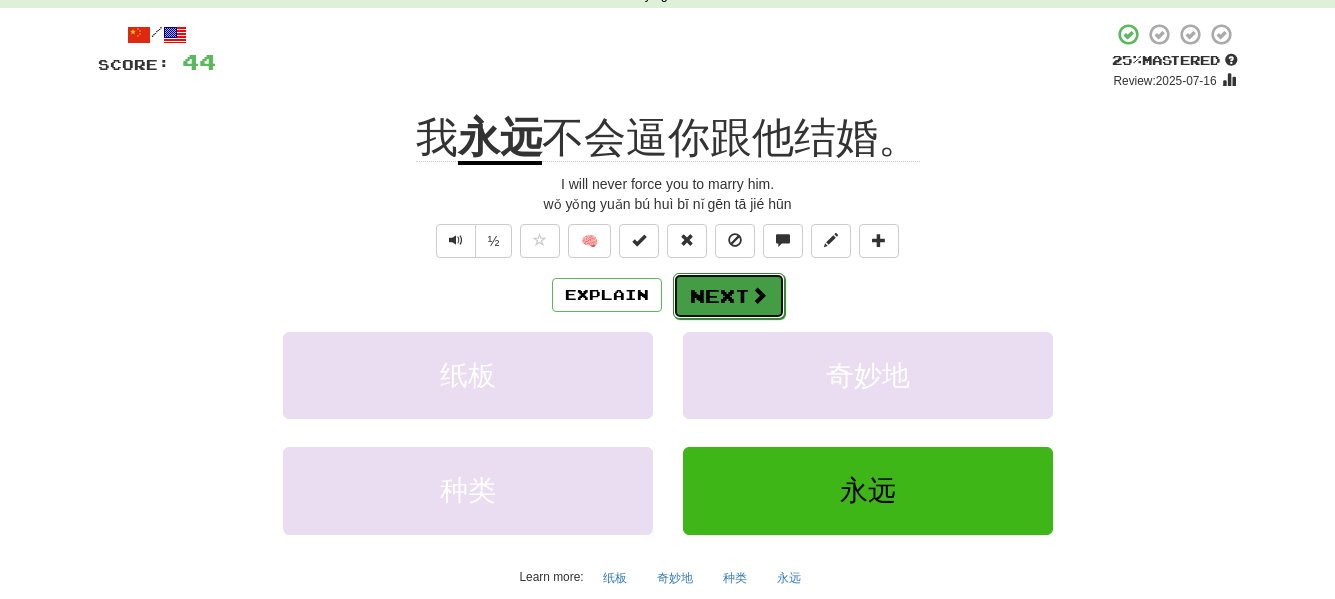 click on "Next" at bounding box center [729, 296] 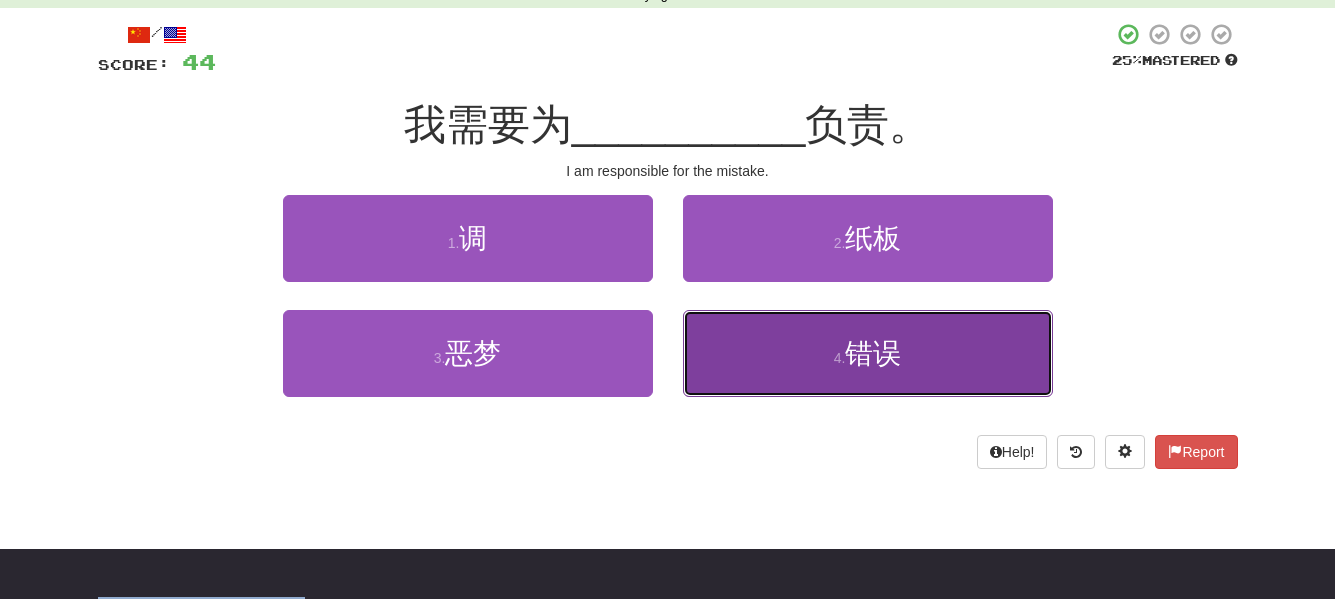click on "4 ." at bounding box center (840, 358) 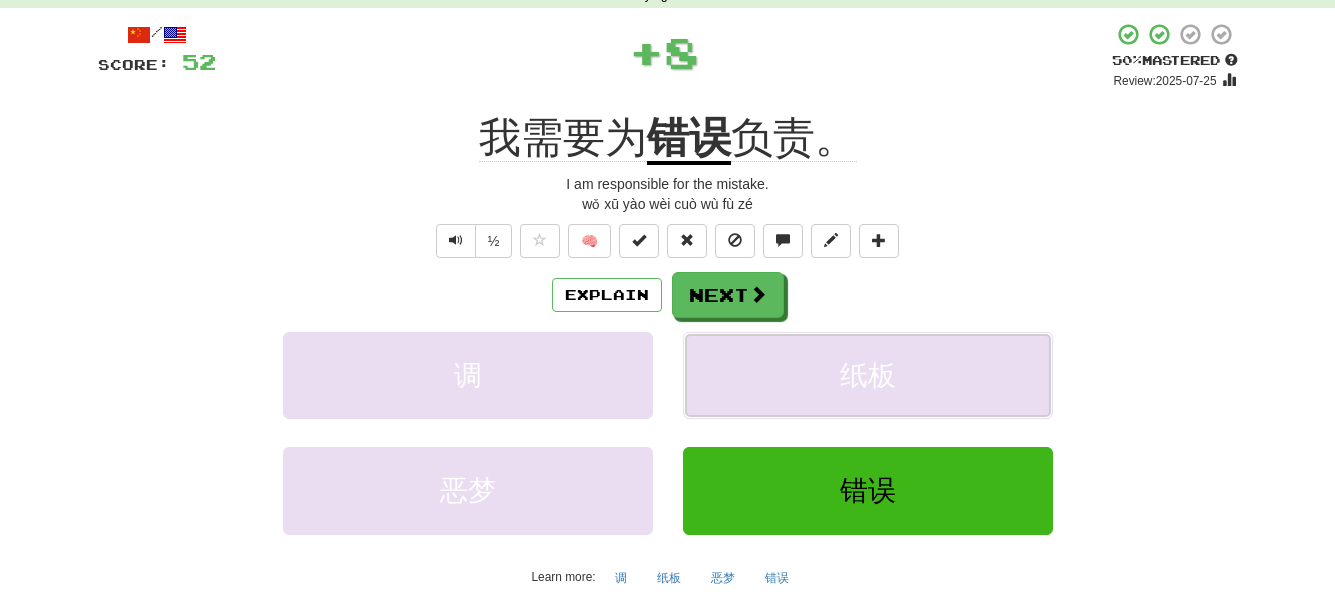 click on "纸板" at bounding box center (868, 375) 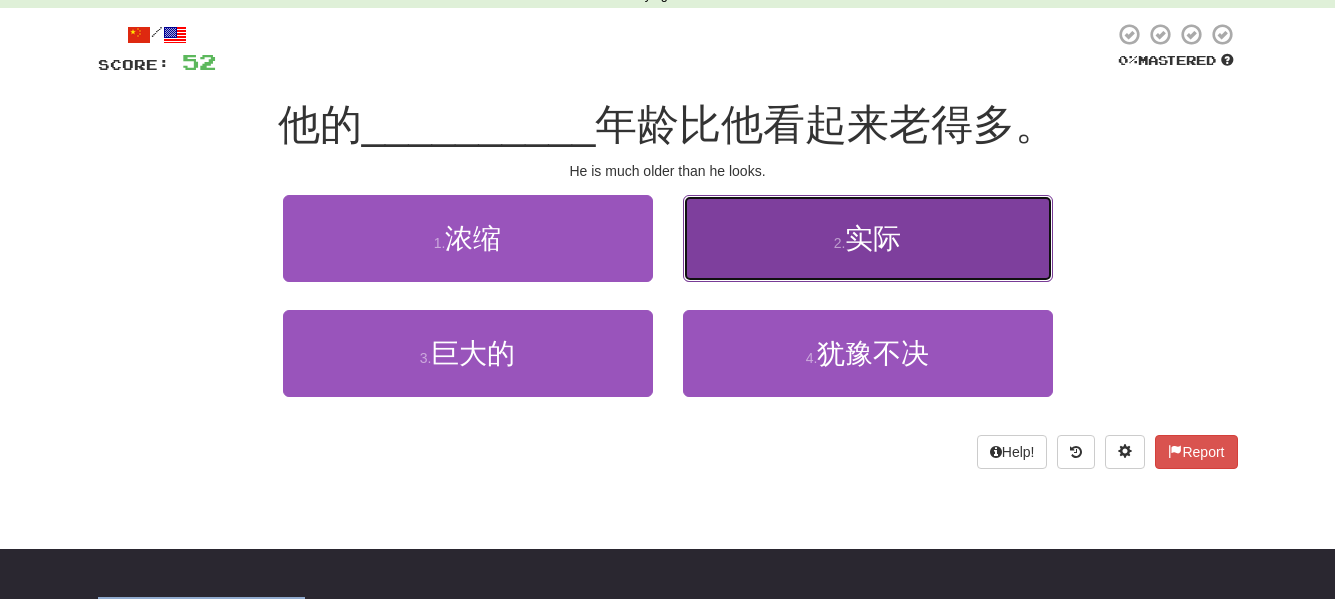 click on "2 .  实际" at bounding box center (868, 238) 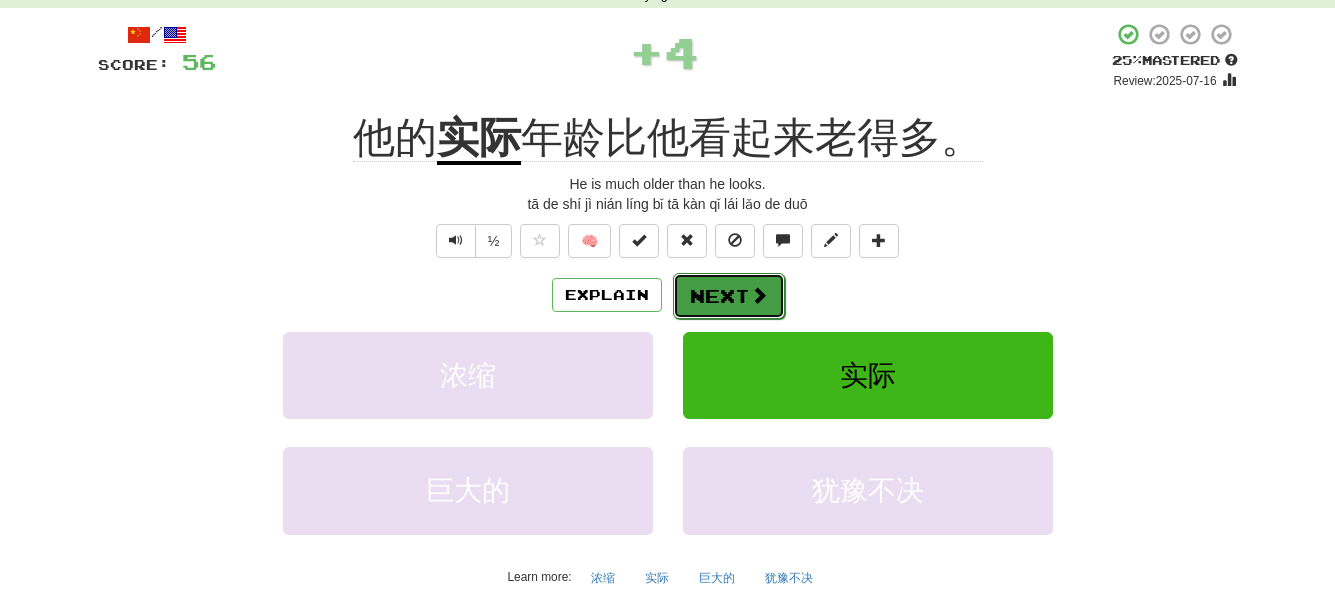 click on "Next" at bounding box center [729, 296] 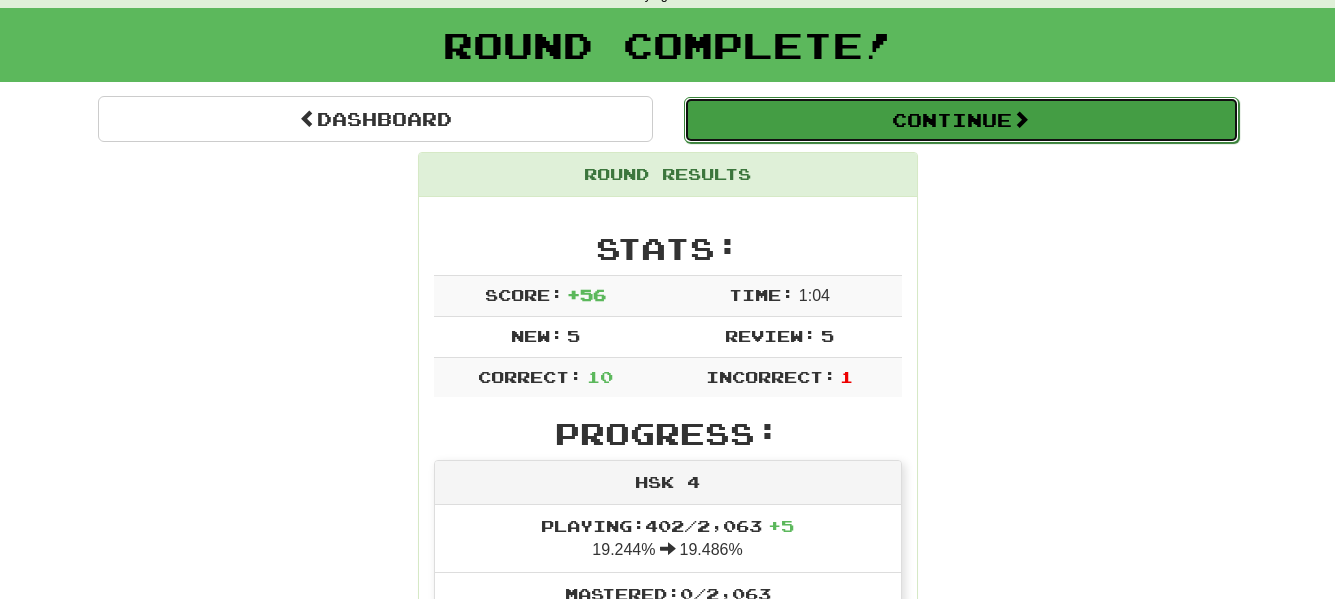 click on "Continue" at bounding box center [961, 120] 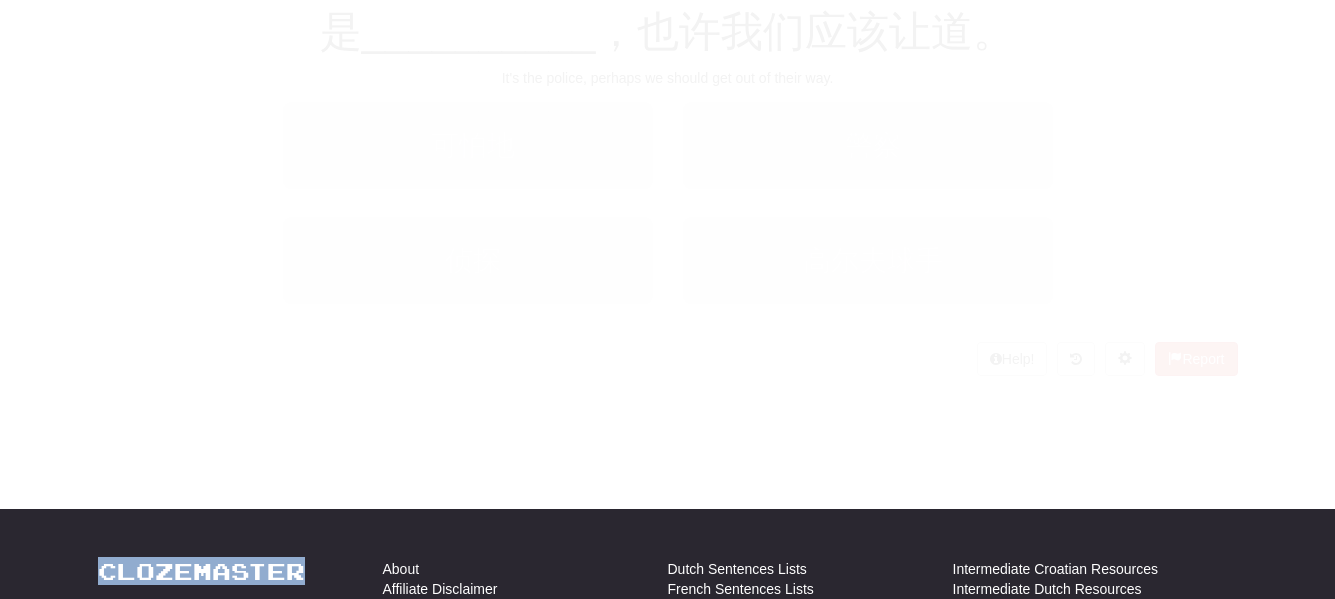 scroll, scrollTop: 100, scrollLeft: 0, axis: vertical 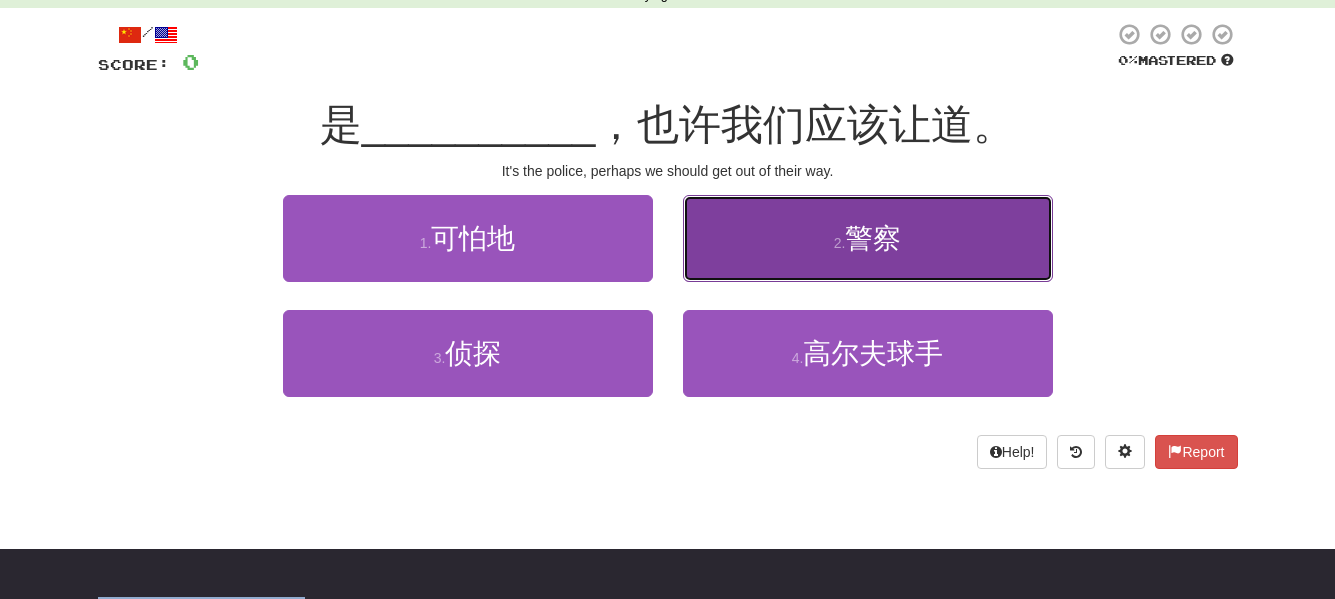click on "2 .  警察" at bounding box center [868, 238] 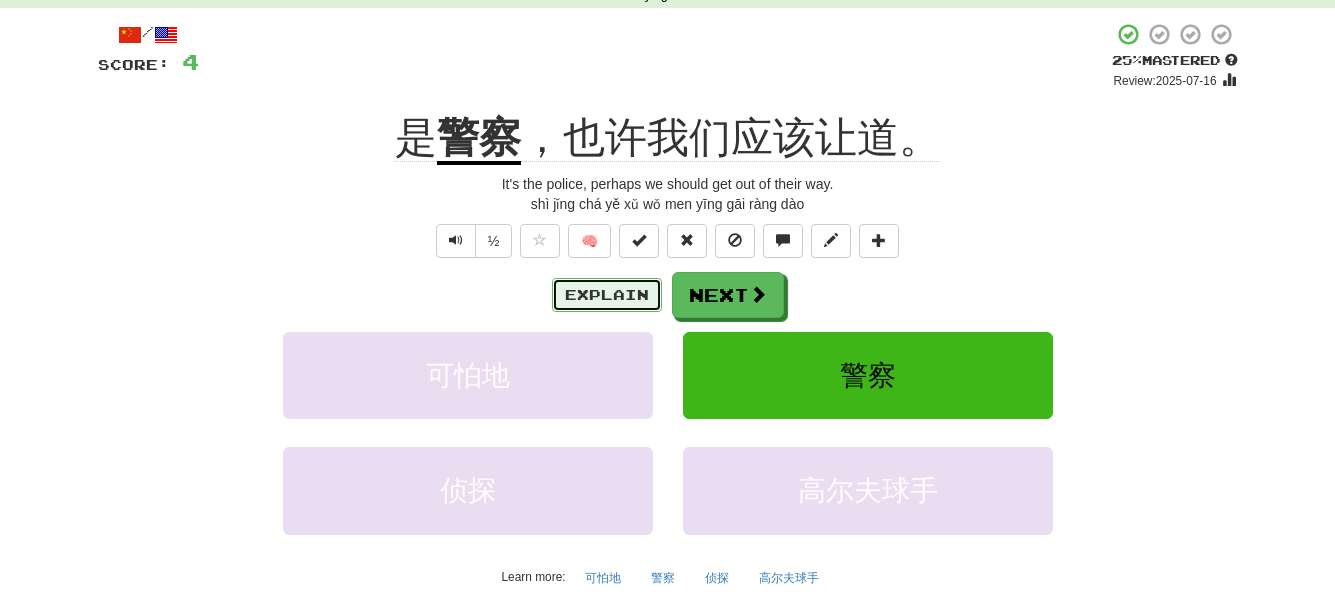 click on "Explain" at bounding box center [607, 295] 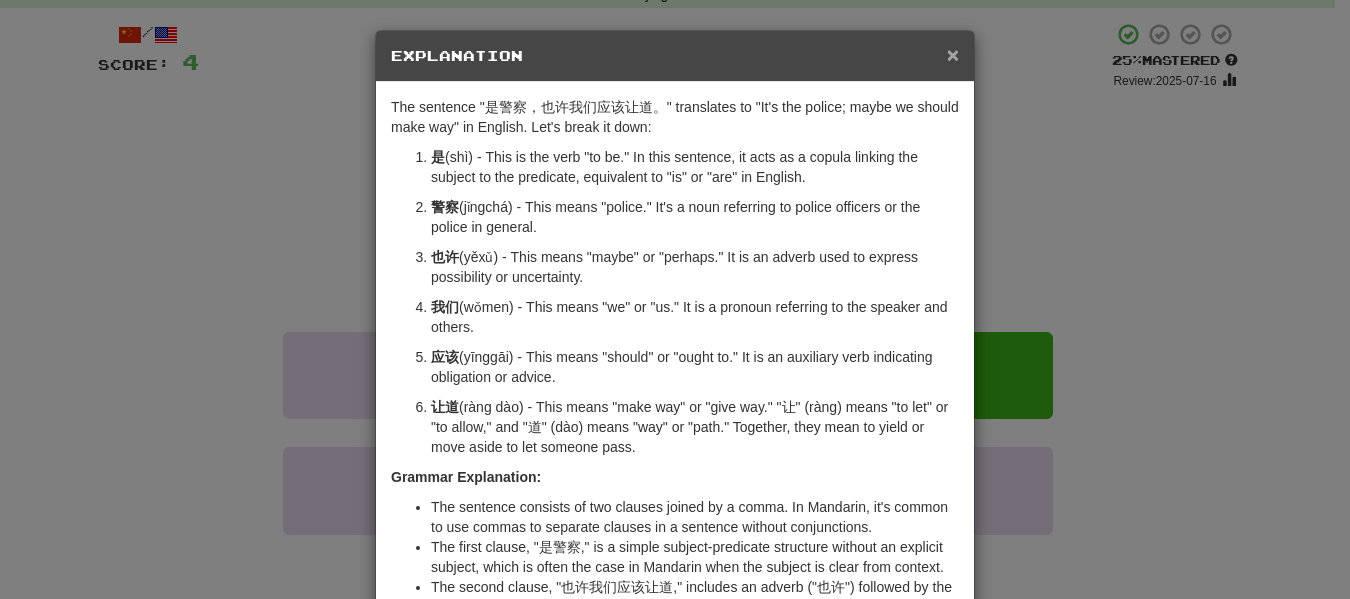 click on "×" at bounding box center (953, 54) 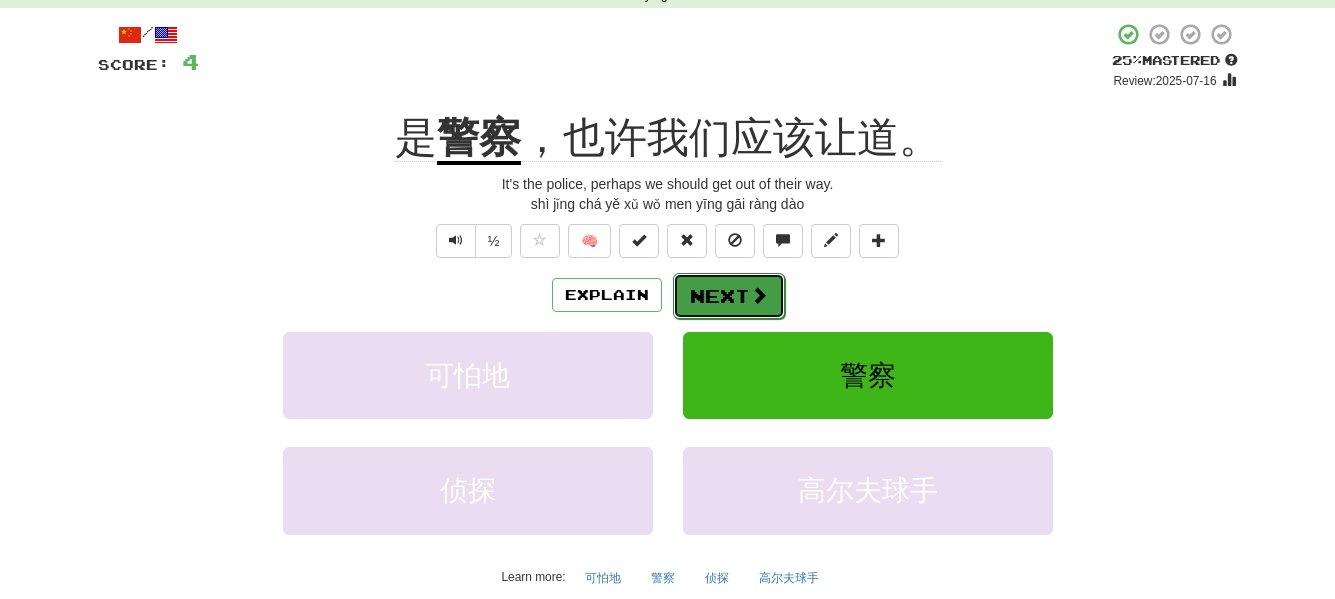click at bounding box center [759, 295] 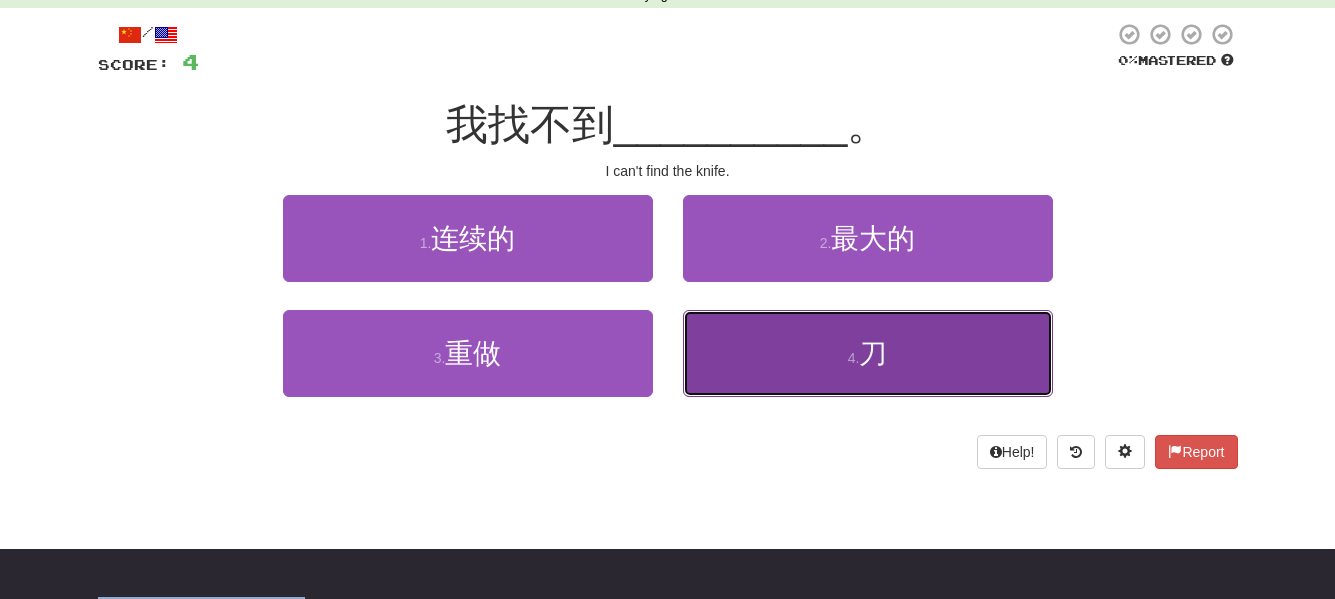 click on "4 ." at bounding box center [854, 358] 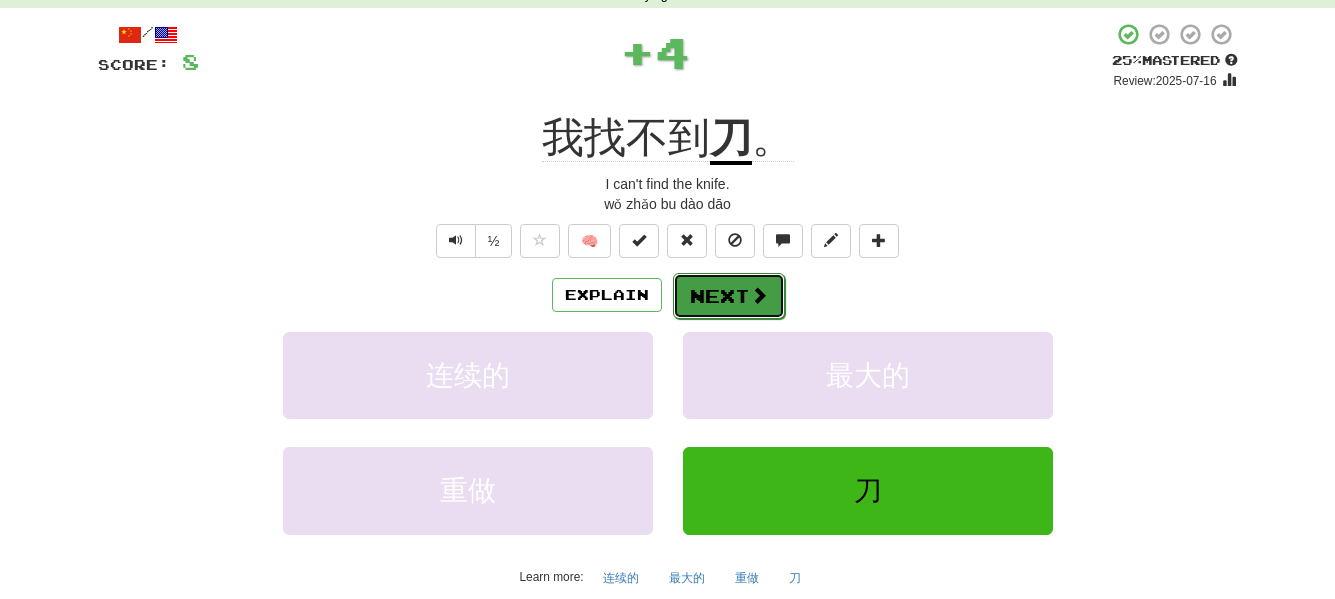 click on "Next" at bounding box center [729, 296] 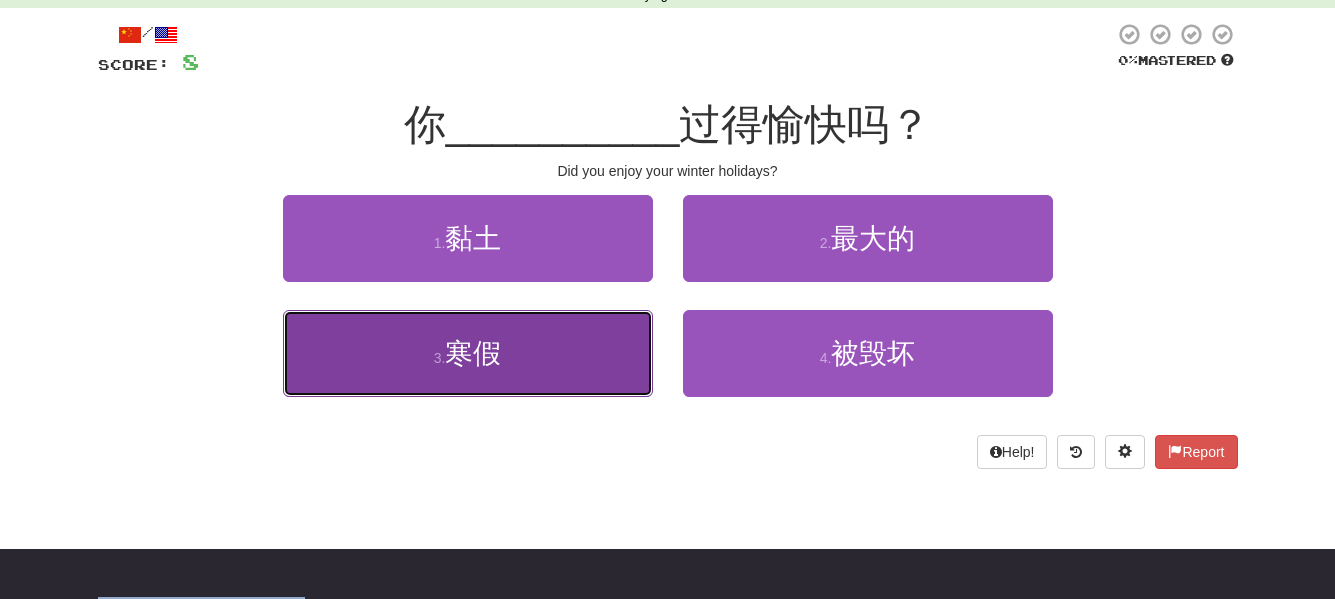 click on "寒假" at bounding box center [473, 353] 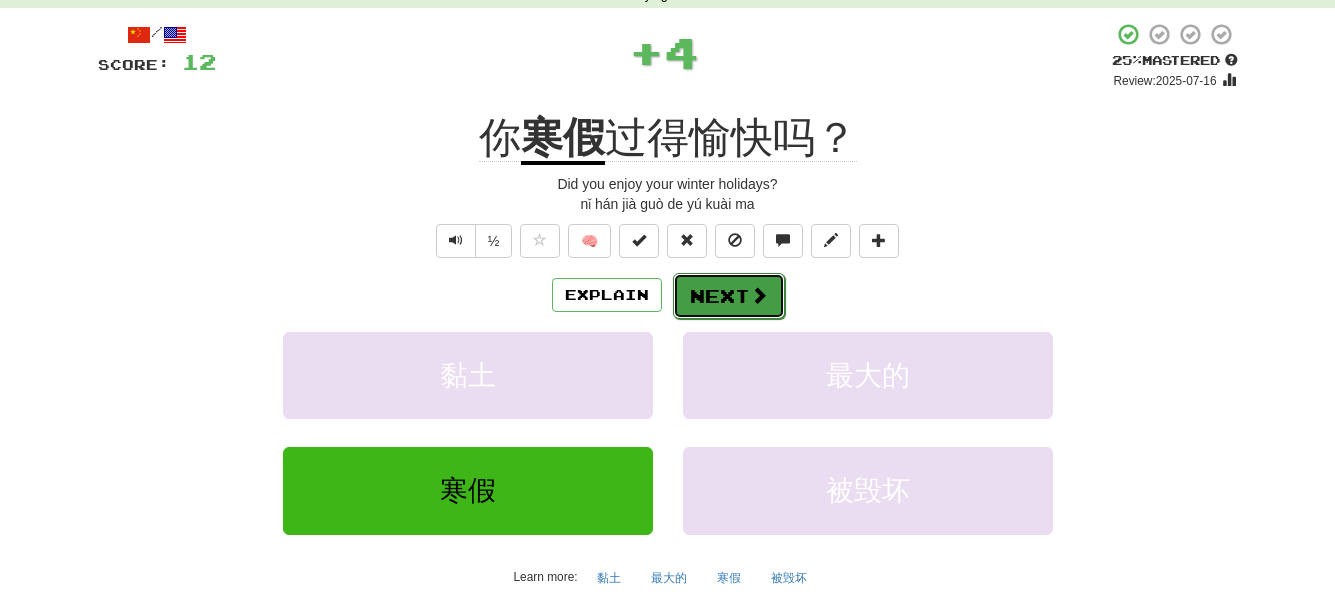 click on "Next" at bounding box center [729, 296] 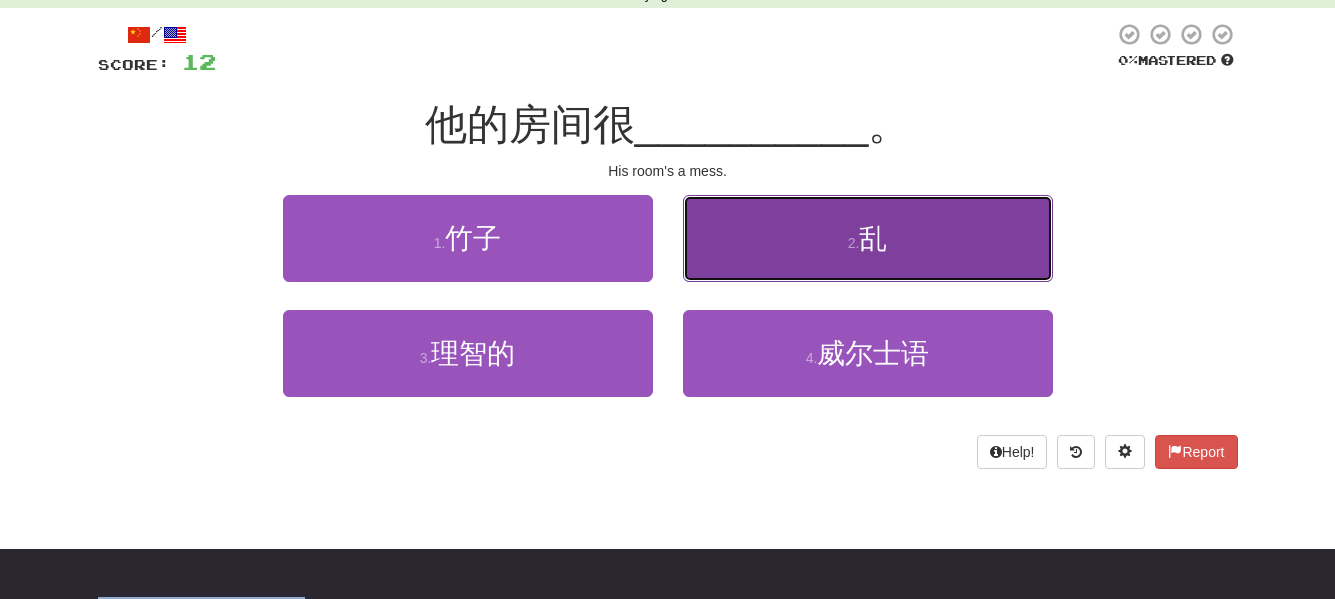 click on "2 .  乱" at bounding box center (868, 238) 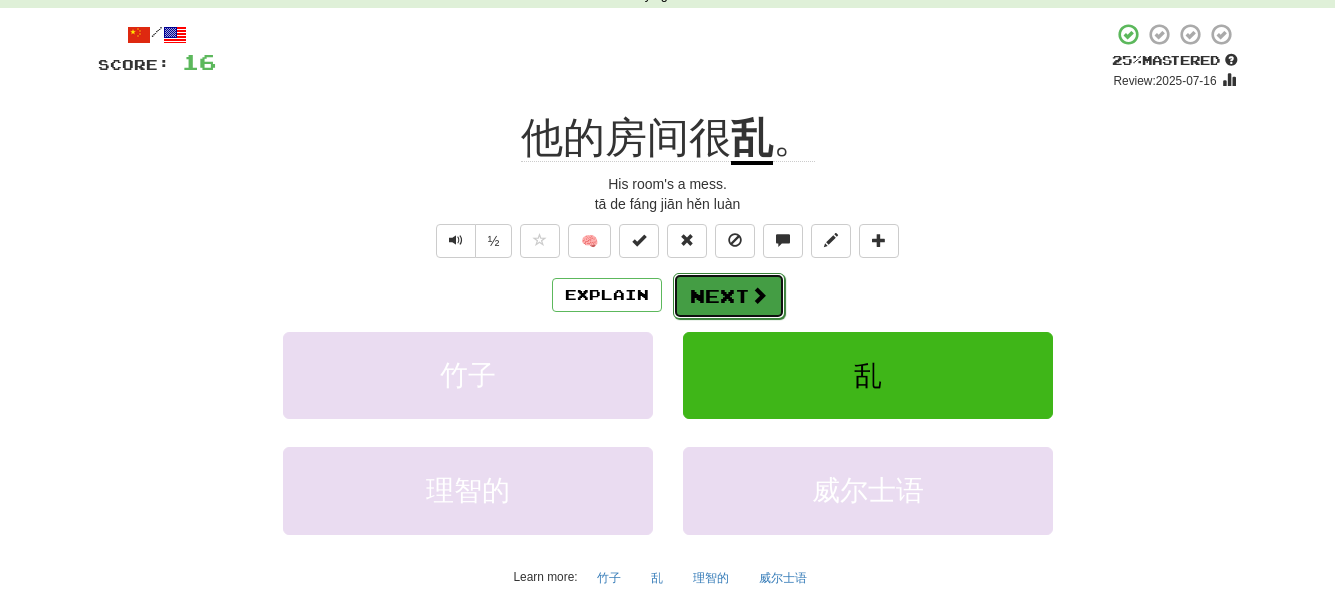 click on "Next" at bounding box center (729, 296) 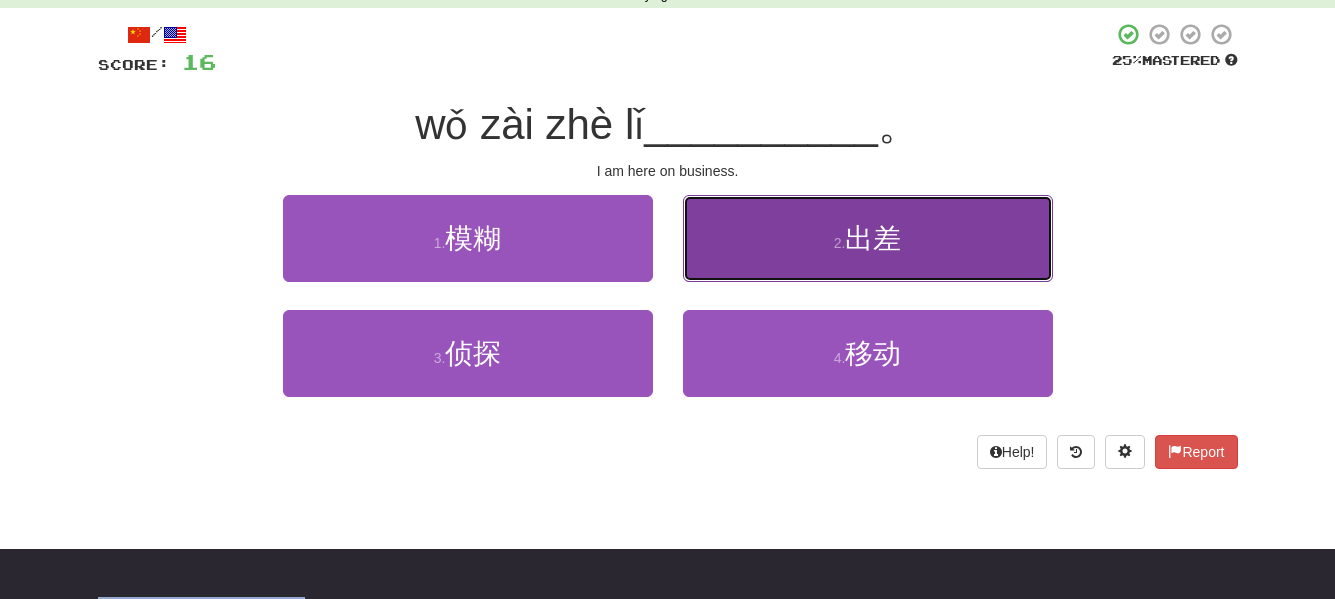click on "2 .  出差" at bounding box center (868, 238) 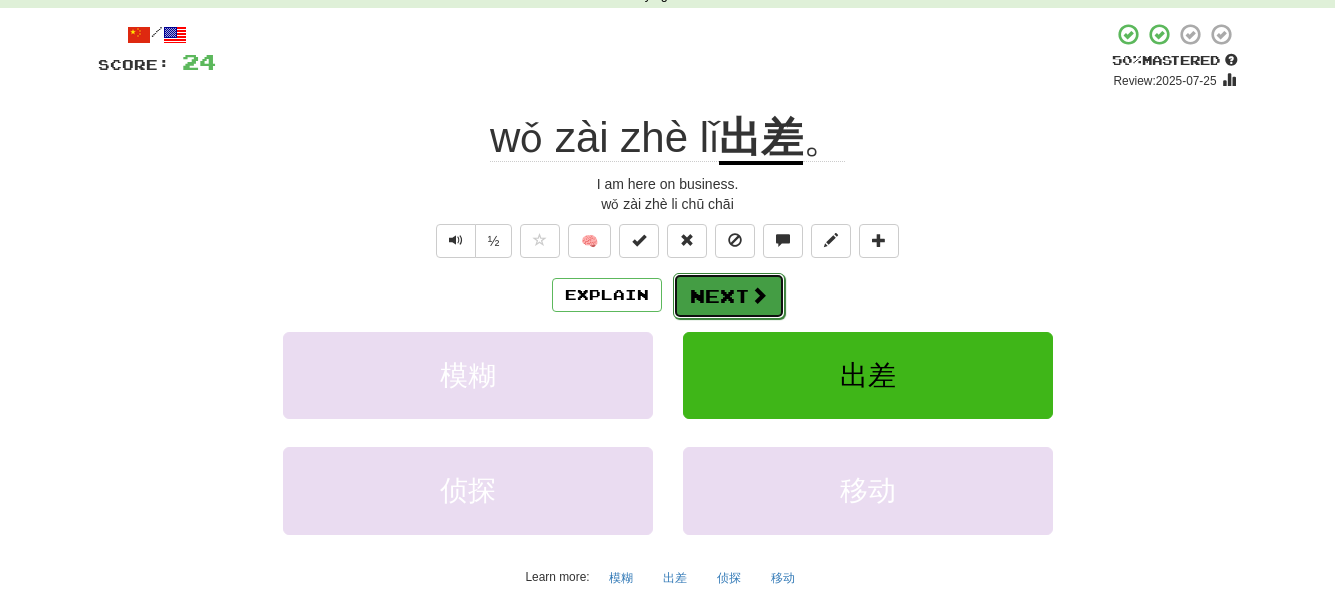 click on "Next" at bounding box center (729, 296) 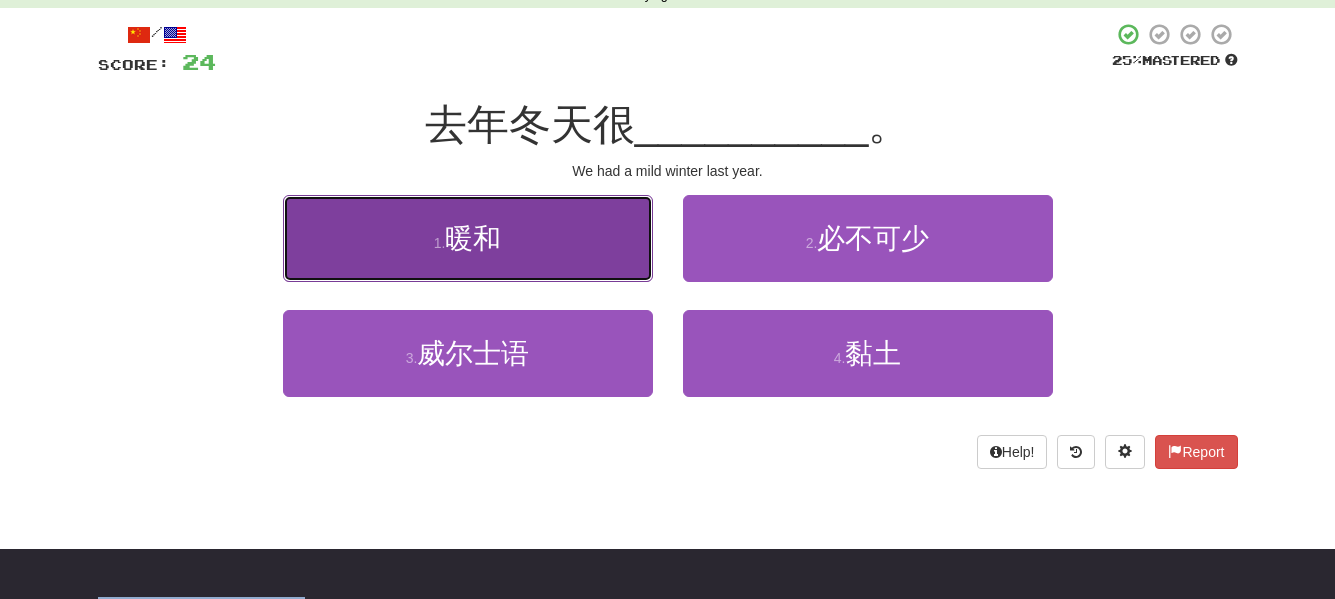 click on "1 .  暖和" at bounding box center (468, 238) 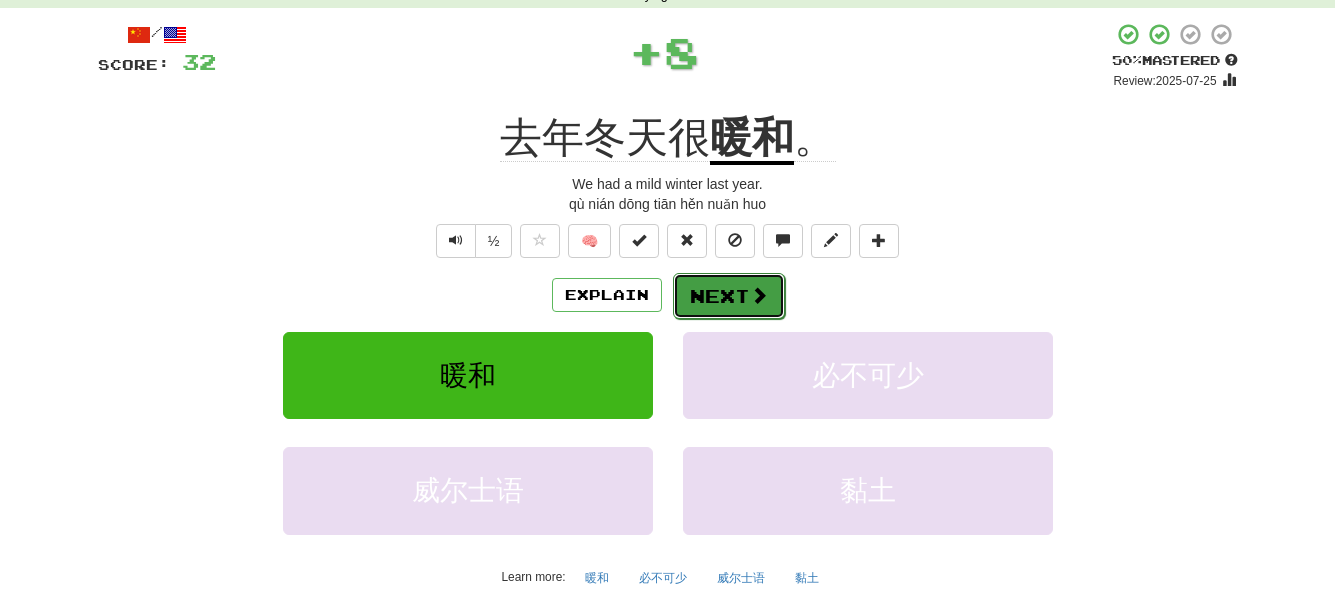 click at bounding box center [759, 295] 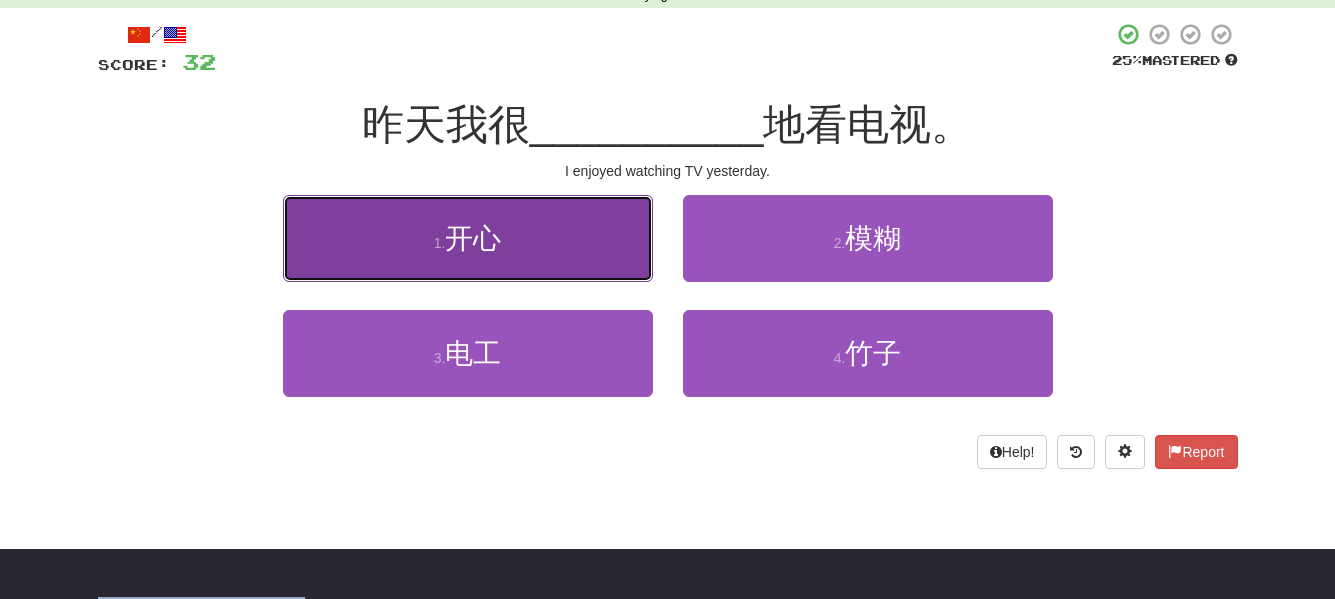 click on "1 .  开心" at bounding box center [468, 238] 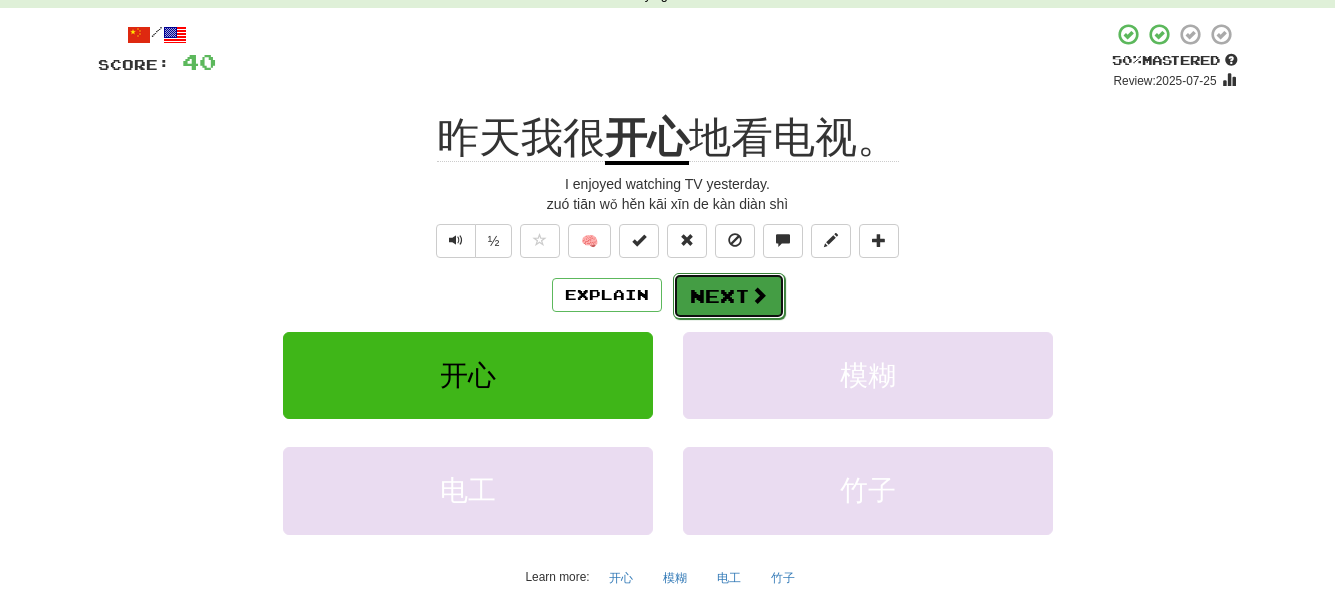 click on "Next" at bounding box center [729, 296] 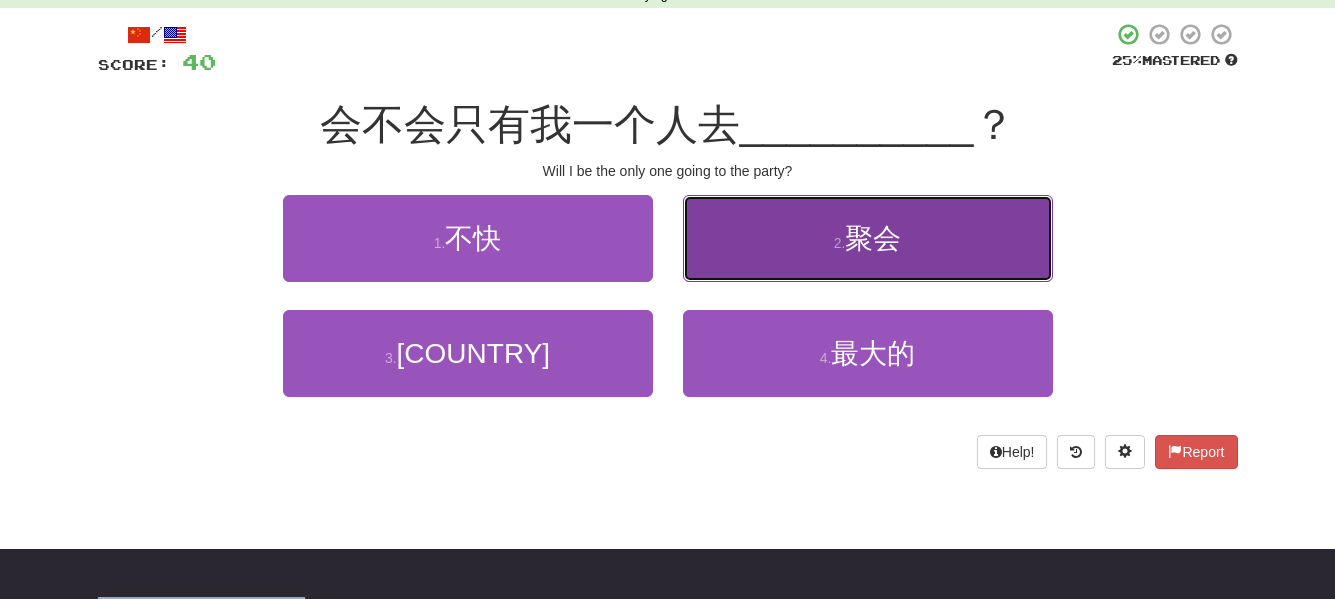 click on "2 .  聚会" at bounding box center [868, 238] 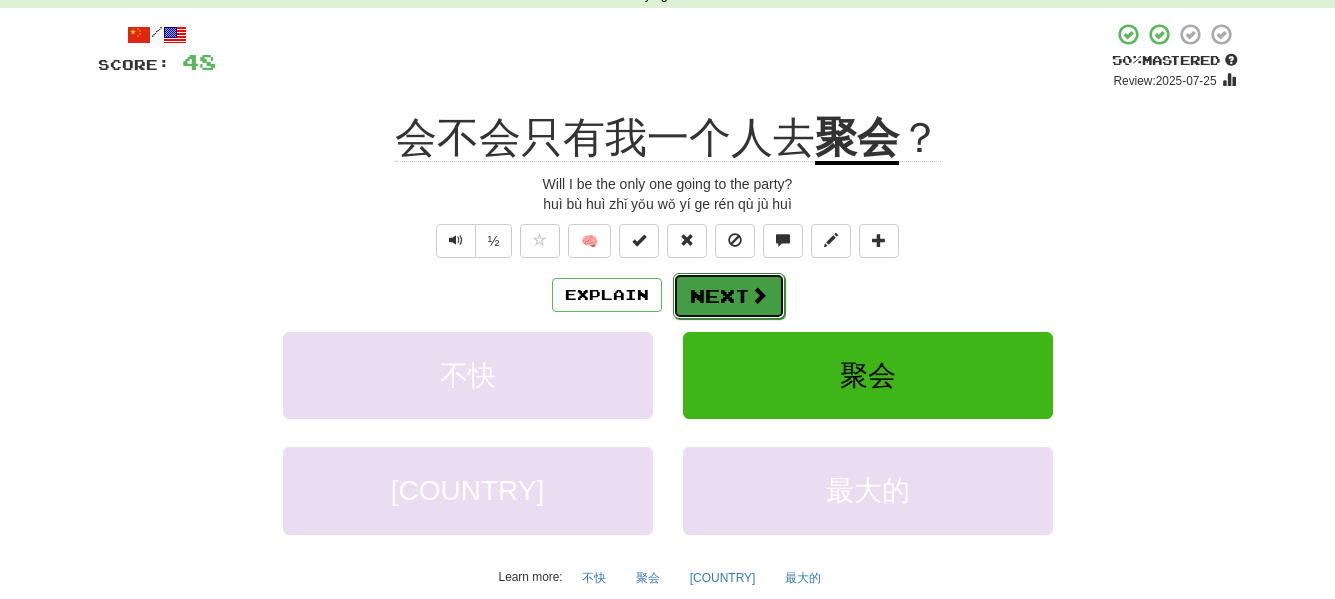 click on "Next" at bounding box center (729, 296) 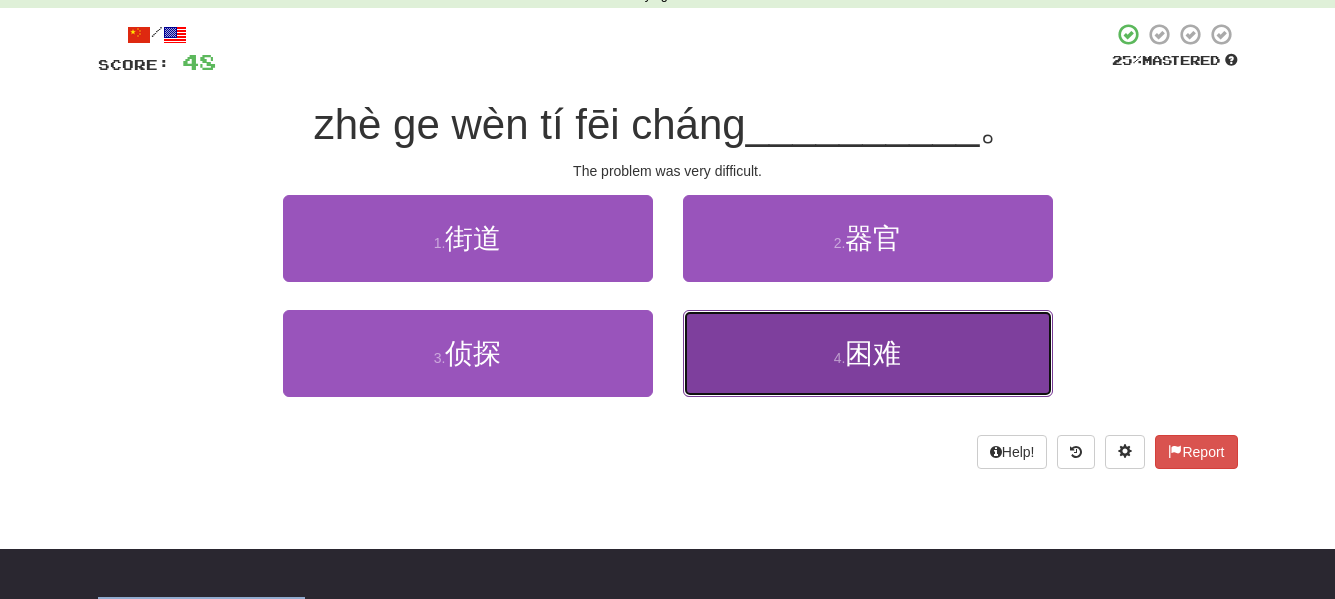click on "4 .  困难" at bounding box center (868, 353) 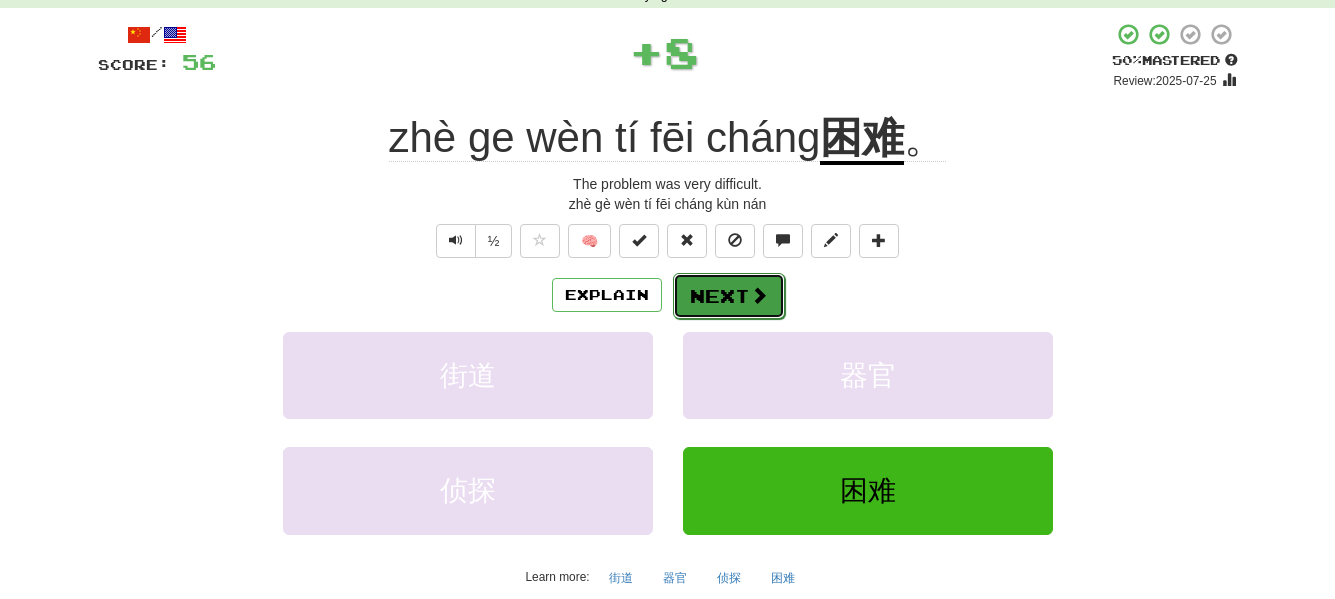 click on "Next" at bounding box center (729, 296) 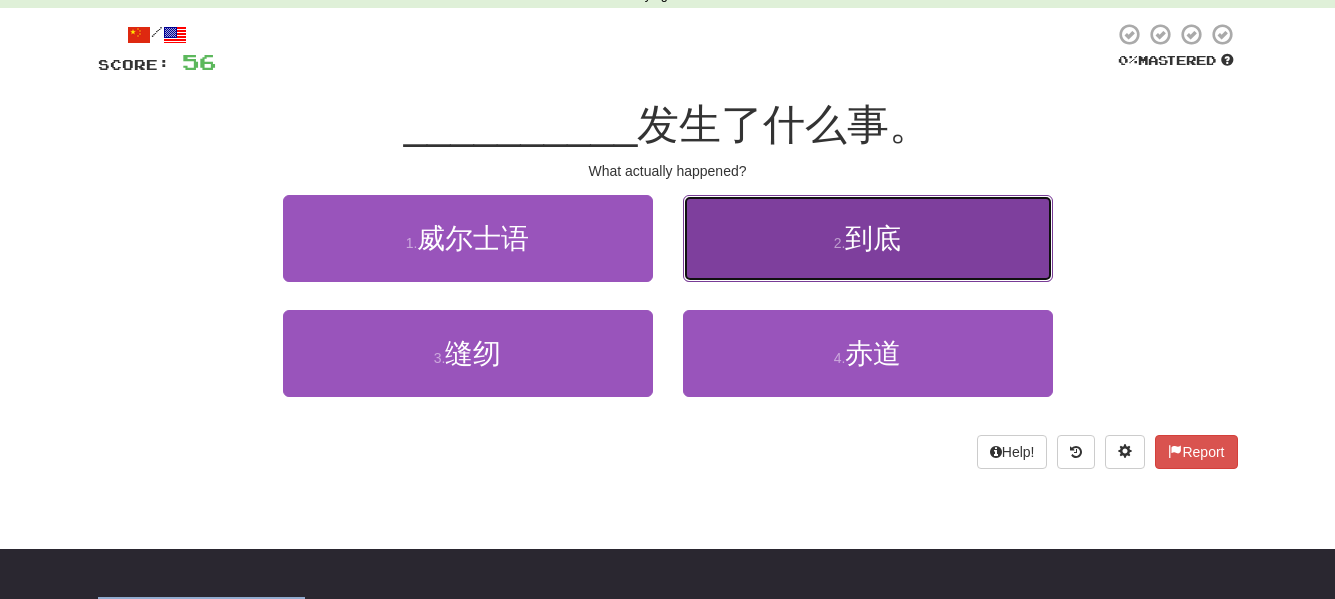 click on "2 .  到底" at bounding box center [868, 238] 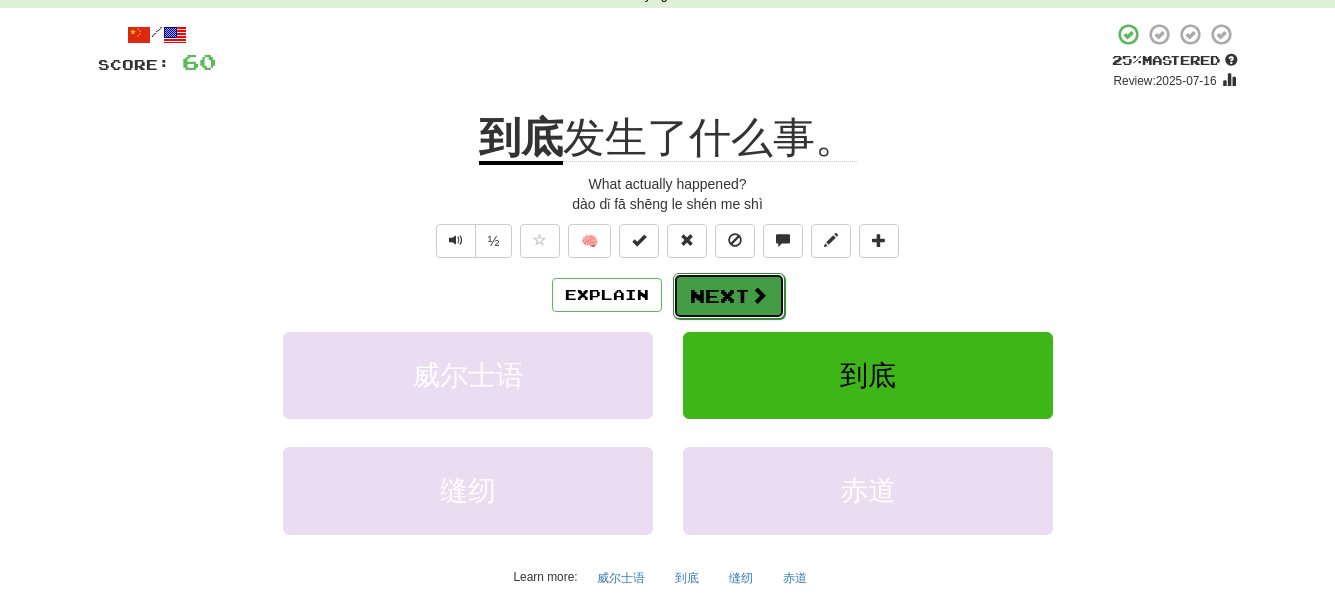 click on "Next" at bounding box center (729, 296) 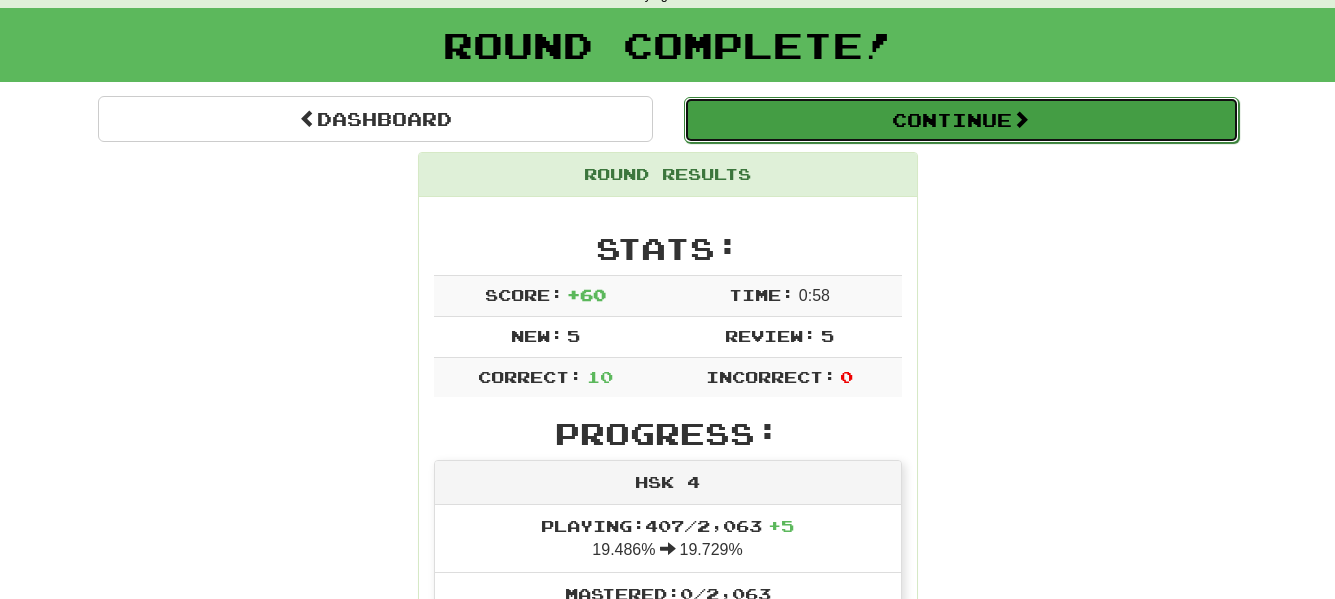 click on "Continue" at bounding box center [961, 120] 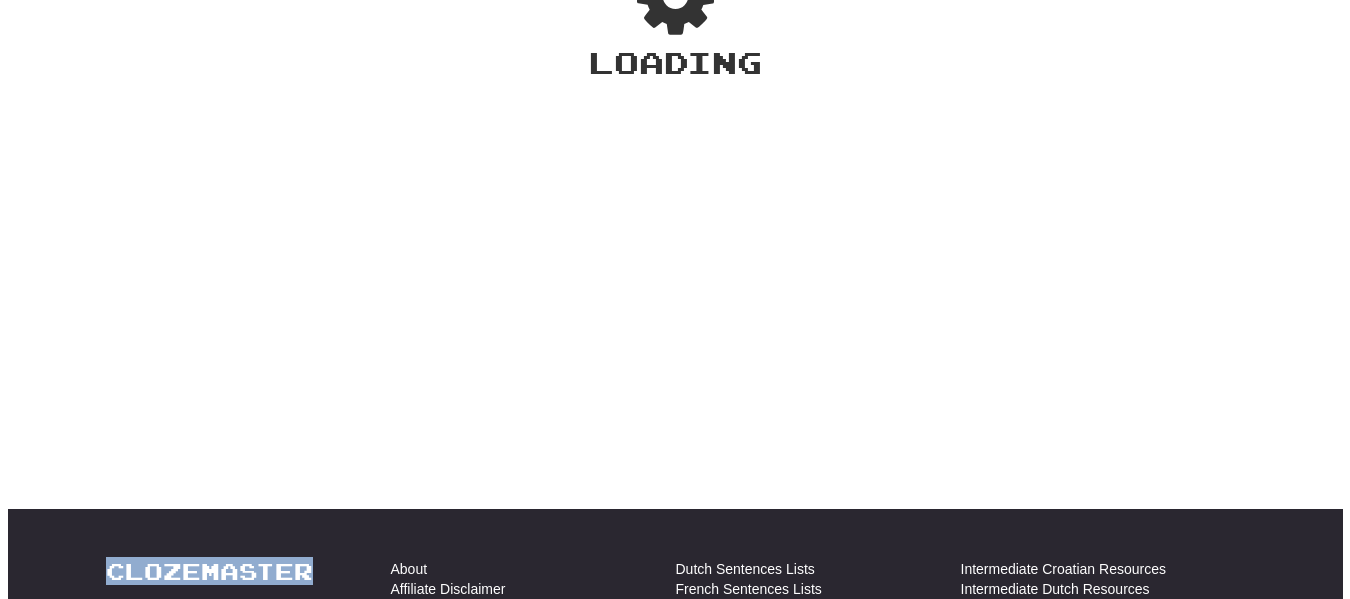 scroll, scrollTop: 100, scrollLeft: 0, axis: vertical 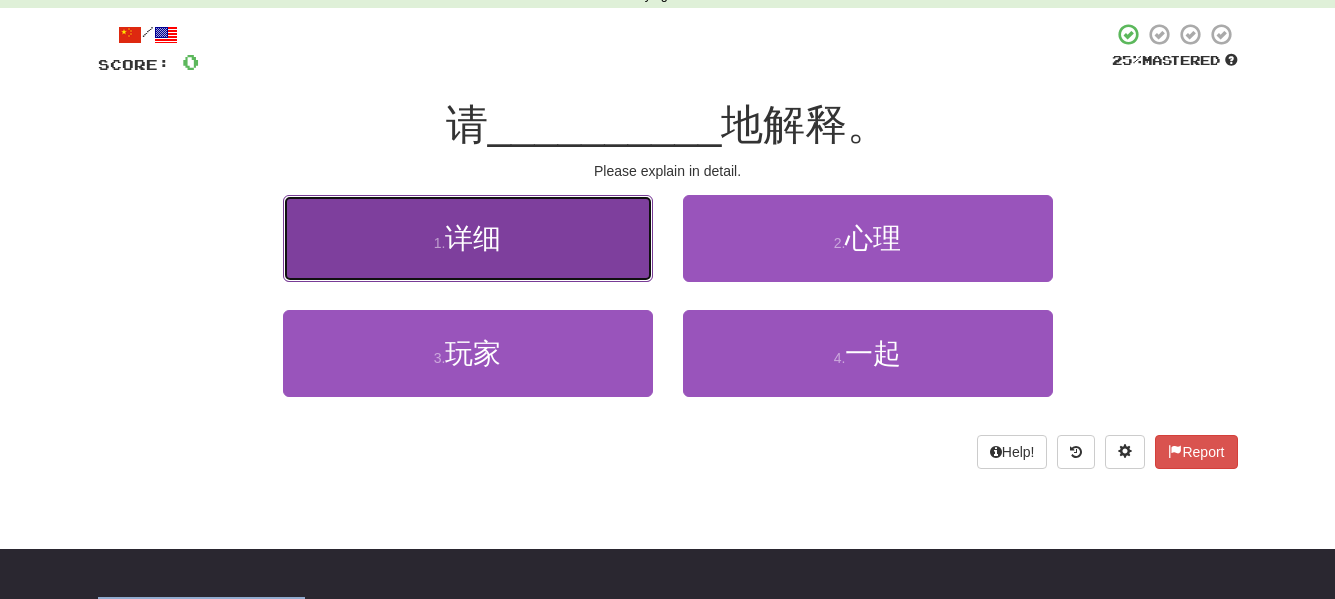 click on "1 .  详细" at bounding box center (468, 238) 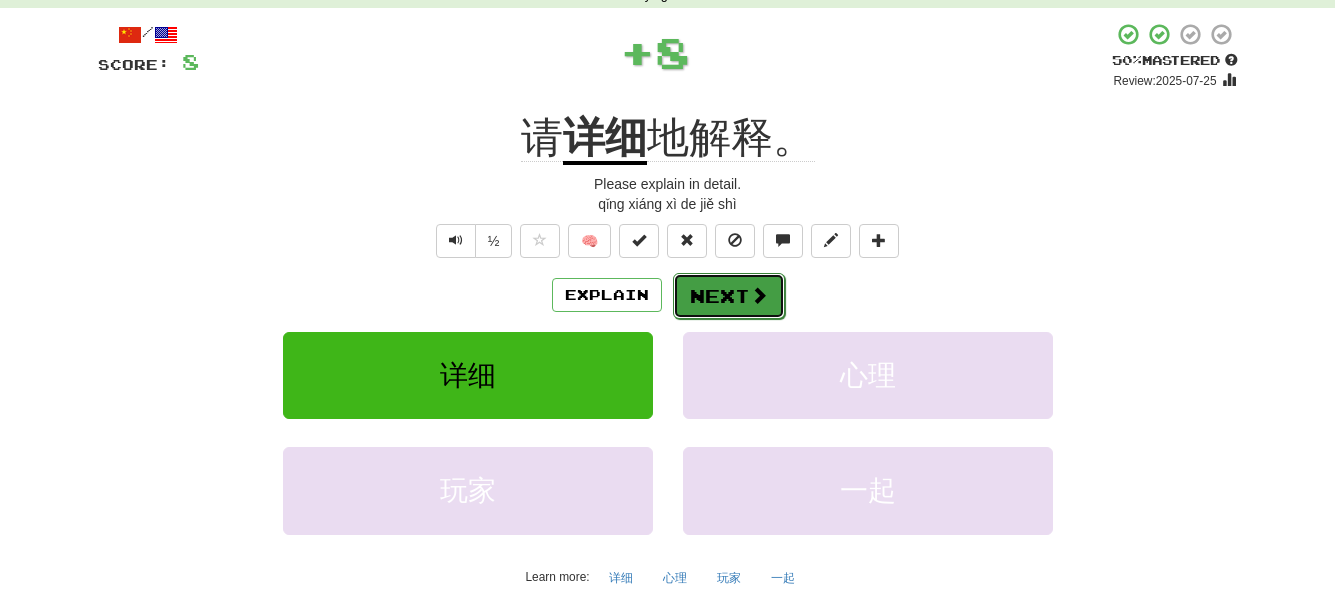 click on "Next" at bounding box center (729, 296) 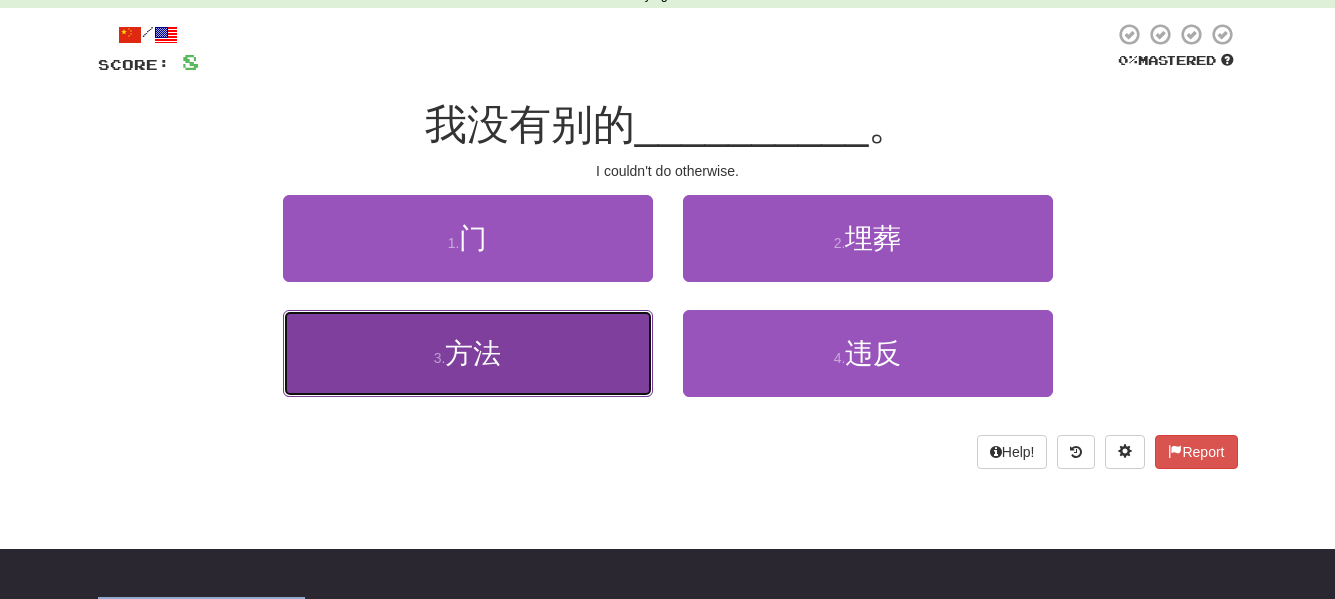 click on "3 .  方法" at bounding box center [468, 353] 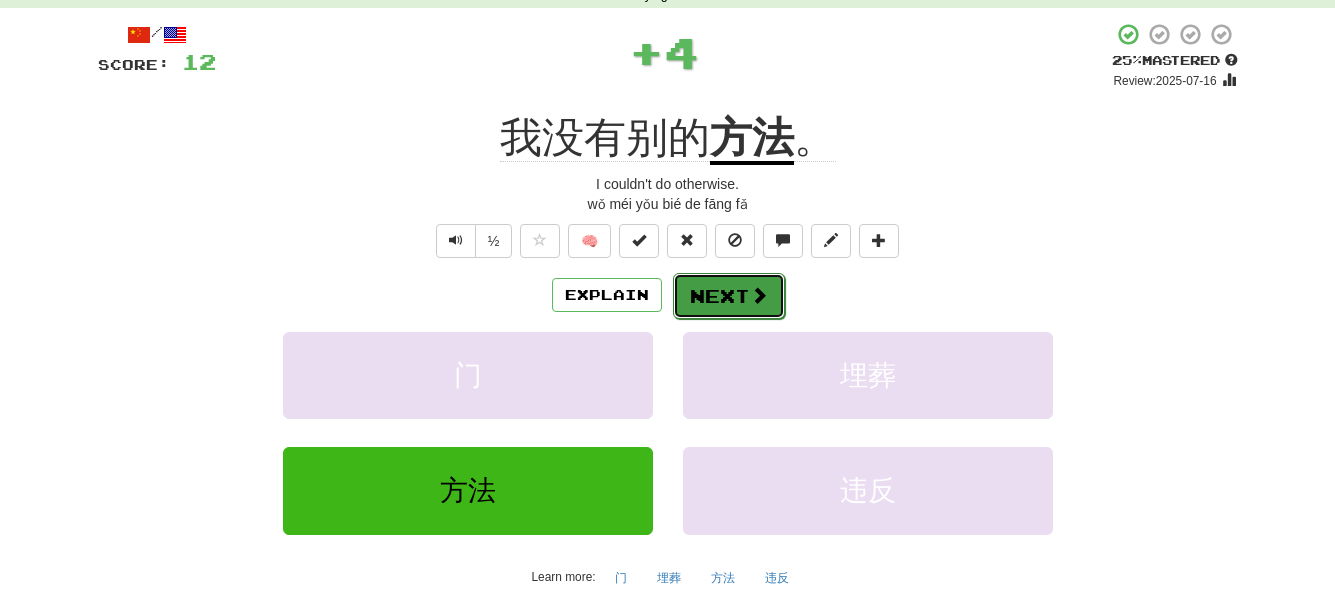 click on "Next" at bounding box center [729, 296] 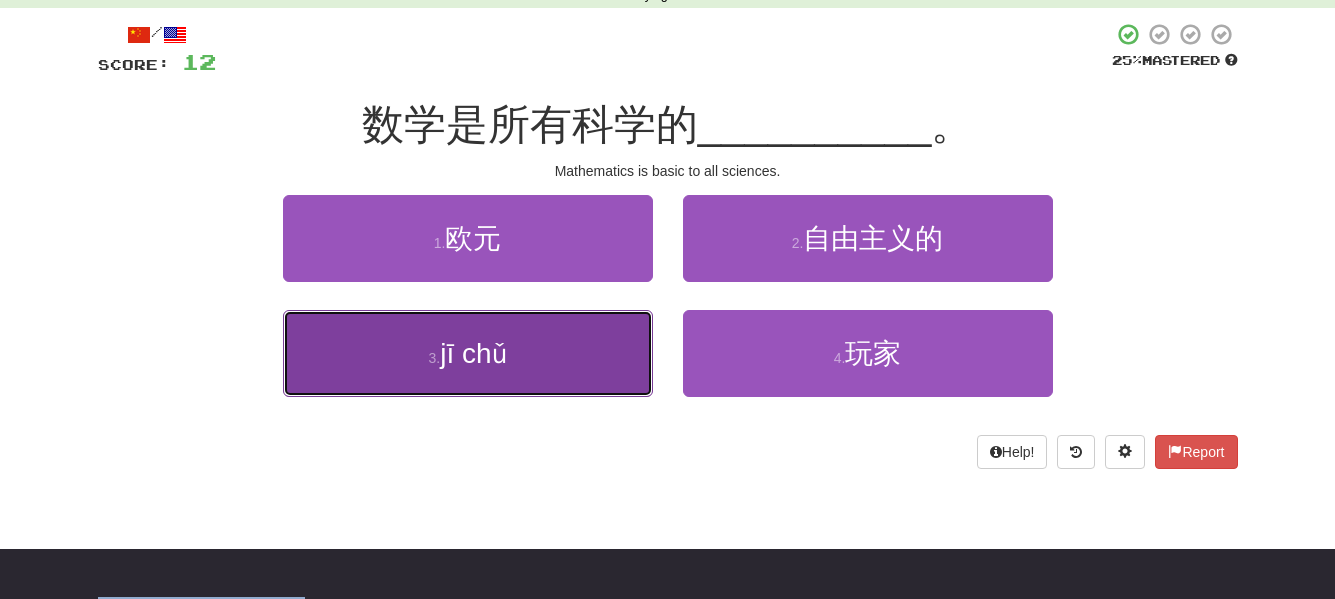 click on "3 .  基础" at bounding box center [468, 353] 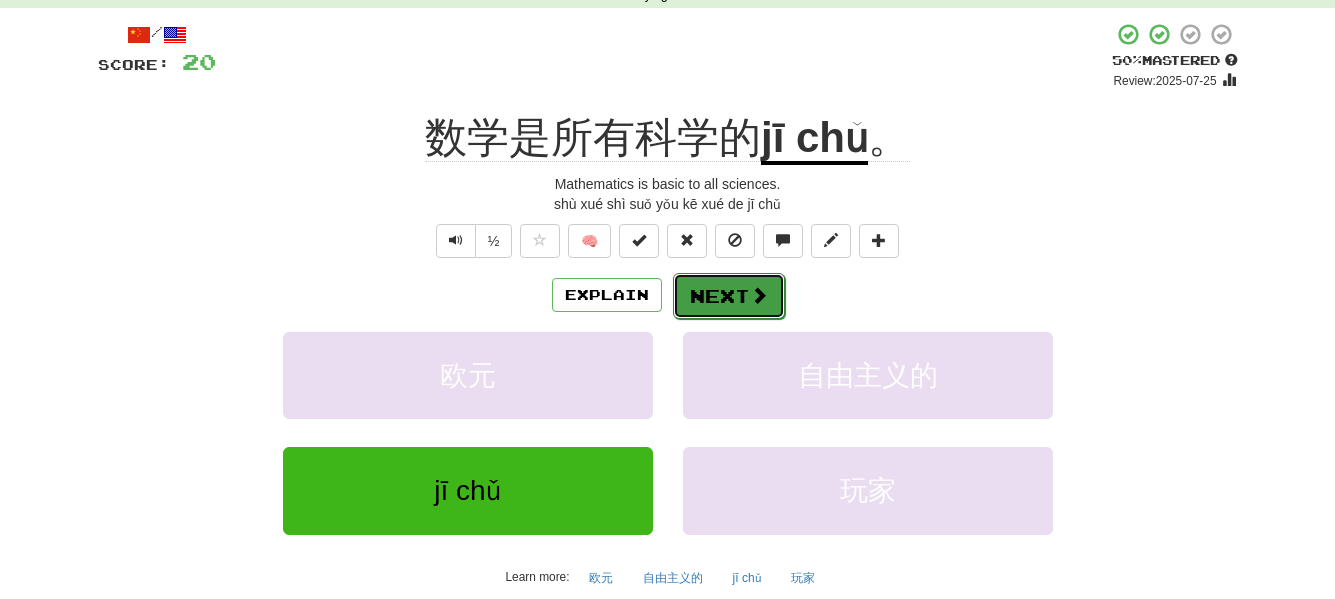 click on "Next" at bounding box center [729, 296] 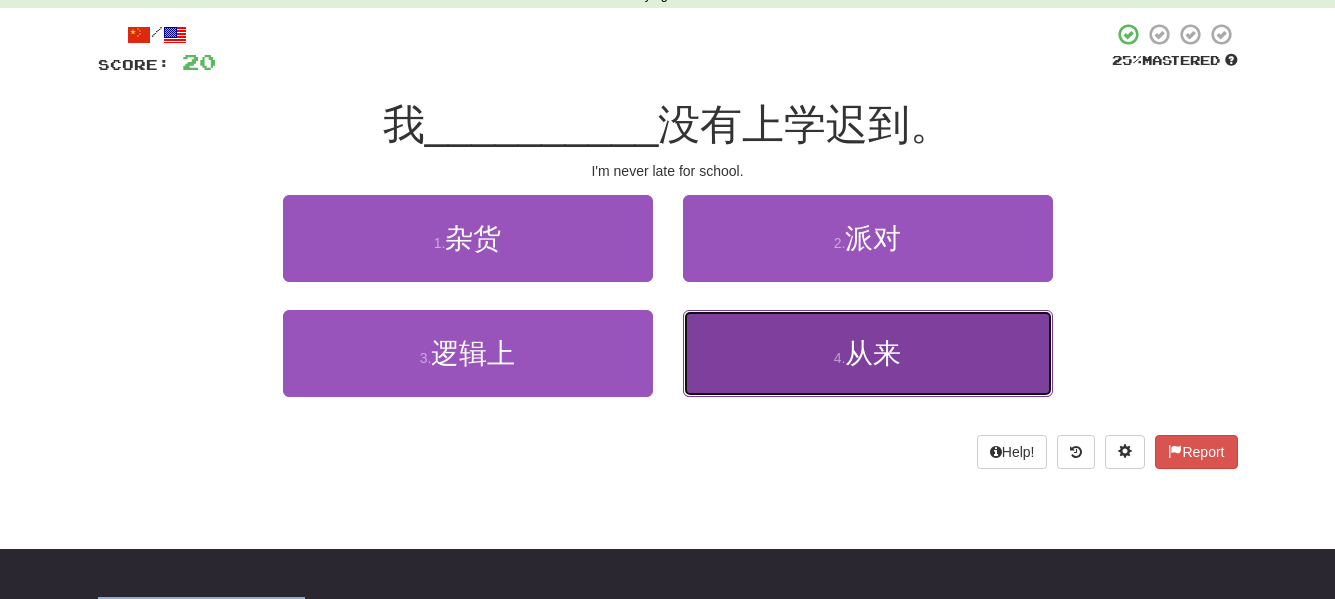 click on "4 .  从来" at bounding box center [868, 353] 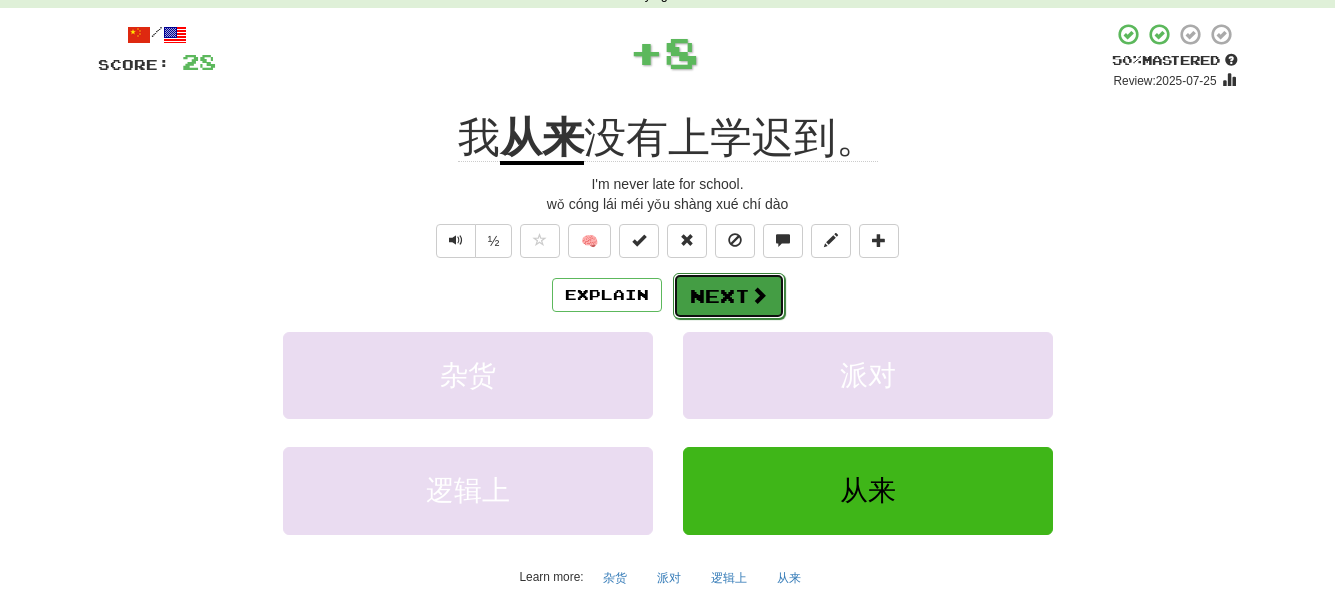 click on "Next" at bounding box center [729, 296] 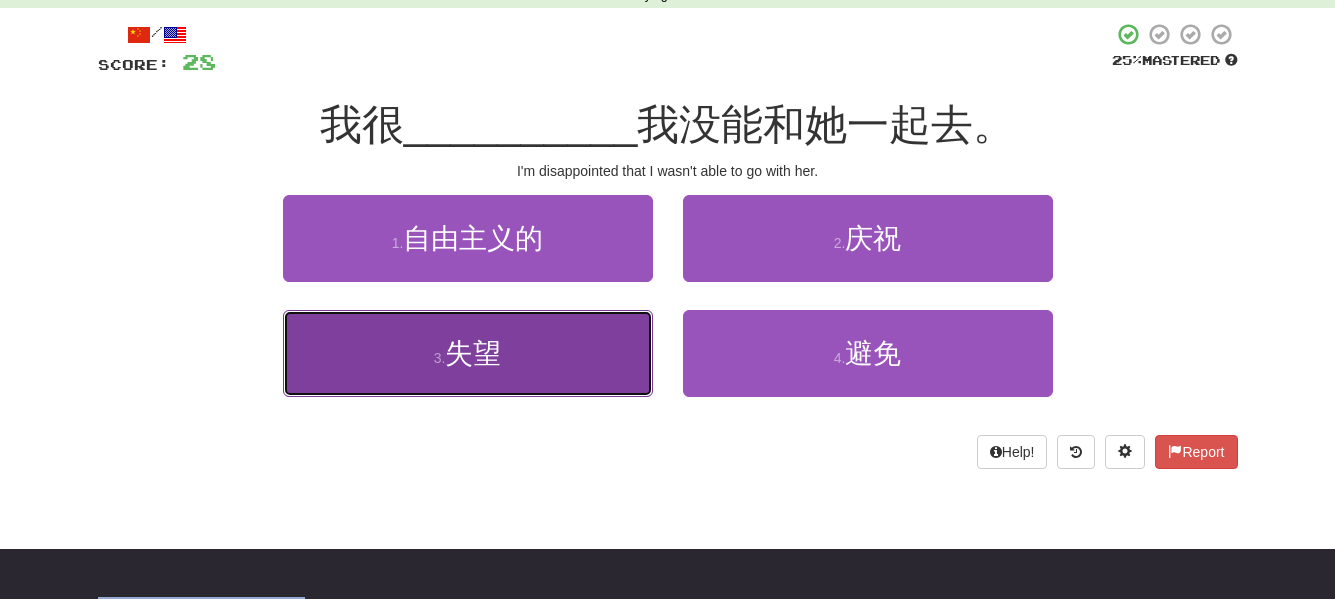 click on "失望" at bounding box center [473, 353] 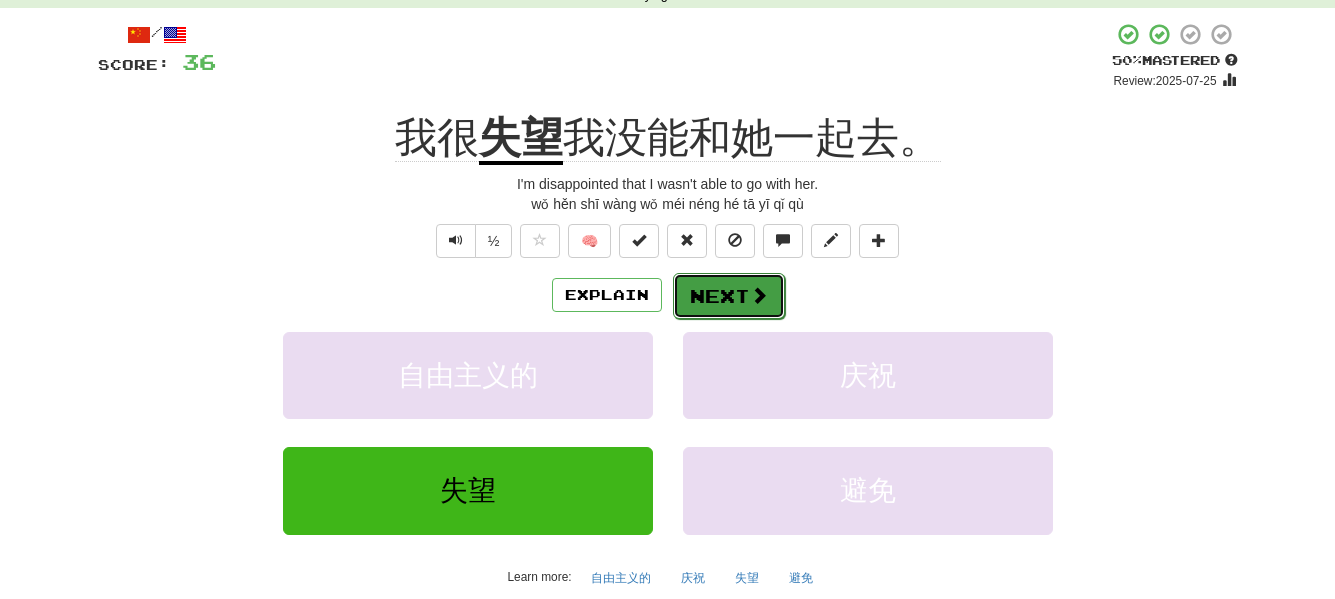 click on "Next" at bounding box center (729, 296) 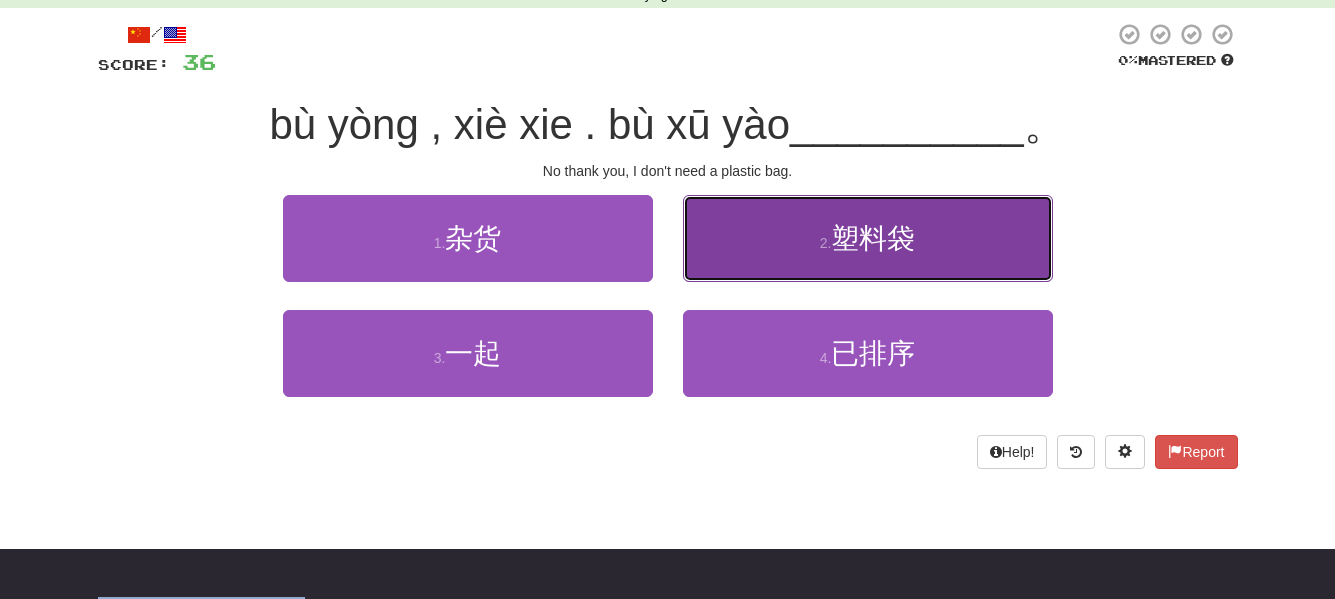 click on "2 .  塑料袋" at bounding box center (868, 238) 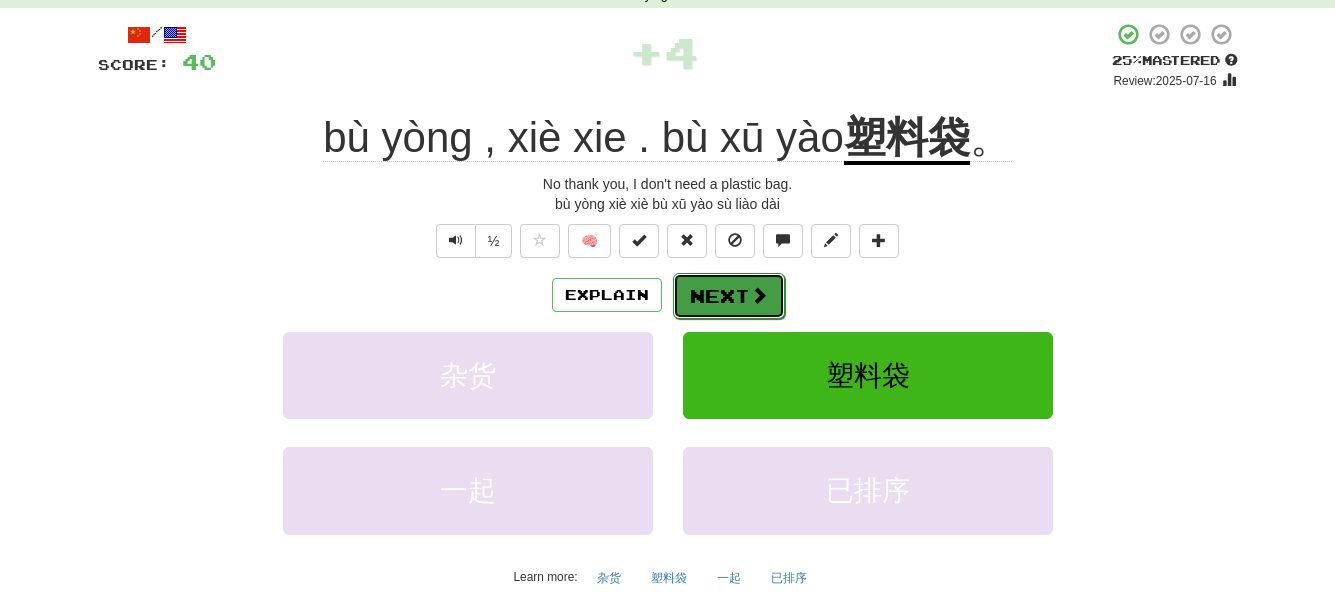 click on "Next" at bounding box center (729, 296) 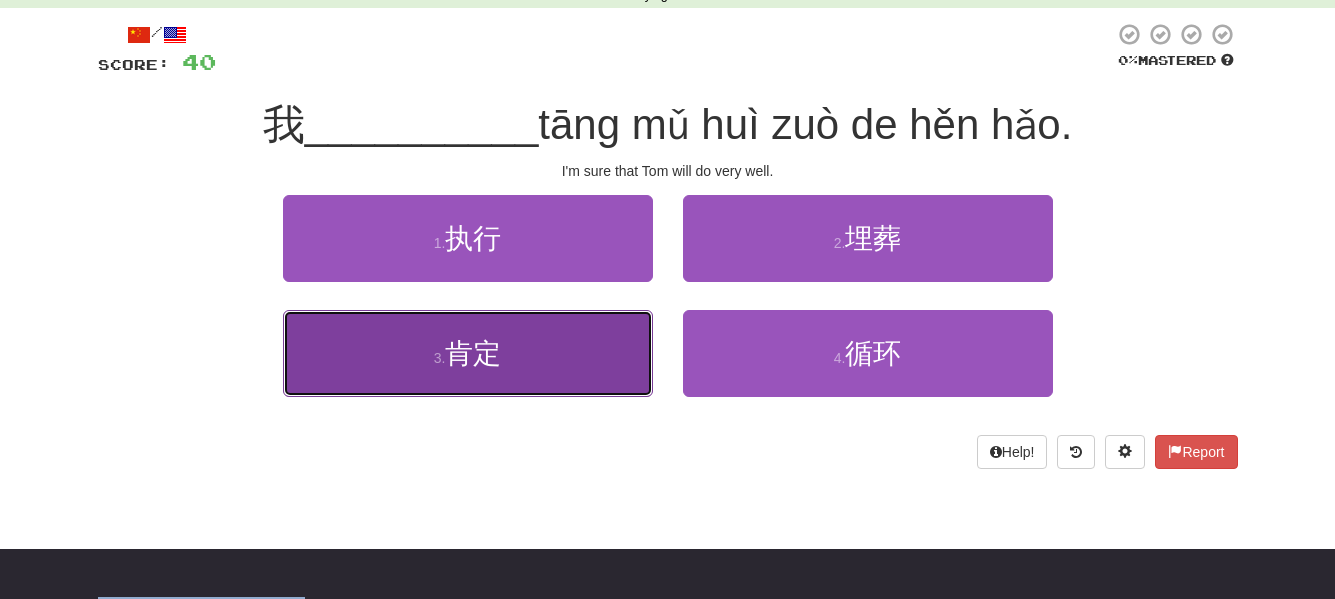 click on "3 .  肯定" at bounding box center [468, 353] 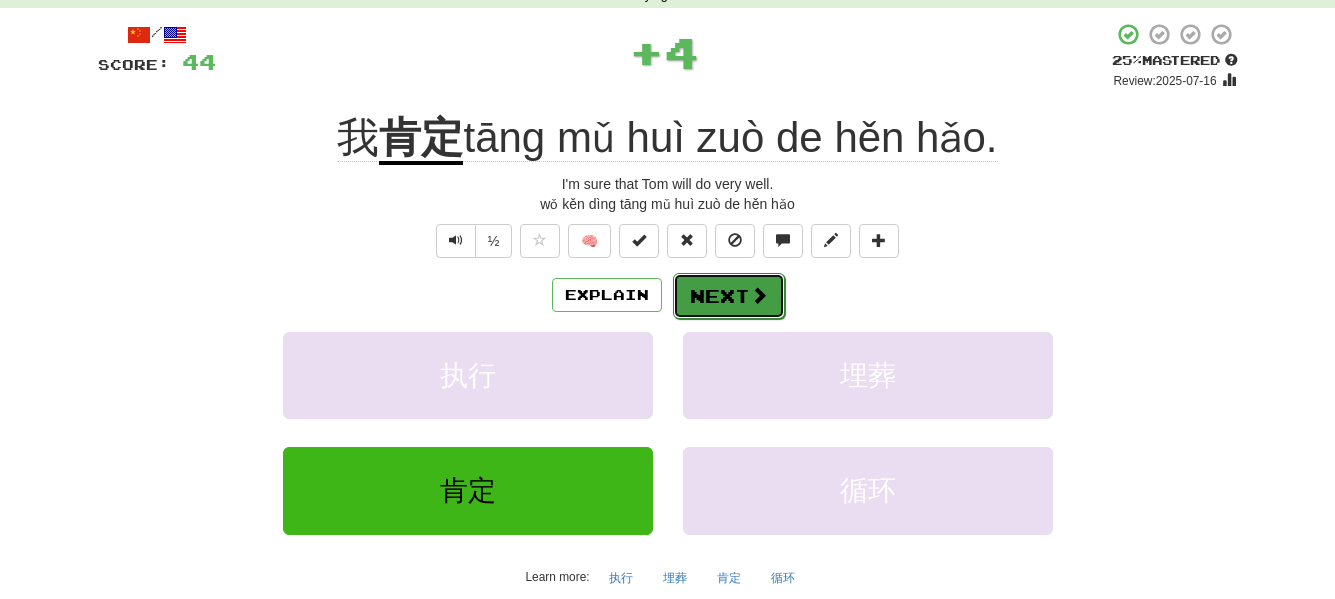 click on "Next" at bounding box center [729, 296] 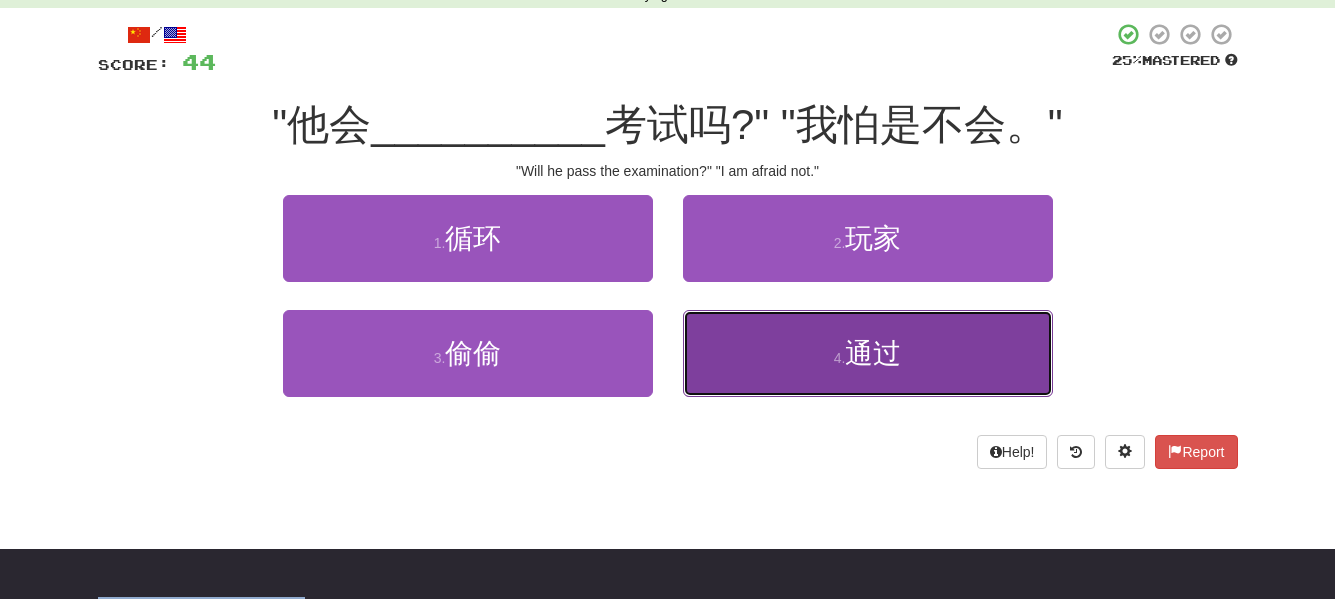 click on "4 .  通过" at bounding box center (868, 353) 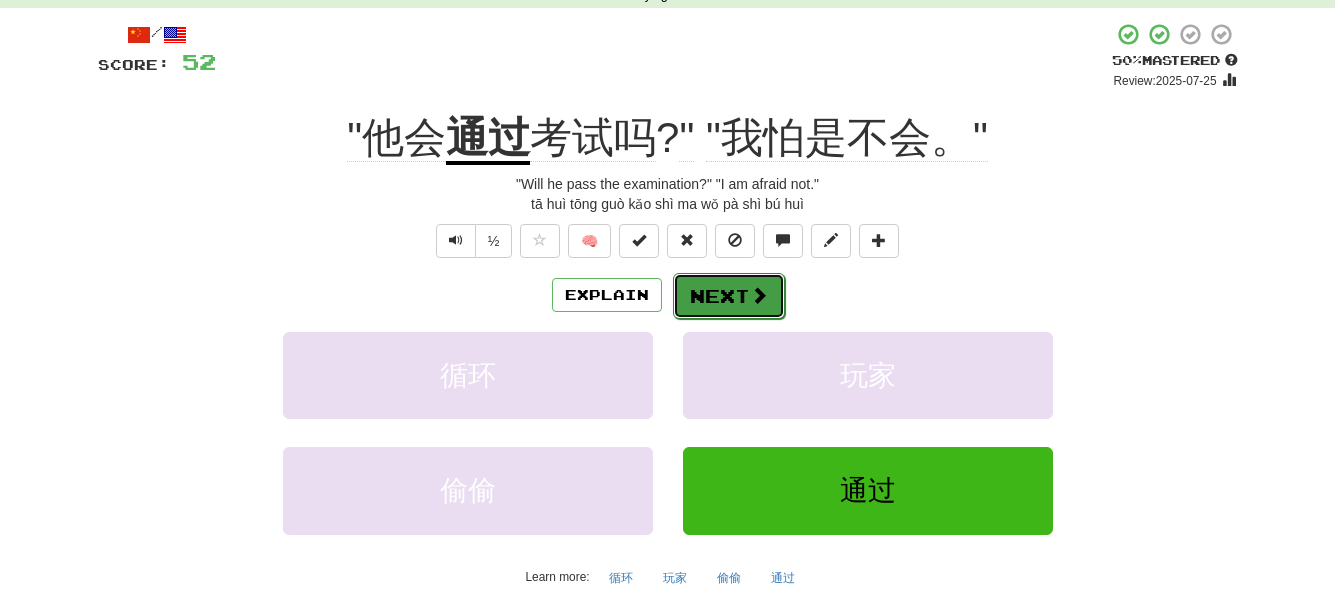 click on "Next" at bounding box center [729, 296] 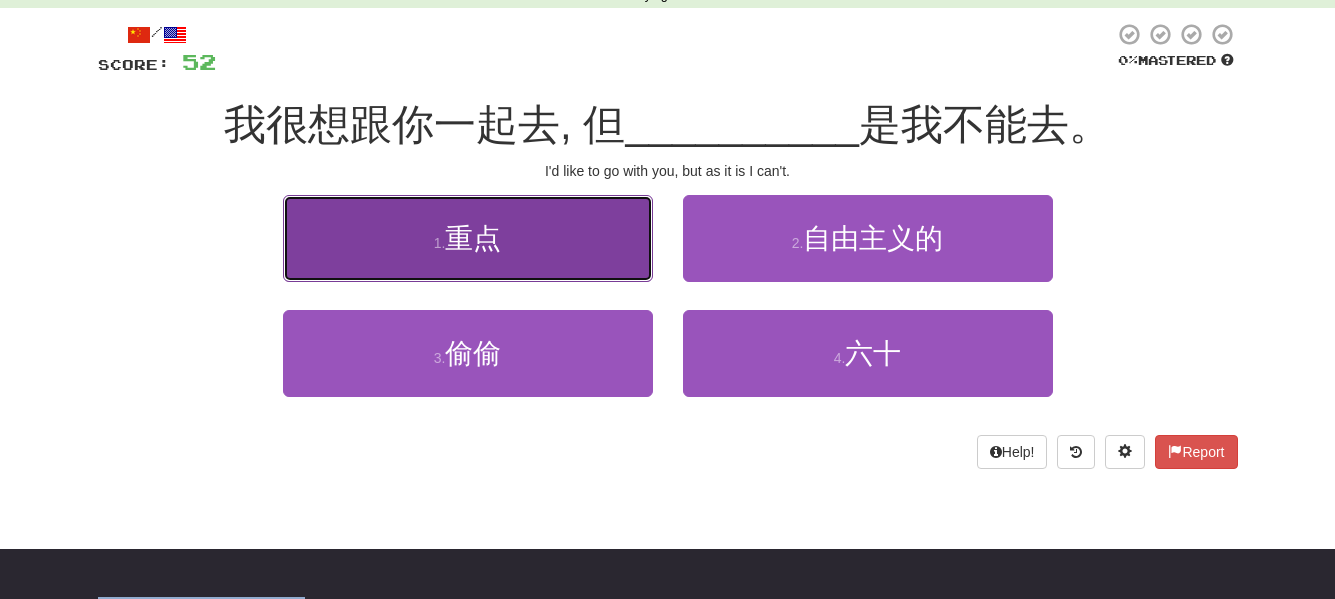 click on "1 .  重点" at bounding box center (468, 238) 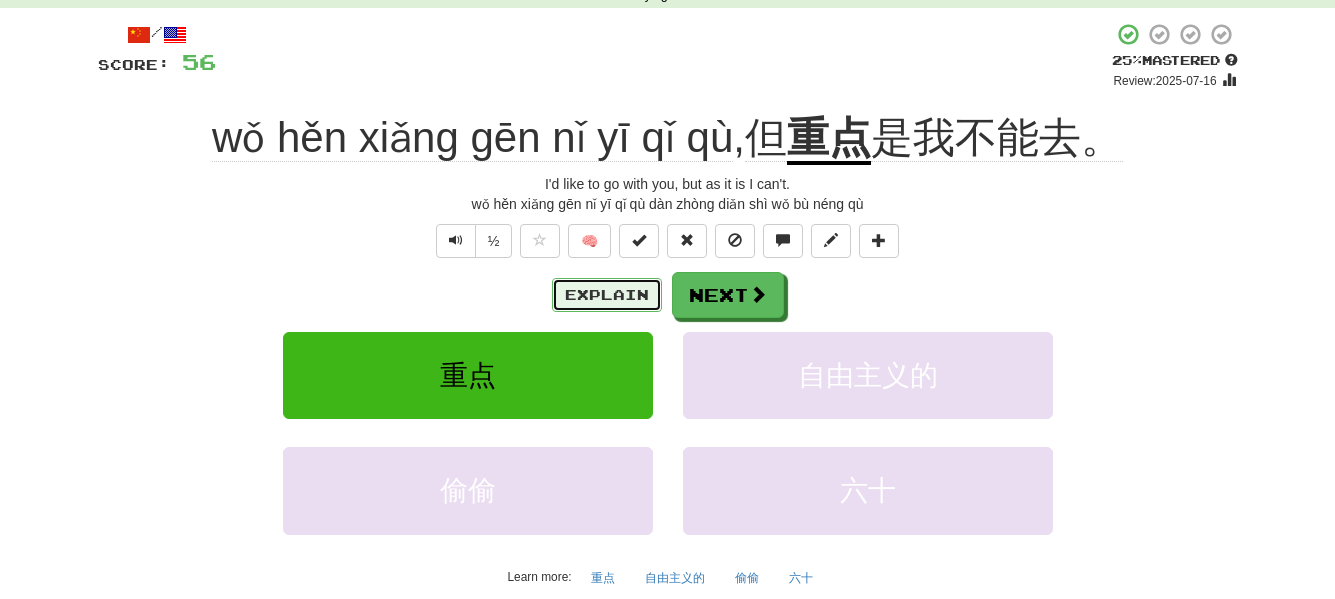 click on "Explain" at bounding box center [607, 295] 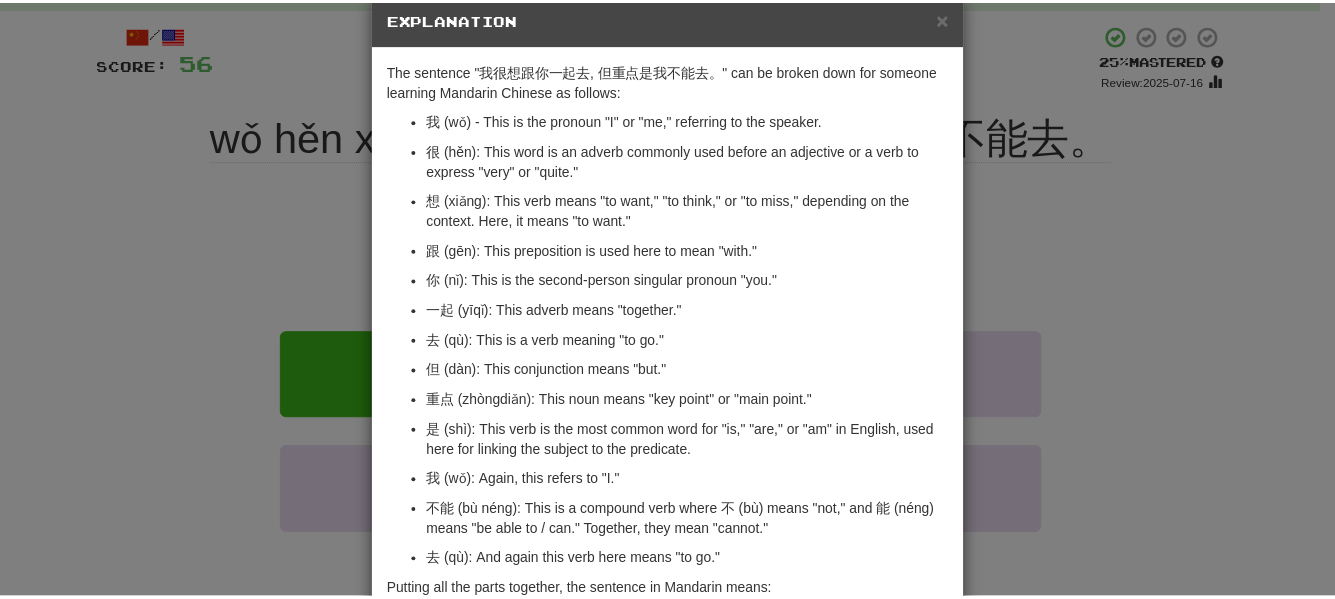 scroll, scrollTop: 0, scrollLeft: 0, axis: both 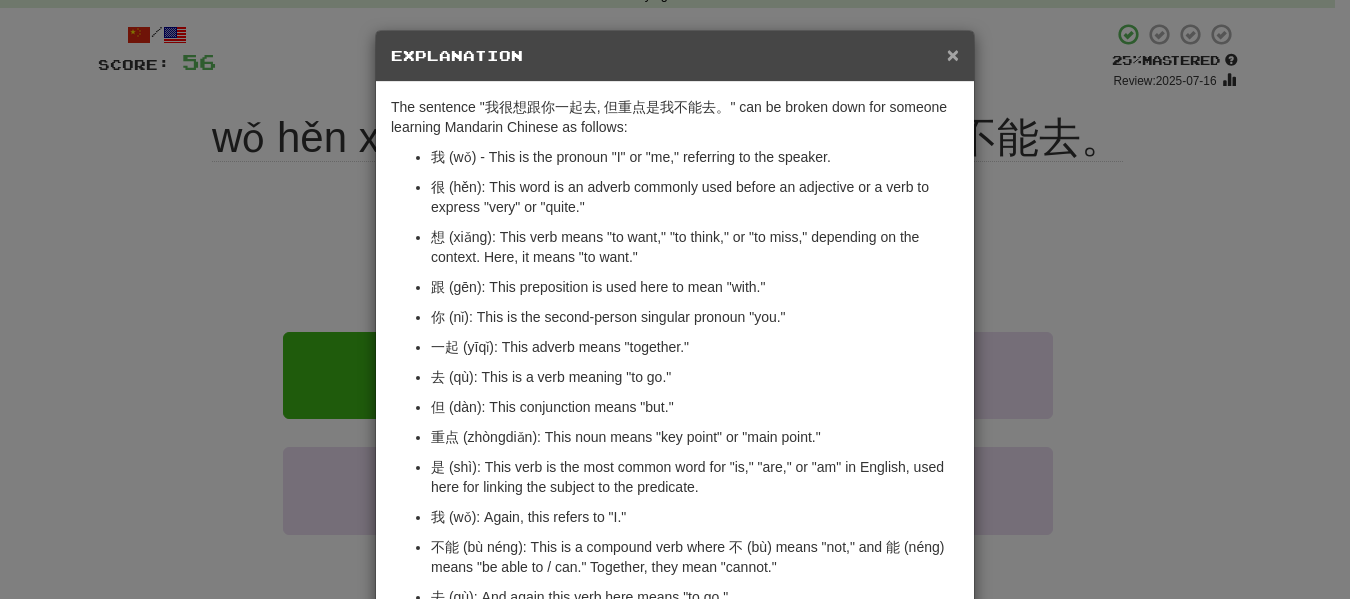click on "×" at bounding box center [953, 54] 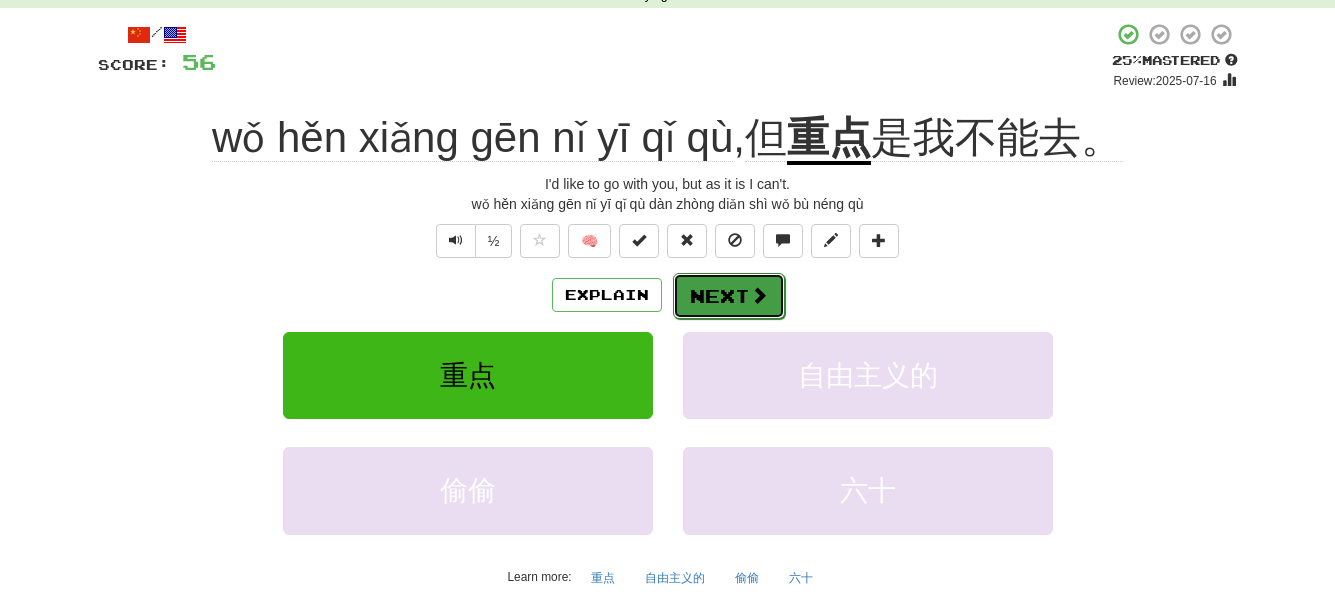 click at bounding box center [759, 295] 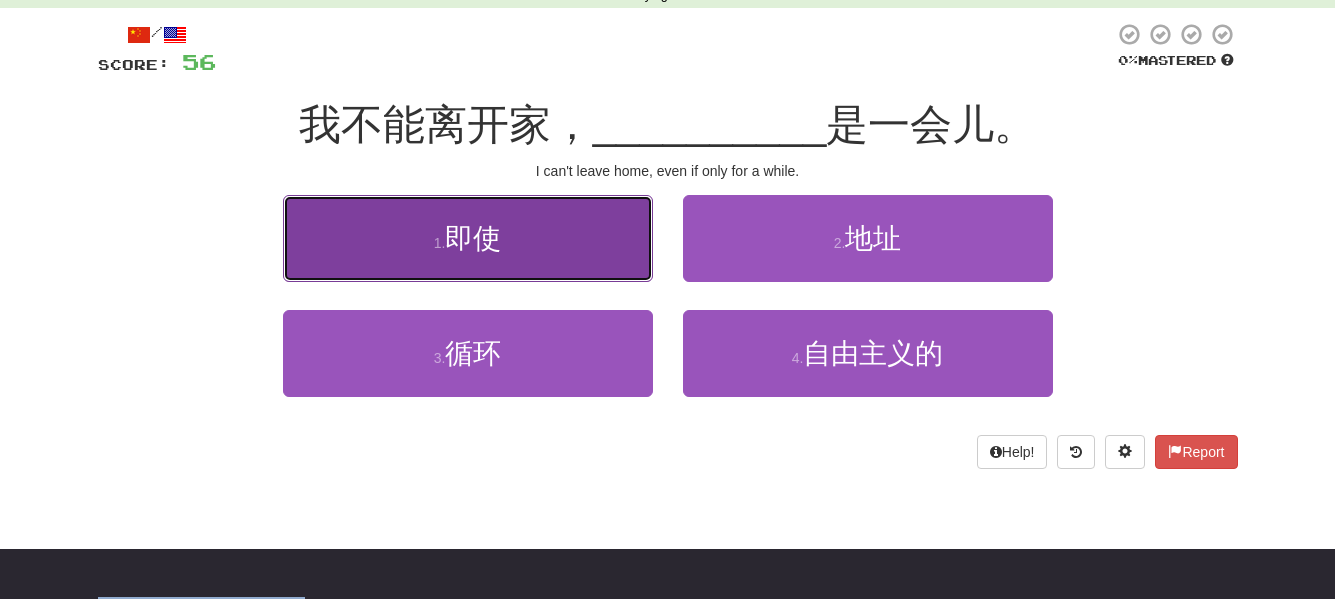 click on "1 .  即使" at bounding box center (468, 238) 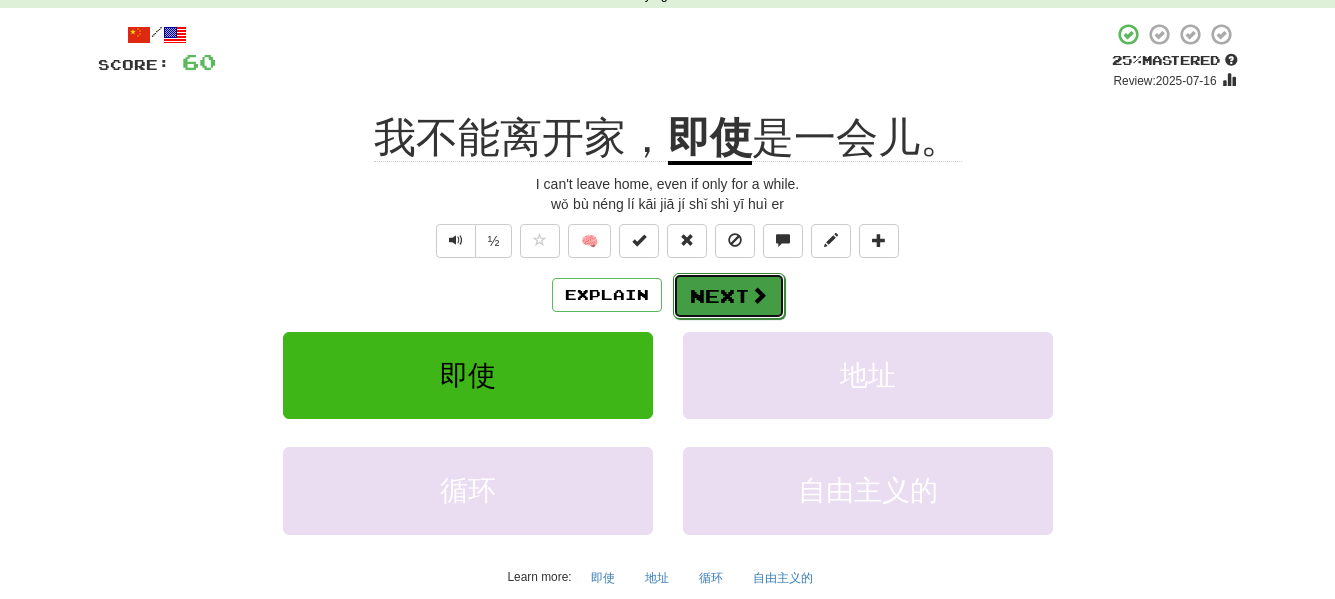 click on "Next" at bounding box center (729, 296) 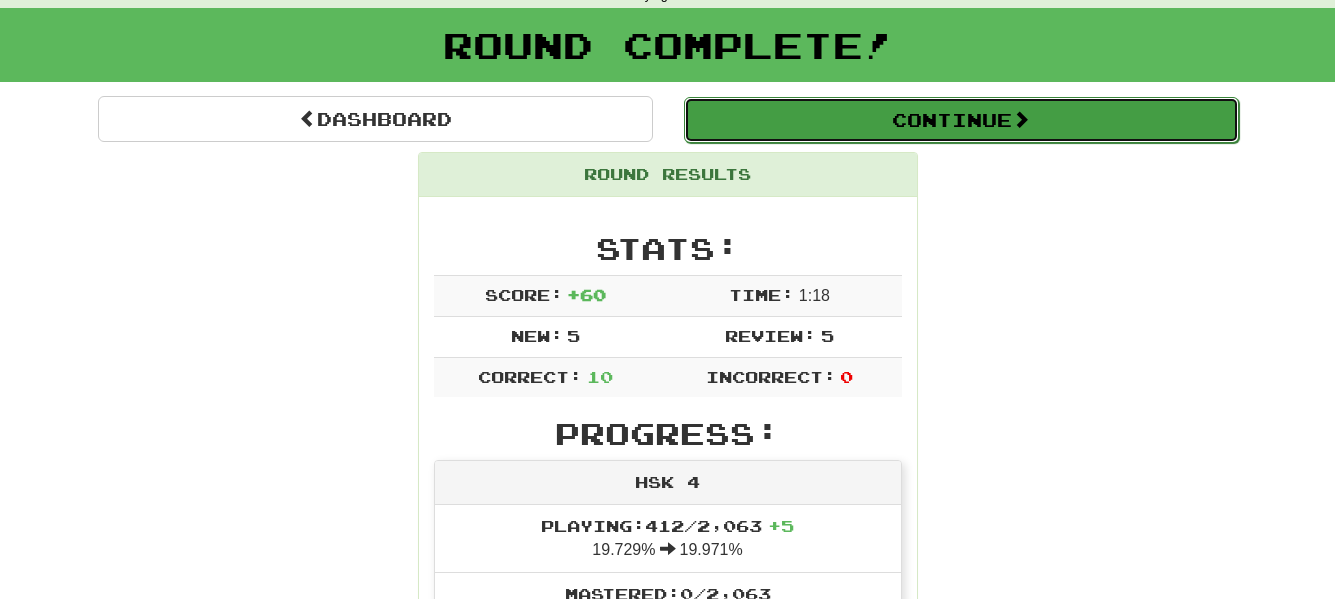 click on "Continue" at bounding box center (961, 120) 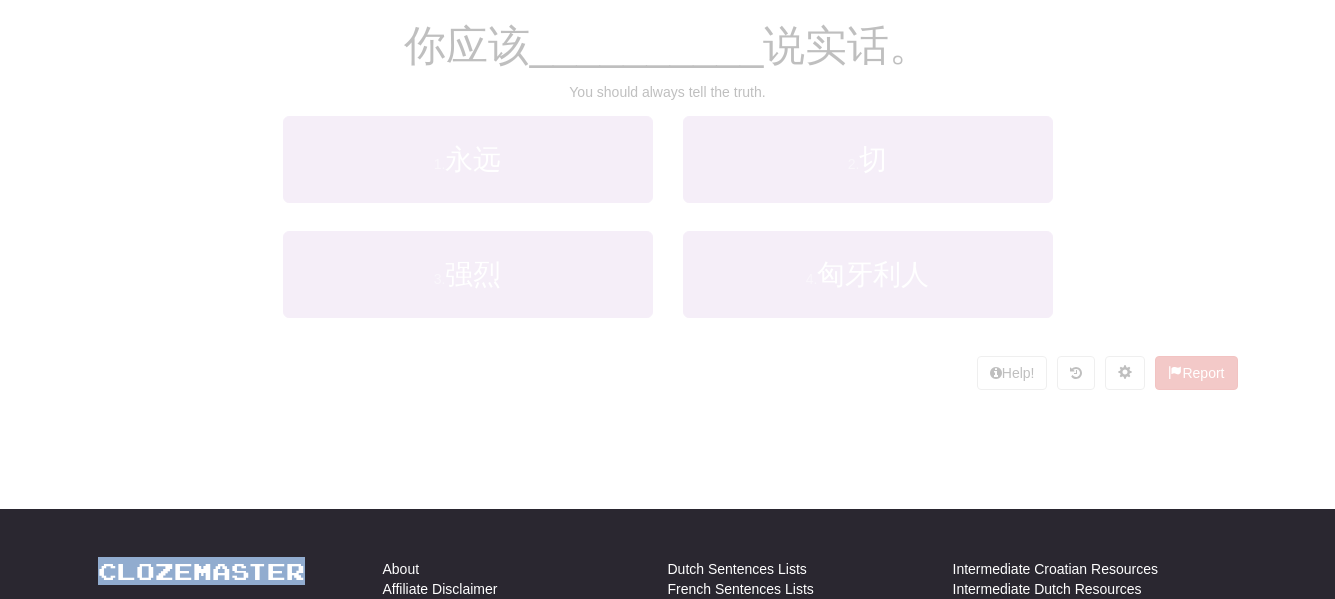 scroll, scrollTop: 100, scrollLeft: 0, axis: vertical 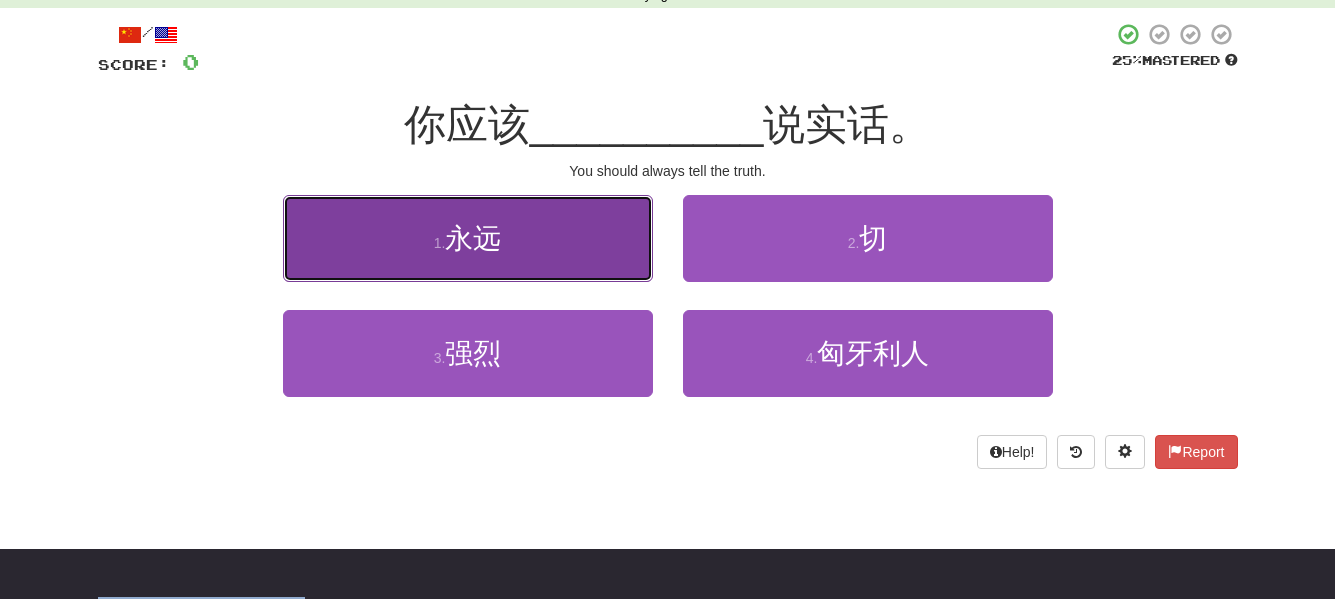 click on "1 .  永远" at bounding box center [468, 238] 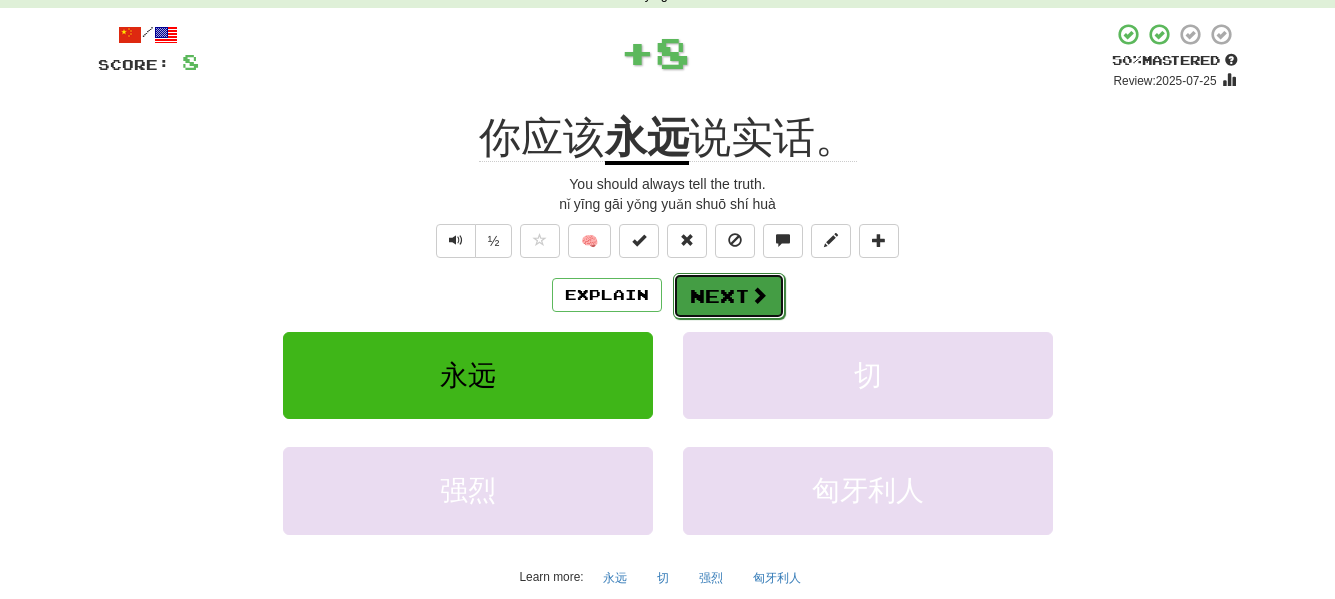 click at bounding box center [759, 295] 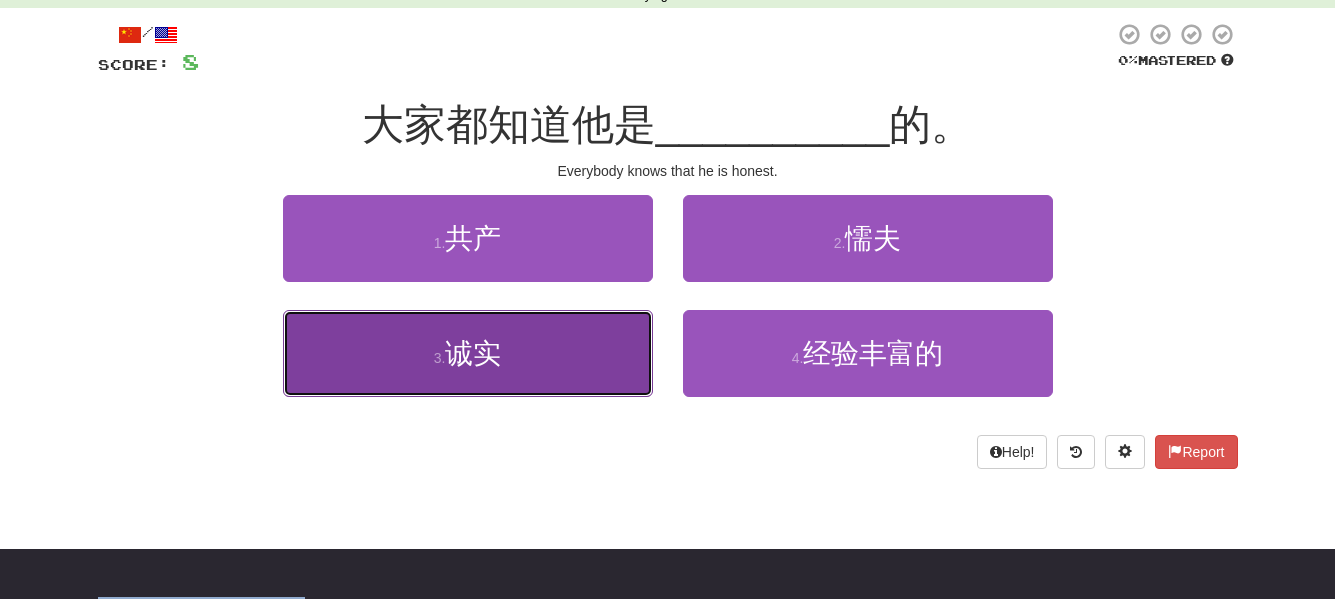 click on "3 .  诚实" at bounding box center [468, 353] 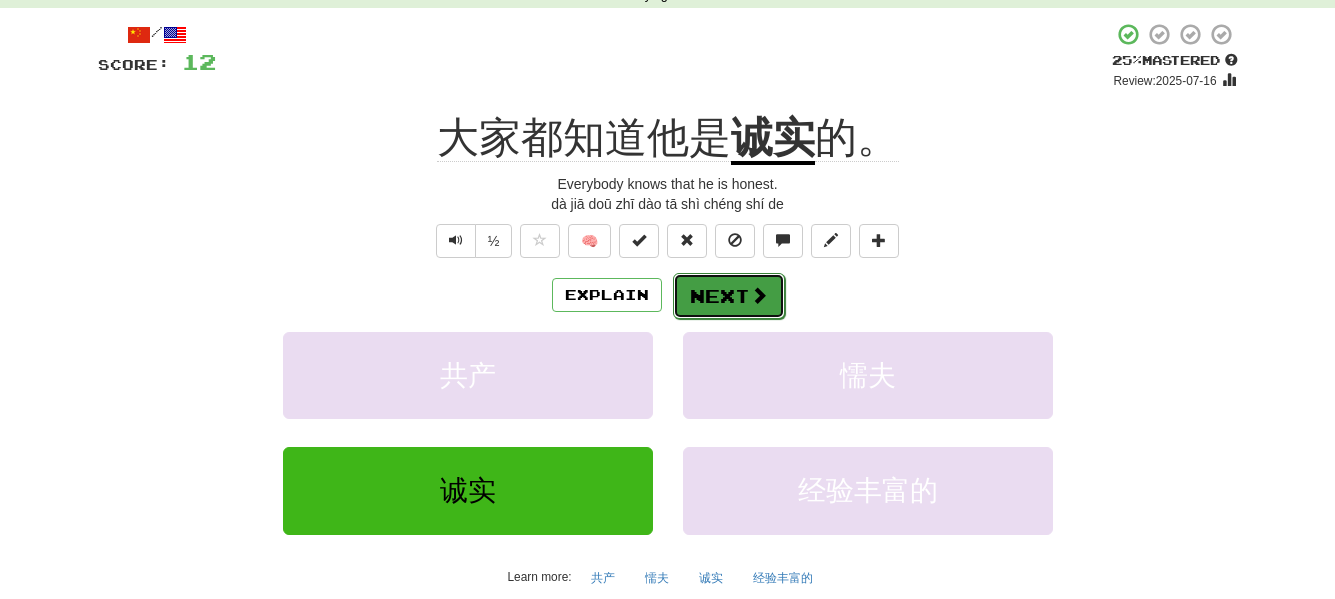 click at bounding box center (759, 295) 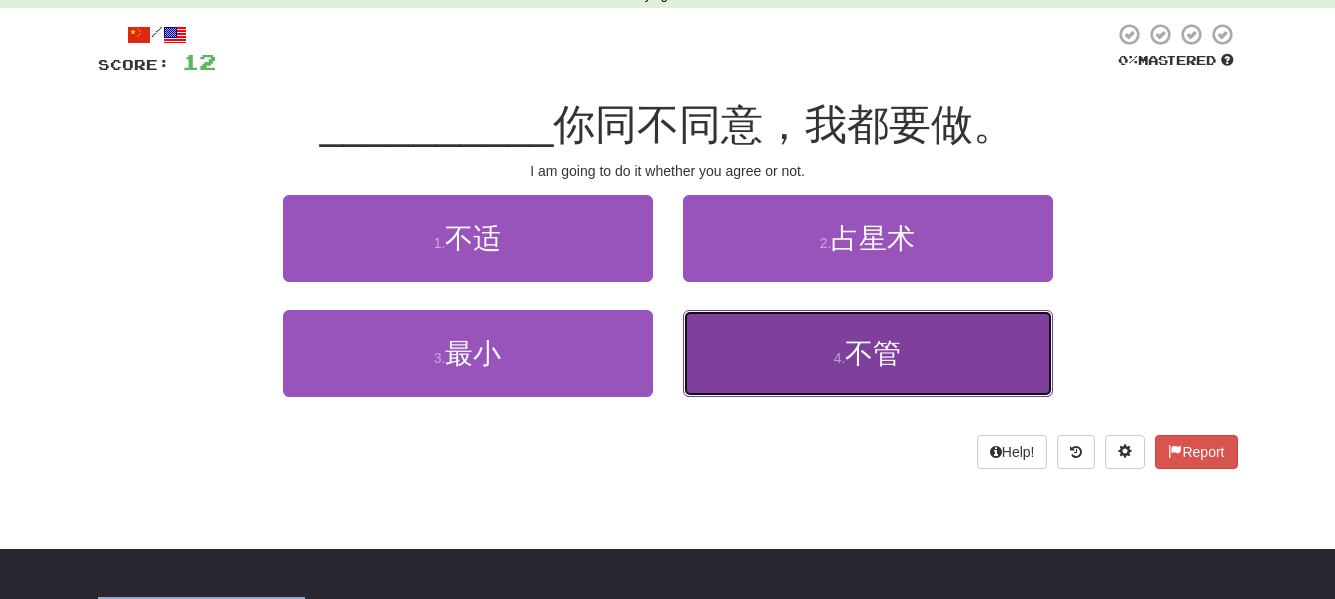 click on "4 .  不管" at bounding box center [868, 353] 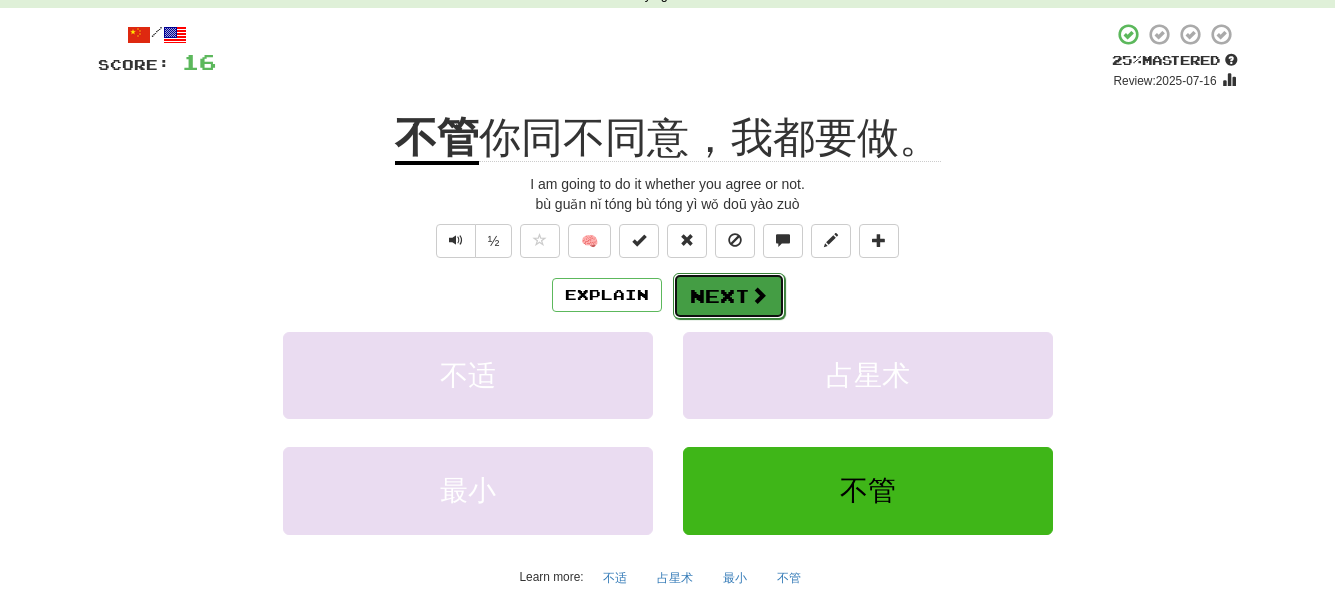 click on "Next" at bounding box center (729, 296) 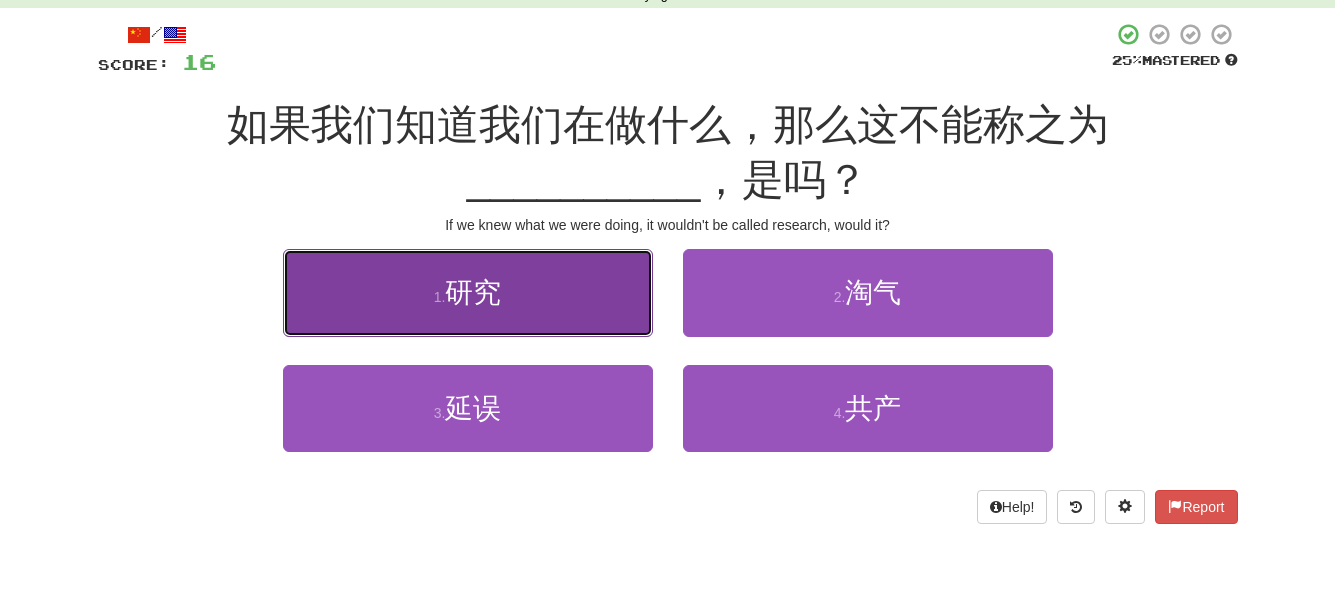 click on "研究" at bounding box center (473, 292) 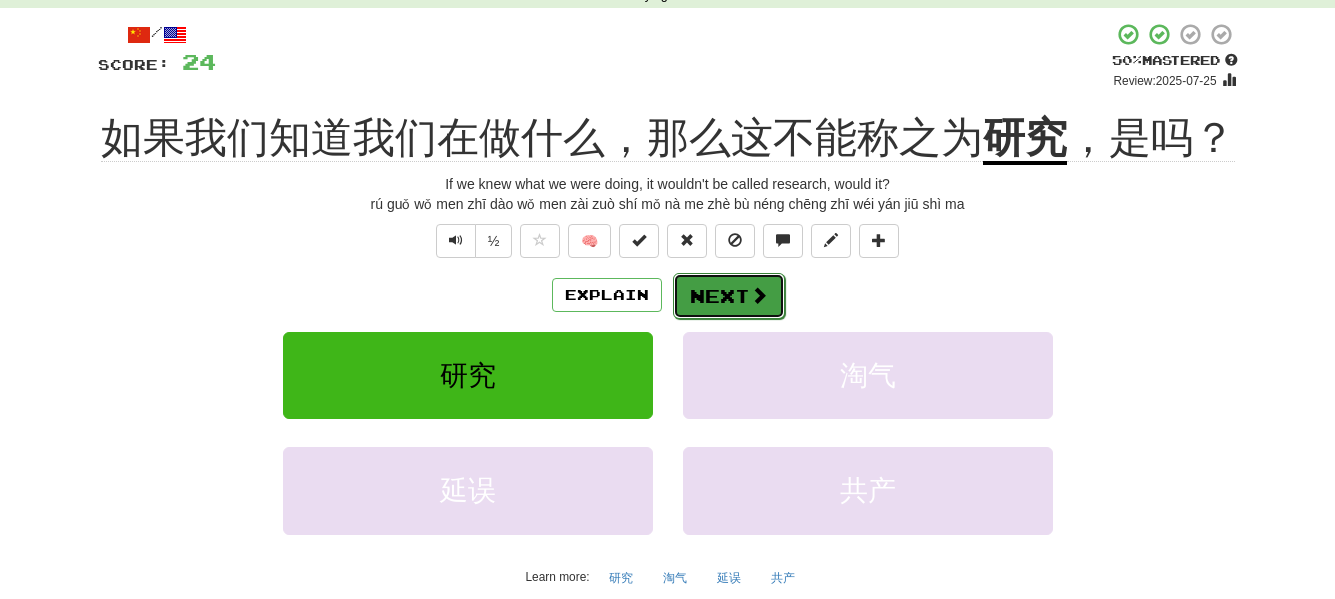click on "Next" at bounding box center [729, 296] 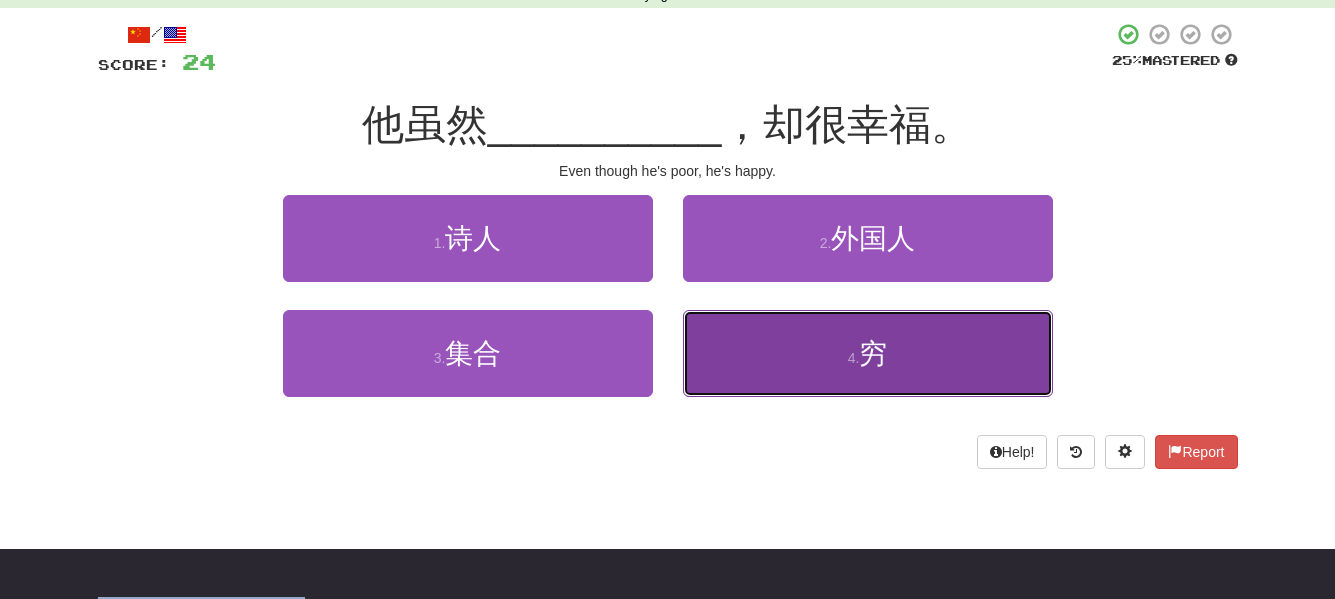 click on "4 .  穷" at bounding box center (868, 353) 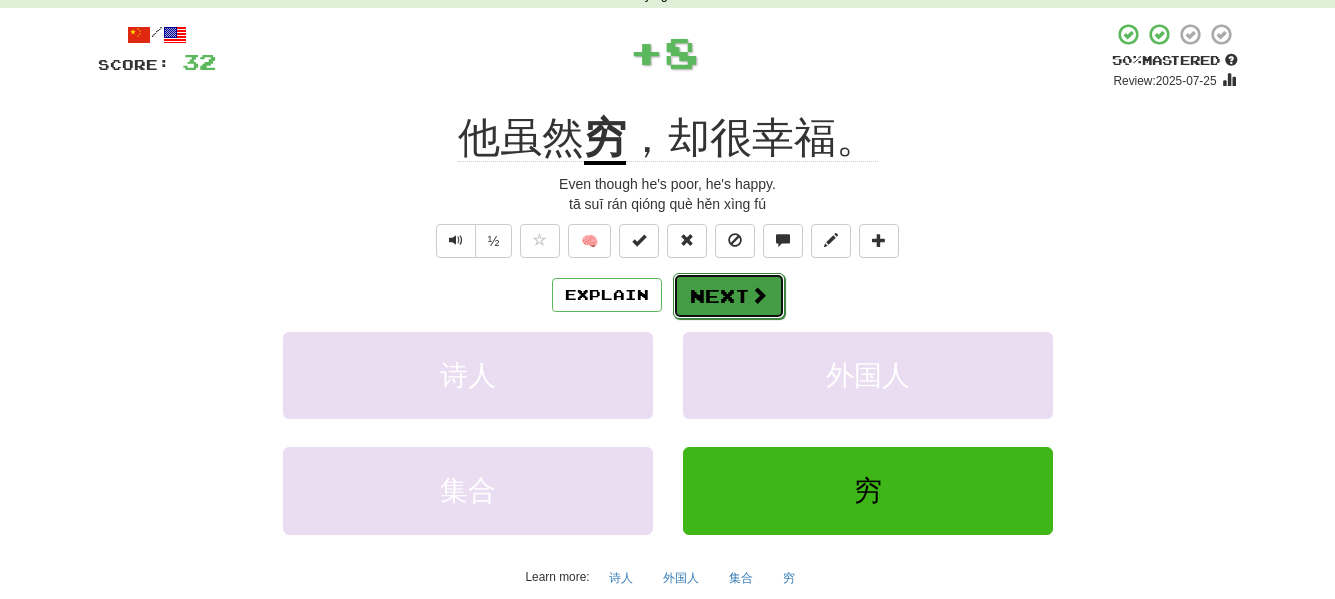 click on "Next" at bounding box center [729, 296] 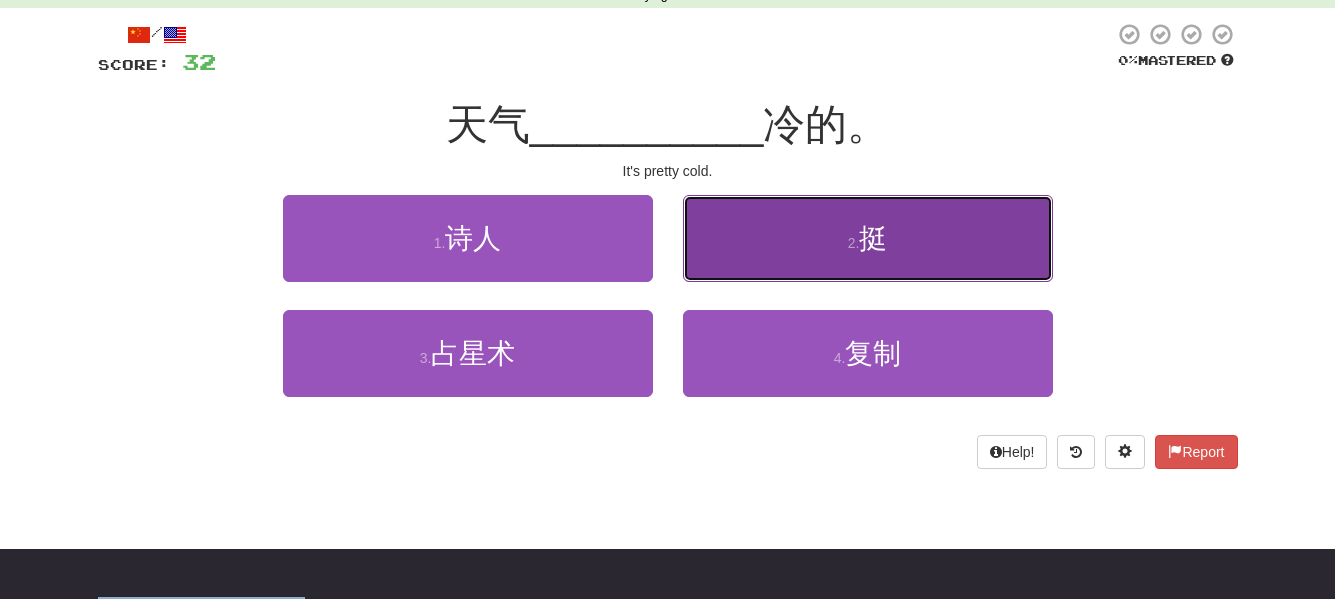 click on "2 .  挺" at bounding box center [868, 238] 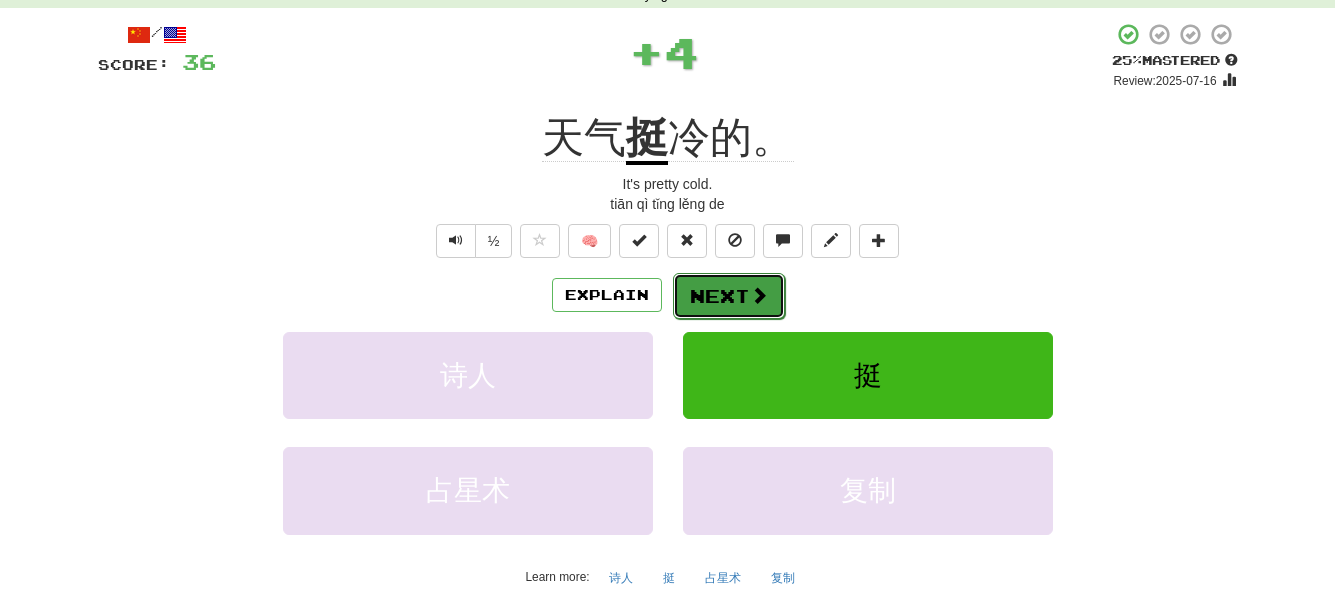 click on "Next" at bounding box center [729, 296] 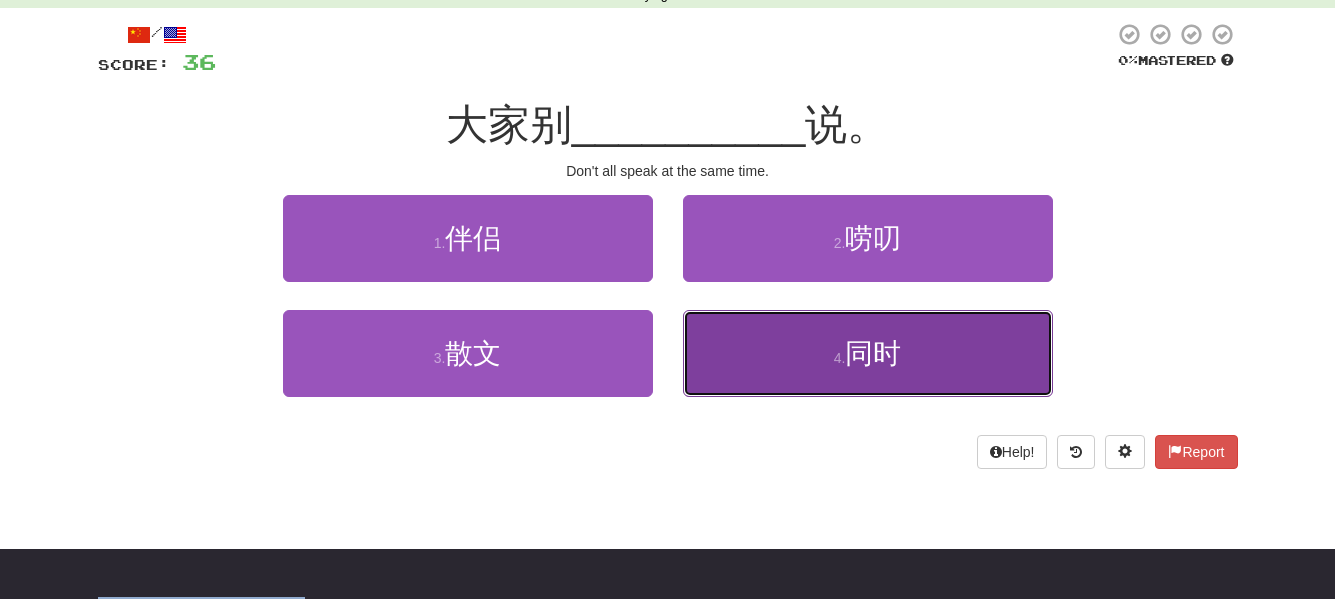 click on "4 .  同时" at bounding box center [868, 353] 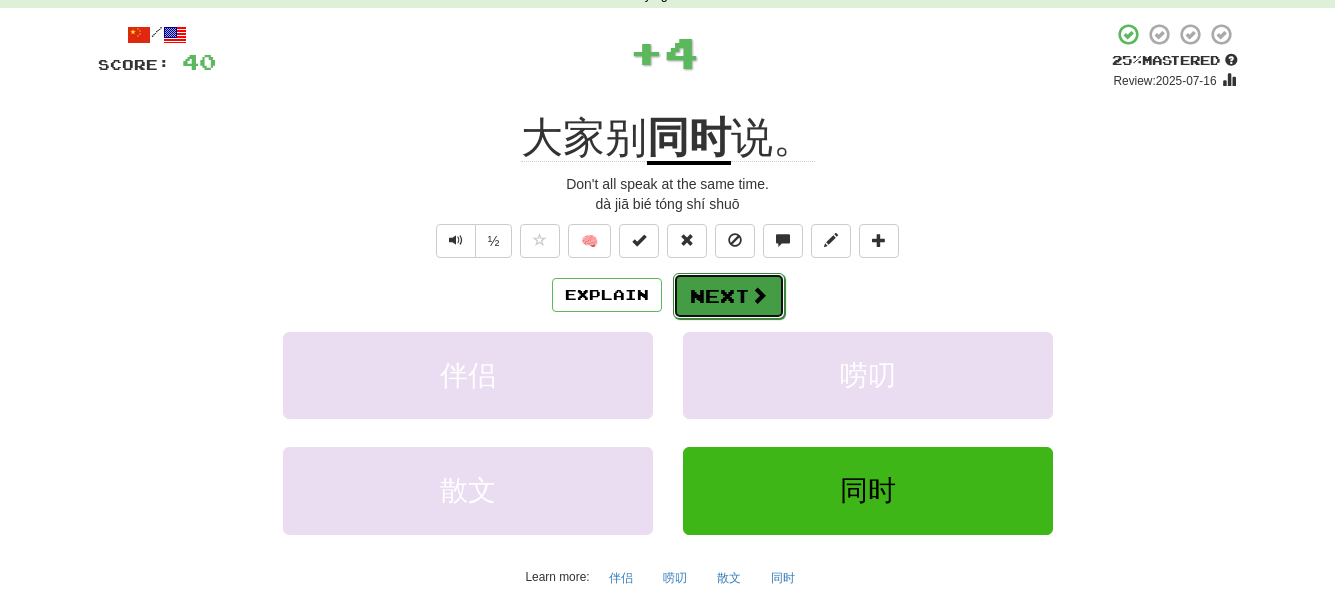 click on "Next" at bounding box center [729, 296] 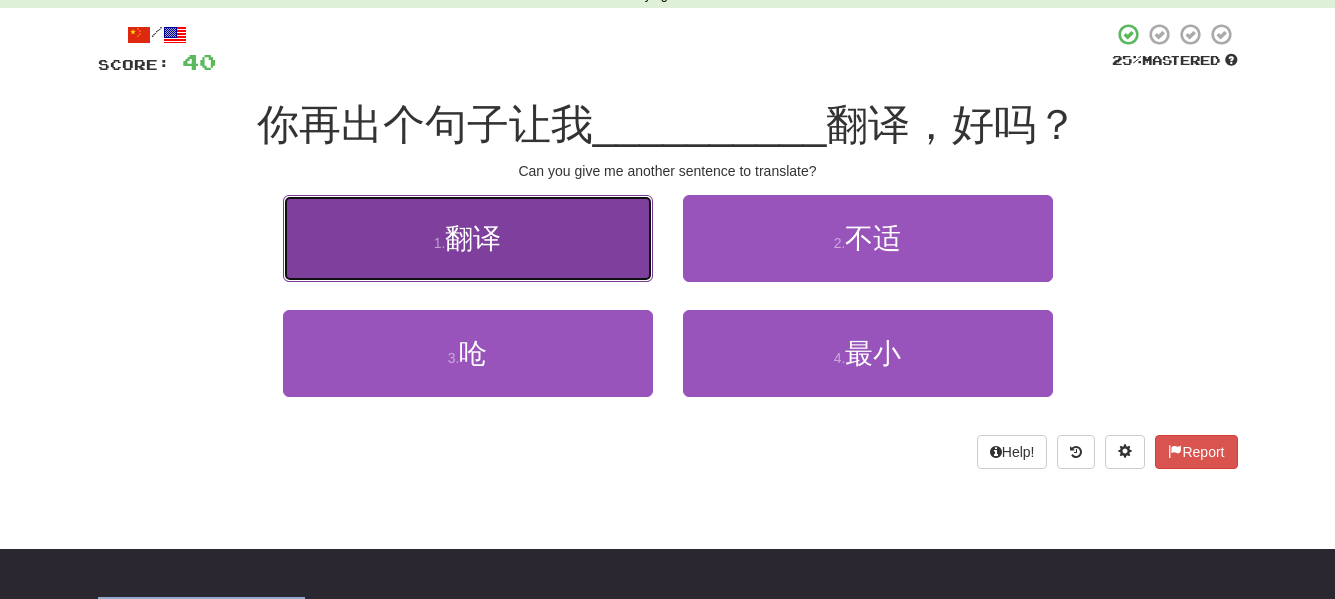 click on "1 .  翻译" at bounding box center [468, 238] 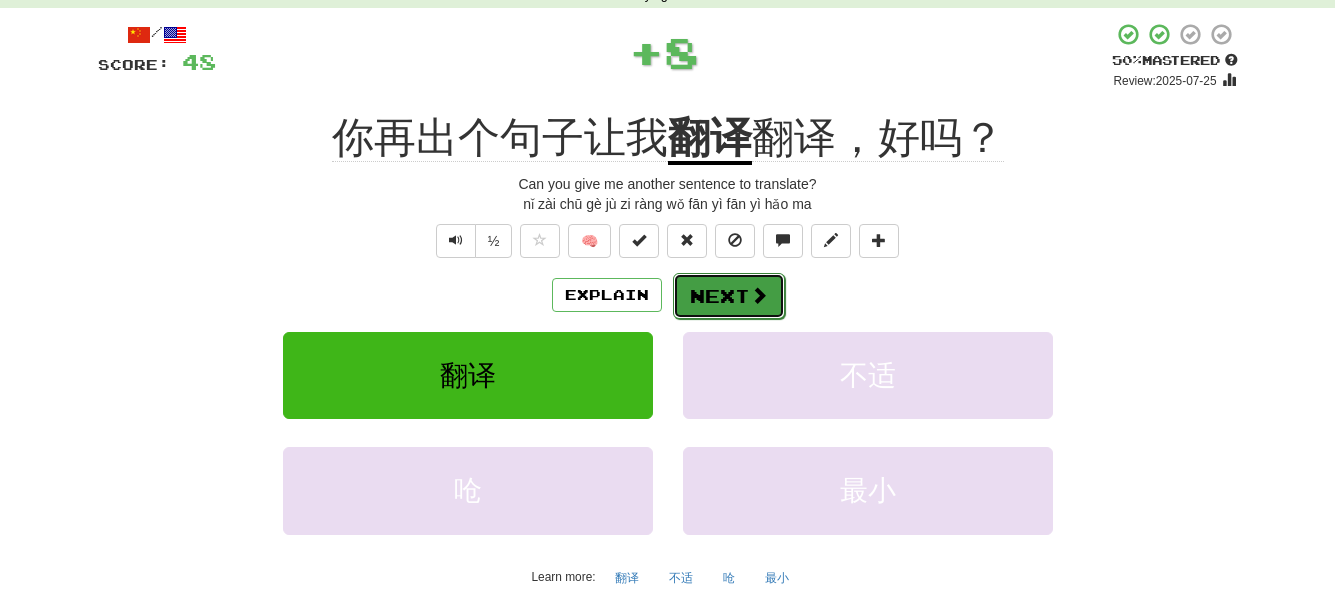 click on "Next" at bounding box center [729, 296] 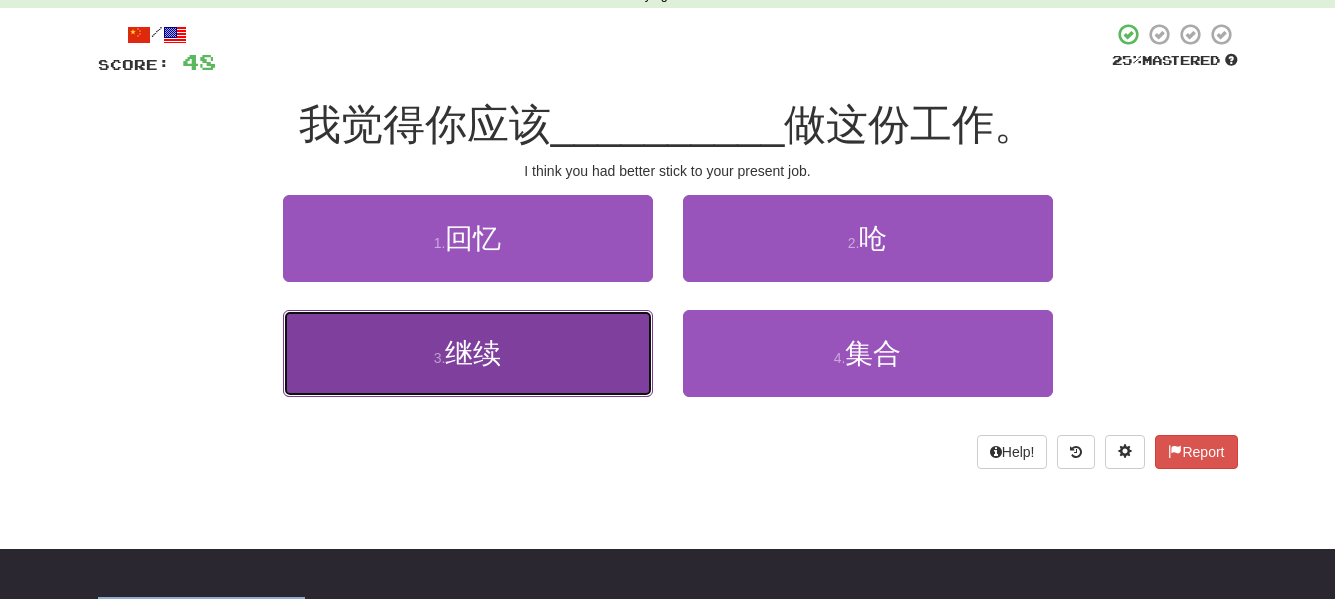 click on "3 .  继续" at bounding box center [468, 353] 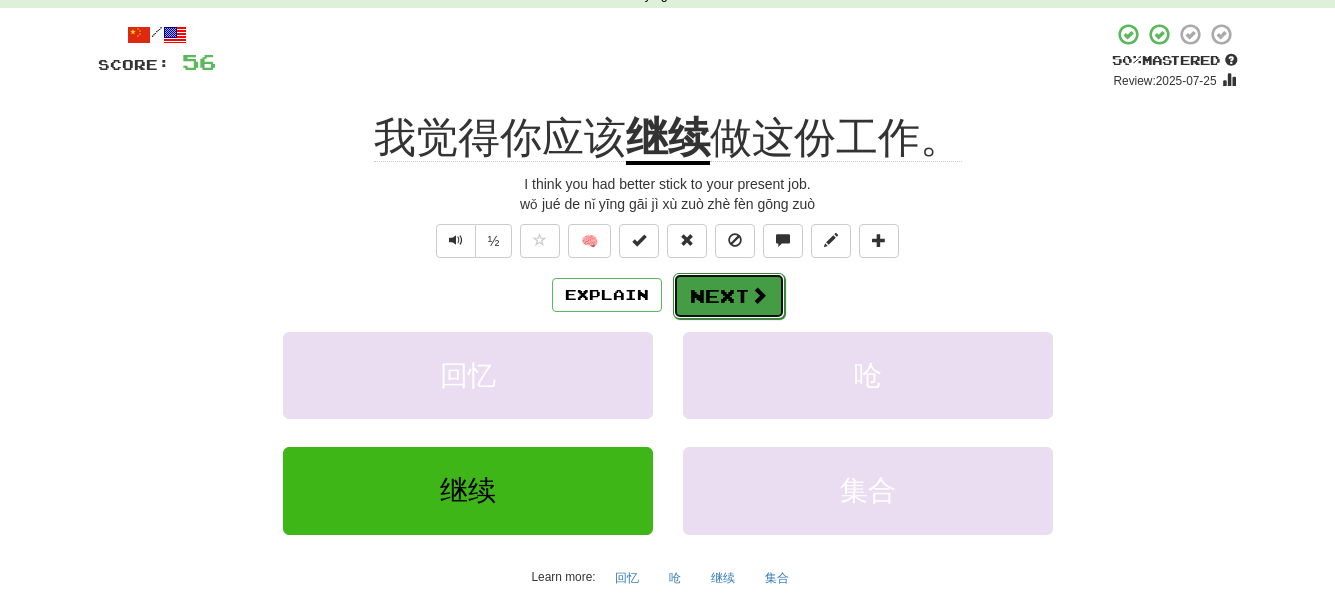 click on "Next" at bounding box center [729, 296] 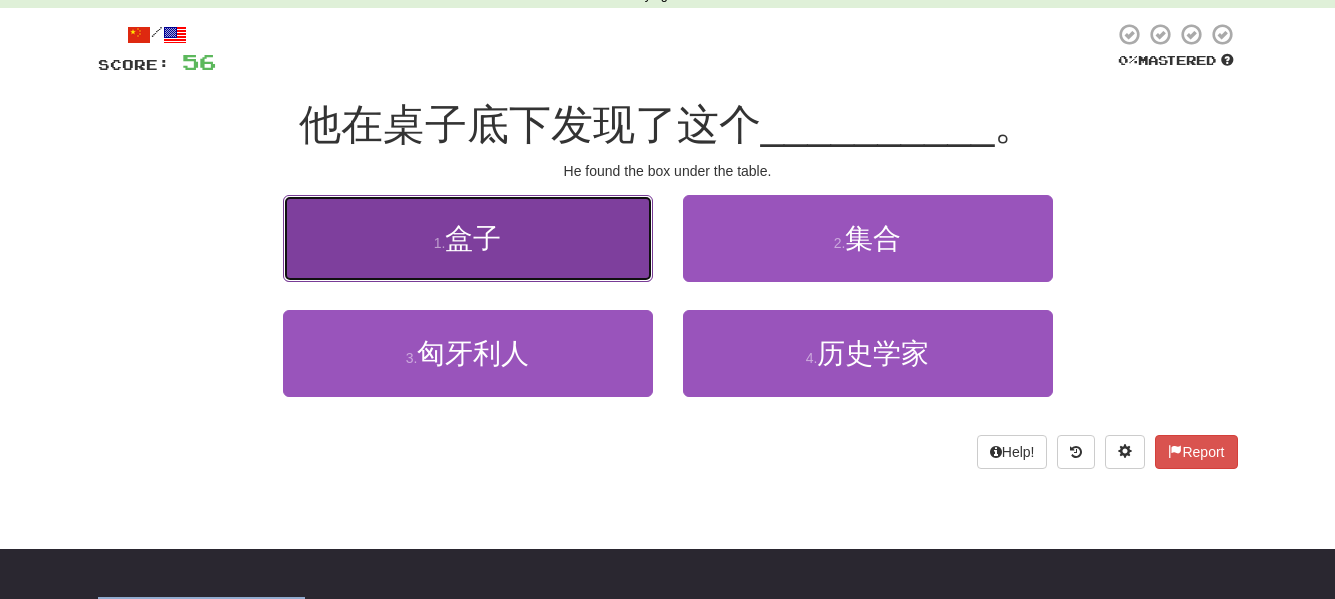 click on "1 .  盒子" at bounding box center (468, 238) 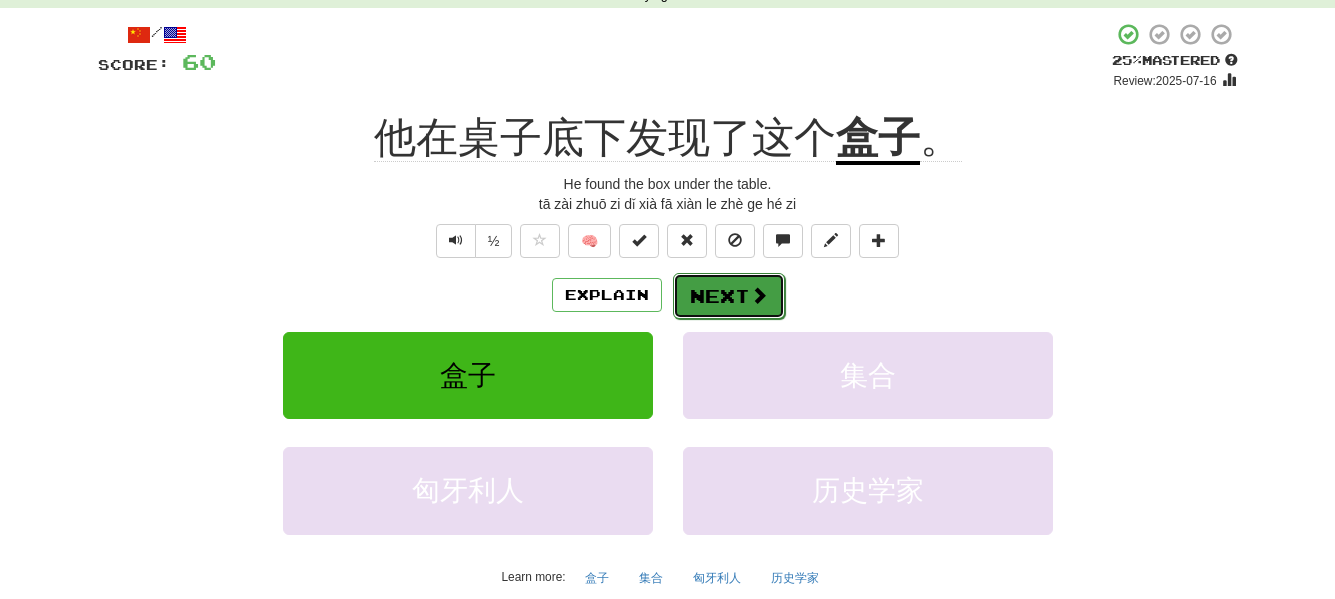 click on "Next" at bounding box center [729, 296] 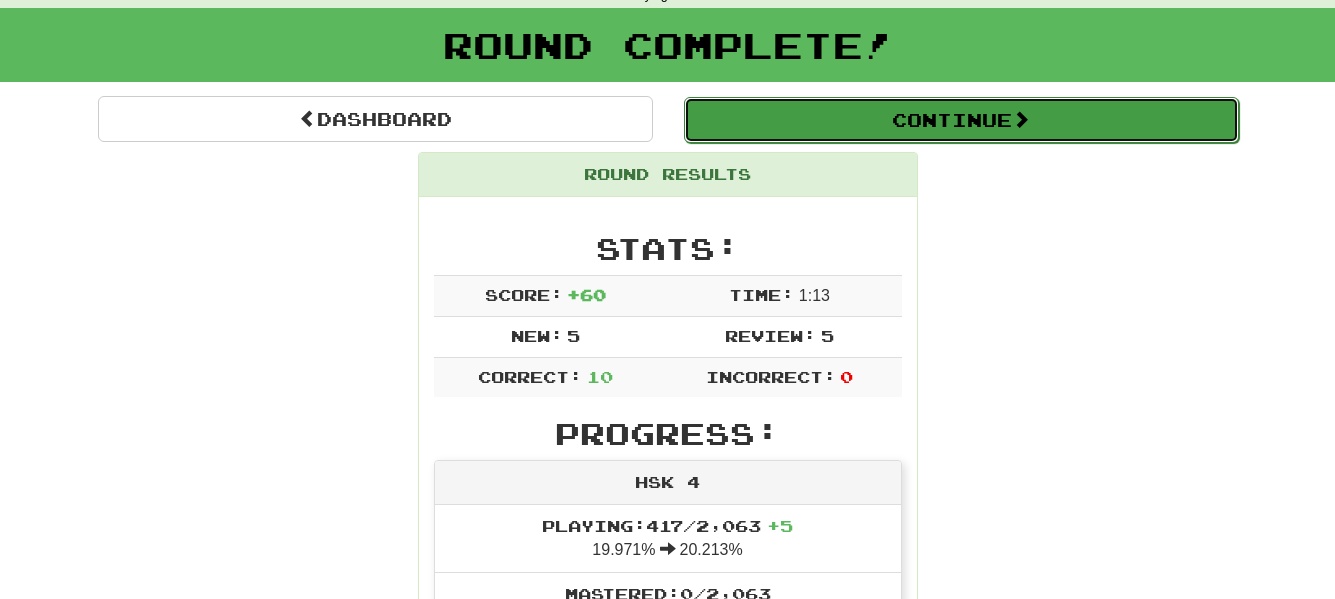click on "Continue" at bounding box center (961, 120) 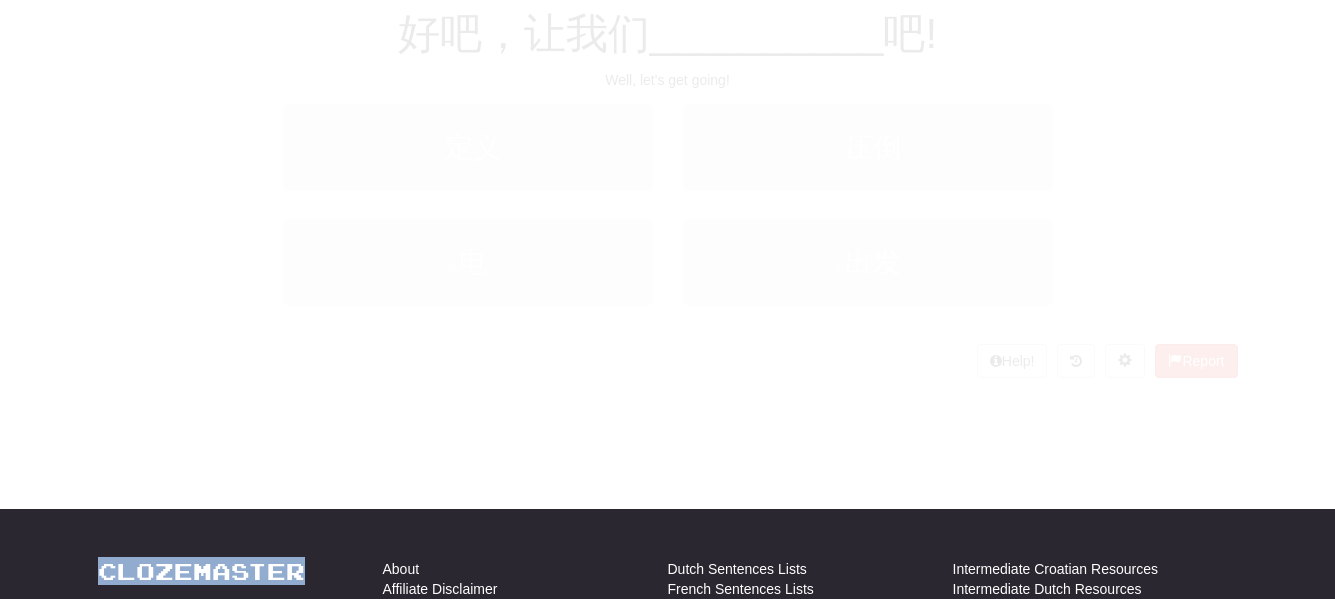 scroll, scrollTop: 100, scrollLeft: 0, axis: vertical 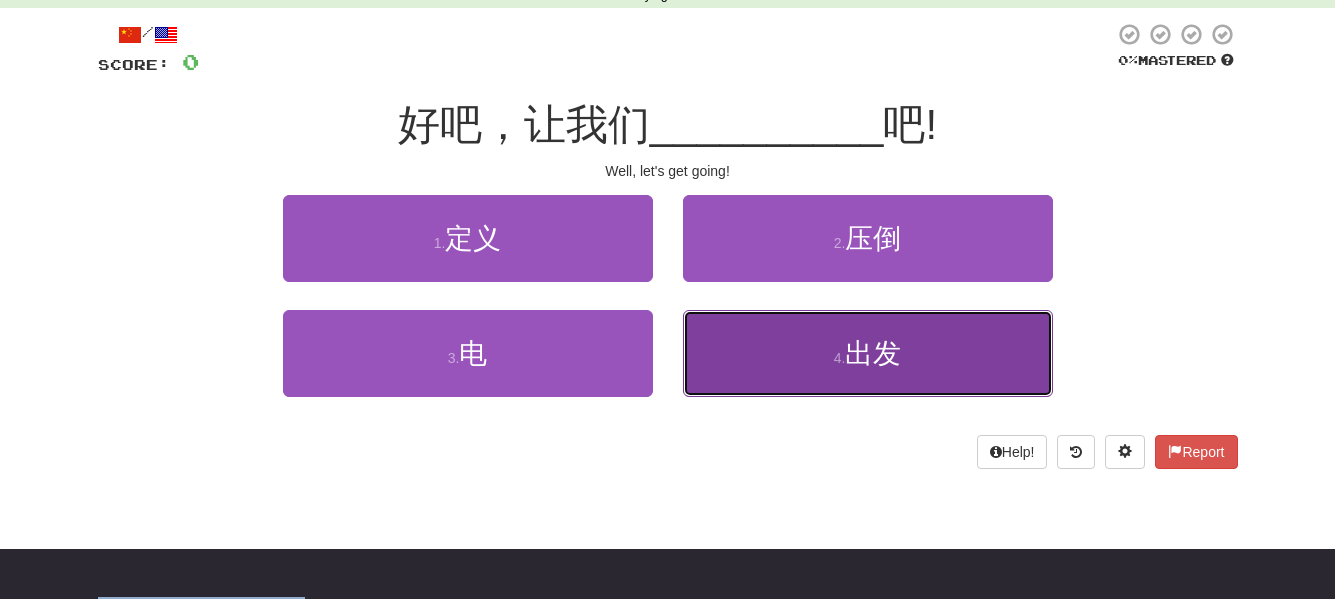 click on "4 .  出发" at bounding box center (868, 353) 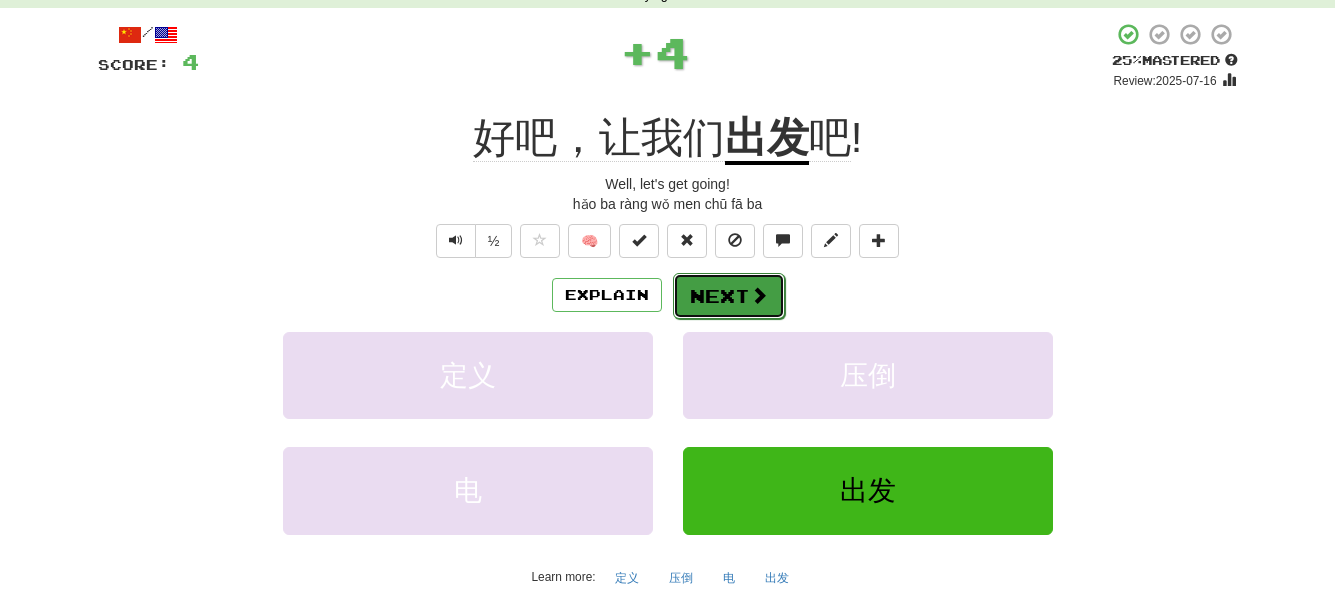 click on "Next" at bounding box center [729, 296] 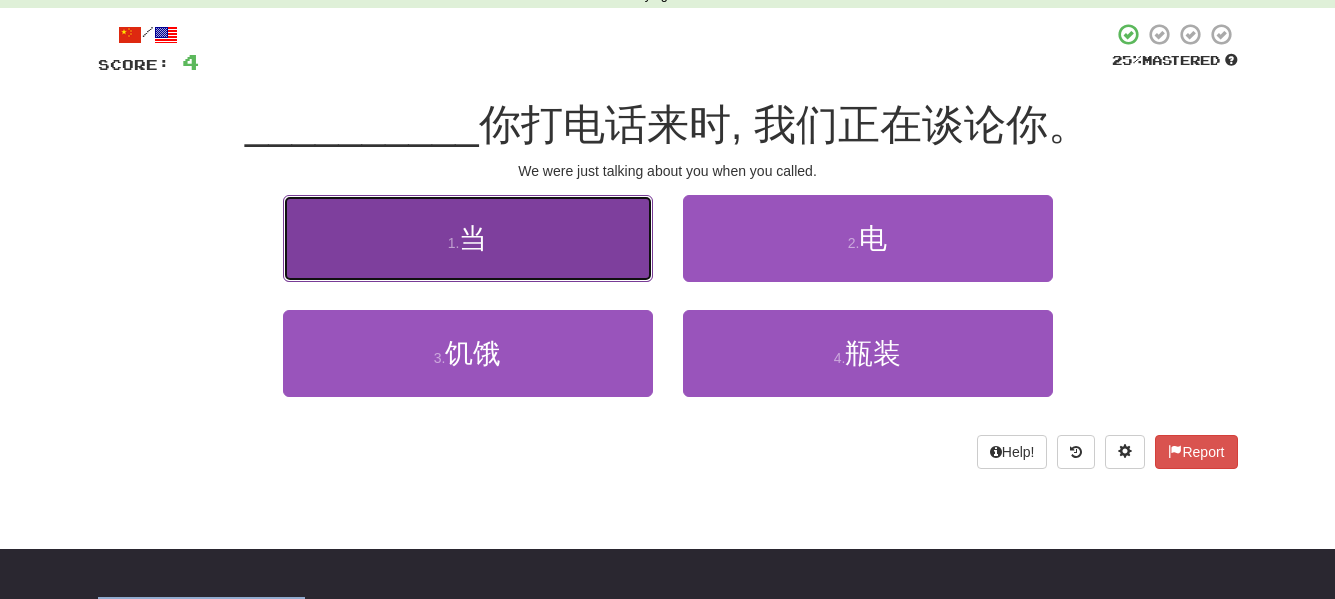click on "1 .  当" at bounding box center (468, 238) 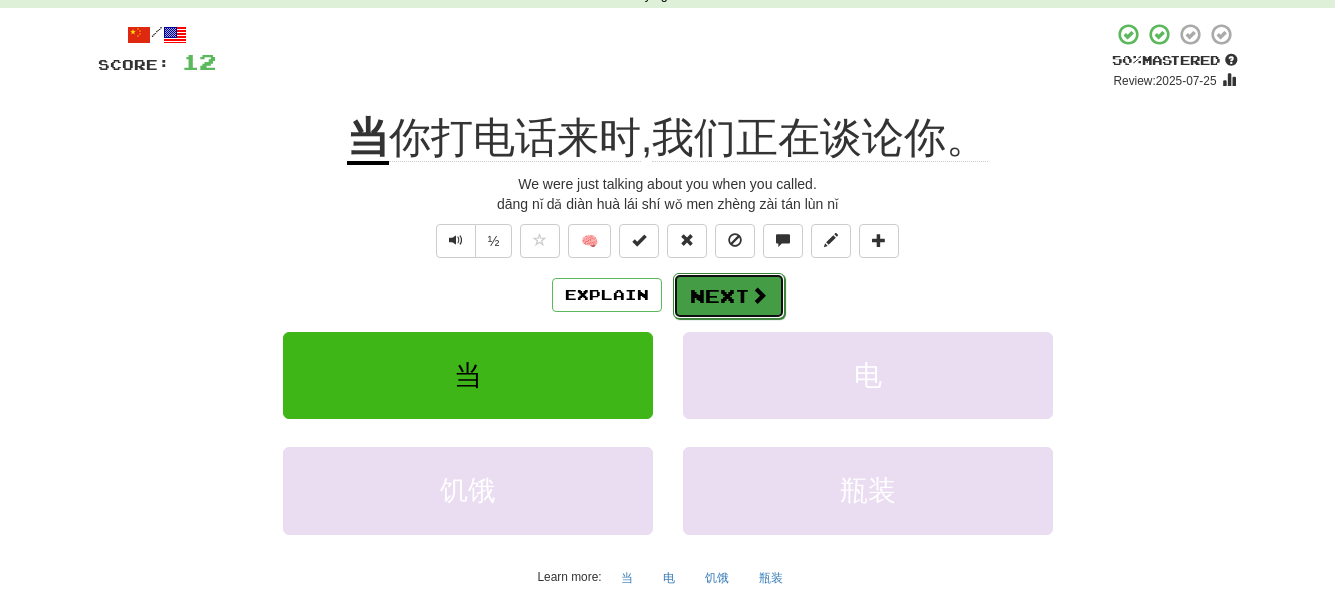 click at bounding box center (759, 295) 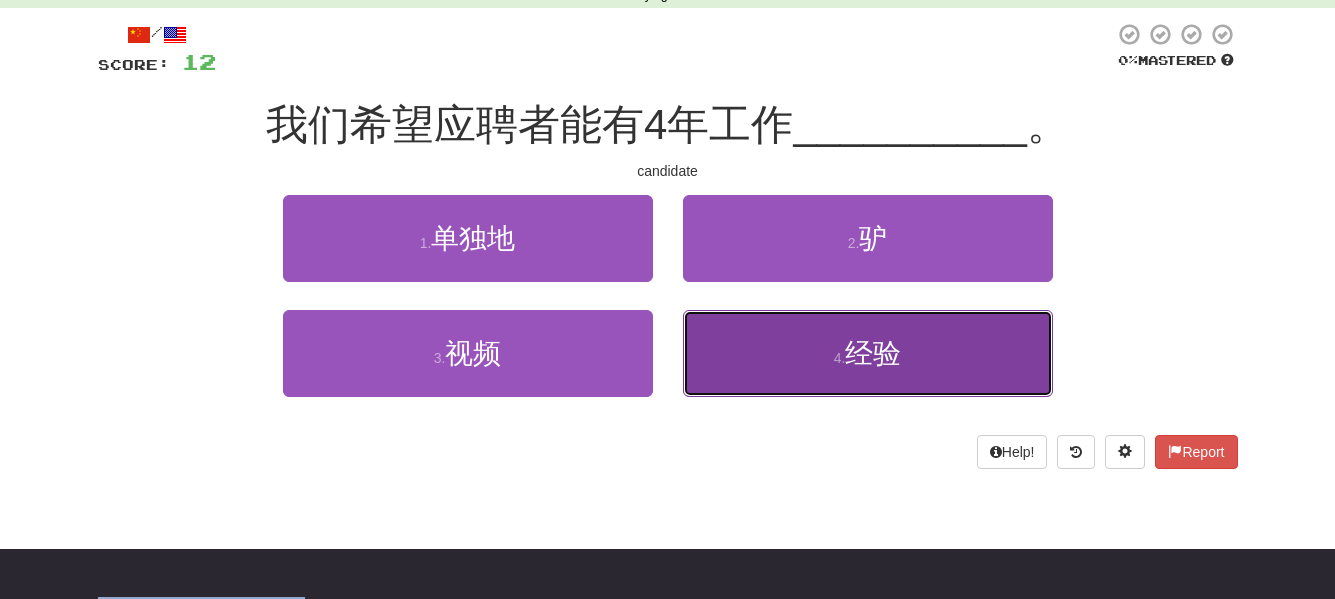 click on "4 .  经验" at bounding box center (868, 353) 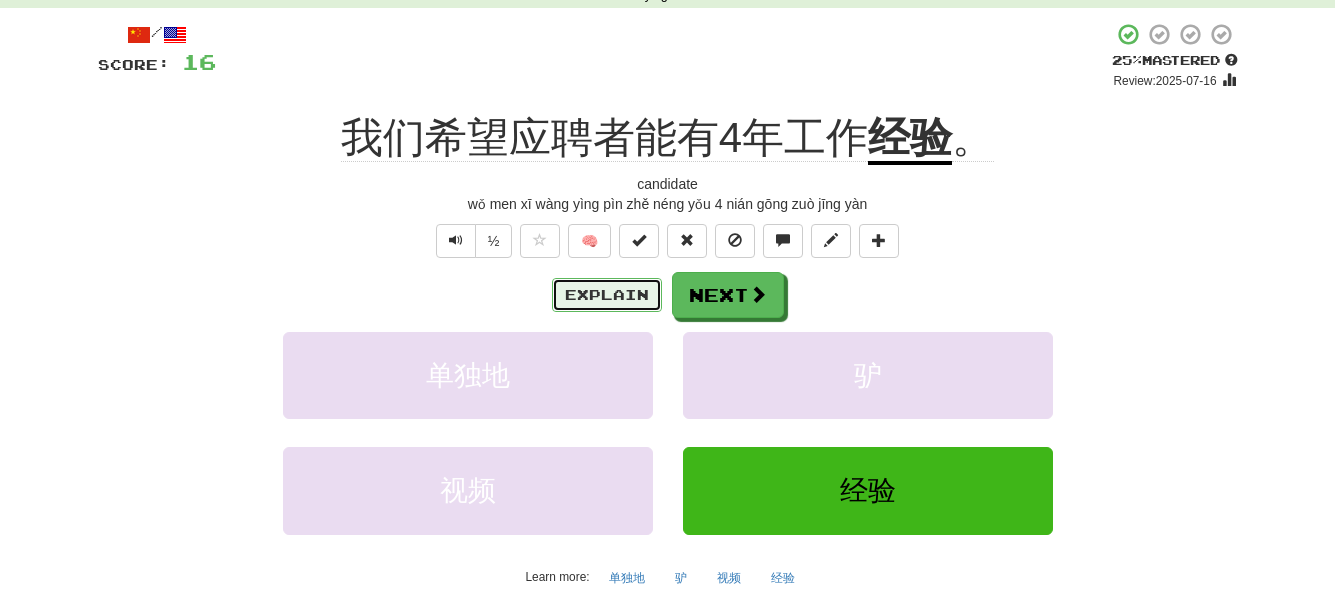 click on "Explain" at bounding box center [607, 295] 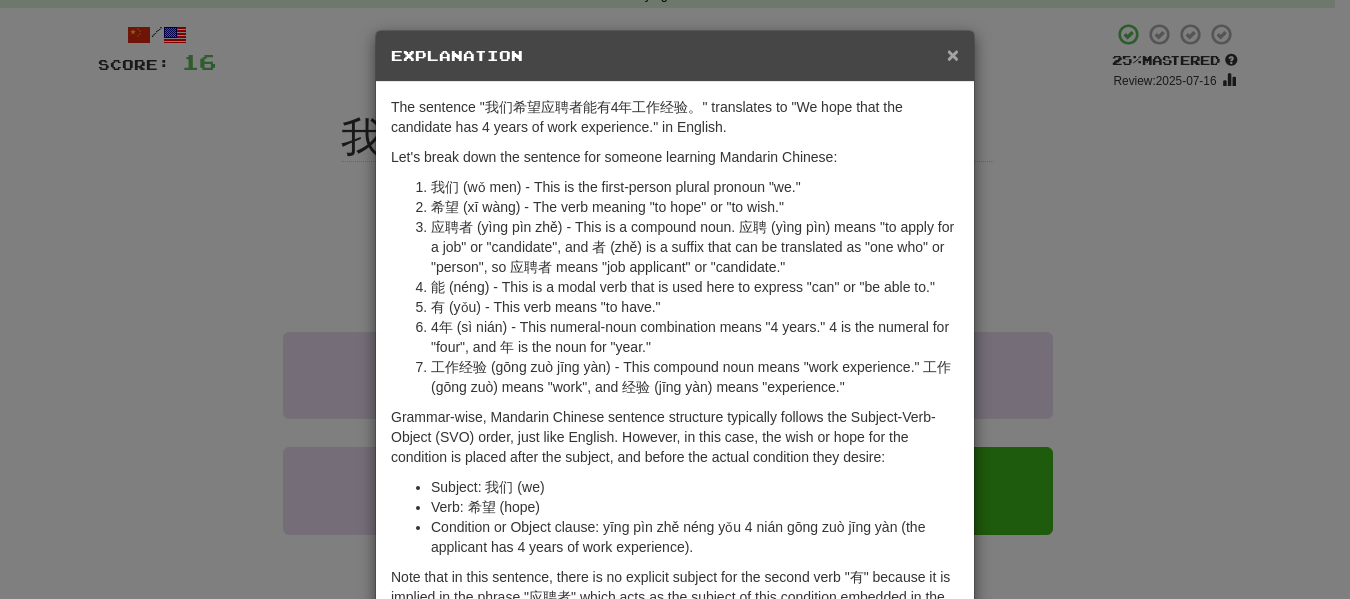 click on "×" at bounding box center (953, 54) 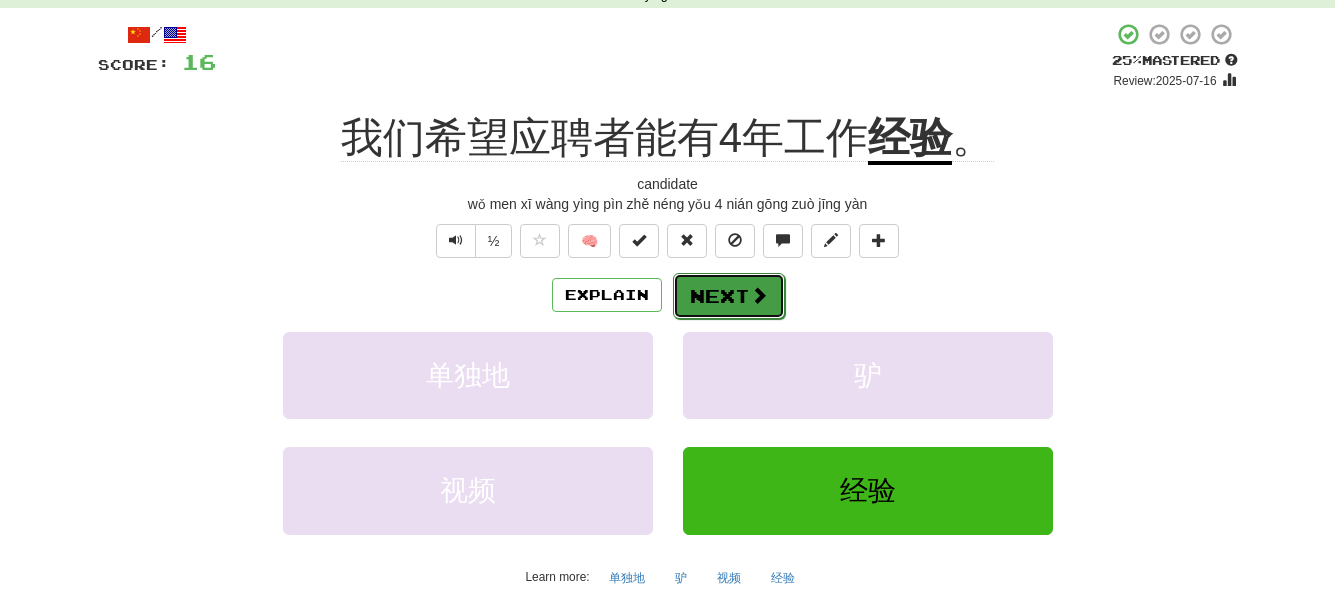 click on "Next" at bounding box center (729, 296) 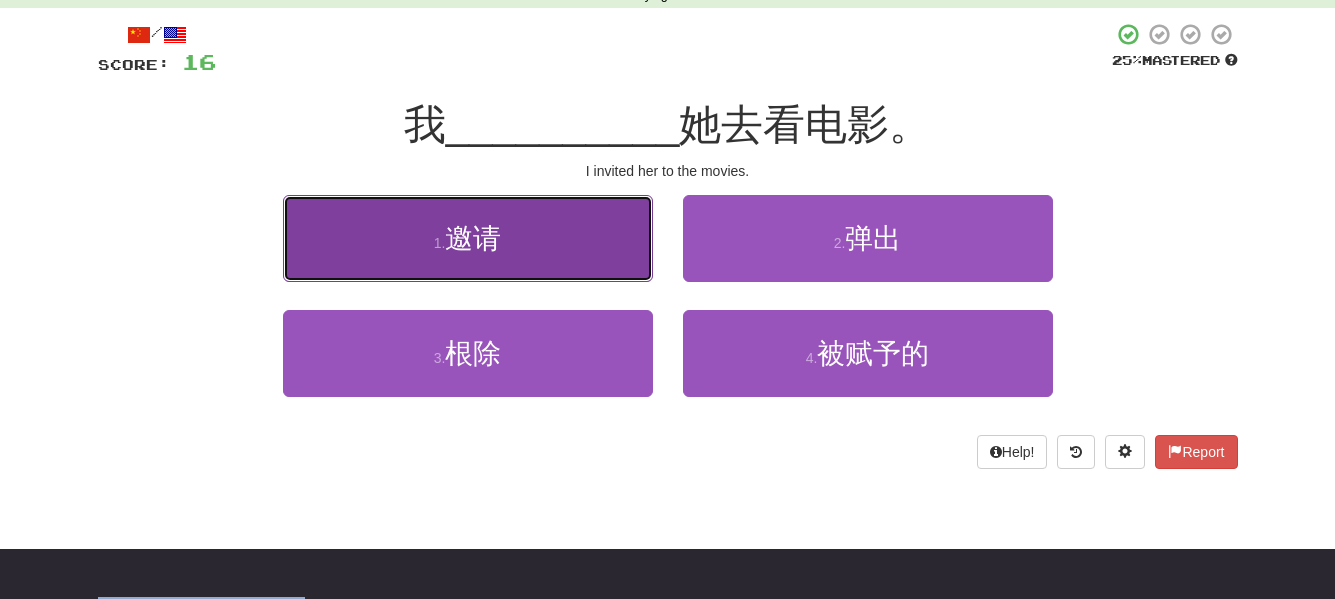 click on "1 .  邀请" at bounding box center [468, 238] 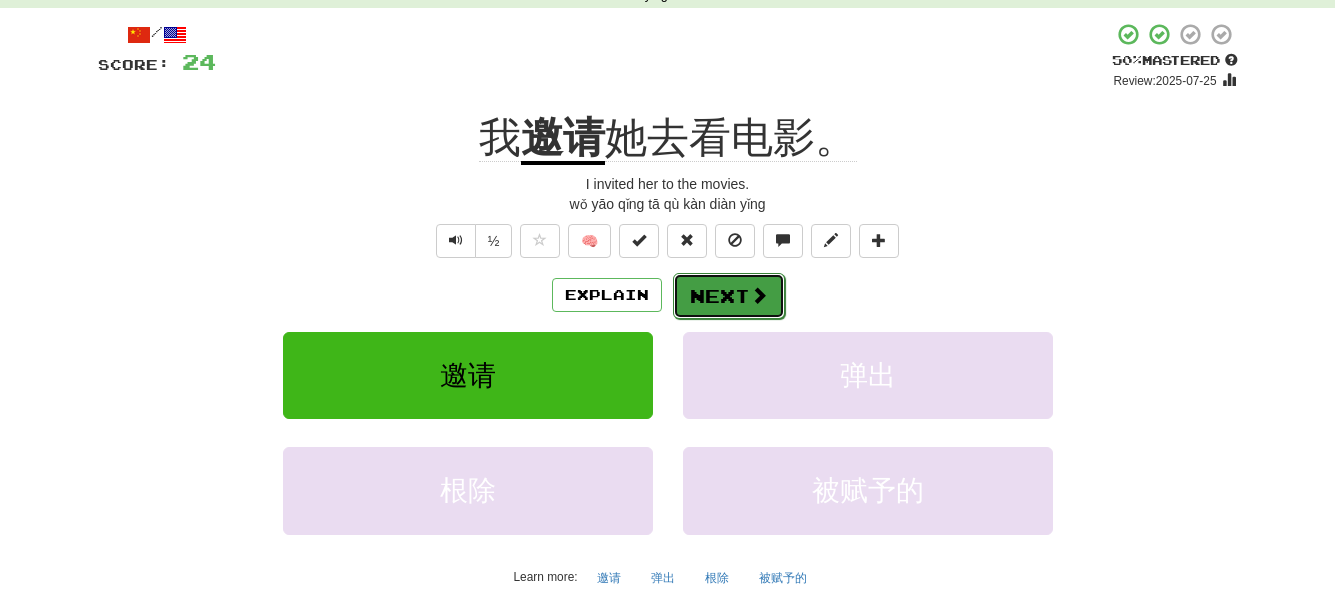 click on "Next" at bounding box center (729, 296) 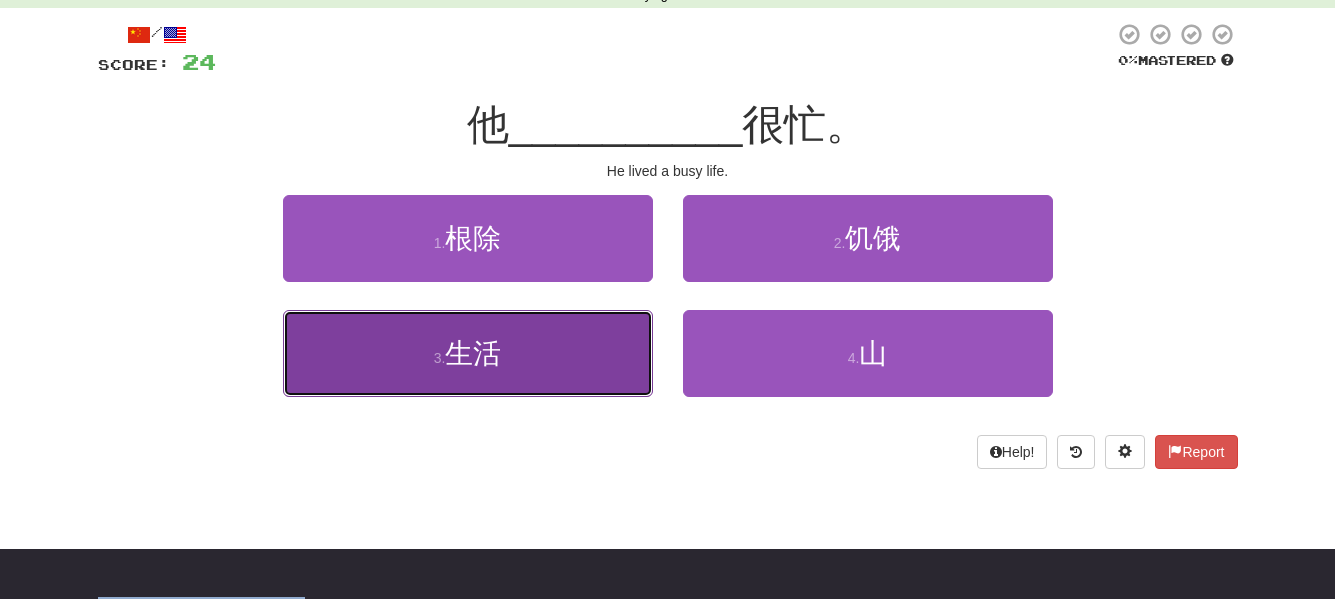 click on "3 .  生活" at bounding box center (468, 353) 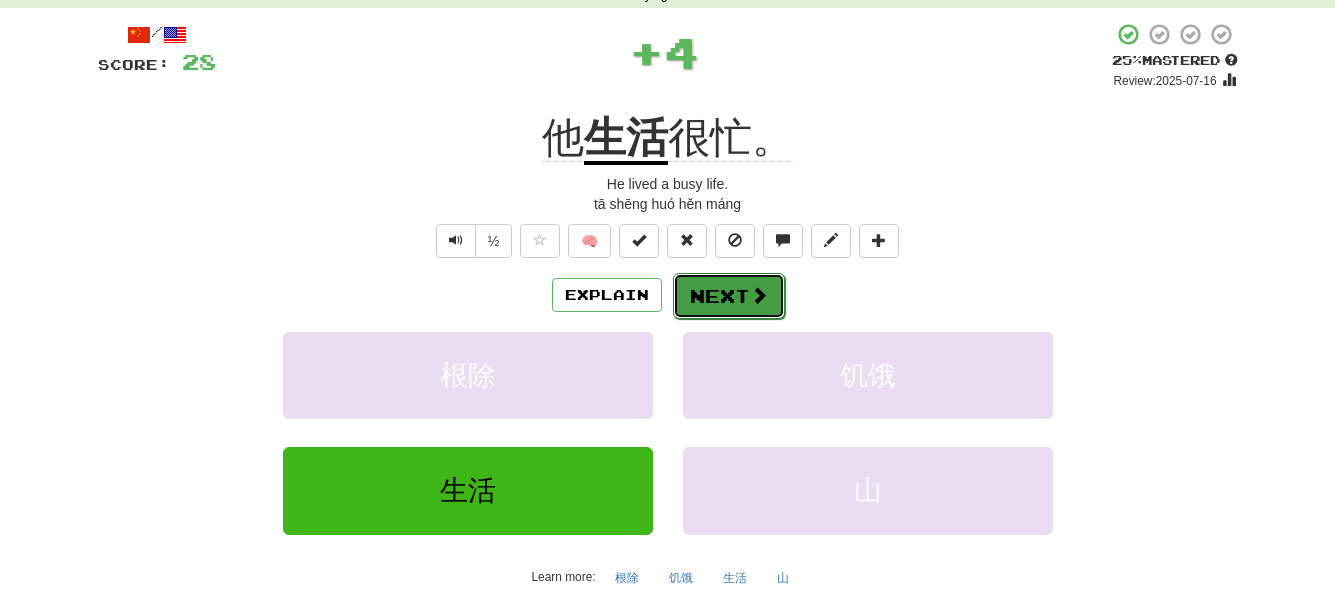 click on "Next" at bounding box center [729, 296] 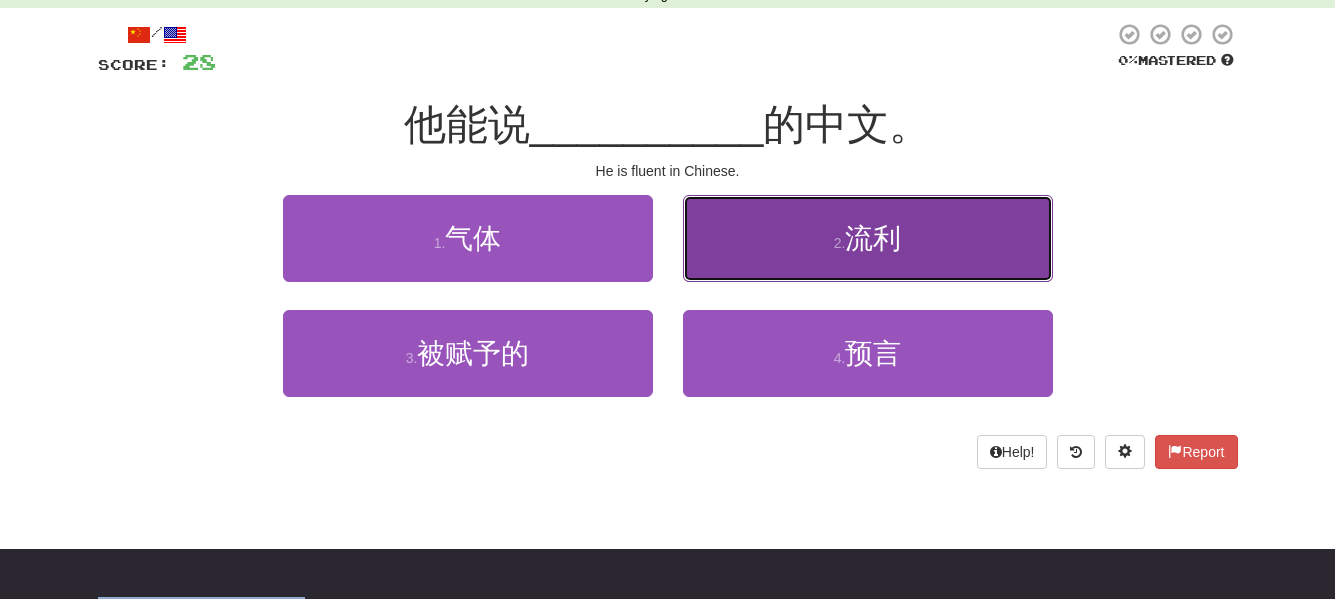 click on "2 .  流利" at bounding box center (868, 238) 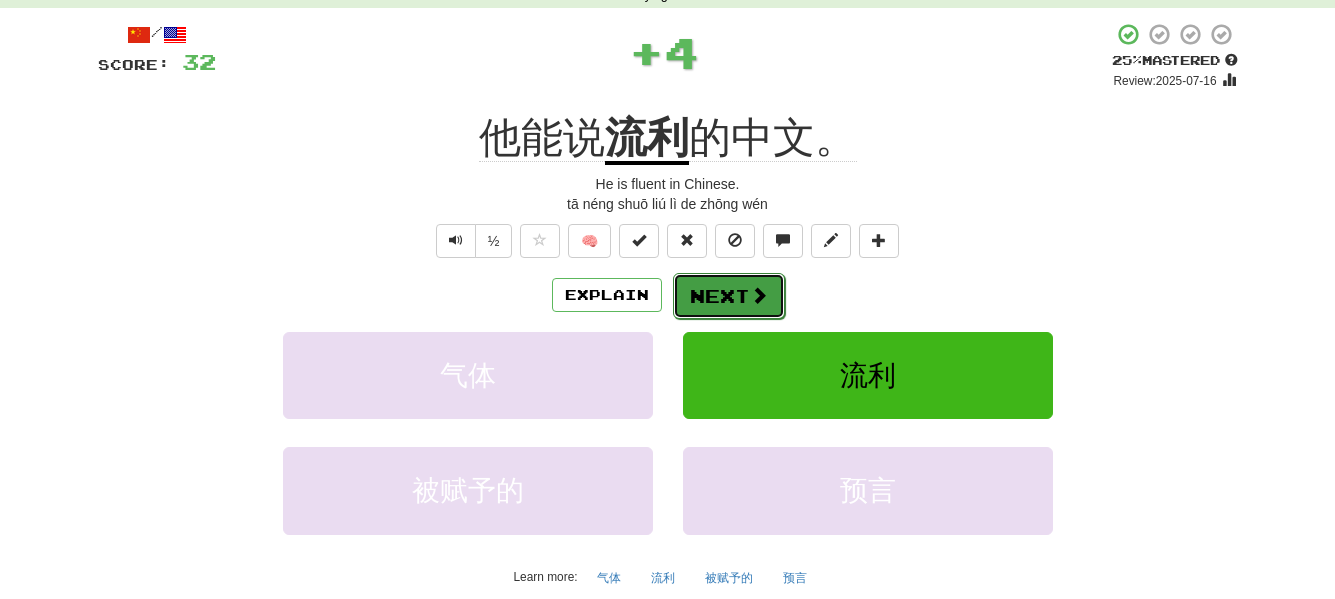 click on "Next" at bounding box center [729, 296] 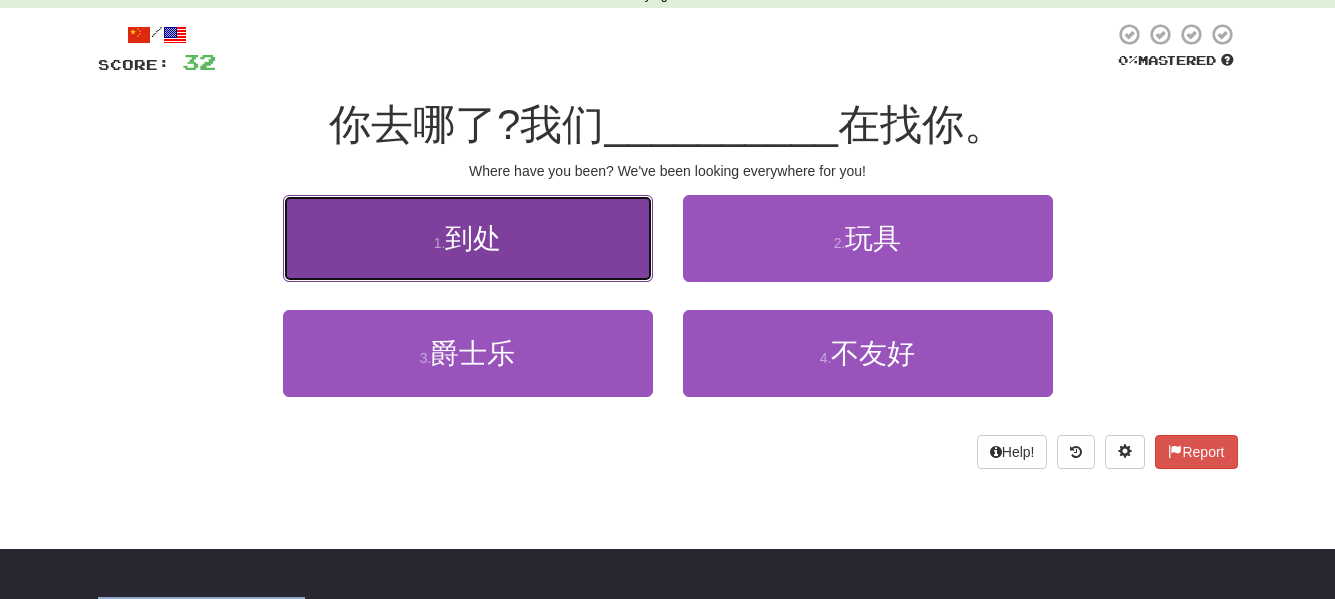 click on "1 .  到处" at bounding box center [468, 238] 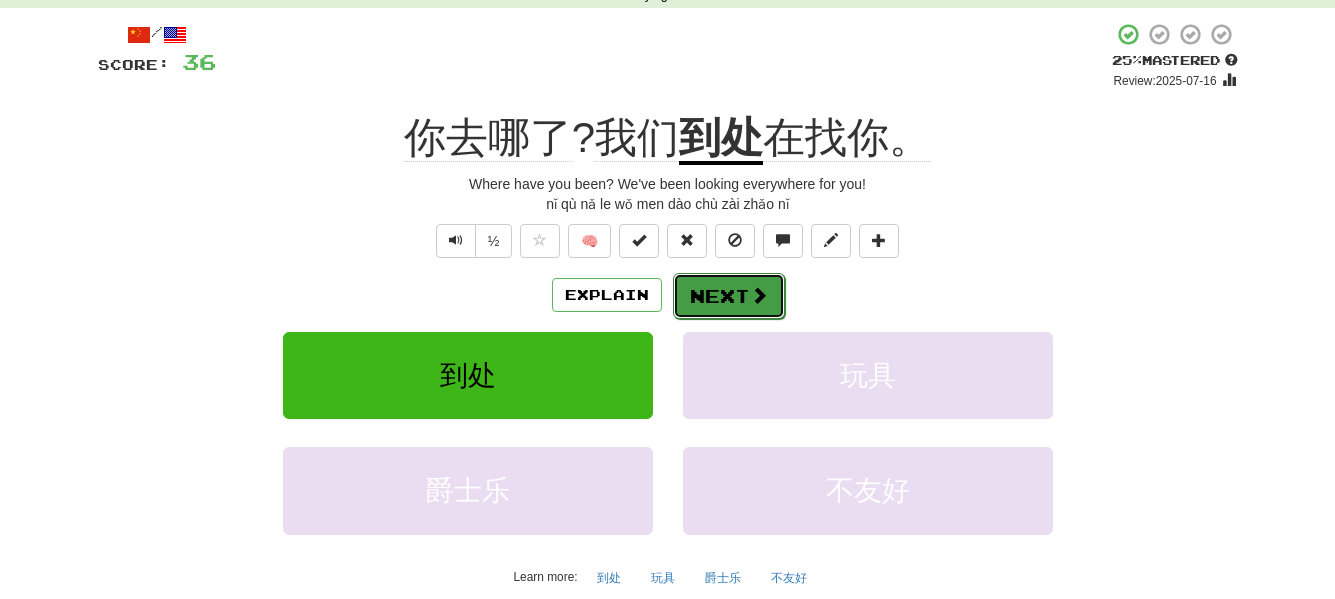 click at bounding box center [759, 295] 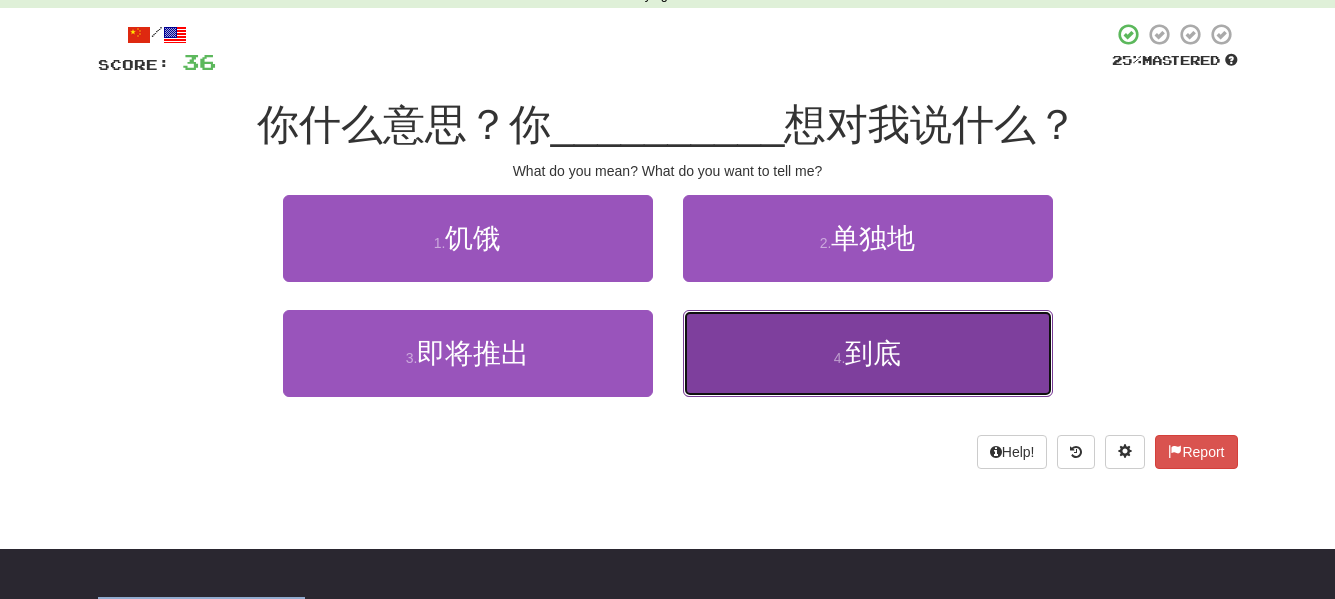 click on "4 .  到底" at bounding box center (868, 353) 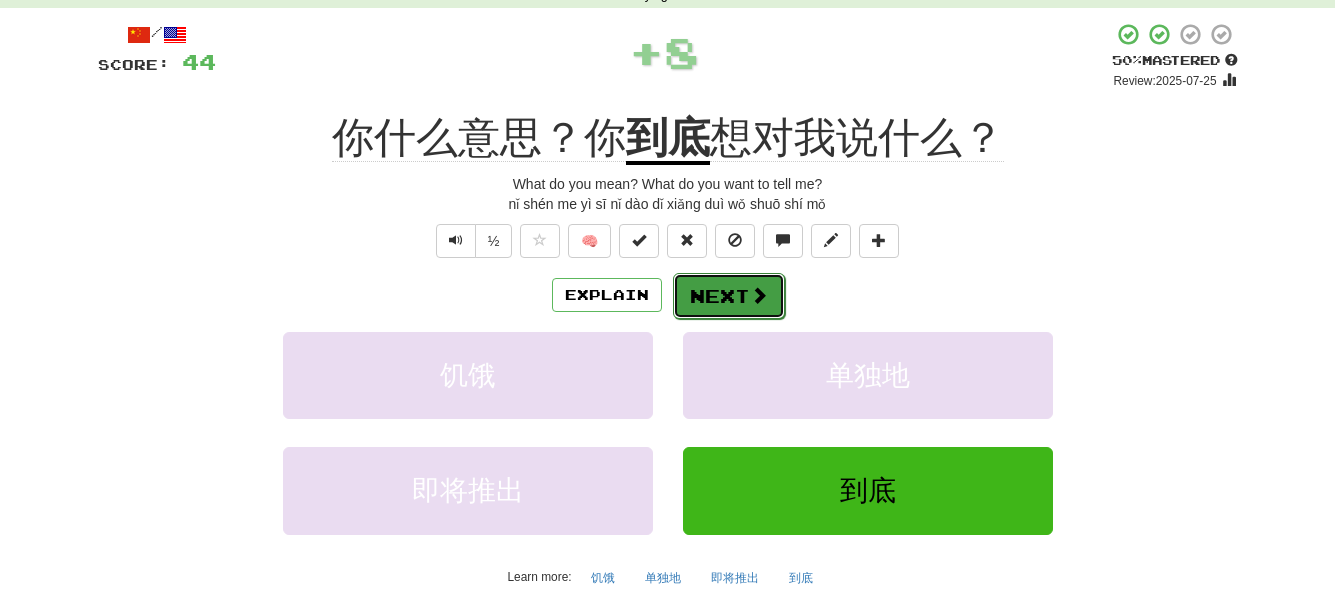 click on "Next" at bounding box center (729, 296) 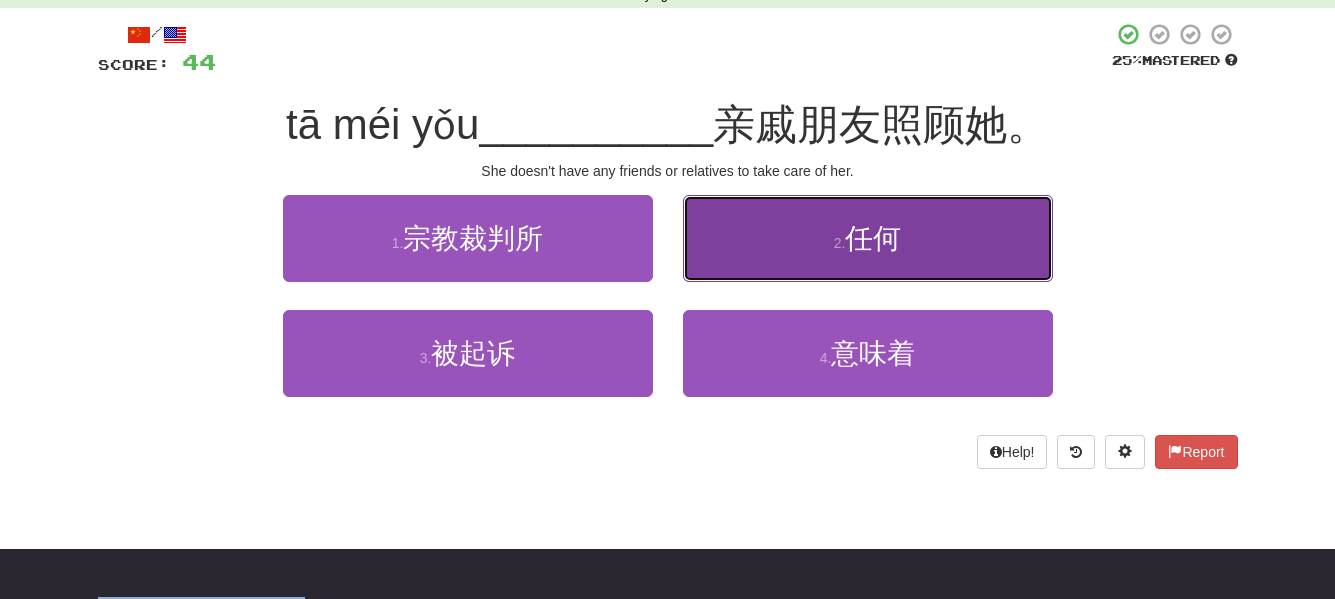 click on "2 .  任何" at bounding box center [868, 238] 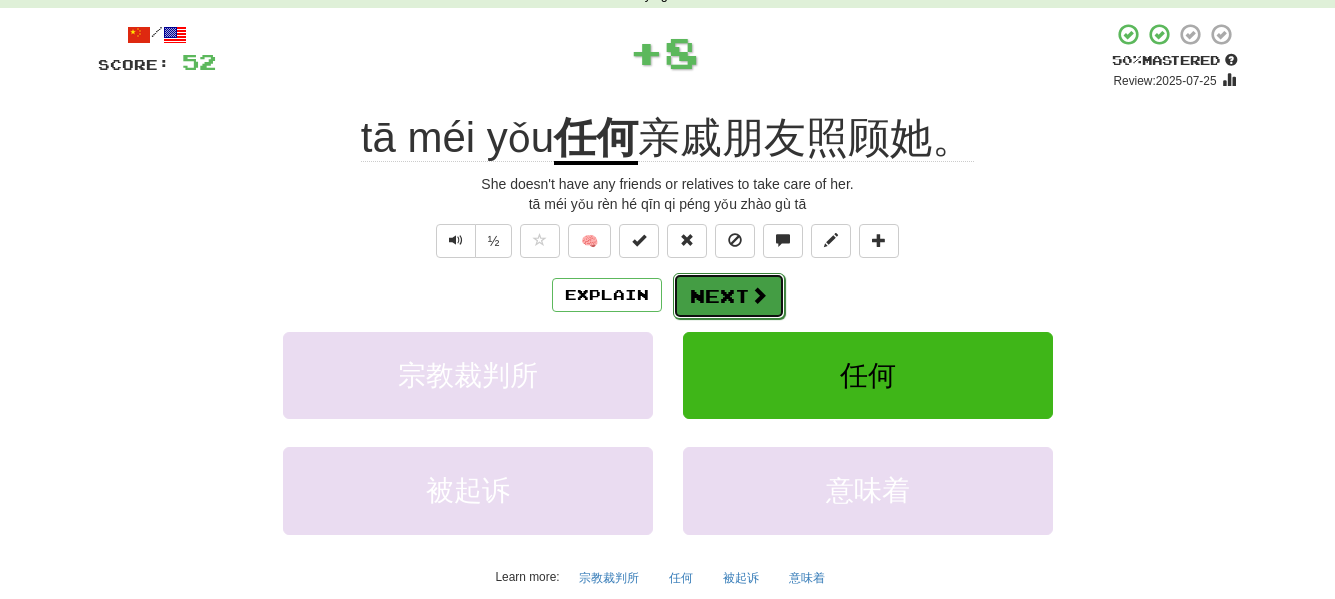 click on "Next" at bounding box center (729, 296) 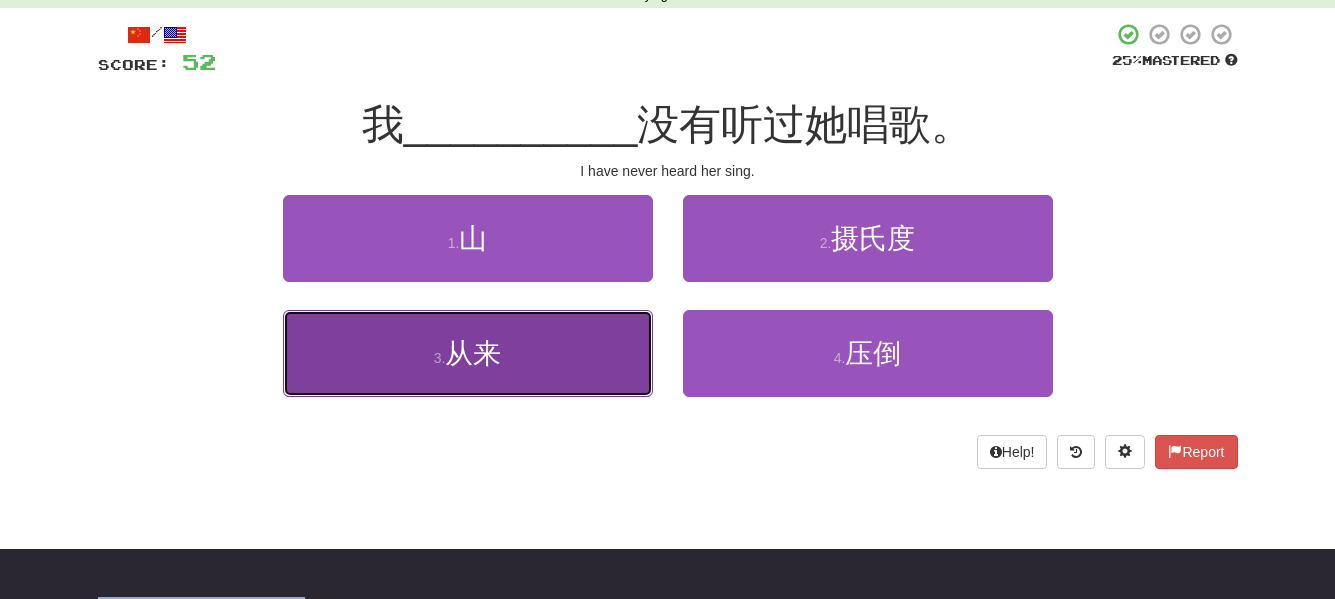 click on "从来" at bounding box center (473, 353) 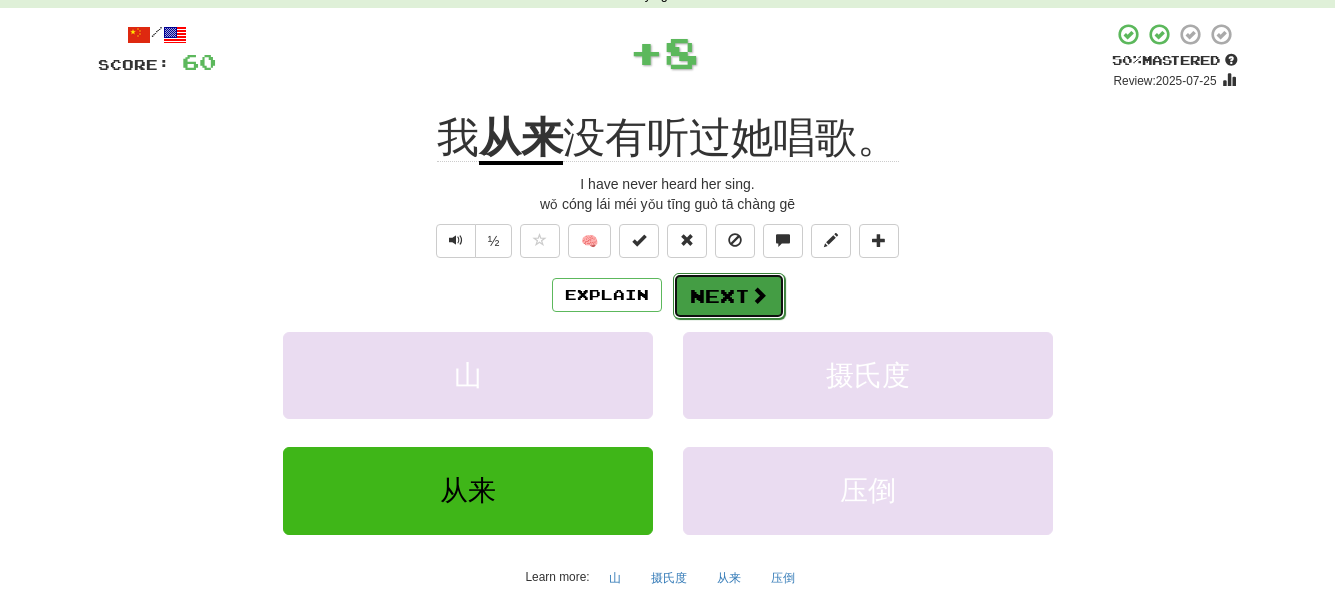 click on "Next" at bounding box center (729, 296) 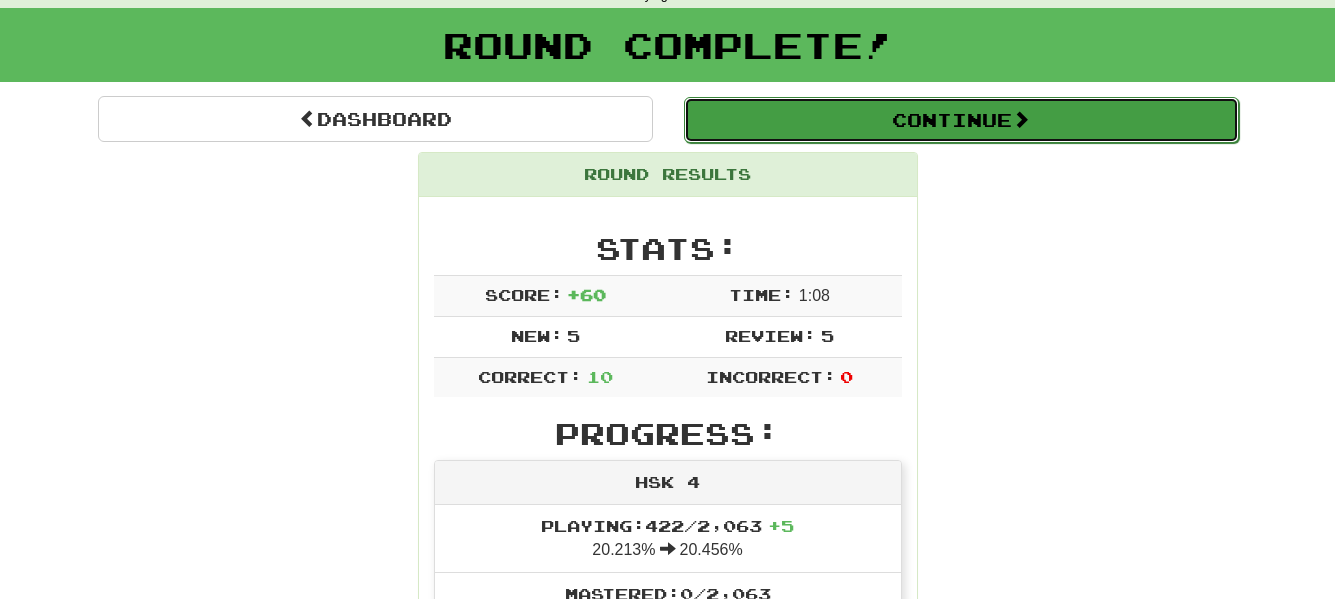 click on "Continue" at bounding box center (961, 120) 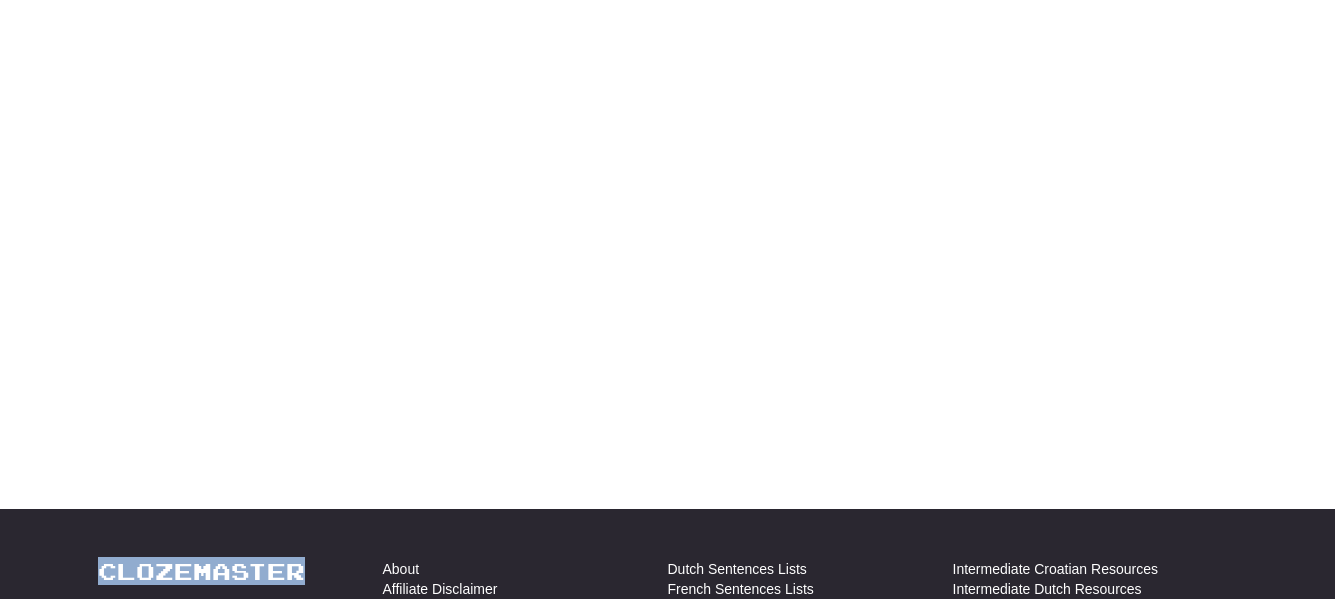 scroll, scrollTop: 100, scrollLeft: 0, axis: vertical 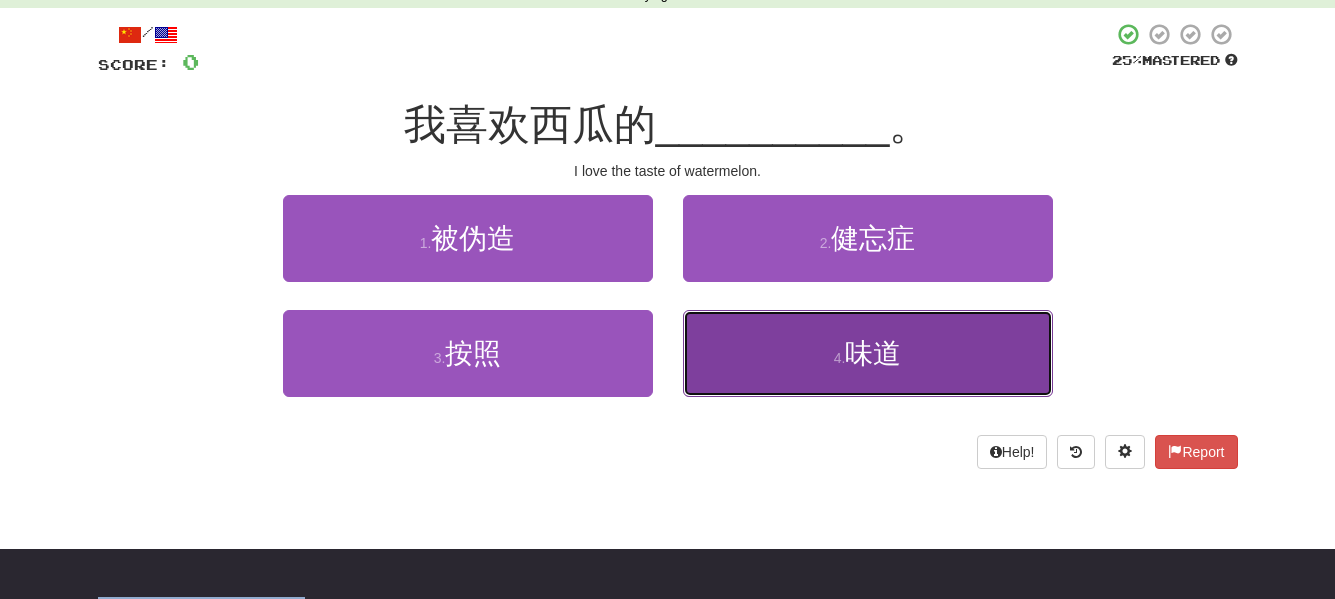 click on "4 .  味道" at bounding box center (868, 353) 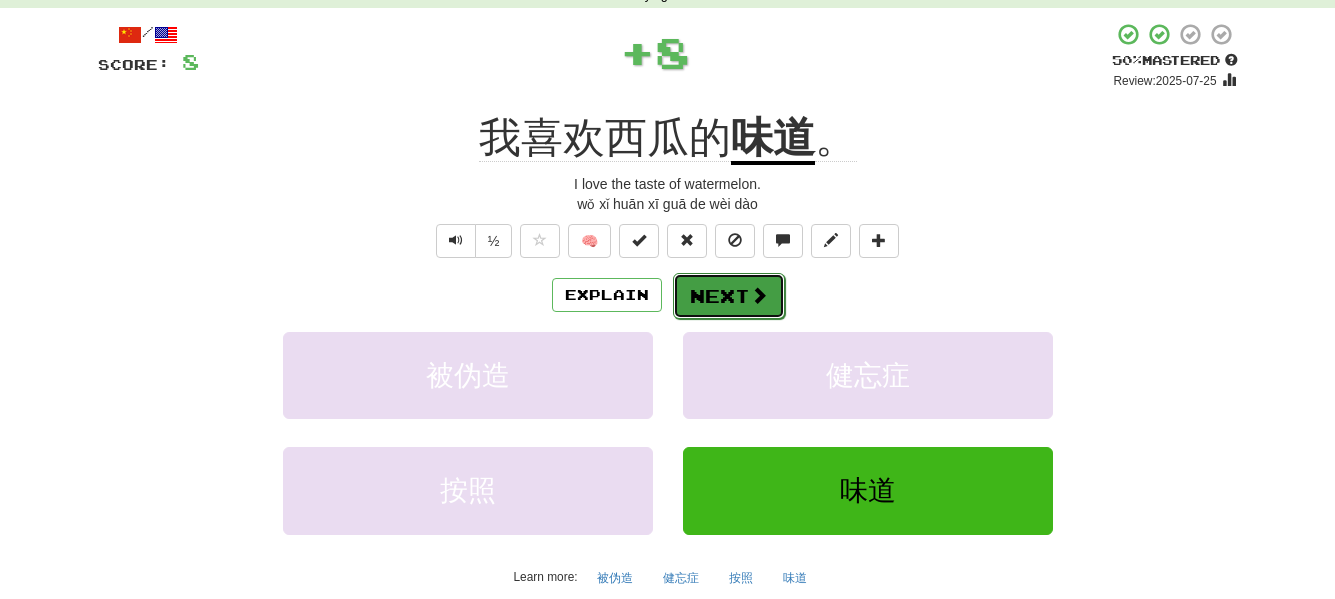 click on "Next" at bounding box center (729, 296) 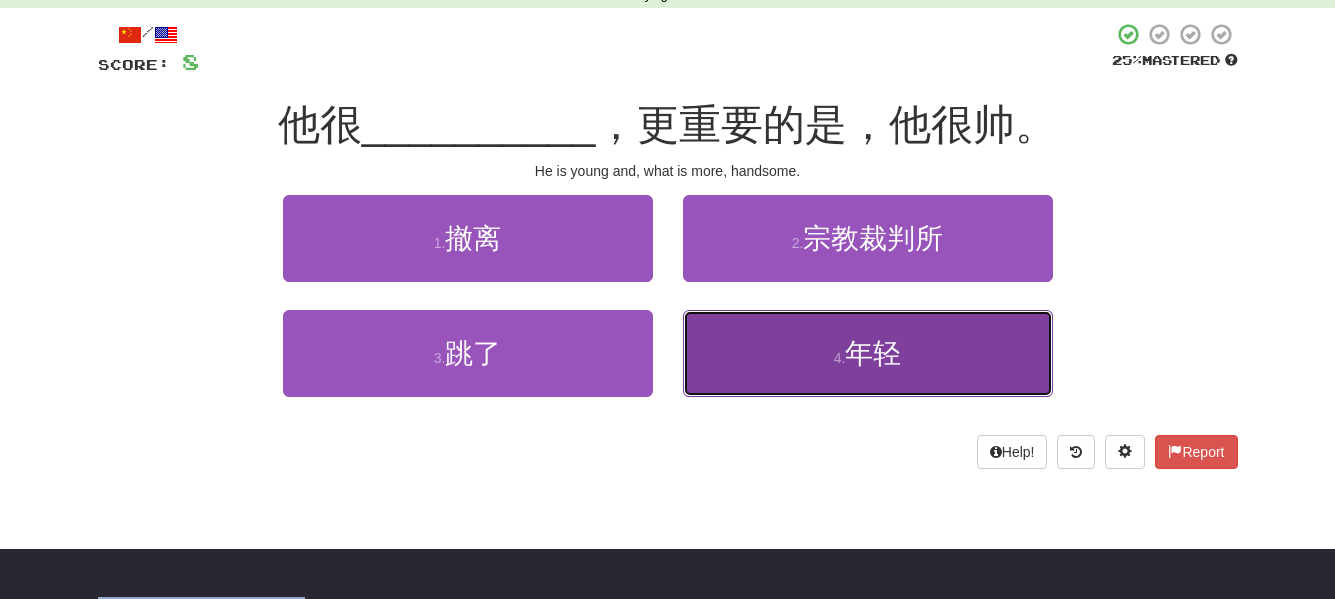 click on "4 .  年轻" at bounding box center (868, 353) 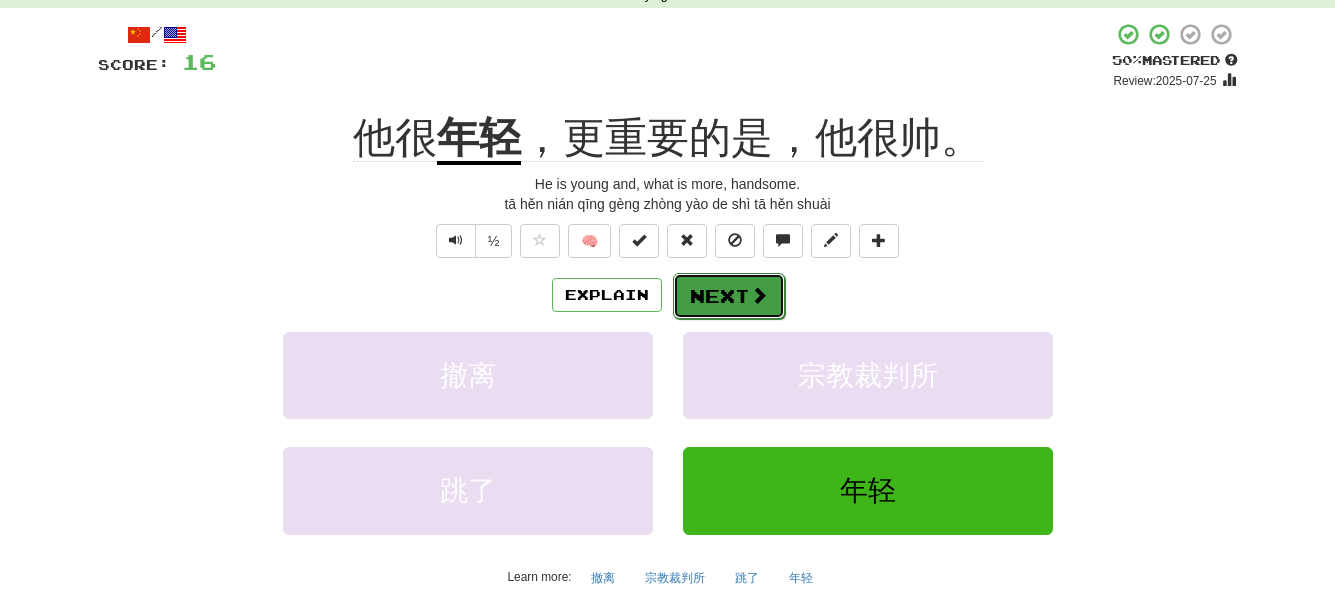 click on "Next" at bounding box center (729, 296) 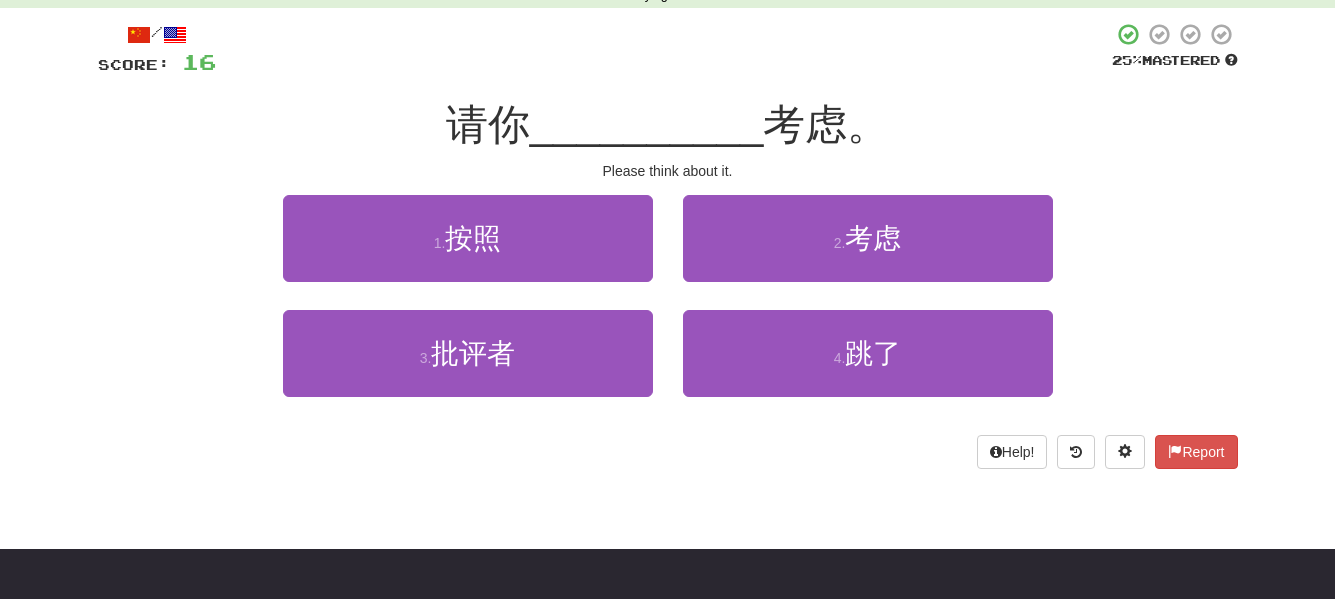 click on "2 .  考虑" at bounding box center [868, 252] 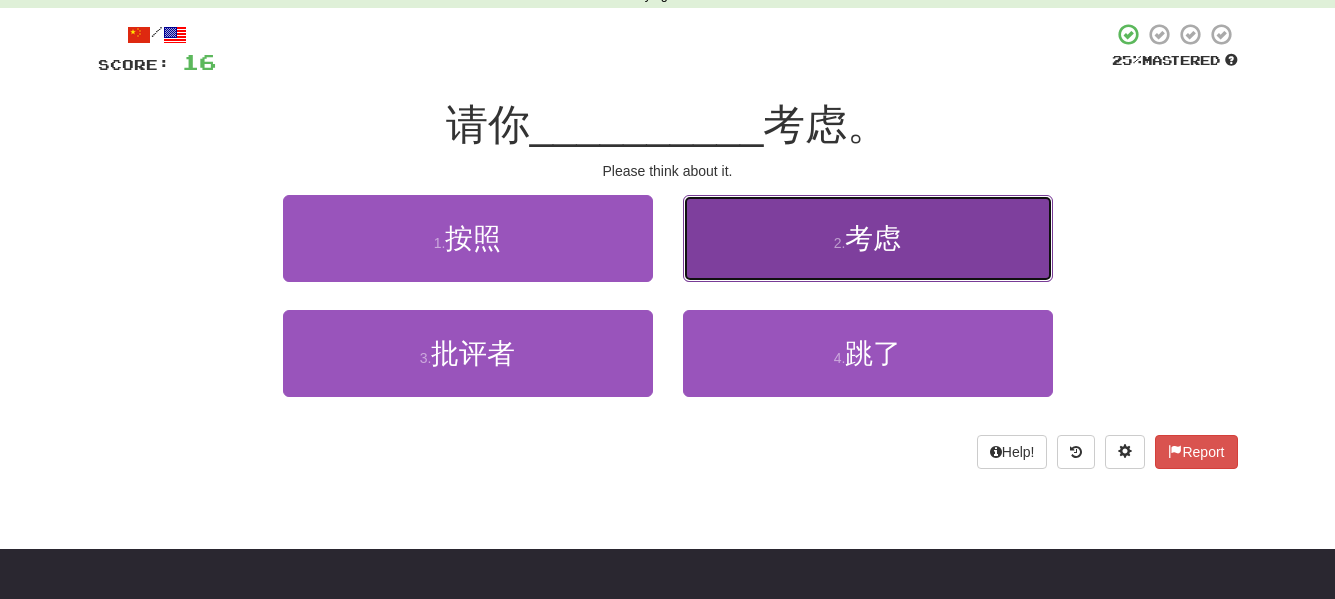 click on "2 .  考虑" at bounding box center (868, 238) 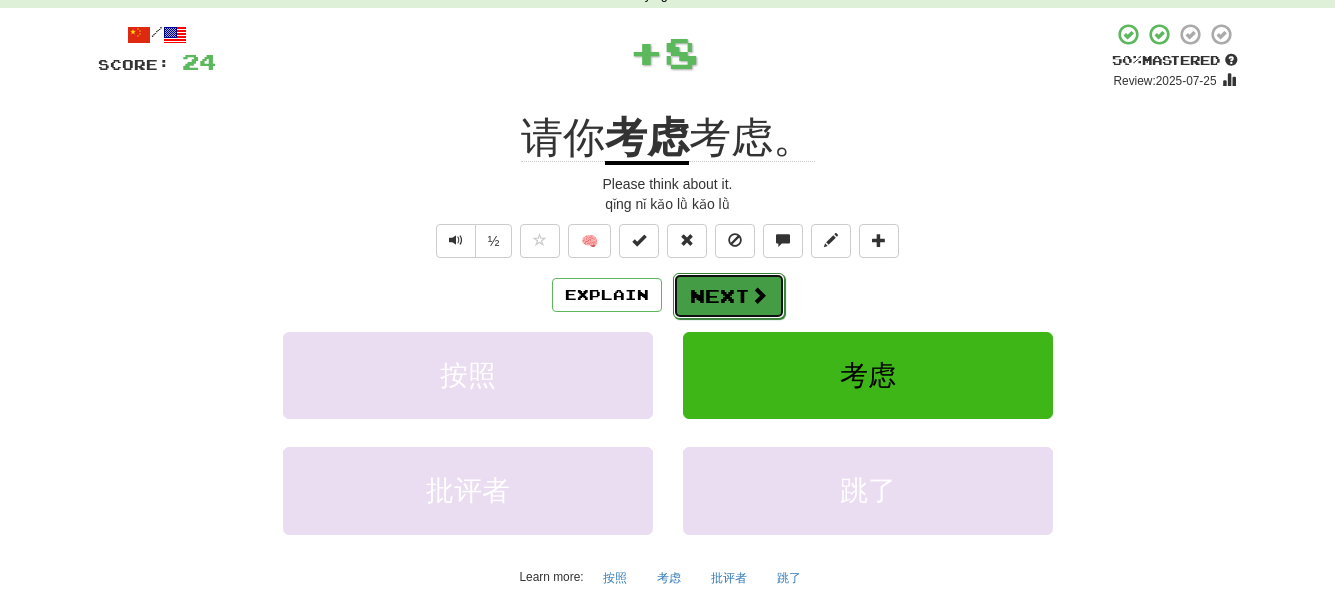 click on "Next" at bounding box center (729, 296) 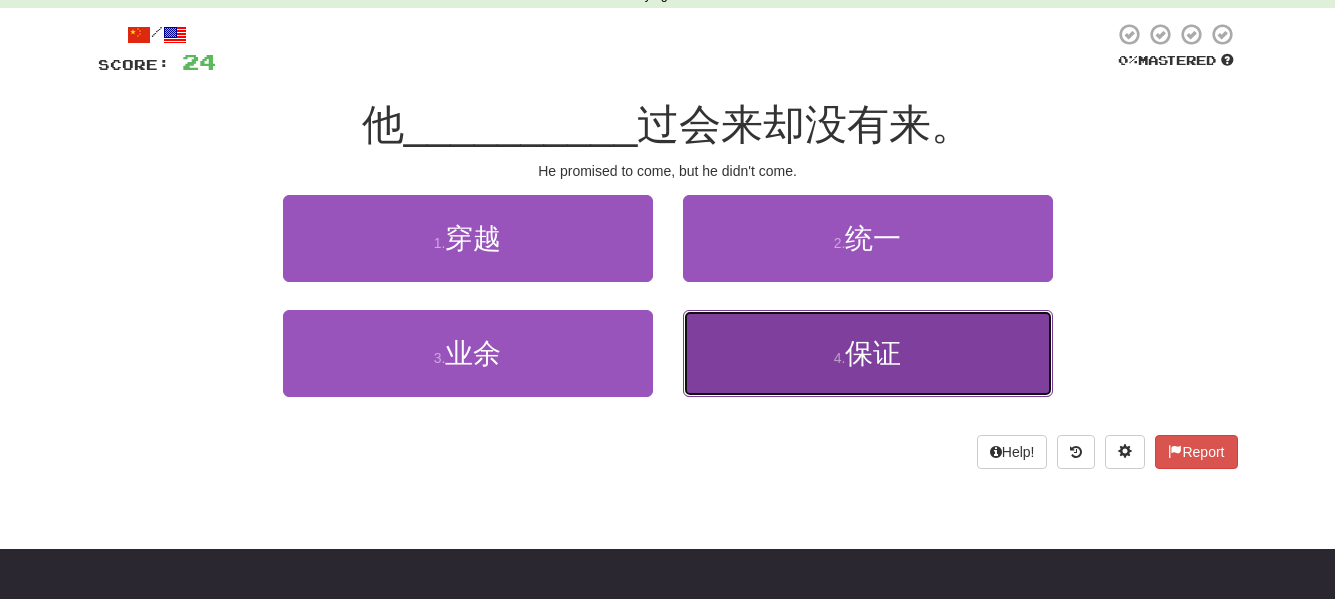 click on "4 .  保证" at bounding box center [868, 353] 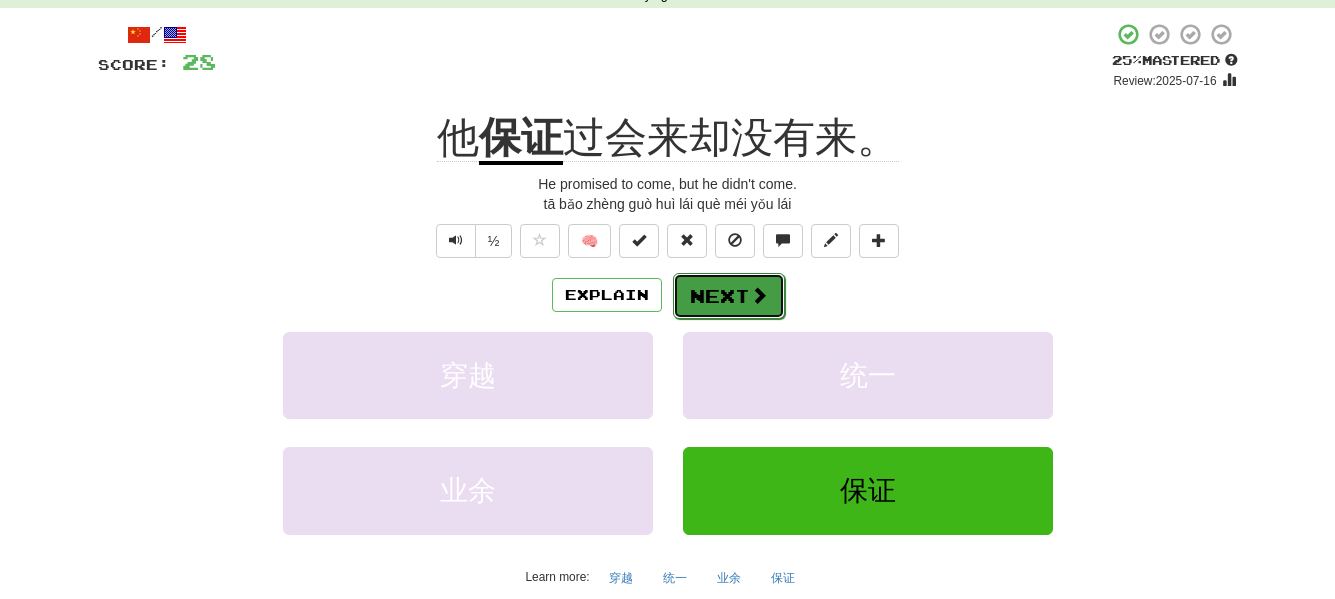 click on "Next" at bounding box center (729, 296) 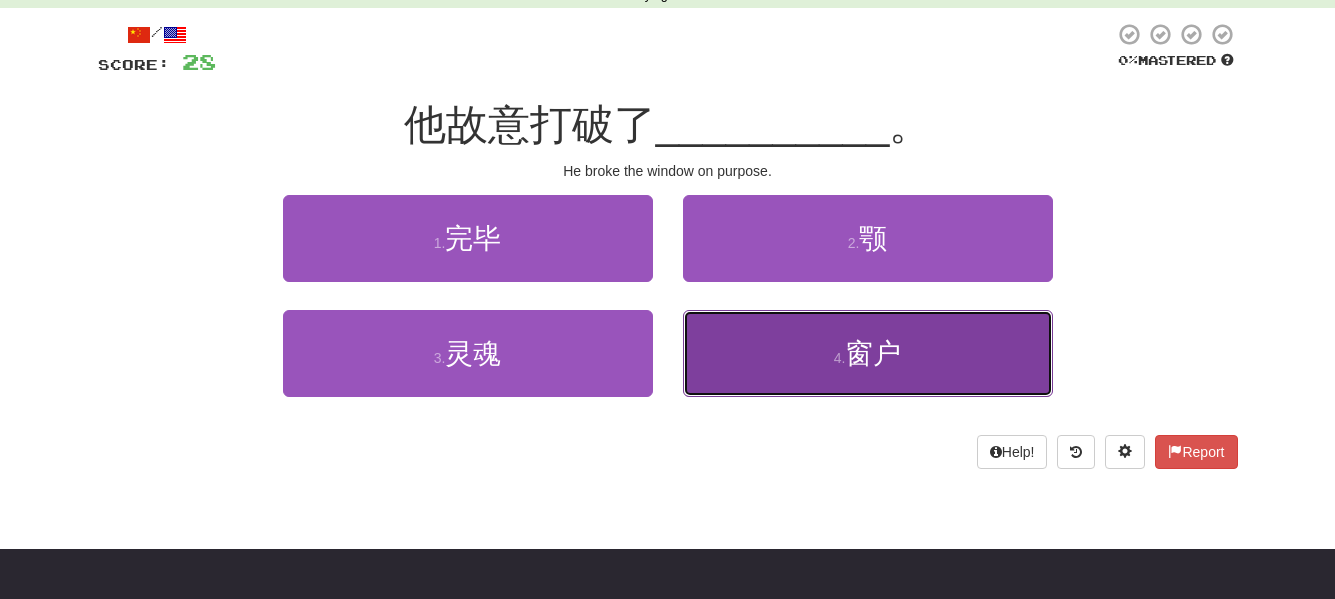 click on "4 .  窗户" at bounding box center [868, 353] 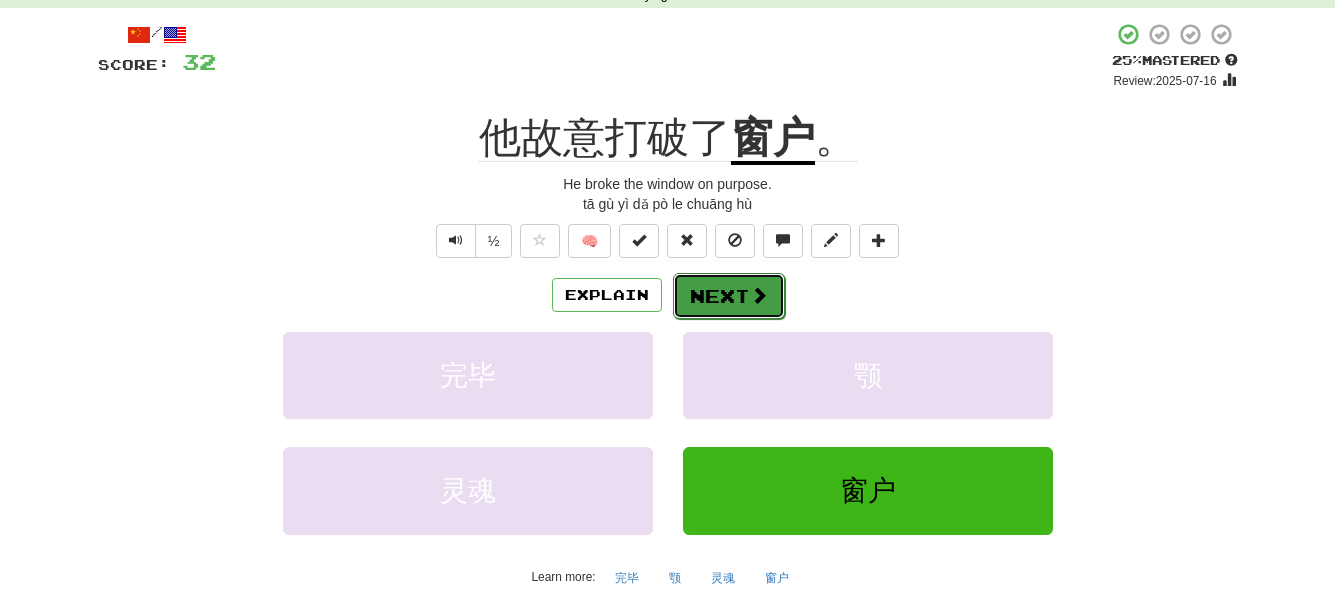 click on "Next" at bounding box center (729, 296) 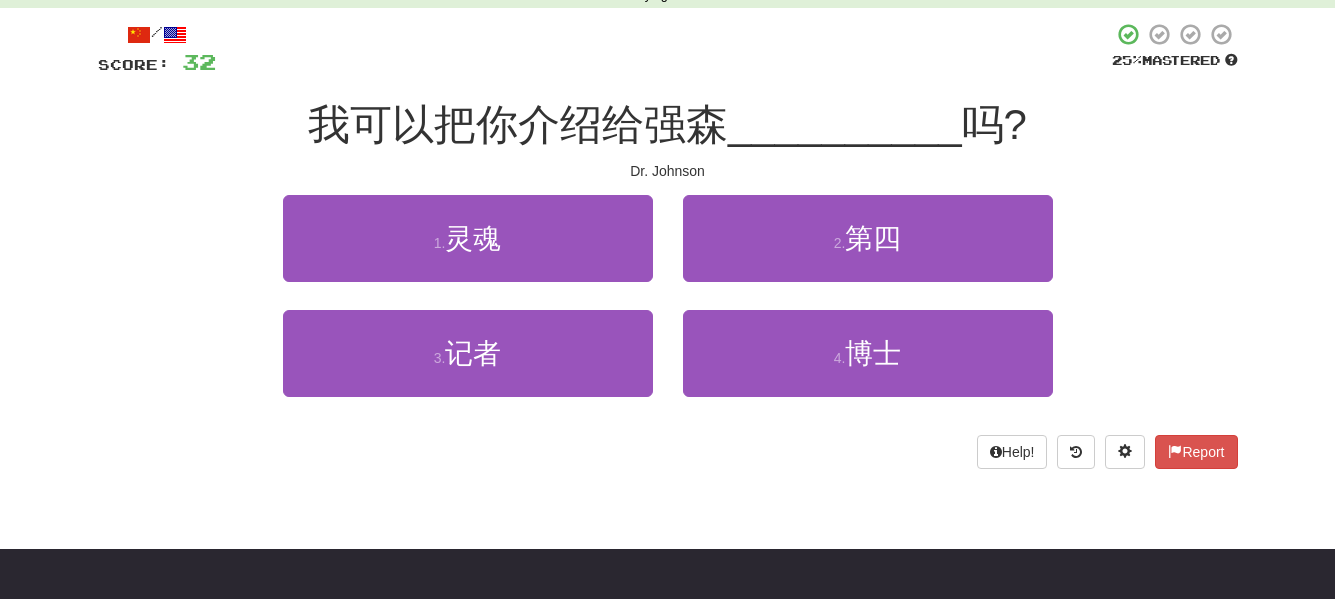 click on "4 .  博士" at bounding box center [868, 367] 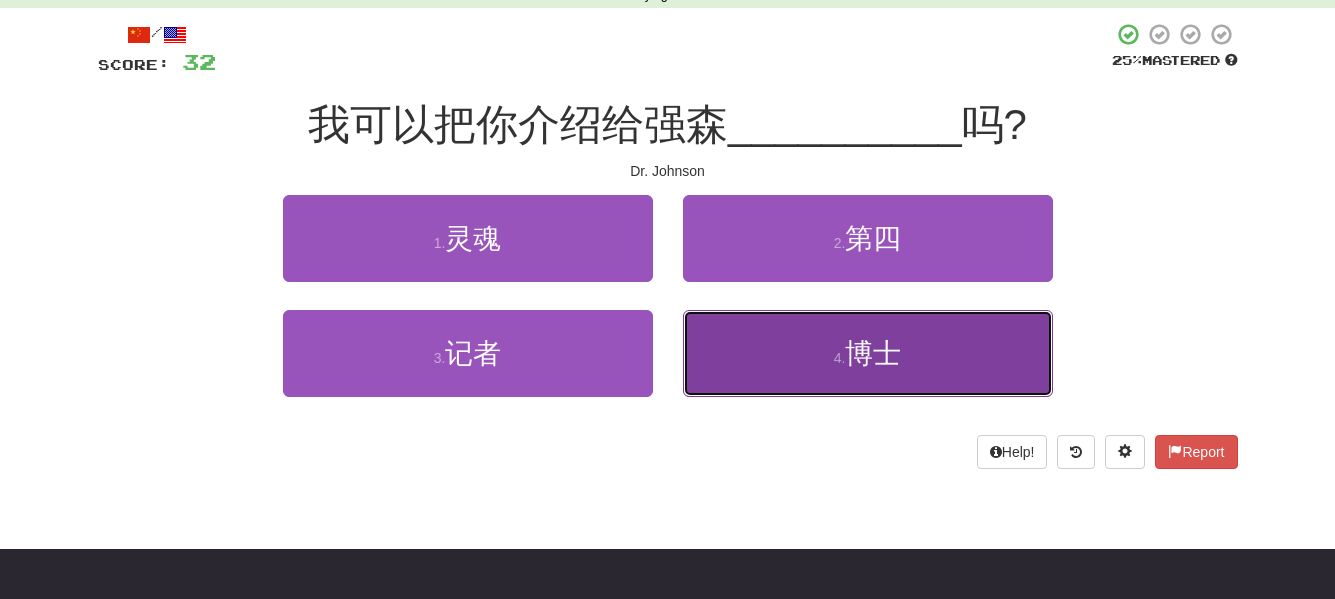 click on "4 .  博士" at bounding box center (868, 353) 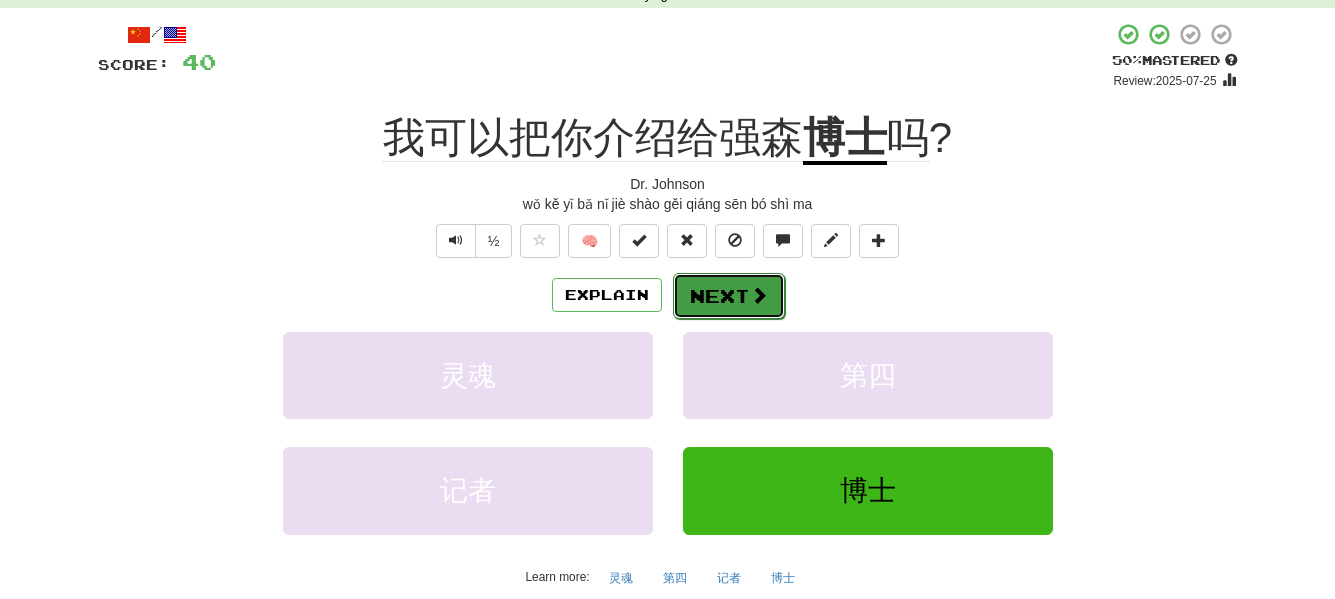 click on "Next" at bounding box center [729, 296] 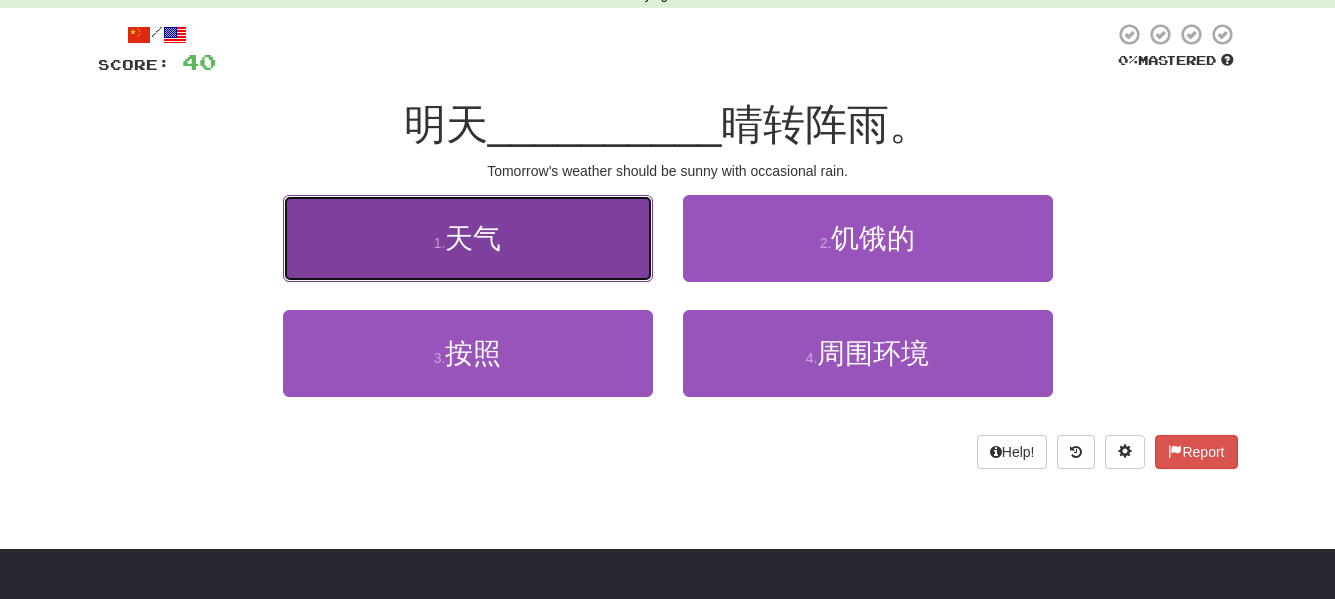 click on "1 .  天气" at bounding box center [468, 238] 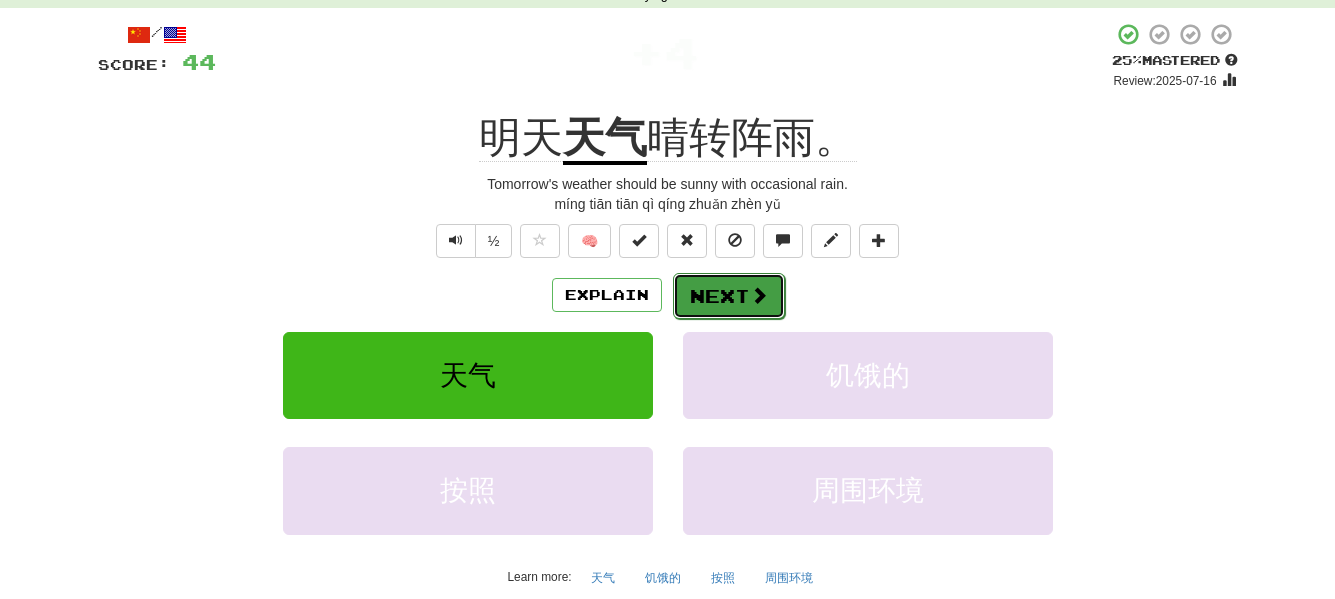 click on "Next" at bounding box center [729, 296] 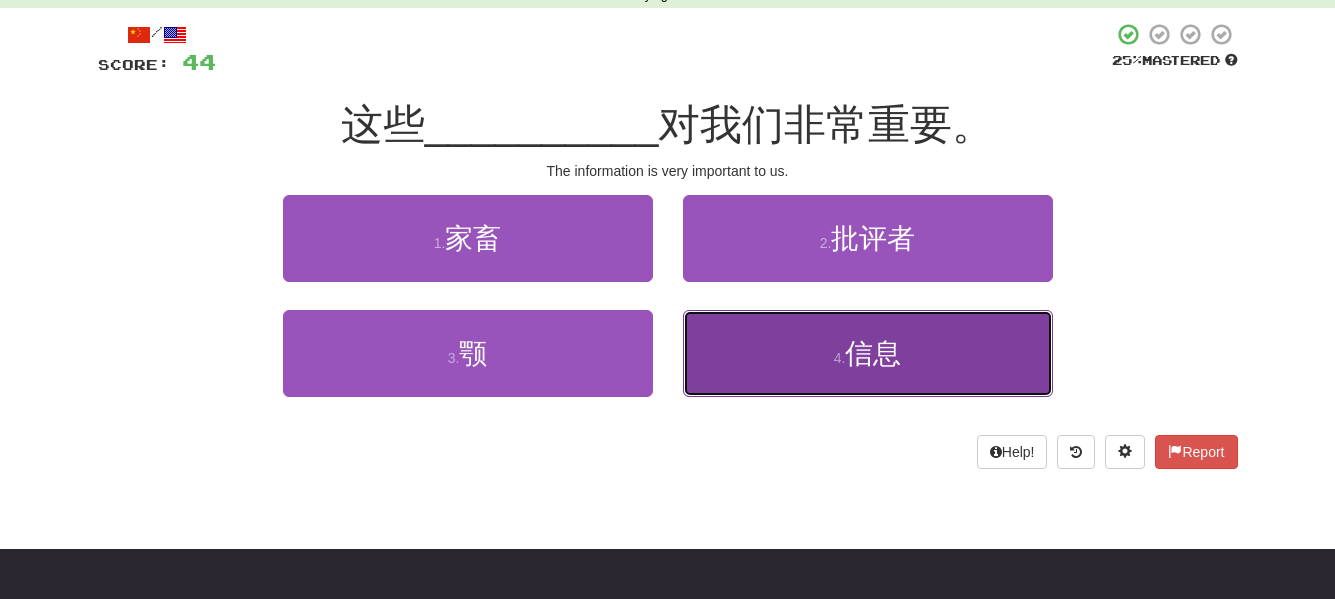 click on "4 .  信息" at bounding box center (868, 353) 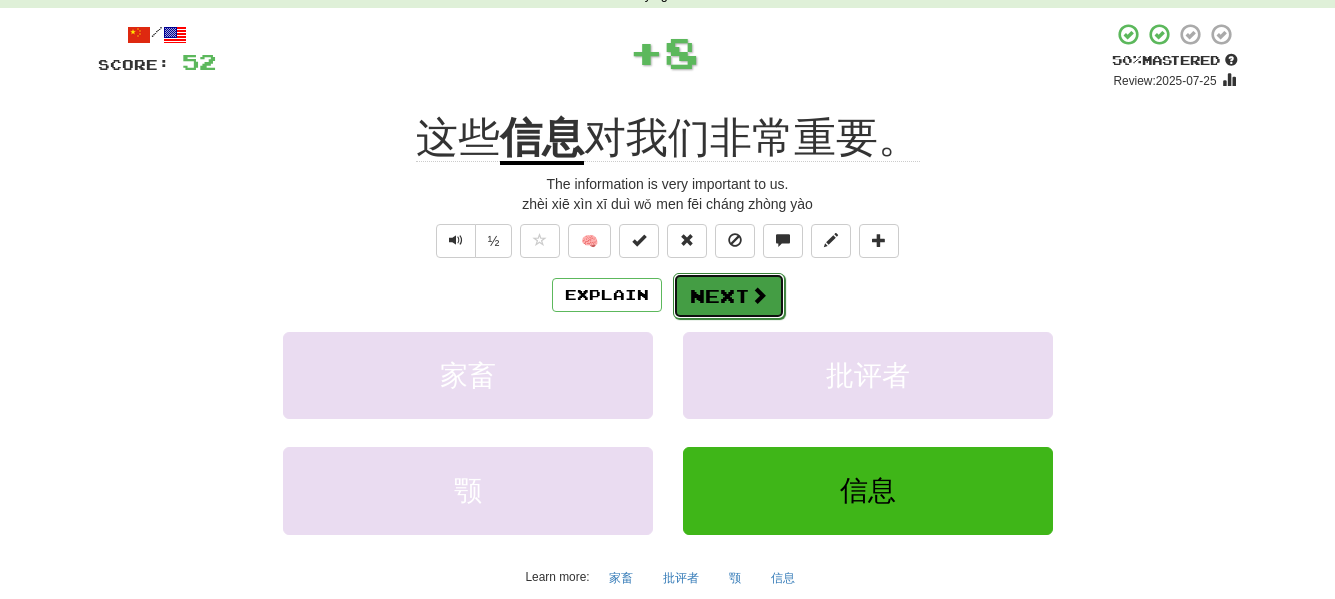 click on "Next" at bounding box center [729, 296] 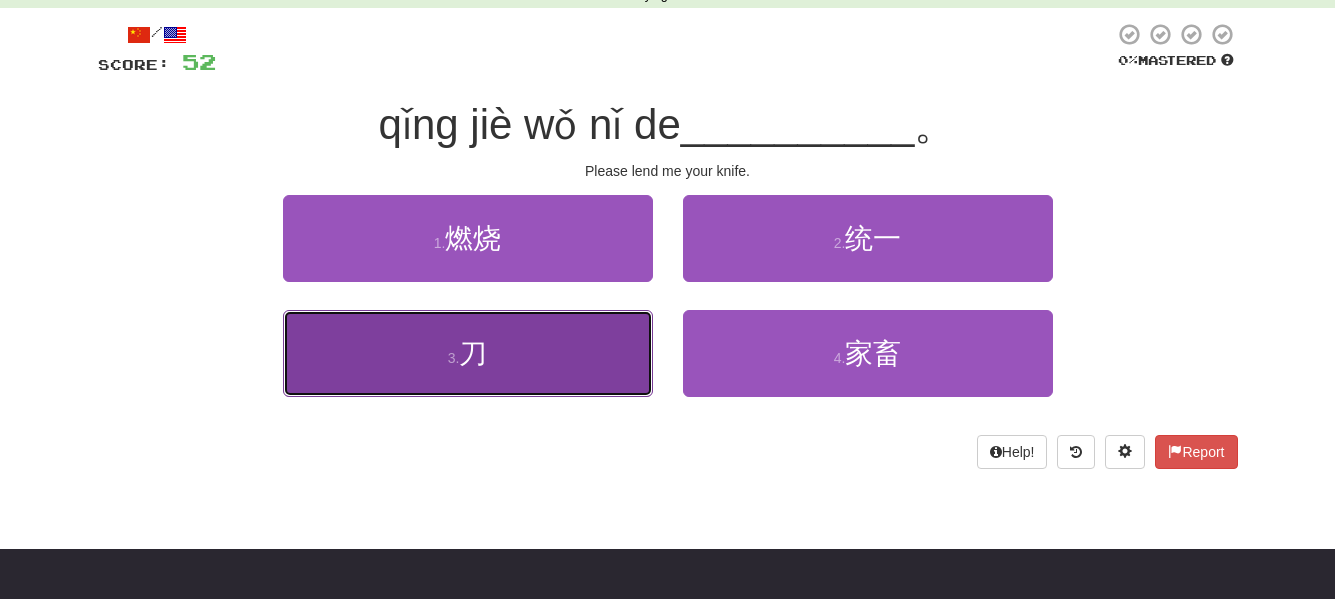 click on "3 .  刀" at bounding box center [468, 353] 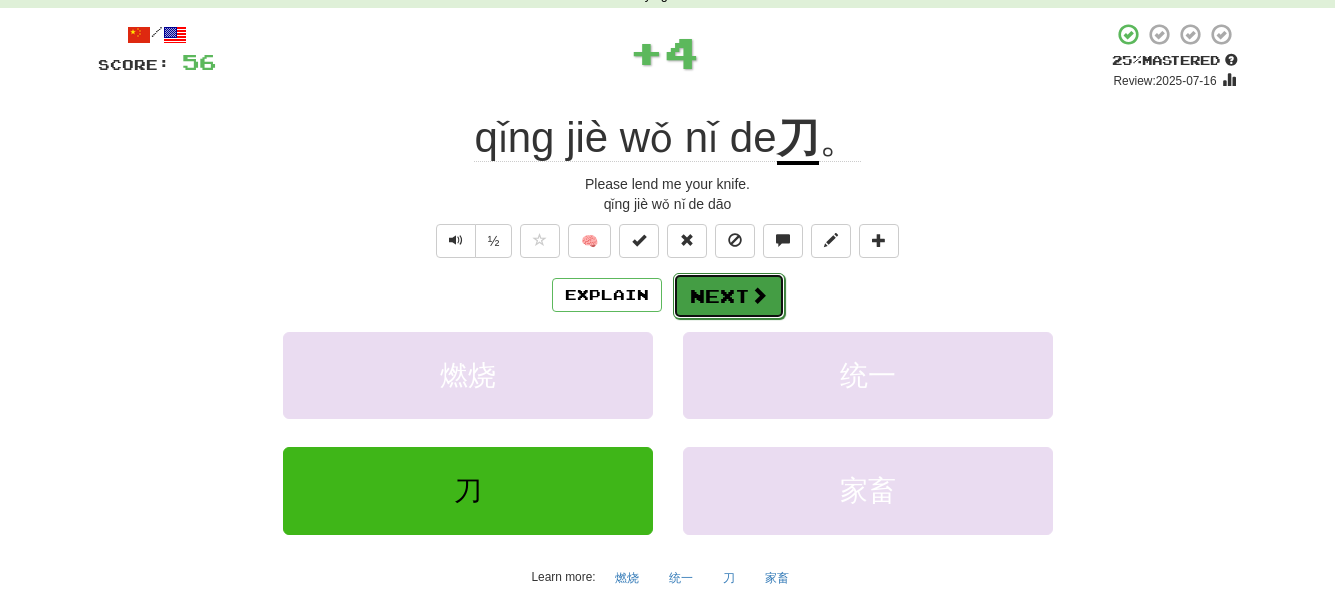 click on "Next" at bounding box center (729, 296) 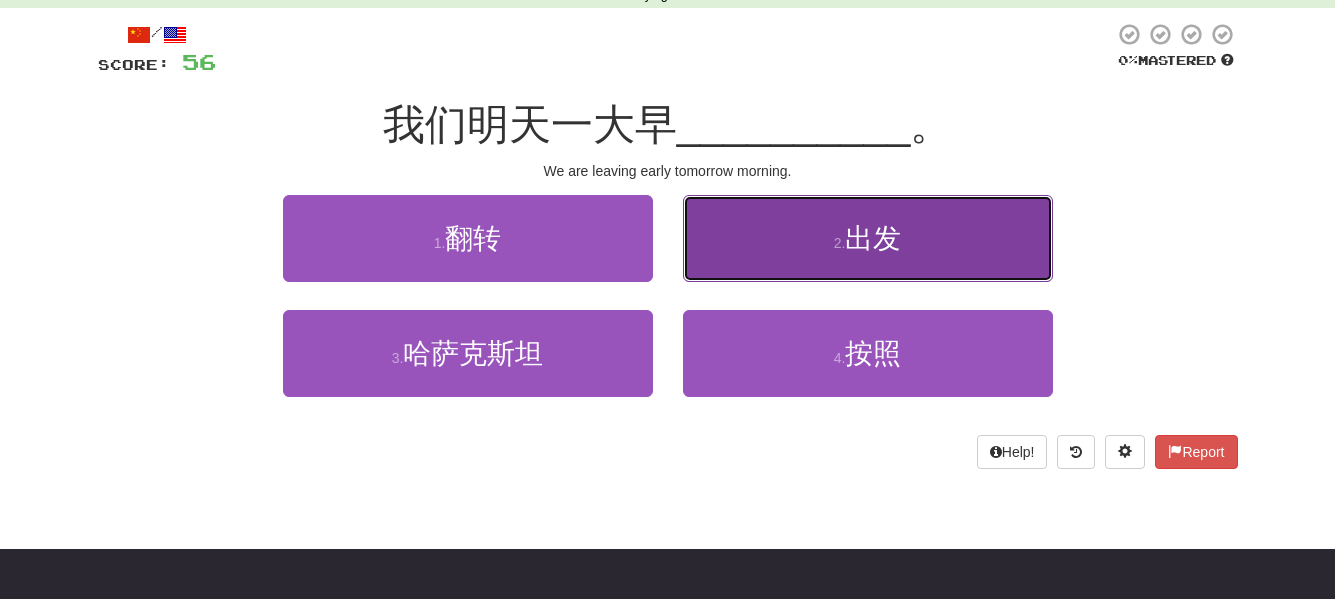 click on "2 .  出发" at bounding box center (868, 238) 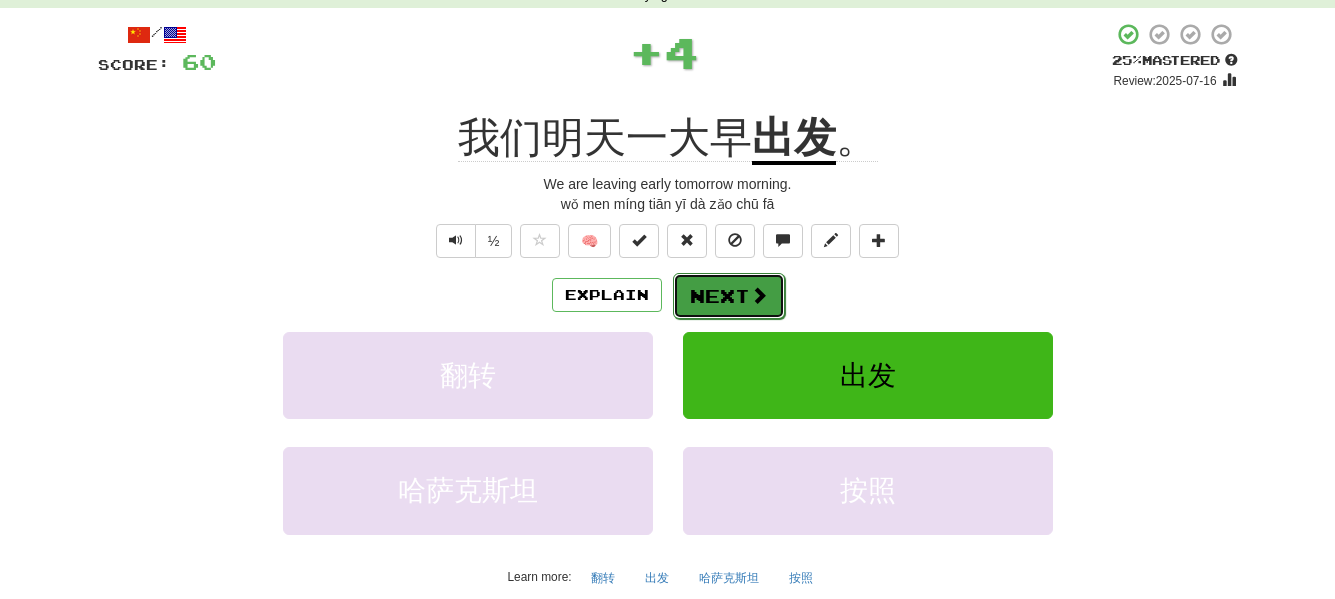 click on "Next" at bounding box center [729, 296] 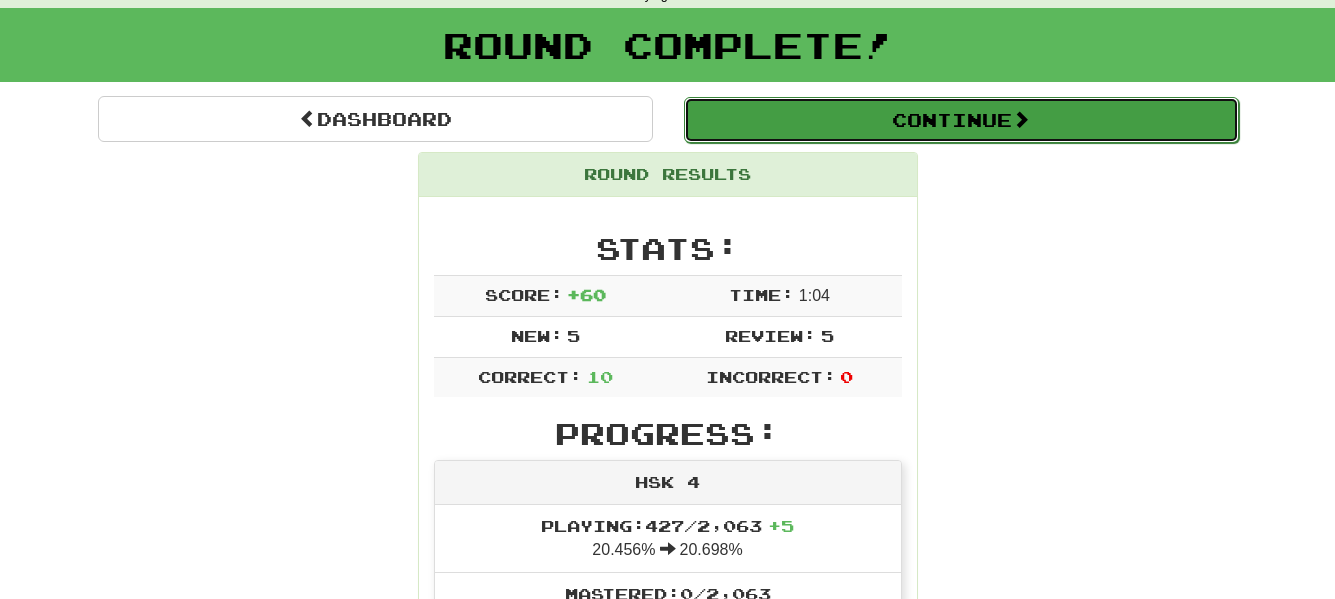 click on "Continue" at bounding box center [961, 120] 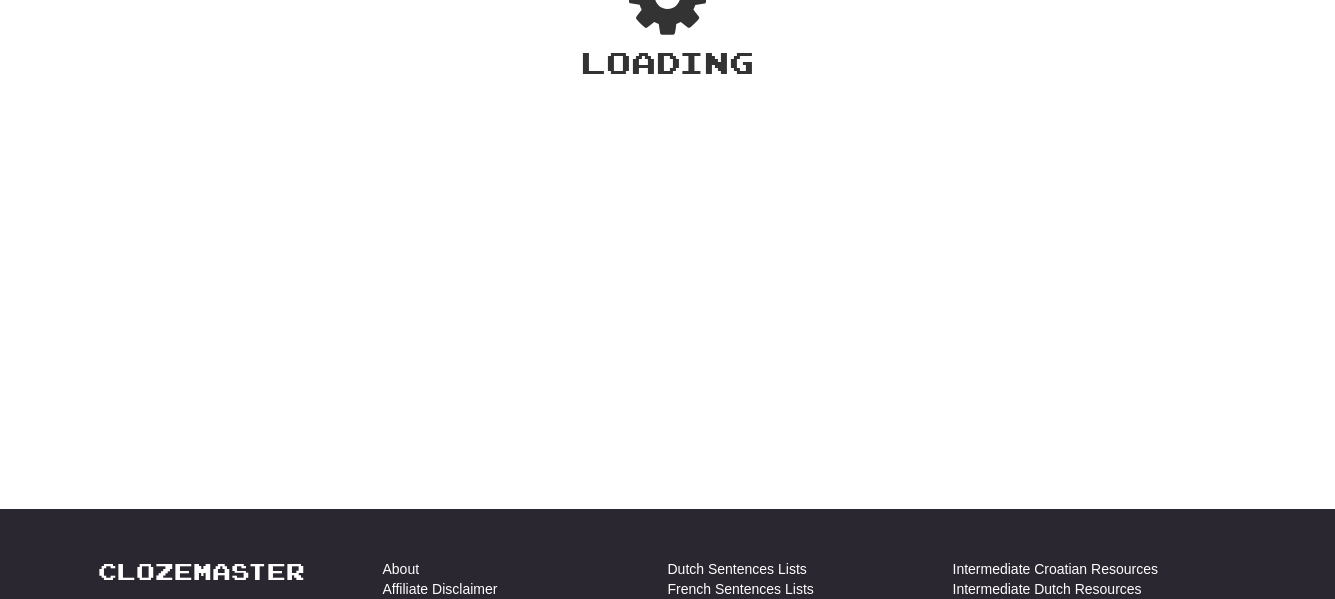 scroll, scrollTop: 100, scrollLeft: 0, axis: vertical 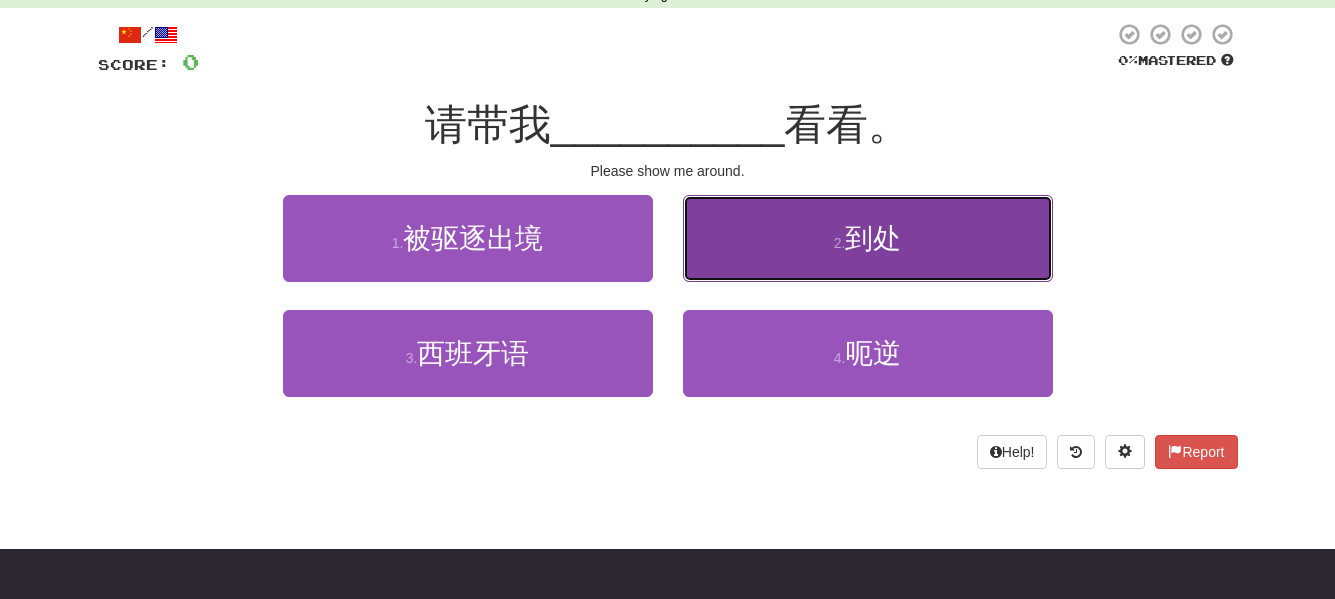click on "2 .  到处" at bounding box center [868, 238] 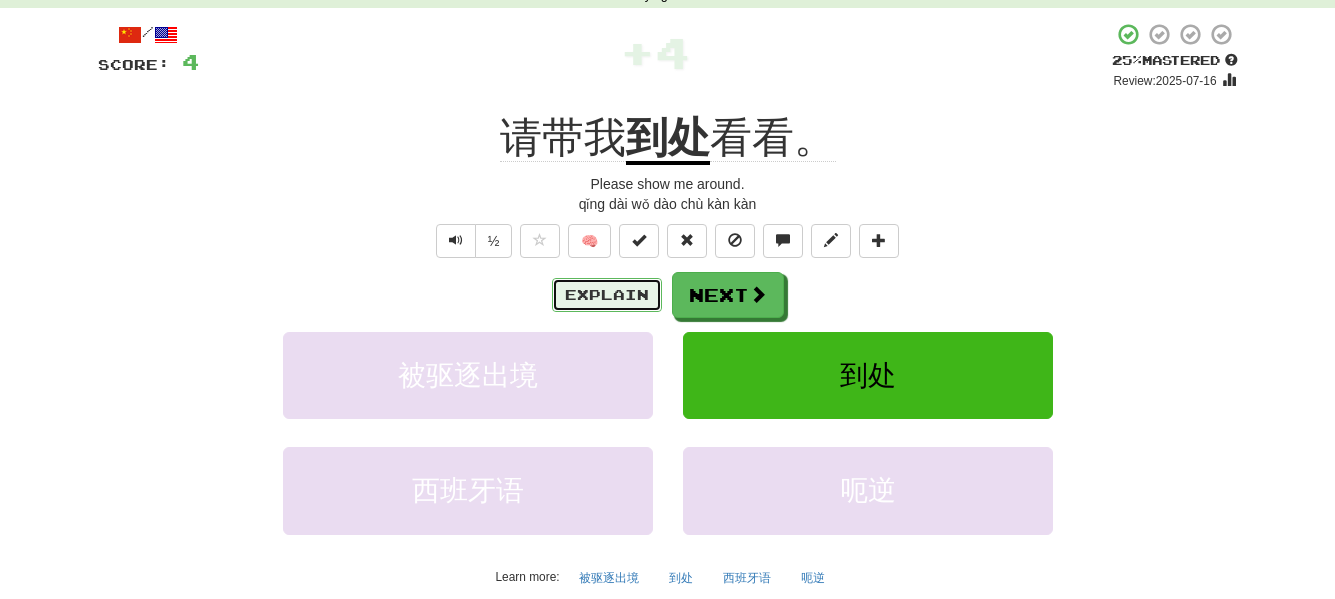 click on "Explain" at bounding box center (607, 295) 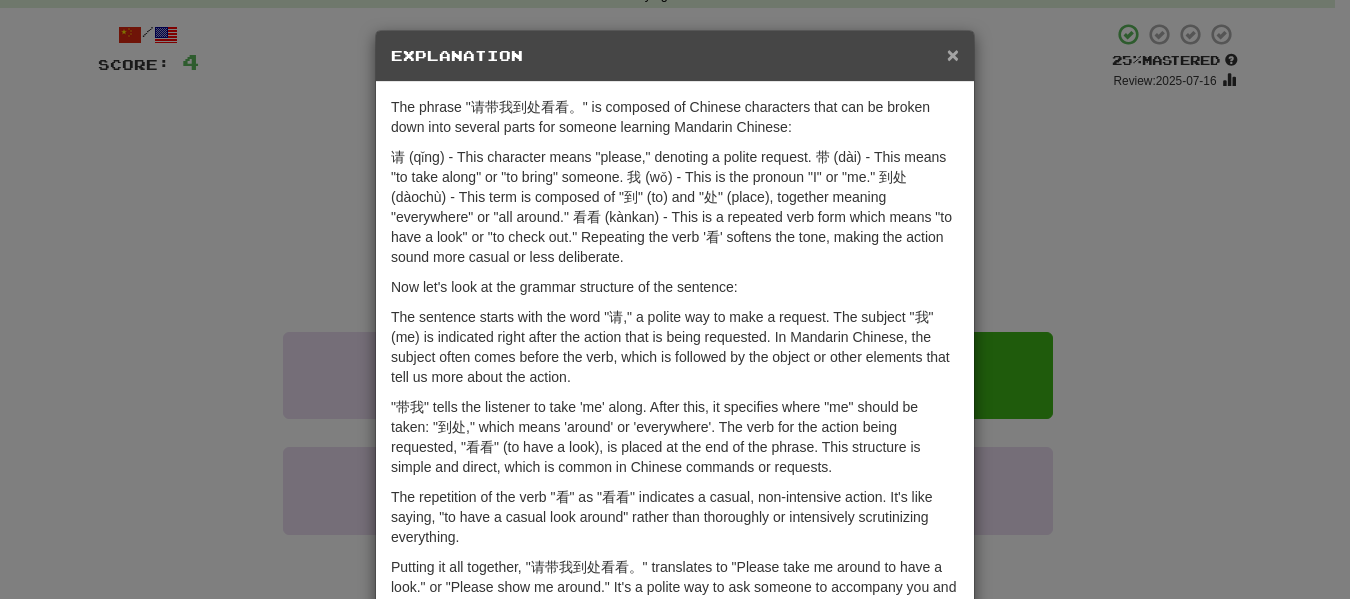 click on "×" at bounding box center [953, 54] 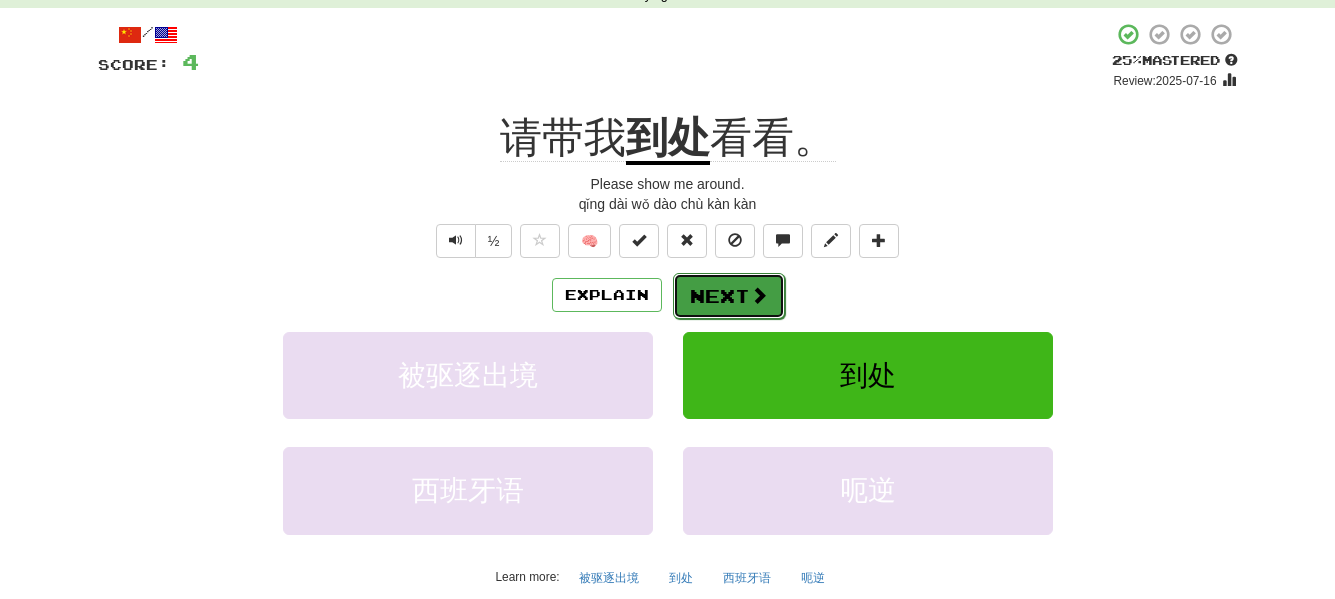 click on "Next" at bounding box center (729, 296) 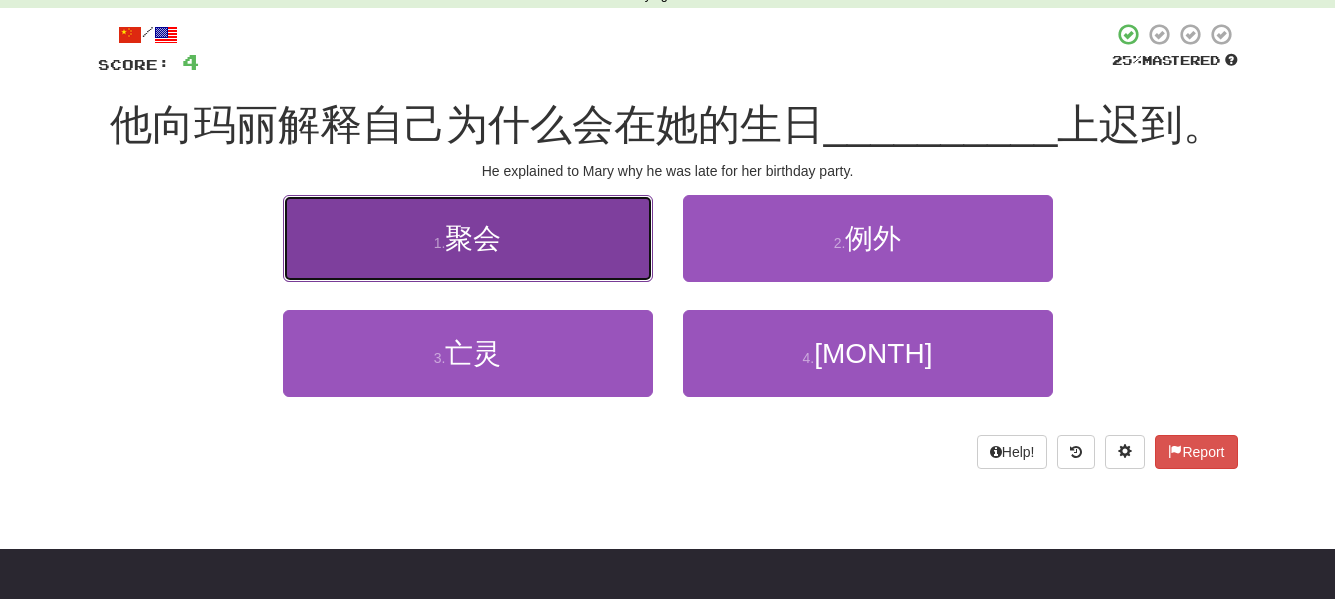 click on "1 .  聚会" at bounding box center (468, 238) 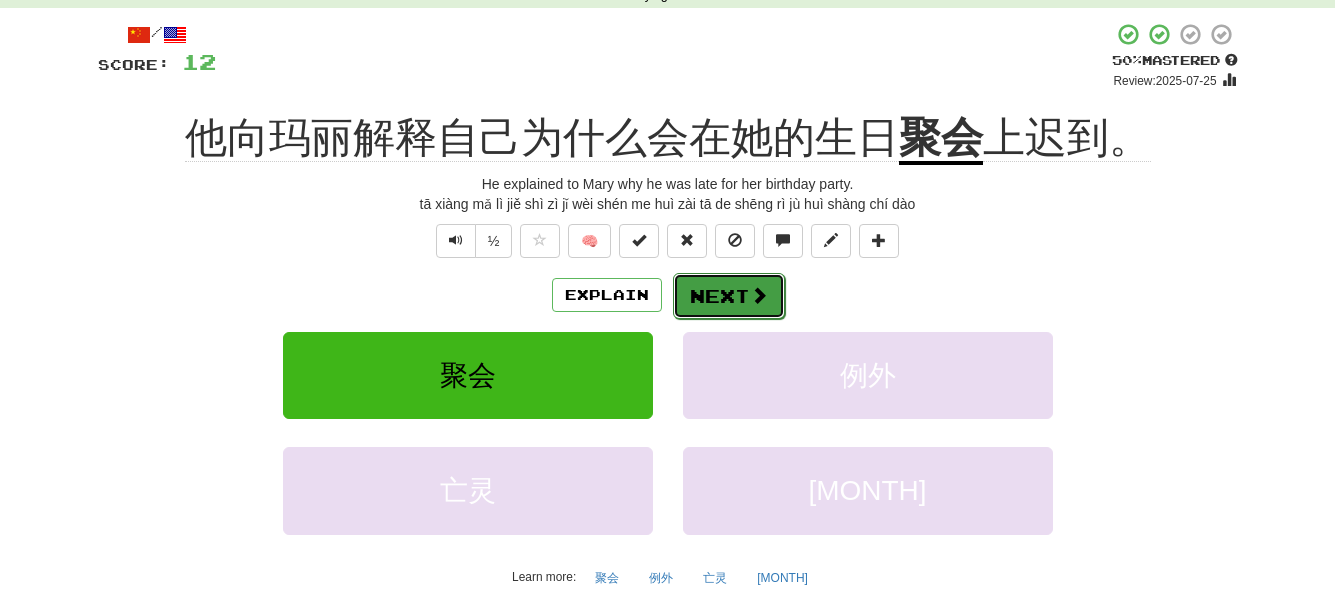 click on "Next" at bounding box center [729, 296] 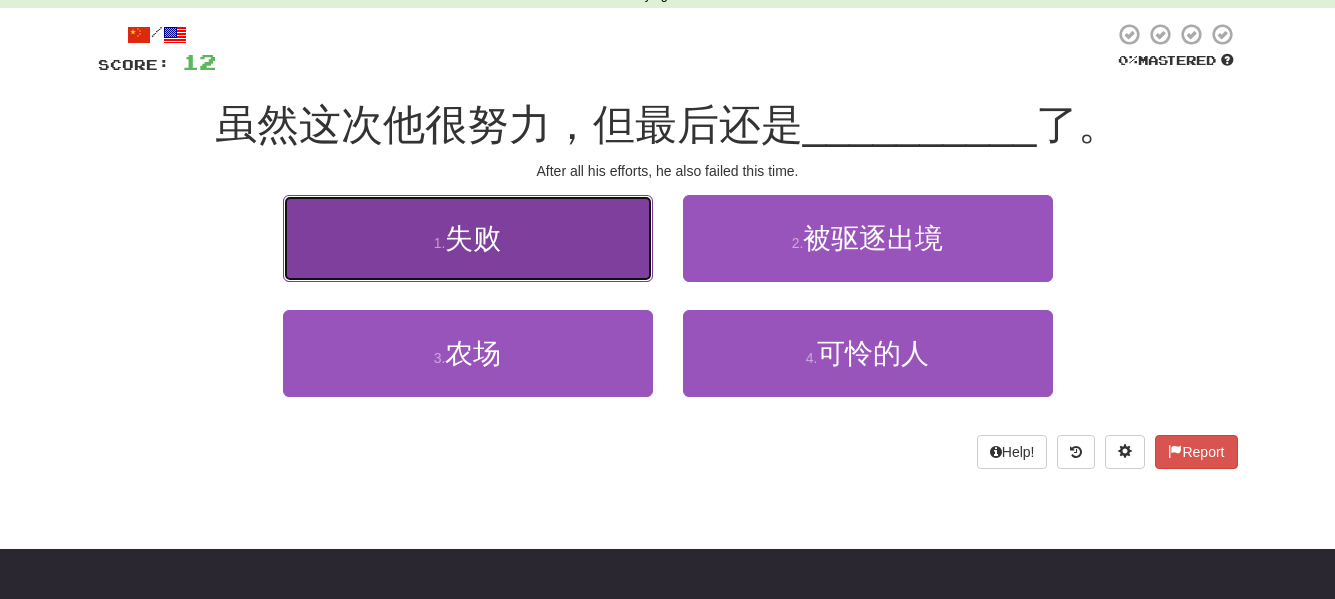 click on "1 .  失败" at bounding box center (468, 238) 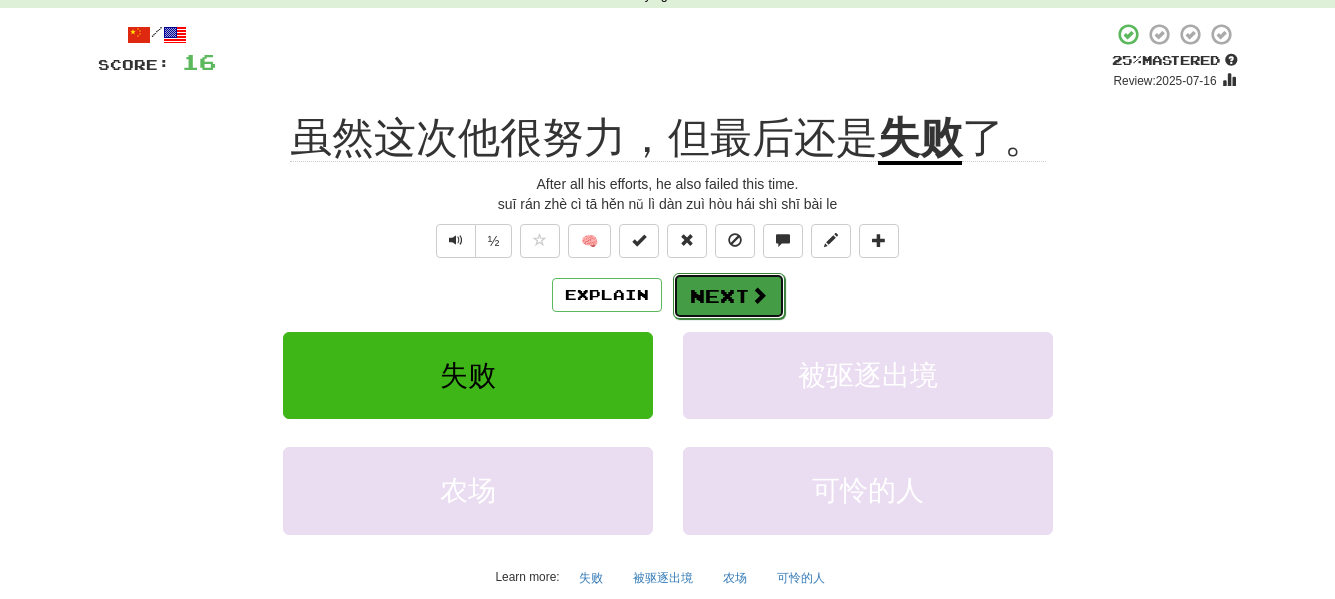 click on "Next" at bounding box center [729, 296] 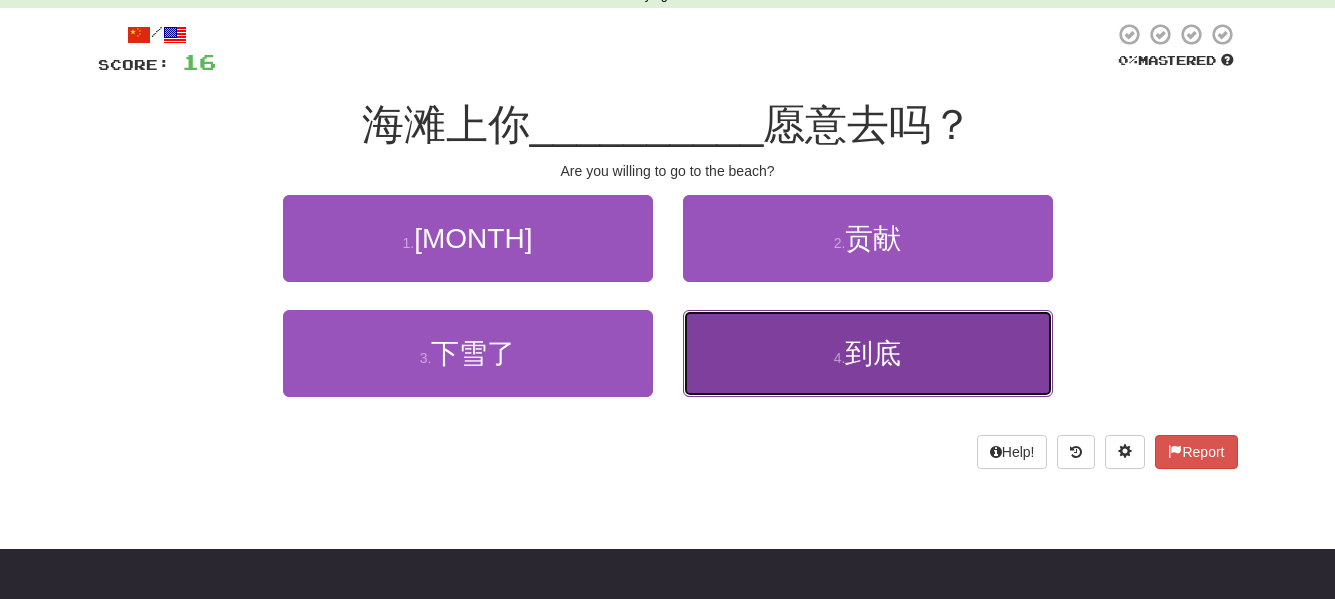click on "4 .  到底" at bounding box center (868, 353) 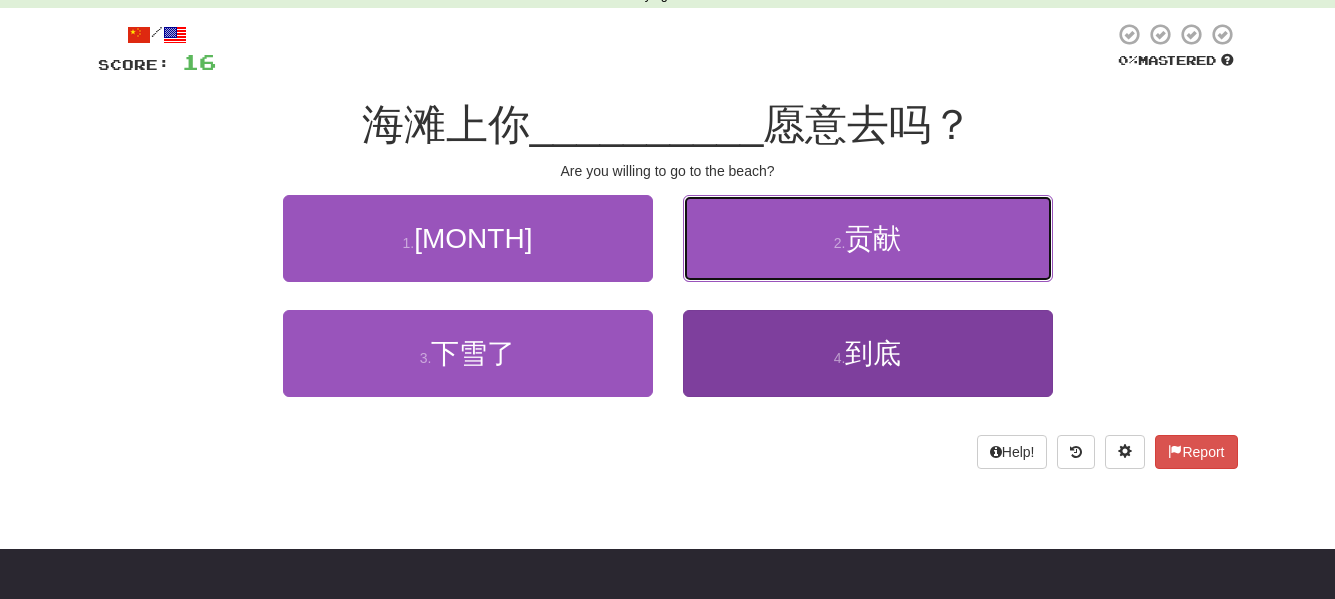 click on "2 .  贡献" at bounding box center [868, 238] 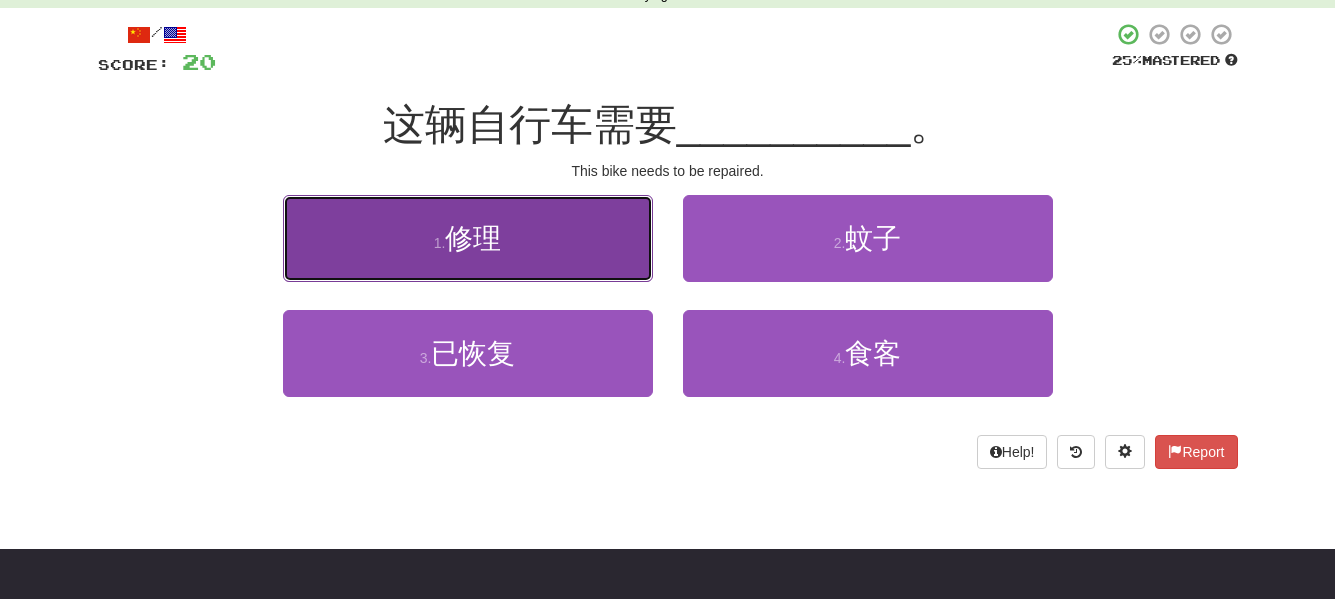 click on "修理" at bounding box center [473, 238] 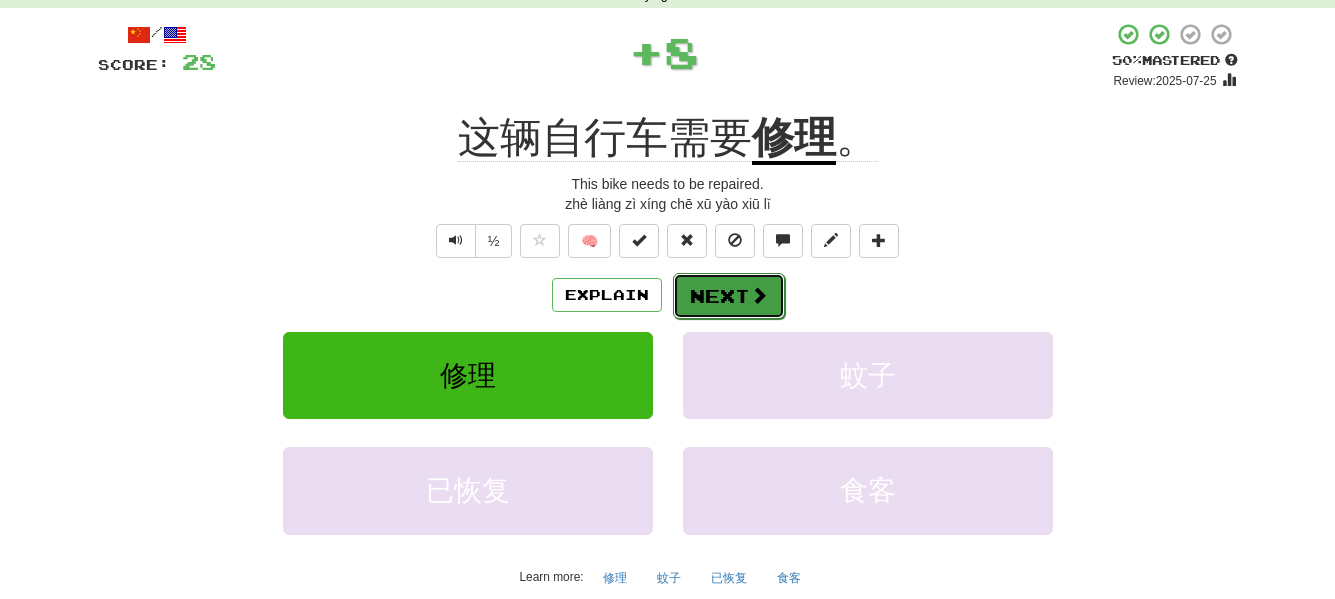 click on "Next" at bounding box center (729, 296) 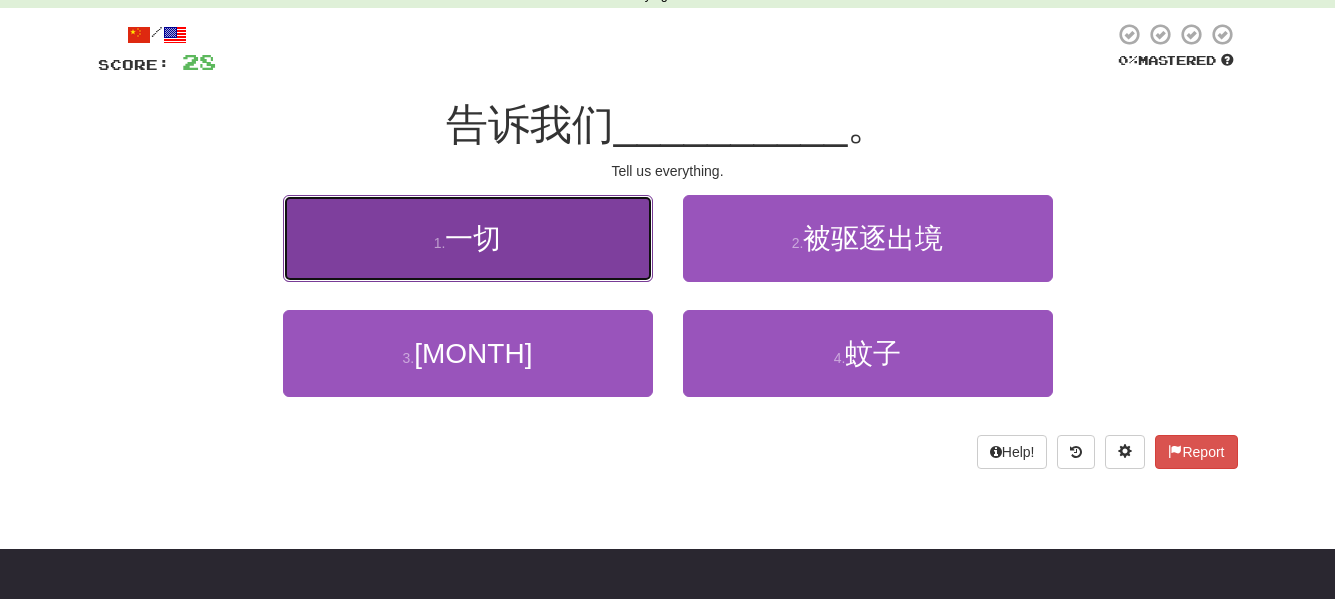 click on "1 .  一切" at bounding box center (468, 238) 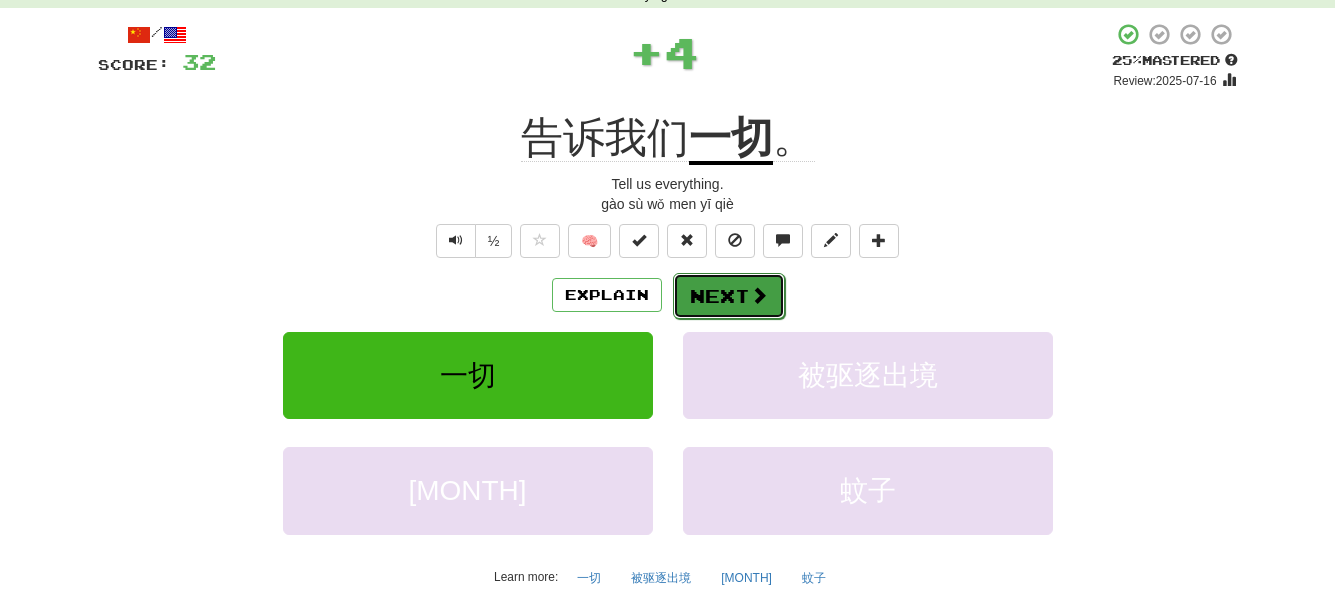 click on "Next" at bounding box center (729, 296) 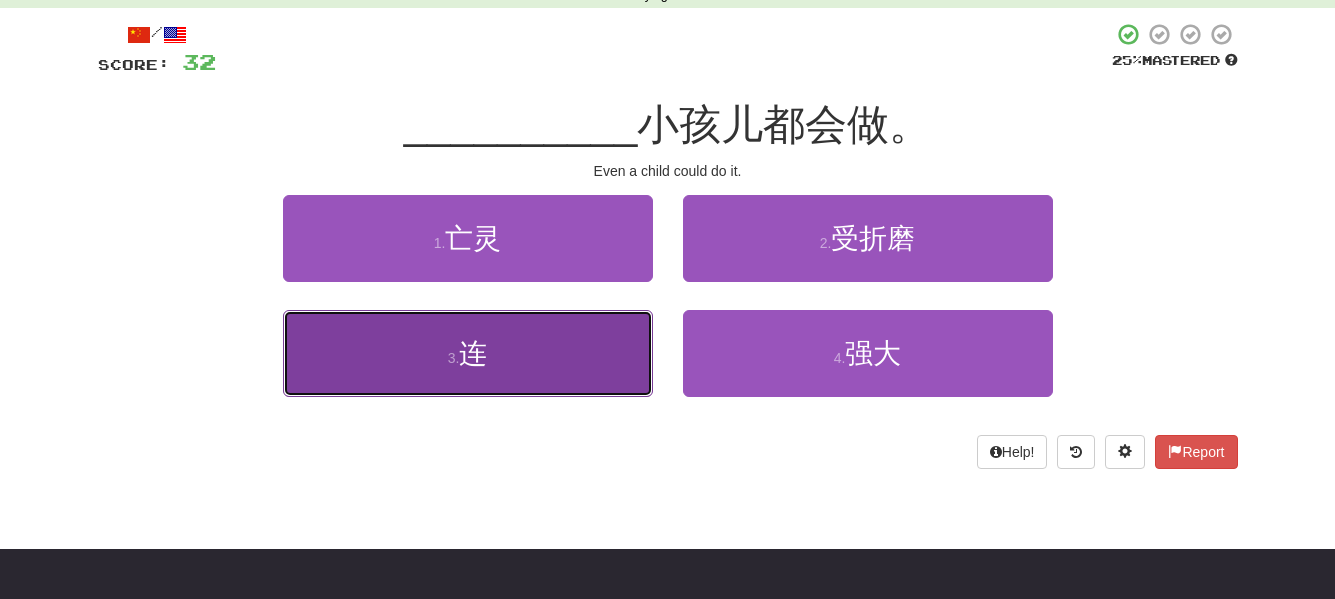 click on "3 .  连" at bounding box center (468, 353) 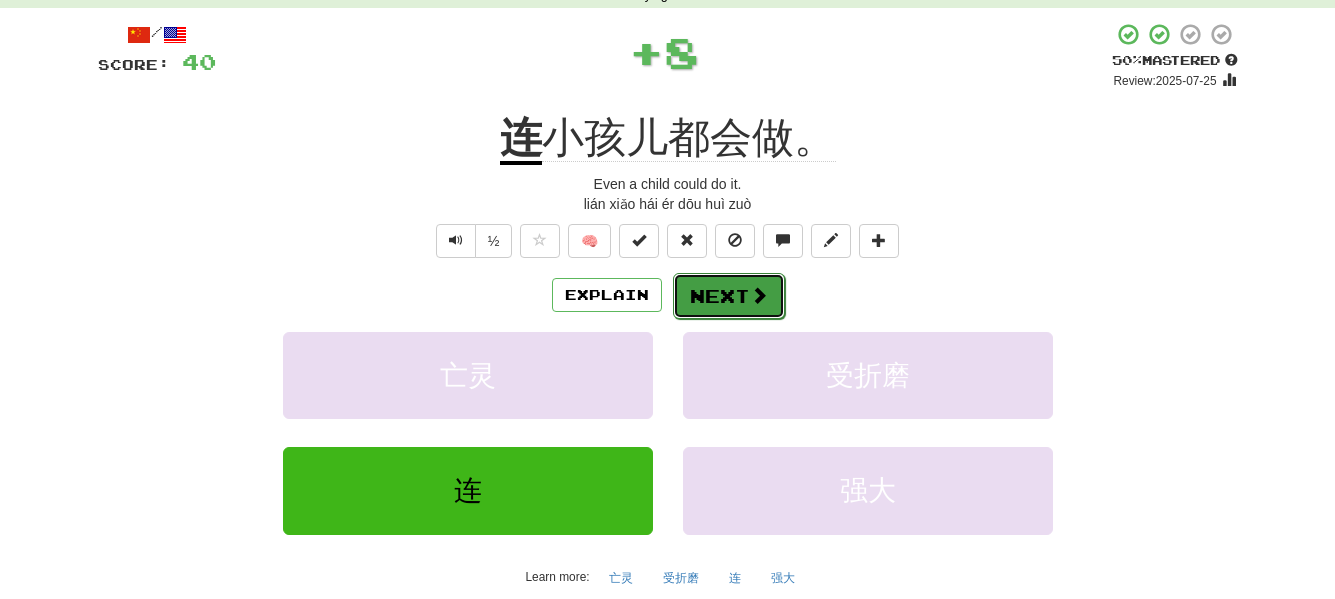 click on "Next" at bounding box center (729, 296) 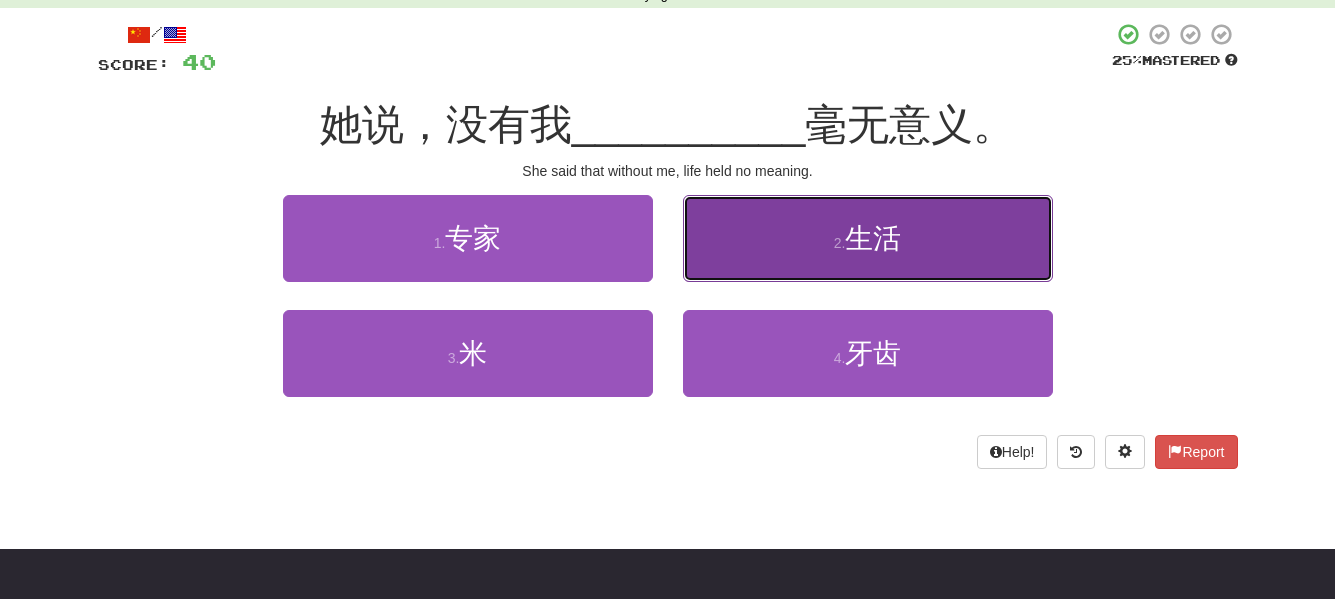 click on "2 .  生活" at bounding box center (868, 238) 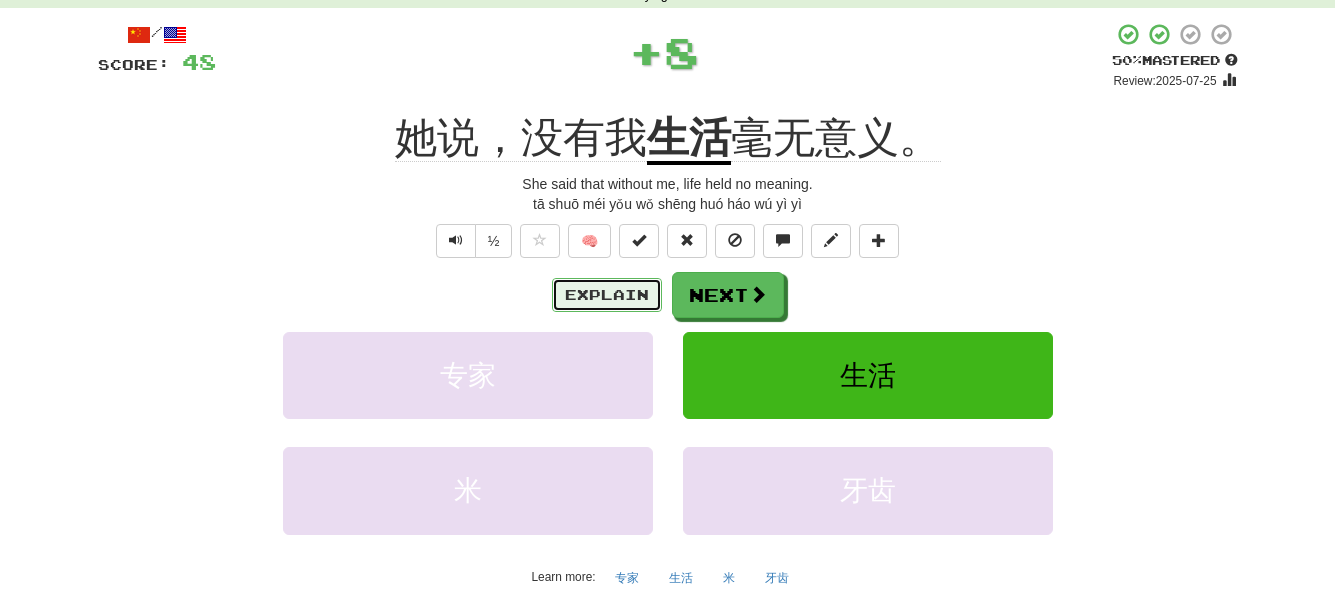 click on "Explain" at bounding box center [607, 295] 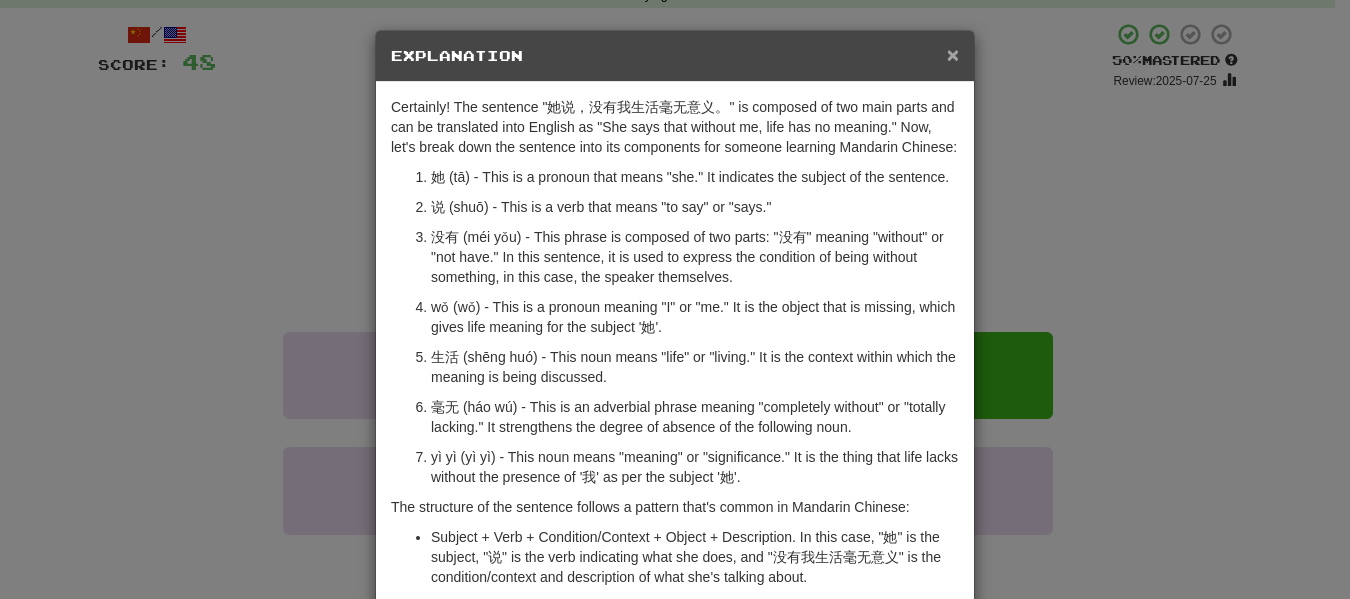 click on "×" at bounding box center (953, 54) 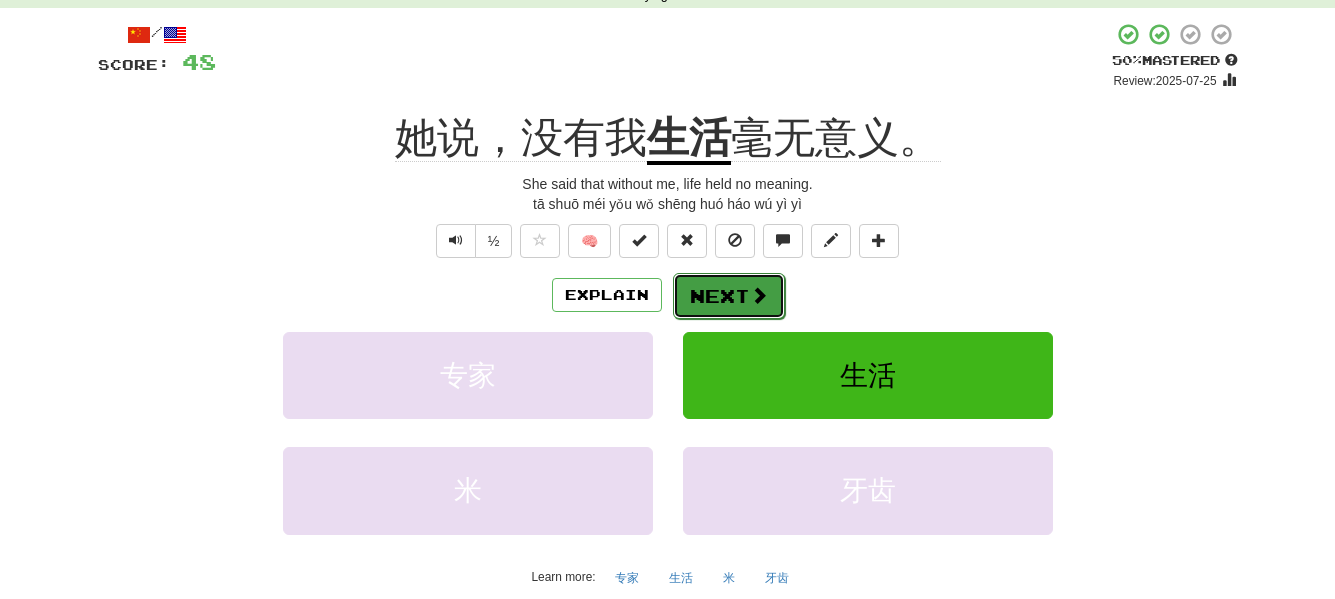 click on "Next" at bounding box center [729, 296] 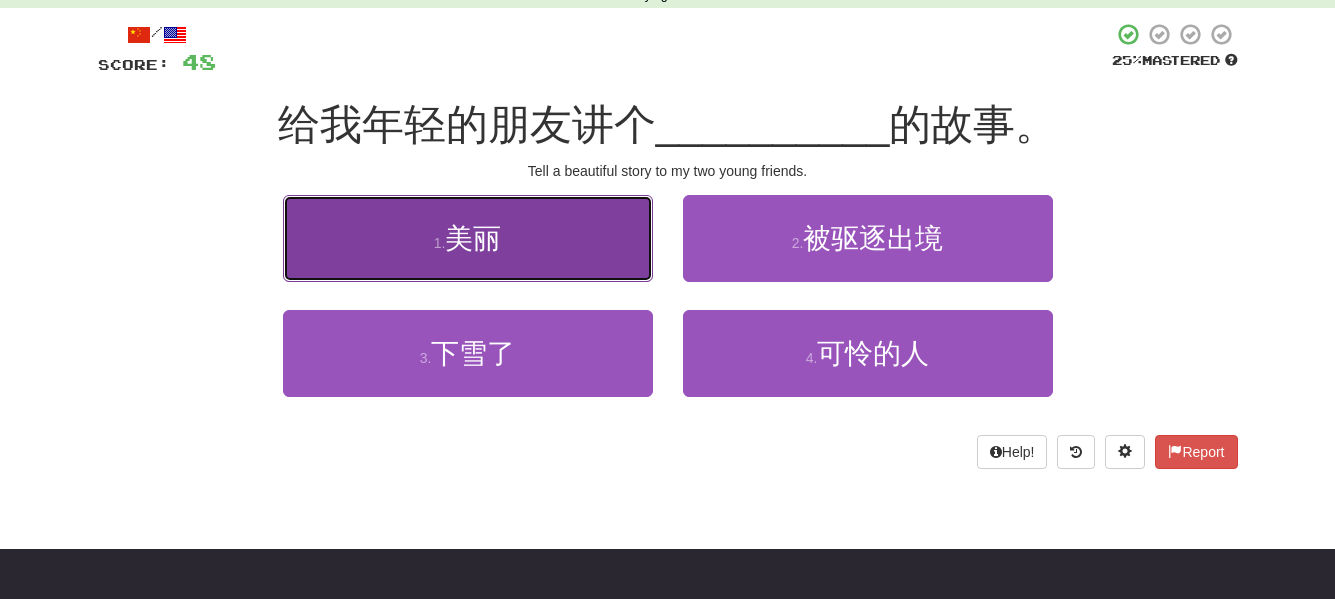 click on "1 .  美丽" at bounding box center [468, 238] 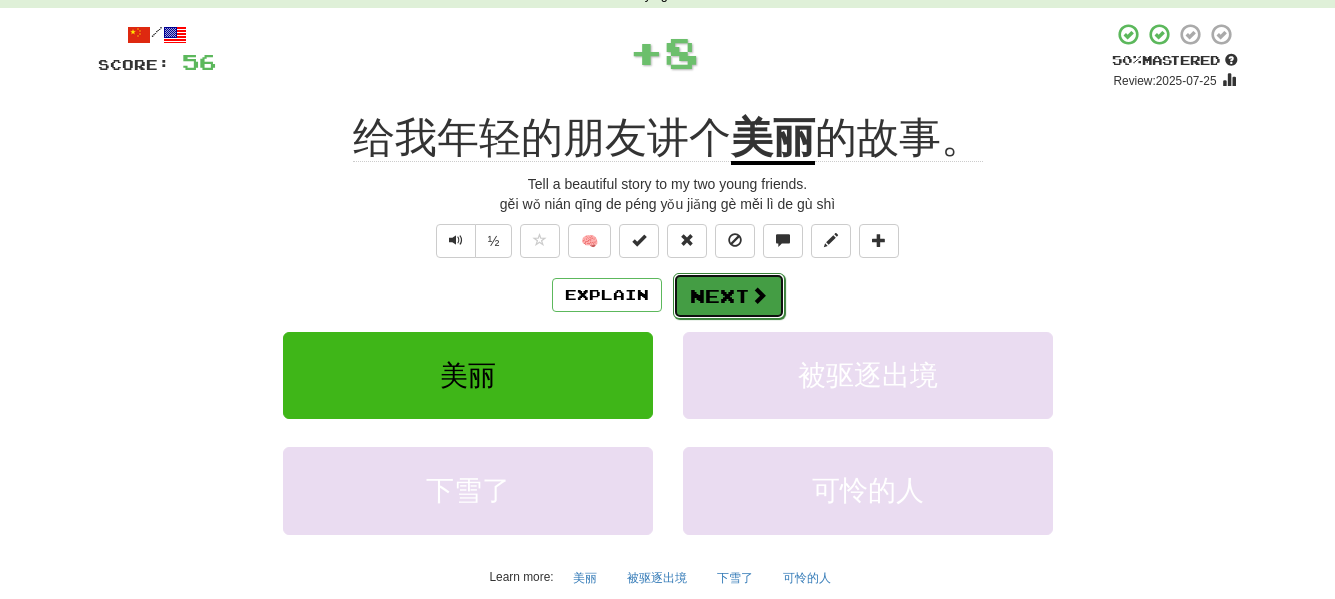 click on "Next" at bounding box center (729, 296) 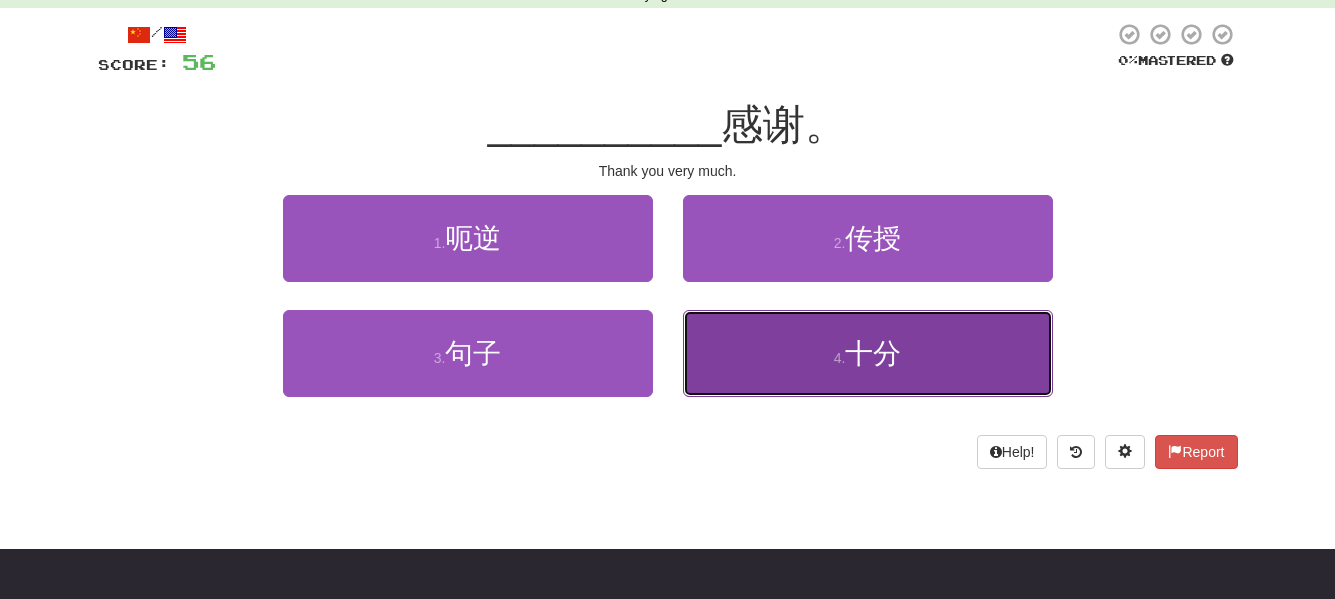 click on "4 . 十分" at bounding box center [868, 353] 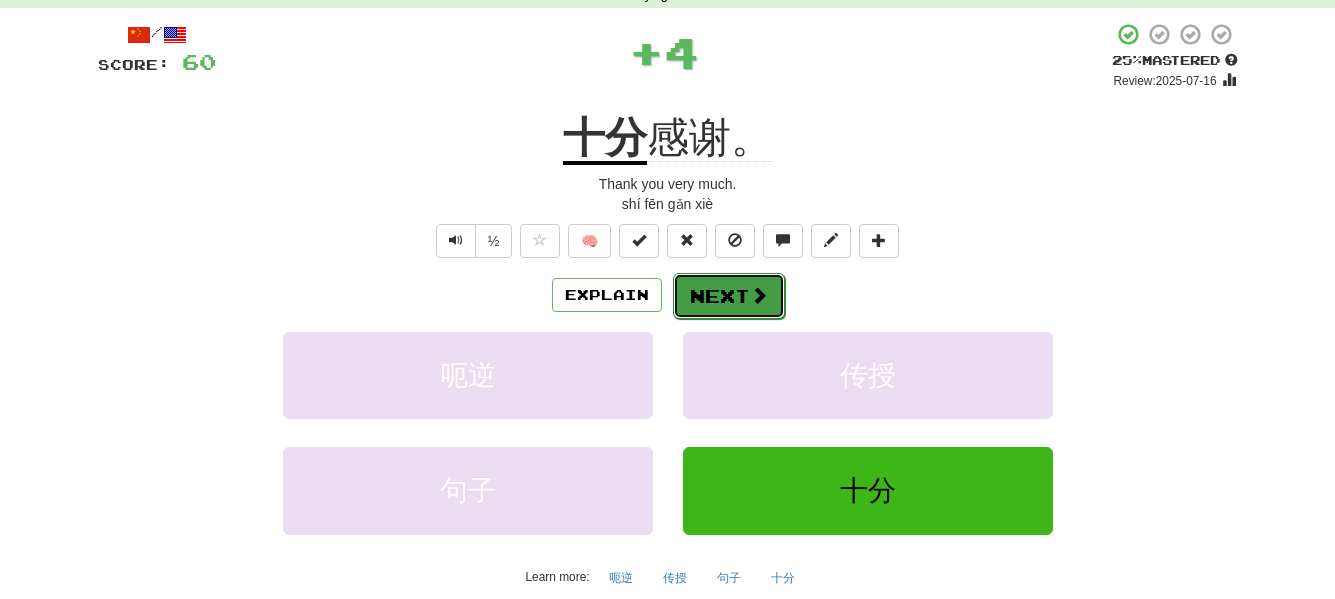 click on "Next" at bounding box center [729, 296] 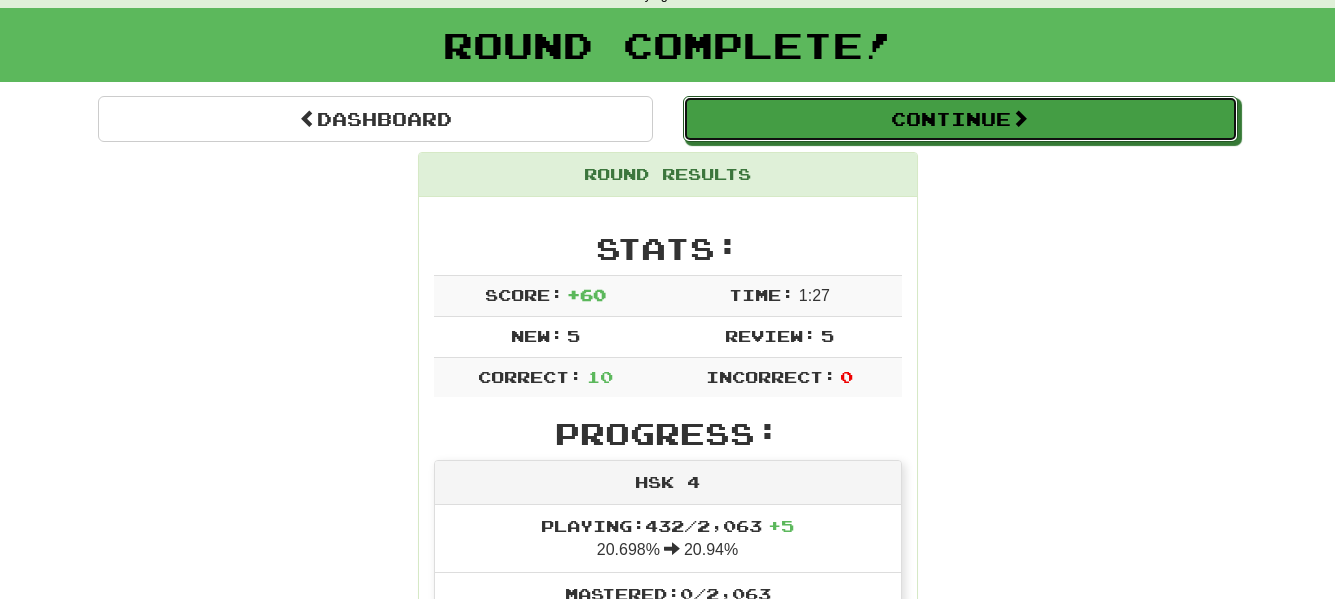 click on "Continue" at bounding box center (960, 119) 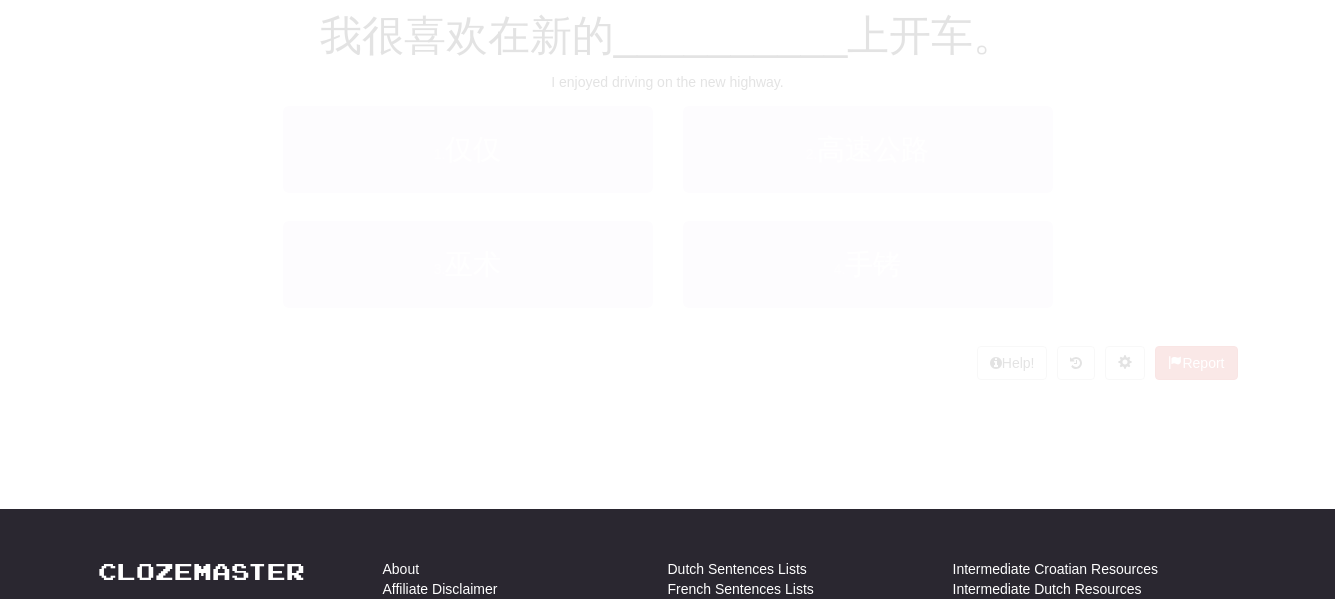 scroll, scrollTop: 100, scrollLeft: 0, axis: vertical 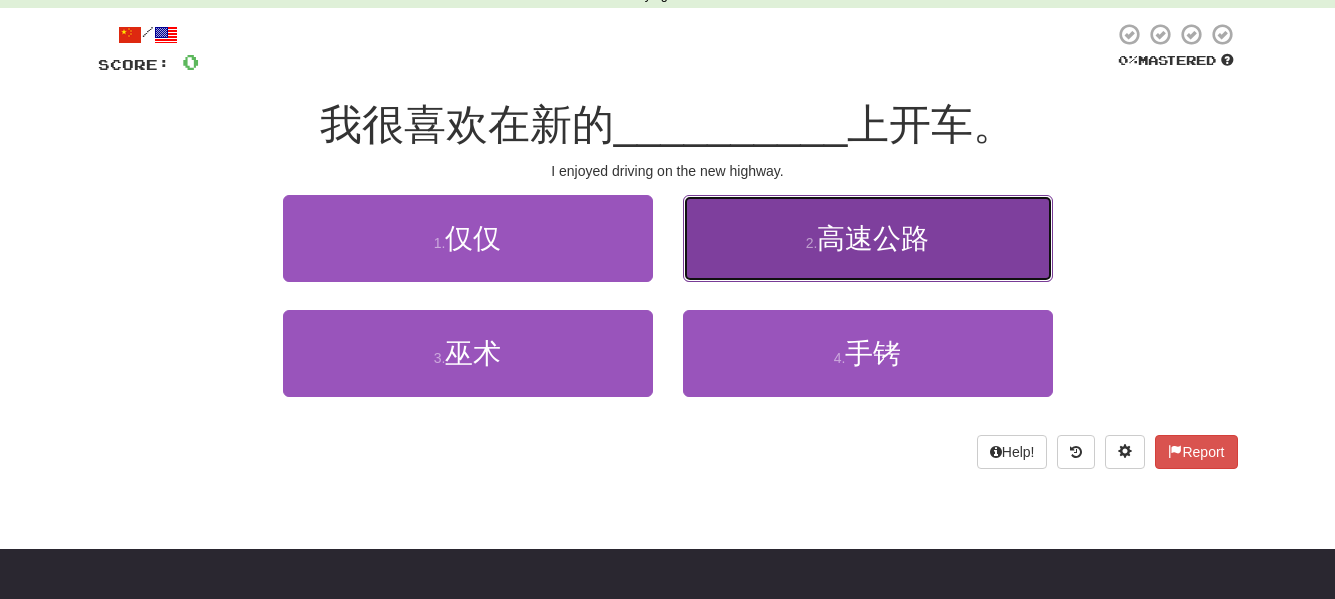 click on "2 .  高速公路" at bounding box center [868, 238] 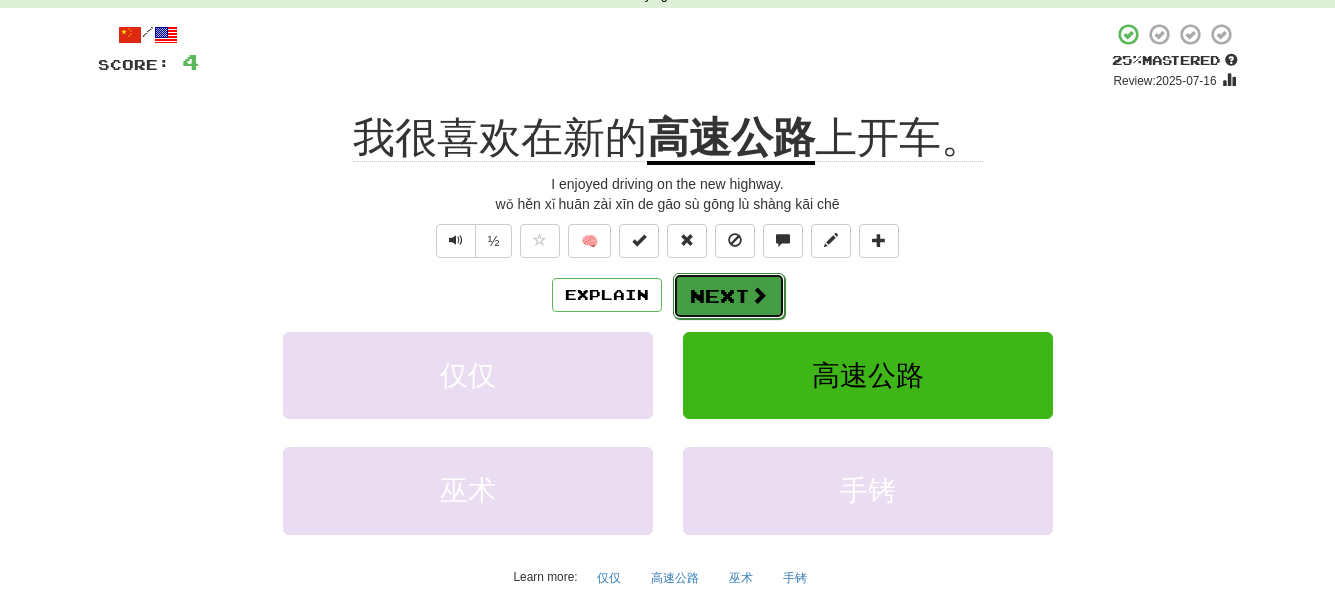 click on "Next" at bounding box center (729, 296) 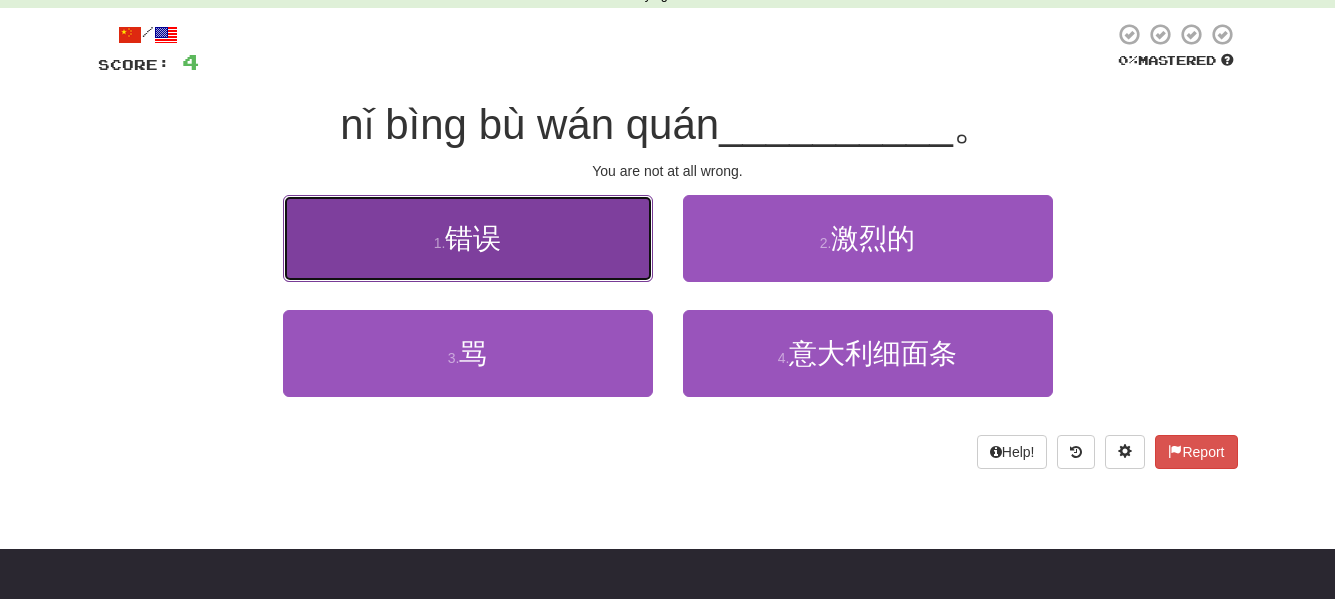 click on "1 . 错误" at bounding box center [468, 238] 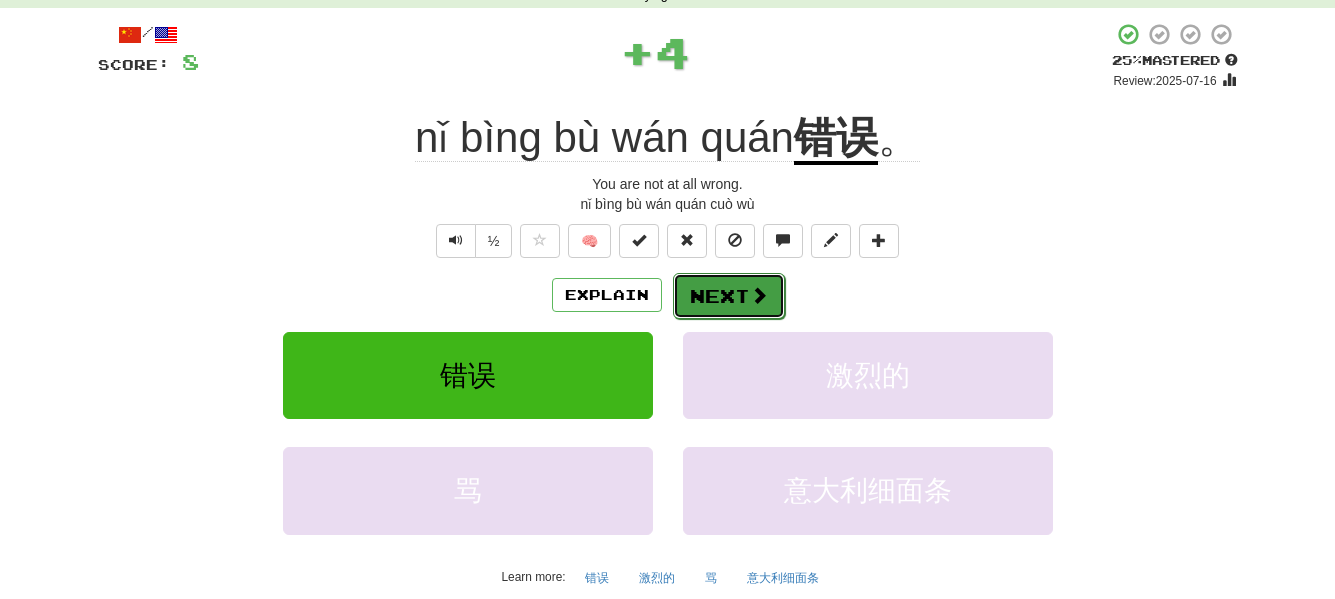 click at bounding box center (759, 295) 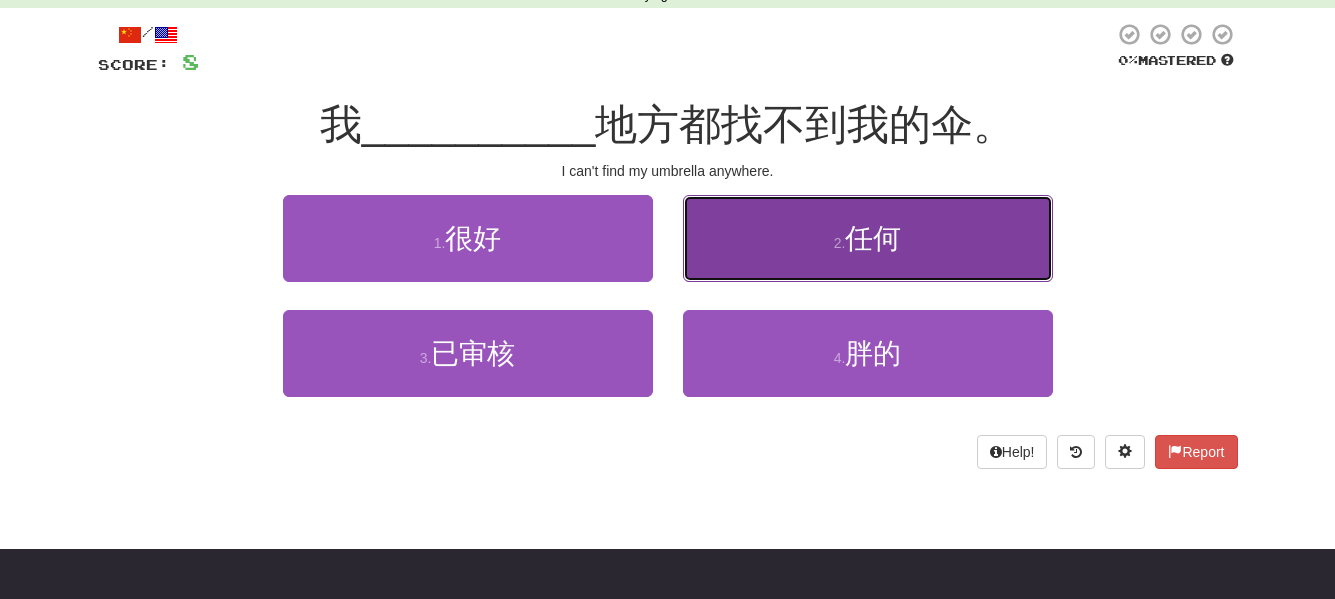 click on "2 .  任何" at bounding box center [868, 238] 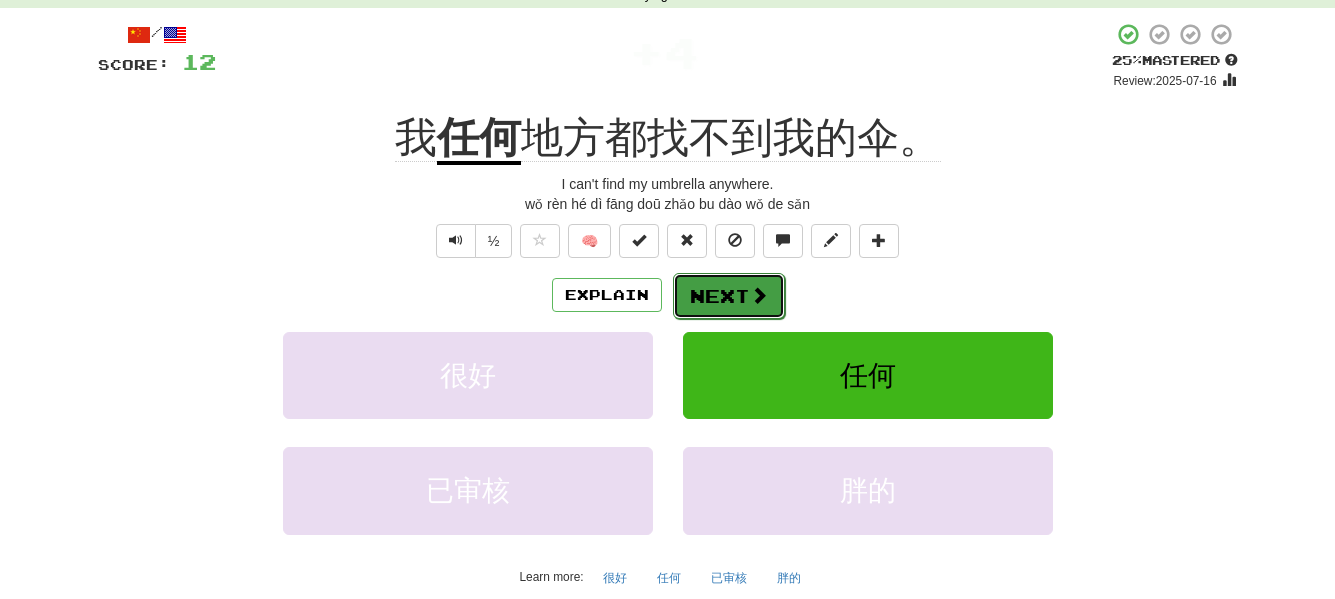 click on "Next" at bounding box center [729, 296] 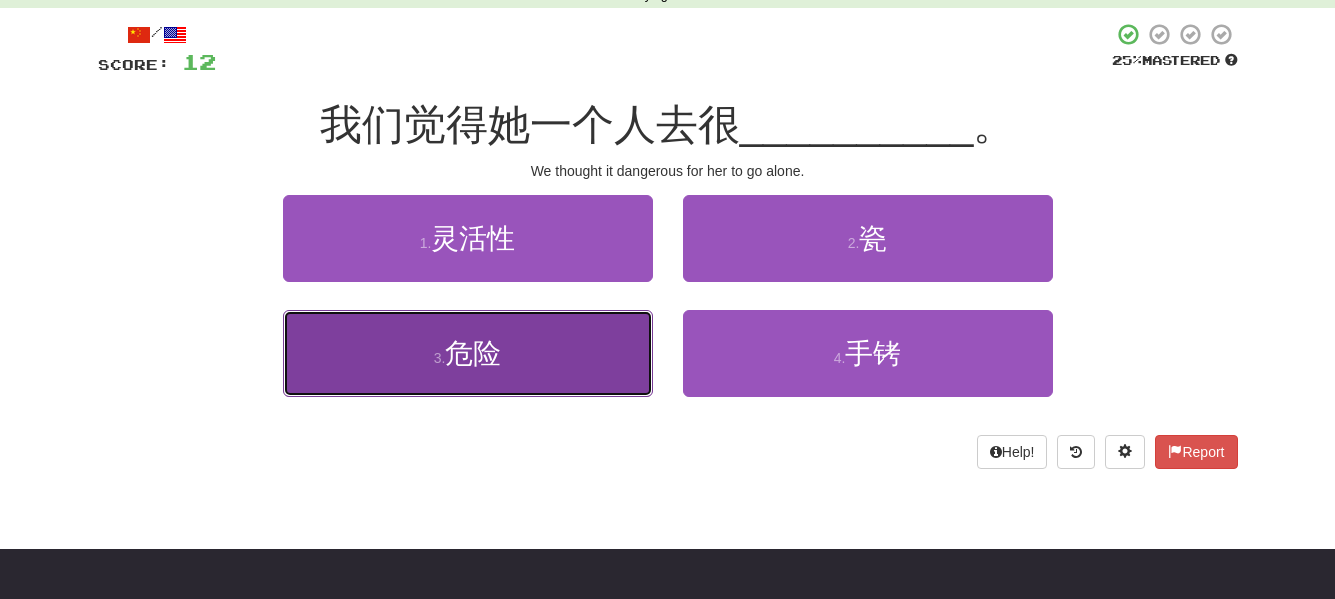 click on "危险" at bounding box center (473, 353) 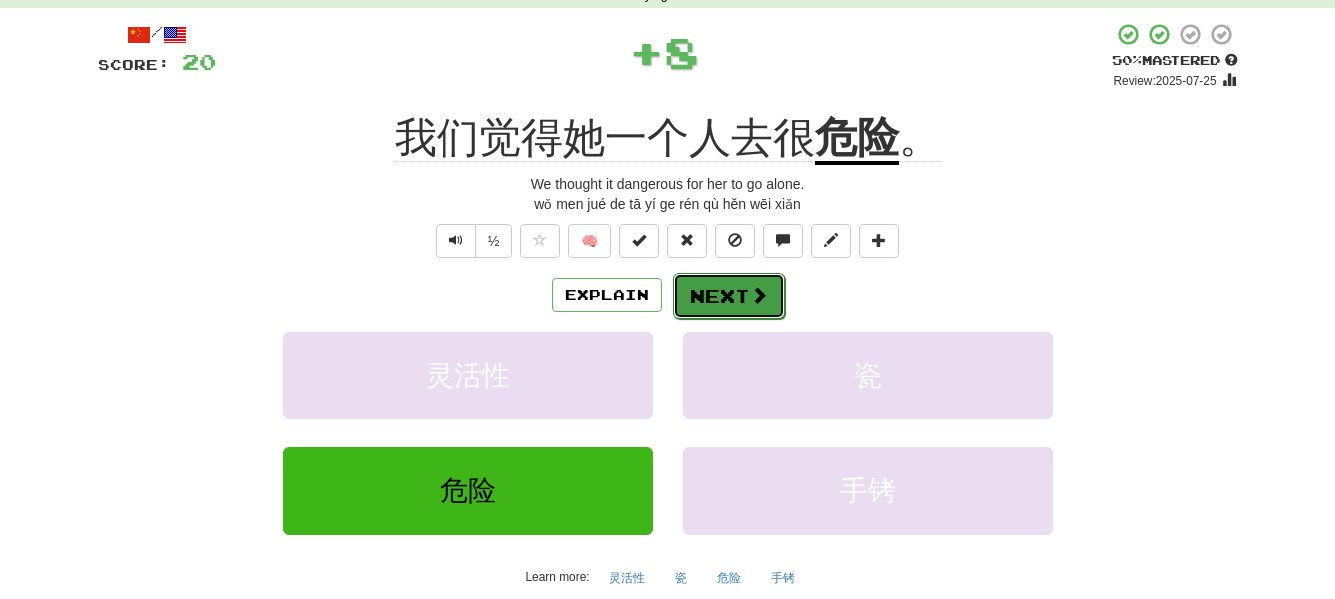 click on "Next" at bounding box center (729, 296) 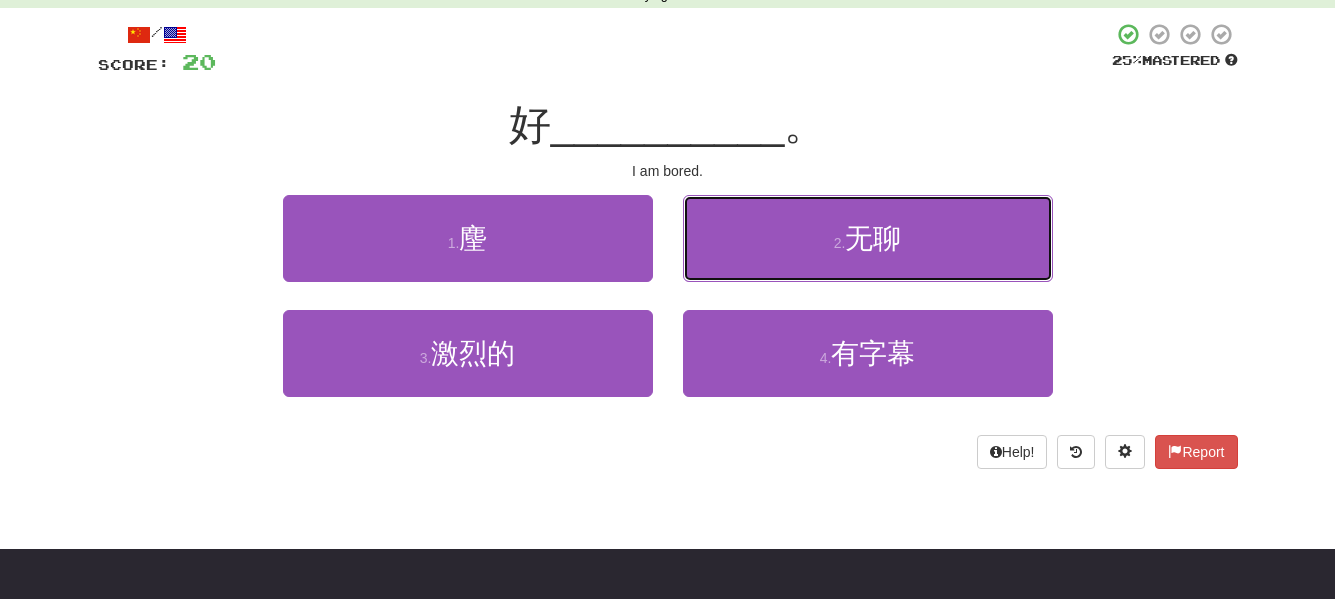 click on "2 .  无聊" at bounding box center (868, 238) 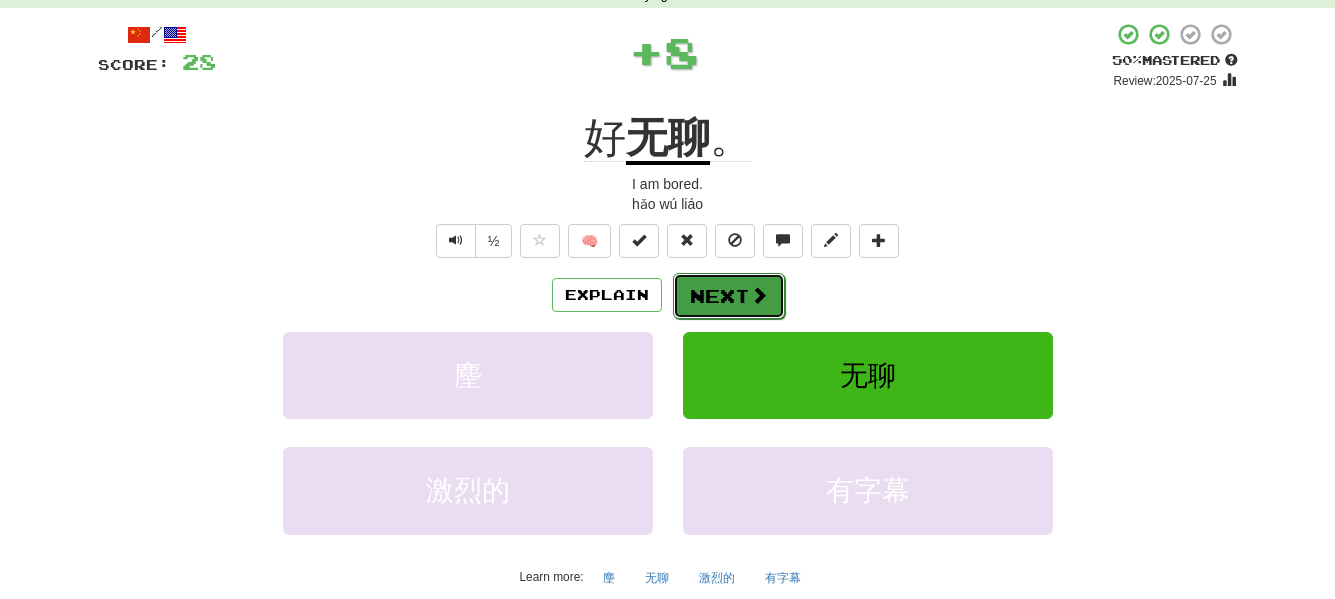 click on "Next" at bounding box center [729, 296] 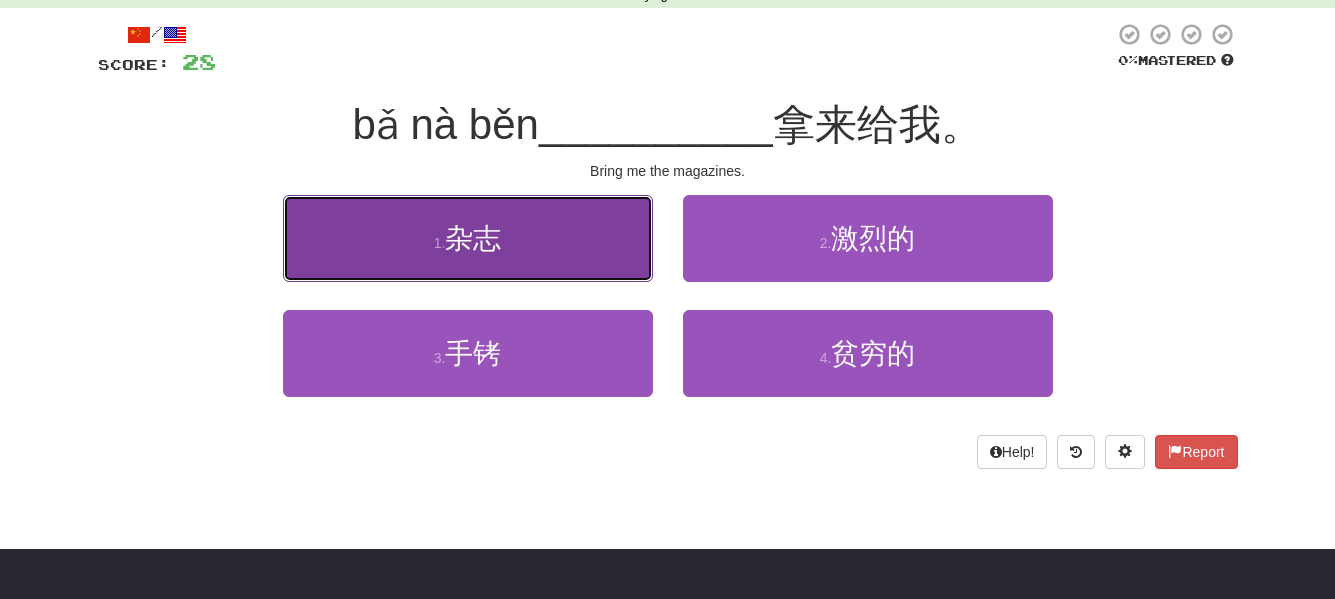click on "1 ." at bounding box center (440, 243) 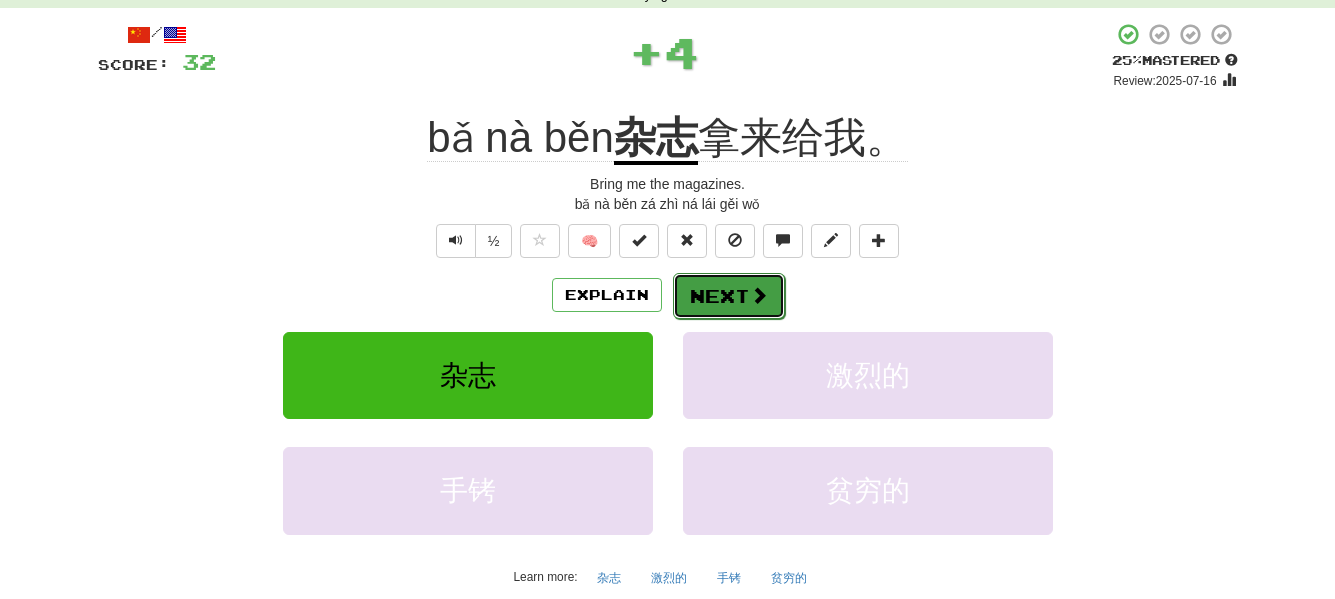 click on "Next" at bounding box center (729, 296) 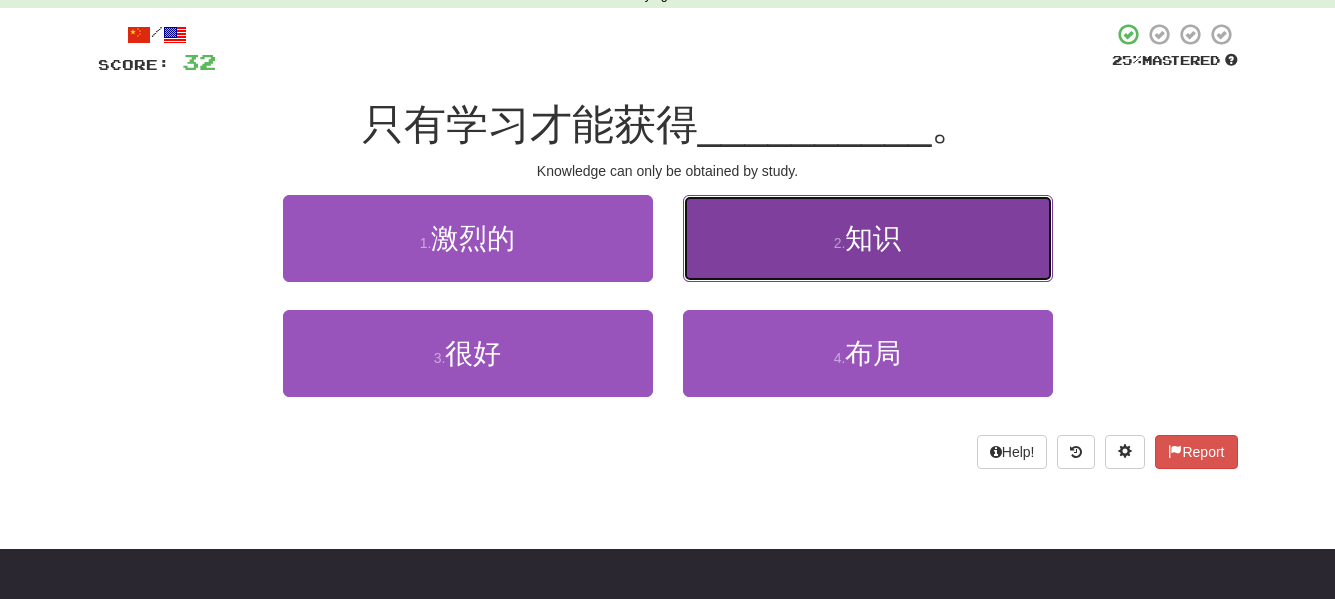 click on "2 .  知识" at bounding box center (868, 238) 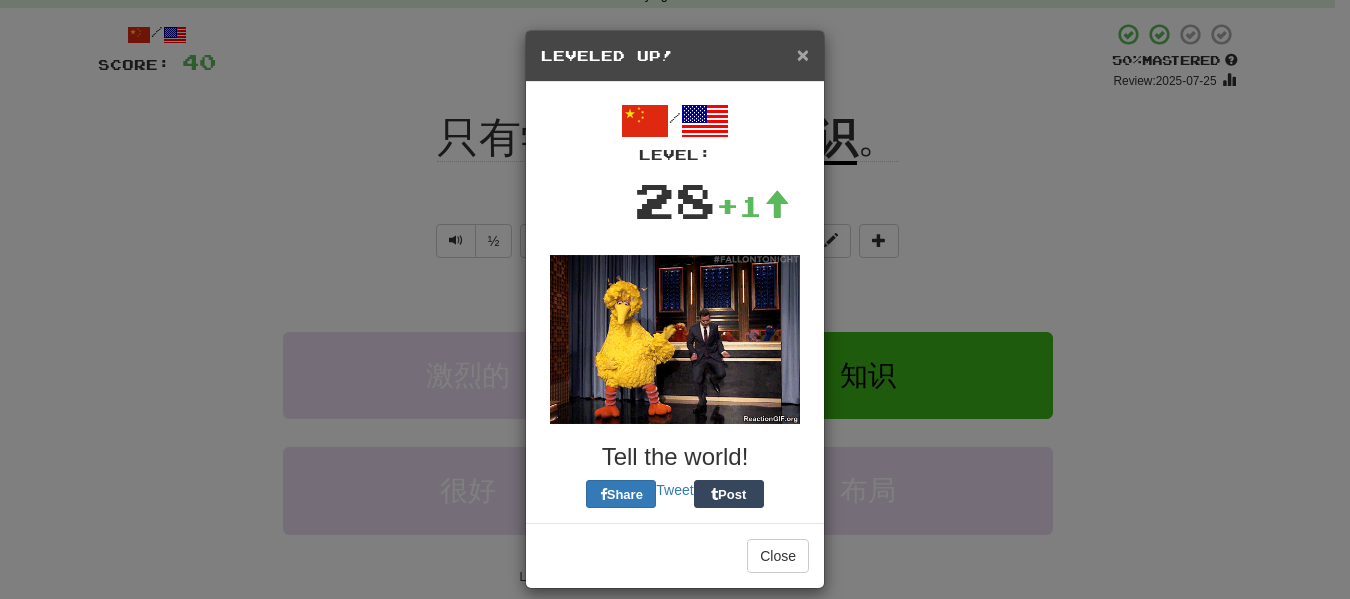 click on "×" at bounding box center [803, 54] 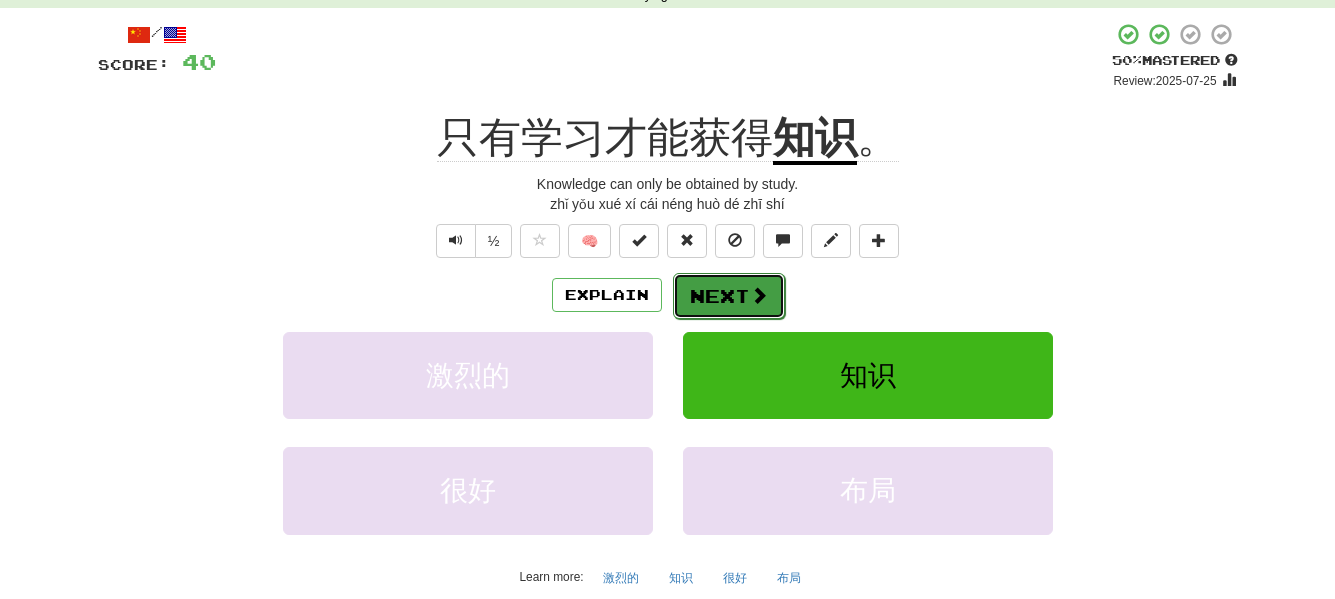 click on "Next" at bounding box center (729, 296) 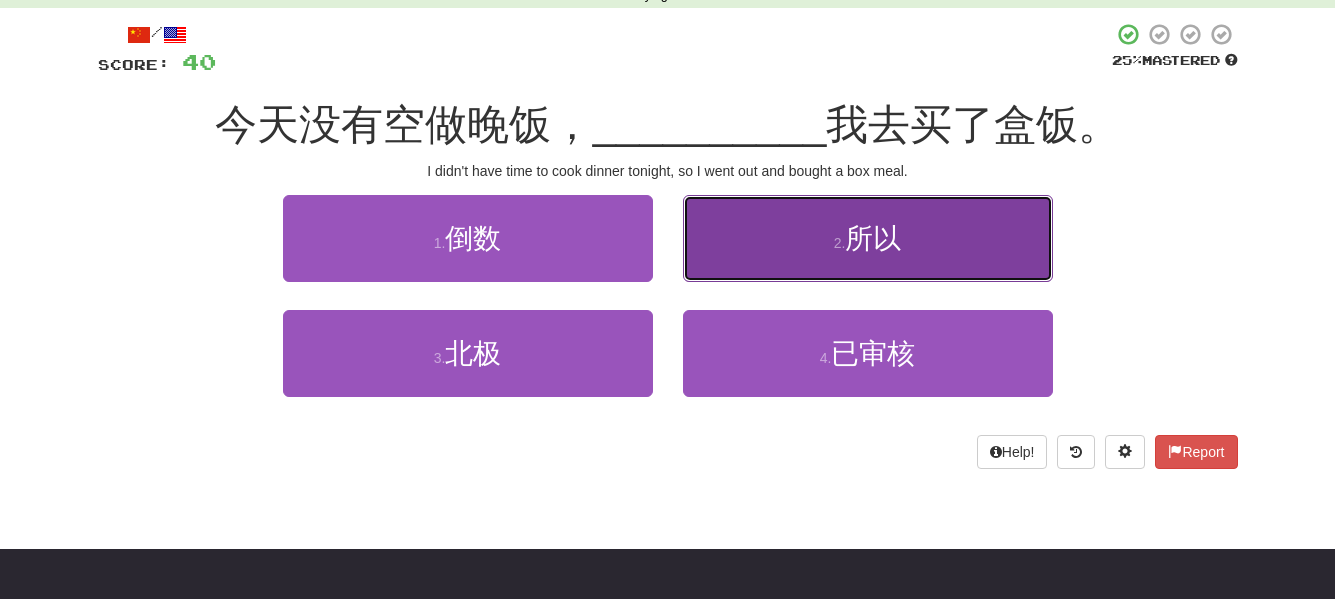 click on "所以" at bounding box center (873, 238) 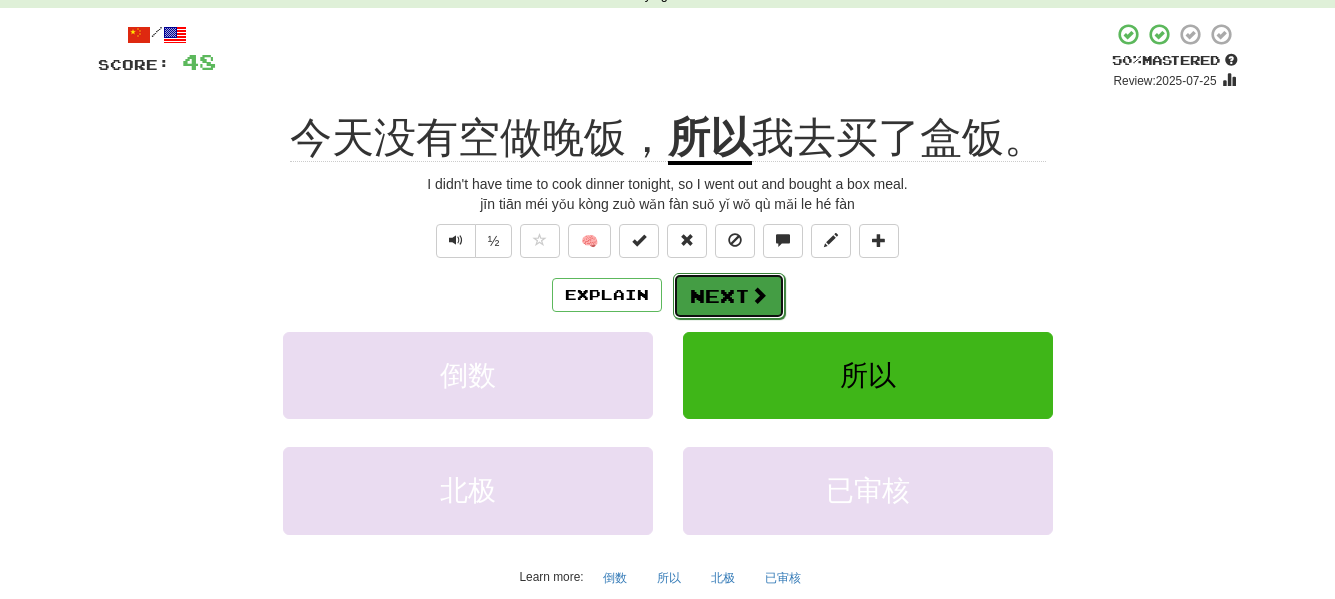 click at bounding box center [759, 295] 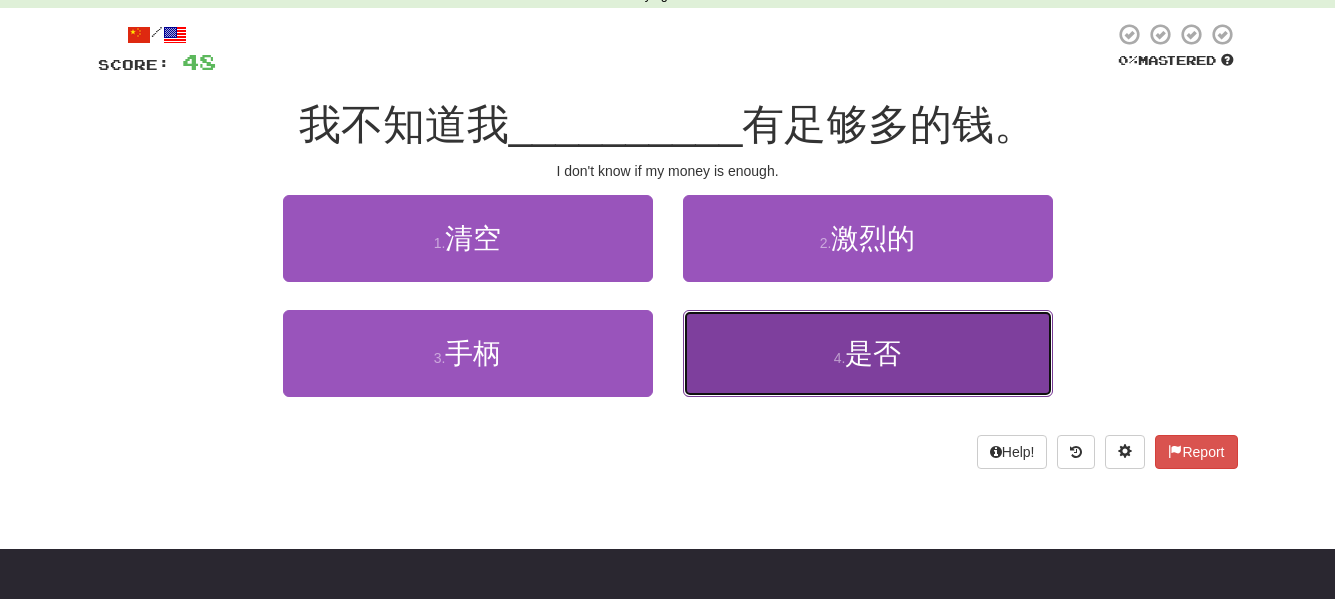 click on "4 .  是否" at bounding box center [868, 353] 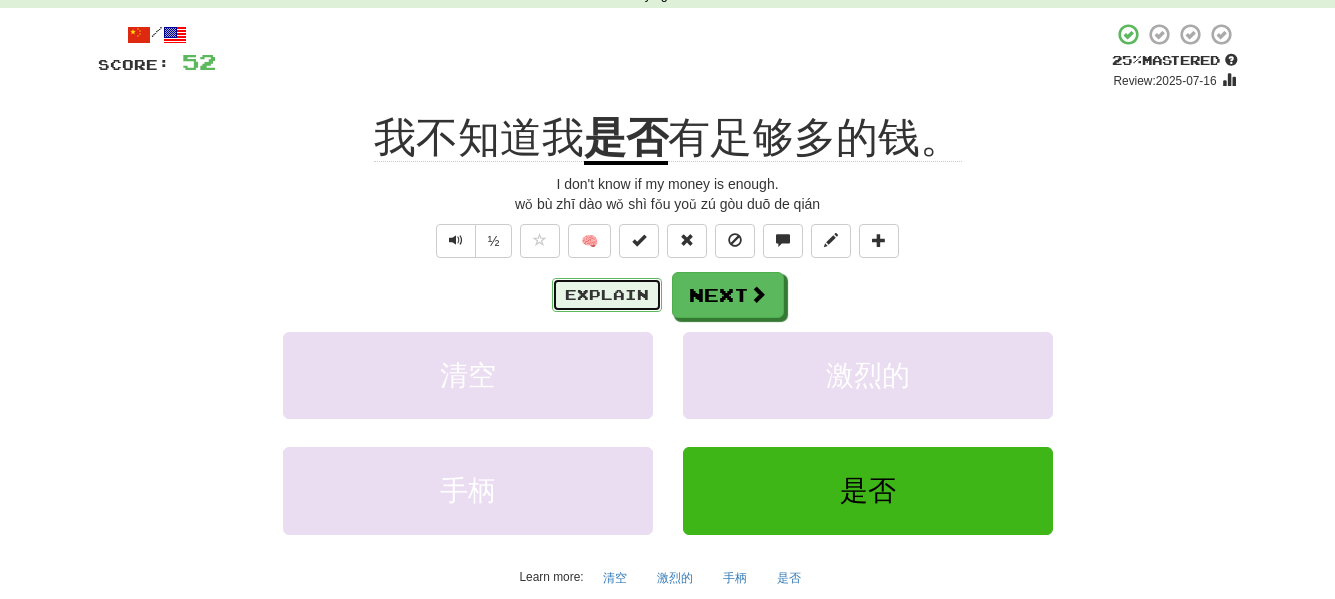 click on "Explain" at bounding box center [607, 295] 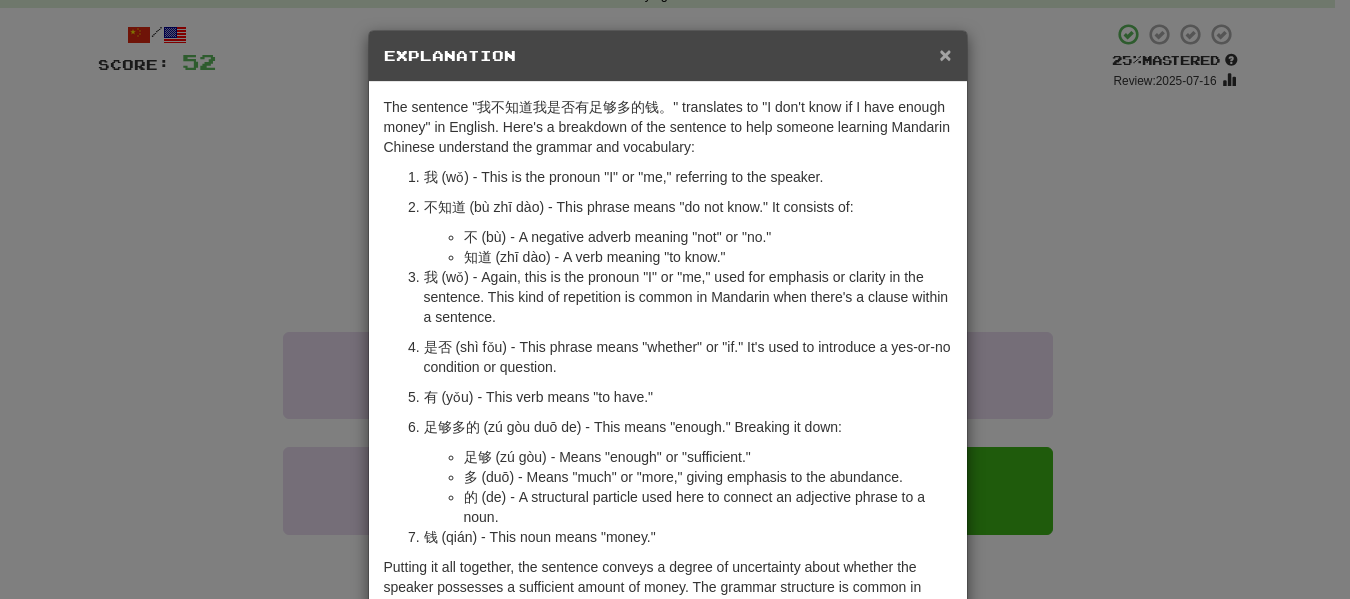click on "×" at bounding box center [945, 54] 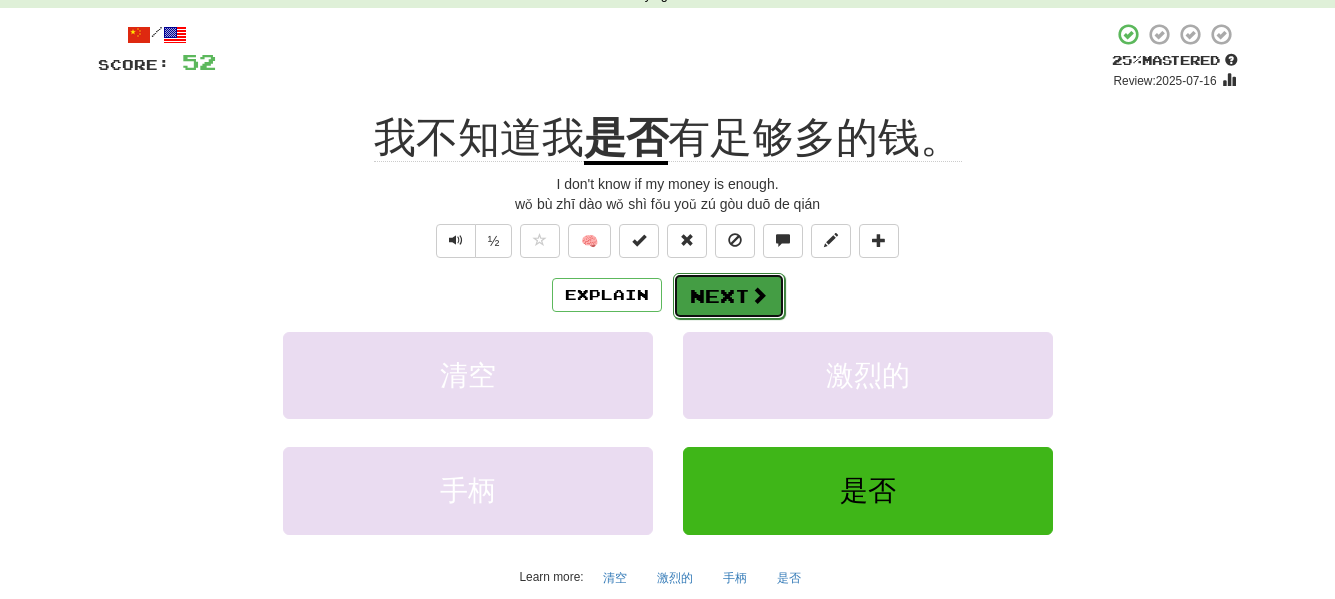 click on "Next" at bounding box center (729, 296) 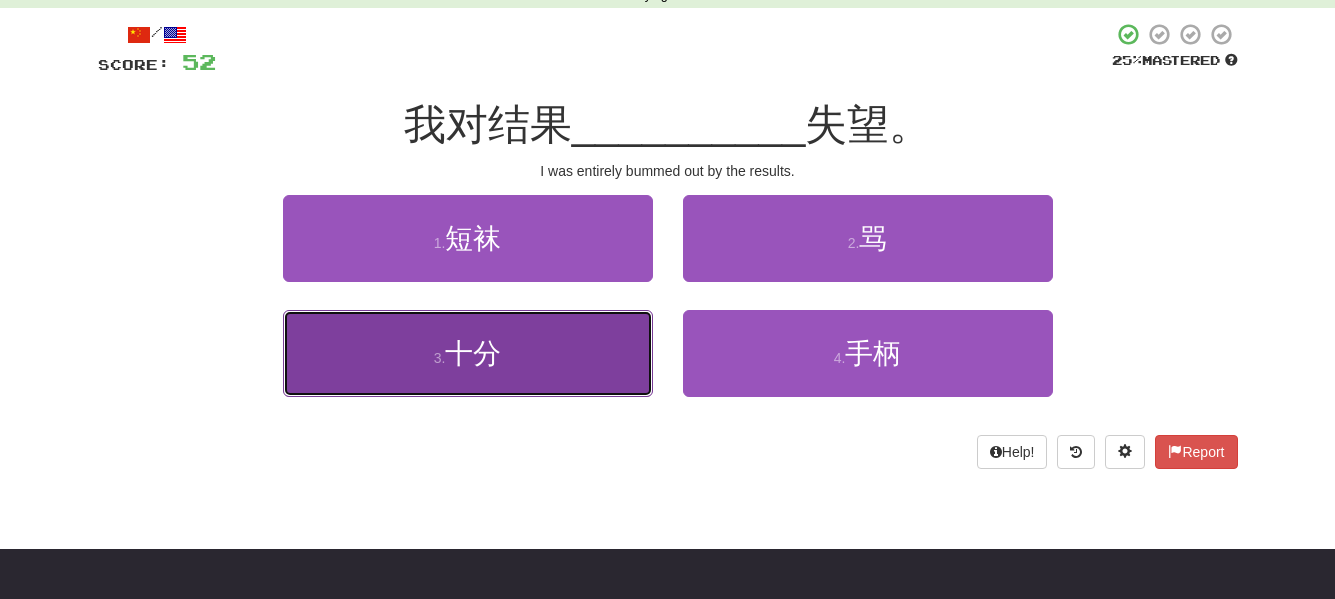 click on "3 .  十分" at bounding box center (468, 353) 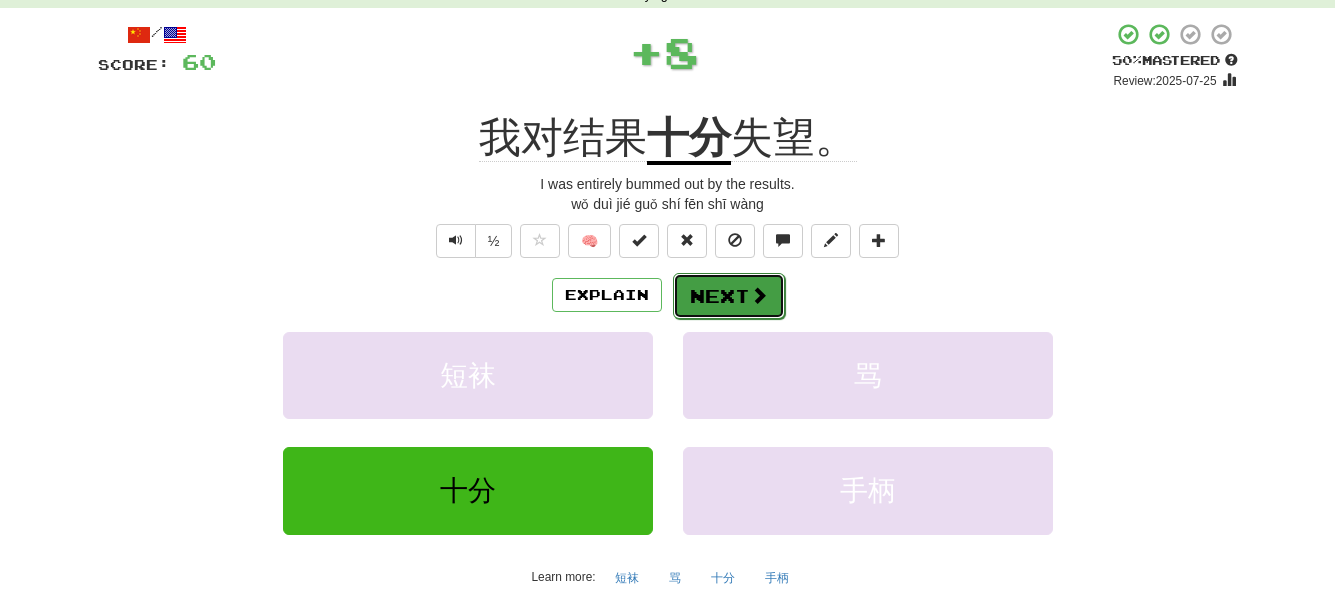 click on "Next" at bounding box center [729, 296] 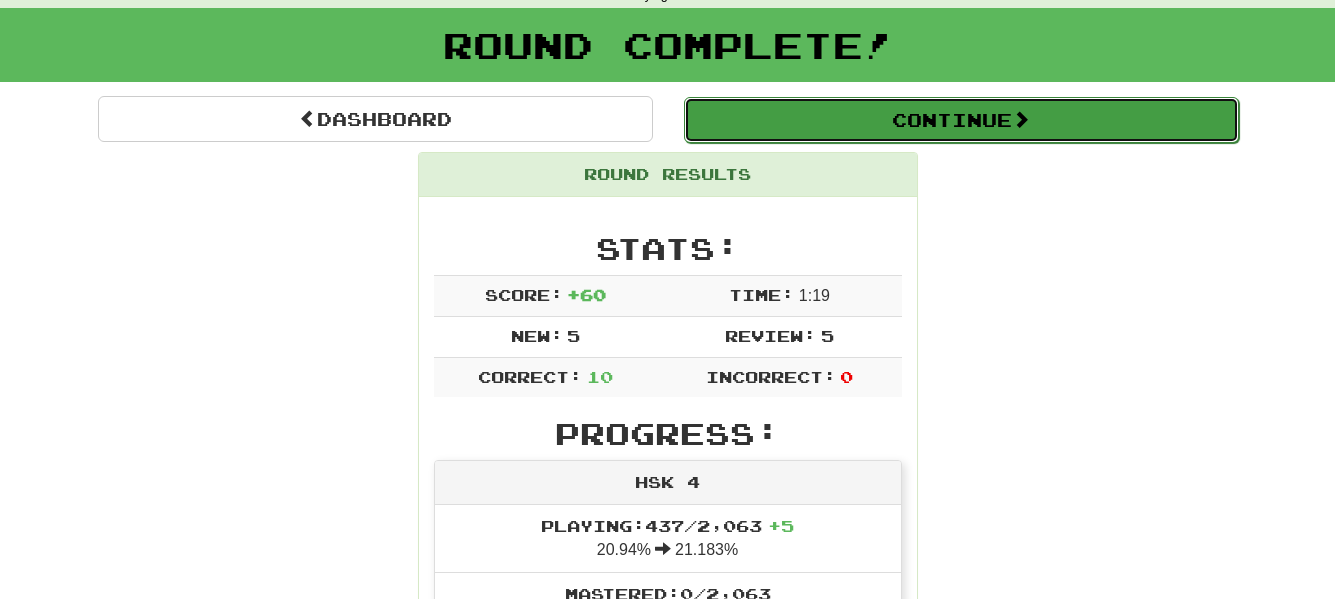 click on "Continue" at bounding box center (961, 120) 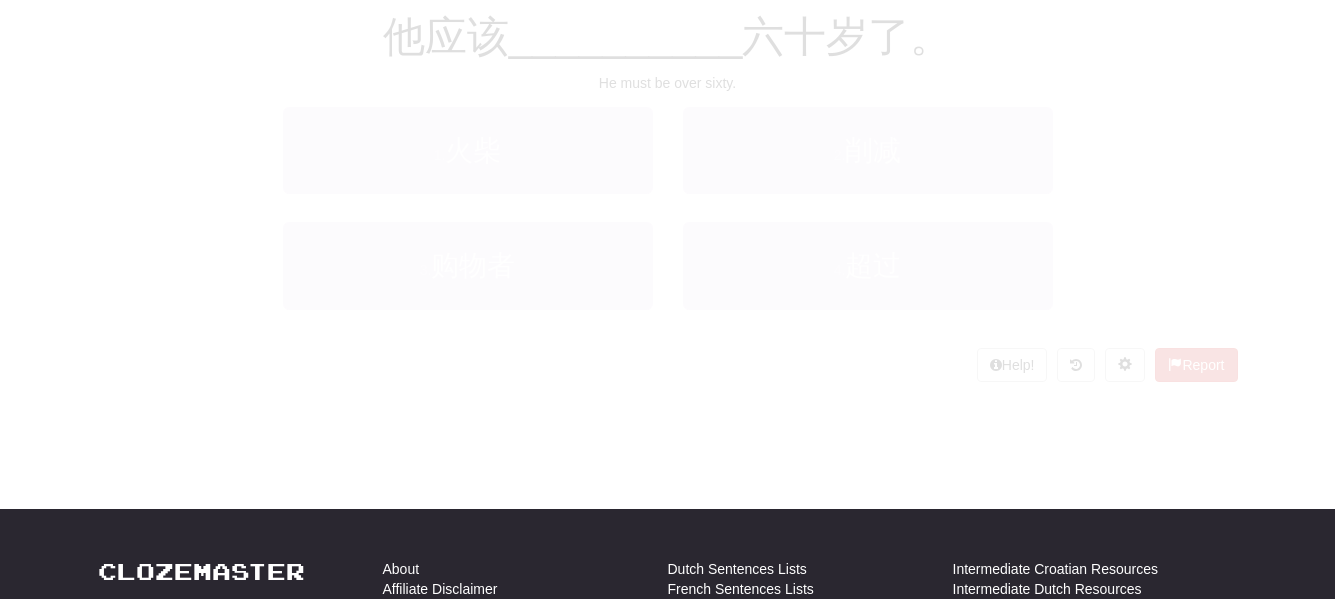 scroll, scrollTop: 100, scrollLeft: 0, axis: vertical 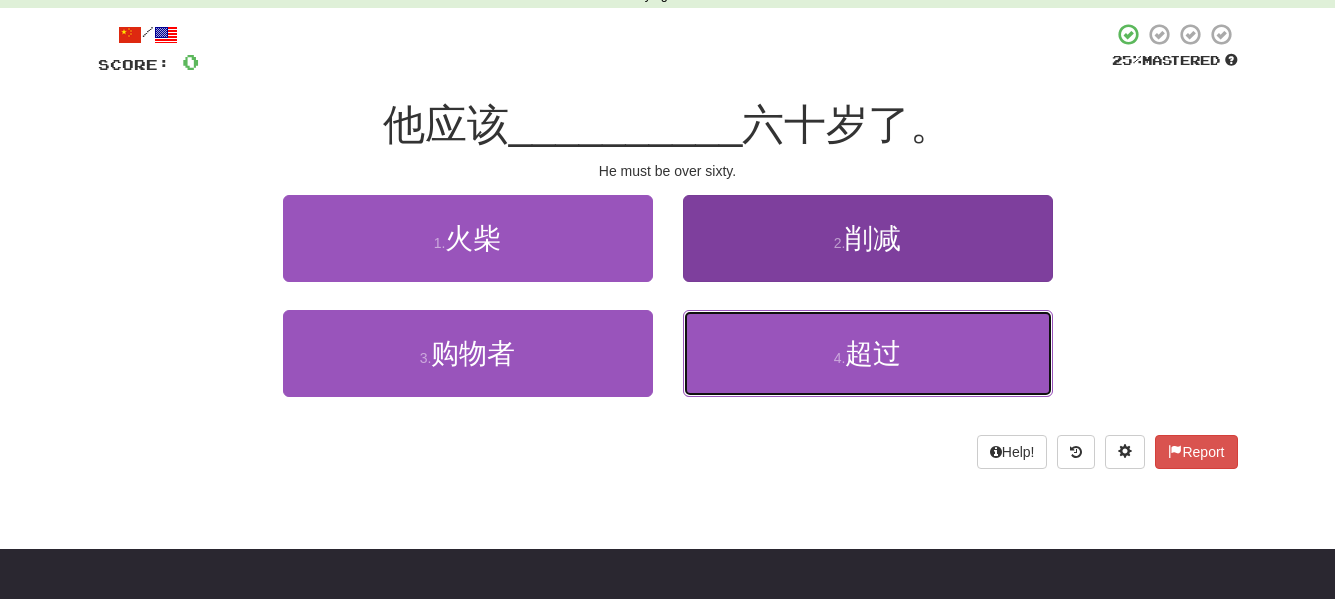 click on "4 .  超过" at bounding box center (868, 353) 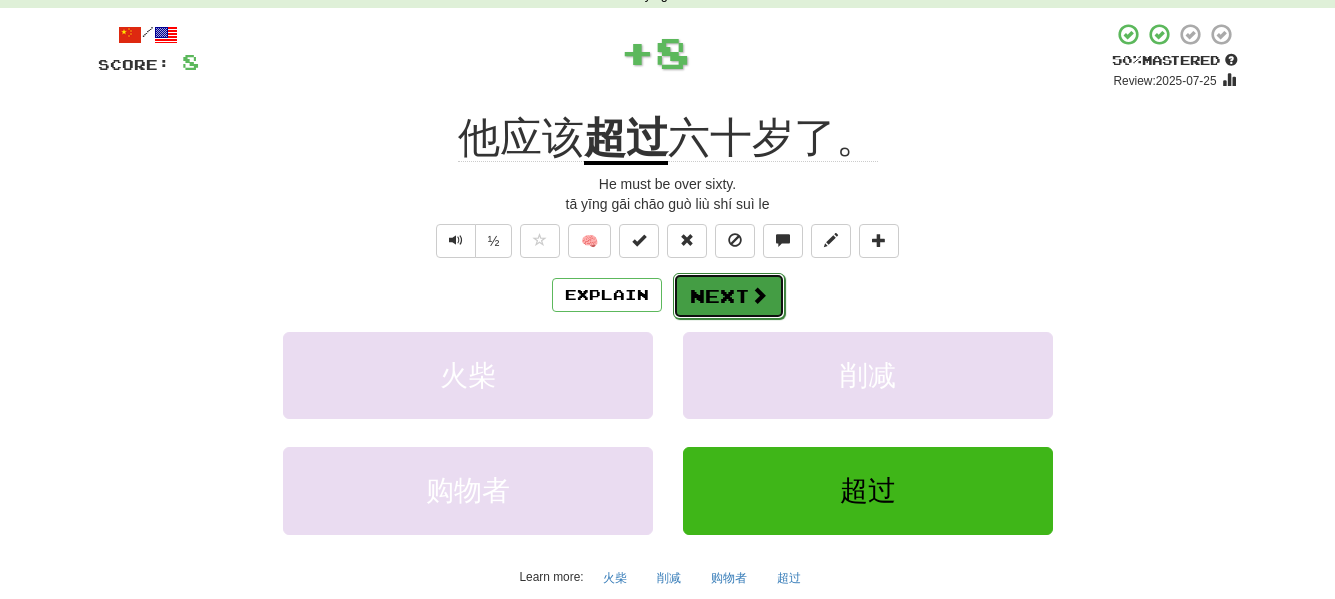 click on "Next" at bounding box center (729, 296) 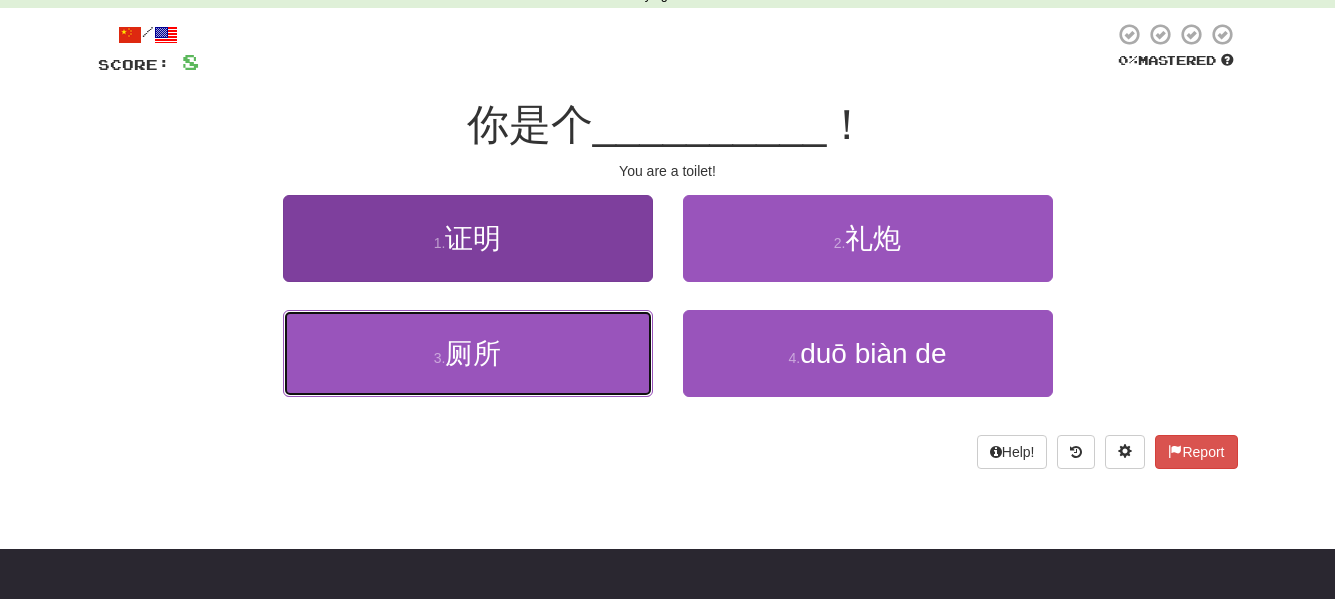 click on "3 .  厕所" at bounding box center [468, 353] 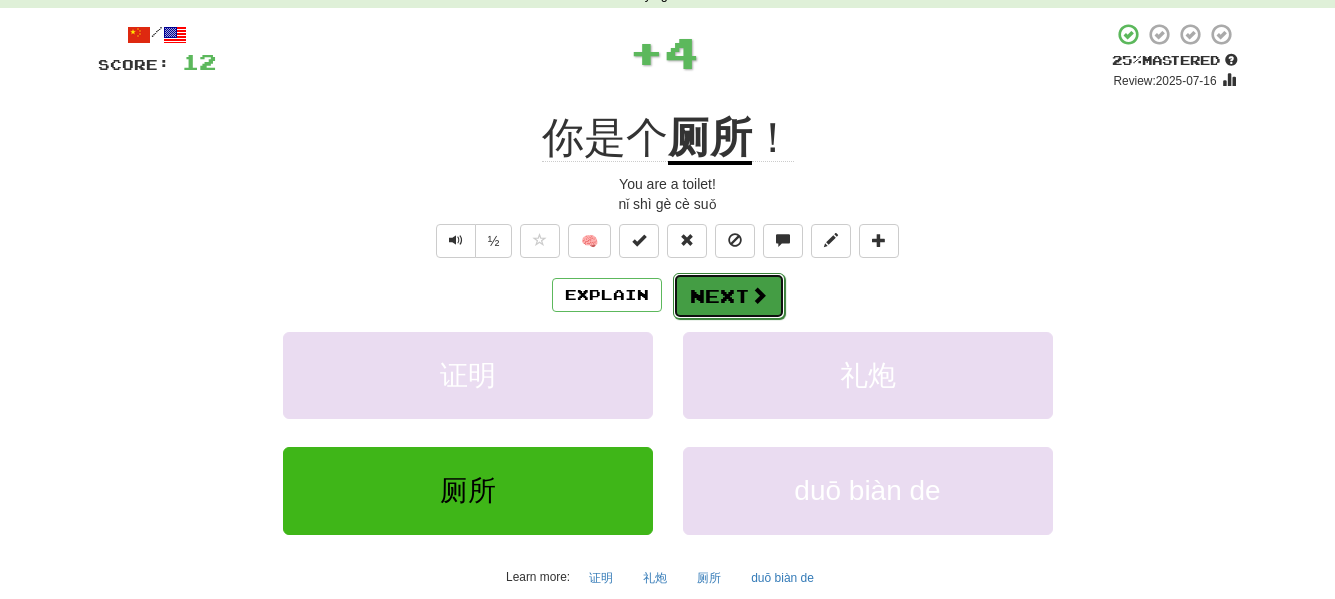 click on "Next" at bounding box center (729, 296) 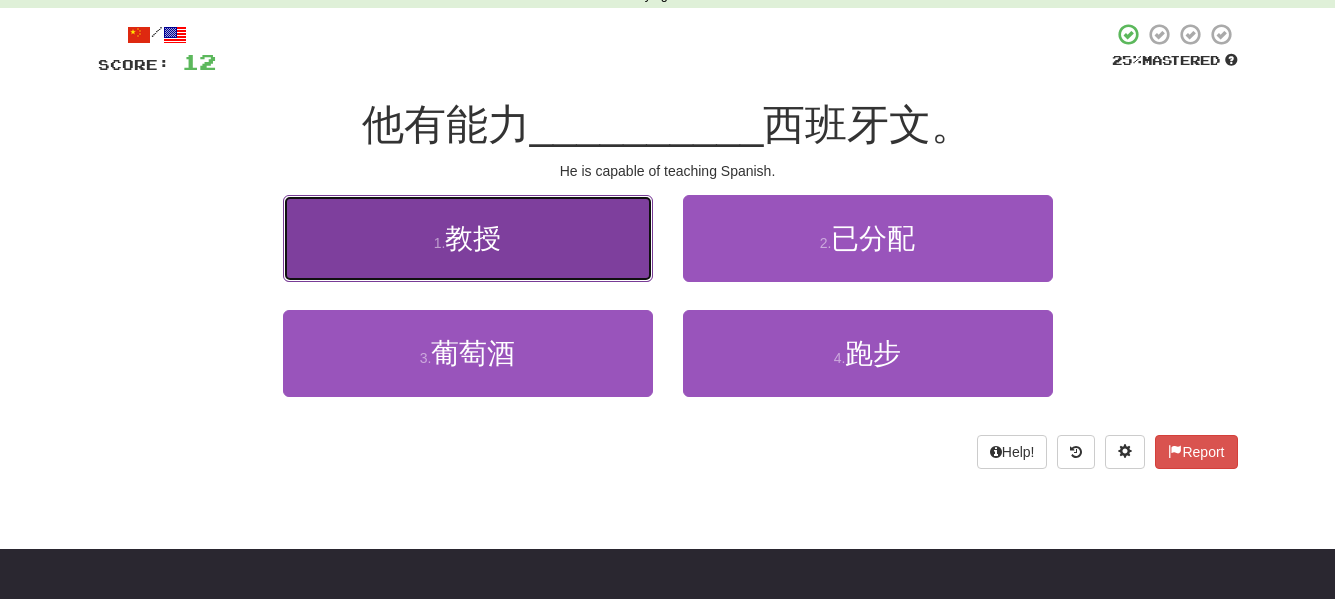 click on "1 .  教授" at bounding box center (468, 238) 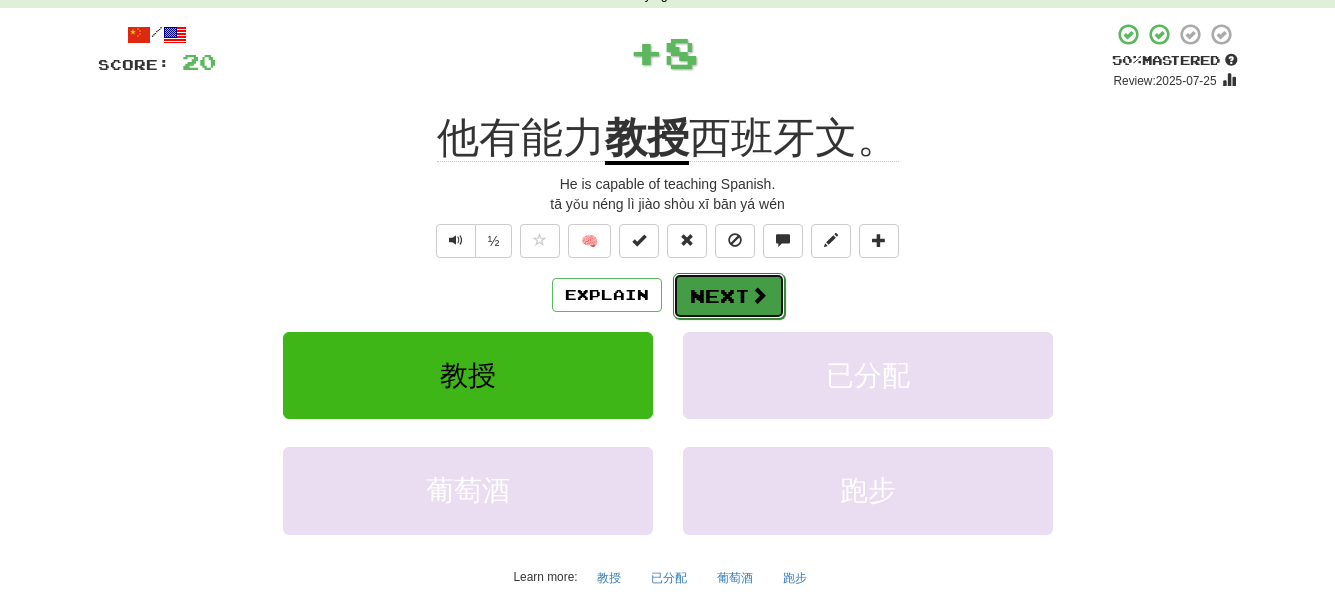 click on "Next" at bounding box center [729, 296] 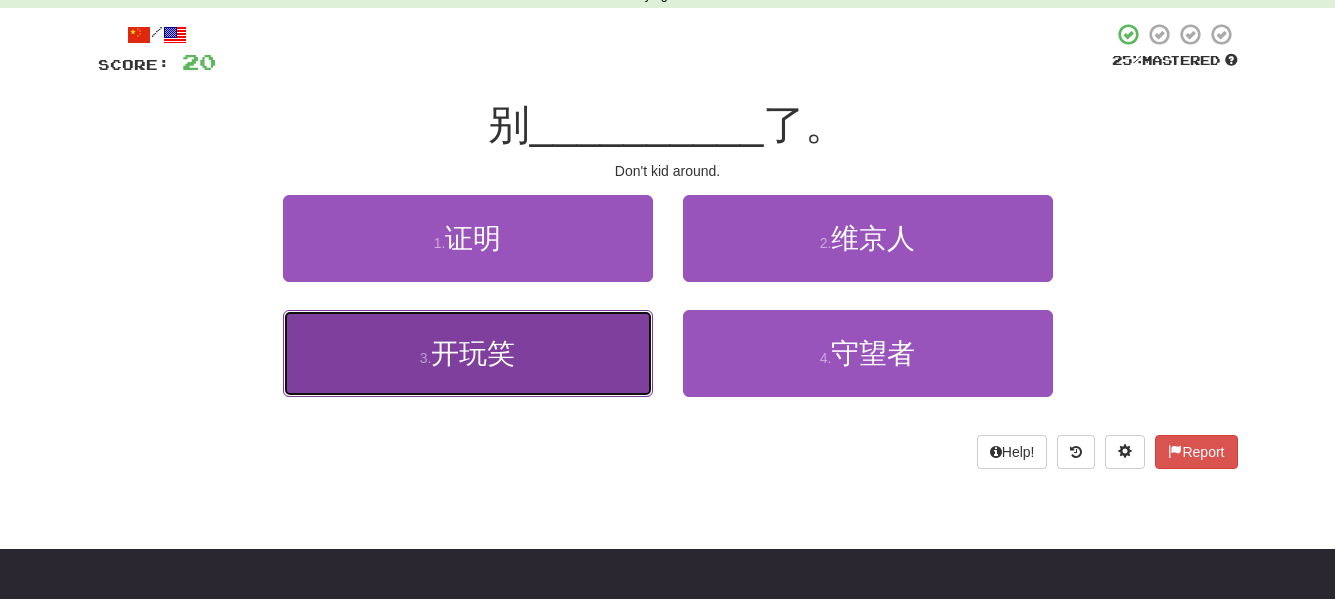 click on "3 .  开玩笑" at bounding box center (468, 353) 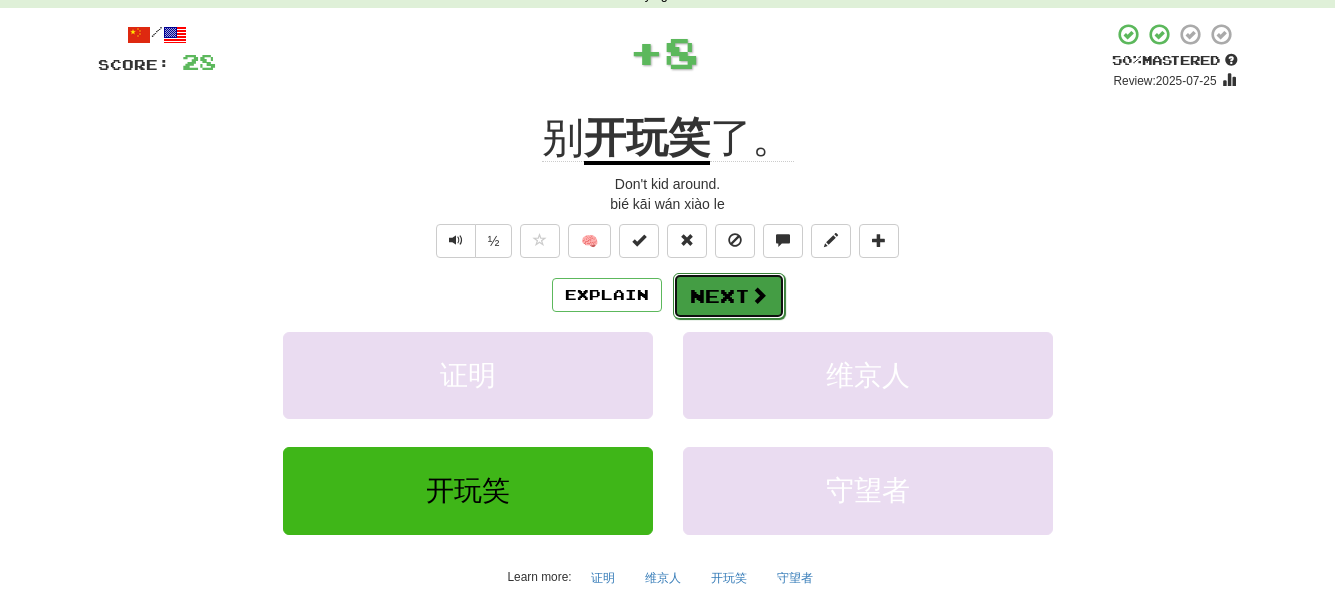 click on "Next" at bounding box center [729, 296] 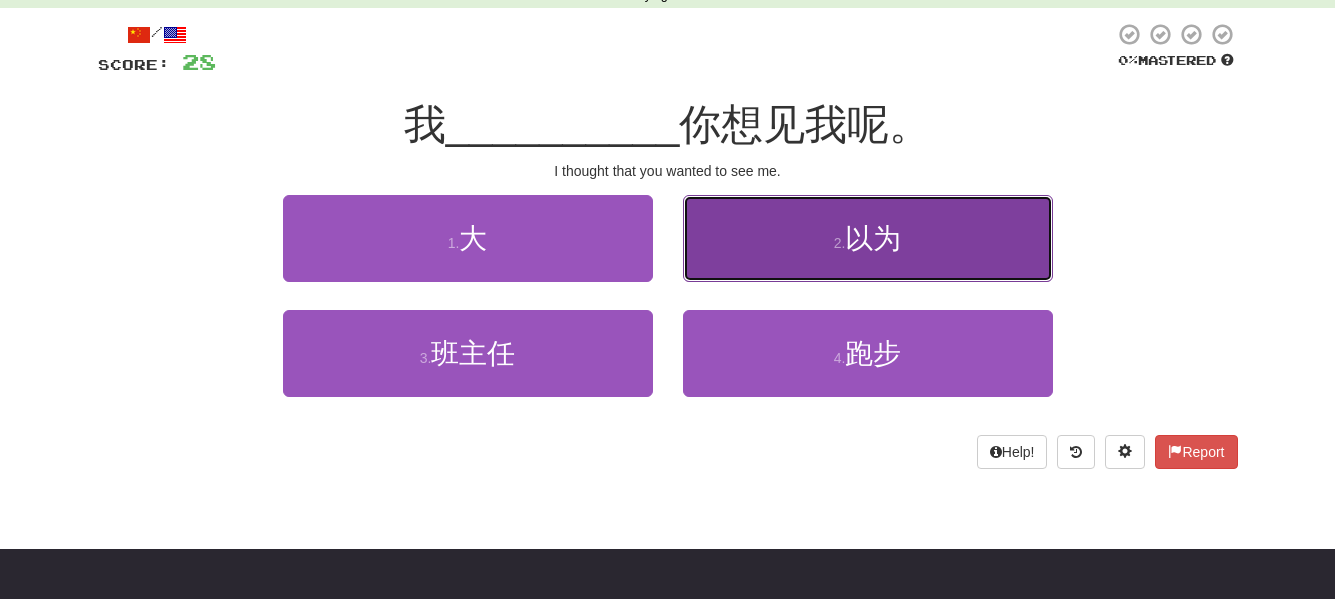 click on "2 .  以为" at bounding box center (868, 238) 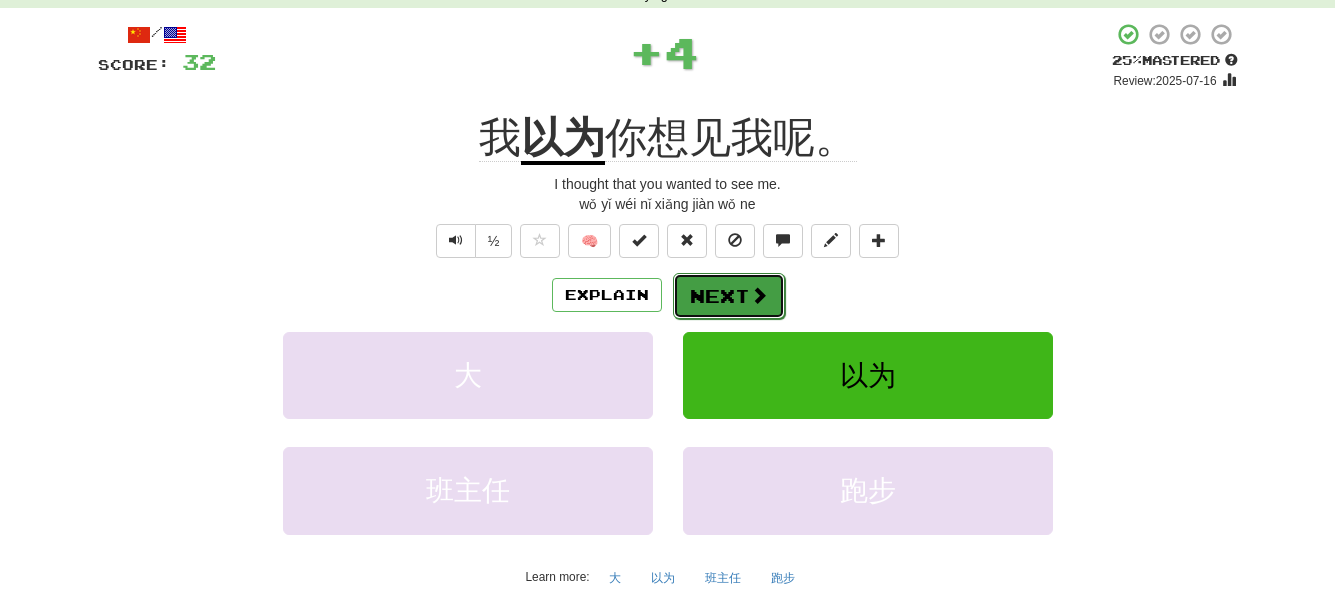 click at bounding box center (759, 295) 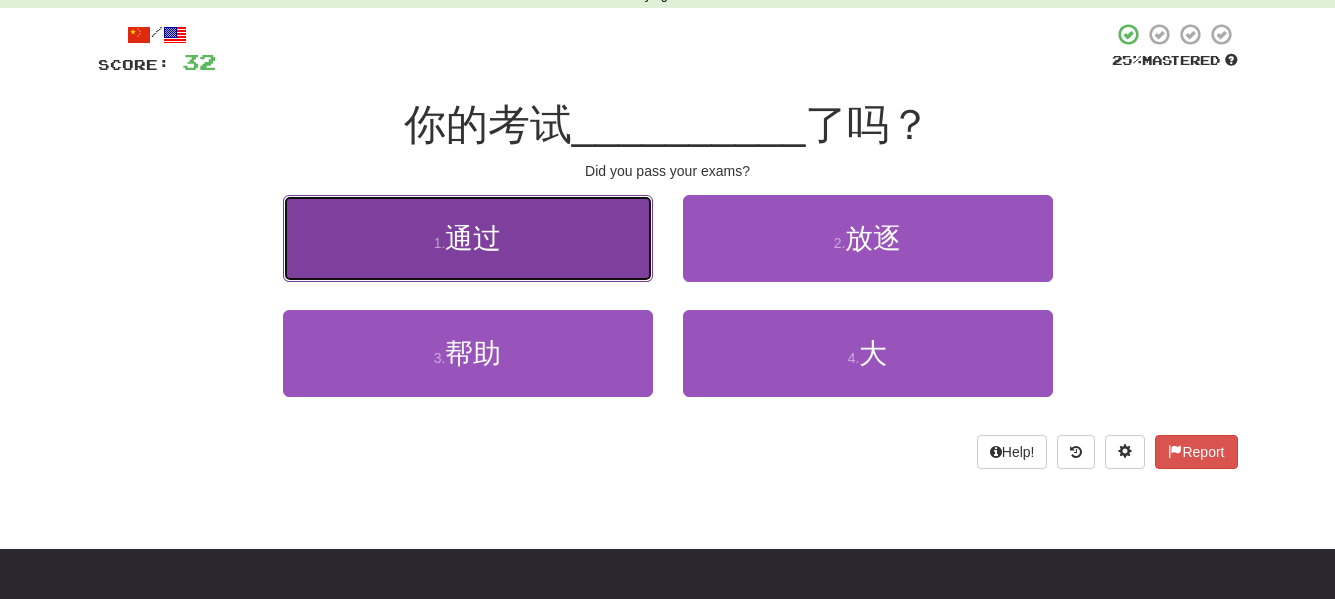 click on "1 .  通过" at bounding box center (468, 238) 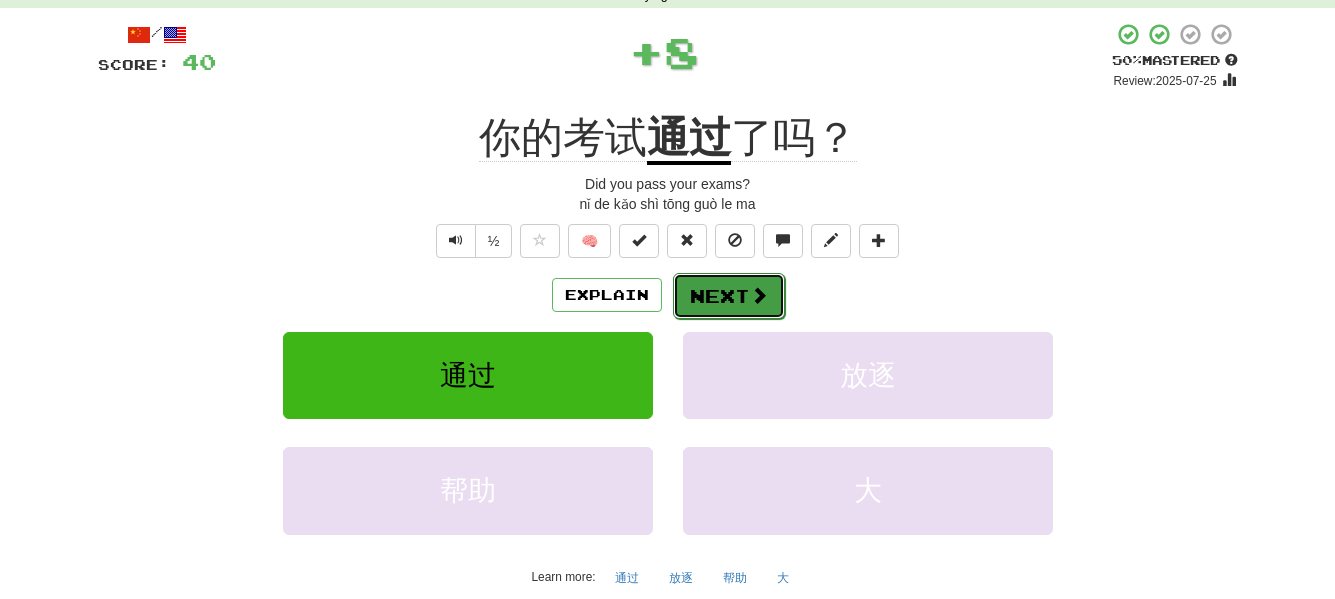 click on "Next" at bounding box center [729, 296] 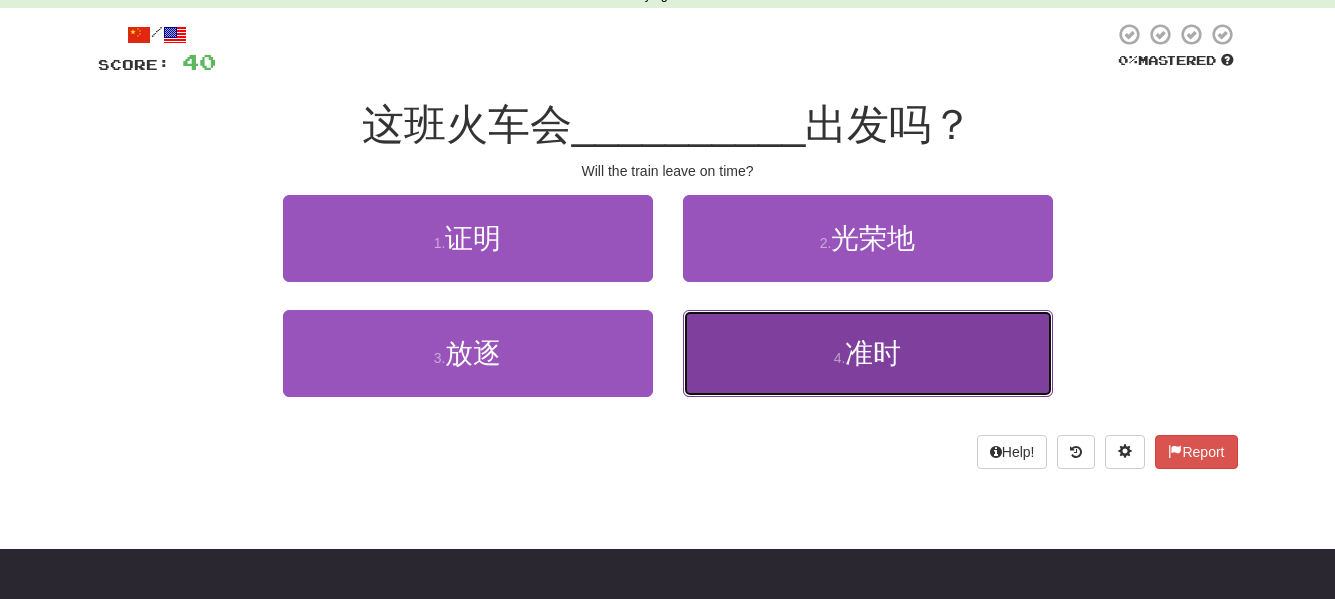 click on "4 .  准时" at bounding box center [868, 353] 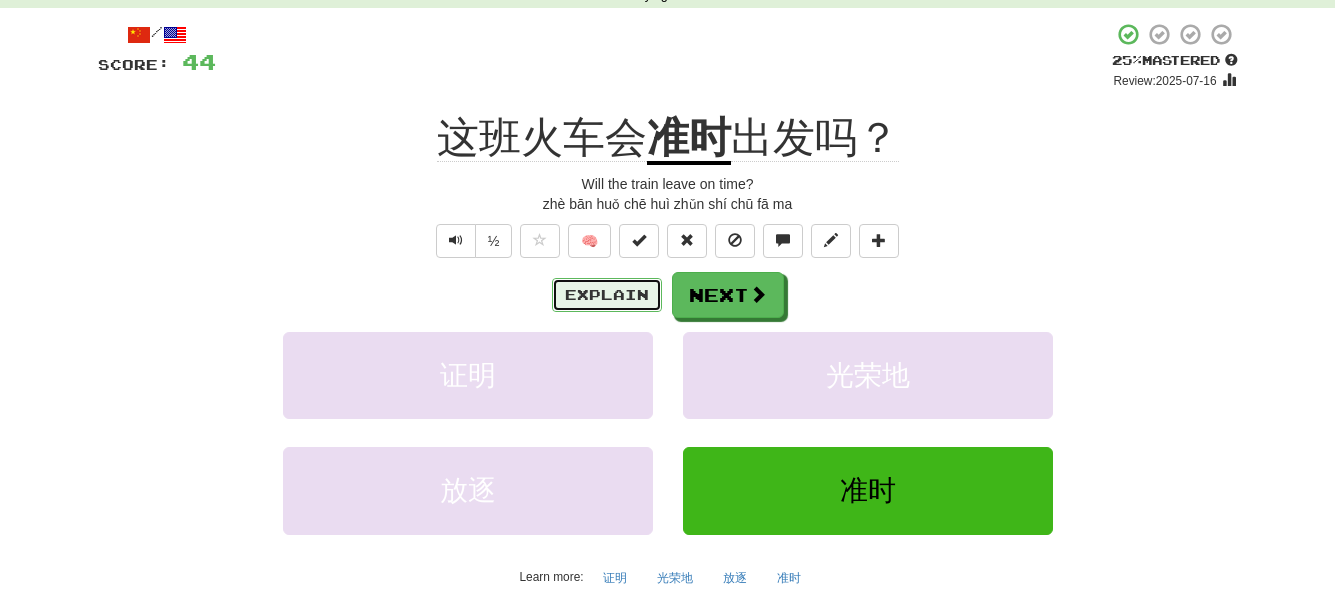click on "Explain" at bounding box center (607, 295) 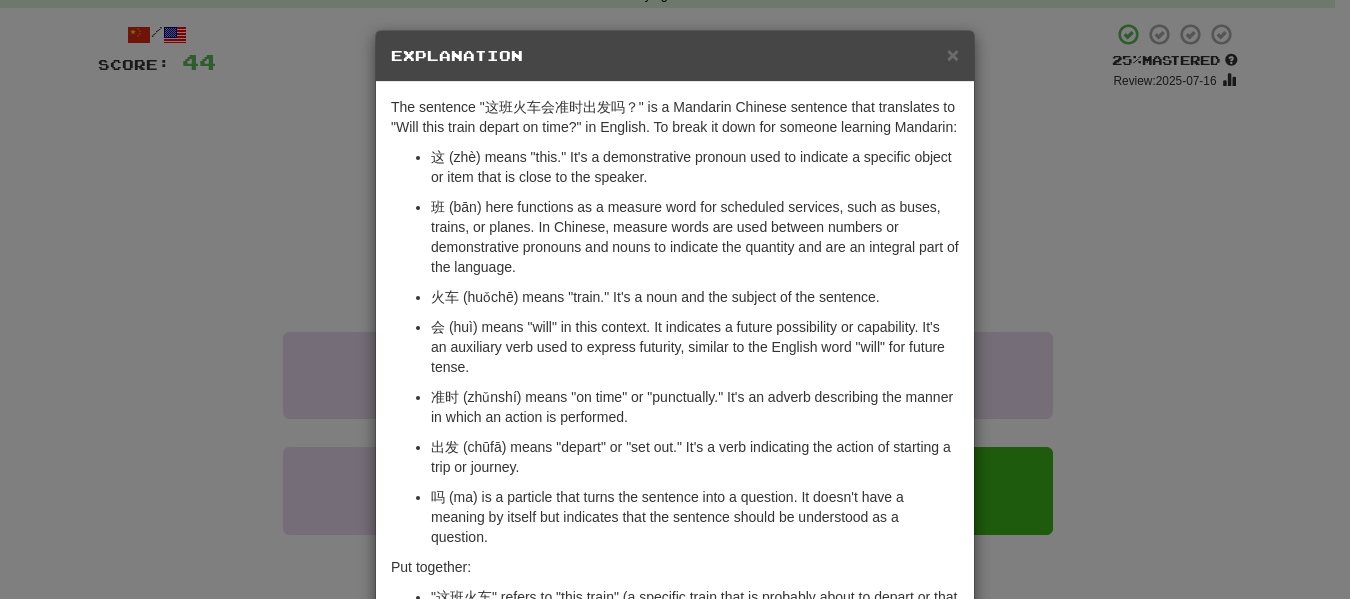 click on "Explanation" at bounding box center (675, 56) 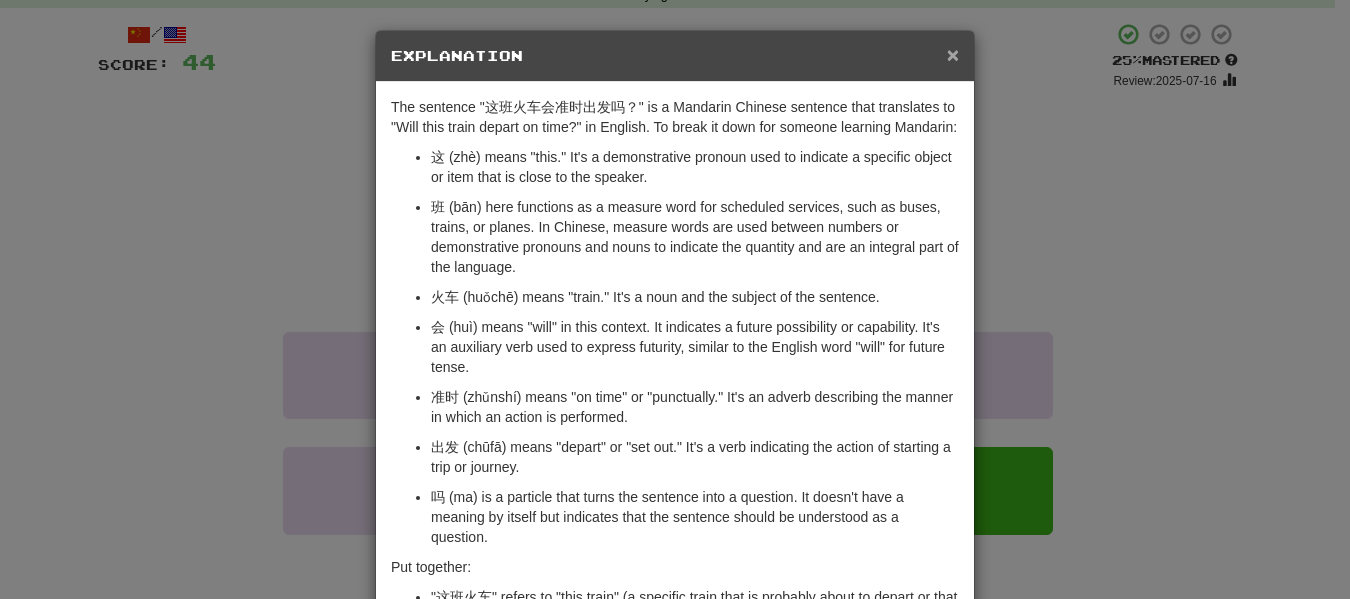 click on "×" at bounding box center [953, 54] 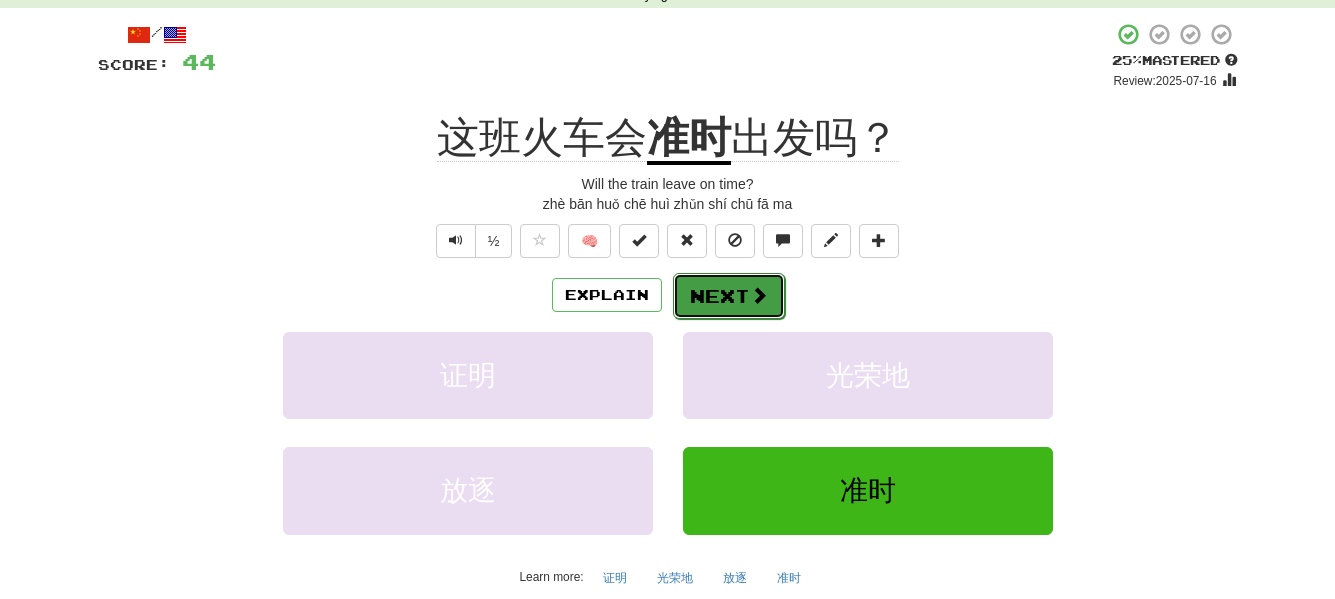 click on "Next" at bounding box center [729, 296] 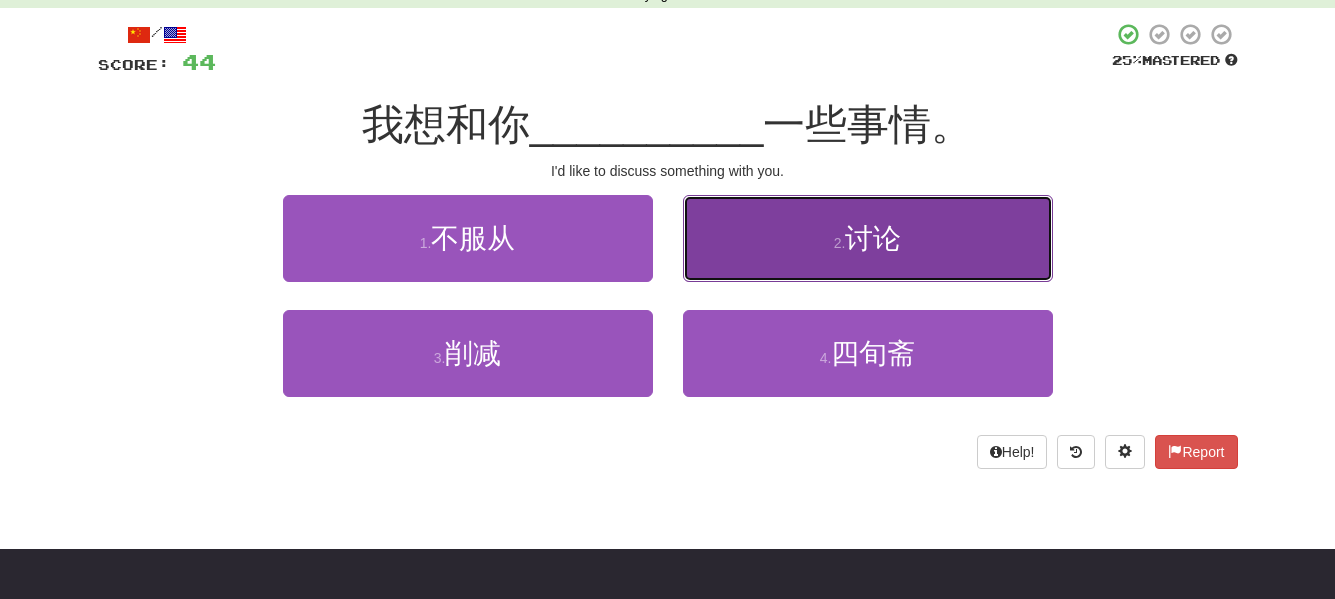 click on "讨论" at bounding box center (873, 238) 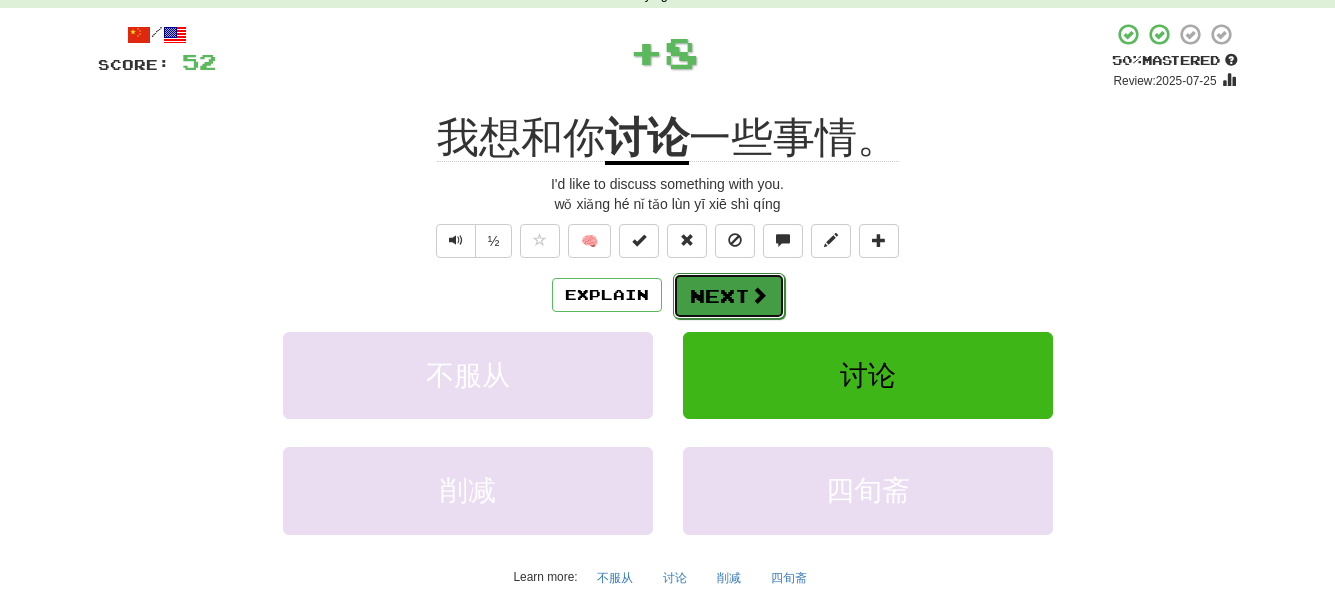 click on "Next" at bounding box center [729, 296] 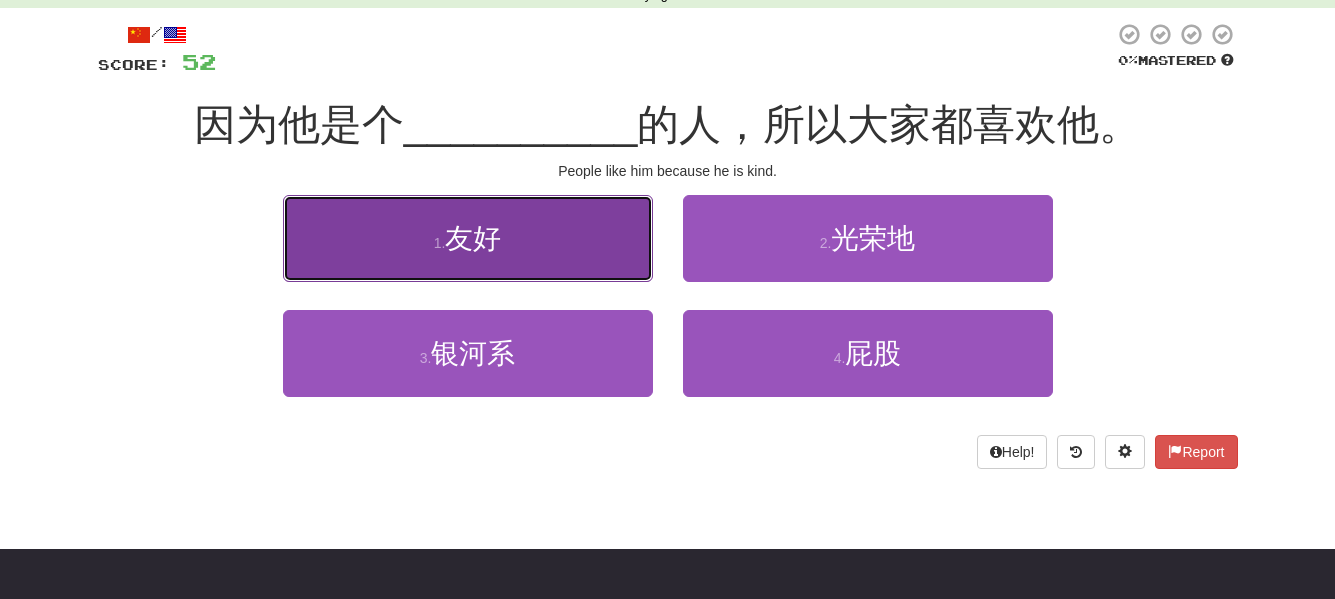 click on "1 .  友好" at bounding box center (468, 238) 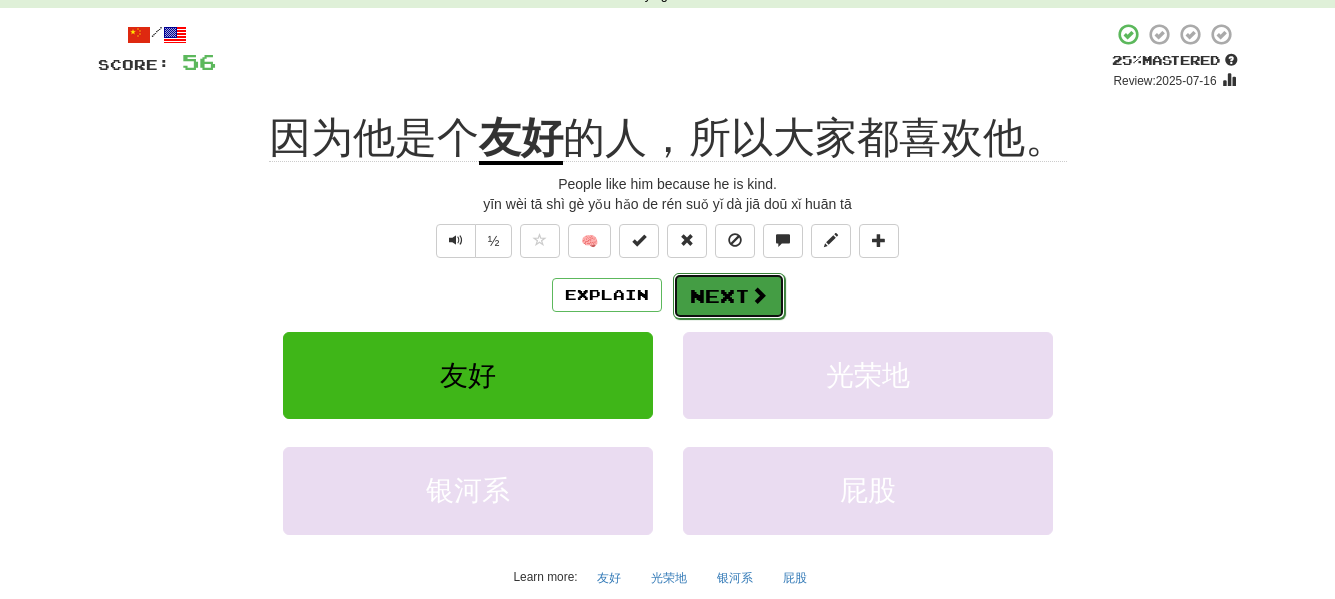 click on "Next" at bounding box center (729, 296) 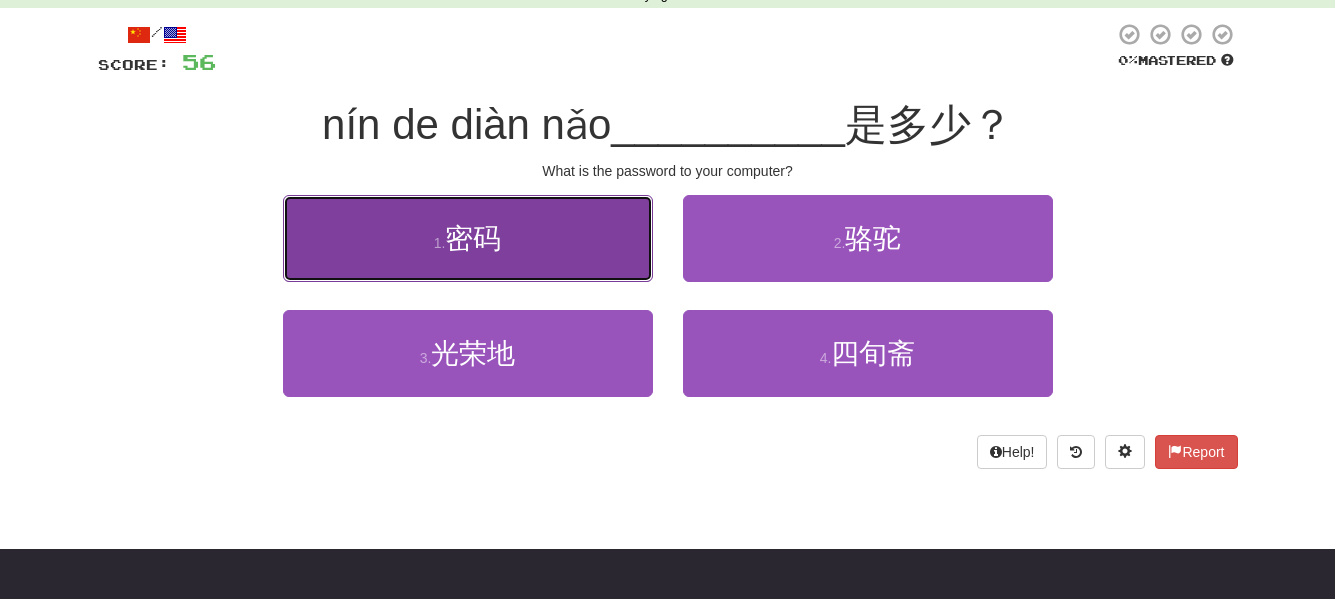 click on "1 .  密码" at bounding box center (468, 238) 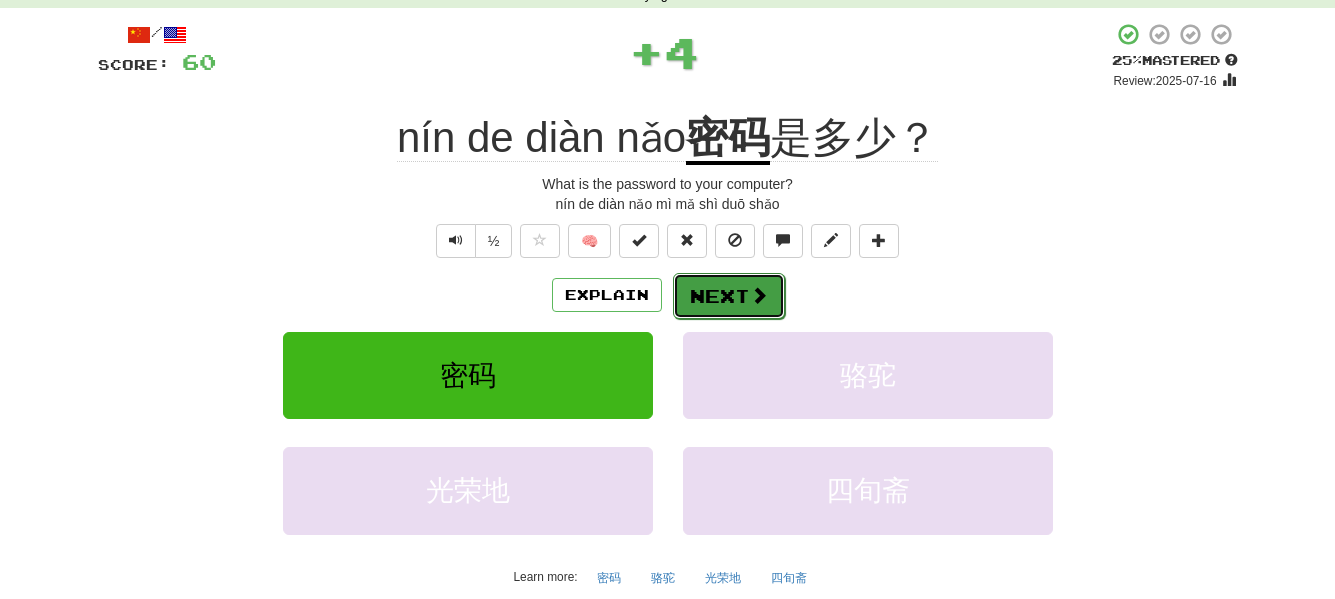click on "Next" at bounding box center [729, 296] 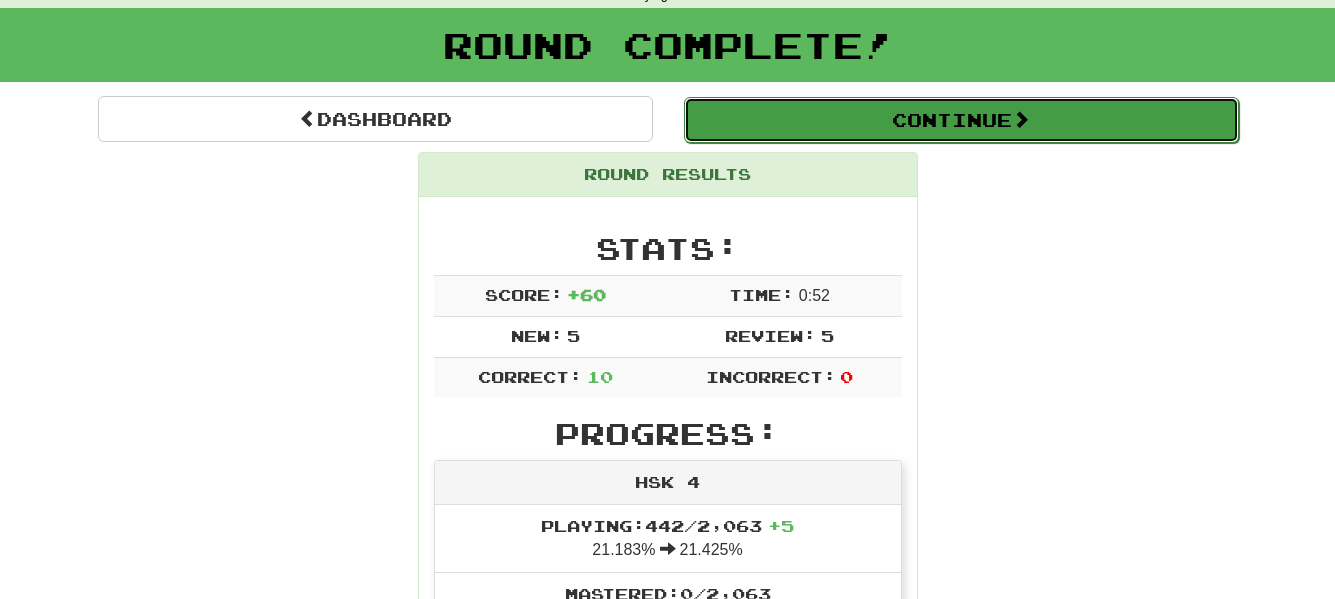click on "Continue" at bounding box center (961, 120) 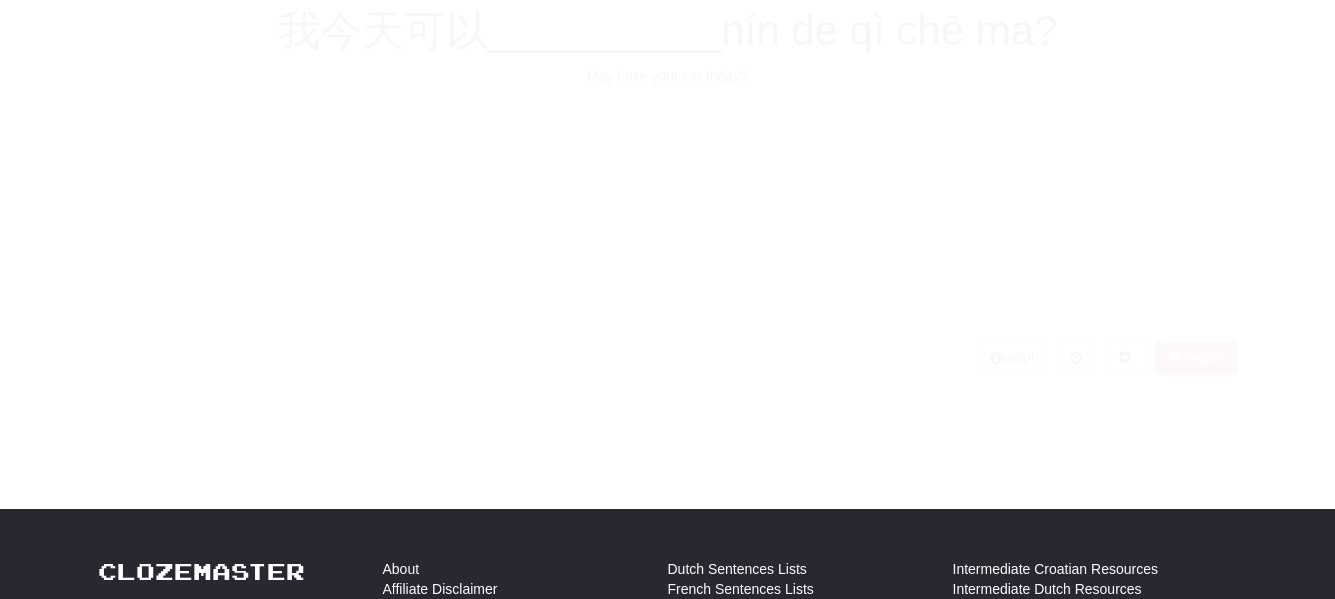 scroll, scrollTop: 100, scrollLeft: 0, axis: vertical 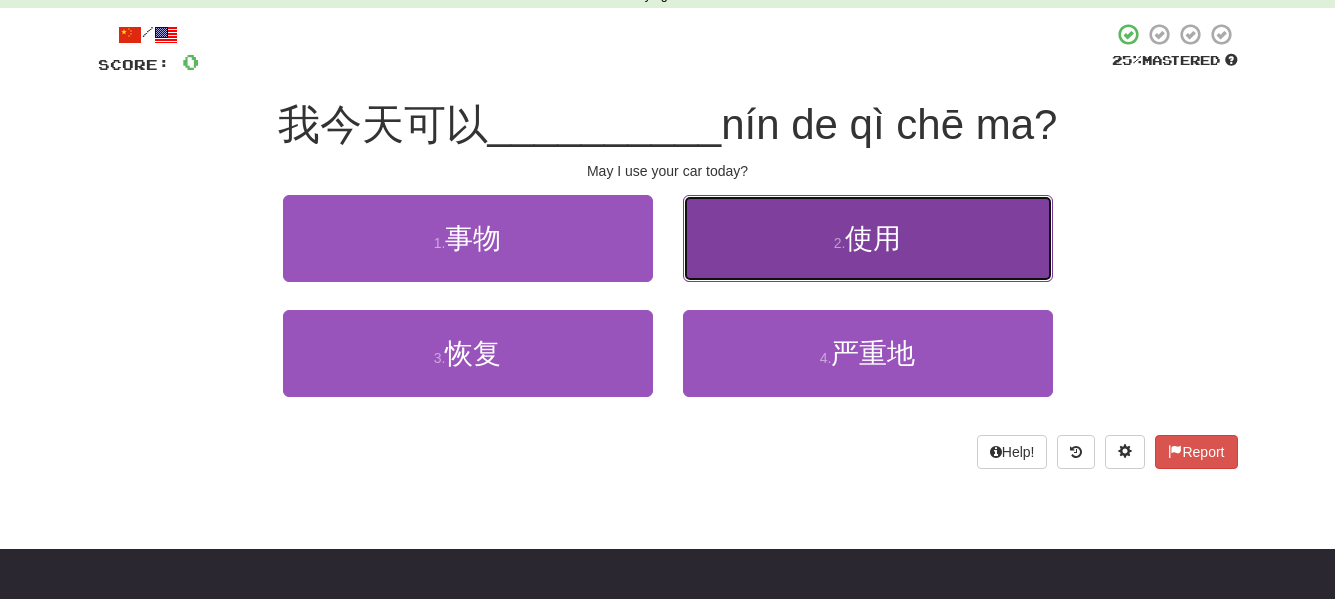 click on "2 .  使用" at bounding box center [868, 238] 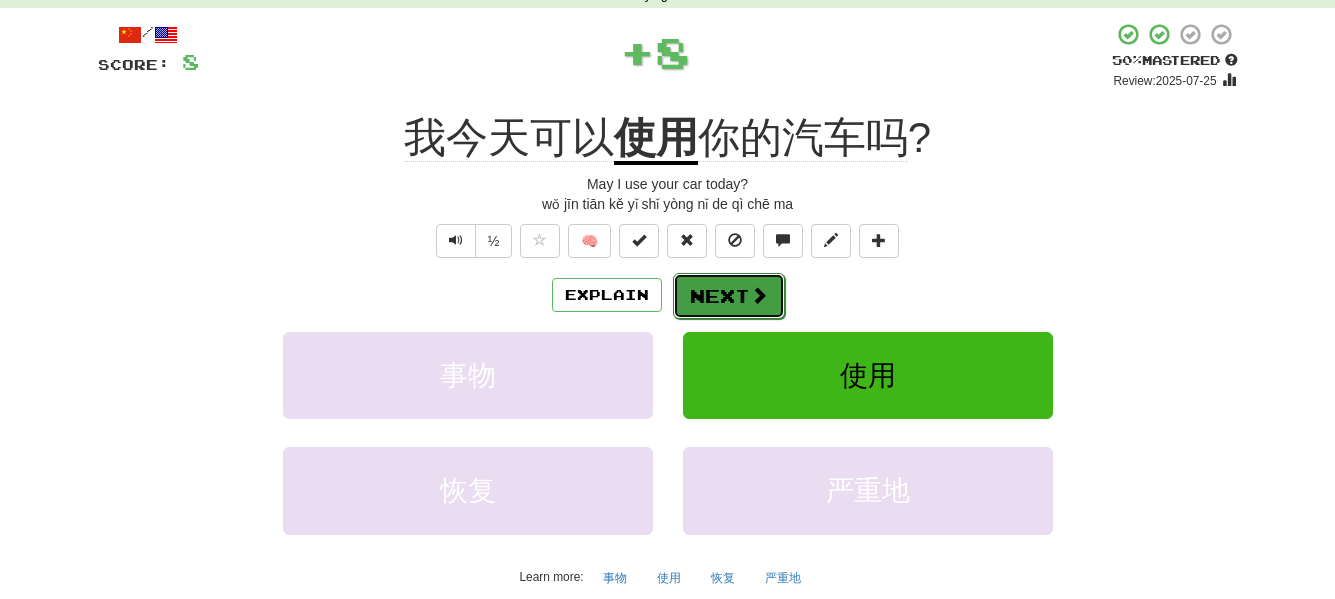 click at bounding box center [759, 295] 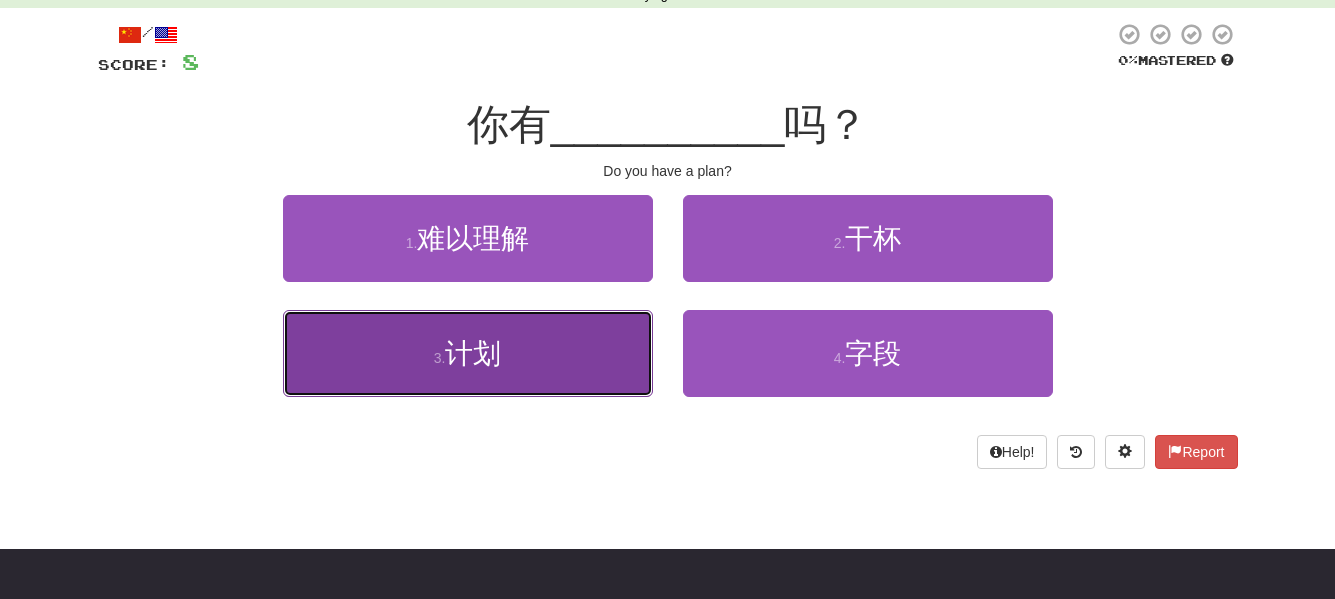 click on "计划" at bounding box center (473, 353) 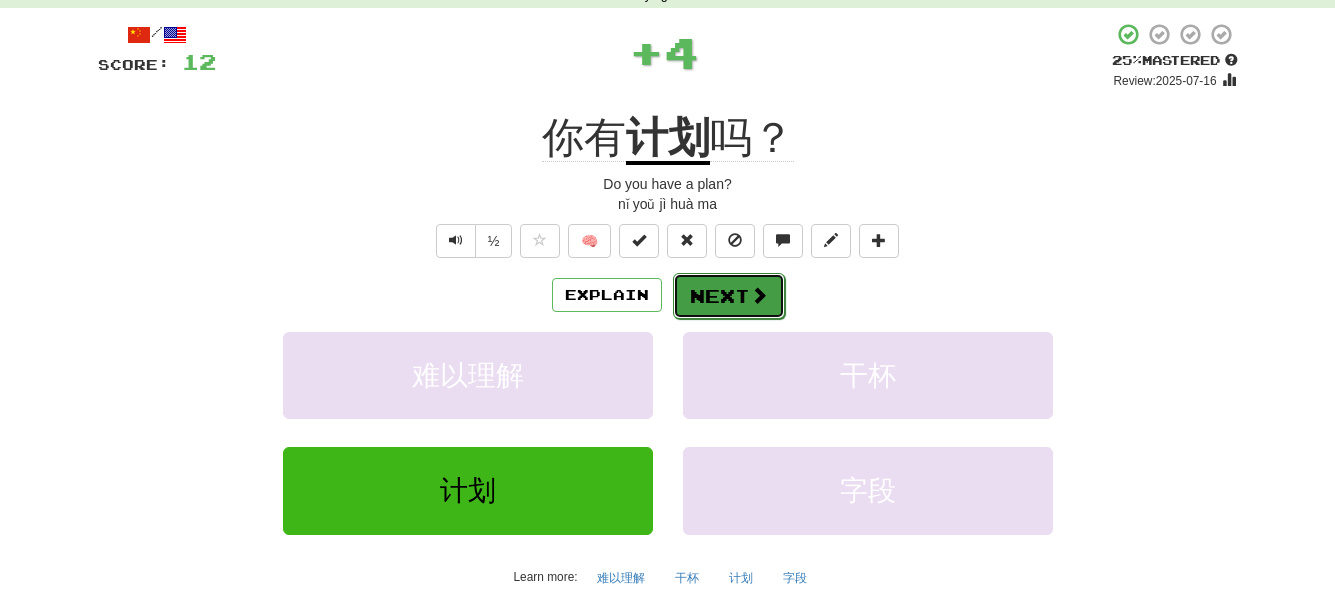 click on "Next" at bounding box center (729, 296) 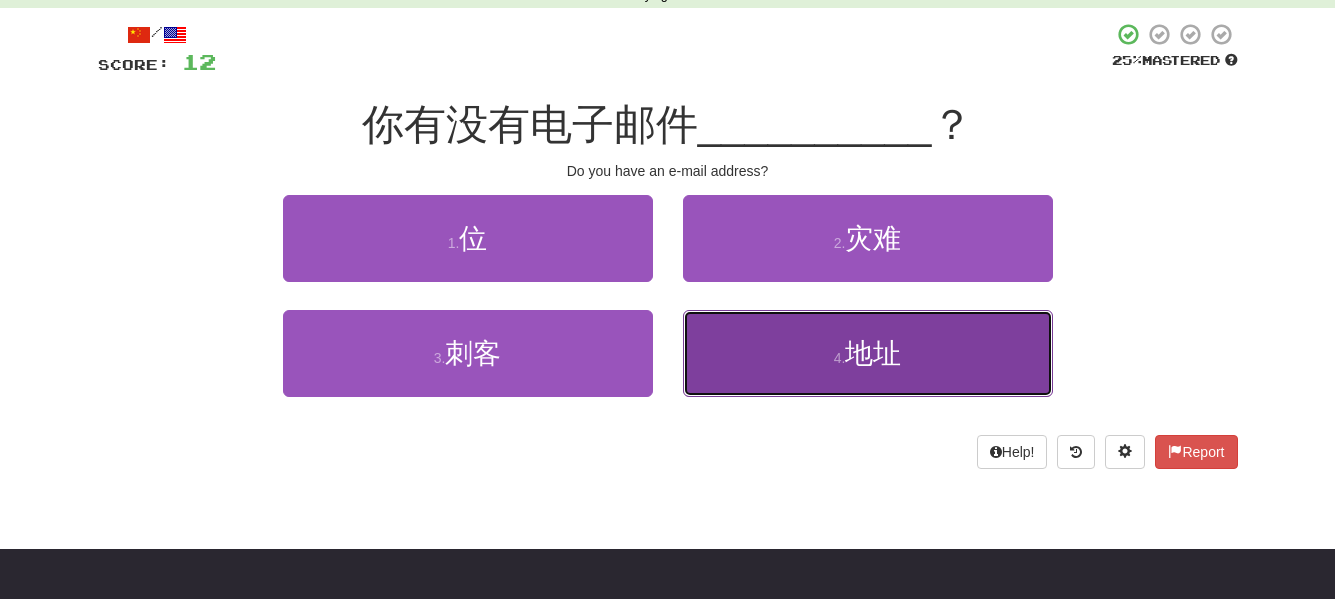 click on "4 .  地址" at bounding box center [868, 353] 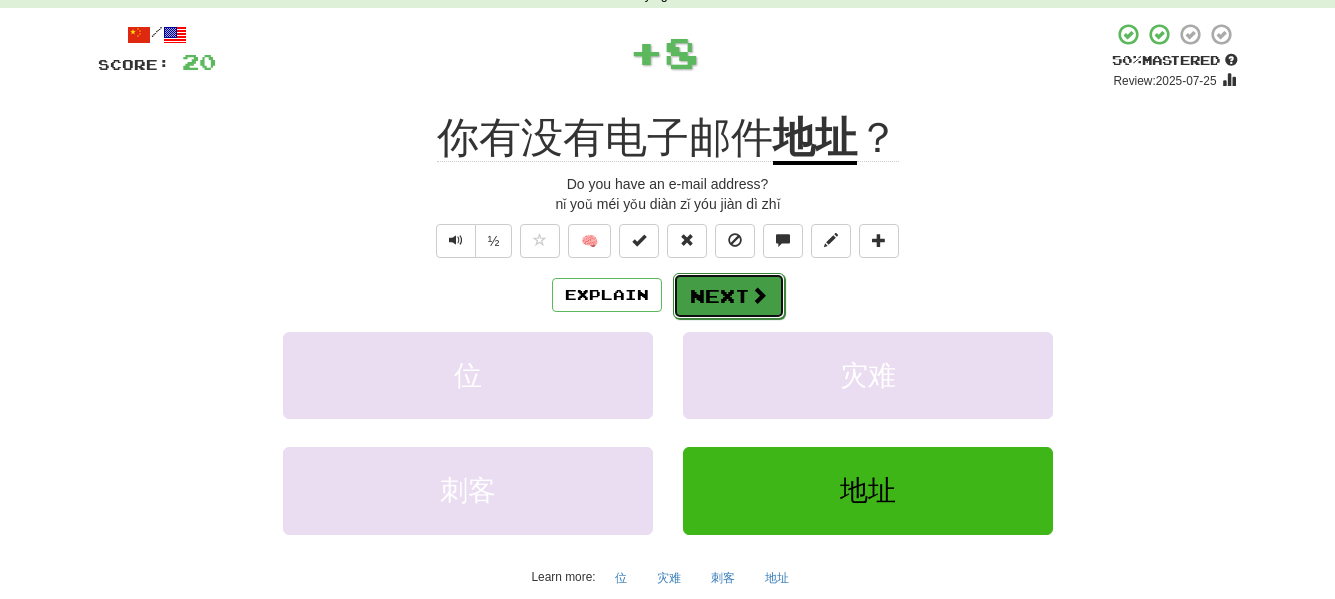 click on "Next" at bounding box center [729, 296] 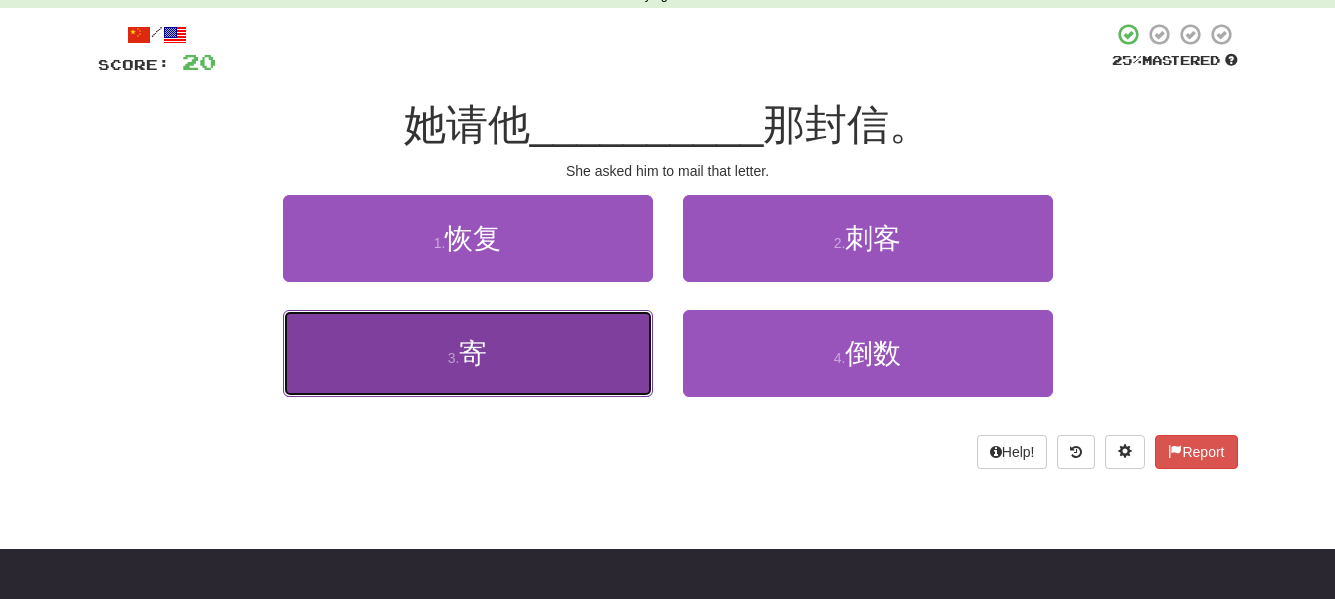 click on "3 .  寄" at bounding box center (468, 353) 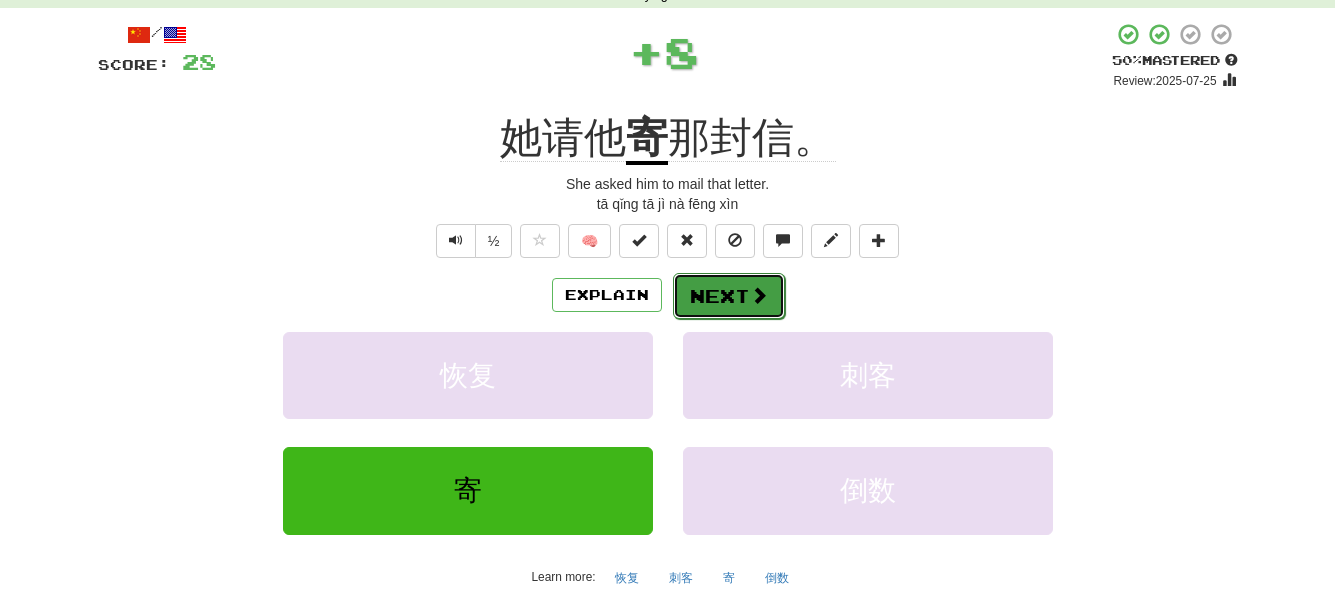 click on "Next" at bounding box center [729, 296] 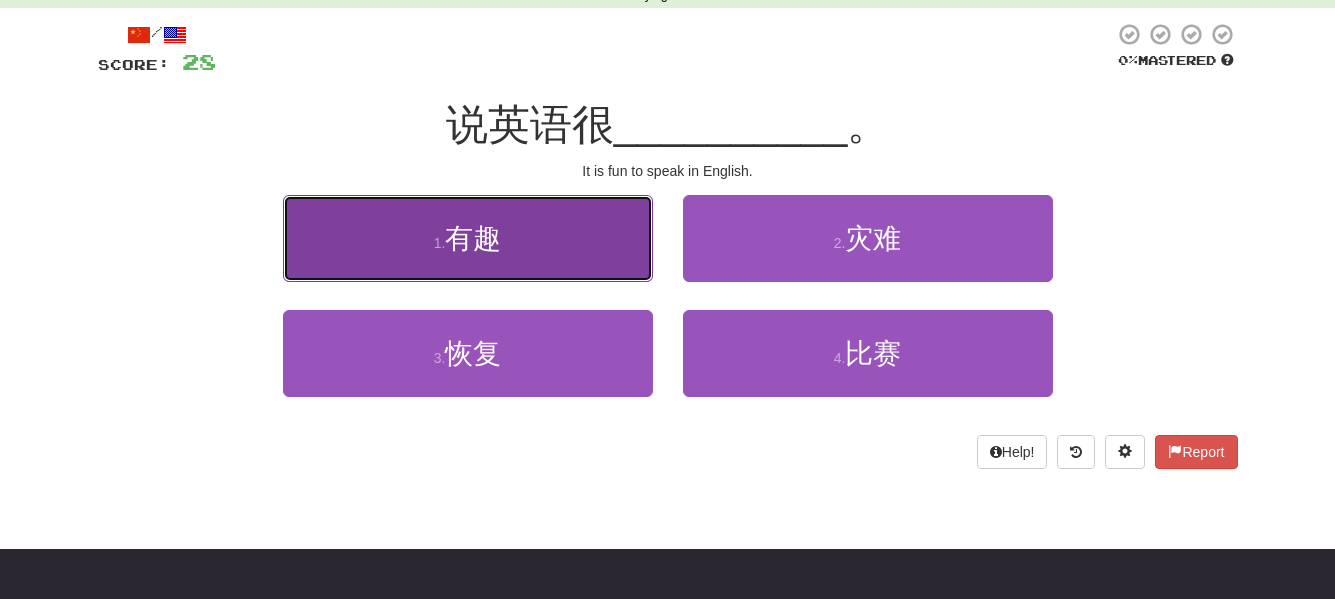 click on "1 .  有趣" at bounding box center [468, 238] 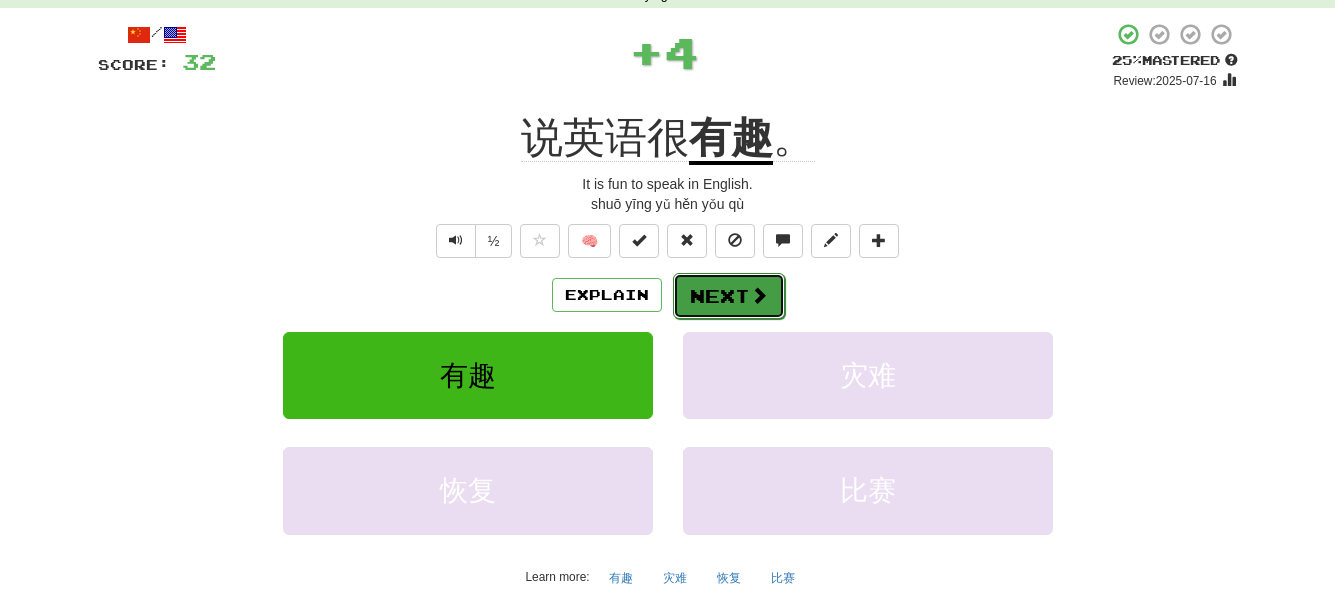 click at bounding box center (759, 295) 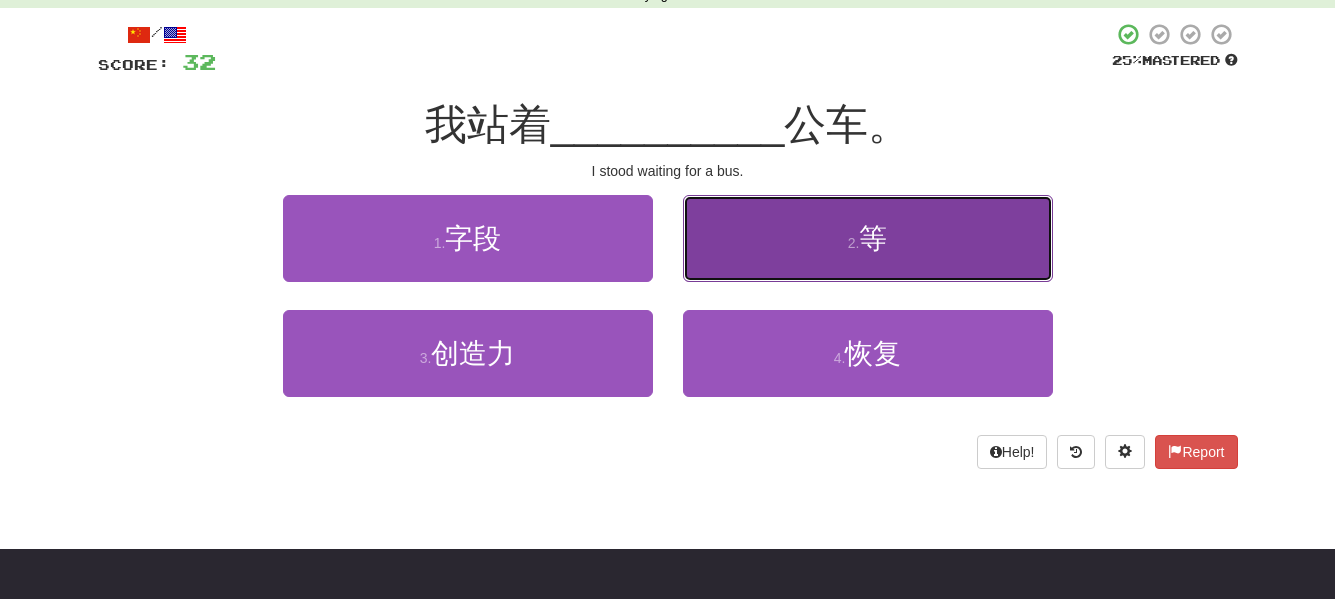 click on "2 .  等" at bounding box center [868, 238] 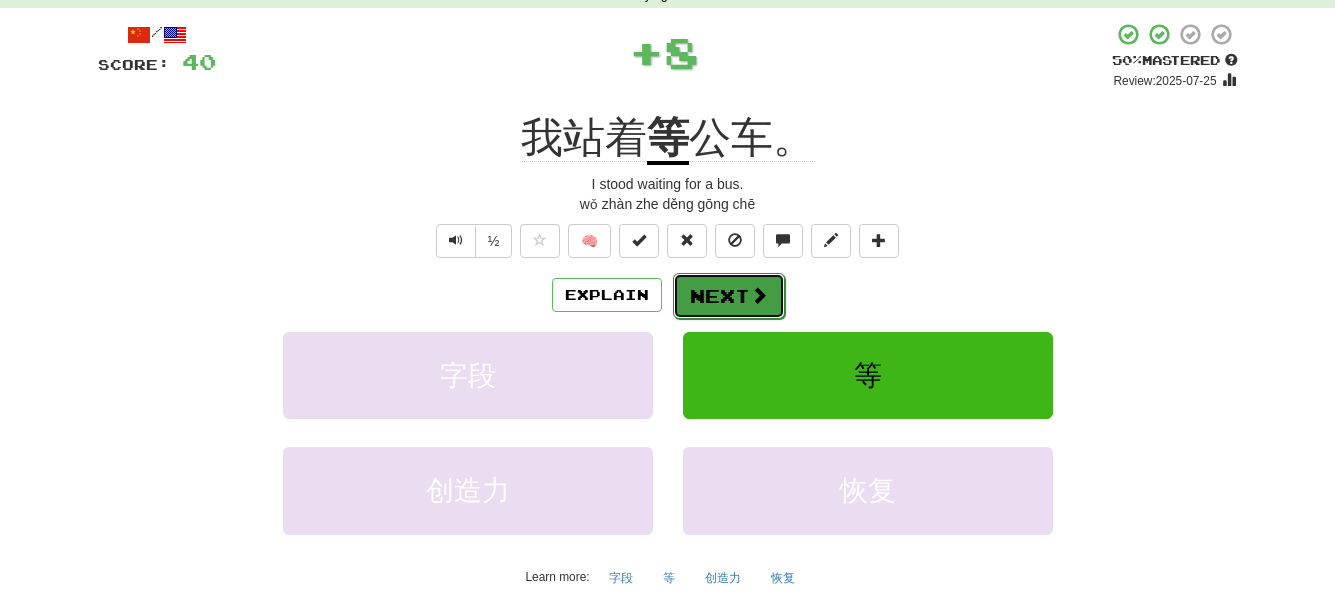 click on "Next" at bounding box center [729, 296] 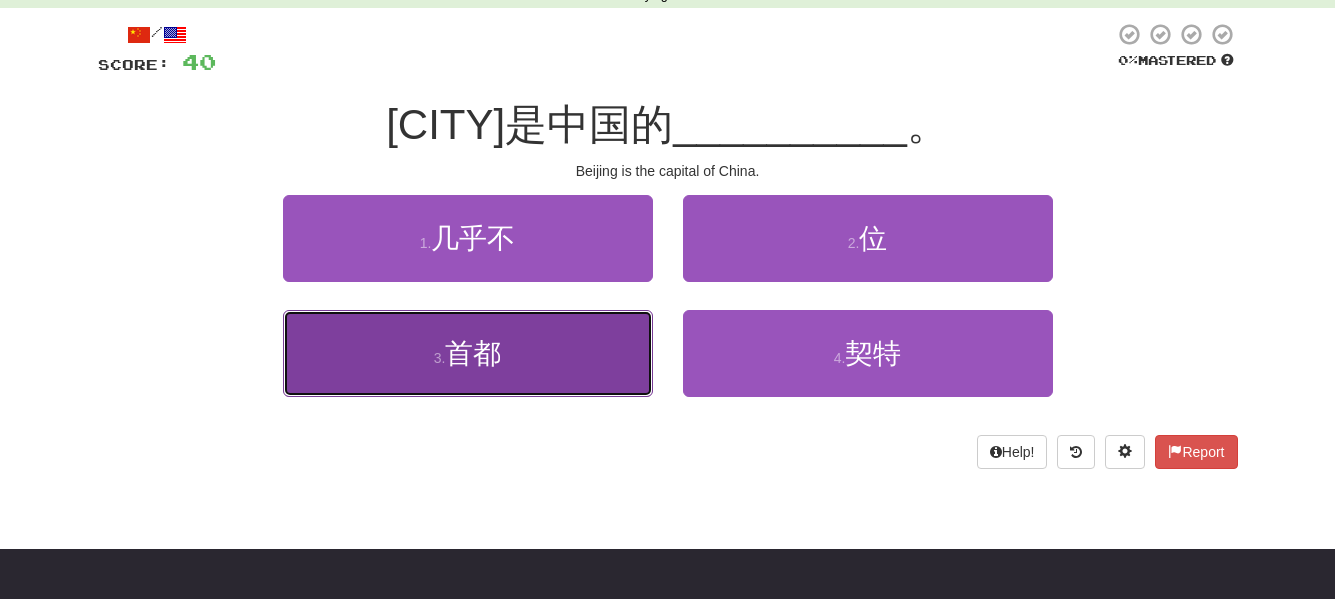 click on "首都" at bounding box center (473, 353) 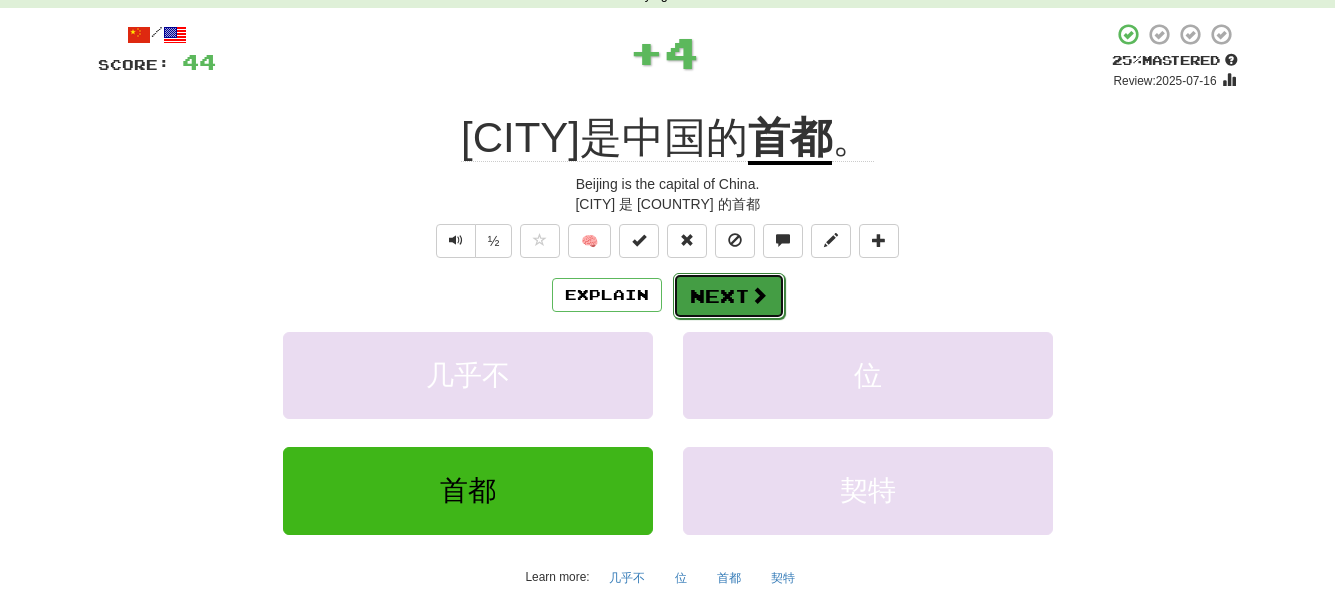 click on "Next" at bounding box center (729, 296) 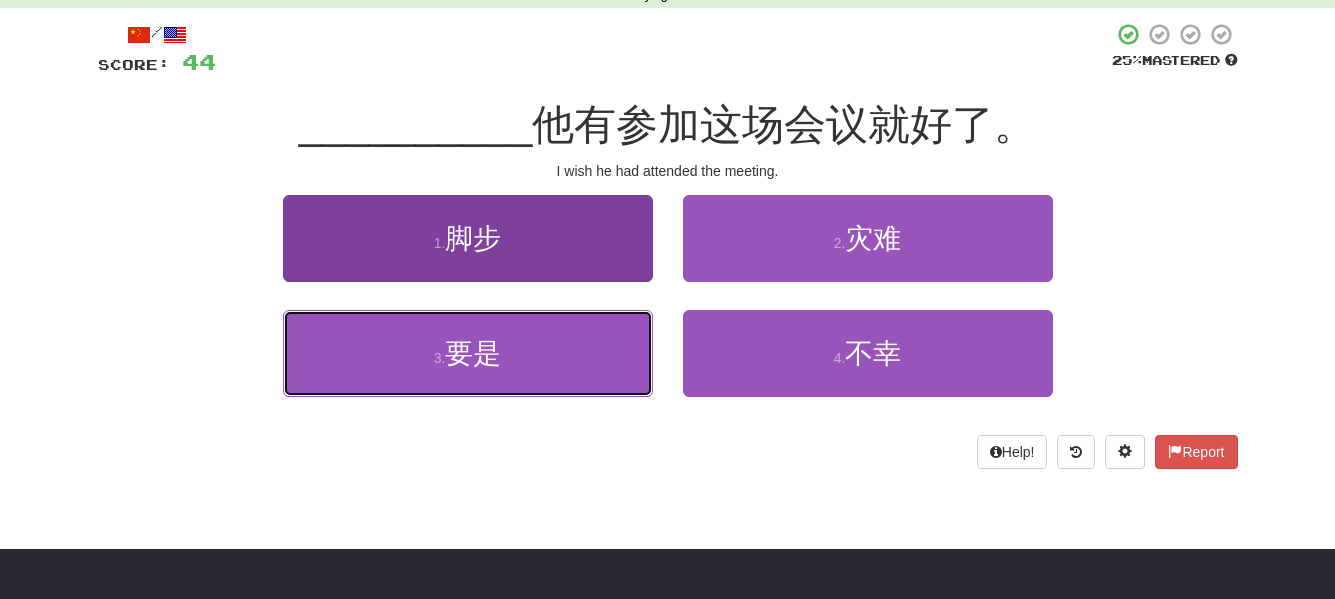 click on "要是" at bounding box center [473, 353] 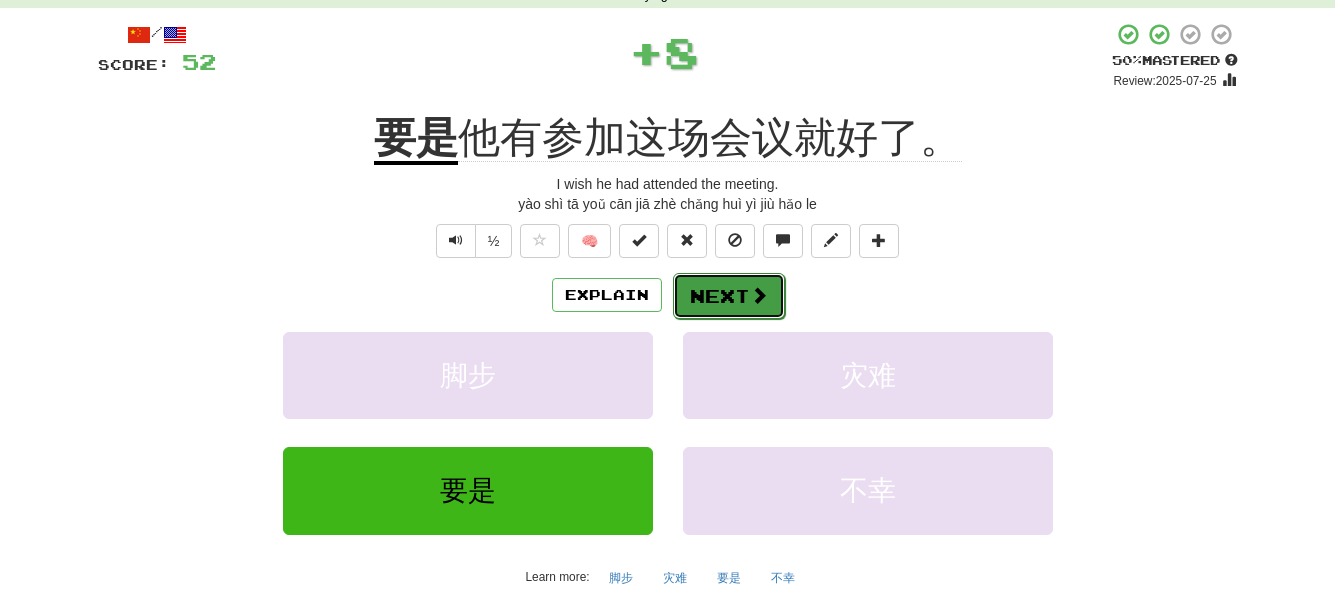 click at bounding box center [759, 295] 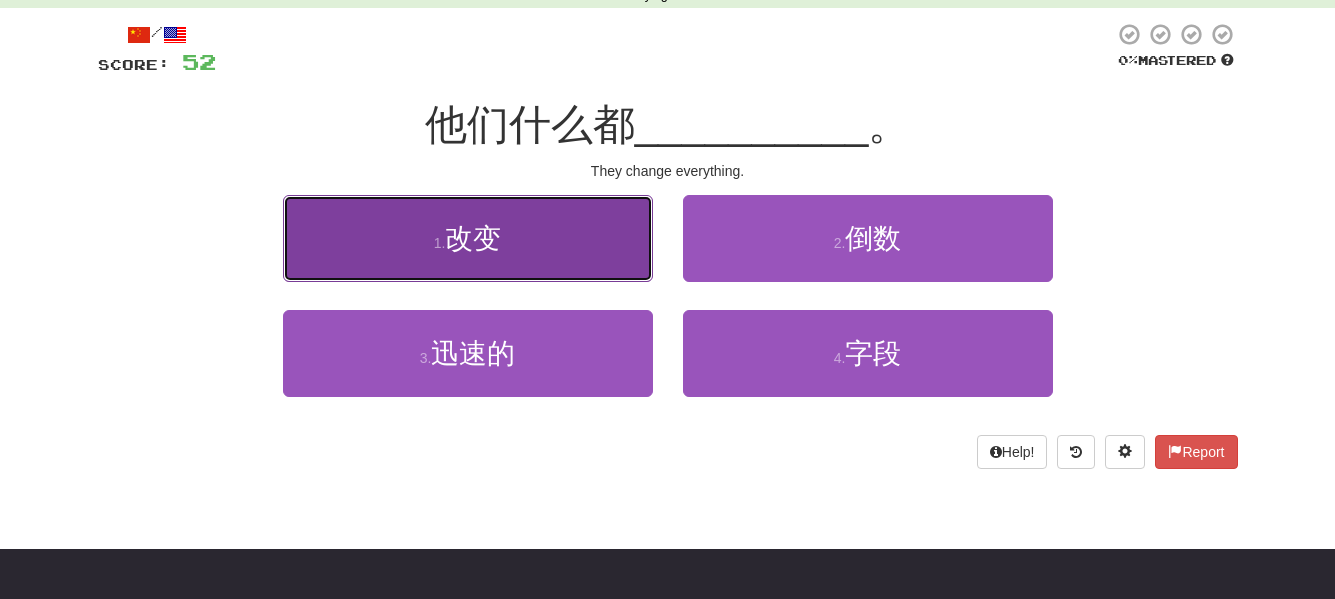 click on "1 .  改变" at bounding box center (468, 238) 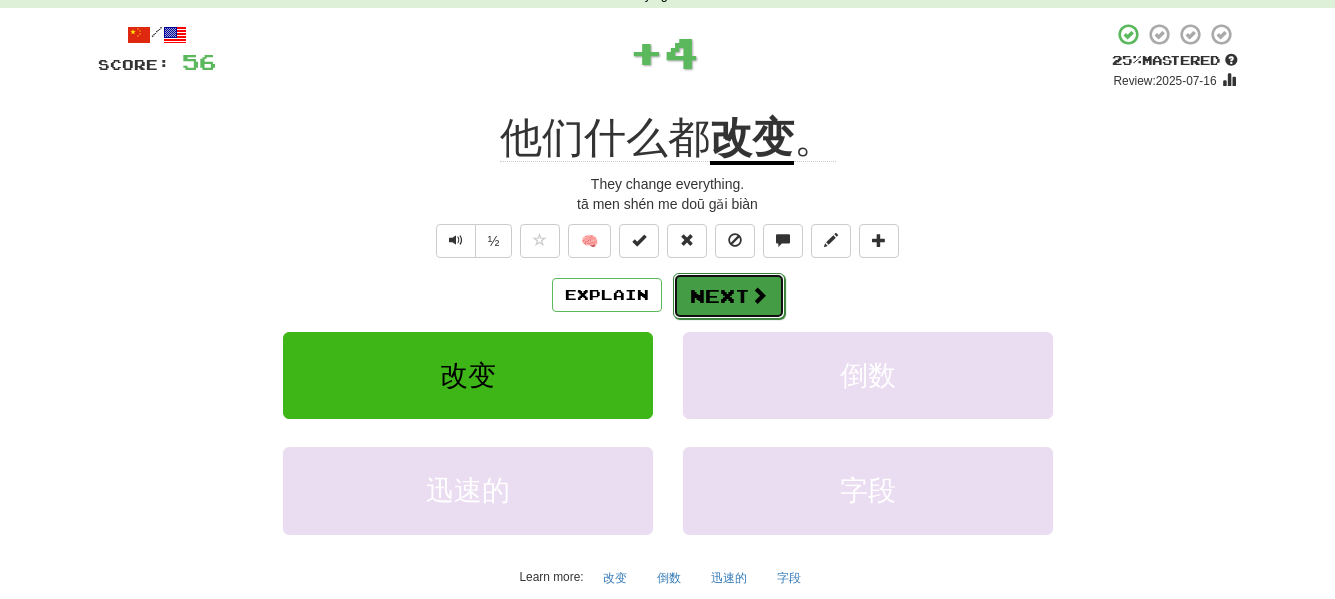 click at bounding box center [759, 295] 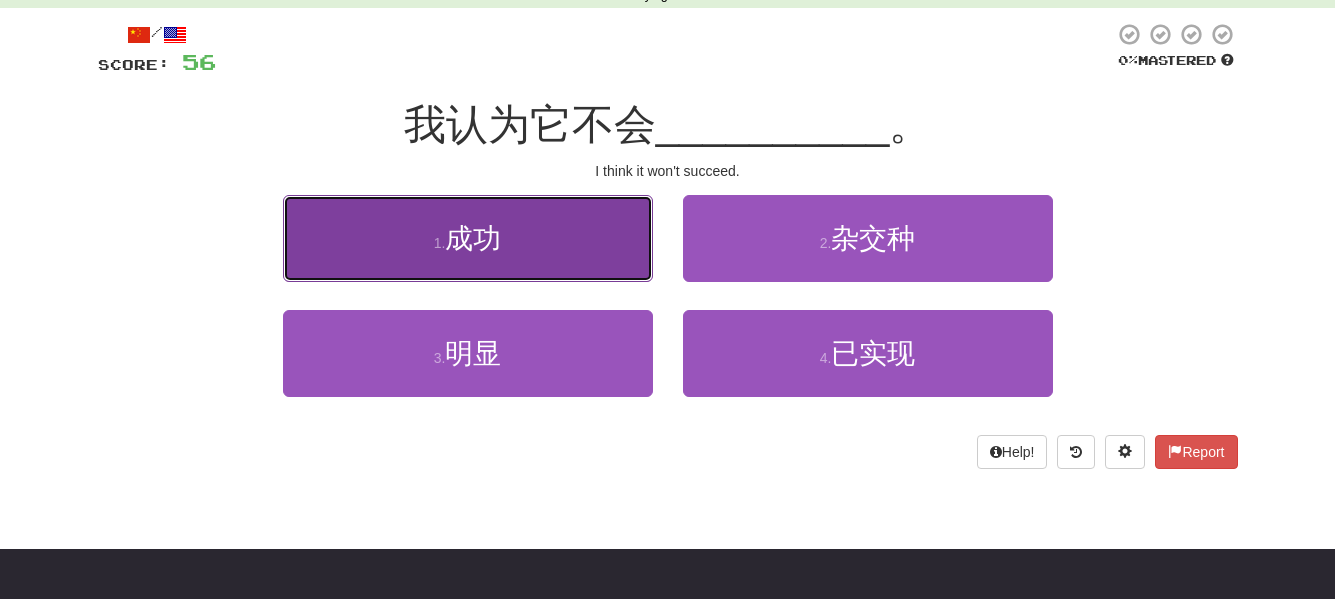 click on "1 .  成功" at bounding box center [468, 238] 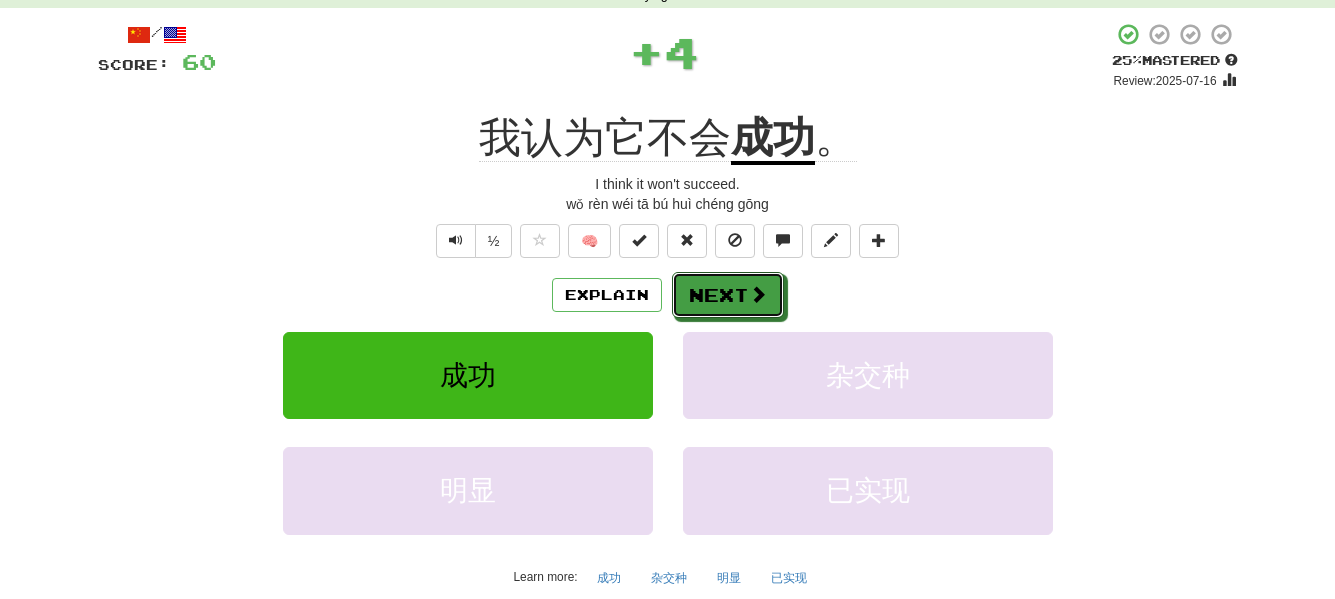 click on "Next" at bounding box center (728, 295) 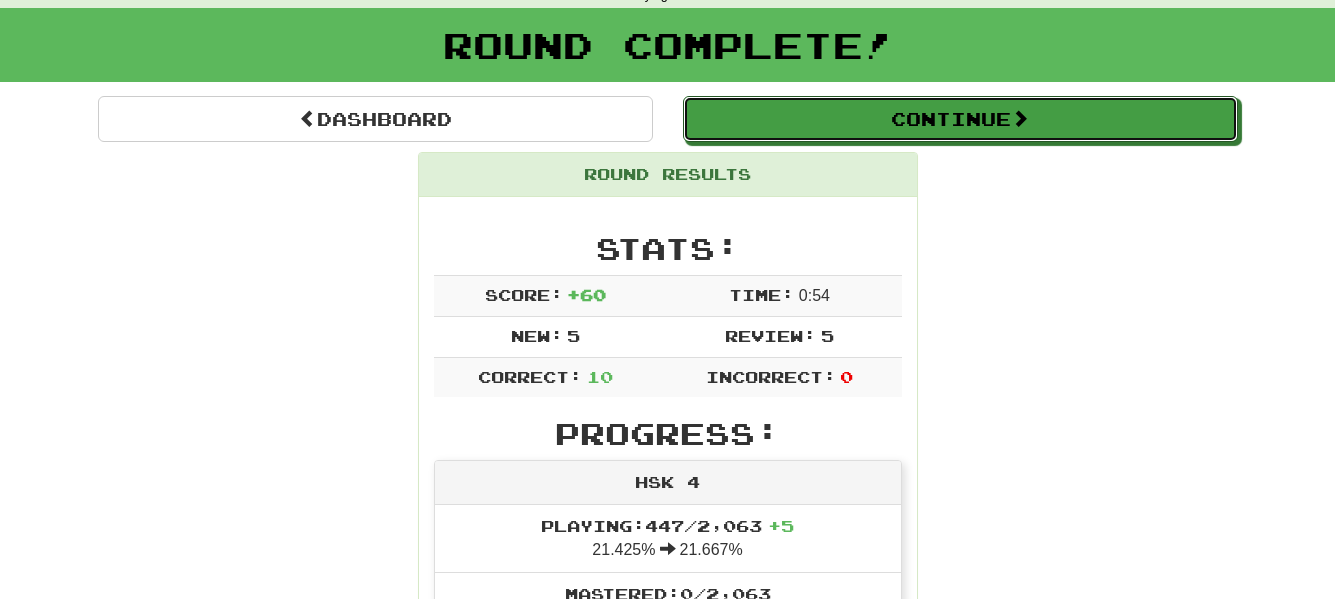 click on "Continue" at bounding box center (960, 119) 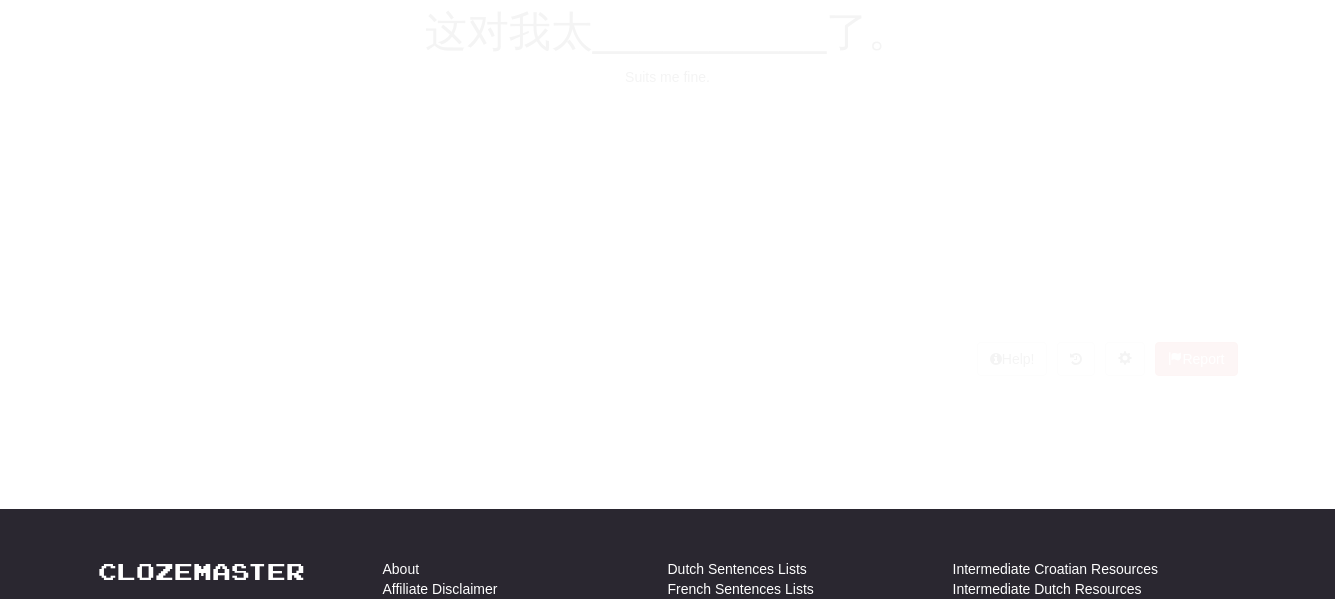 scroll, scrollTop: 100, scrollLeft: 0, axis: vertical 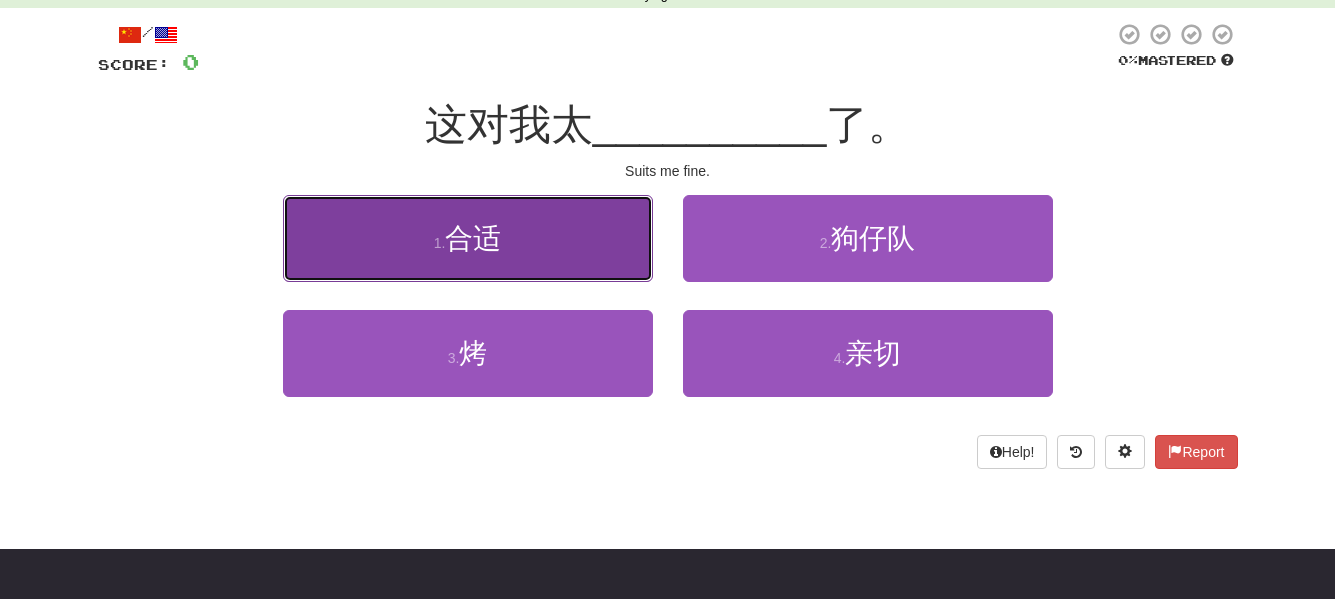 click on "合适" at bounding box center [473, 238] 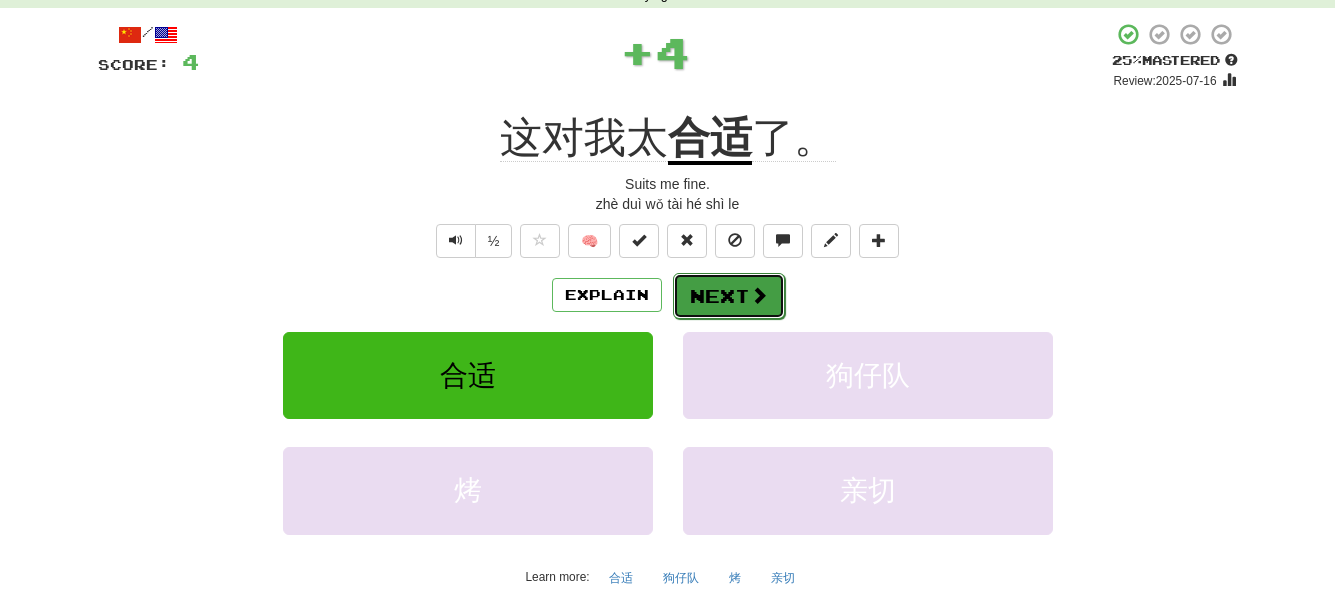 click on "Next" at bounding box center (729, 296) 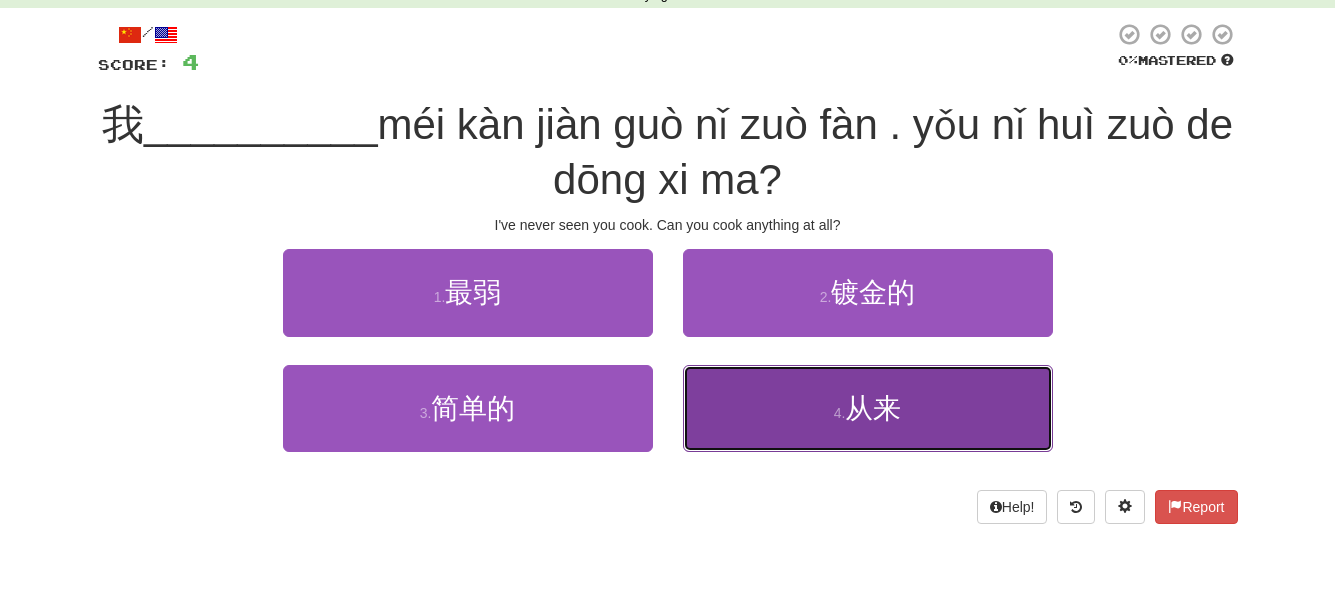 click on "4 .  从来" at bounding box center [868, 408] 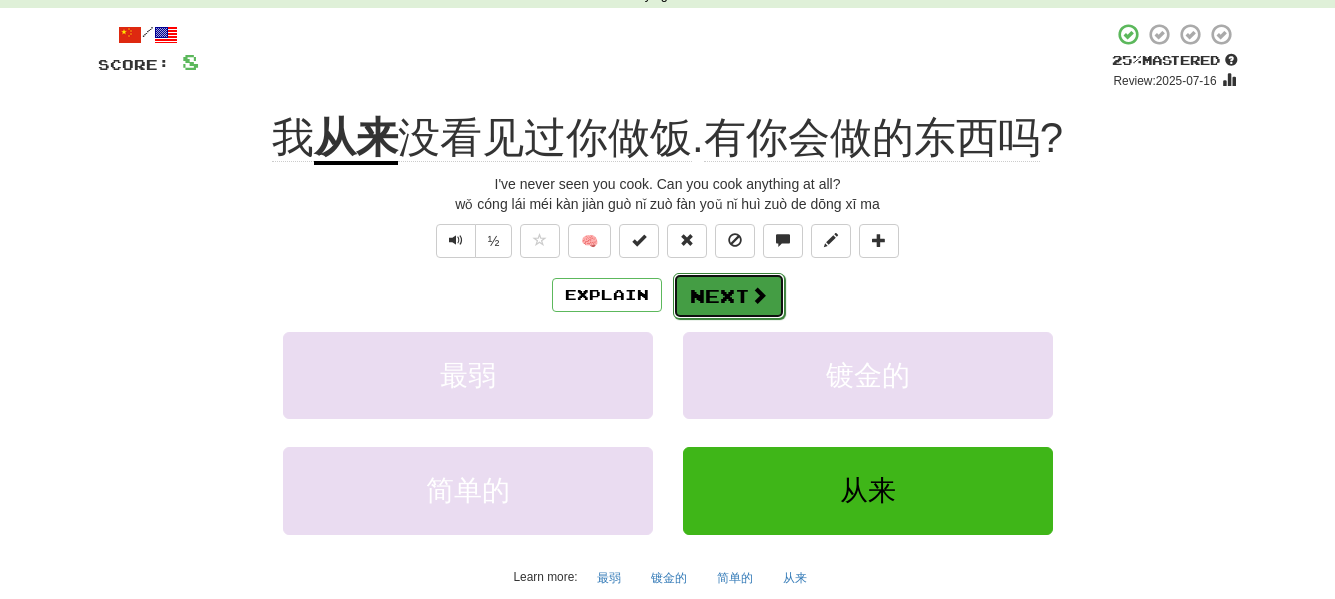 click on "Next" at bounding box center (729, 296) 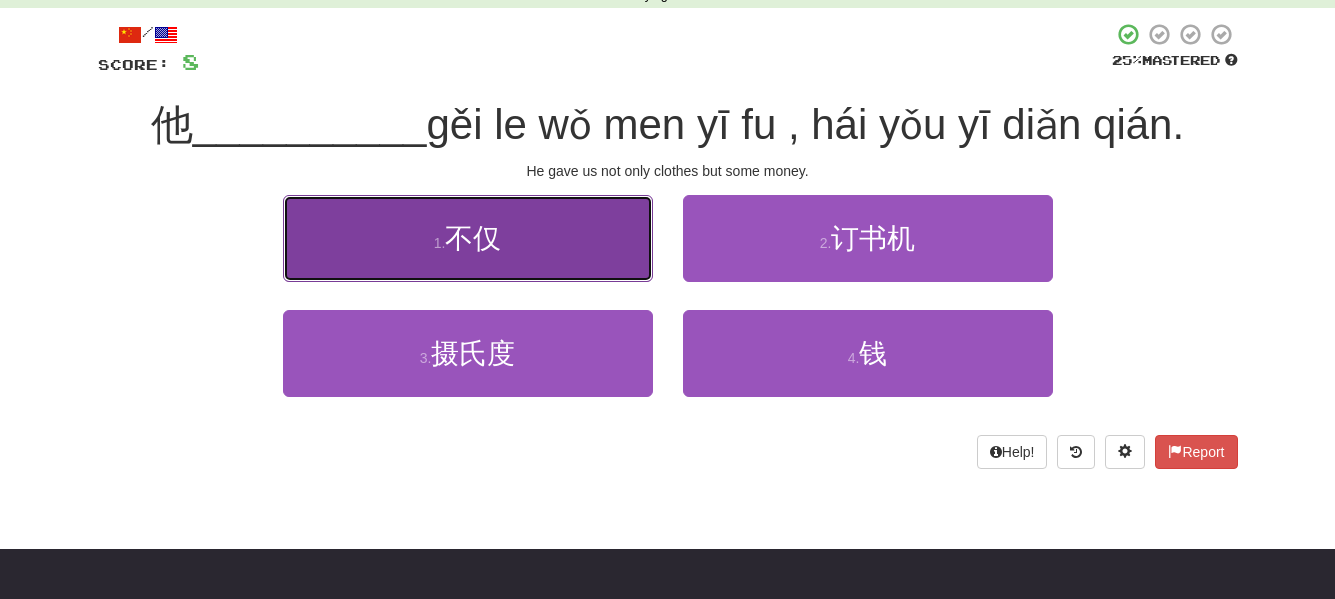 click on "1 .  不仅" at bounding box center (468, 238) 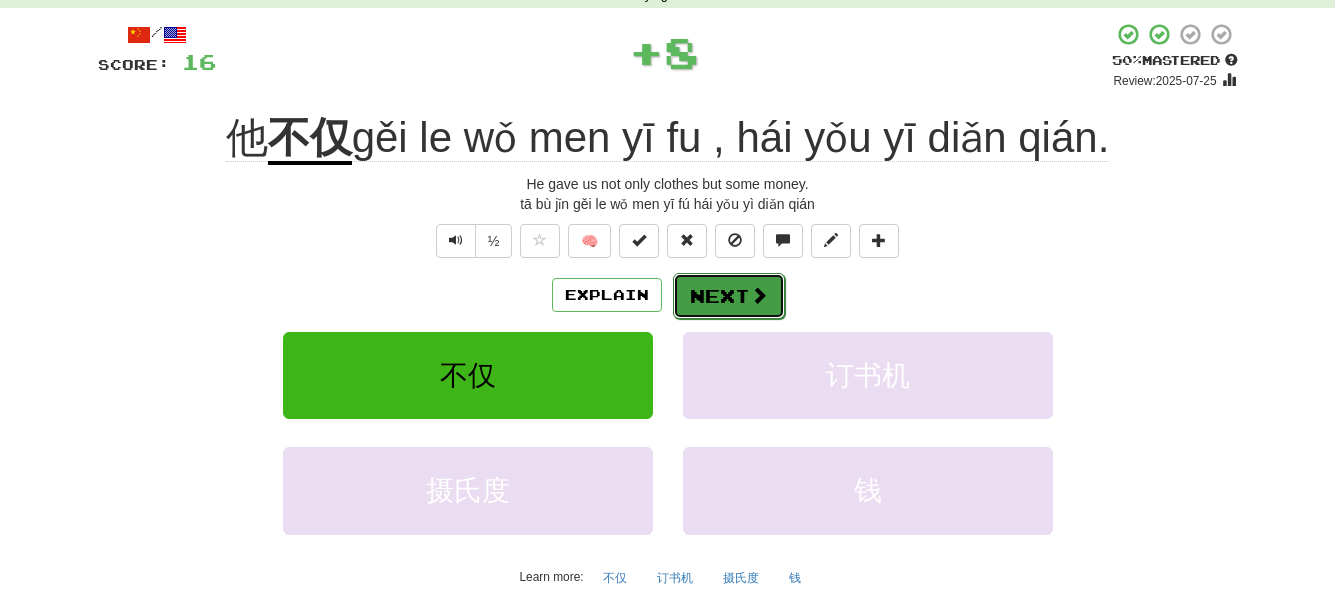 click on "Next" at bounding box center [729, 296] 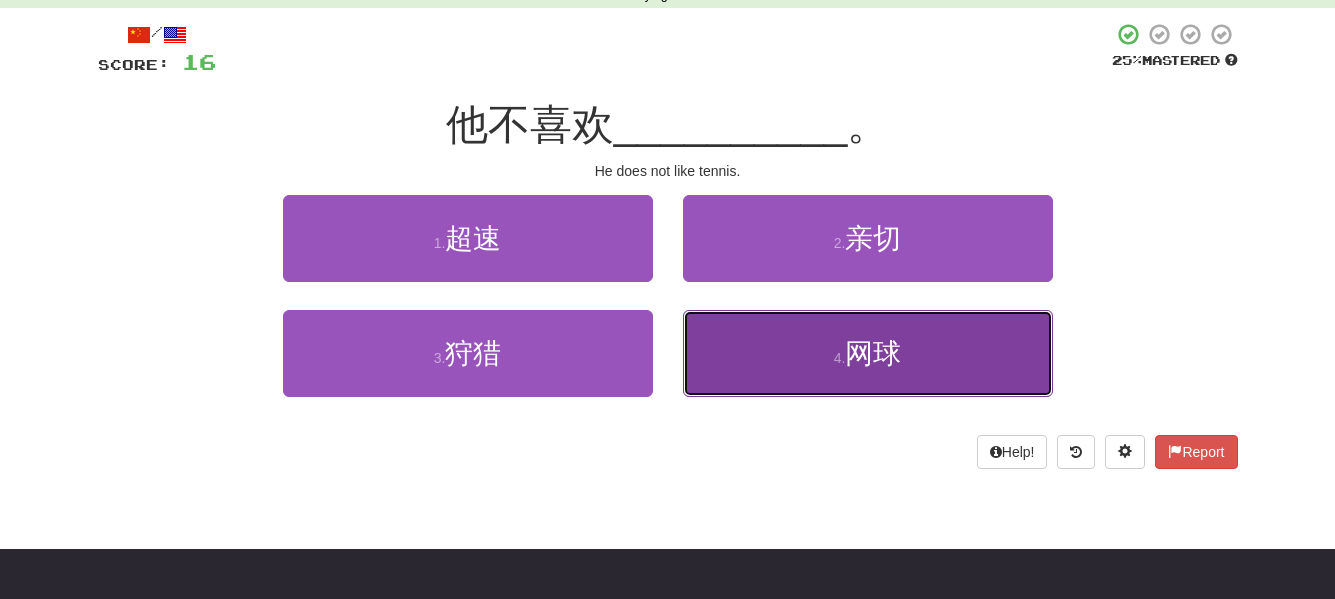 click on "4 .  网球" at bounding box center [868, 353] 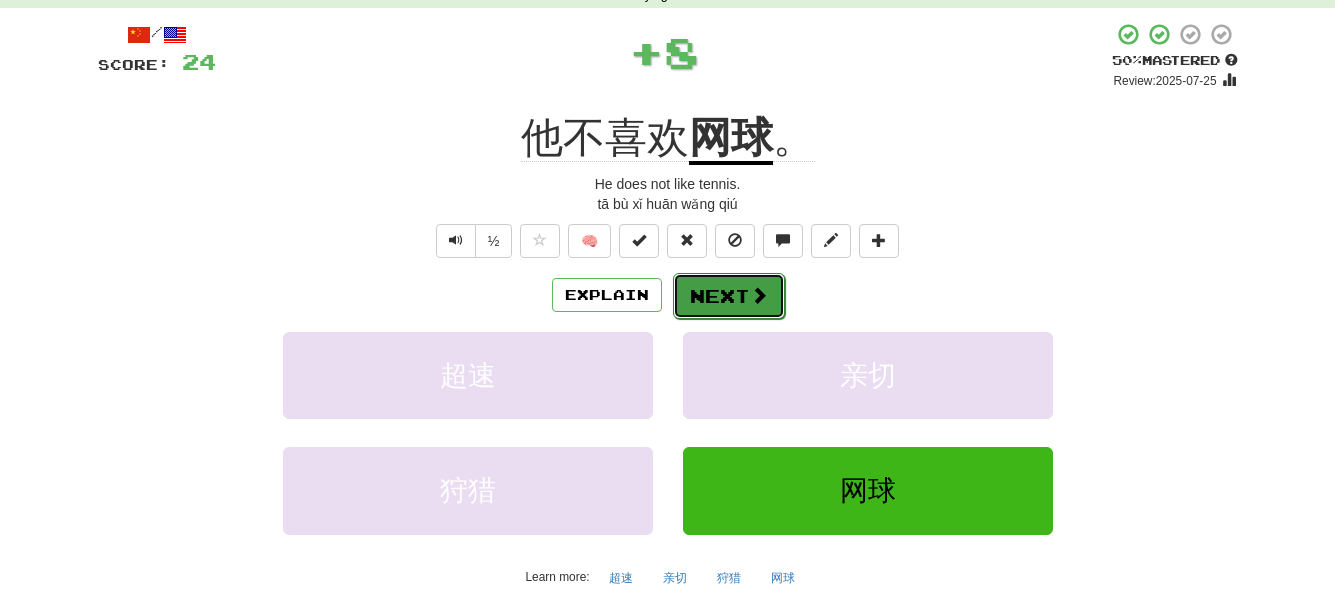click on "Next" at bounding box center (729, 296) 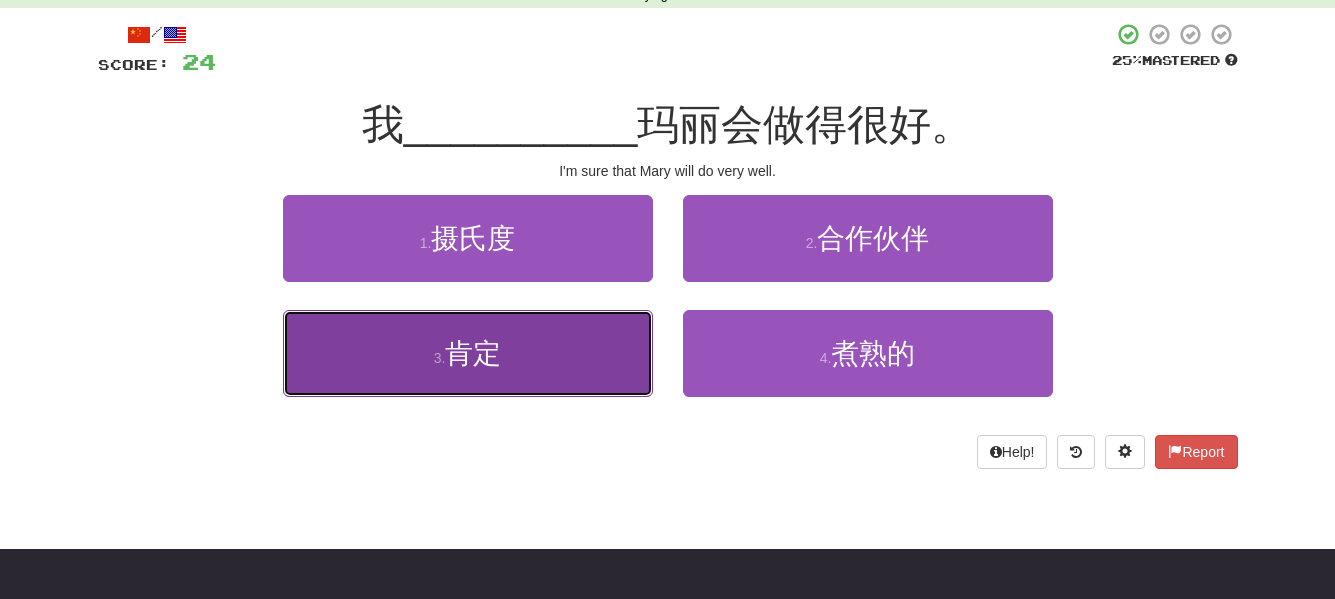click on "3 .  肯定" at bounding box center (468, 353) 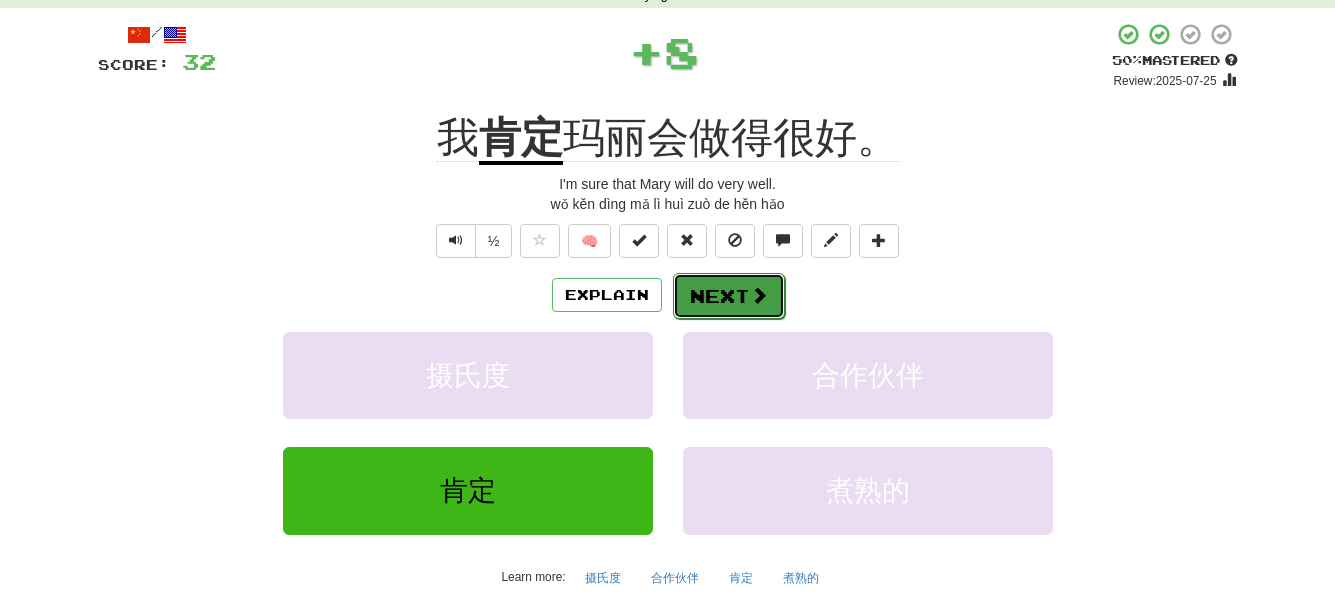click on "Next" at bounding box center (729, 296) 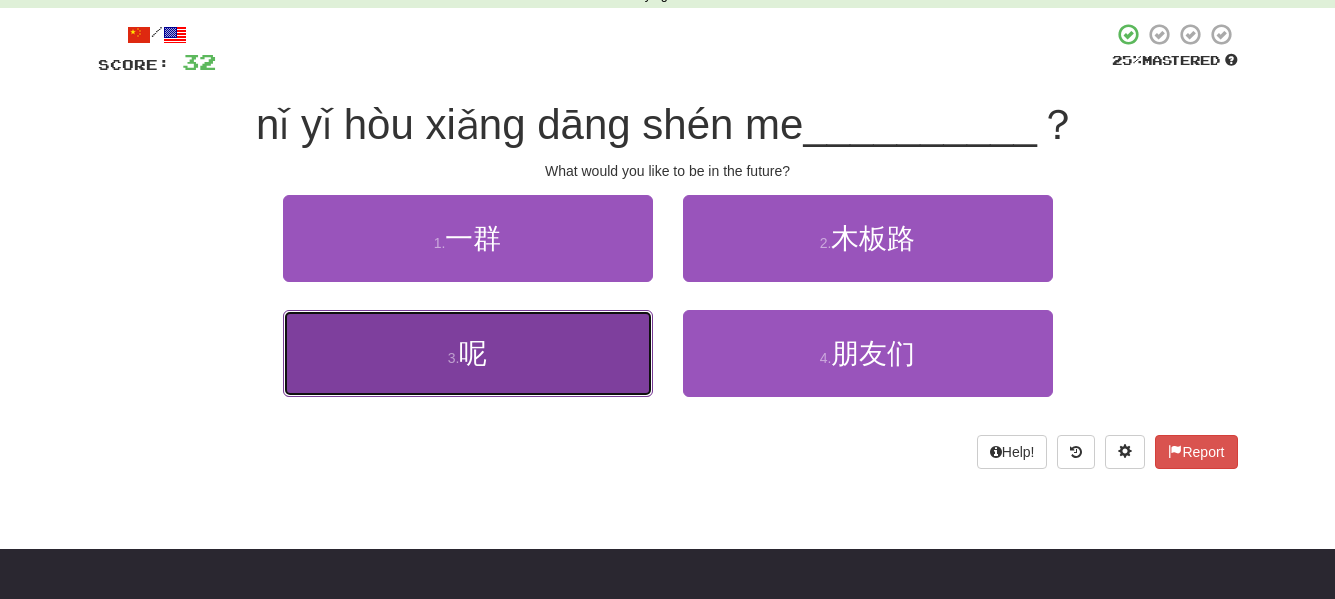 click on "呢" at bounding box center [473, 353] 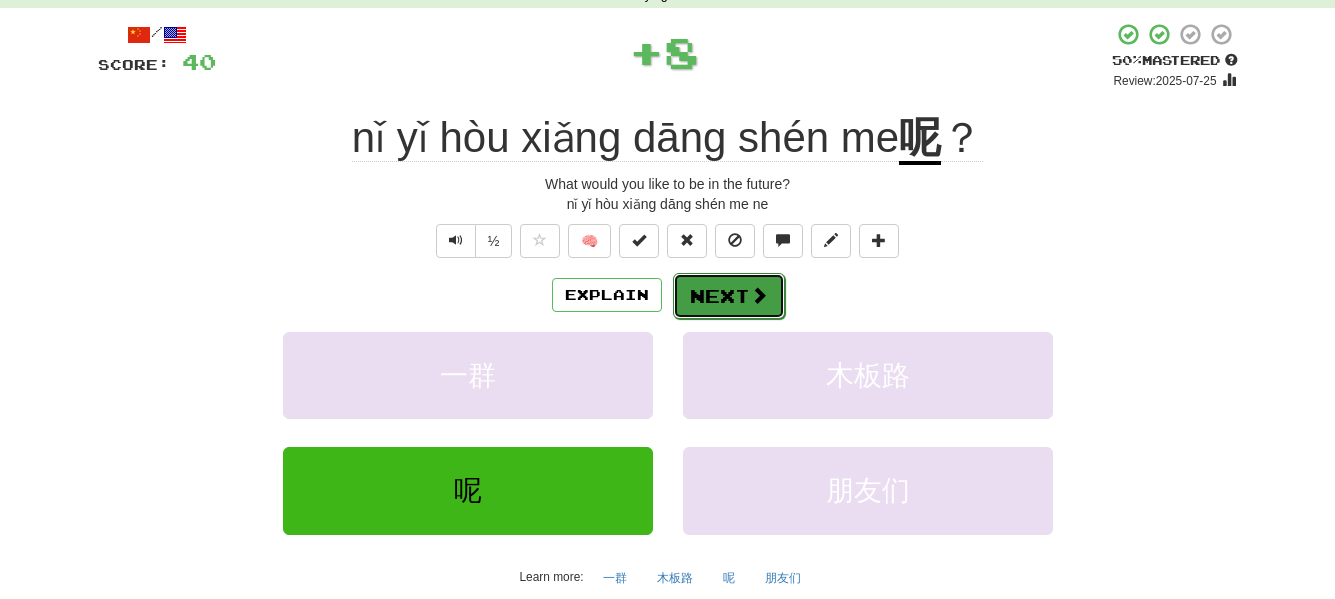 click on "Next" at bounding box center [729, 296] 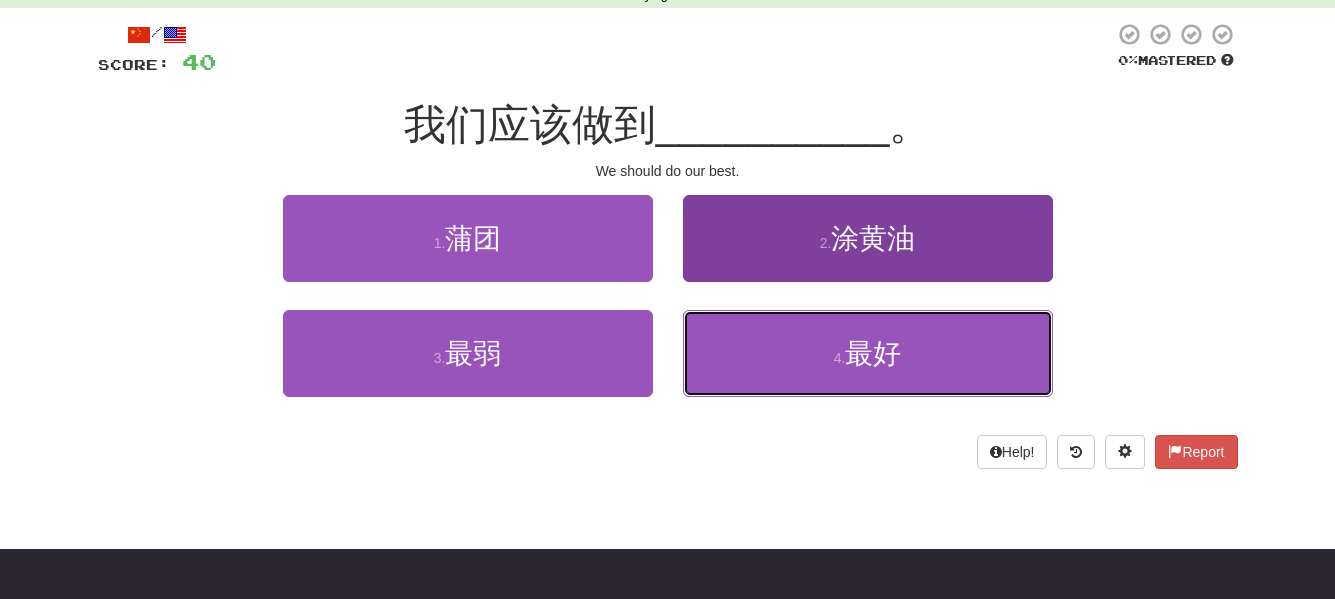 click on "4 .  最好" at bounding box center [868, 353] 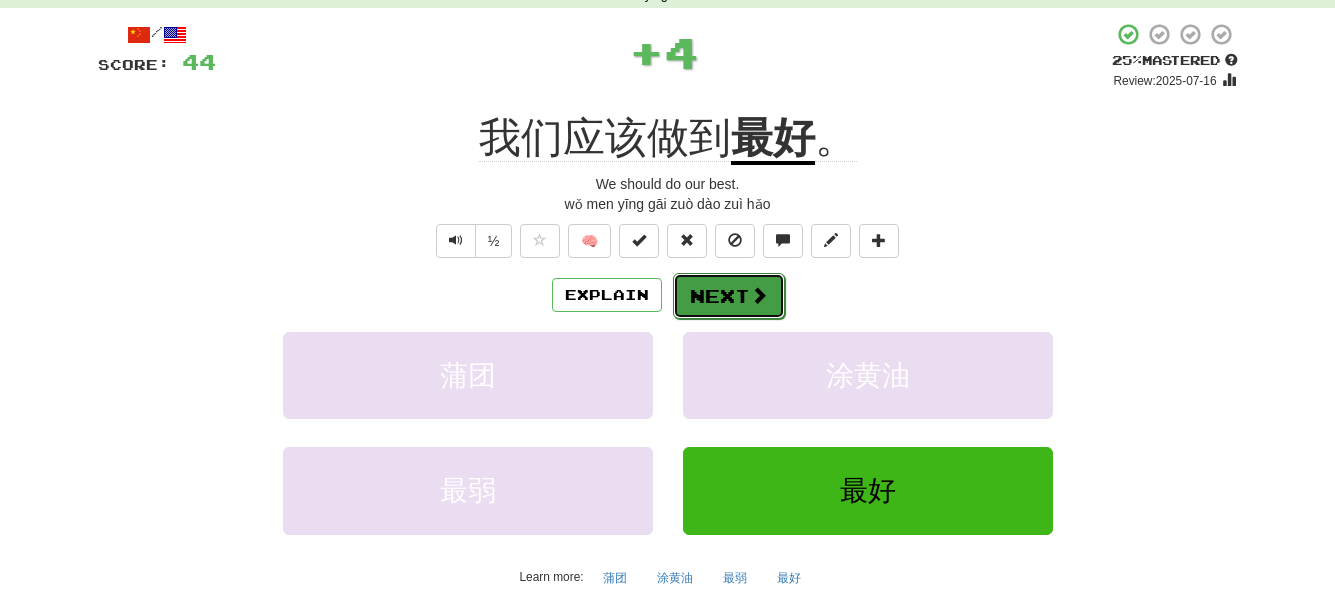 click on "Next" at bounding box center [729, 296] 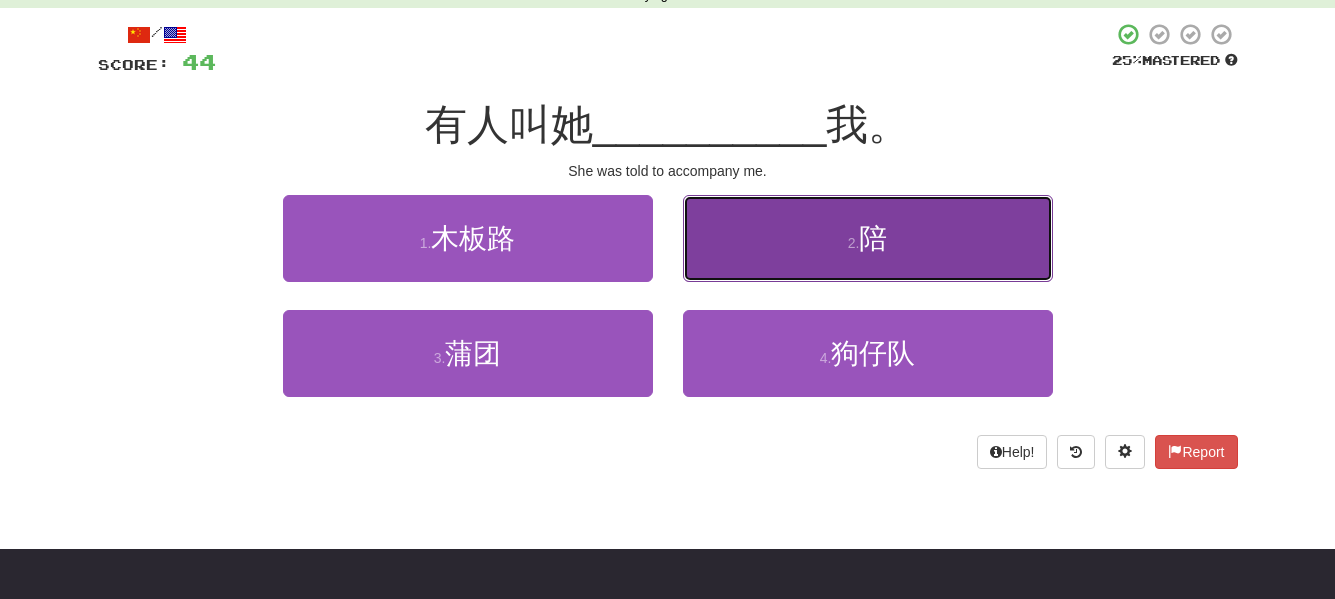 click on "2 .  陪" at bounding box center [868, 238] 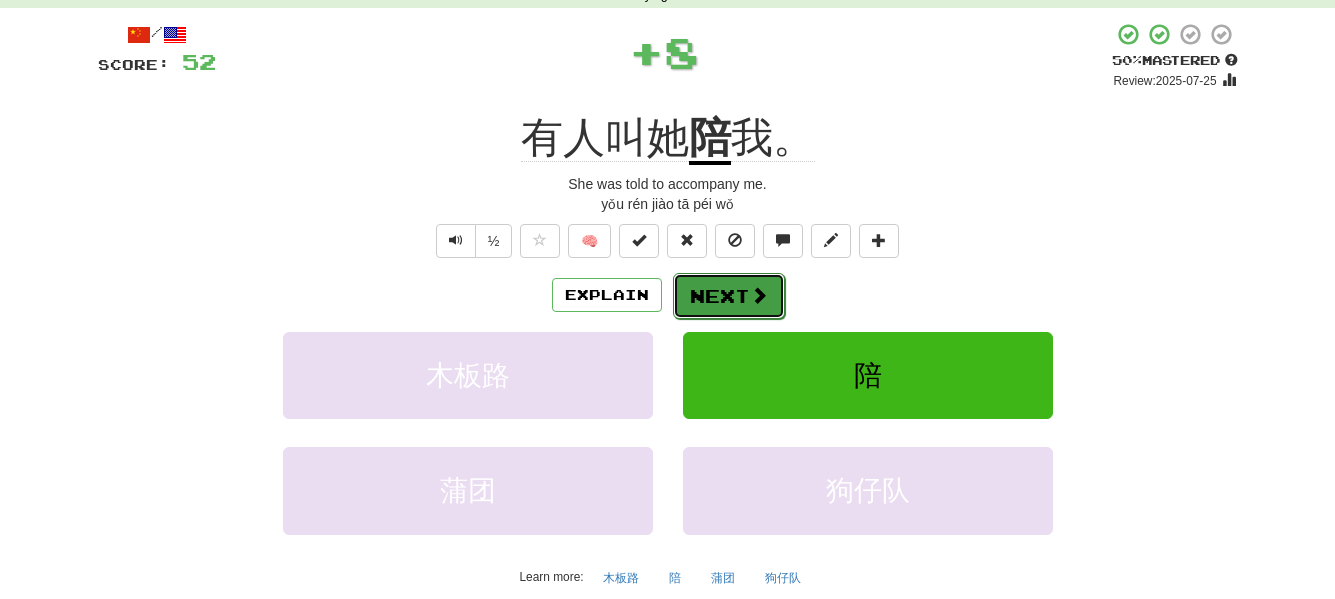 click on "Next" at bounding box center (729, 296) 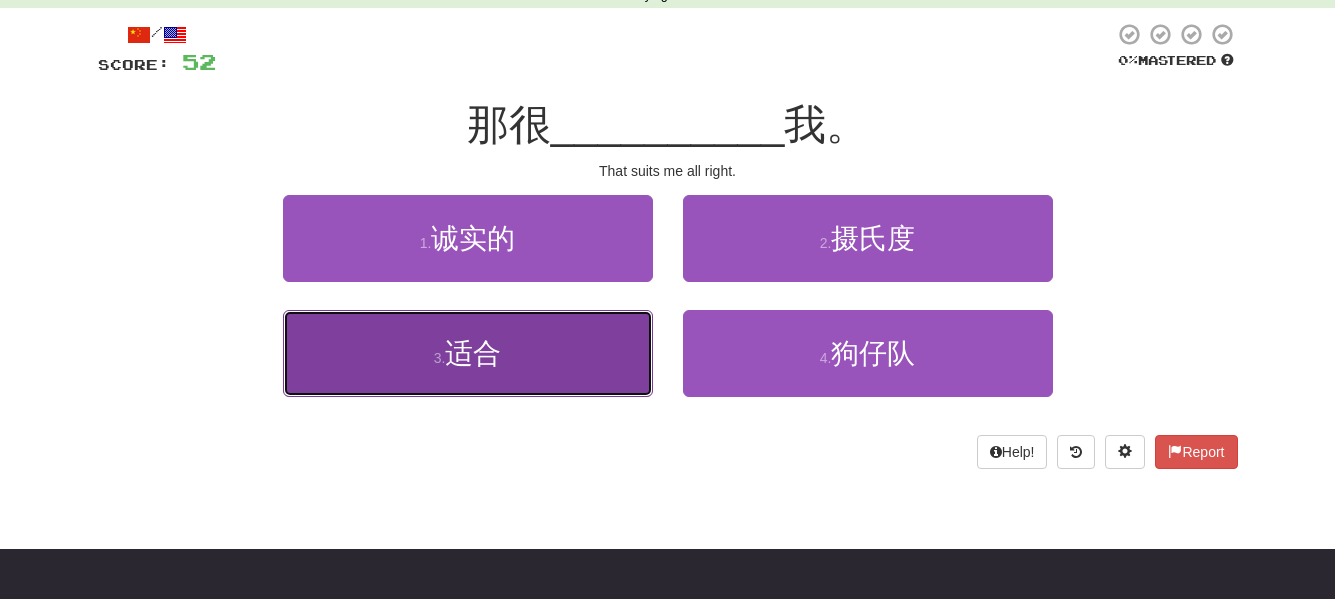 click on "3 .  适合" at bounding box center (468, 353) 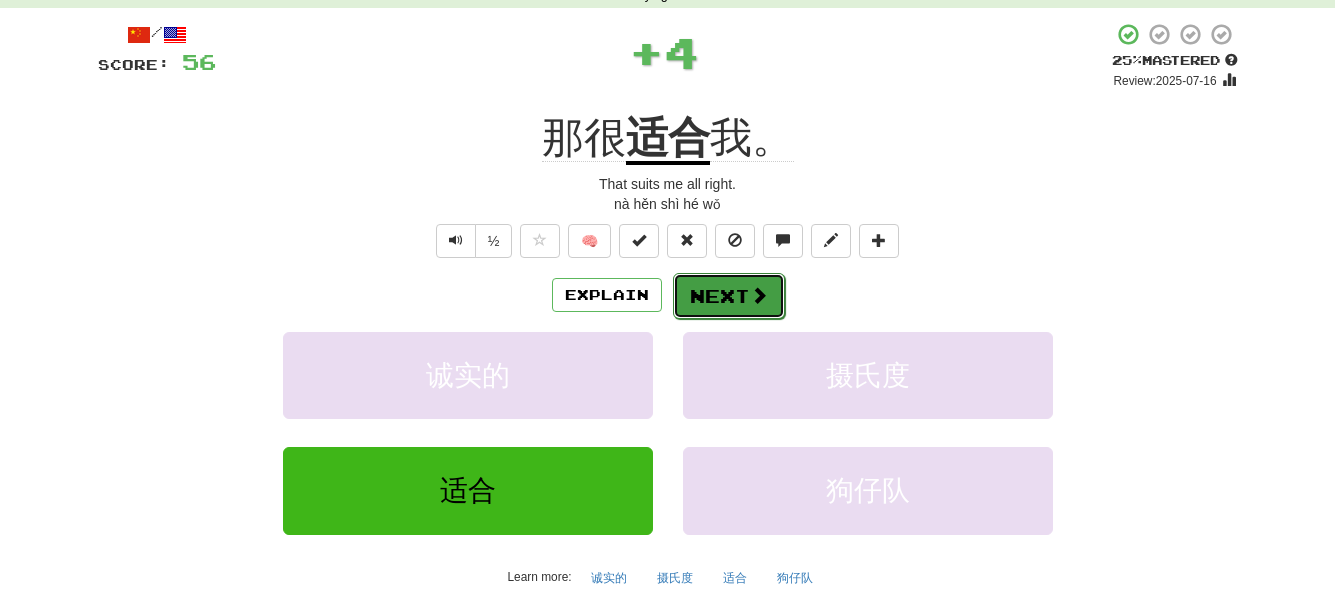 click on "Next" at bounding box center (729, 296) 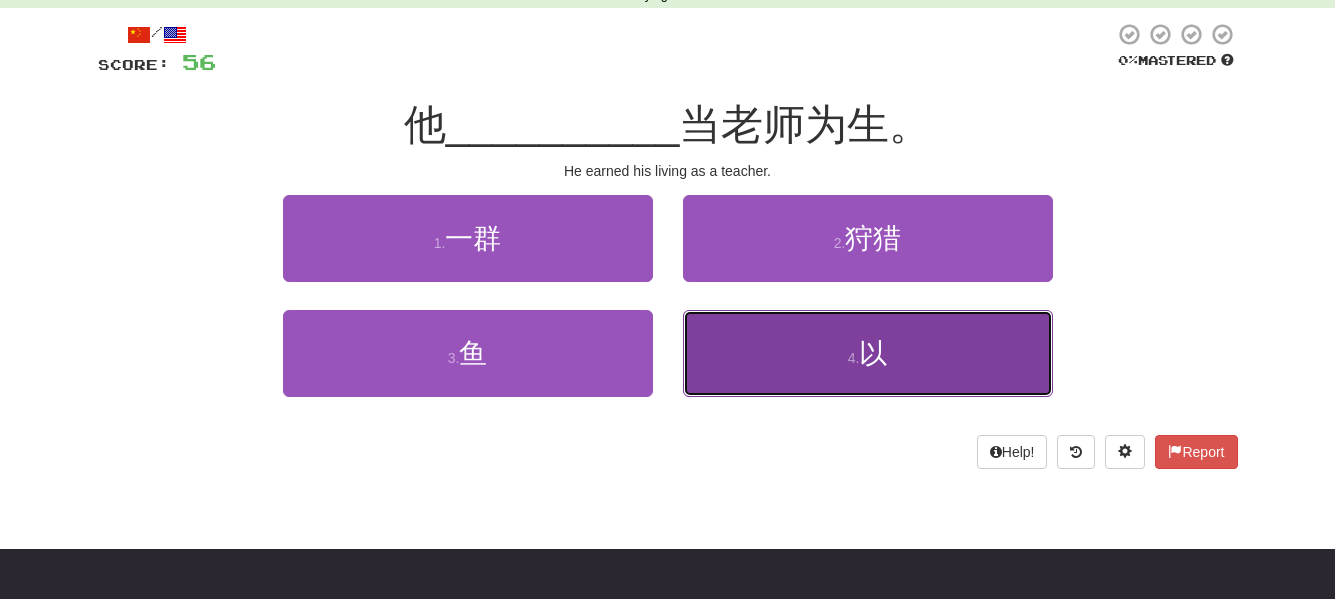 click on "4 .  以" at bounding box center (868, 353) 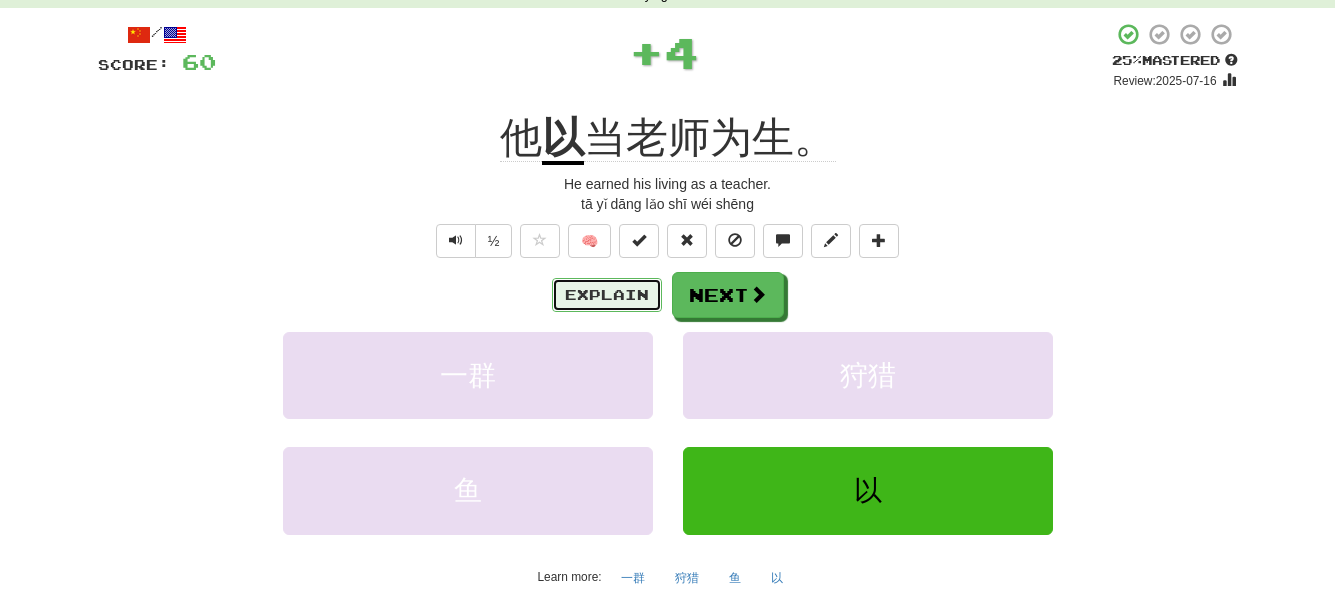 click on "Explain" at bounding box center [607, 295] 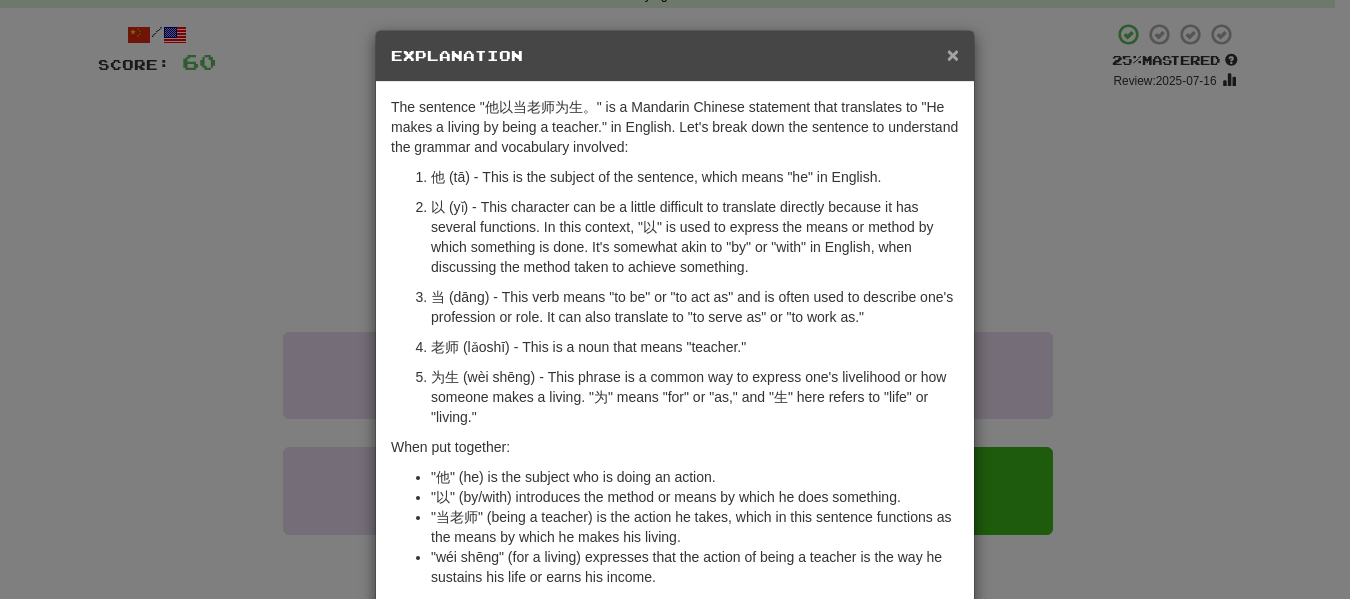 click on "×" at bounding box center [953, 54] 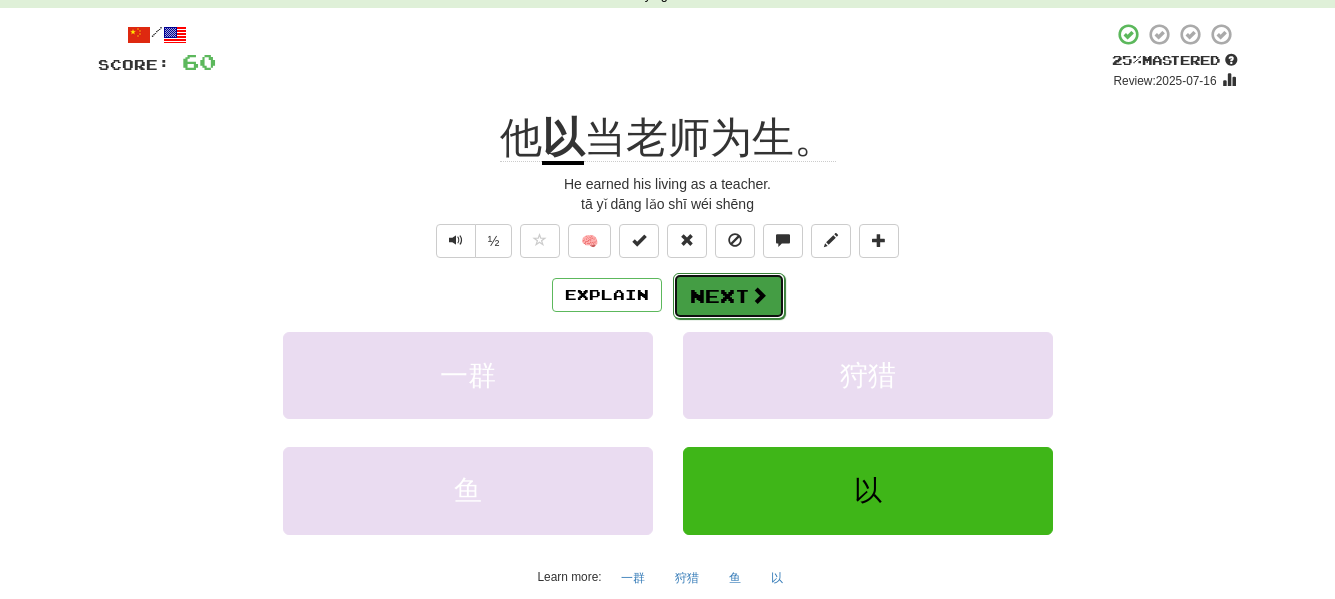 click on "Next" at bounding box center (729, 296) 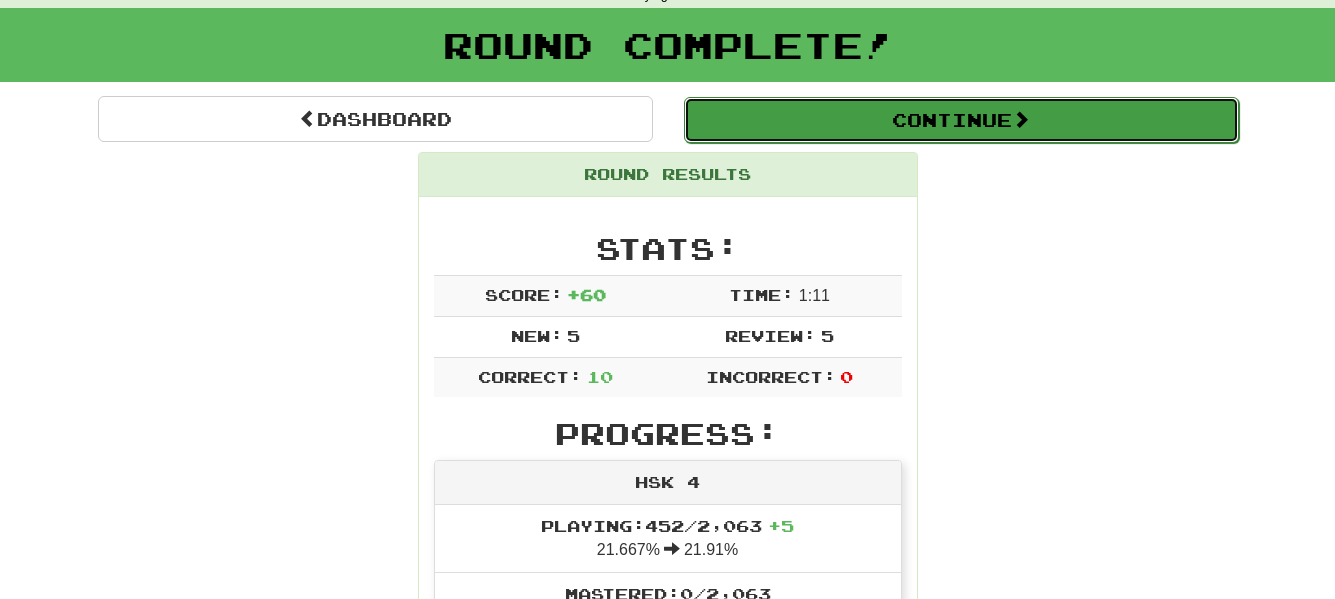 click on "Continue" at bounding box center [961, 120] 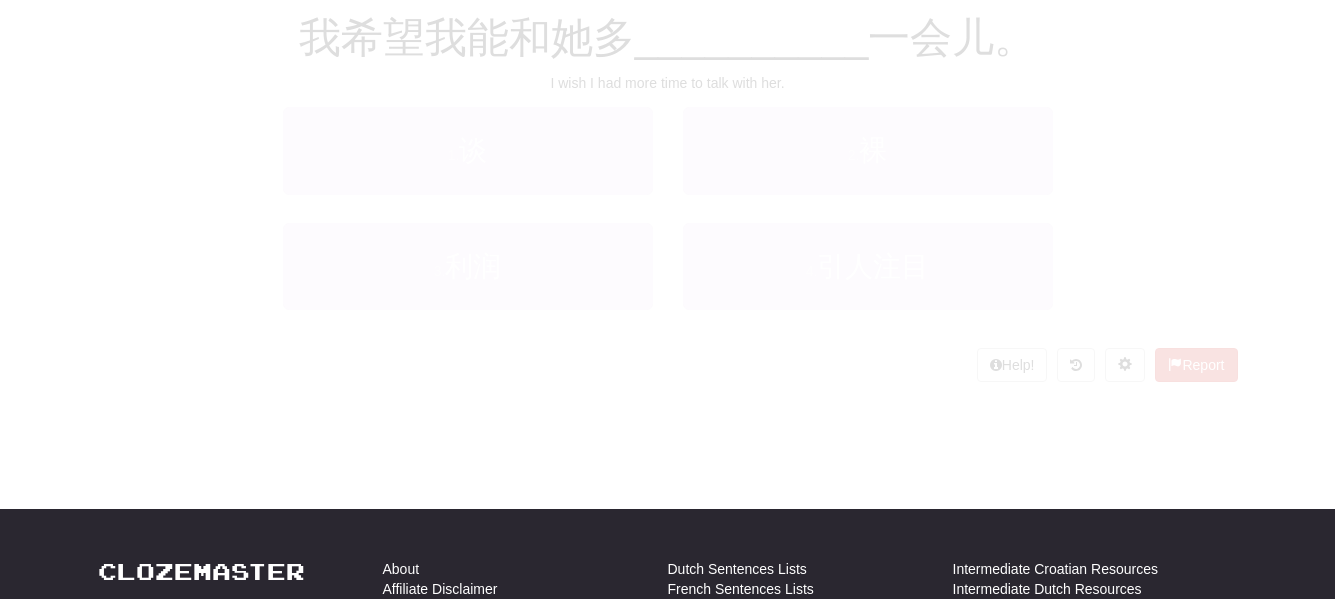 scroll, scrollTop: 100, scrollLeft: 0, axis: vertical 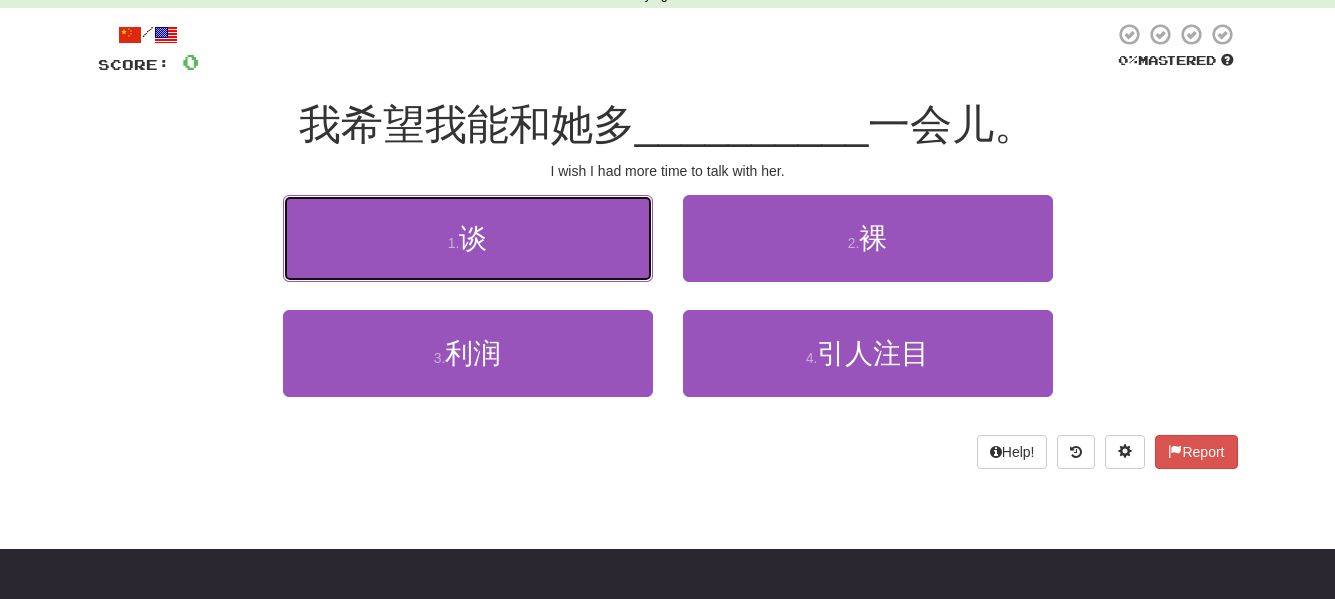 click on "1 .  谈" at bounding box center (468, 238) 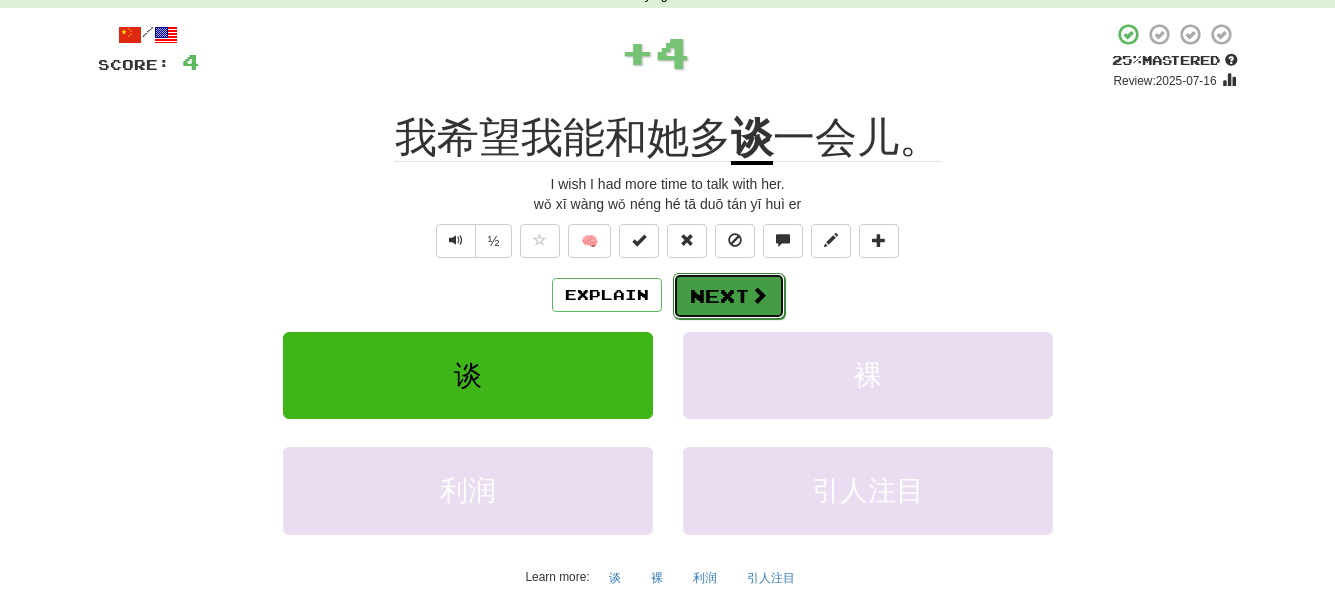 click on "Next" at bounding box center [729, 296] 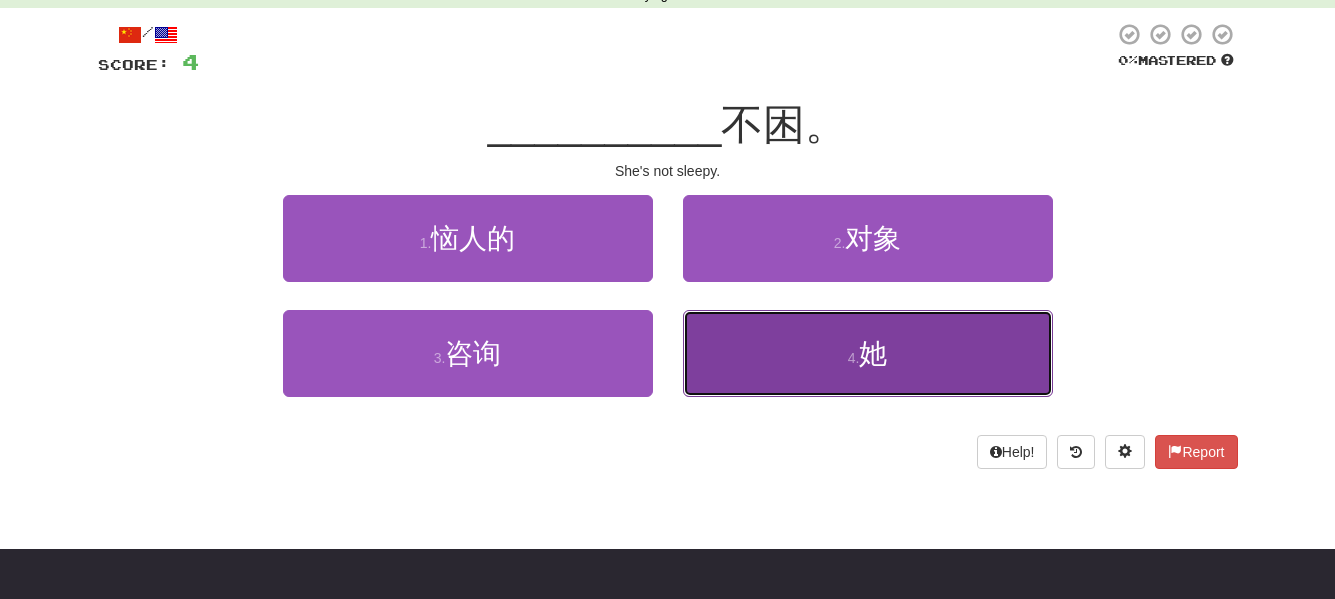 click on "4 .  她" at bounding box center [868, 353] 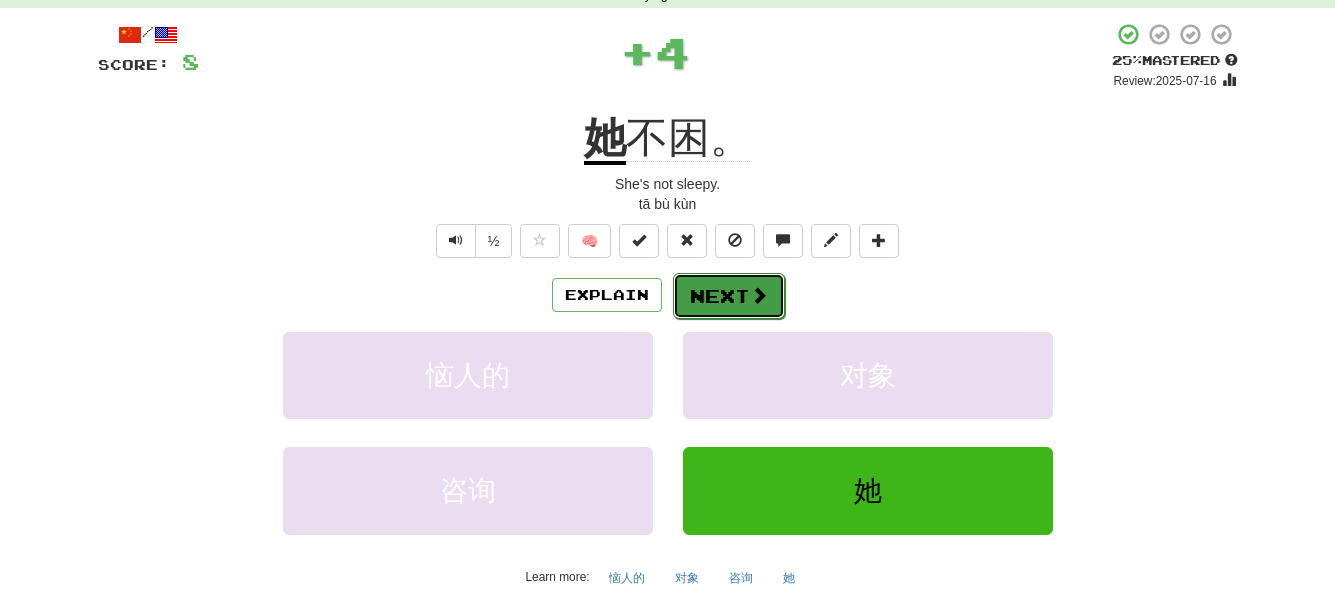 click at bounding box center [759, 295] 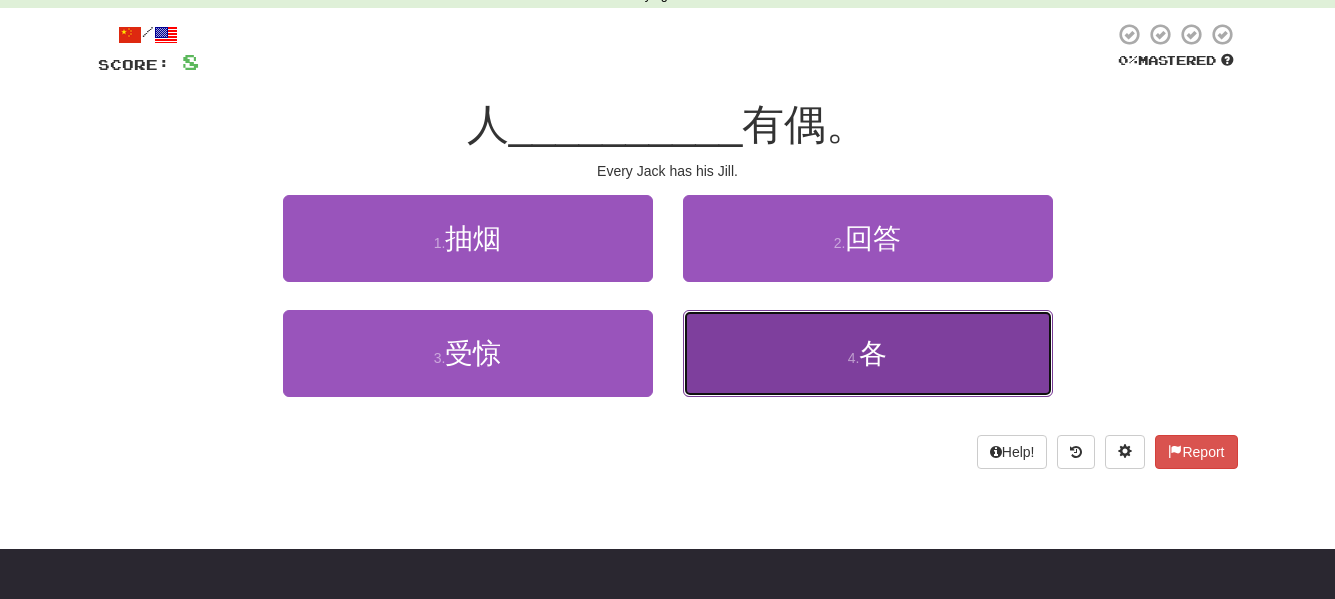 click on "4 .  各" at bounding box center [868, 353] 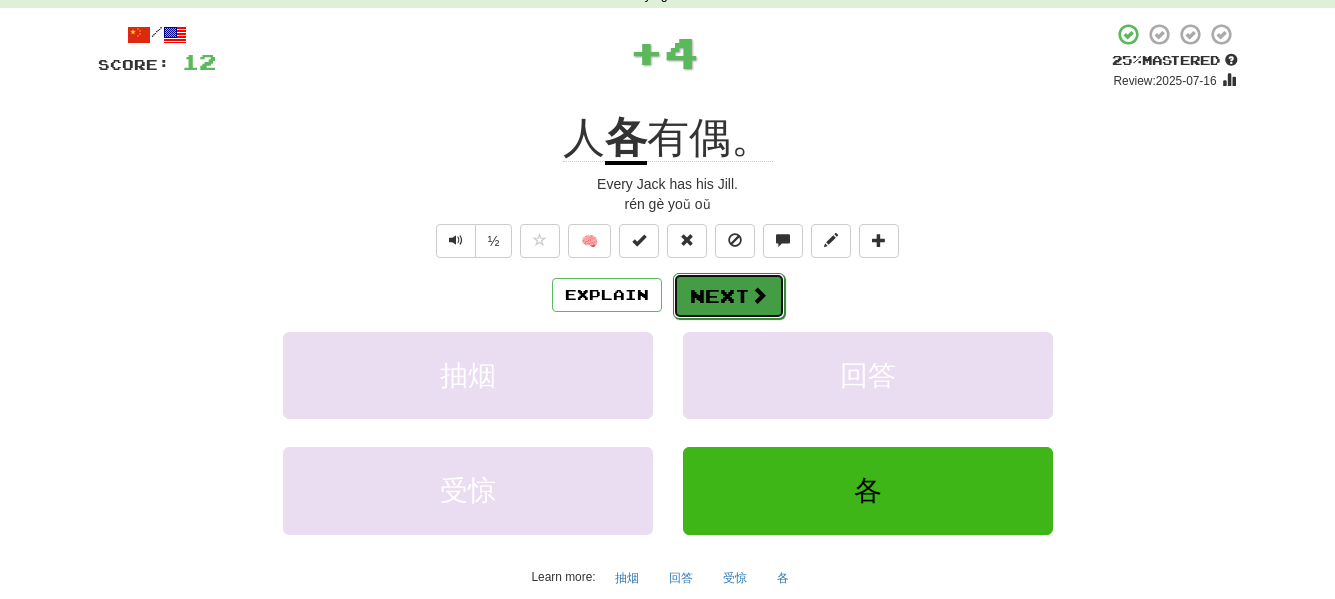 click at bounding box center (759, 295) 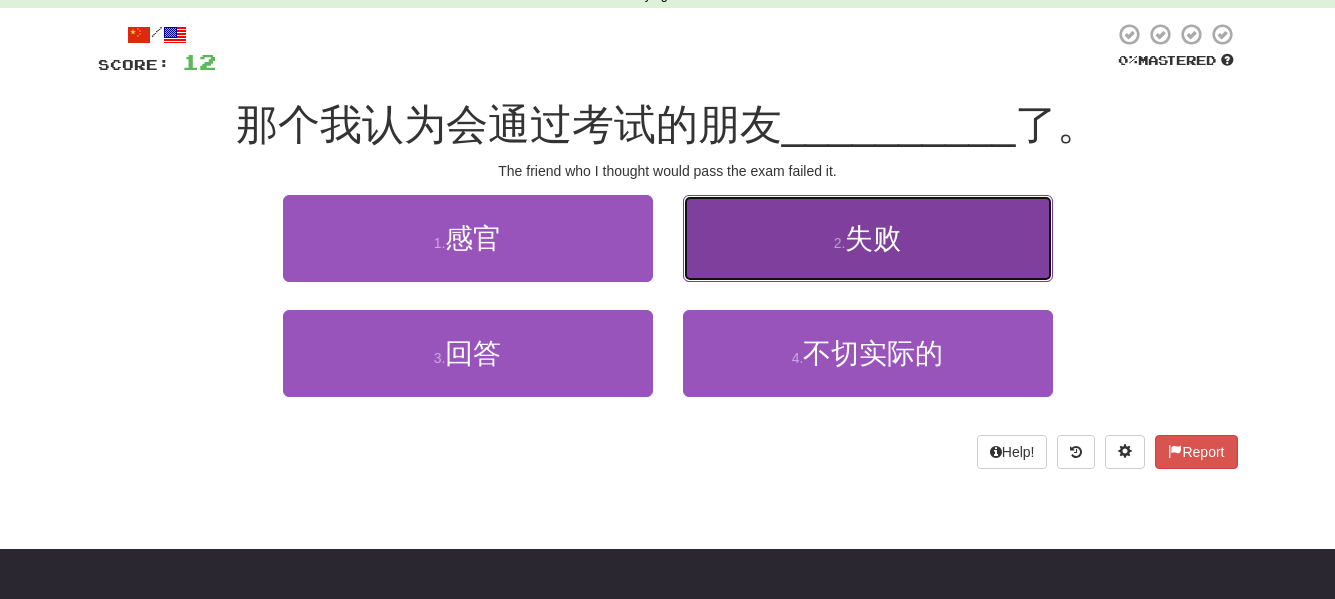 click on "2 ." at bounding box center [840, 243] 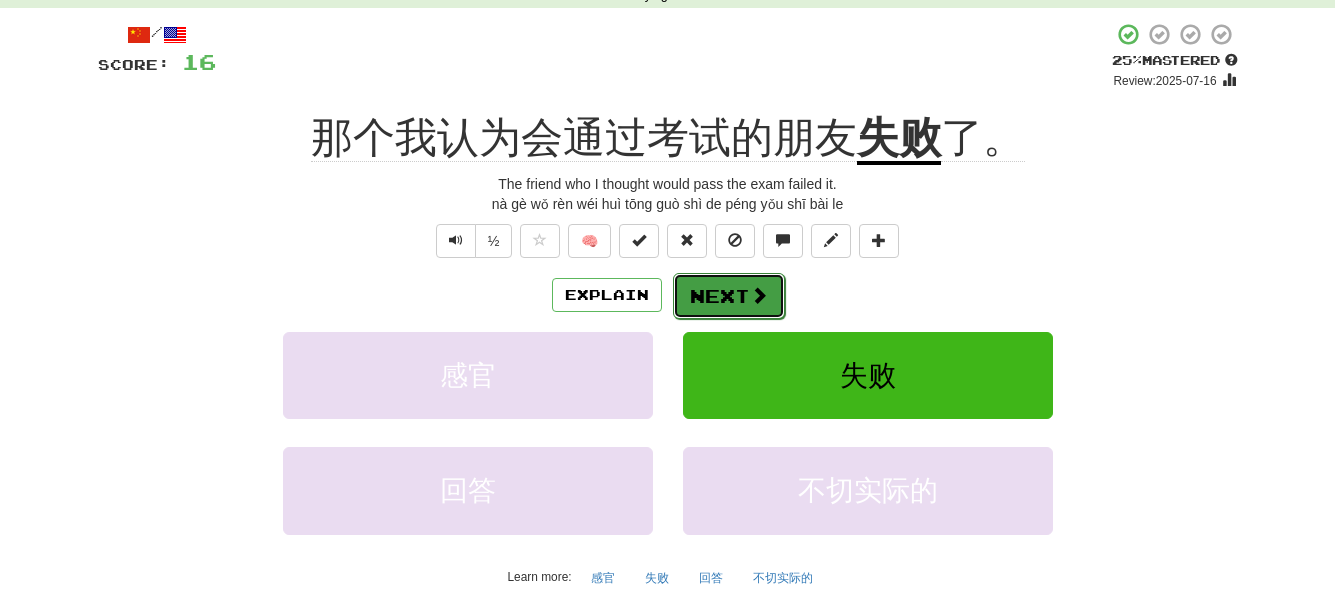 click on "Next" at bounding box center (729, 296) 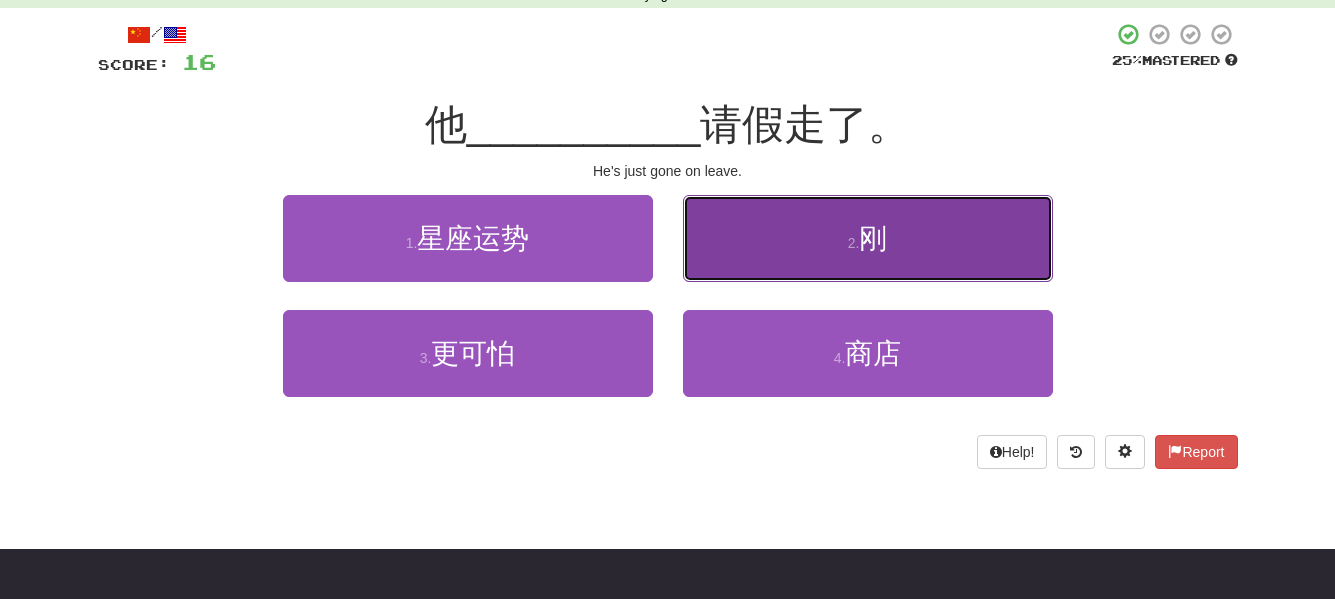 click on "2 .  刚" at bounding box center [868, 238] 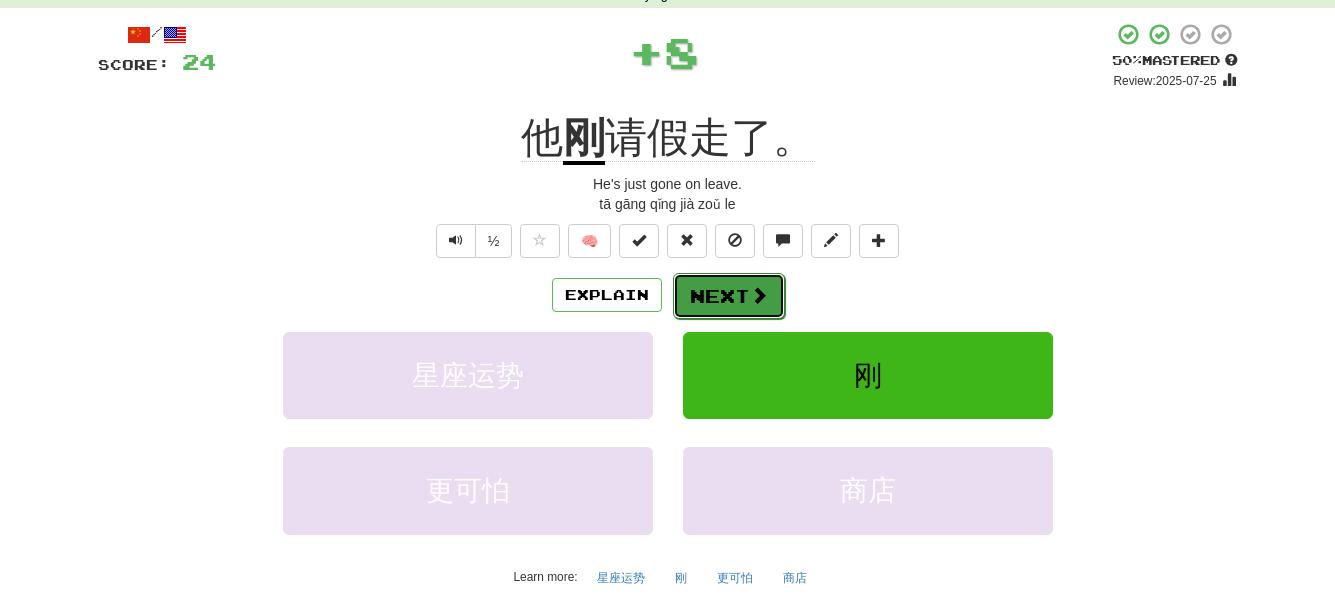 click on "Next" at bounding box center (729, 296) 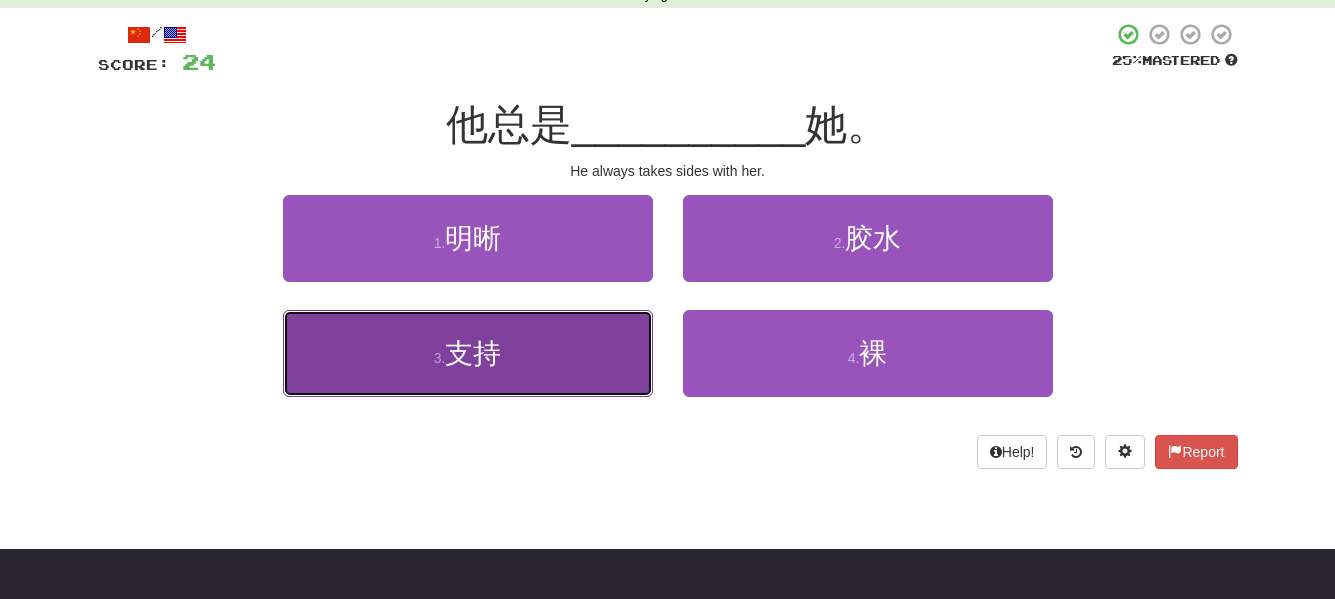 click on "3 .  支持" at bounding box center (468, 353) 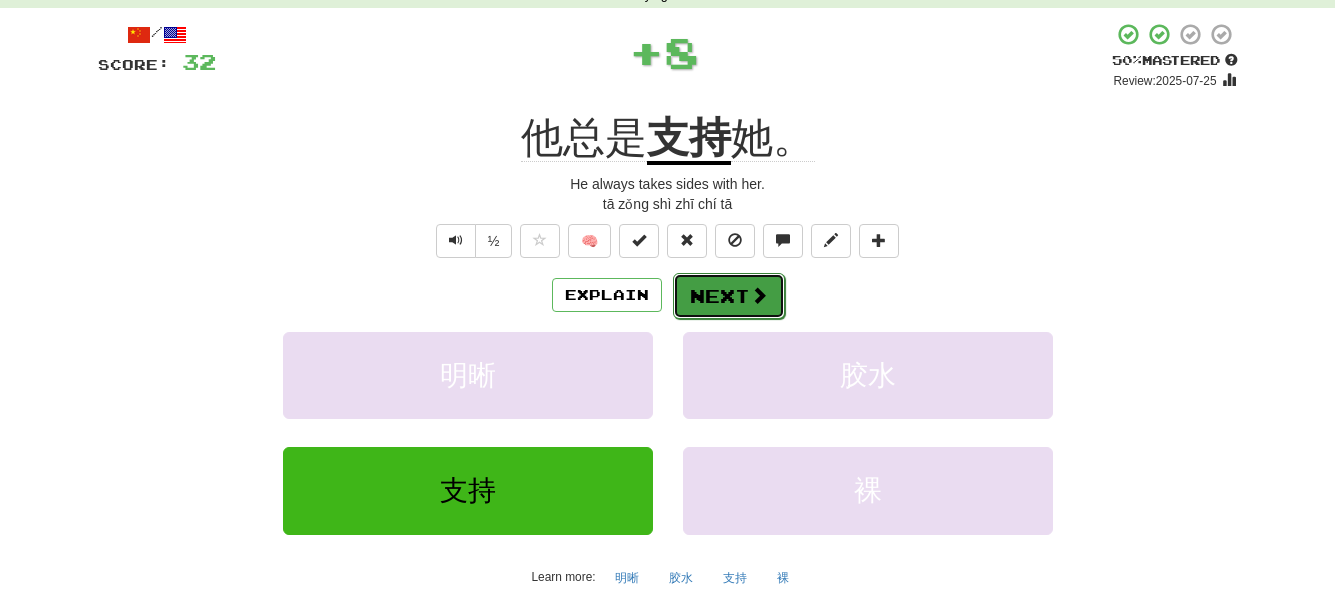 click on "Next" at bounding box center [729, 296] 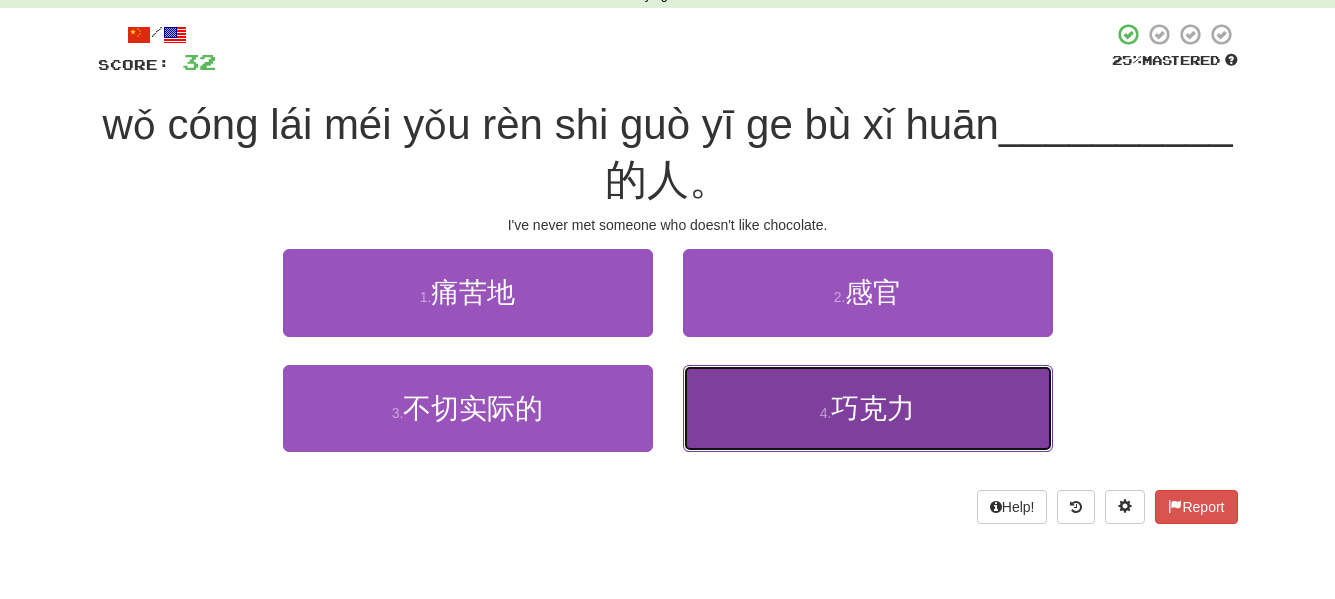 click on "4 .  巧克力" at bounding box center (868, 408) 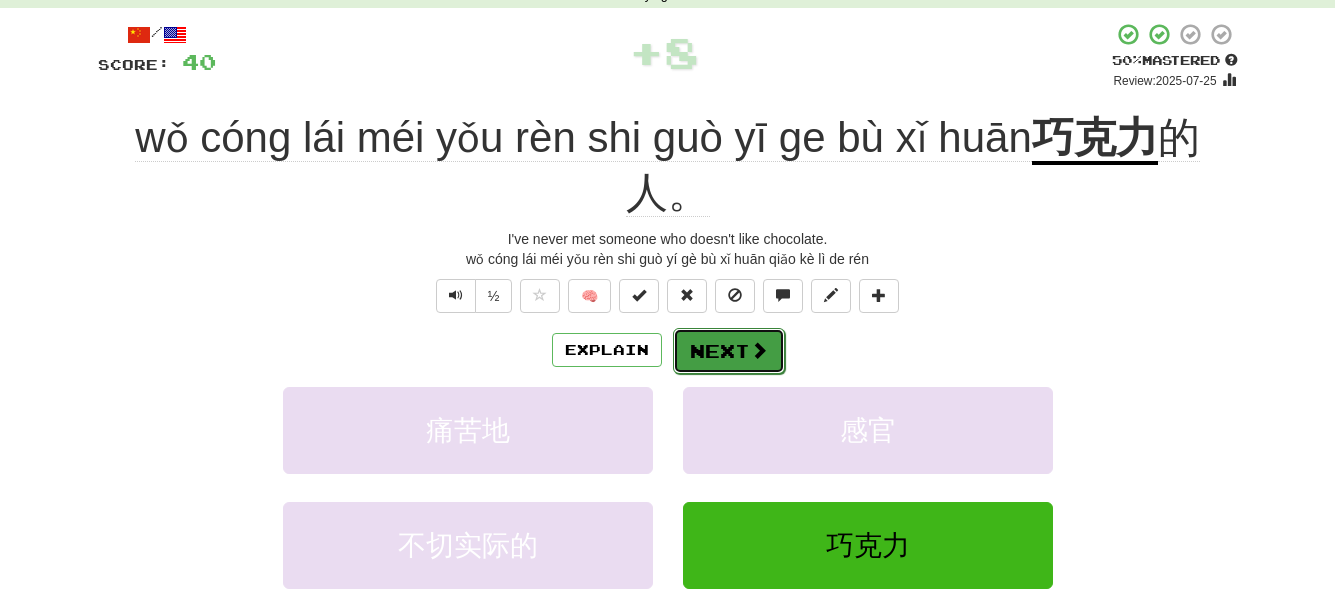 click on "Next" at bounding box center [729, 351] 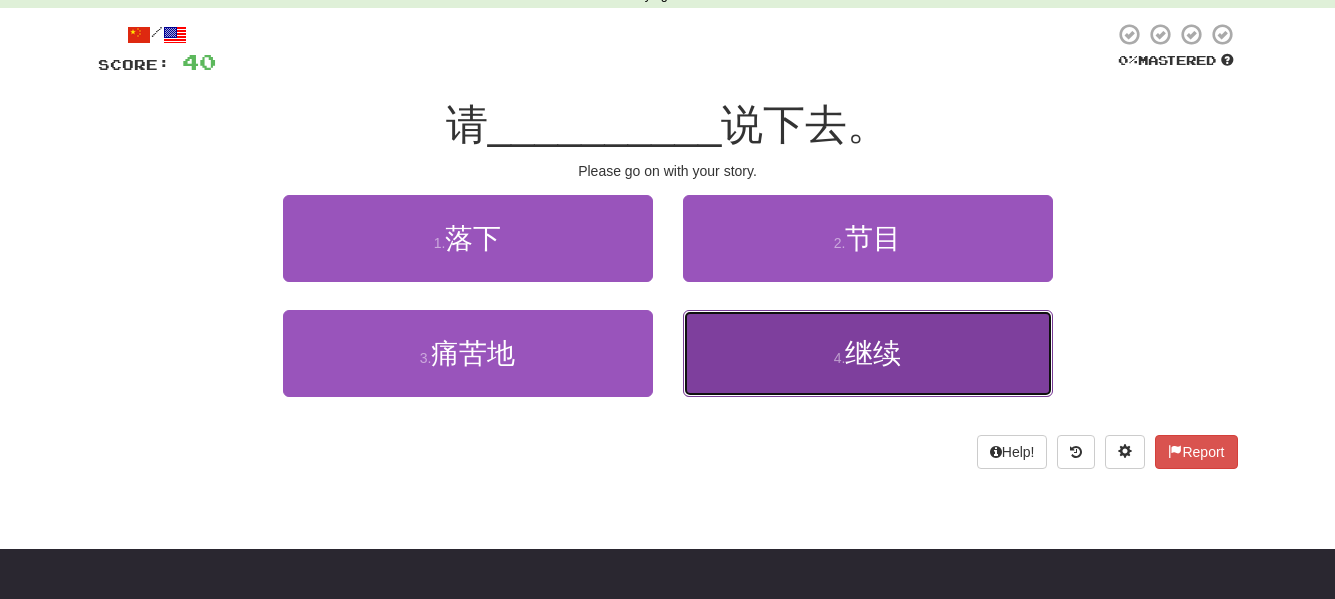 click on "4 .  继续" at bounding box center (868, 353) 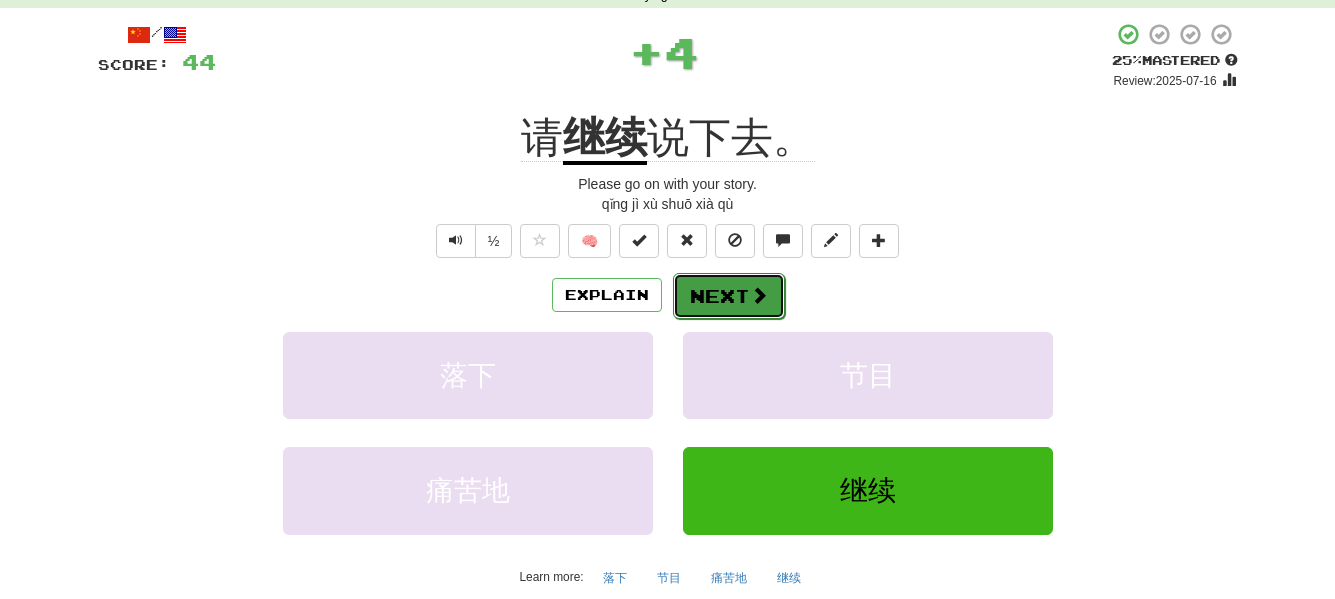 click on "Next" at bounding box center [729, 296] 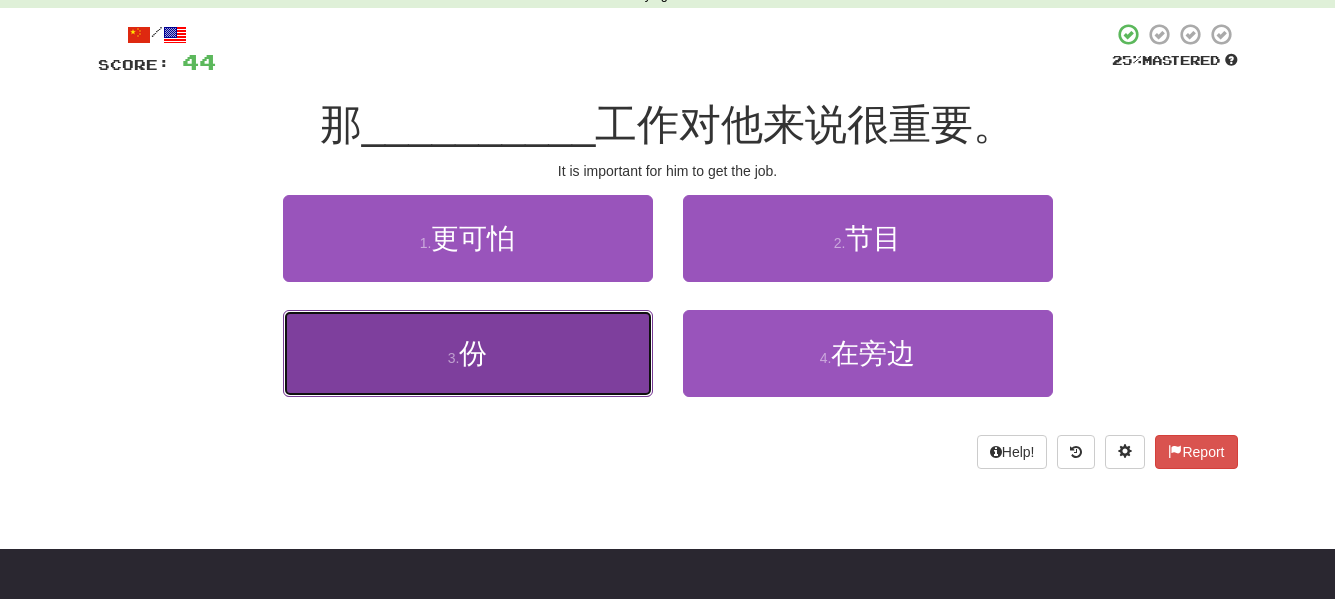 click on "3 .  份" at bounding box center (468, 353) 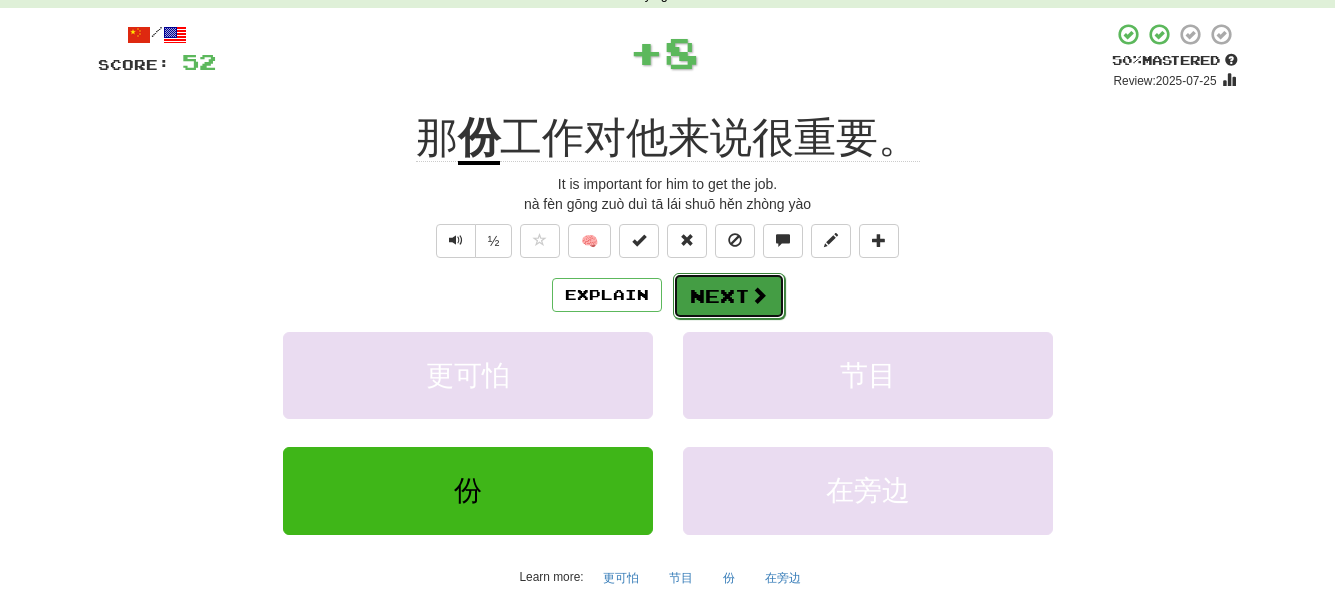 click on "Next" at bounding box center (729, 296) 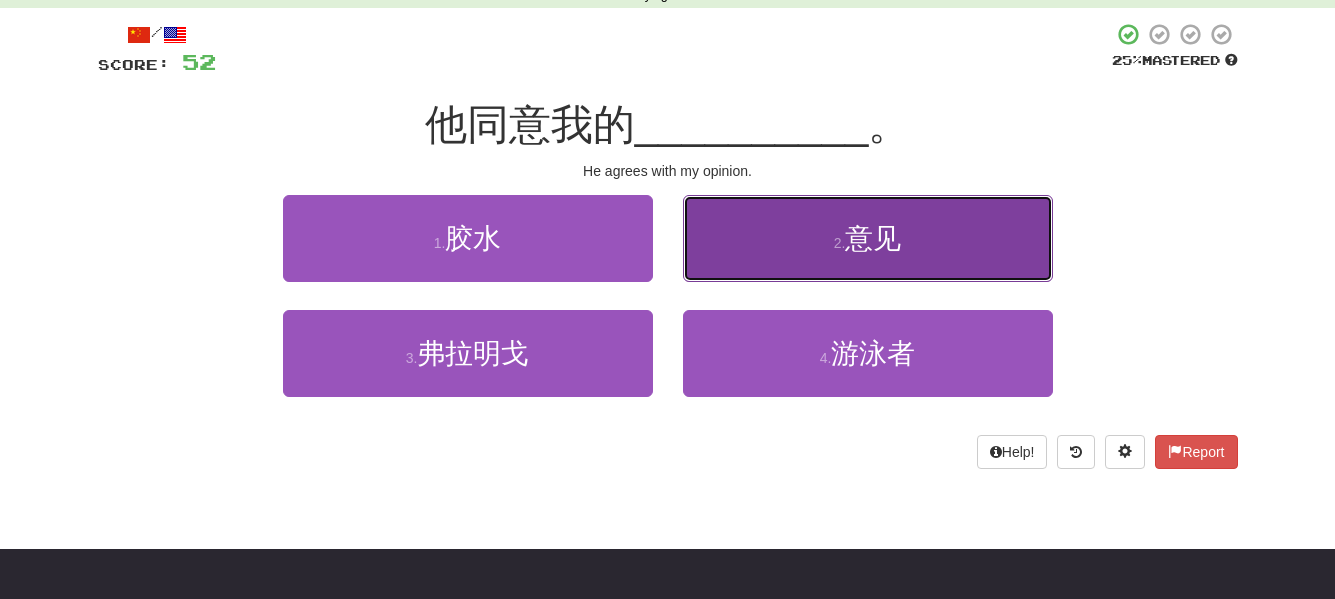click on "2 .  意见" at bounding box center (868, 238) 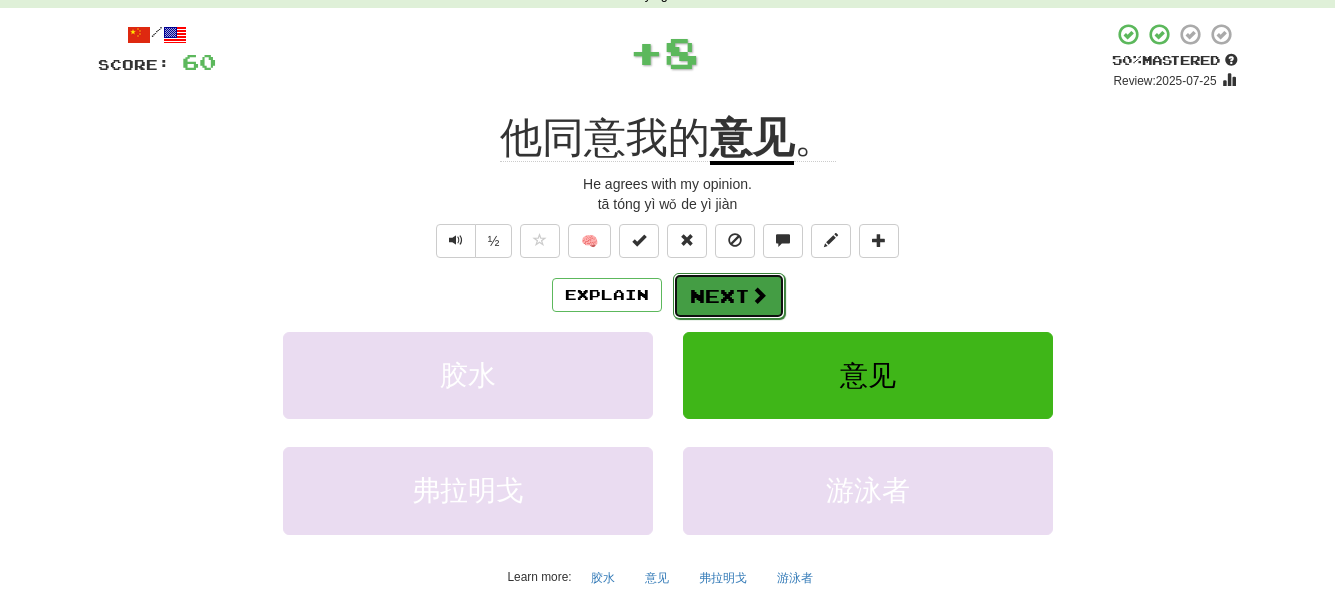 click on "Next" at bounding box center [729, 296] 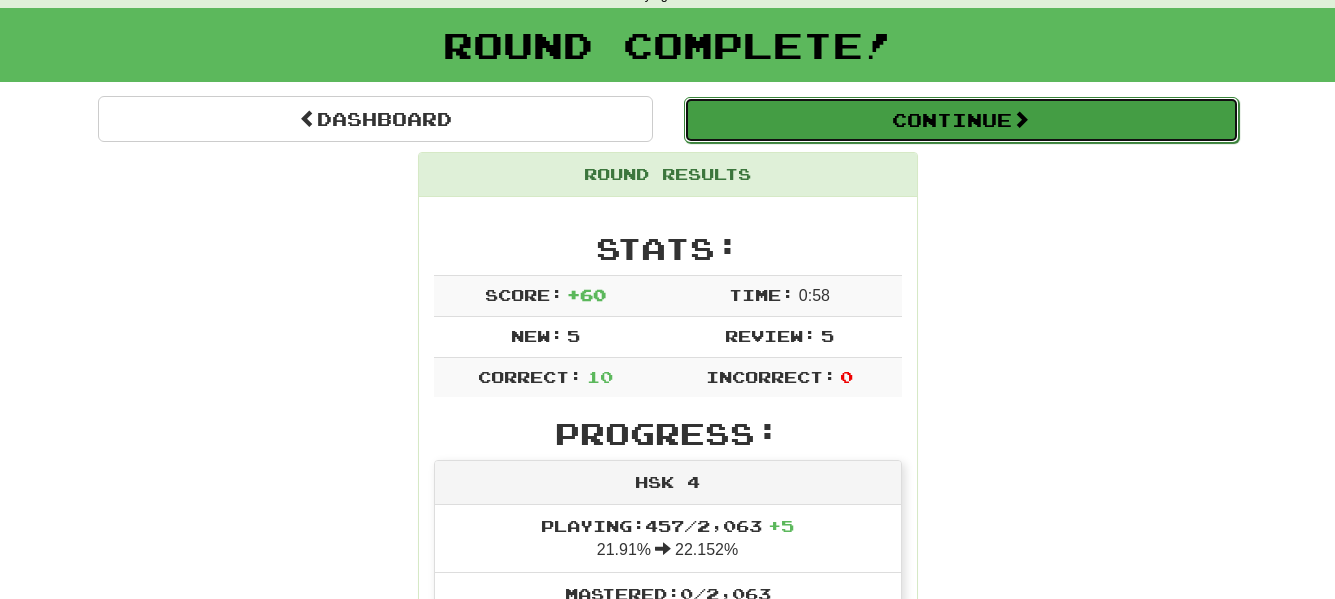 click on "Continue" at bounding box center [961, 120] 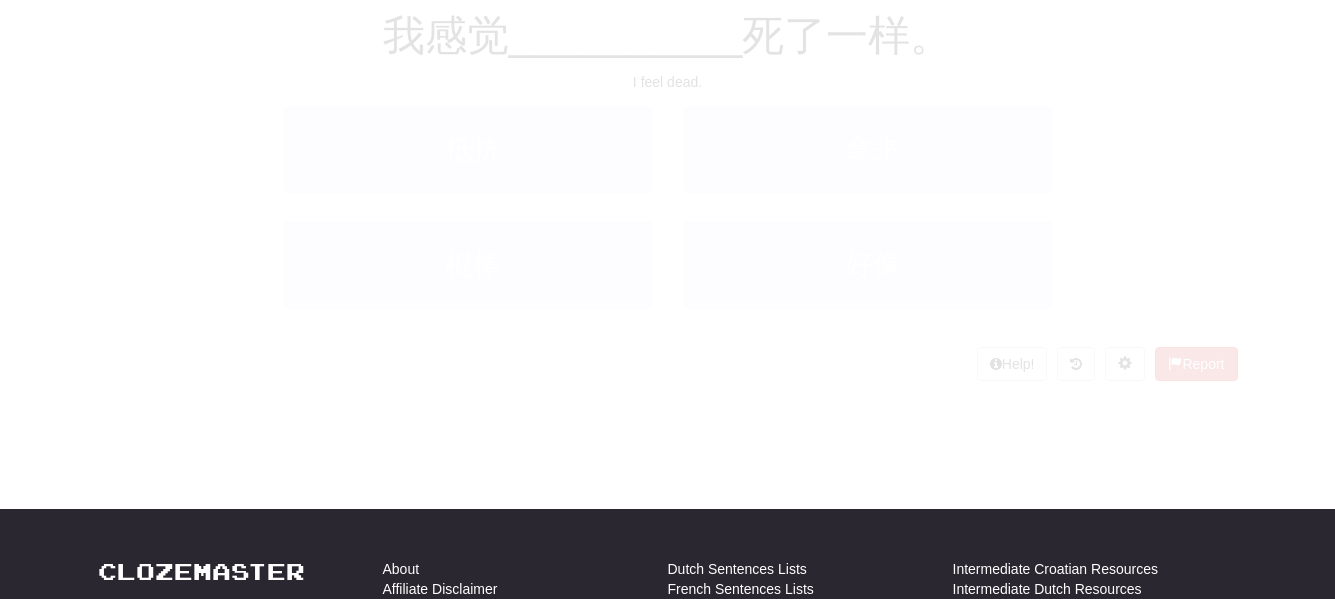 scroll, scrollTop: 100, scrollLeft: 0, axis: vertical 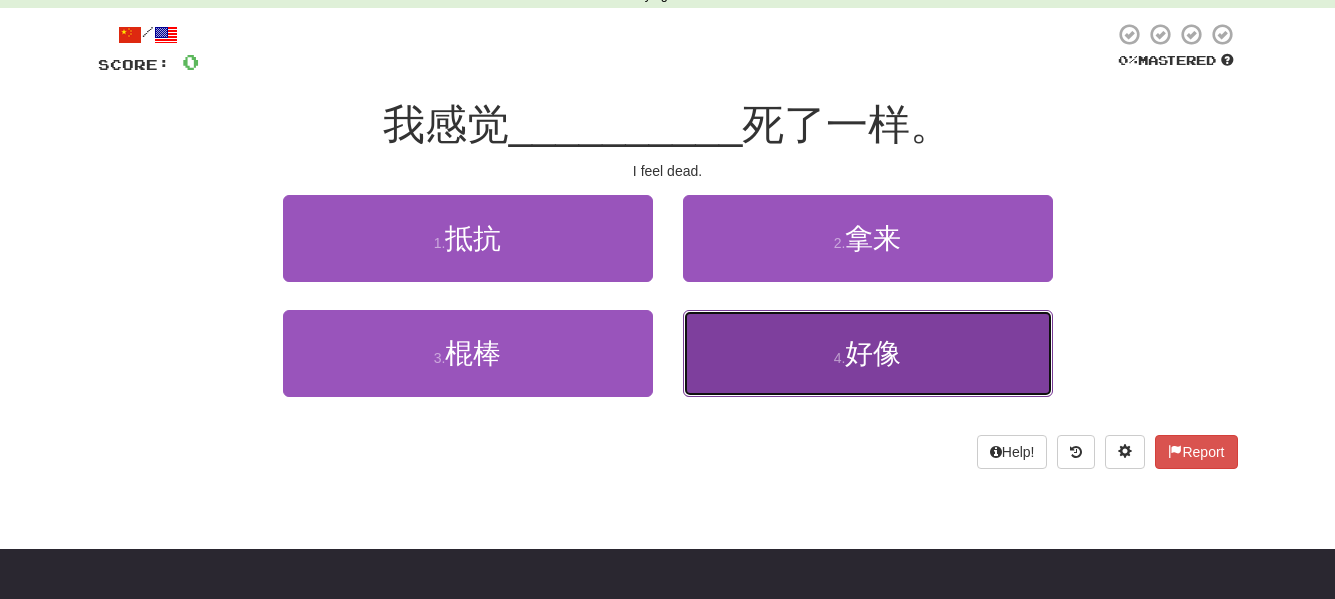 click on "4 ." at bounding box center [840, 358] 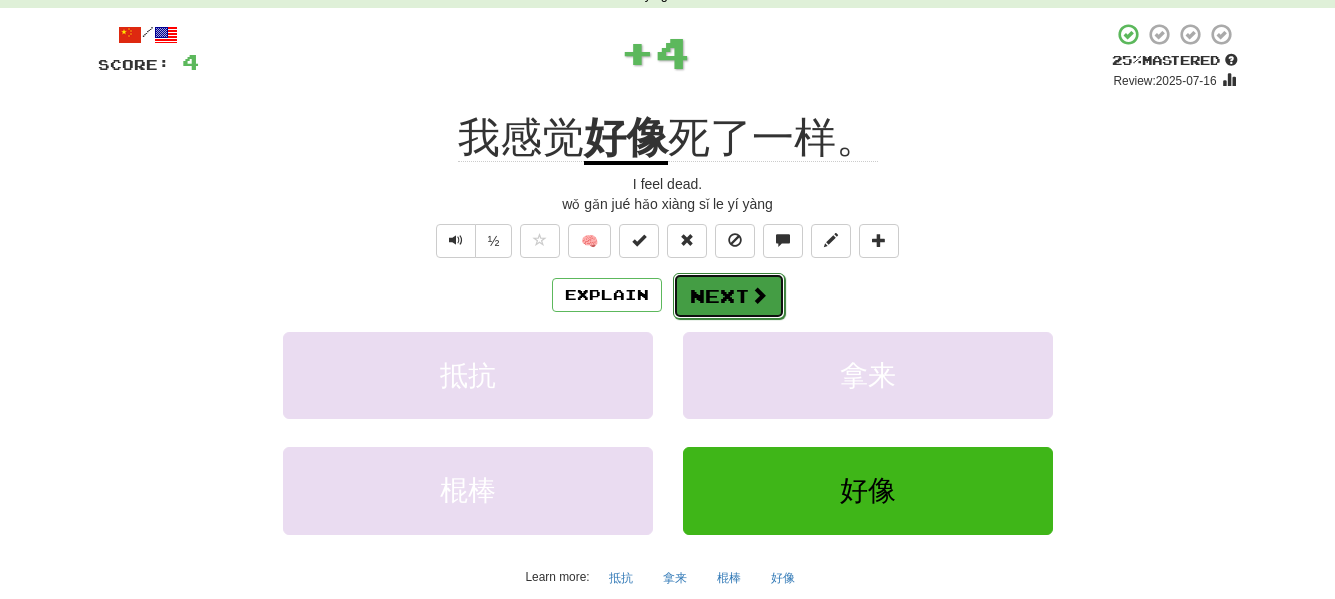 click at bounding box center [759, 295] 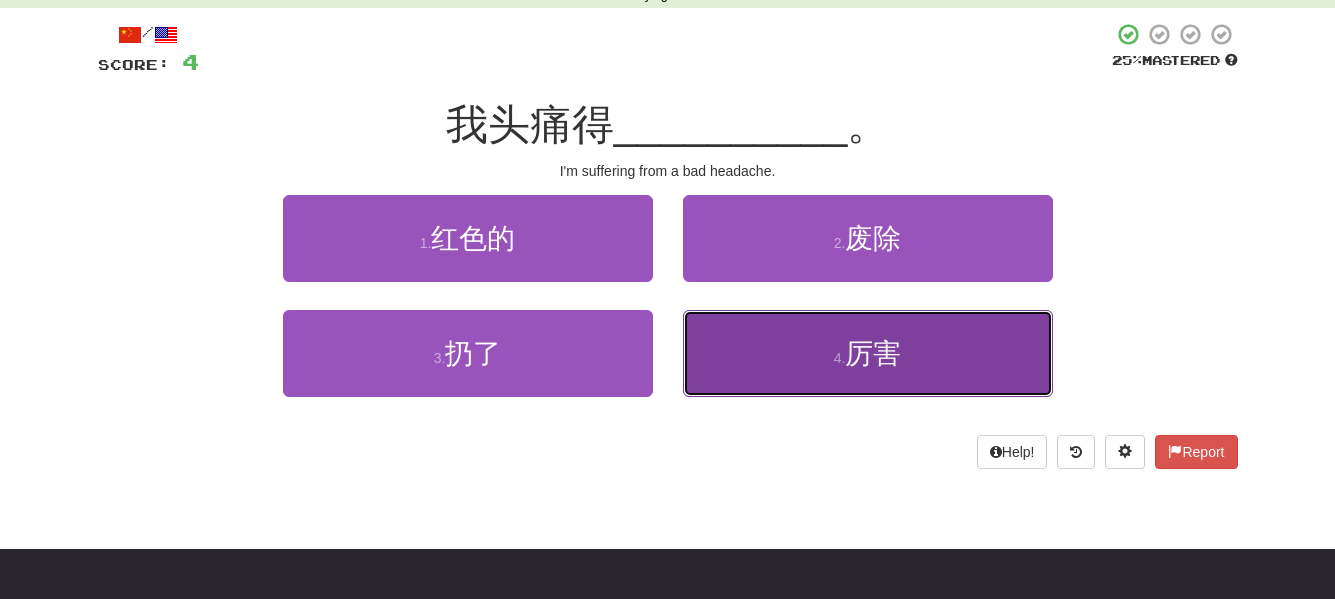 click on "4 .  厉害" at bounding box center (868, 353) 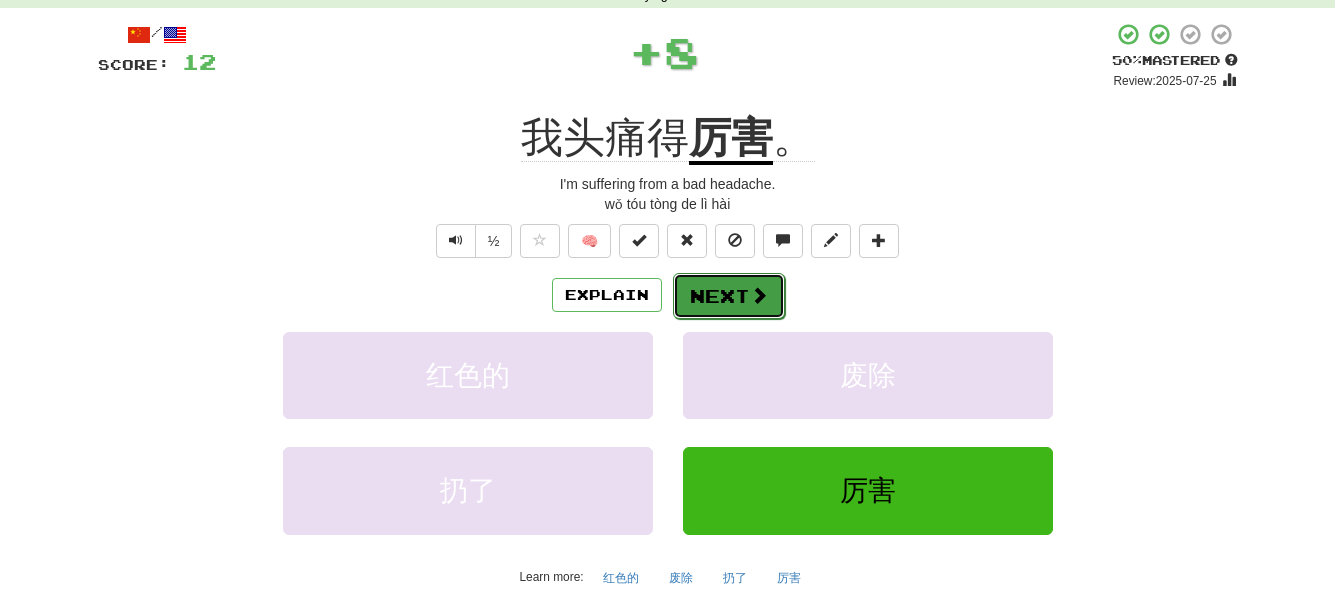 click at bounding box center [759, 295] 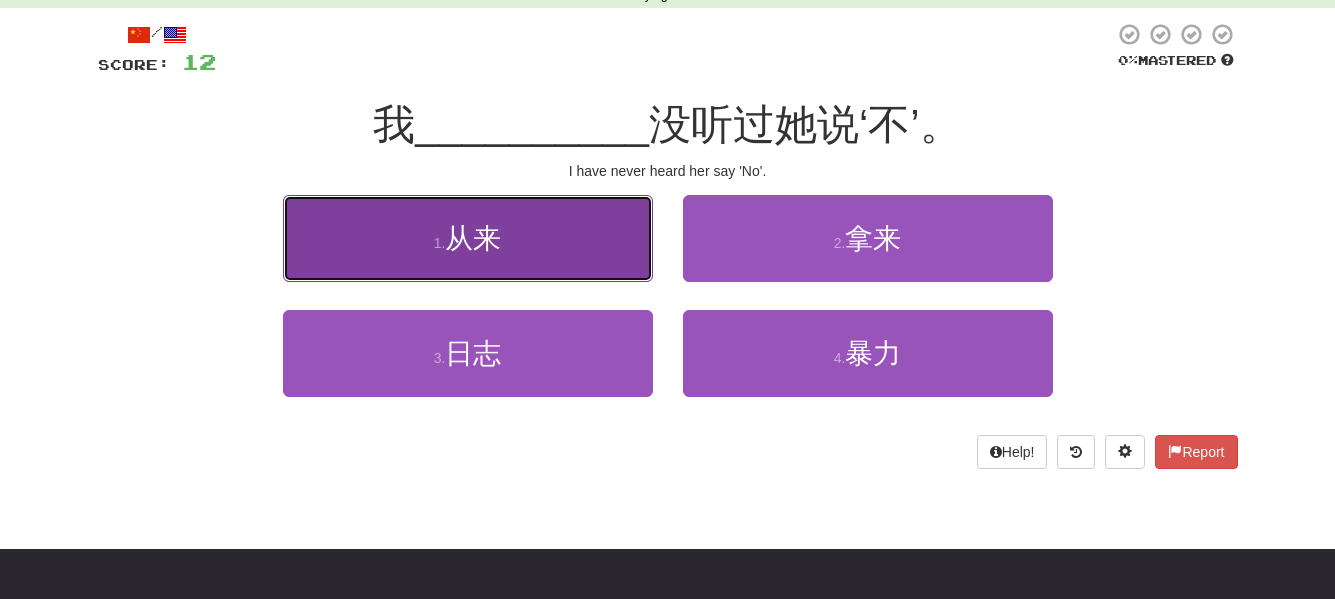 click on "1 .  从来" at bounding box center [468, 238] 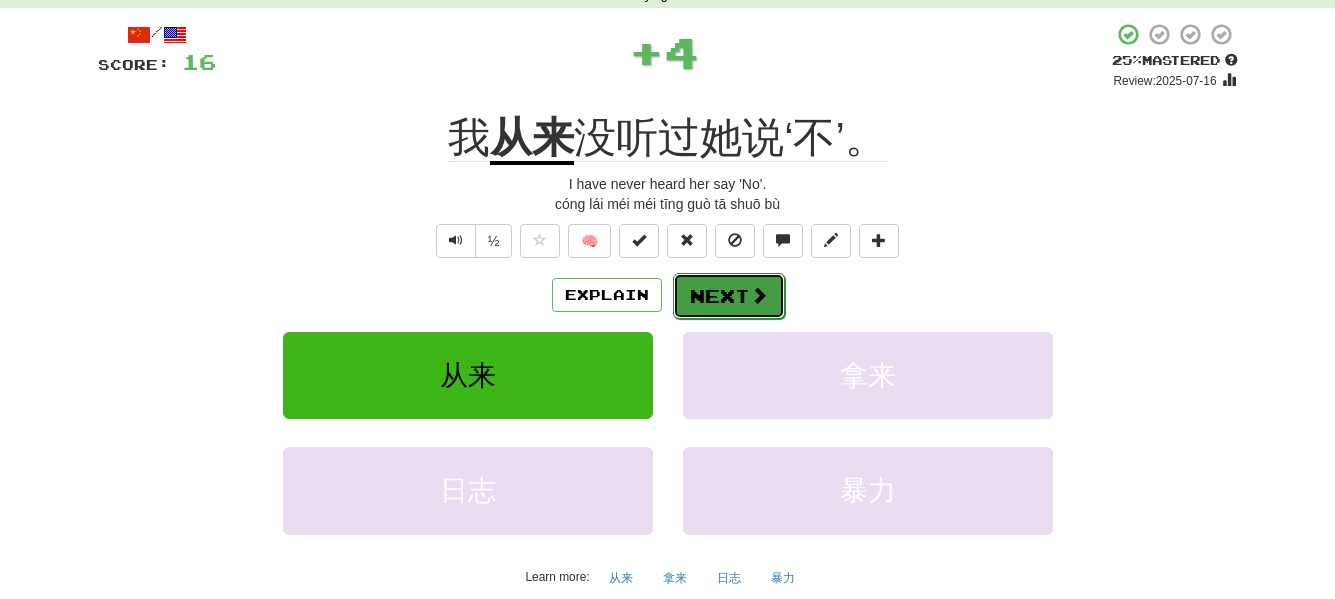 click on "Next" at bounding box center (729, 296) 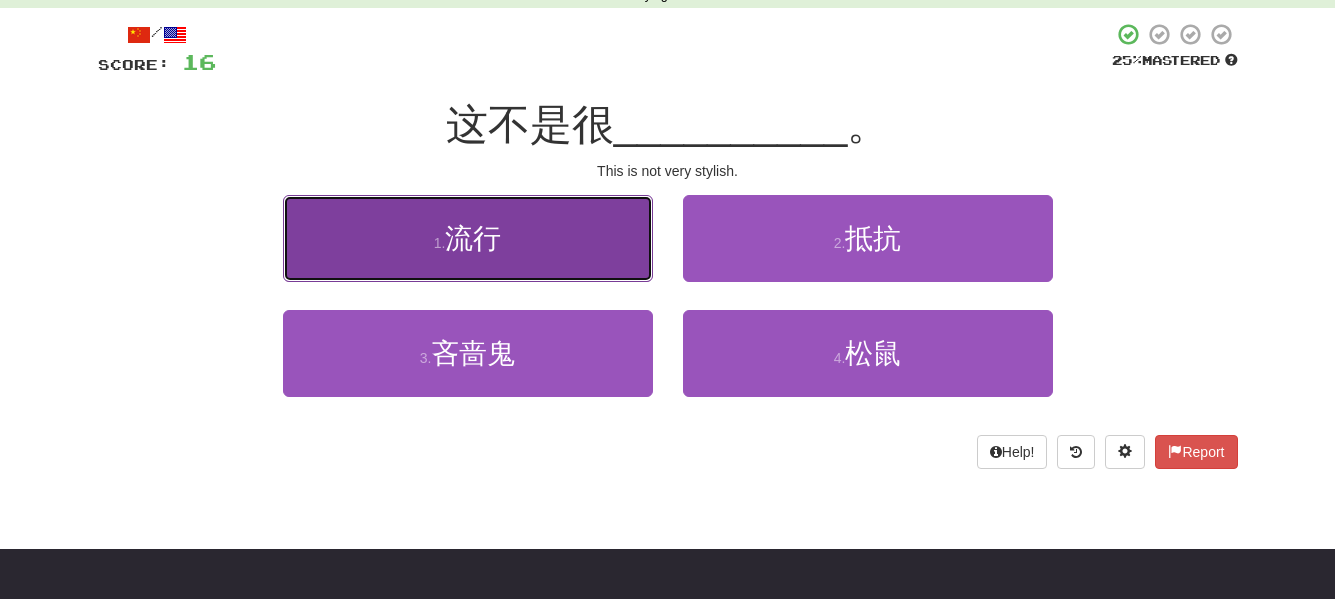 click on "流行" at bounding box center [473, 238] 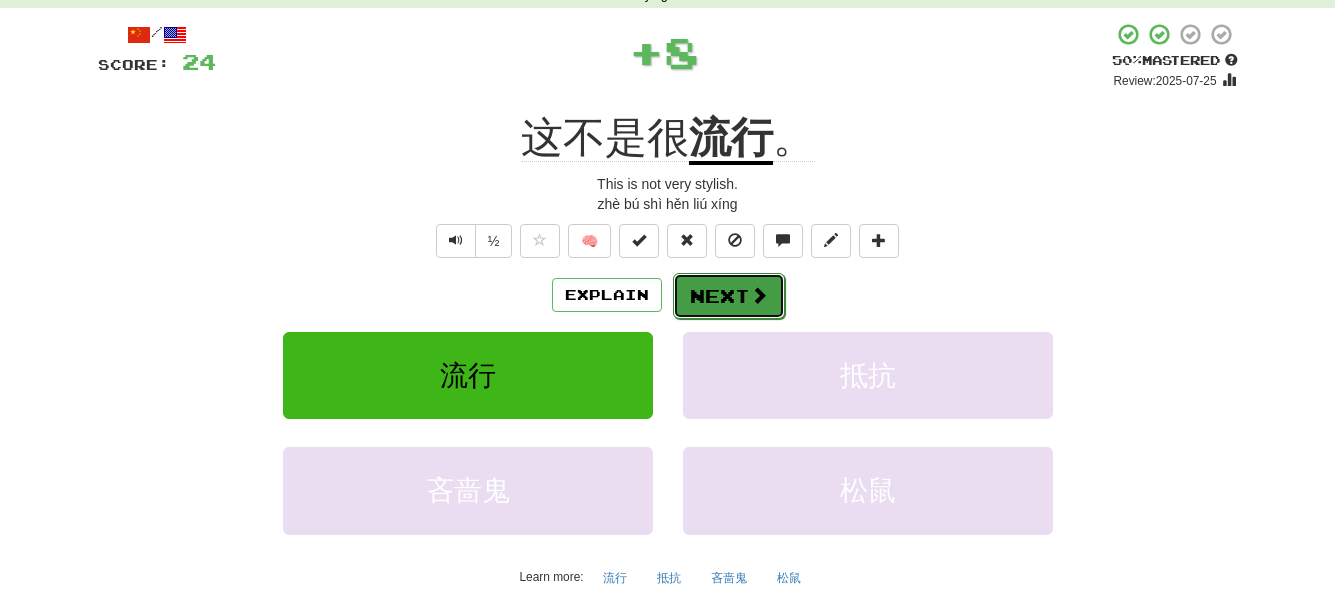 click at bounding box center [759, 295] 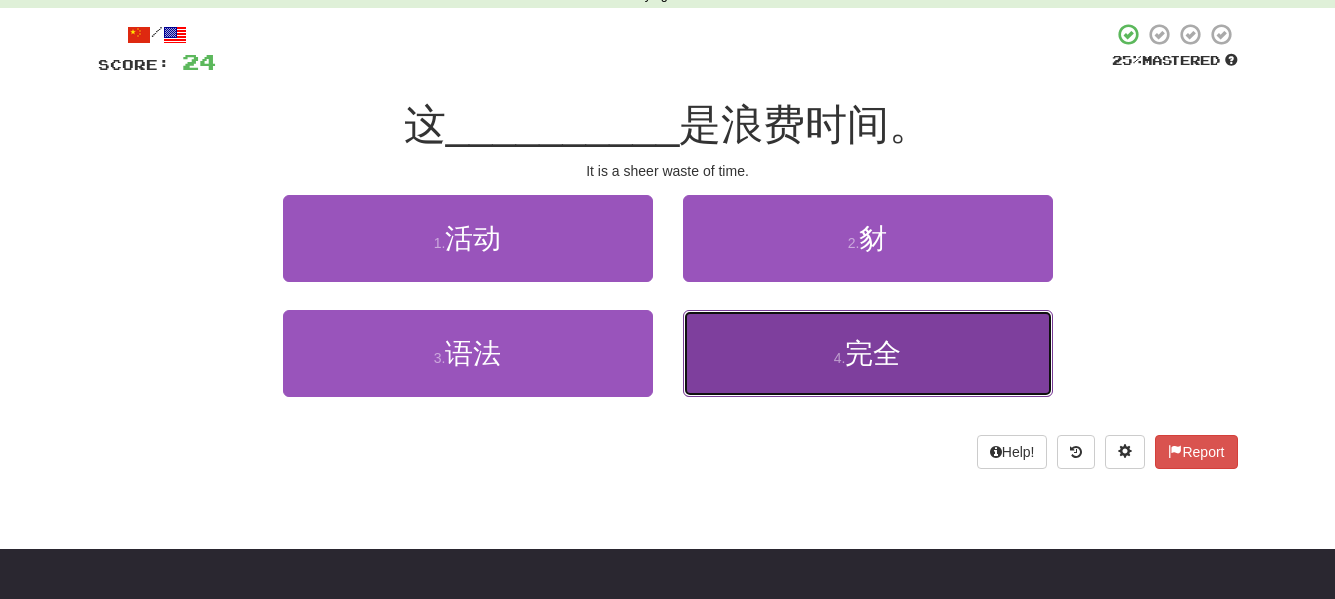 click on "完全" at bounding box center (873, 353) 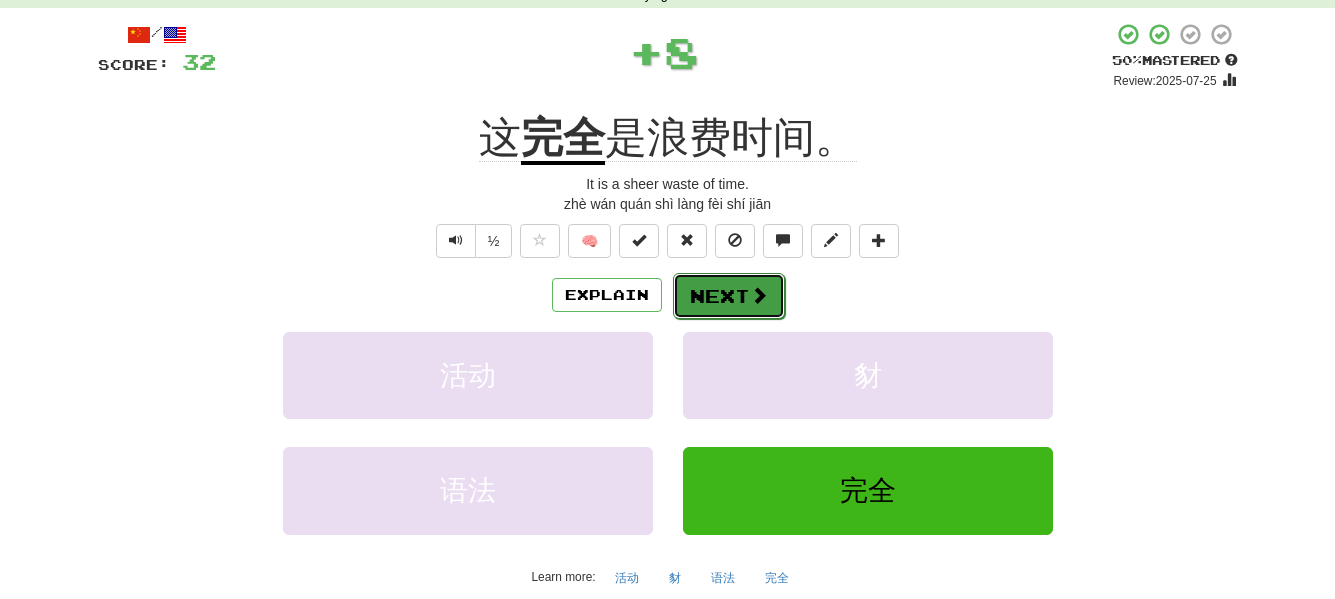click at bounding box center [759, 295] 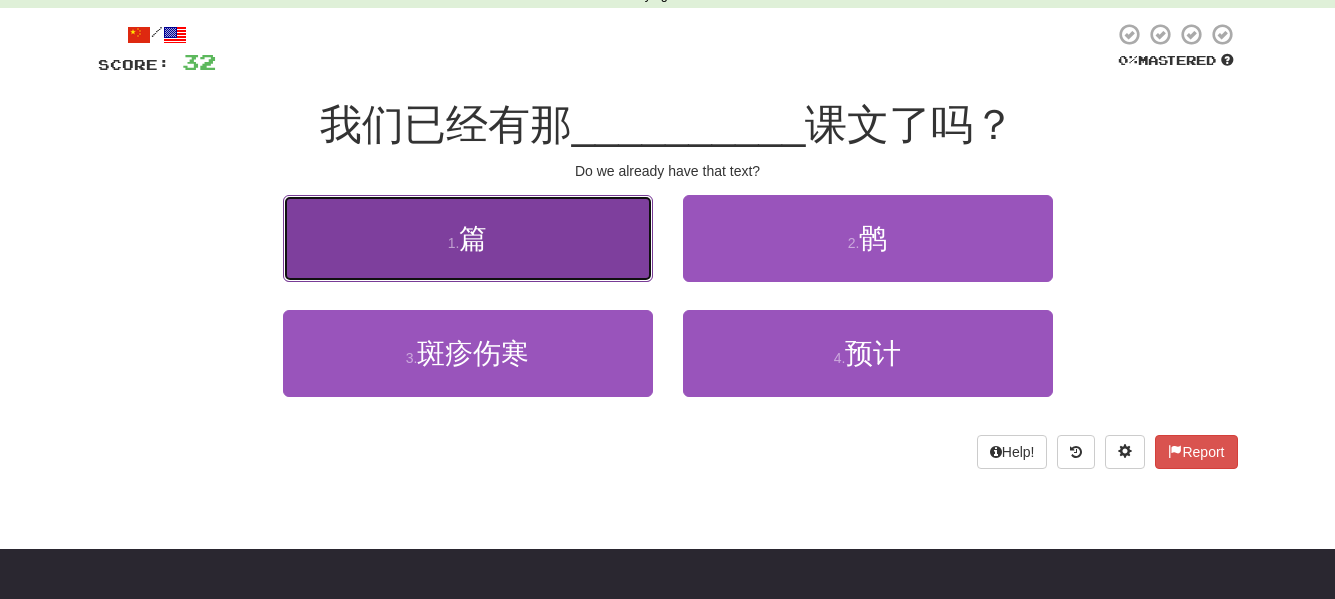 click on "1 .  篇" at bounding box center [468, 238] 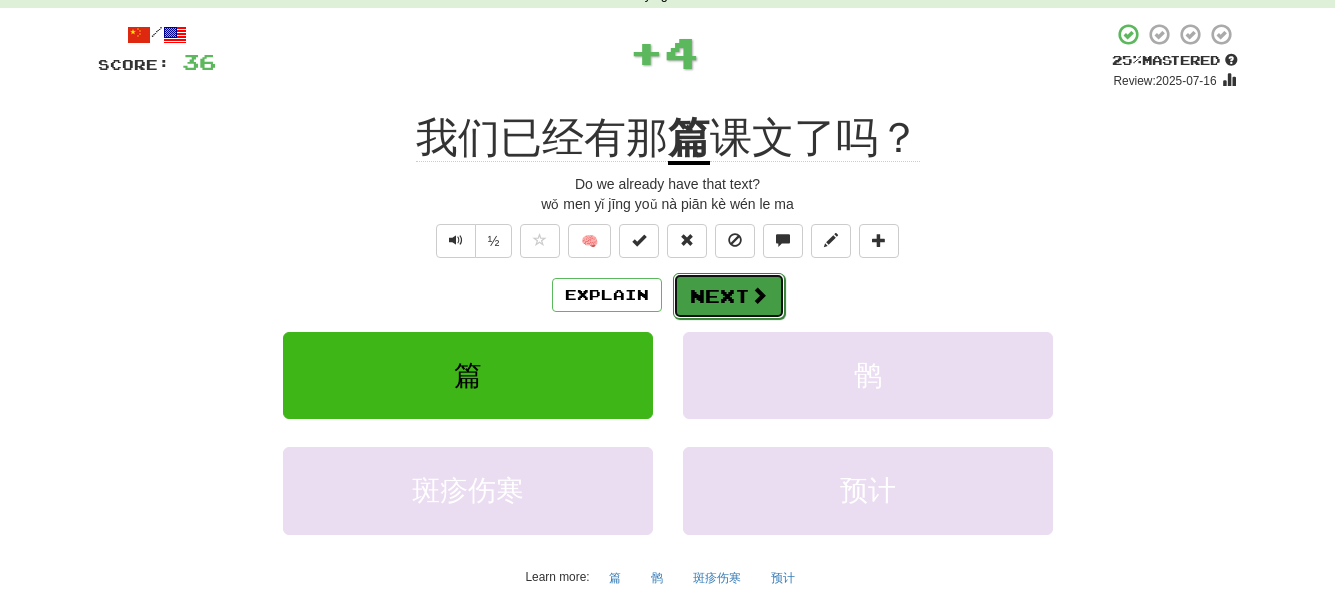 click on "Next" at bounding box center (729, 296) 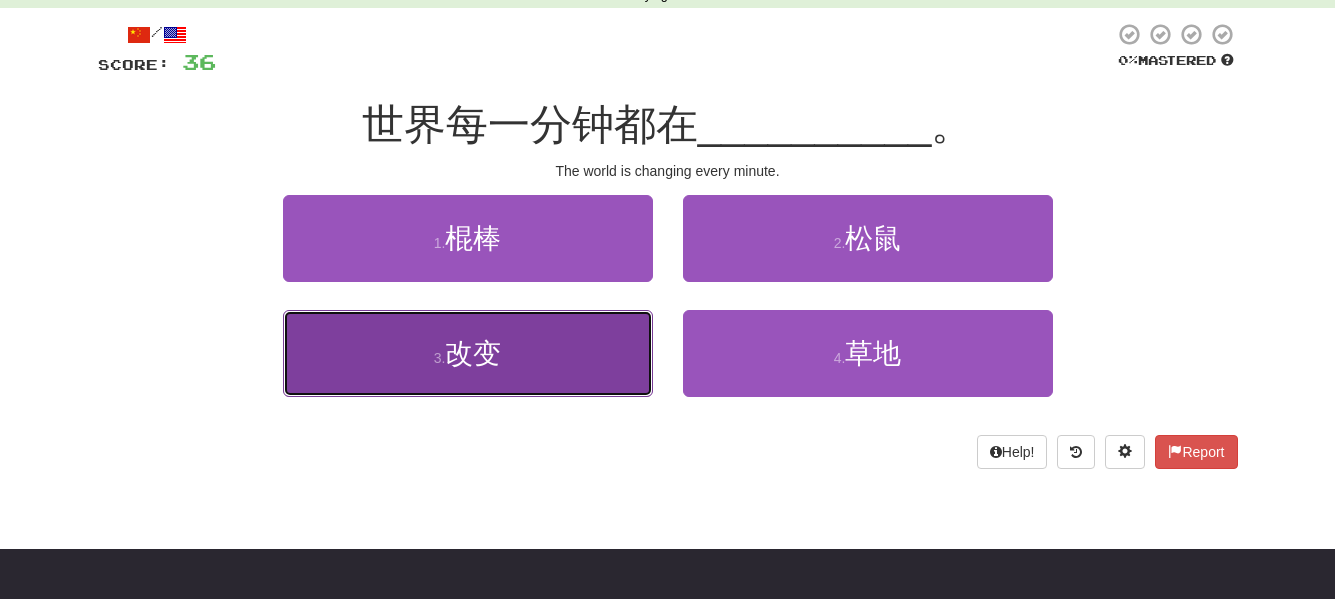 click on "改变" at bounding box center (473, 353) 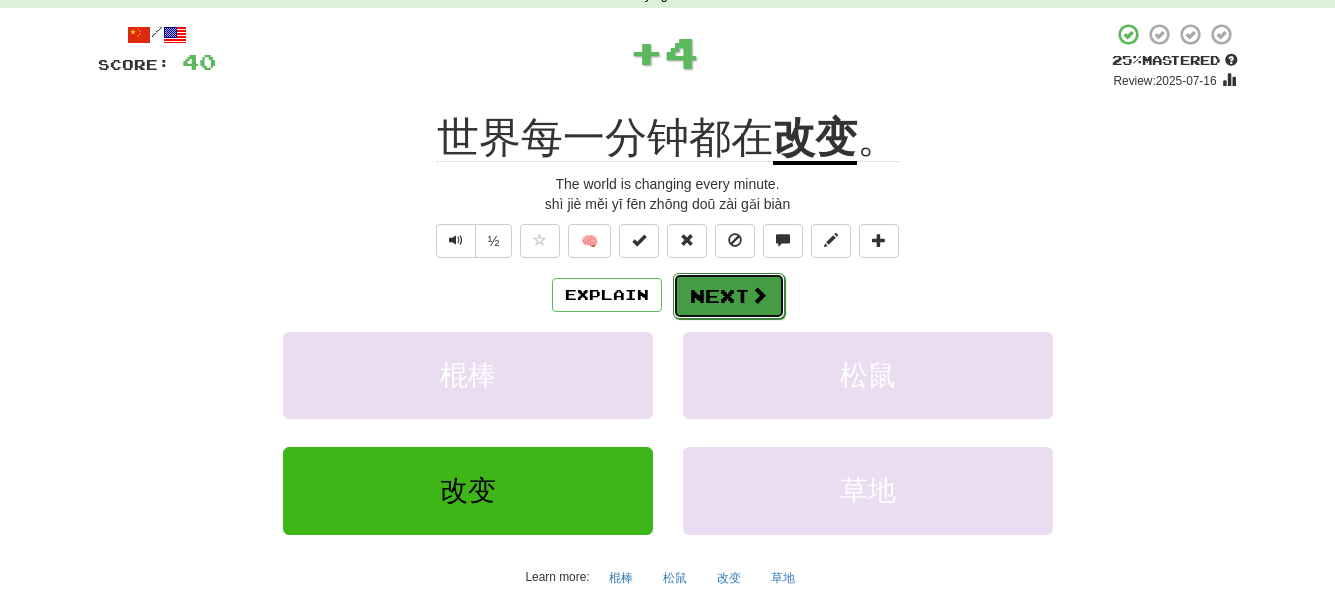 click at bounding box center (759, 295) 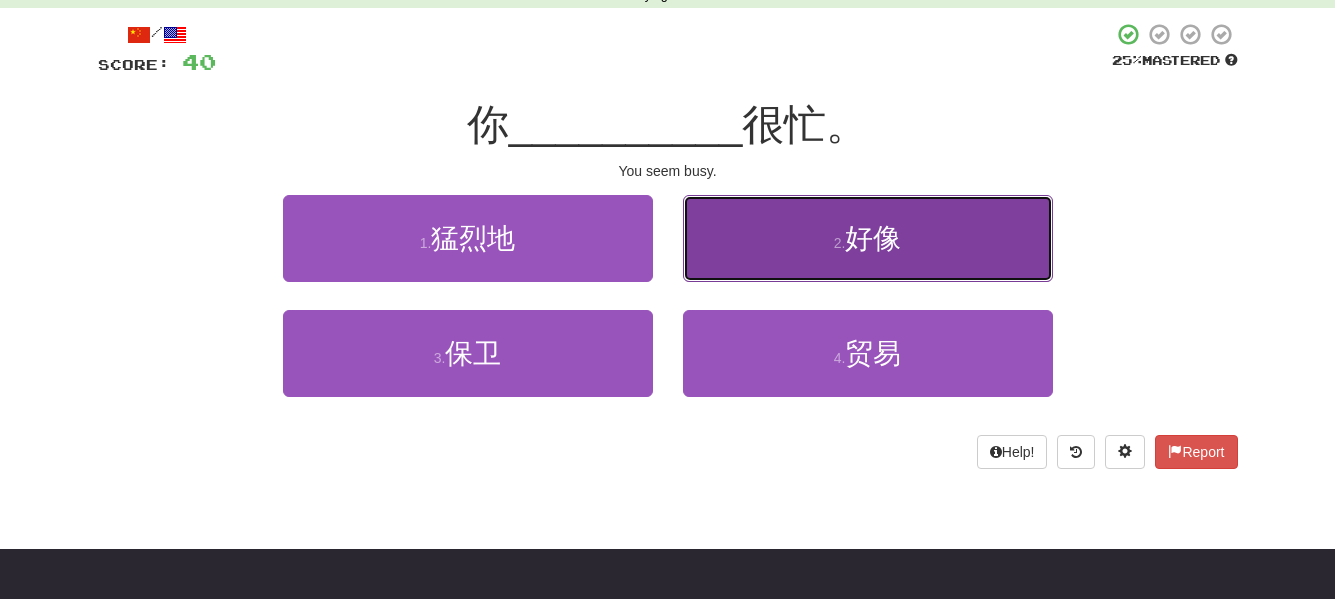 click on "2 .  好像" at bounding box center [868, 238] 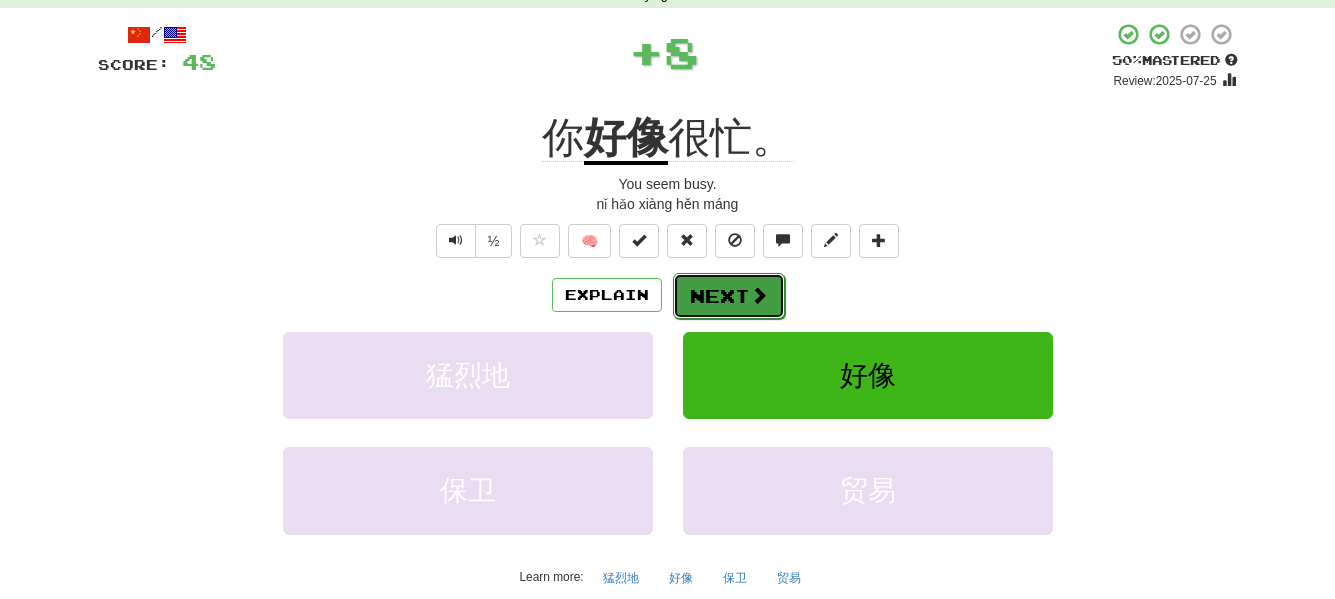 click on "Next" at bounding box center [729, 296] 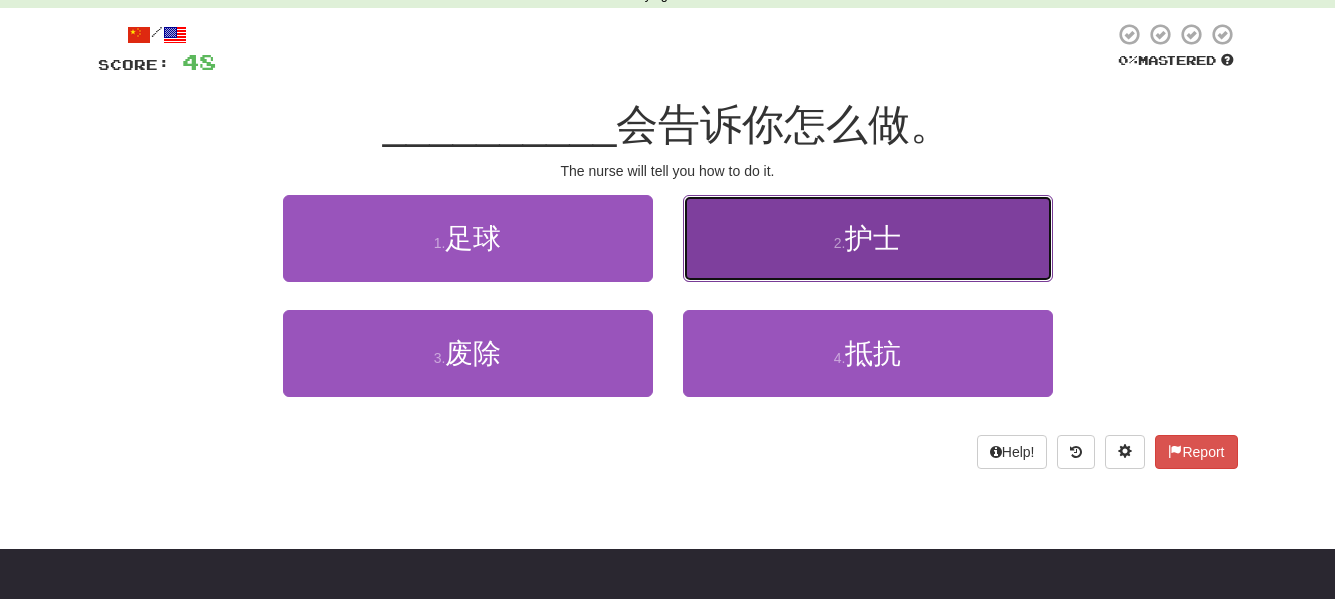 click on "2 .  护士" at bounding box center [868, 238] 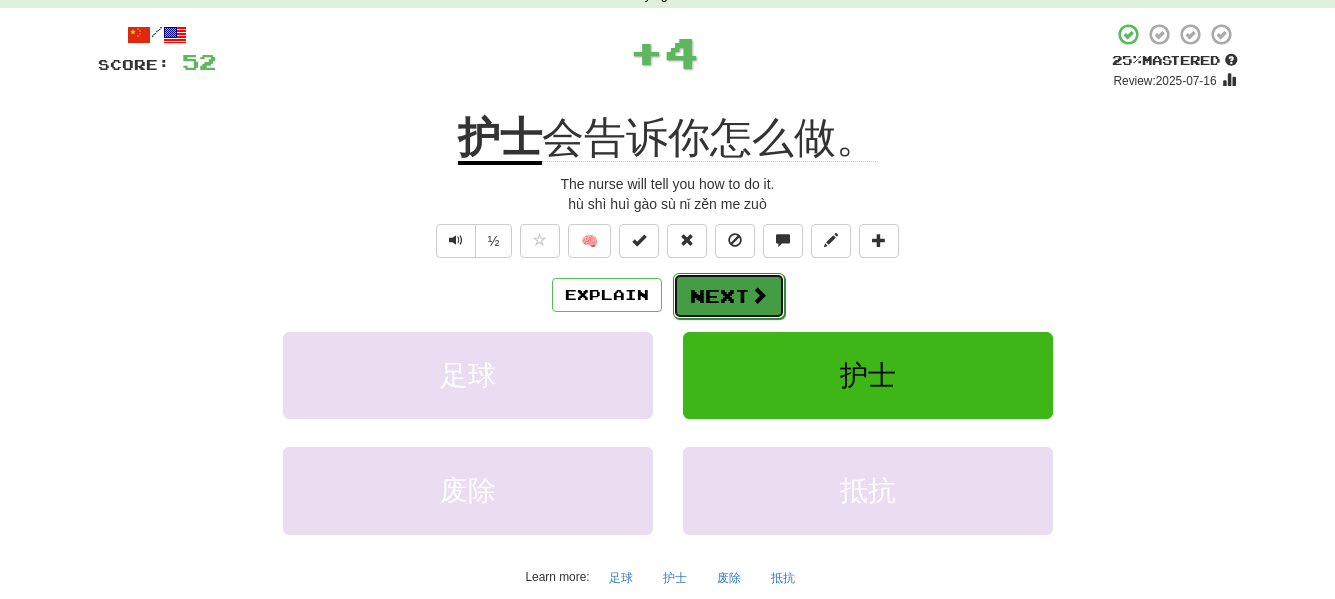 click on "Next" at bounding box center (729, 296) 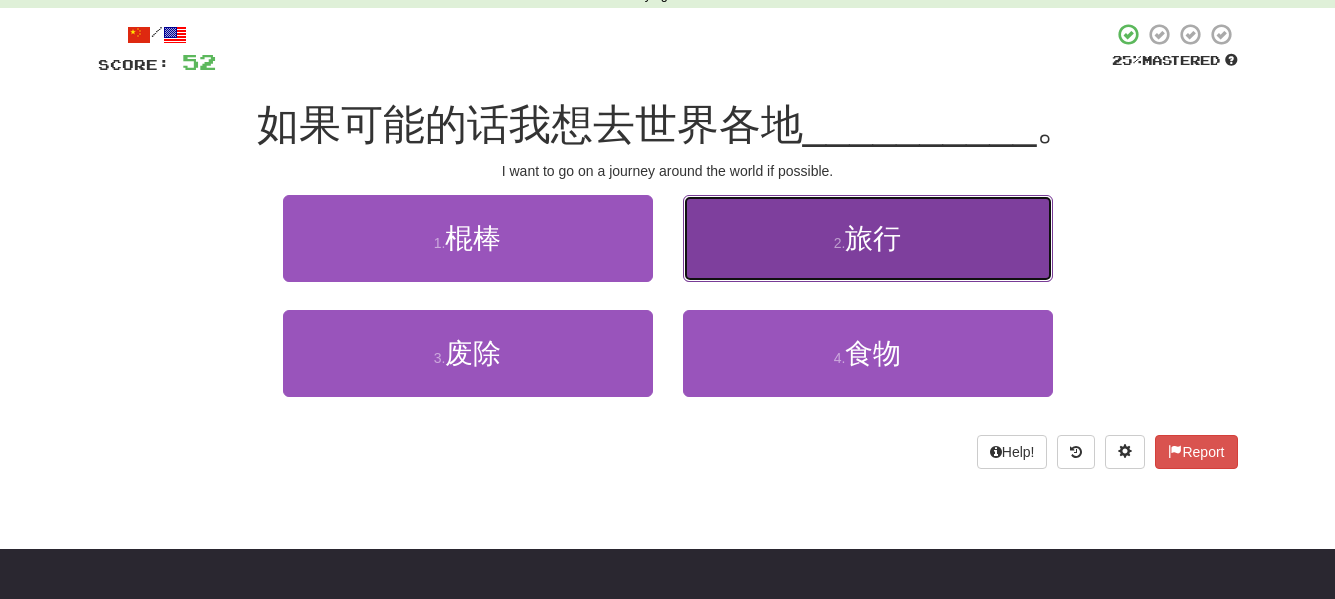 click on "2 .  旅行" at bounding box center [868, 238] 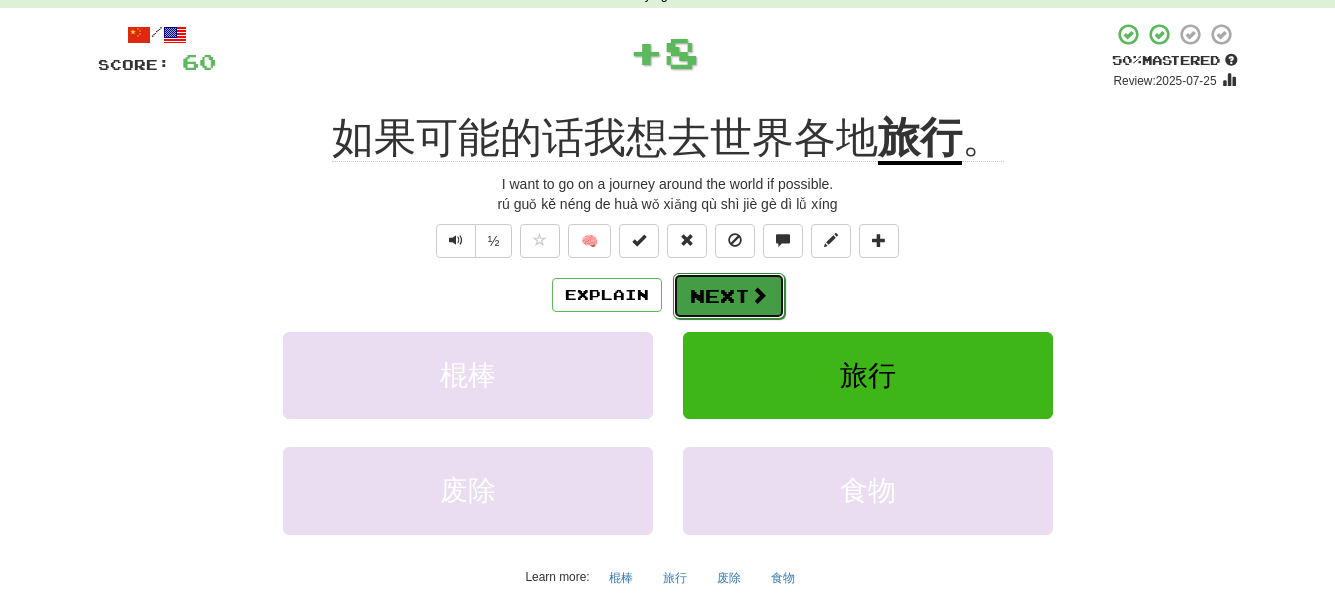 click on "Next" at bounding box center (729, 296) 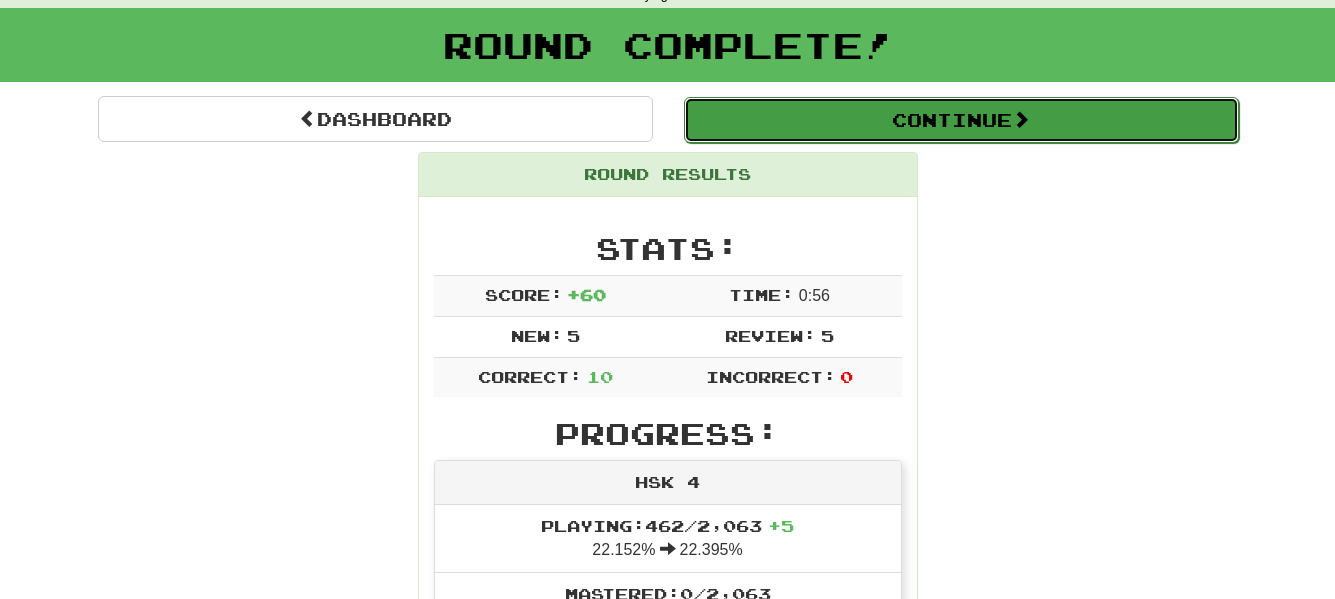 click on "Continue" at bounding box center (961, 120) 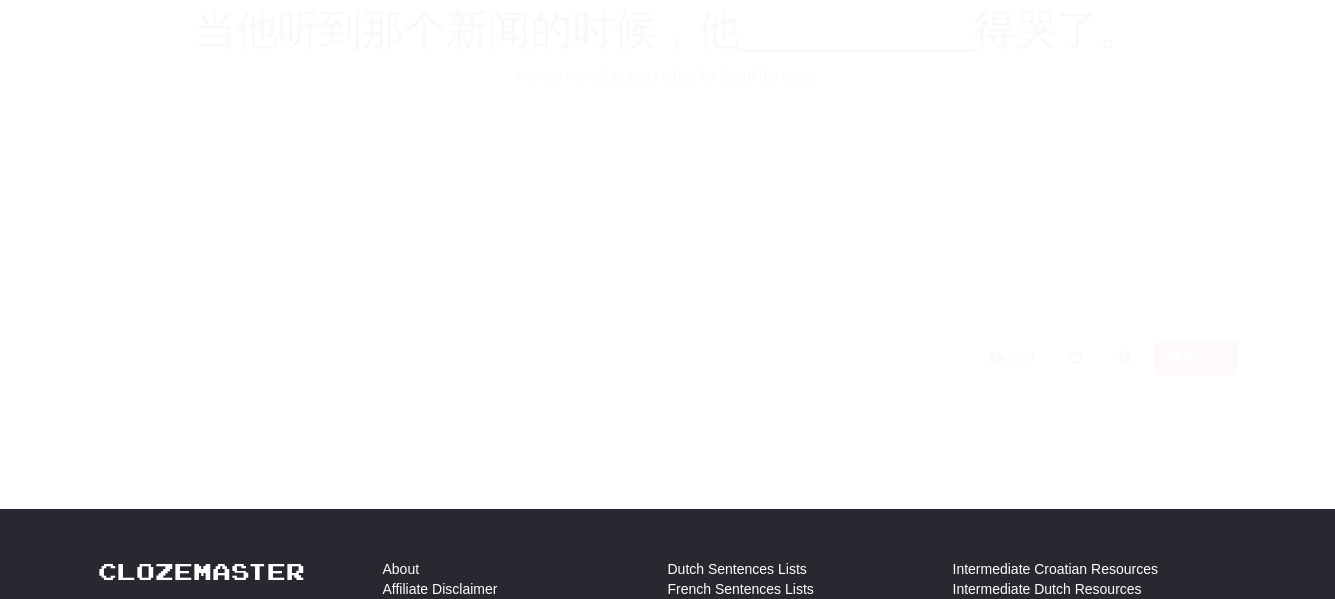 scroll, scrollTop: 100, scrollLeft: 0, axis: vertical 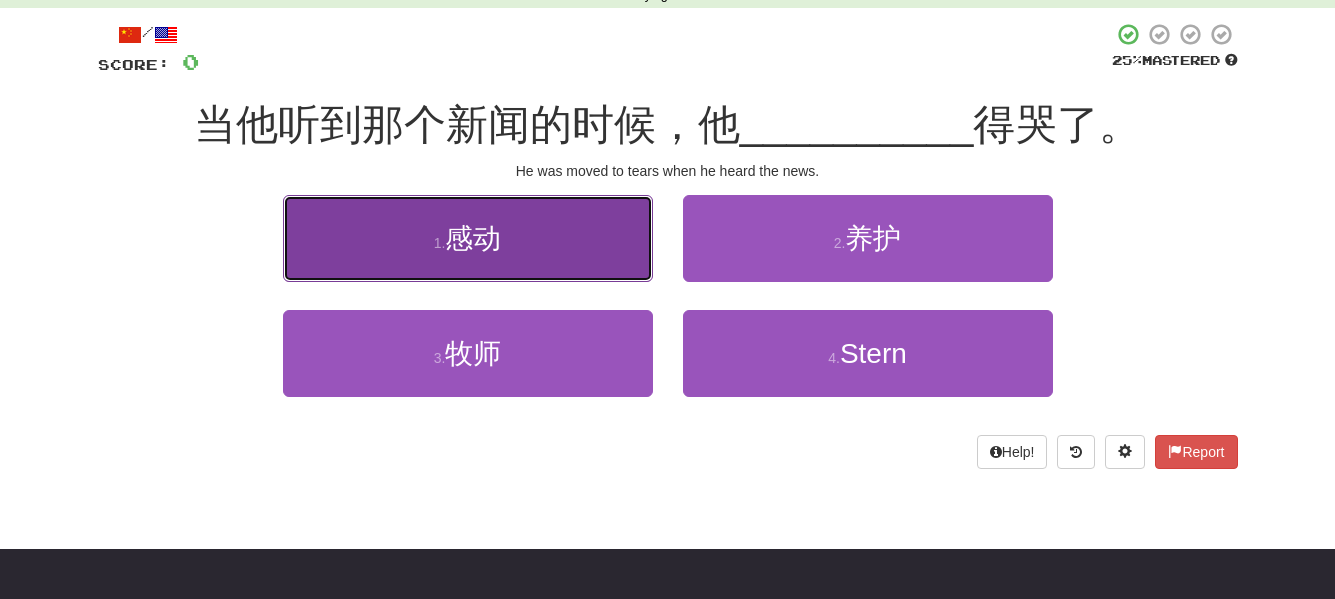 click on "1 .  感动" at bounding box center (468, 238) 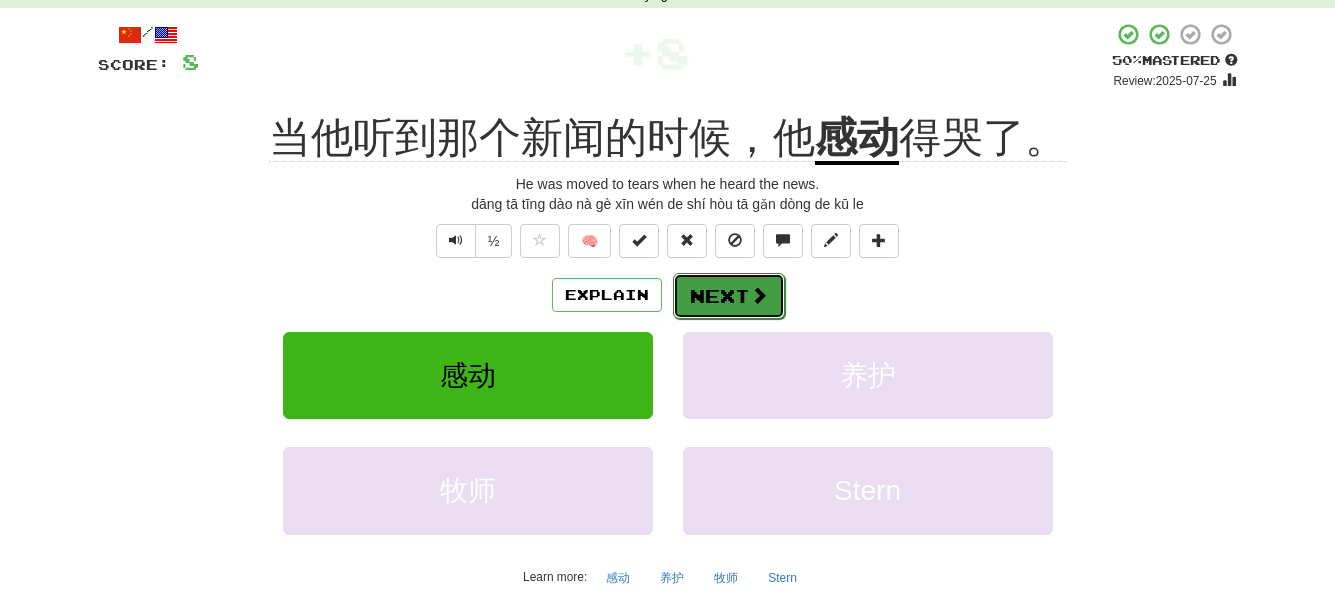 click on "Next" at bounding box center [729, 296] 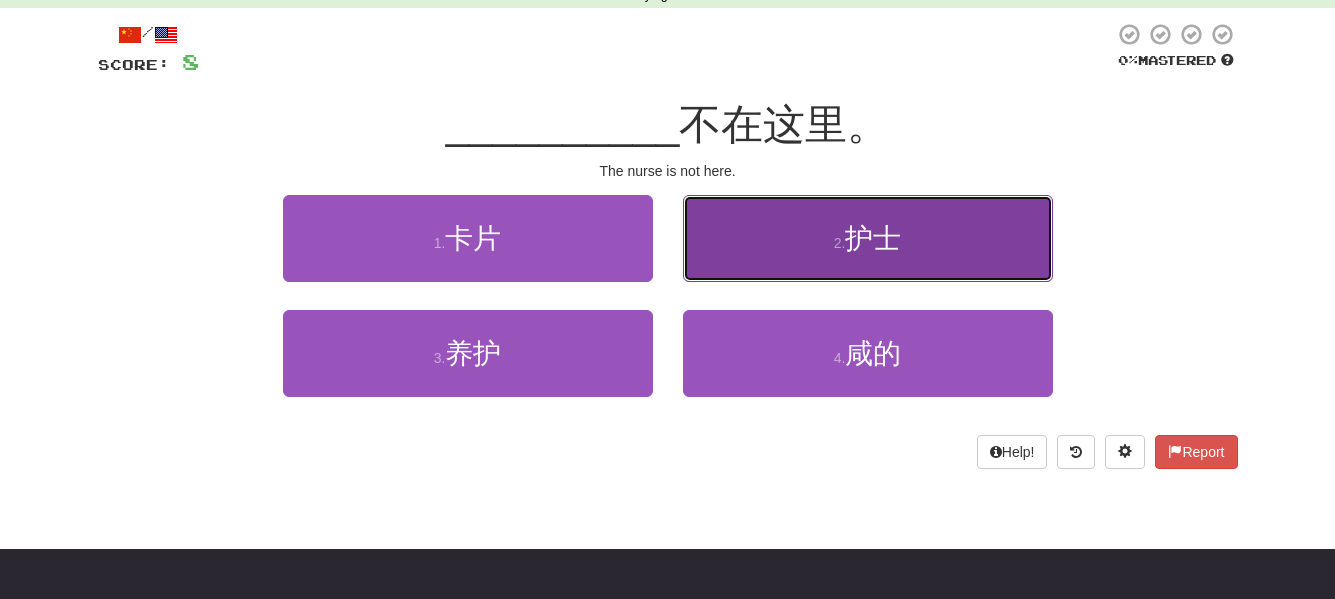 click on "护士" at bounding box center [873, 238] 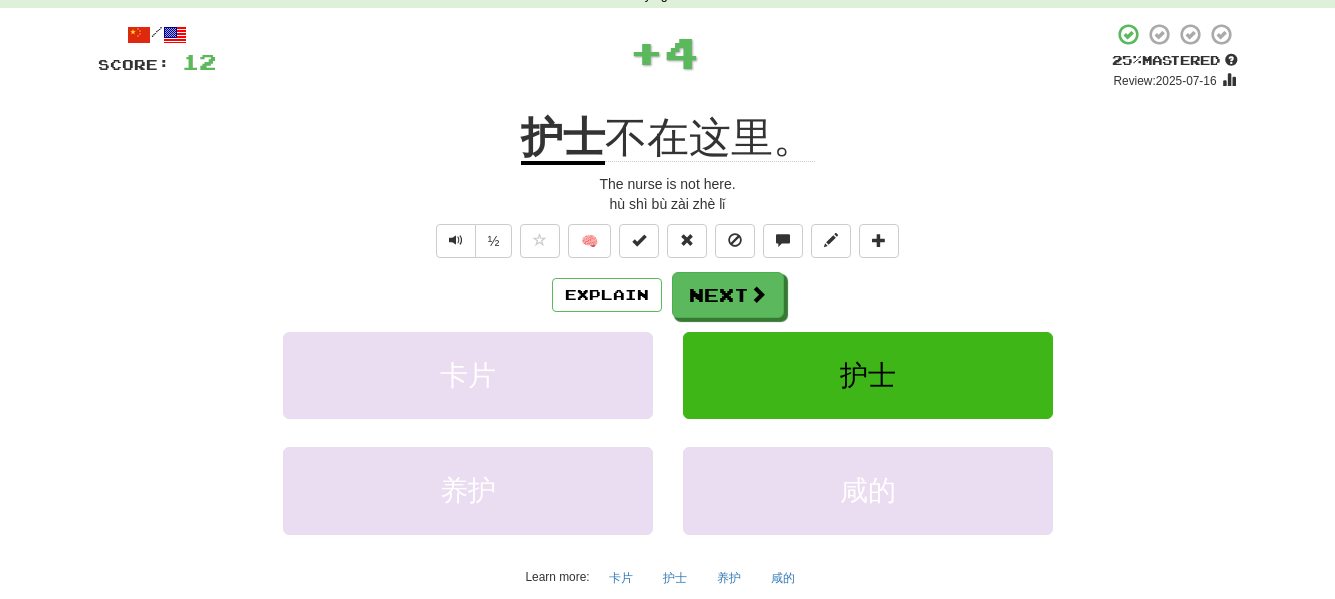 click at bounding box center (879, 241) 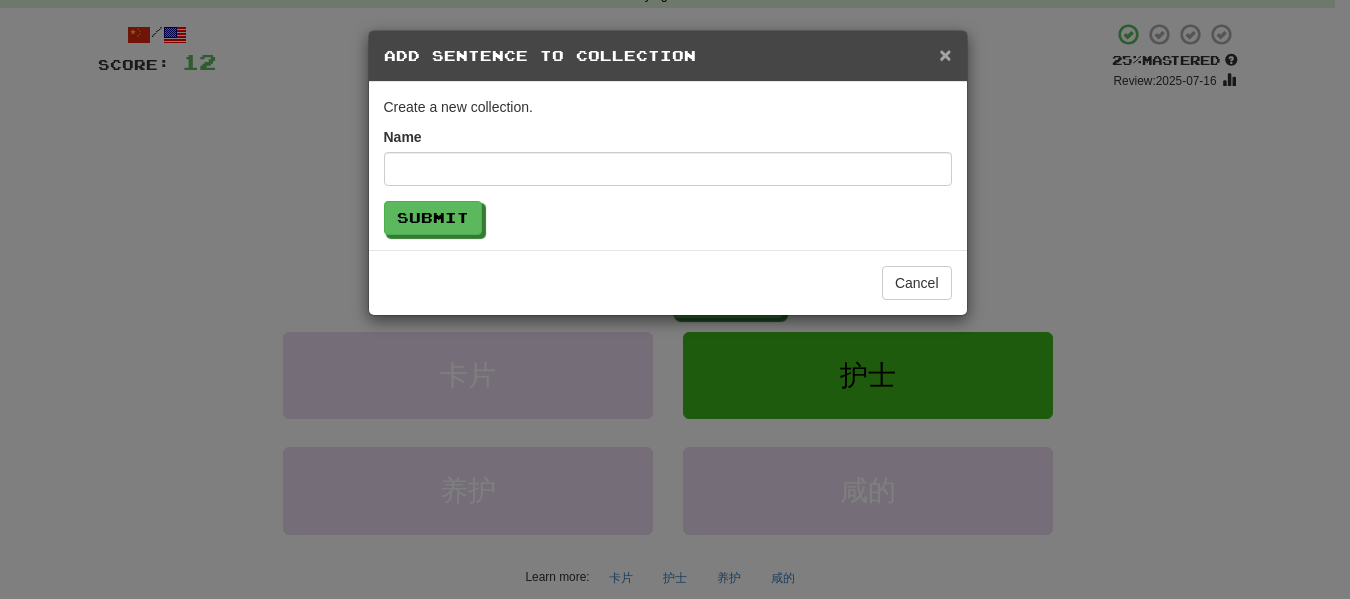 click on "×" at bounding box center [945, 54] 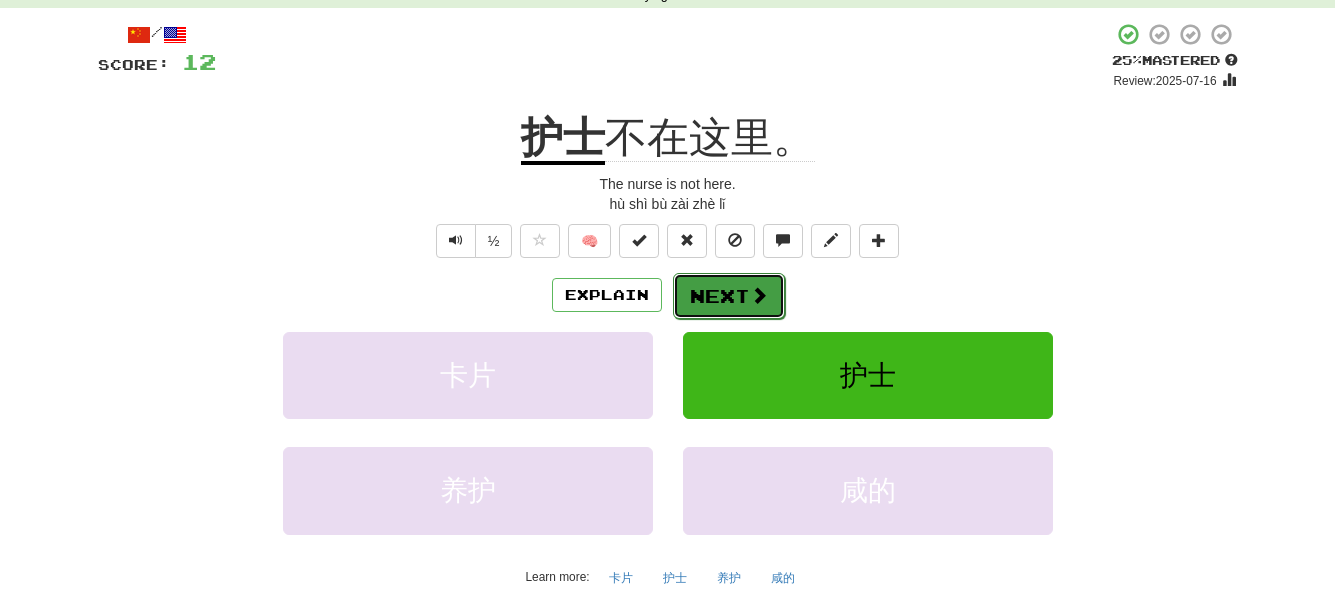 click on "Next" at bounding box center [729, 296] 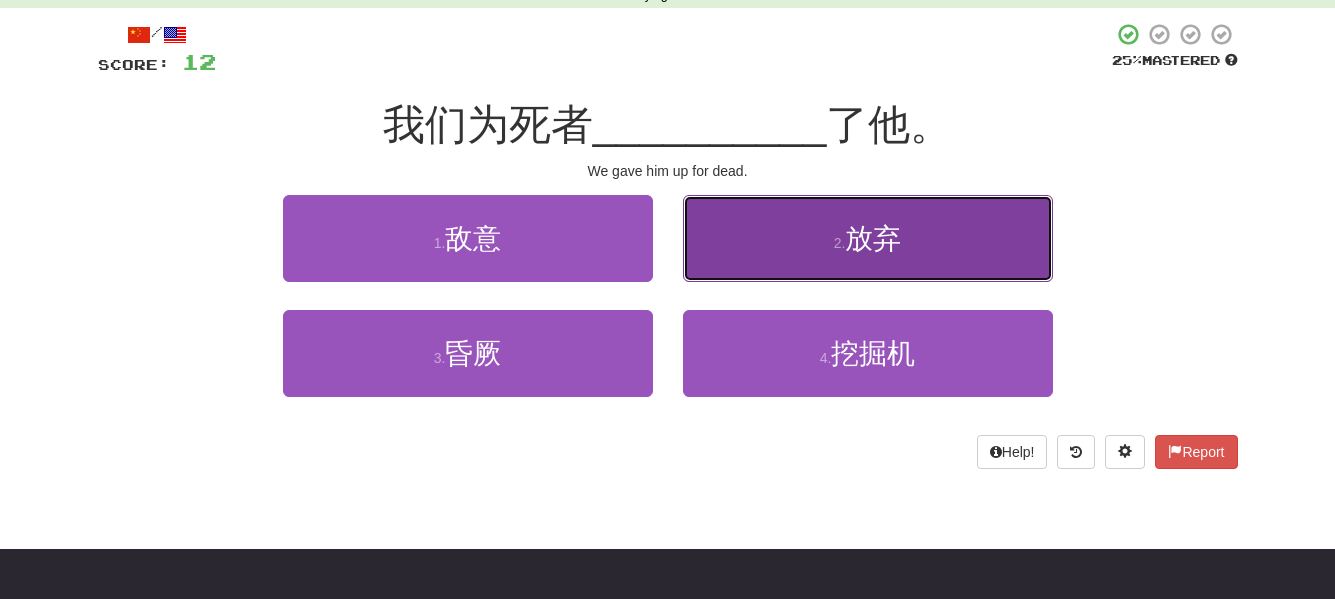 click on "2 .  放弃" at bounding box center [868, 238] 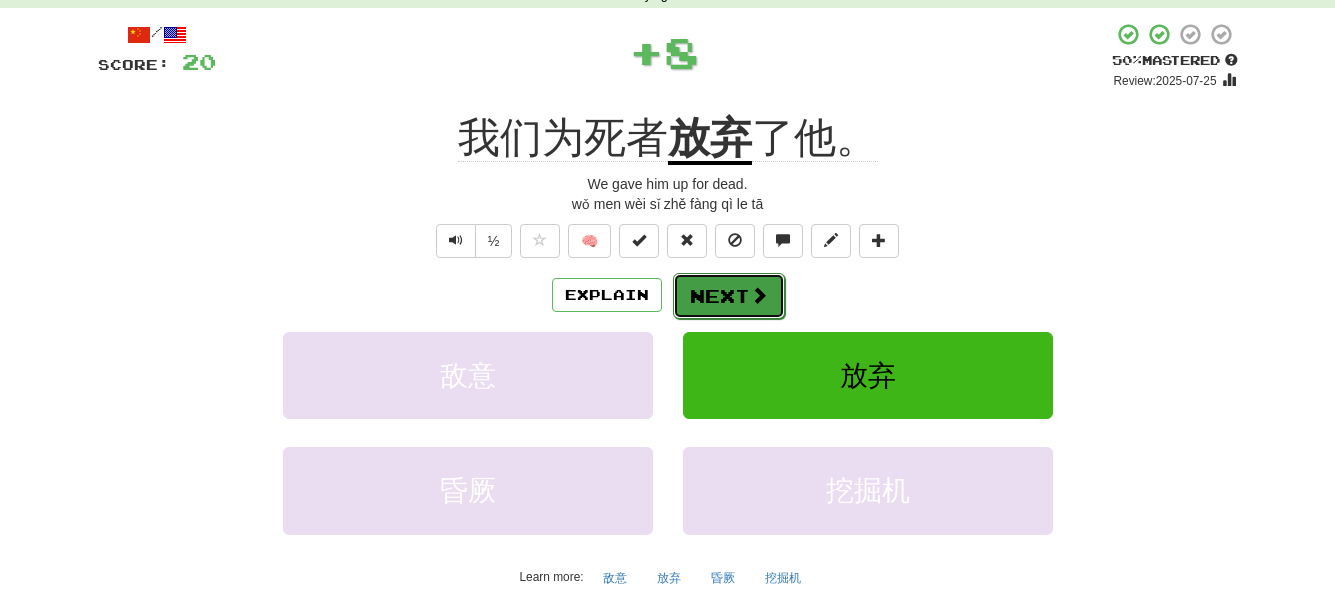 click on "Next" at bounding box center [729, 296] 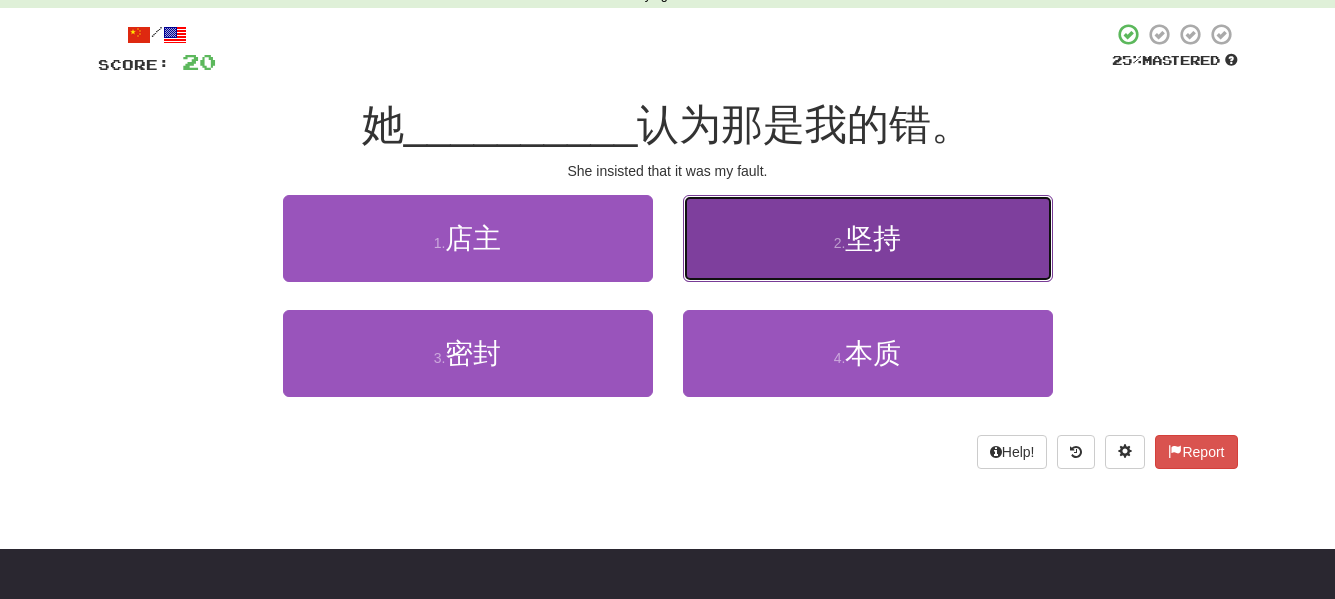 click on "2 .  坚持" at bounding box center [868, 238] 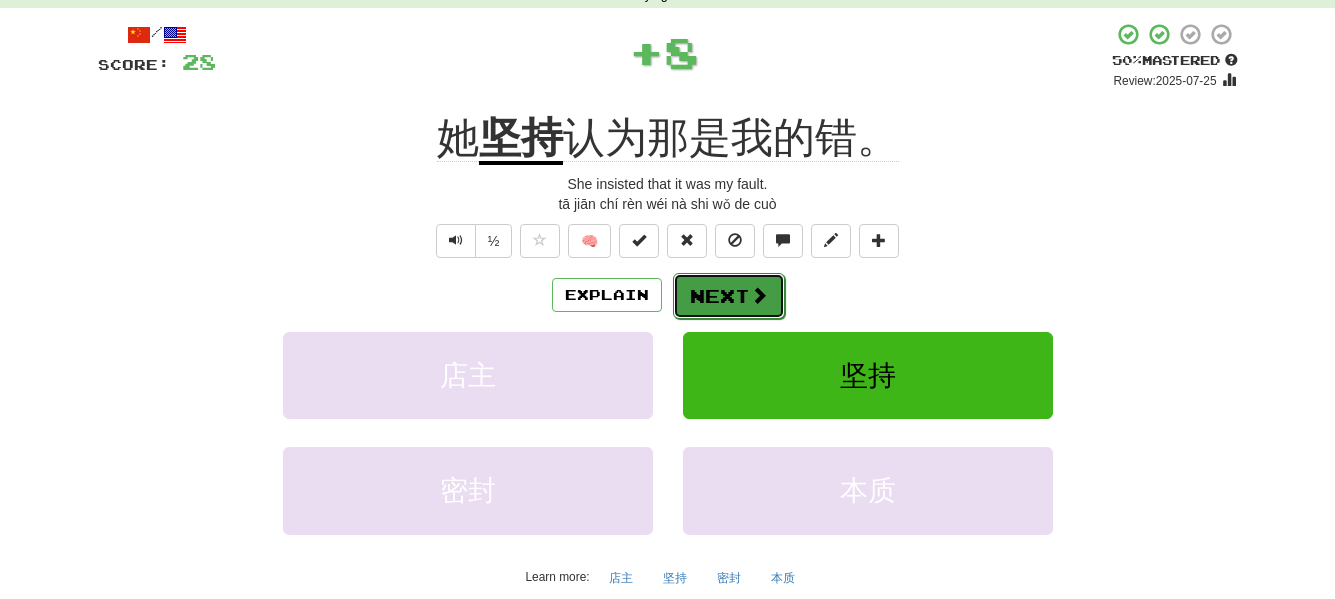 click at bounding box center [759, 295] 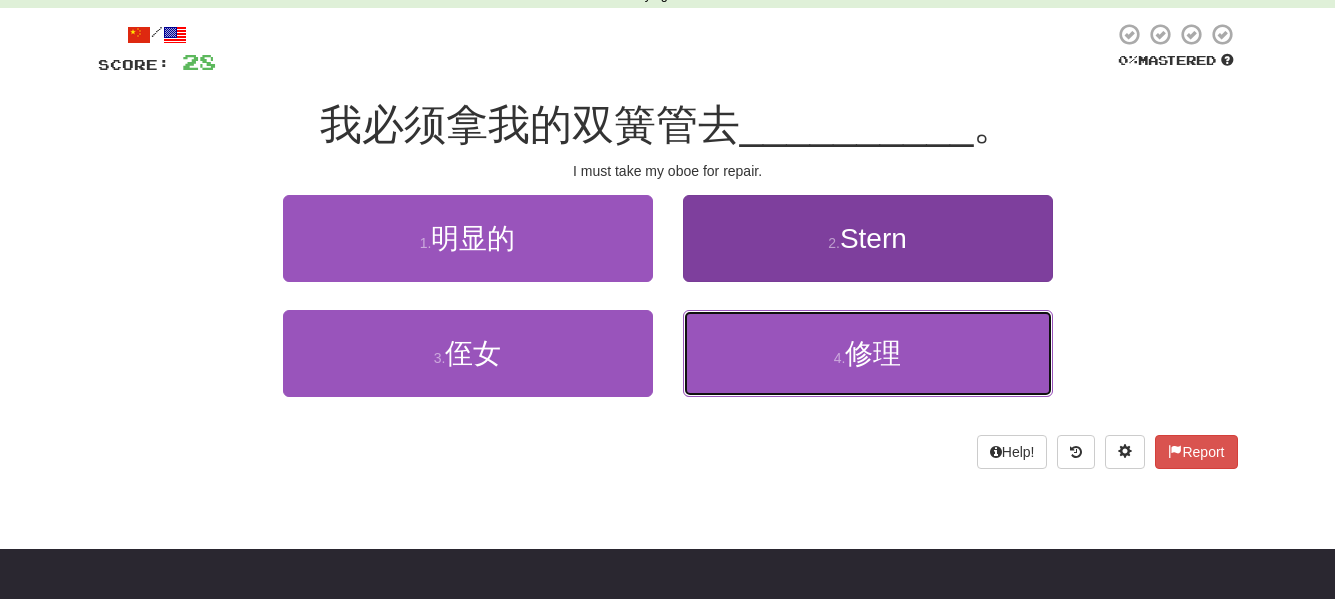 click on "4 .  修理" at bounding box center (868, 353) 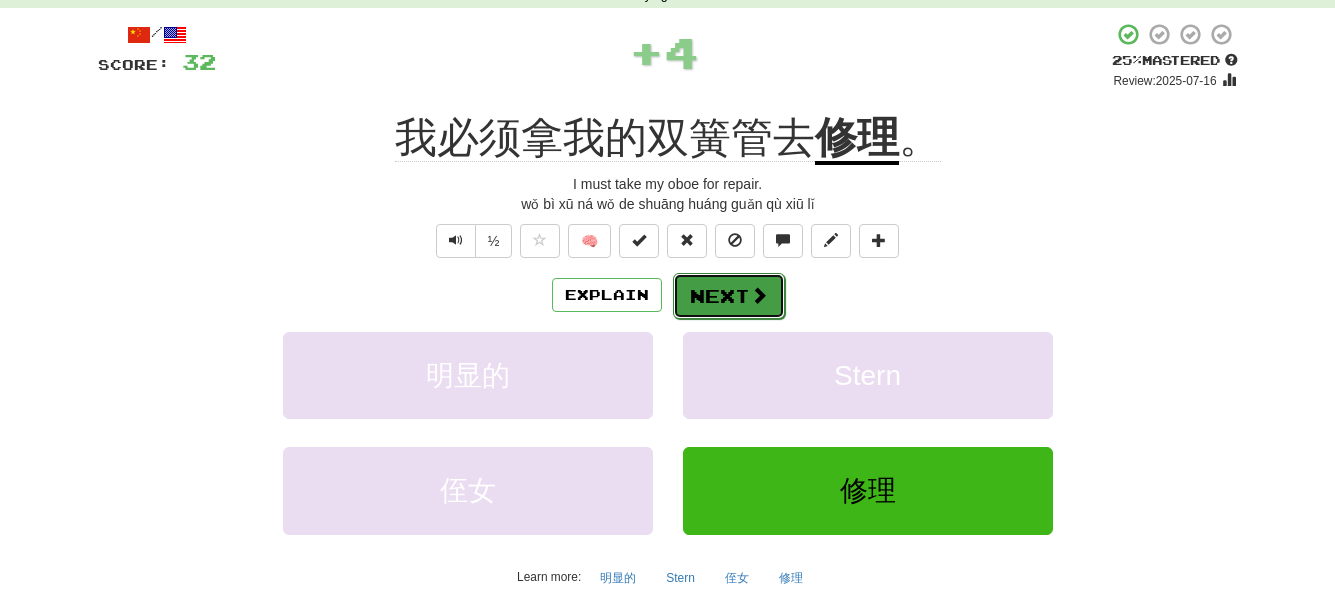 click on "Next" at bounding box center [729, 296] 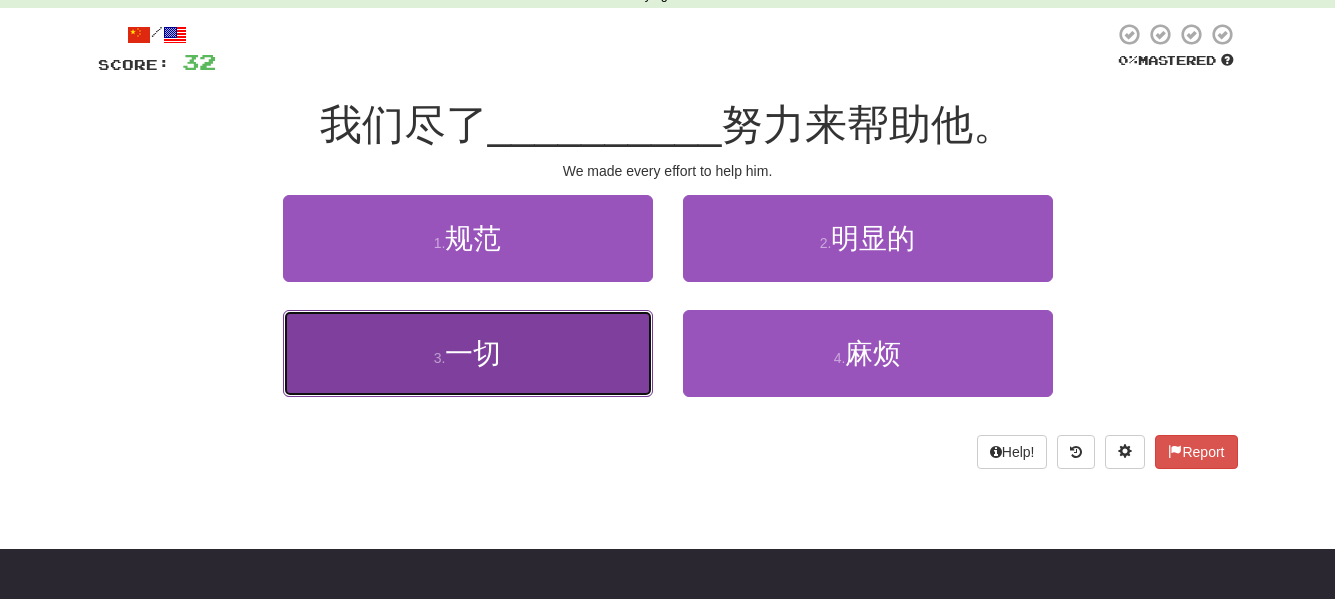 click on "3 .  一切" at bounding box center (468, 353) 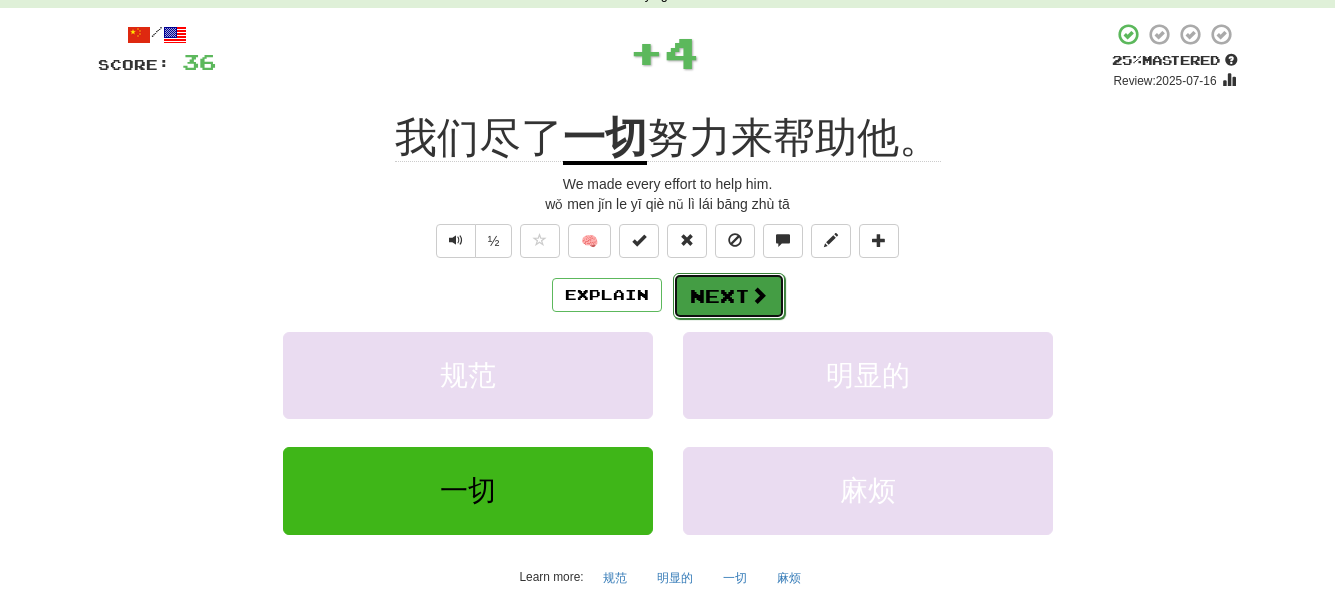 click on "Next" at bounding box center (729, 296) 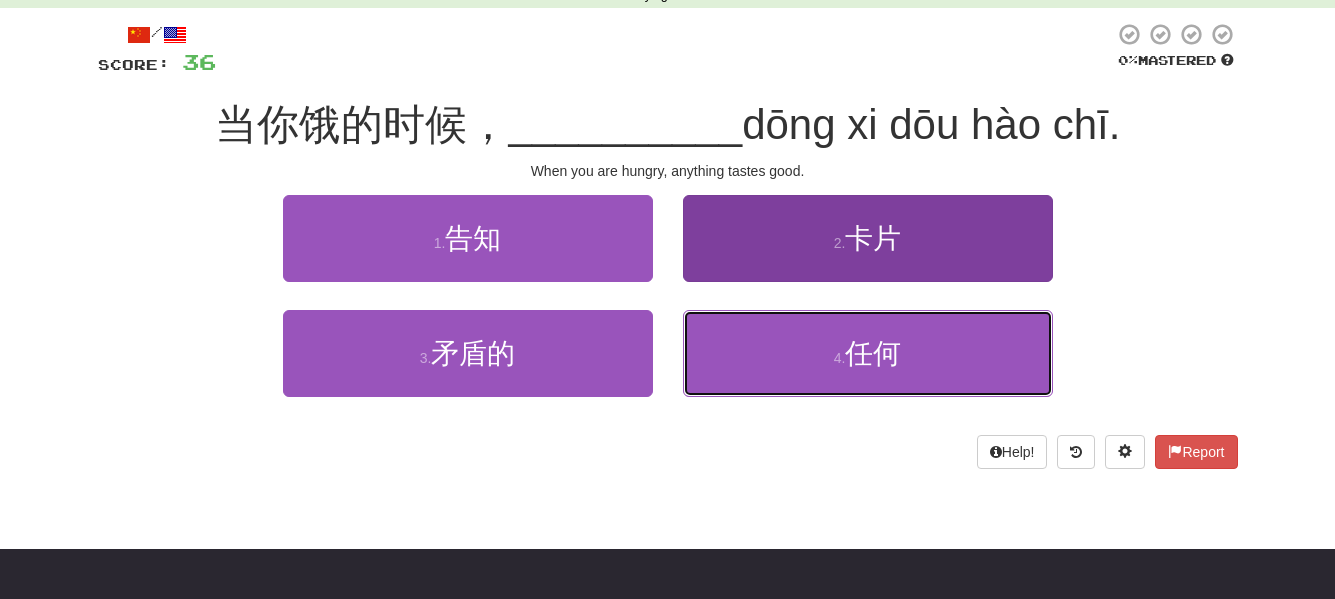 click on "4 .  任何" at bounding box center (868, 353) 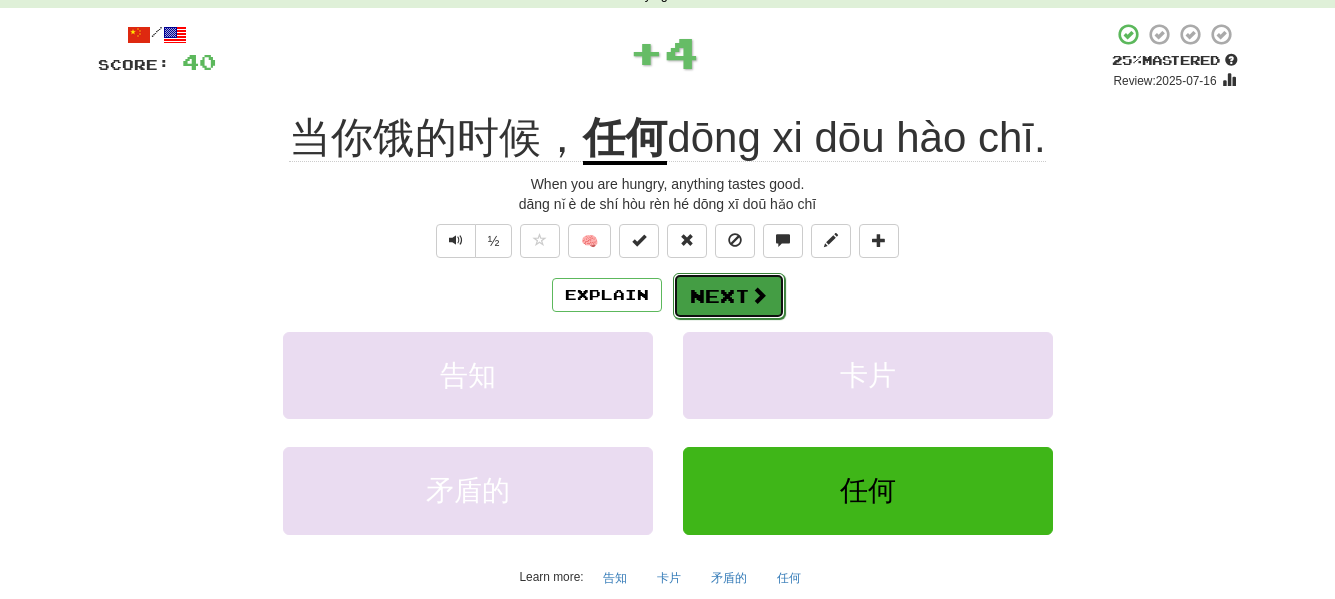 click on "Next" at bounding box center (729, 296) 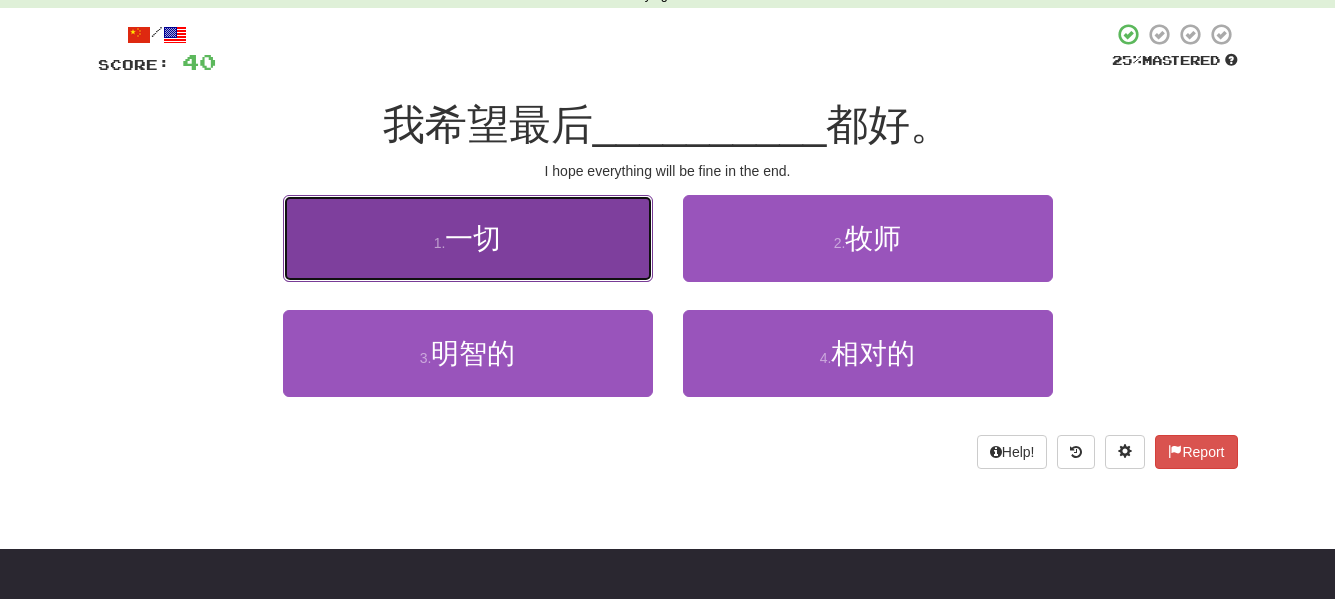 click on "1 .  一切" at bounding box center [468, 238] 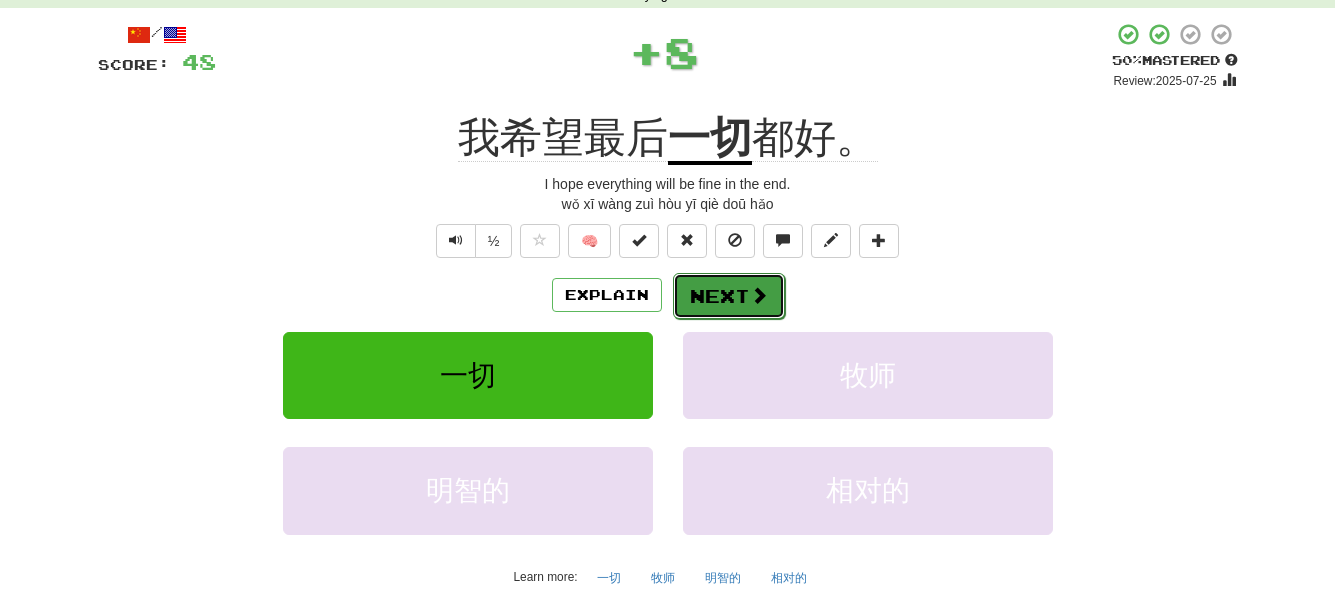 click at bounding box center [759, 295] 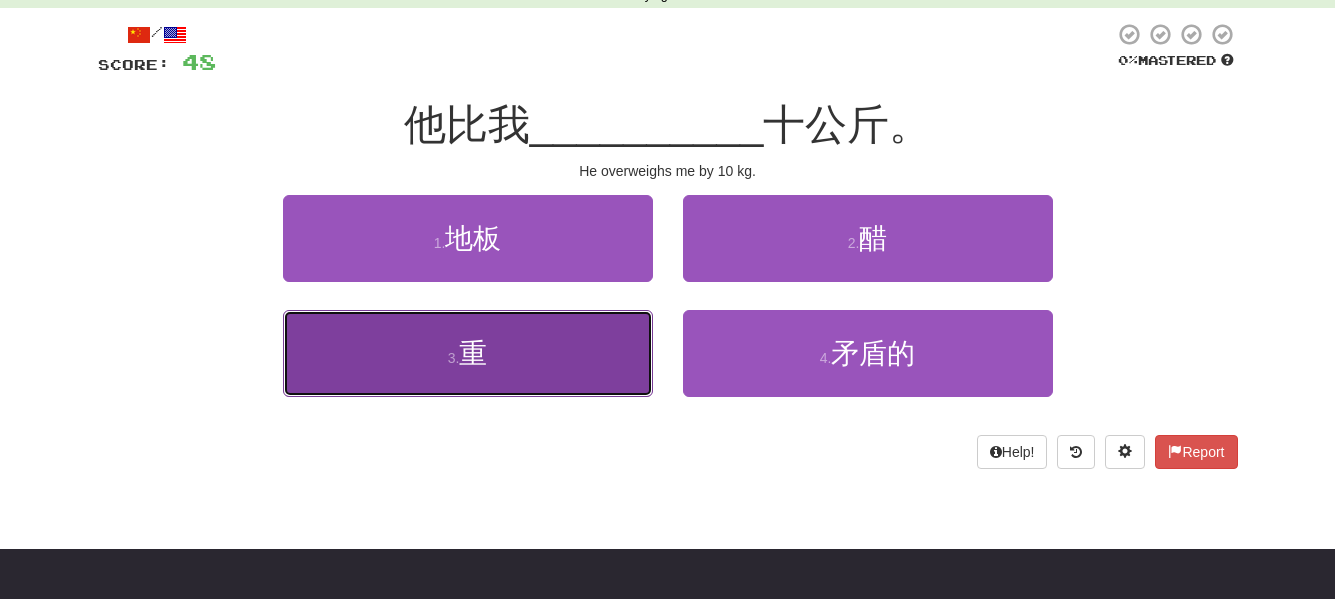 click on "3 .  重" at bounding box center (468, 353) 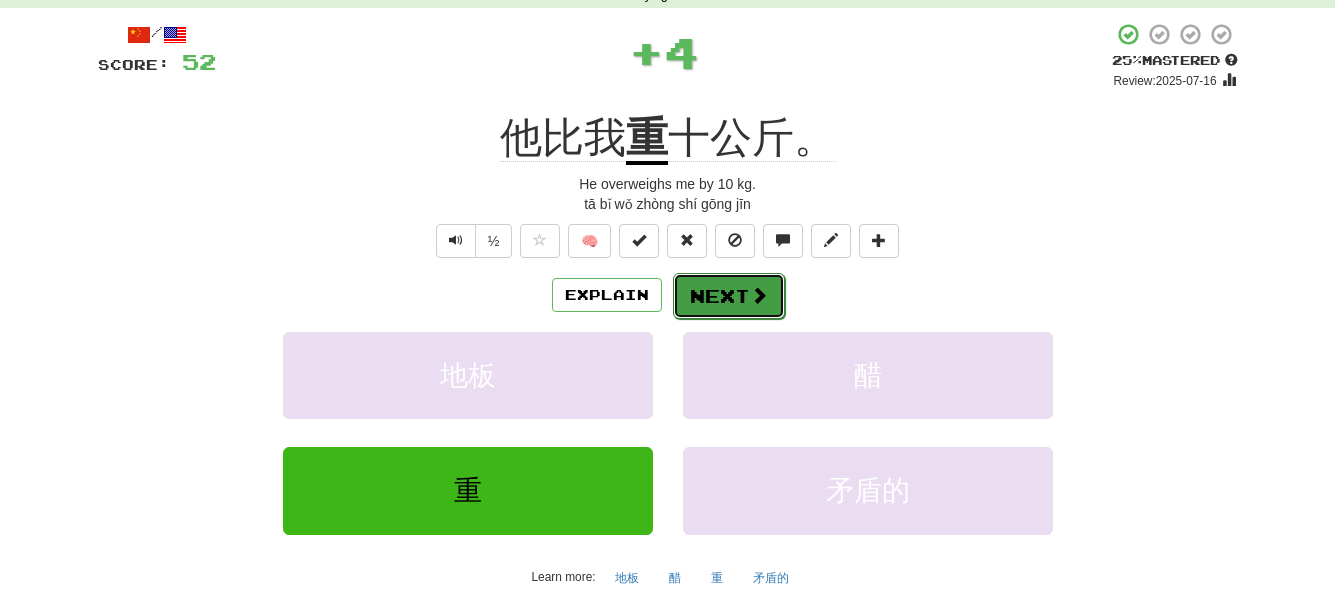 click on "Next" at bounding box center [729, 296] 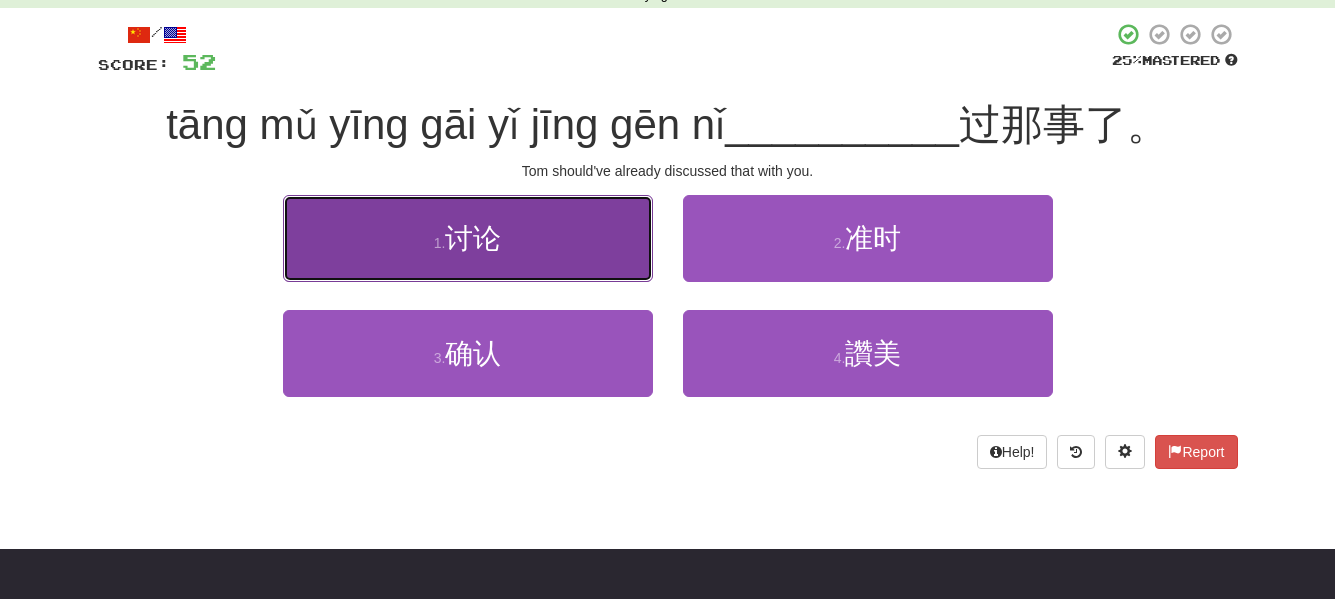 click on "1 .  讨论" at bounding box center [468, 238] 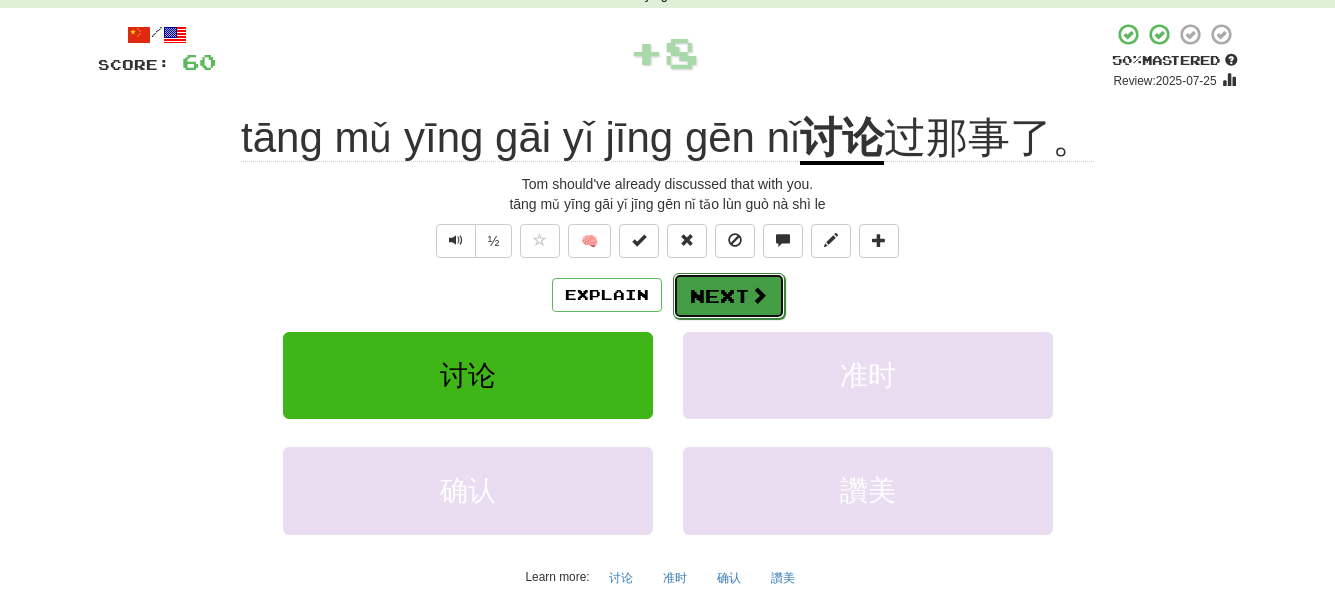 click on "Next" at bounding box center [729, 296] 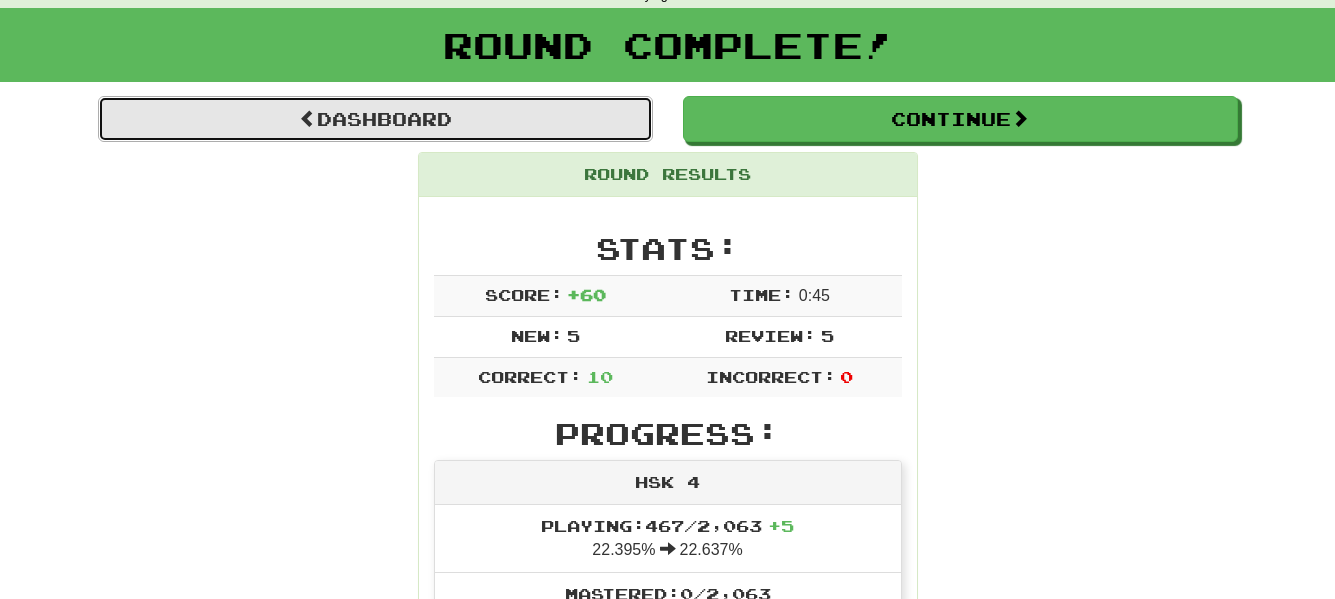 click on "Dashboard" at bounding box center (375, 119) 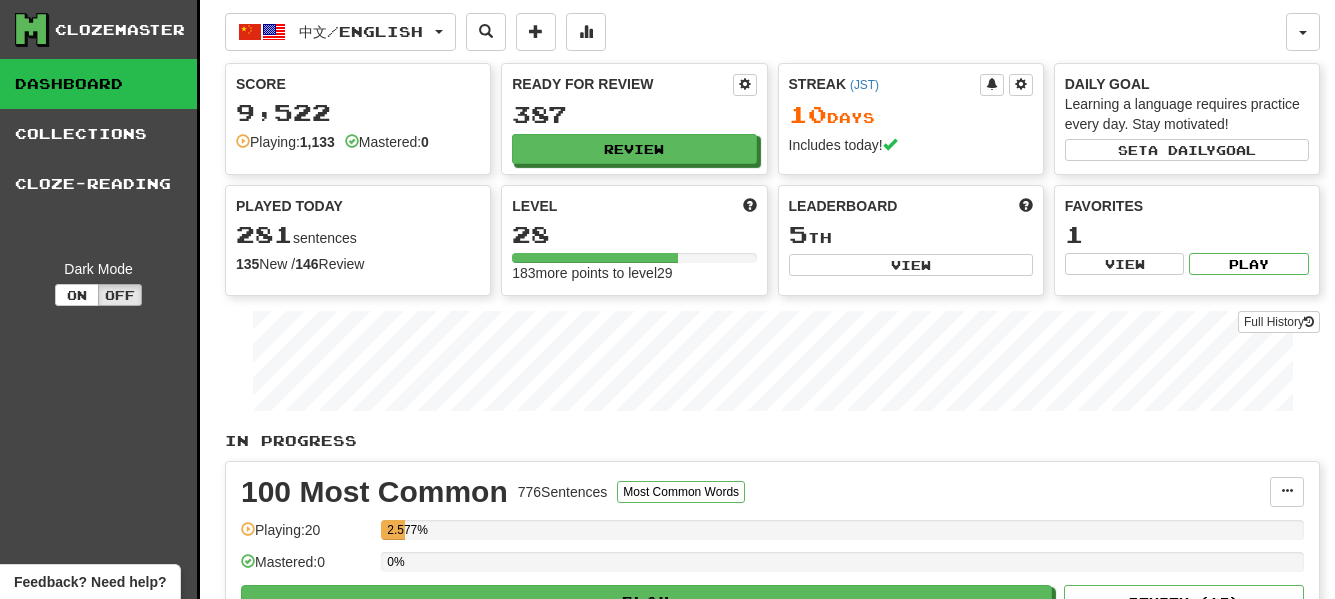 scroll, scrollTop: 0, scrollLeft: 0, axis: both 